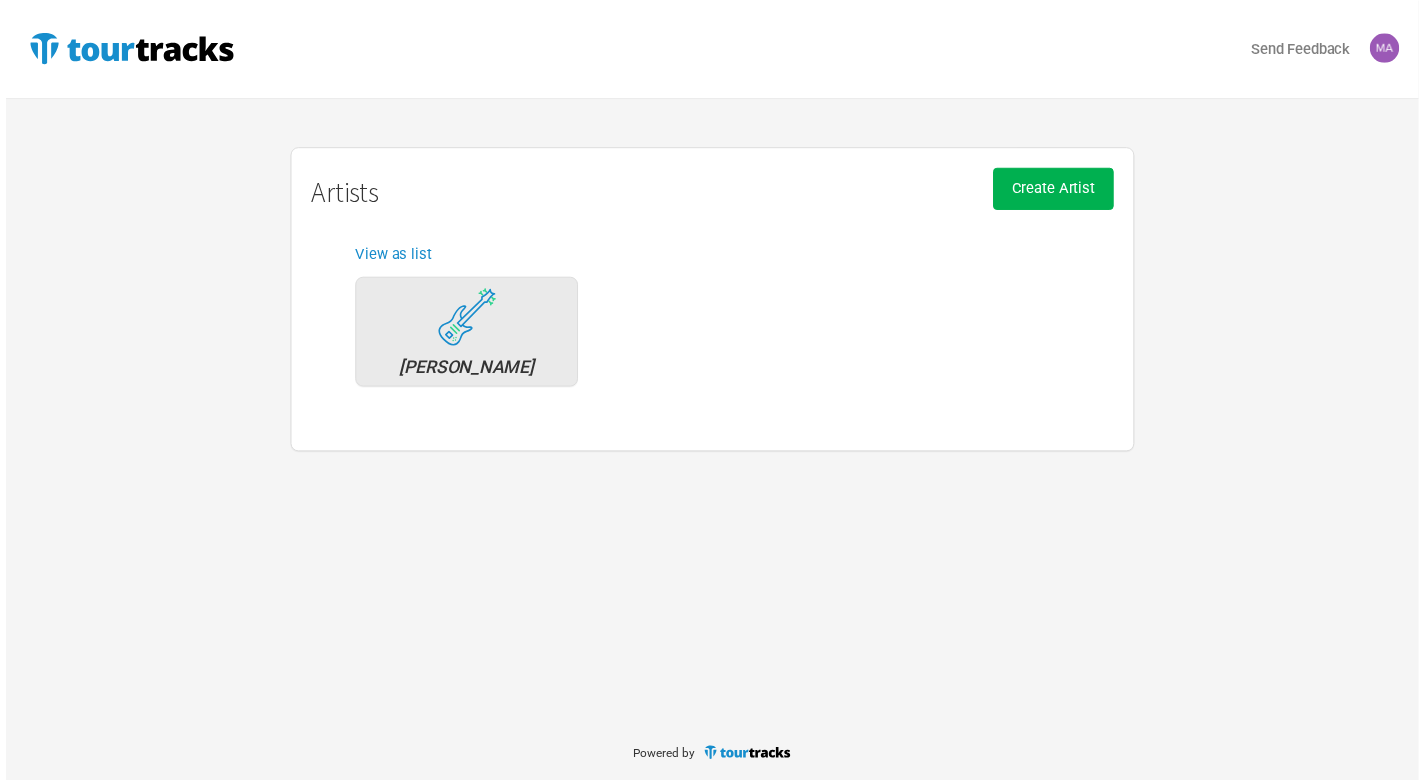 scroll, scrollTop: 0, scrollLeft: 0, axis: both 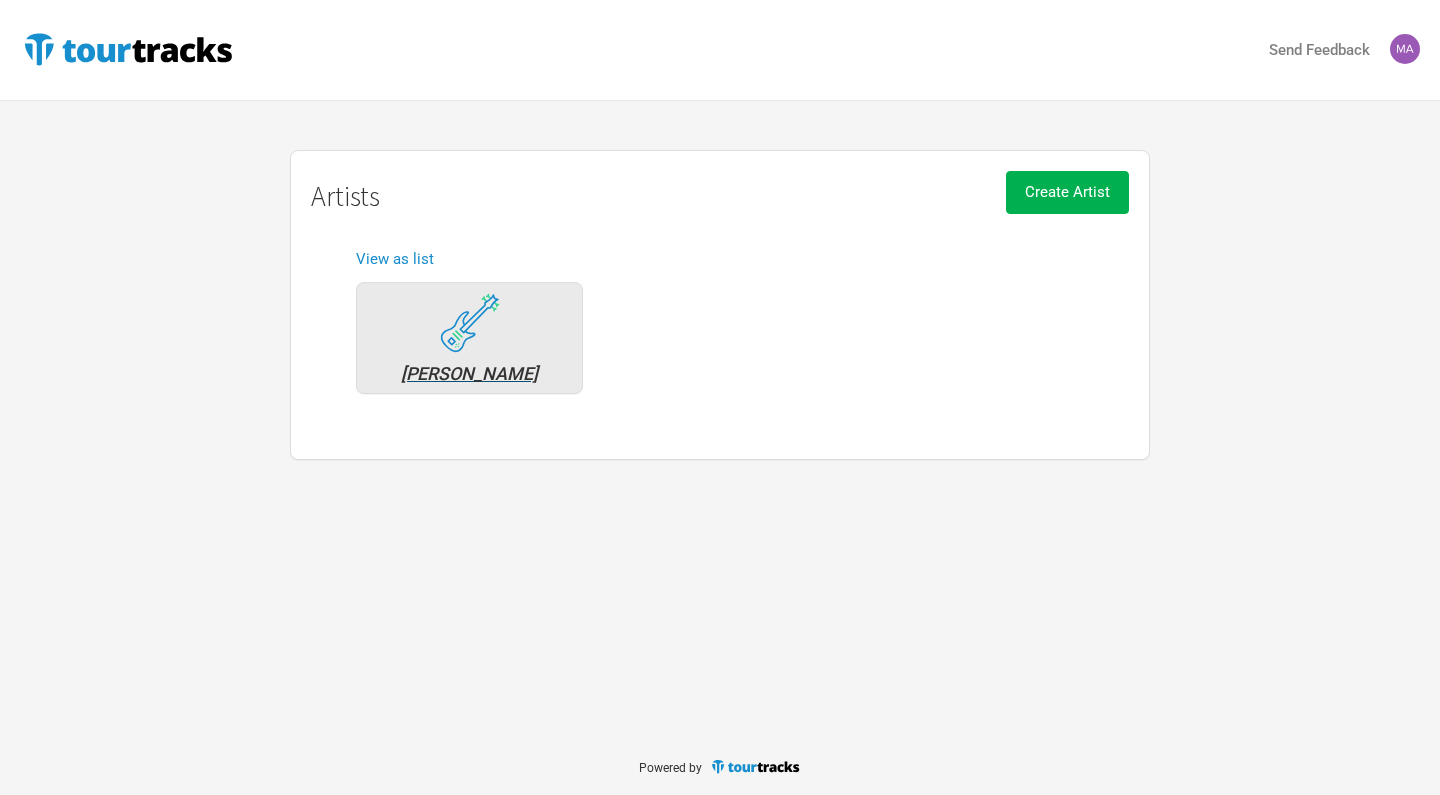 click on "[PERSON_NAME]" at bounding box center (469, 374) 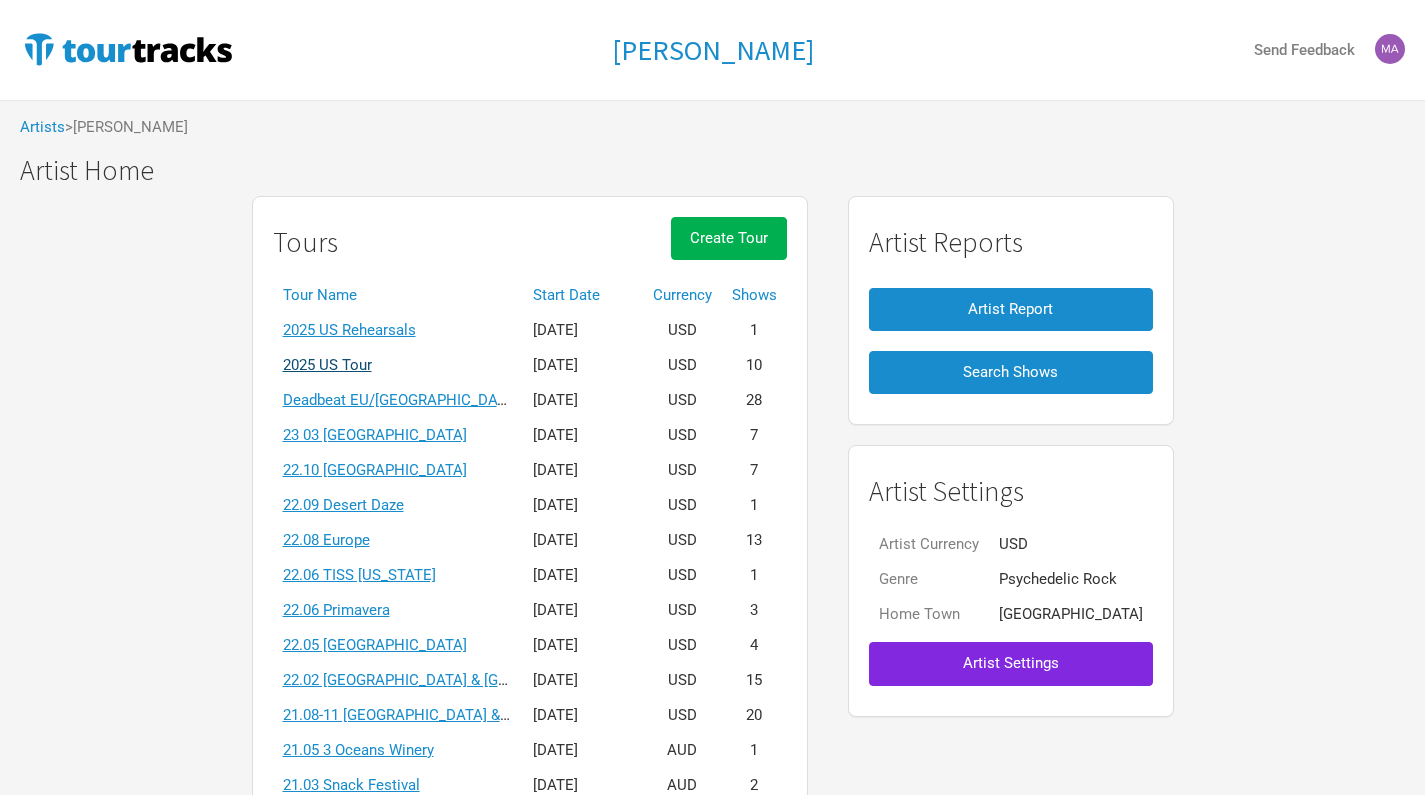 click on "2025 US Tour" at bounding box center (327, 365) 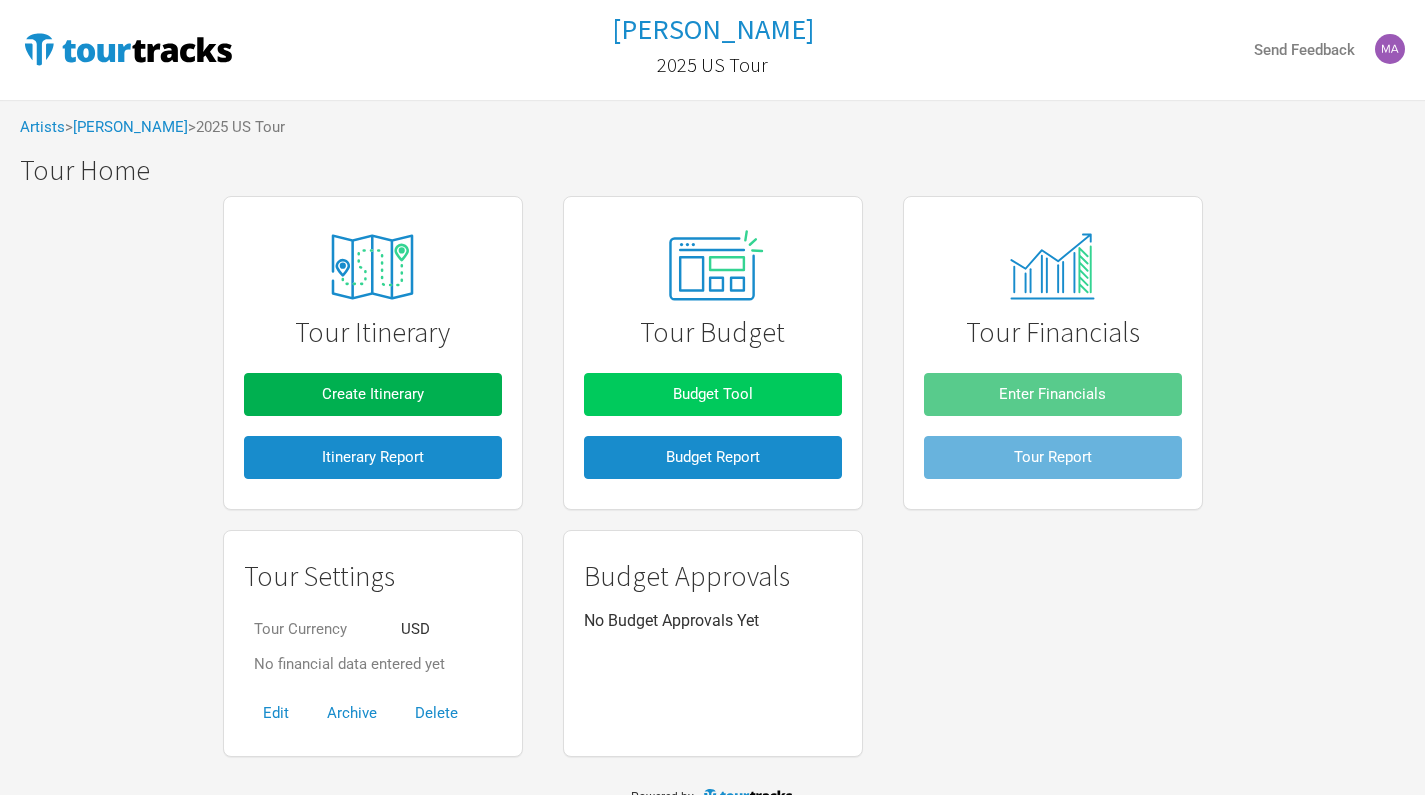 click on "Budget Tool" at bounding box center [713, 394] 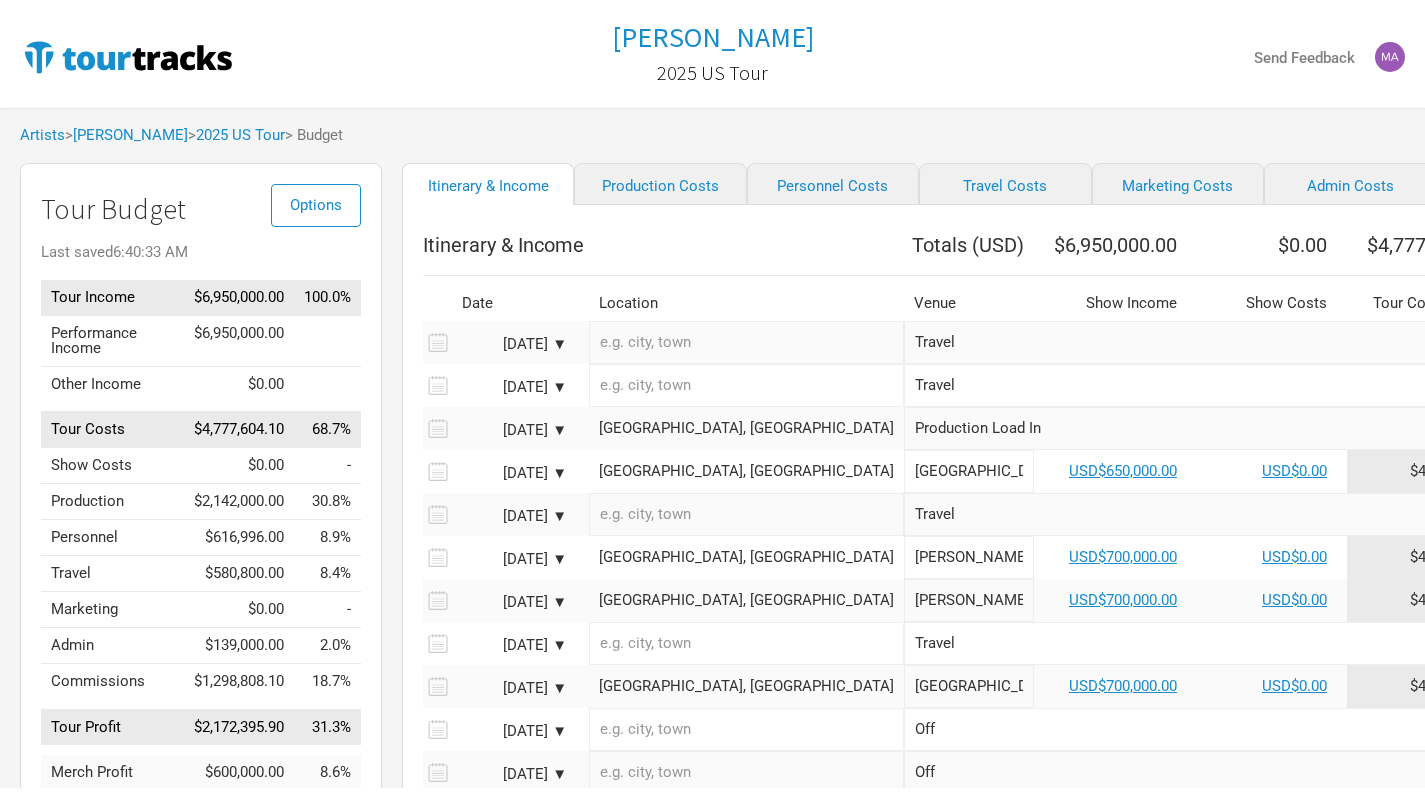 scroll, scrollTop: 0, scrollLeft: 0, axis: both 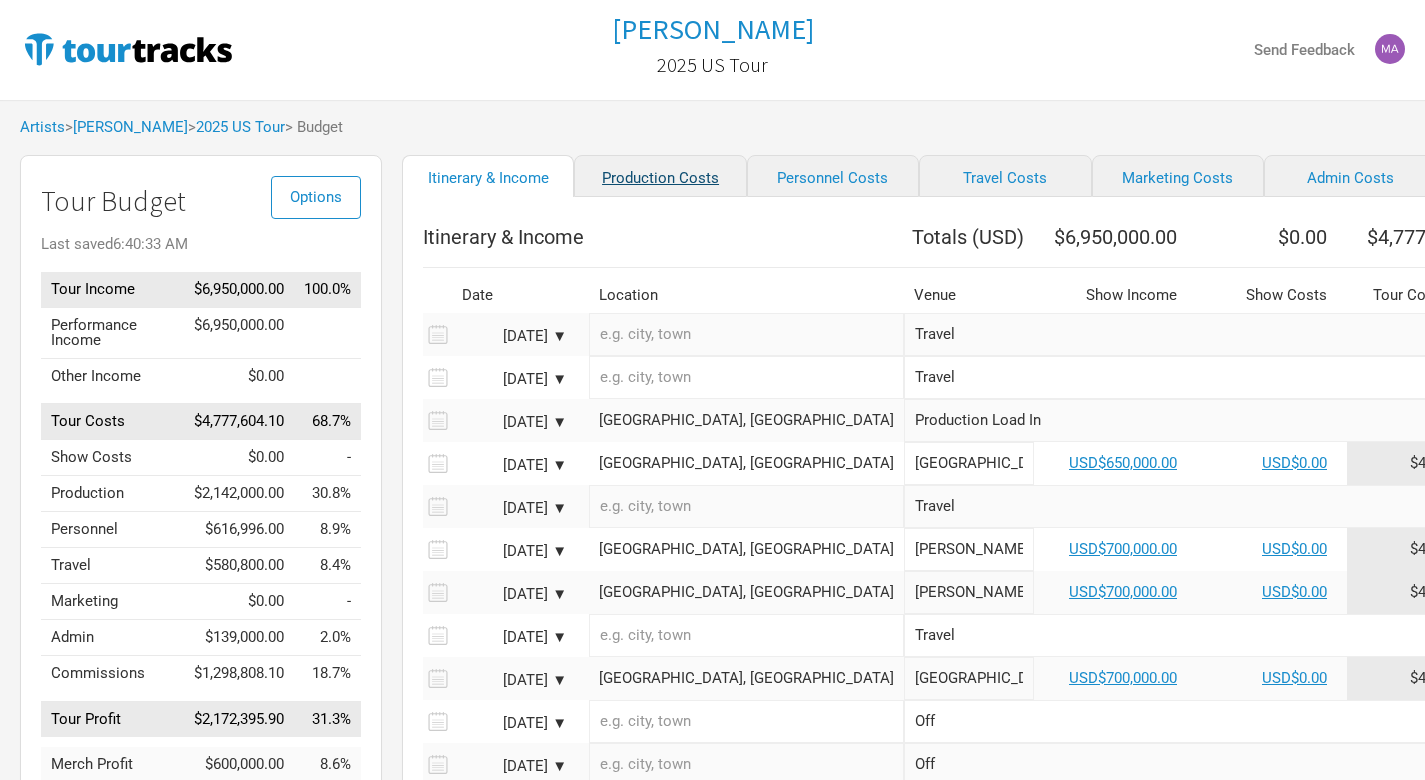 click on "Production Costs" at bounding box center [660, 176] 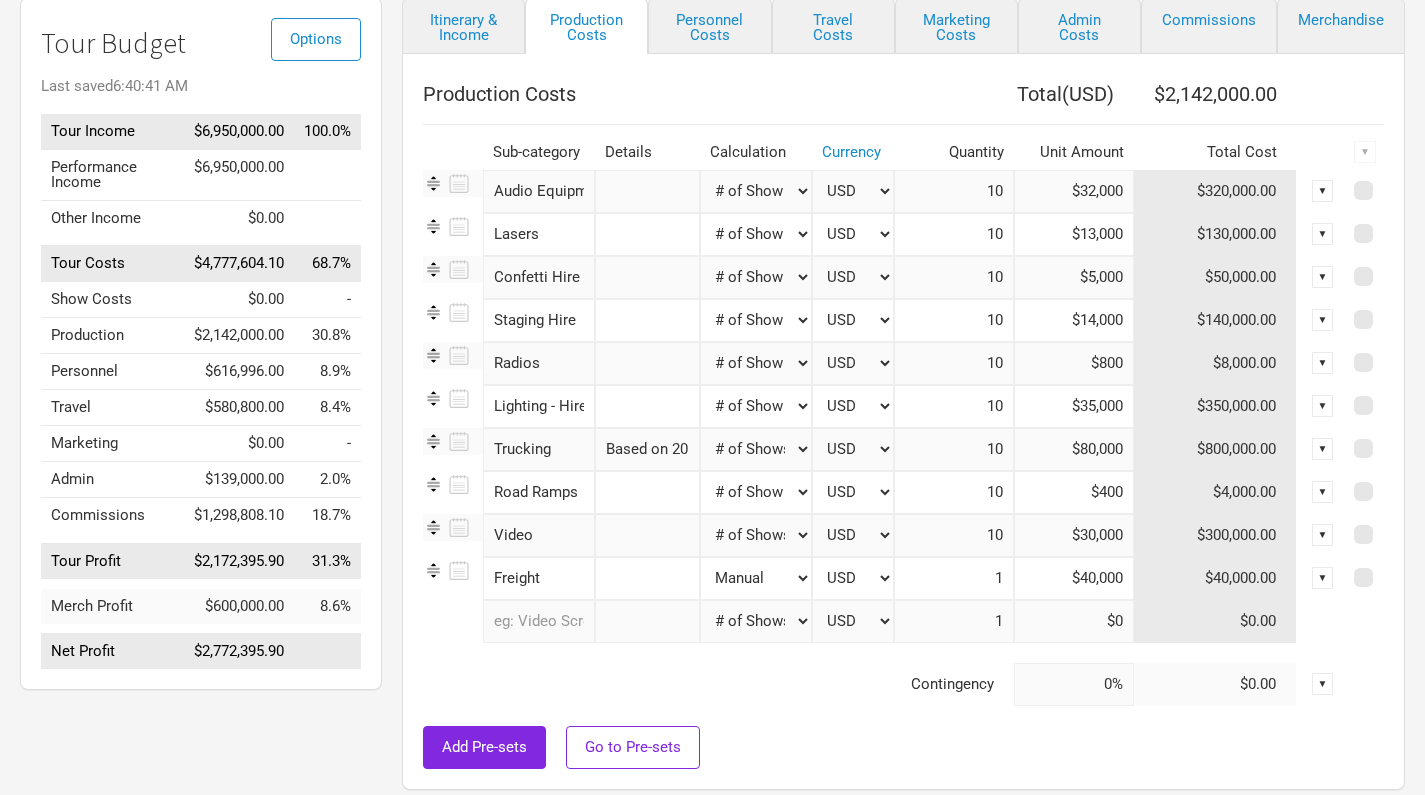 scroll, scrollTop: 171, scrollLeft: 0, axis: vertical 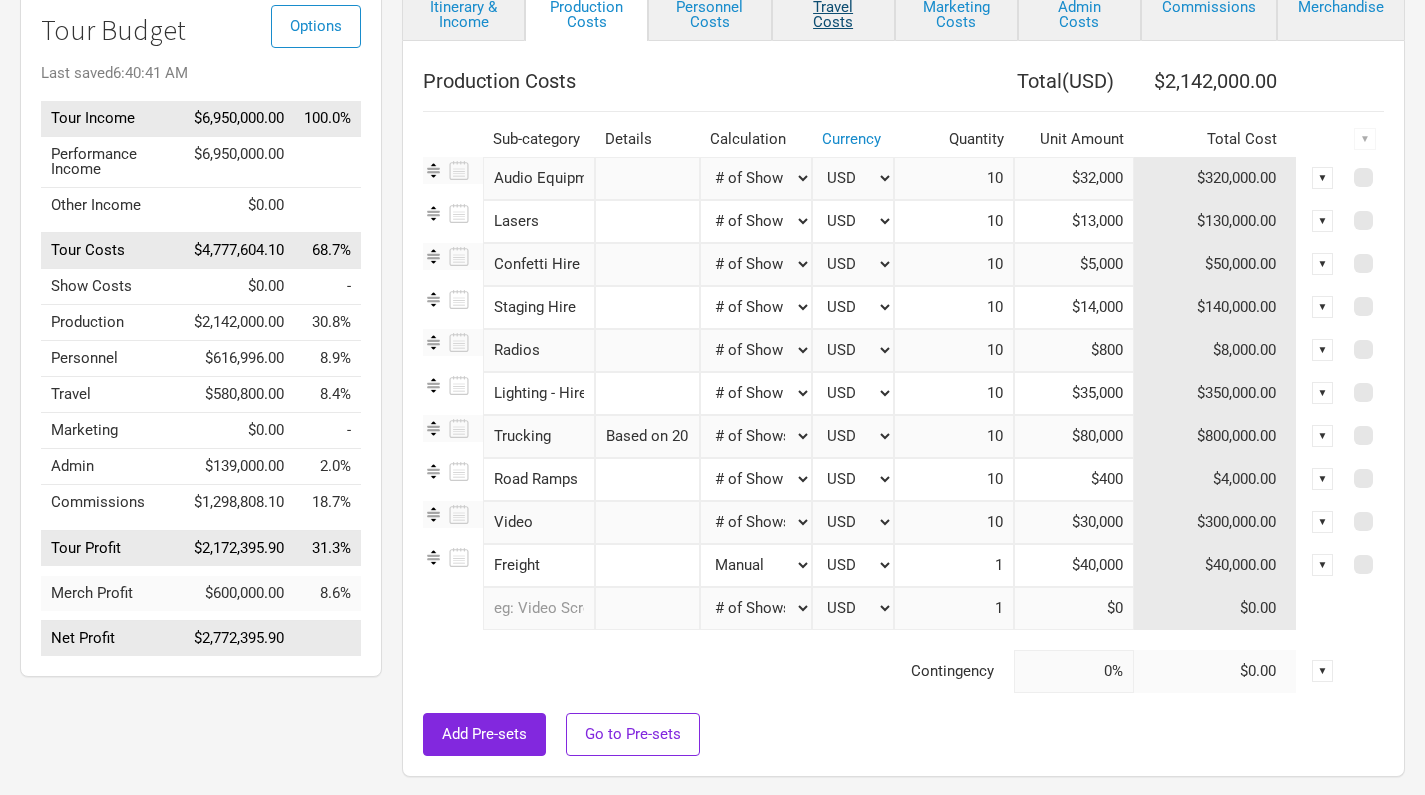 click on "Travel Costs" at bounding box center (833, 12) 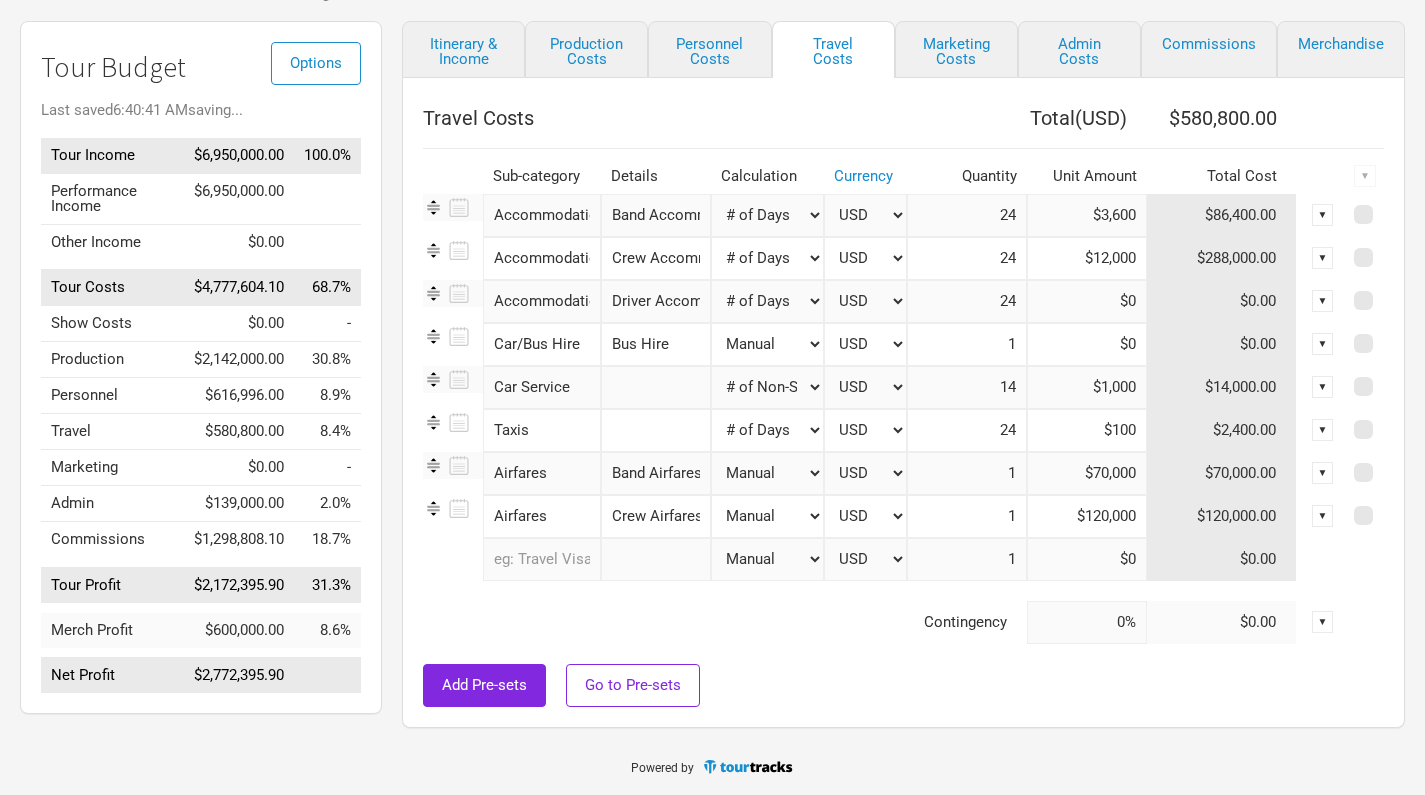 scroll, scrollTop: 134, scrollLeft: 0, axis: vertical 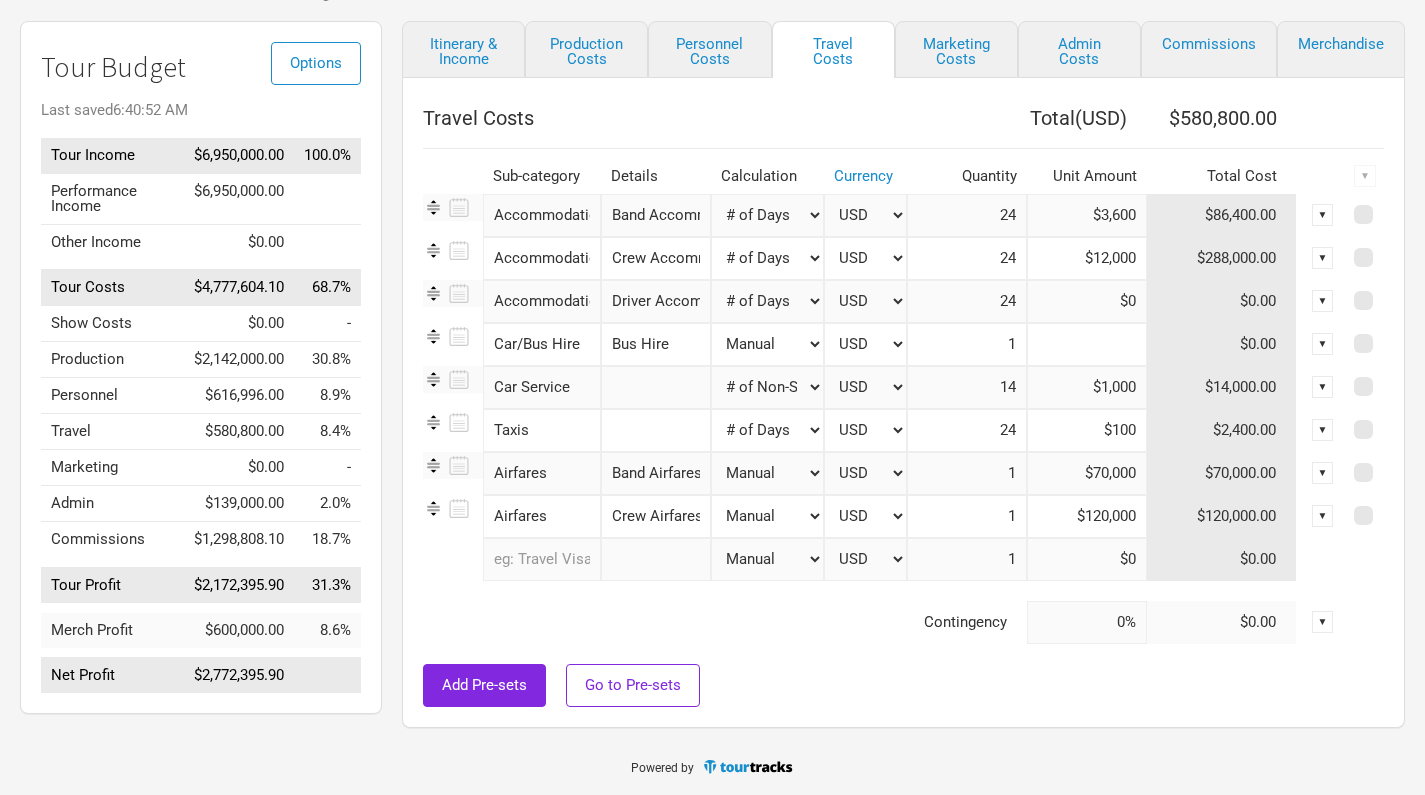click at bounding box center [1087, 344] 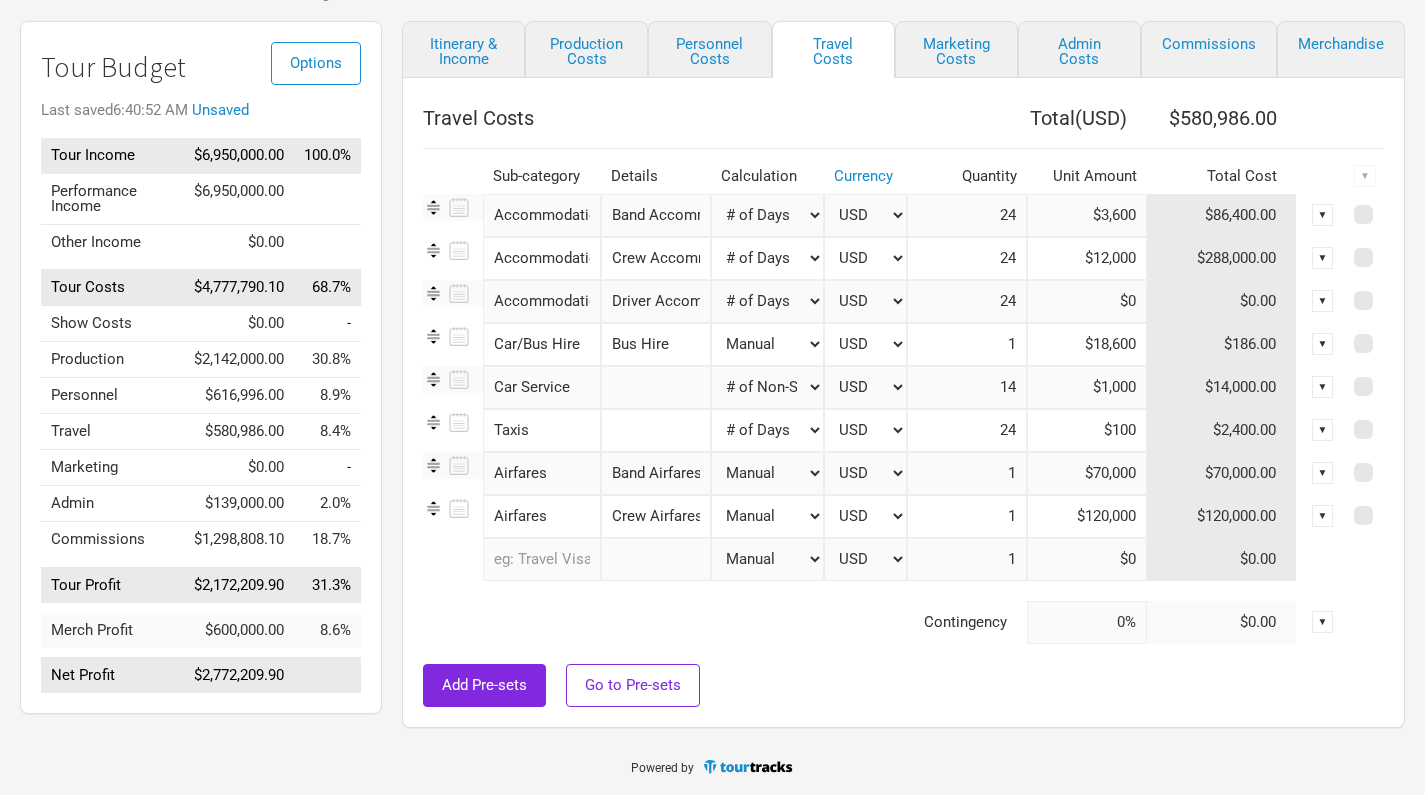 type on "$186,000" 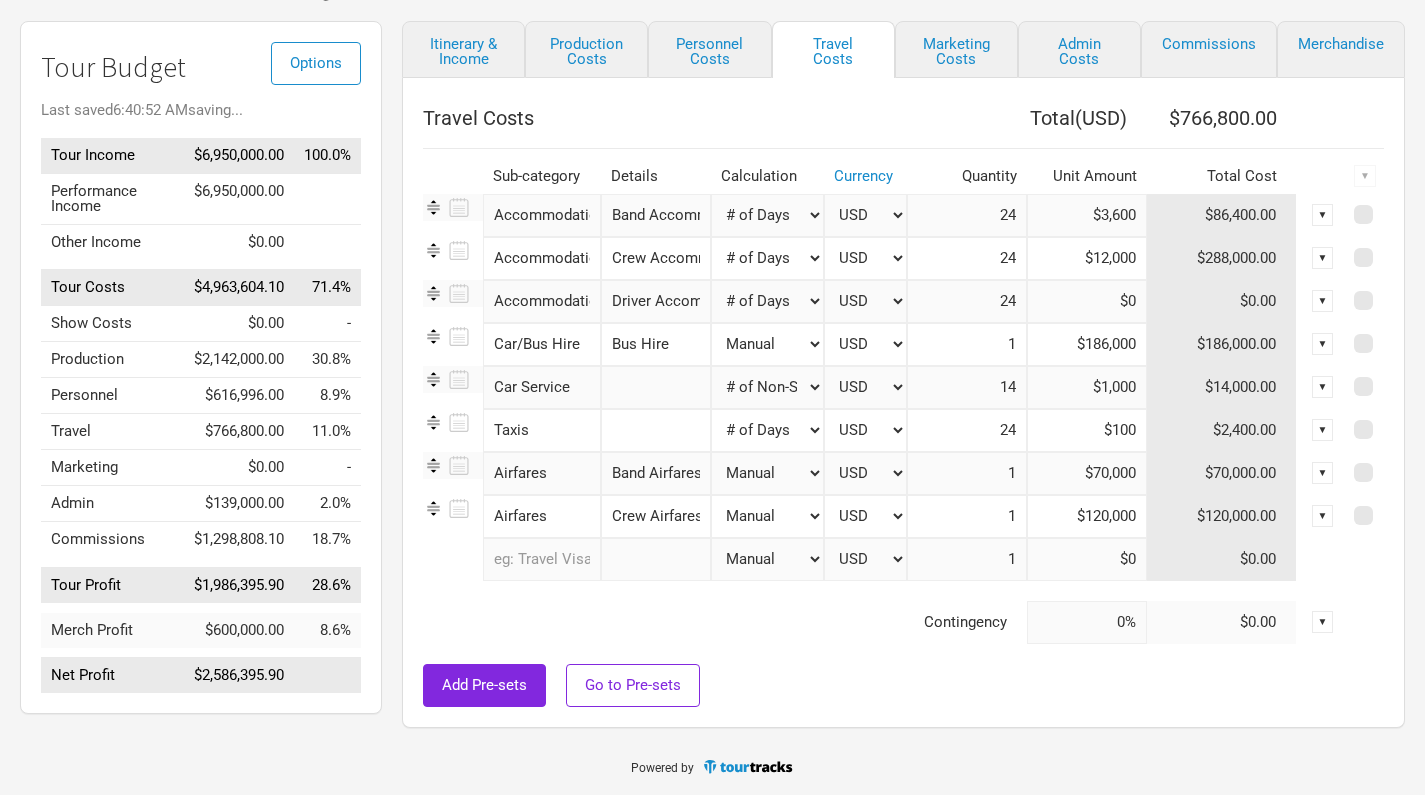click on "Itinerary & Income Production Costs Personnel Costs Travel Costs Marketing Costs Admin Costs Commissions Merchandise   Travel Costs Total  ( USD ) $766,800.00 Sub-category Details Calculation Currency Quantity Unit Amount Total Cost   ▼ Accommodation 1 selection Band Accommodation ($600 ea) Manual # of Shows # of Show Days # of Non-Show Days # of Days # of Tickets Sold % of Tour Income Estimate - All Travel USD New ... 24 $3,600 $86,400.00 ▼ Accommodation 1 selection Crew Accommodation ($300 ea) Manual # of Shows # of Show Days # of Non-Show Days # of Days # of Tickets Sold % of Tour Income Estimate - All Travel USD New ... 24 $12,000 $288,000.00 ▼ Accommodation 1 selection Driver Accommodation ($300 ea) Manual # of Shows # of Show Days # of Non-Show Days # of Days # of Tickets Sold % of Tour Income Estimate - All Travel USD New ... 24 $0 $0.00 ▼ Car/Bus Hire 1 selection Bus Hire Manual # of Shows # of Show Days # of Non-Show Days # of Days # of Tickets Sold % of Tour Income Estimate - All Travel USD" at bounding box center [883, 379] 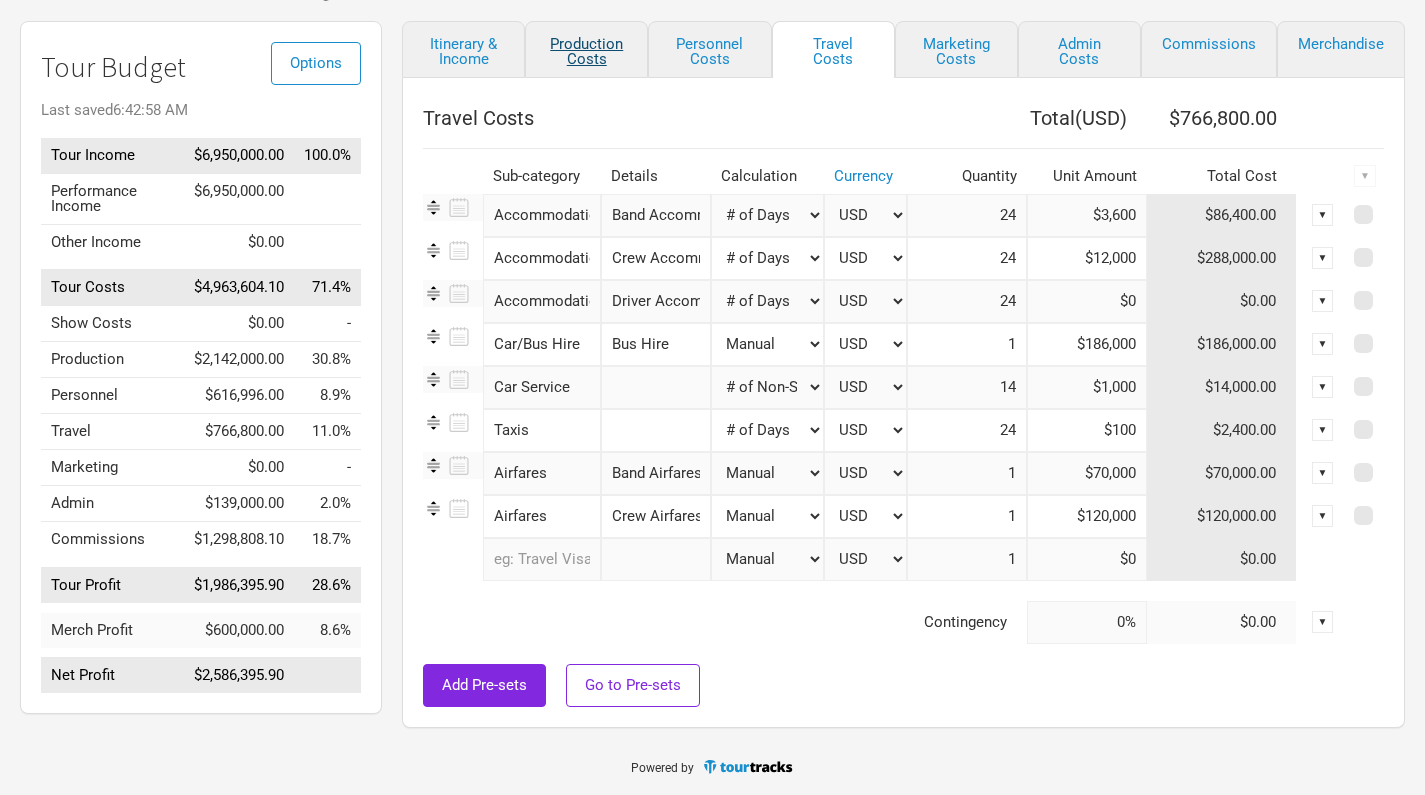 click on "Production Costs" at bounding box center (586, 49) 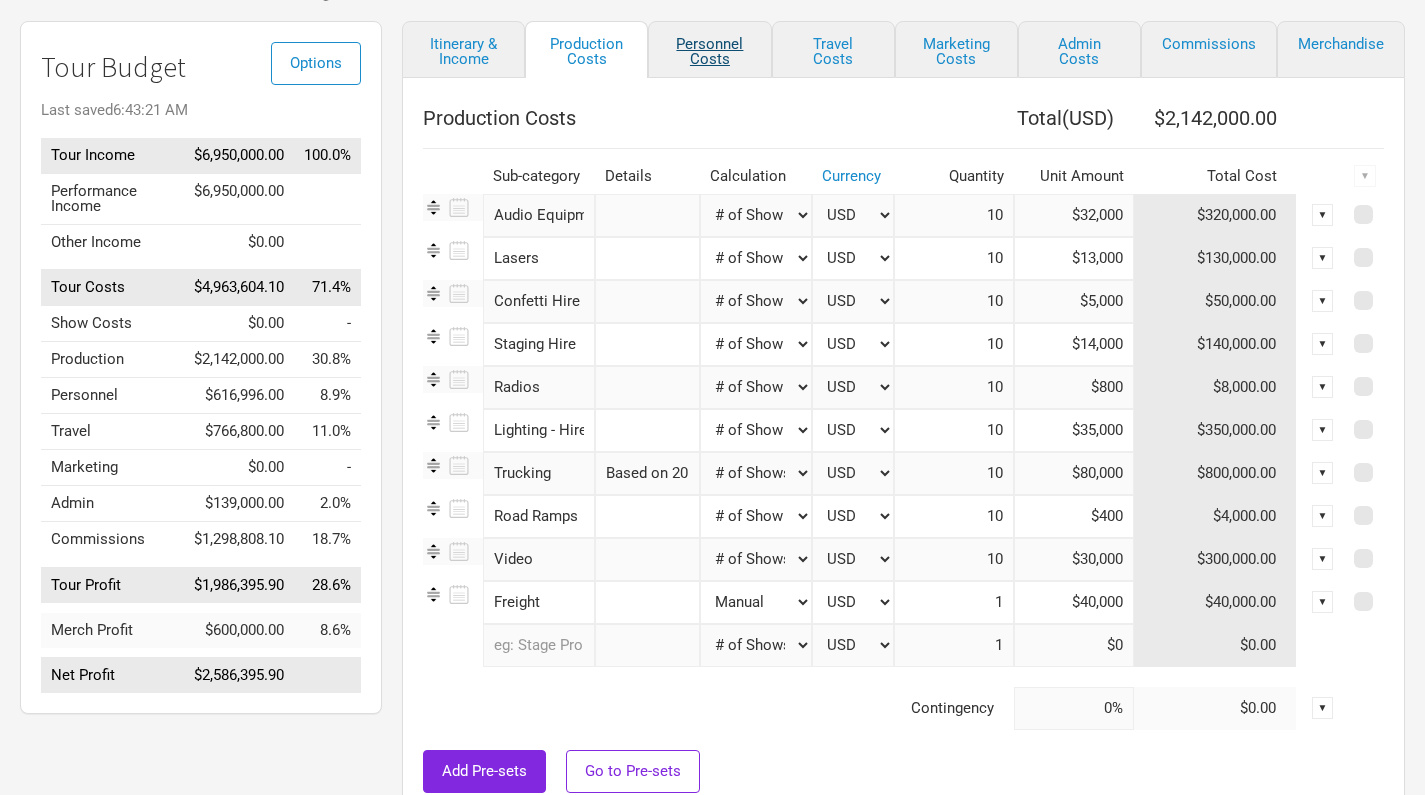 click on "Personnel Costs" at bounding box center (709, 49) 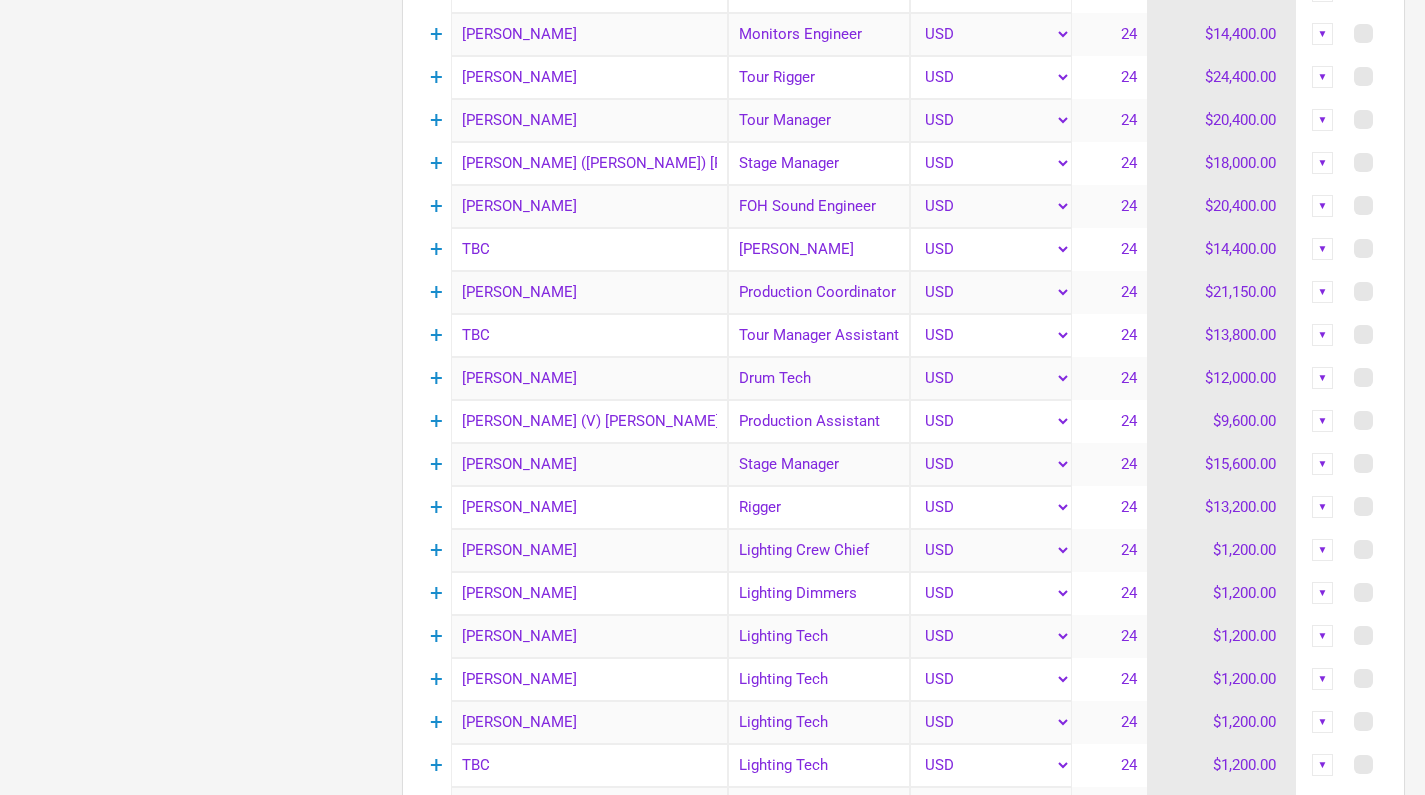 scroll, scrollTop: 924, scrollLeft: 0, axis: vertical 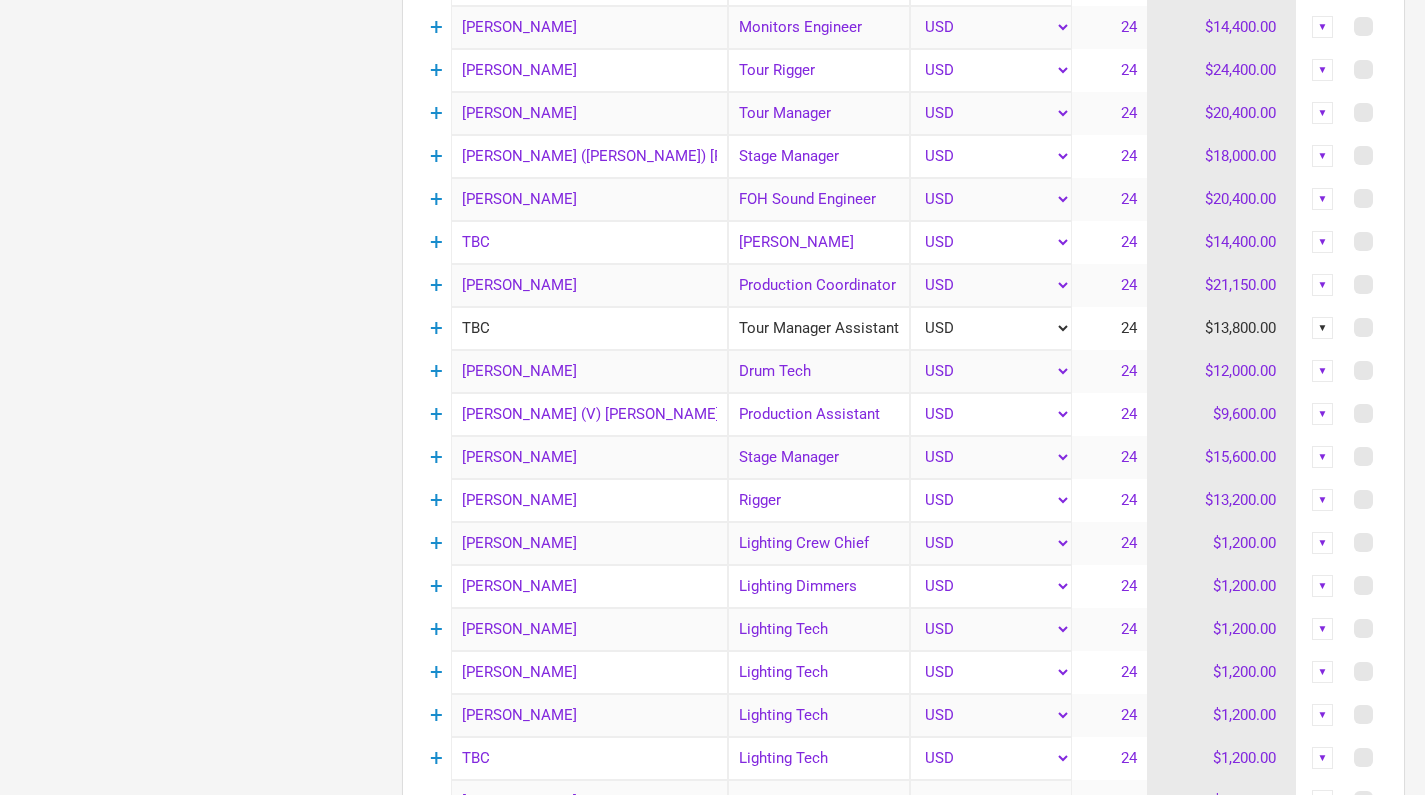 click on "TBC" at bounding box center (589, 328) 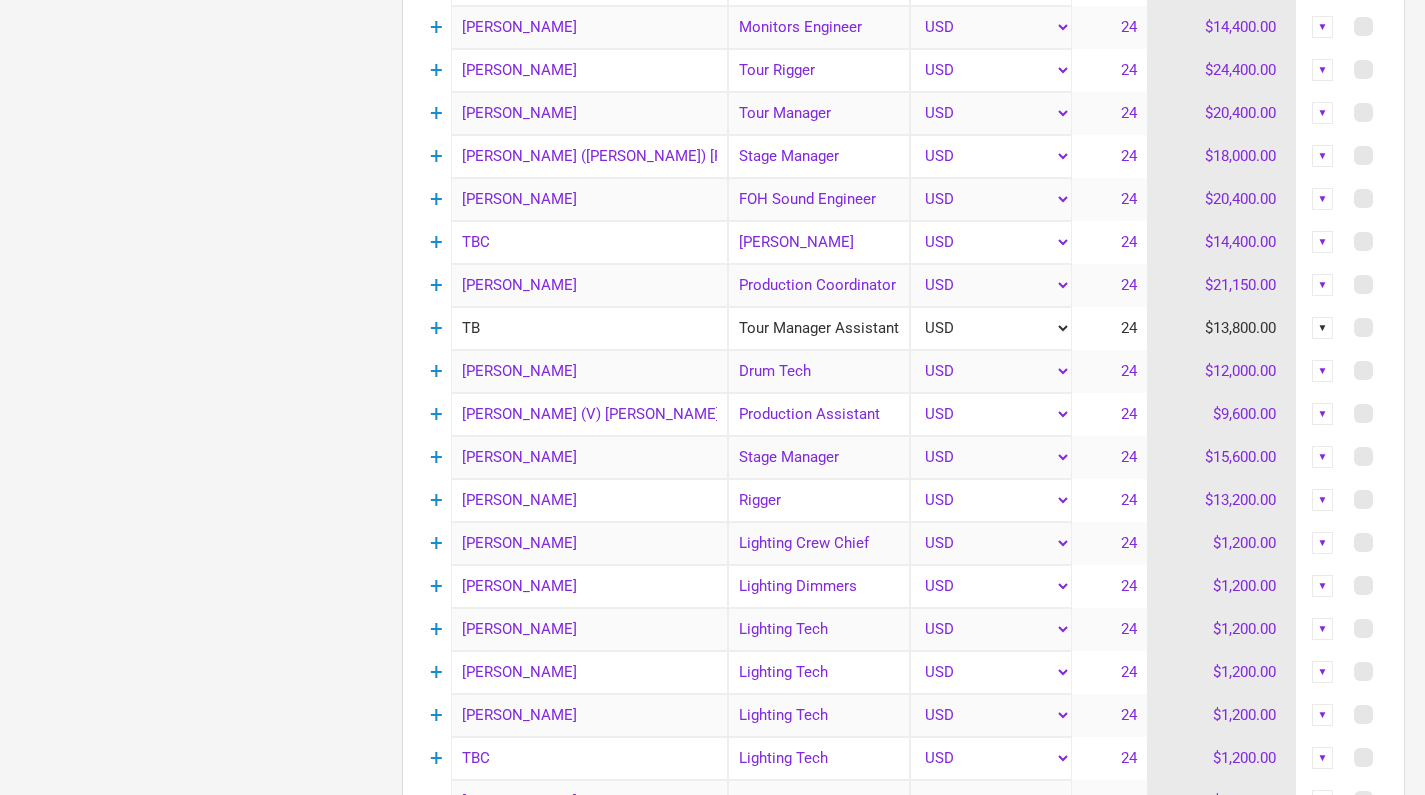 type on "T" 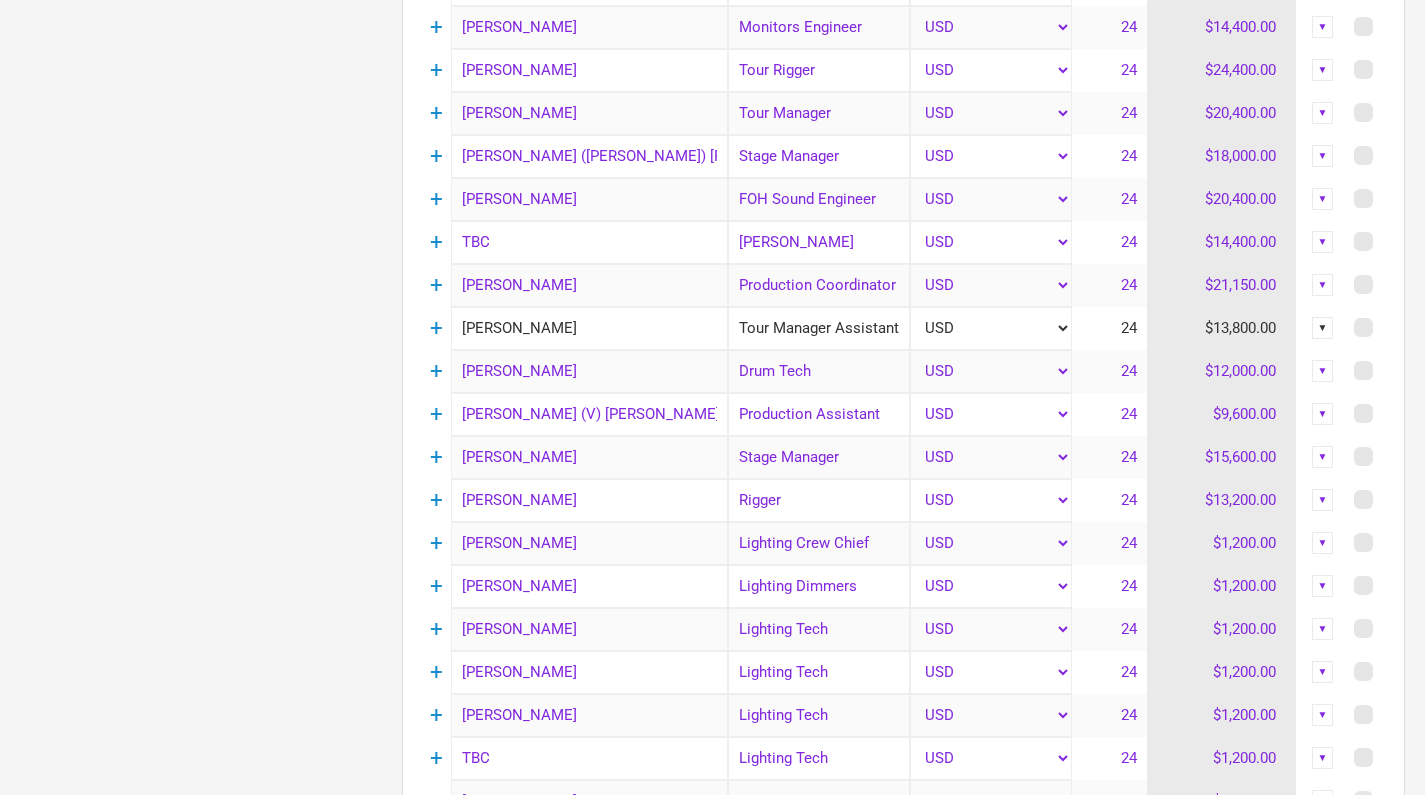 type on "[PERSON_NAME]" 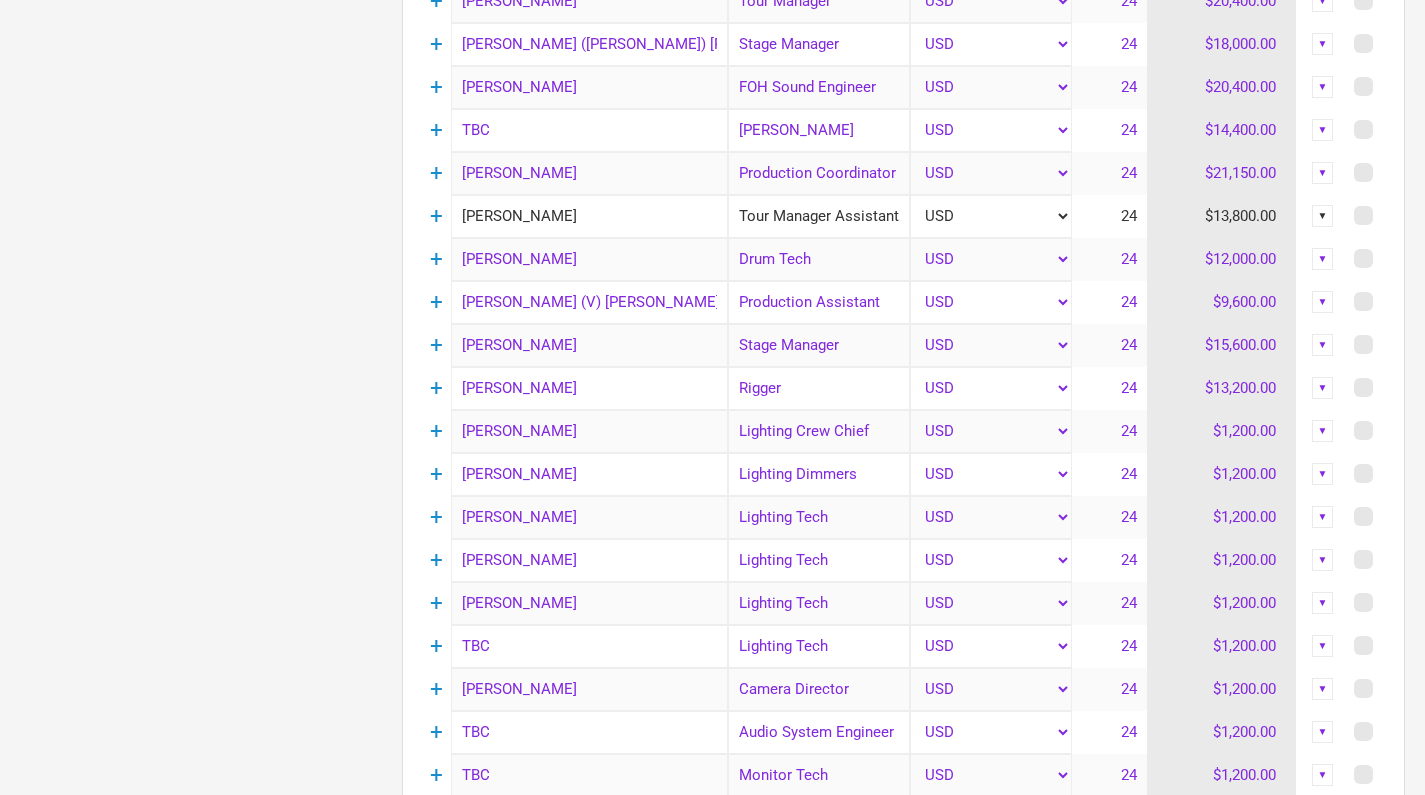 scroll, scrollTop: 1038, scrollLeft: 0, axis: vertical 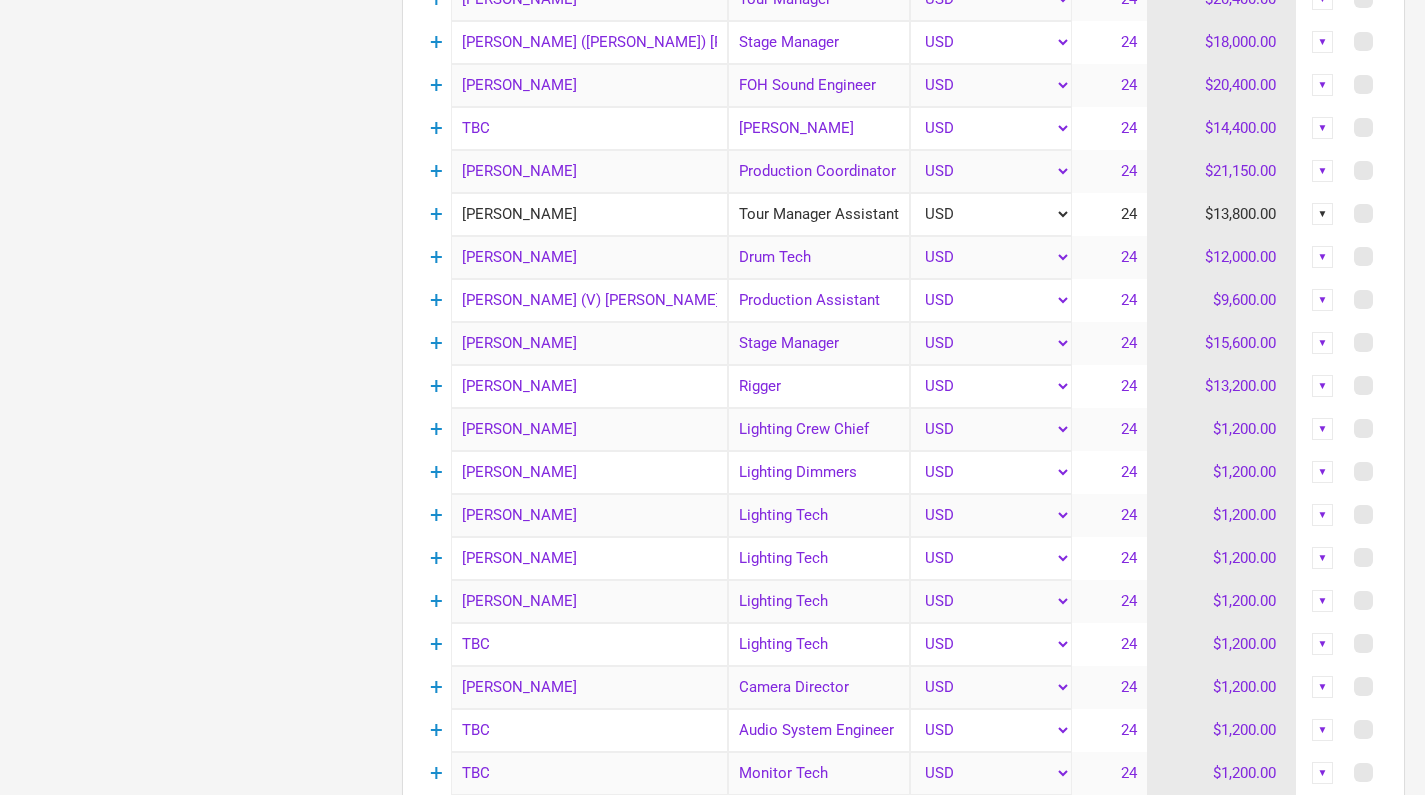 click on "▼" at bounding box center (1323, 214) 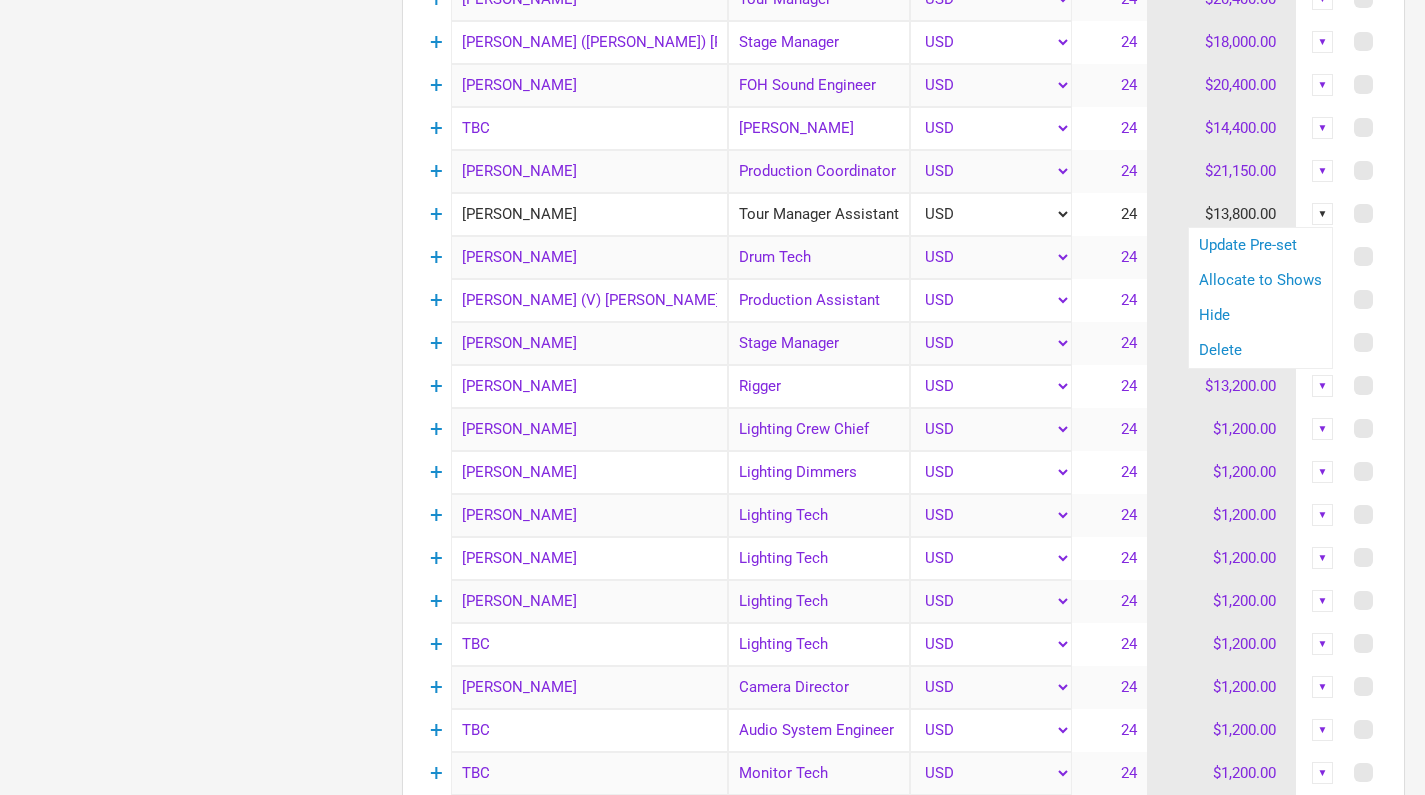 click on "Itinerary & Income Production Costs Personnel Costs Travel Costs Marketing Costs Admin Costs Commissions Merchandise Personnel Costs Total ( USD ) $616,996.00 Name Sub-Category (Role) Currency Days Total ▼ + [PERSON_NAME] Band Member 1 selection USD New ... 24 $41,200.00 ▼ + [PERSON_NAME] Band Member 1 selection USD New ... 24 $41,200.00 ▼ + [PERSON_NAME] Band Member 1 selection USD New ... 24 $41,200.00 ▼ + [PERSON_NAME] Band Member 1 selection USD New ... 24 $41,200.00 ▼ + [PERSON_NAME] Band Member 1 selection USD New ... 24 $41,200.00 ▼ + [PERSON_NAME] Tour Manager 1 selection USD New ... 24 $27,600.00 ▼ + [PERSON_NAME] Stage Tech 1 selection USD New ... 24 $14,400.00 ▼ + [PERSON_NAME] Monitors Engineer 1 selection USD New ... 24 $20,500.00 ▼ + [PERSON_NAME] LIghting Programmer 1 selection USD New ... 24 $14,400.00 ▼ + [PERSON_NAME] Lighting Operator 1 selection USD New ... 24 $19,200.00 ▼ + [PERSON_NAME] Stage Tech 1 selection USD New ... 24 $12,000.00 ▼ + [PERSON_NAME] MIDI 1 selection +" at bounding box center (883, 571) 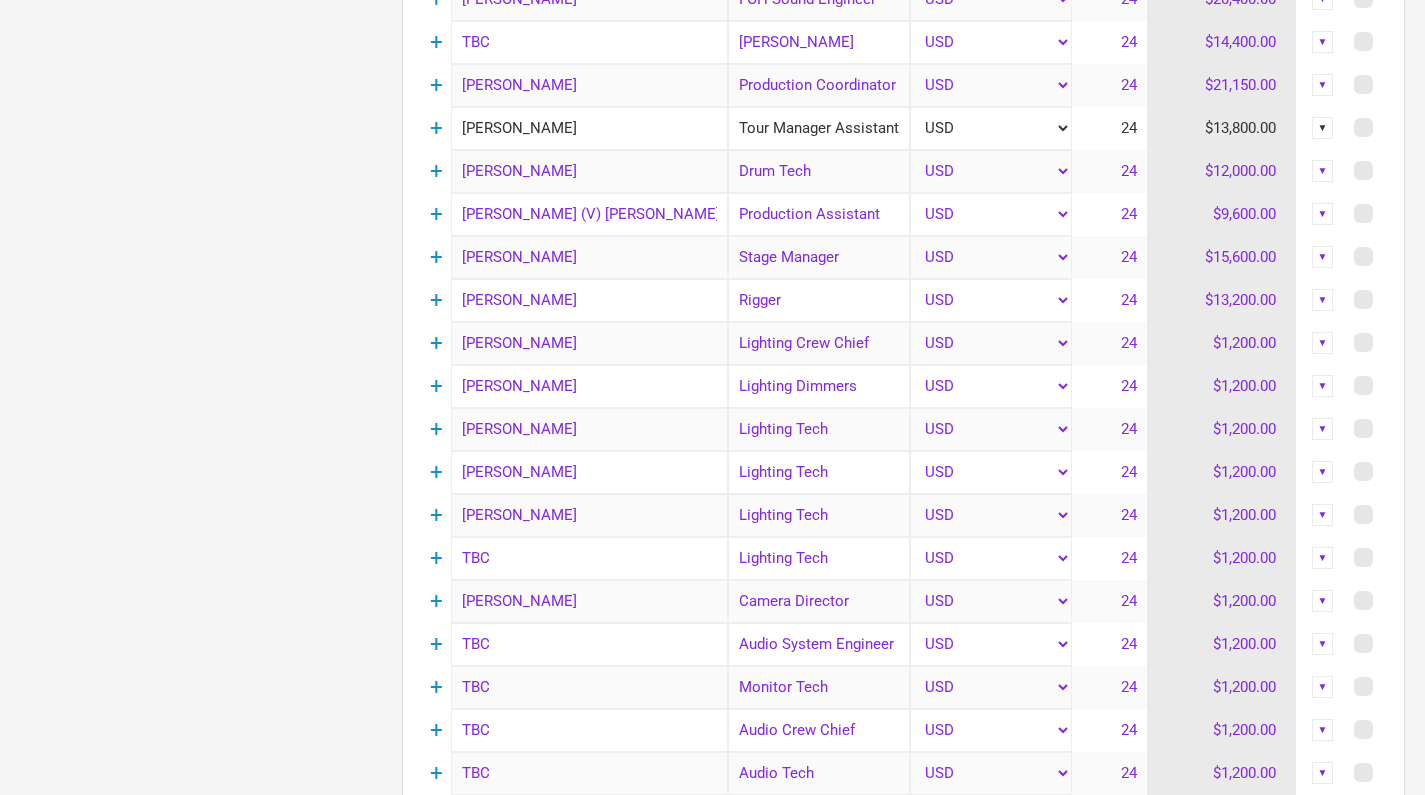 scroll, scrollTop: 1127, scrollLeft: 0, axis: vertical 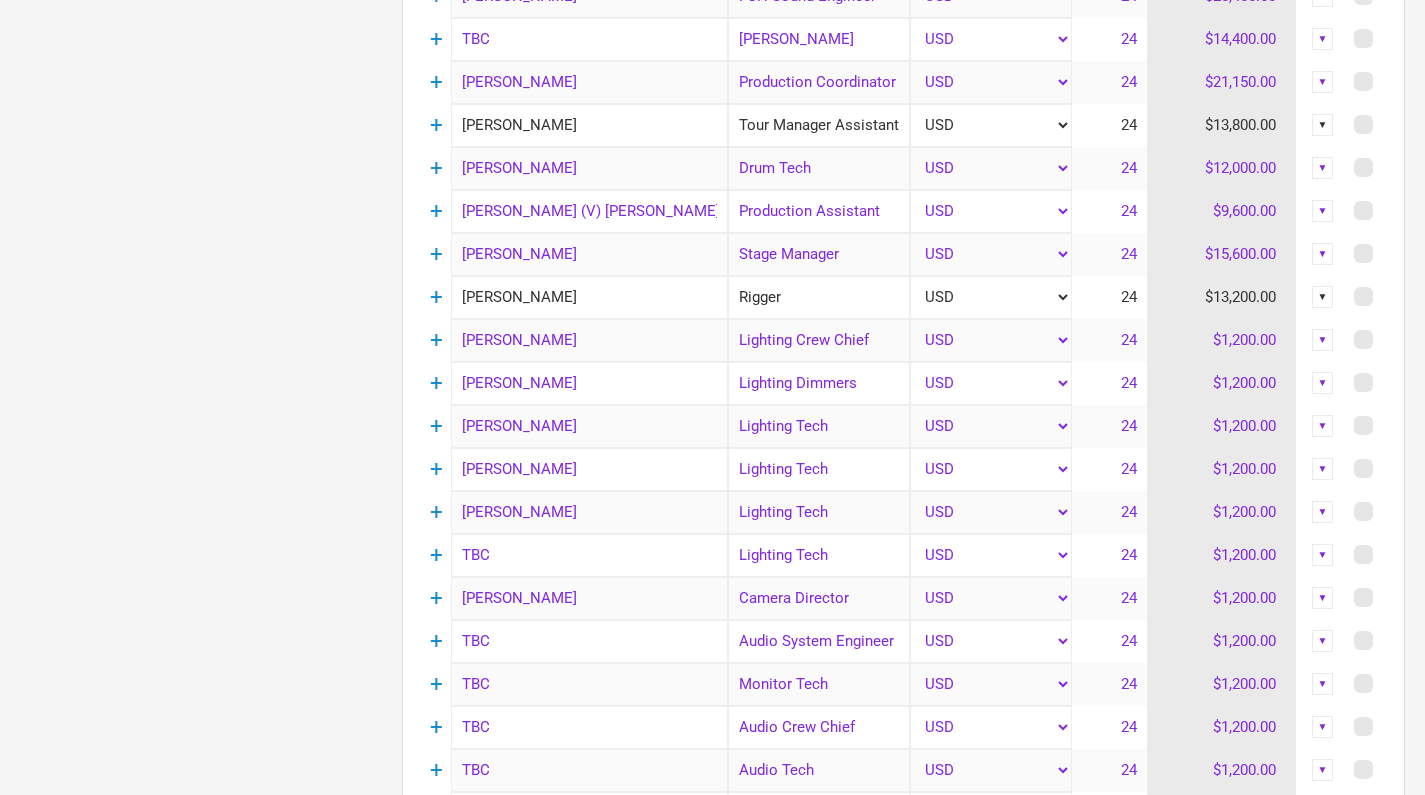 drag, startPoint x: 579, startPoint y: 297, endPoint x: 458, endPoint y: 299, distance: 121.016525 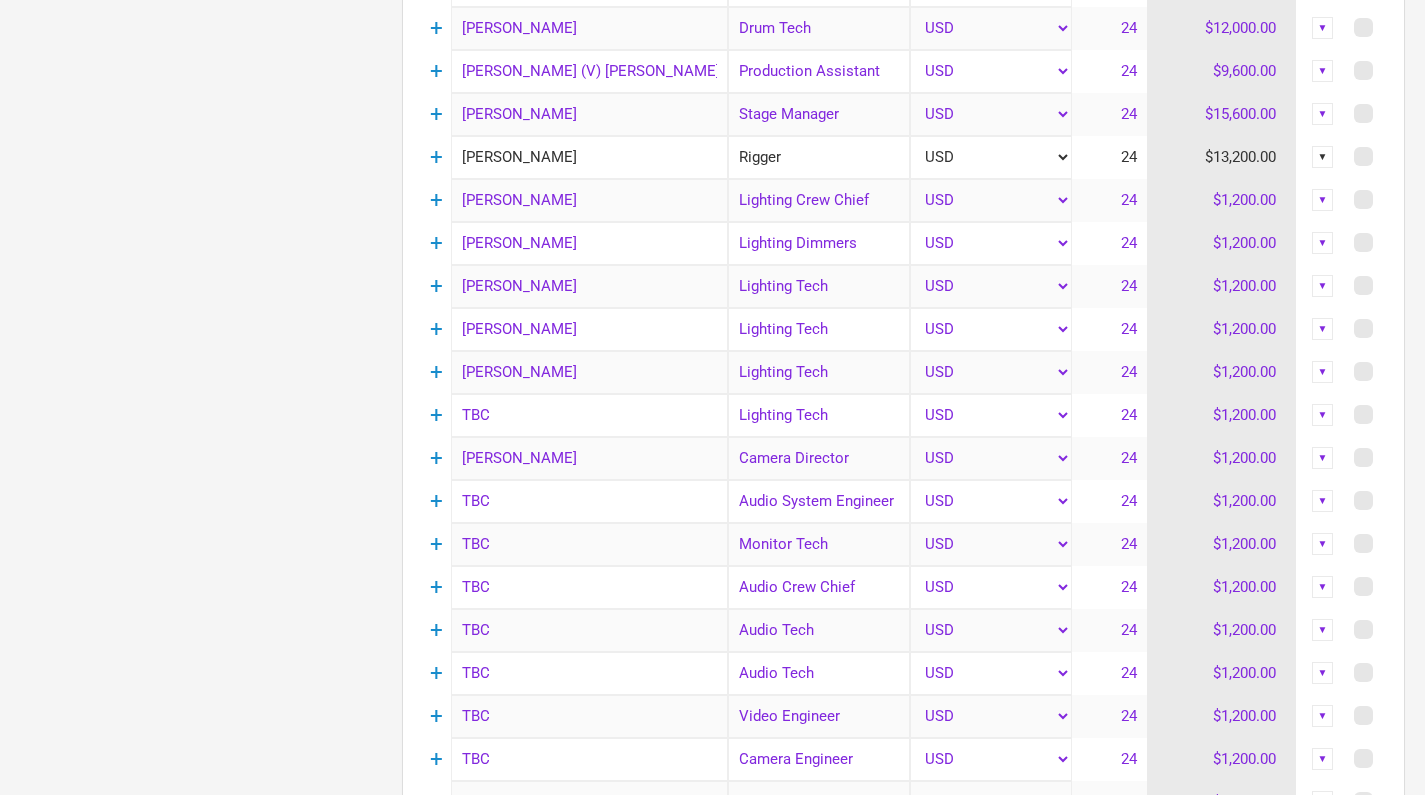 scroll, scrollTop: 1284, scrollLeft: 0, axis: vertical 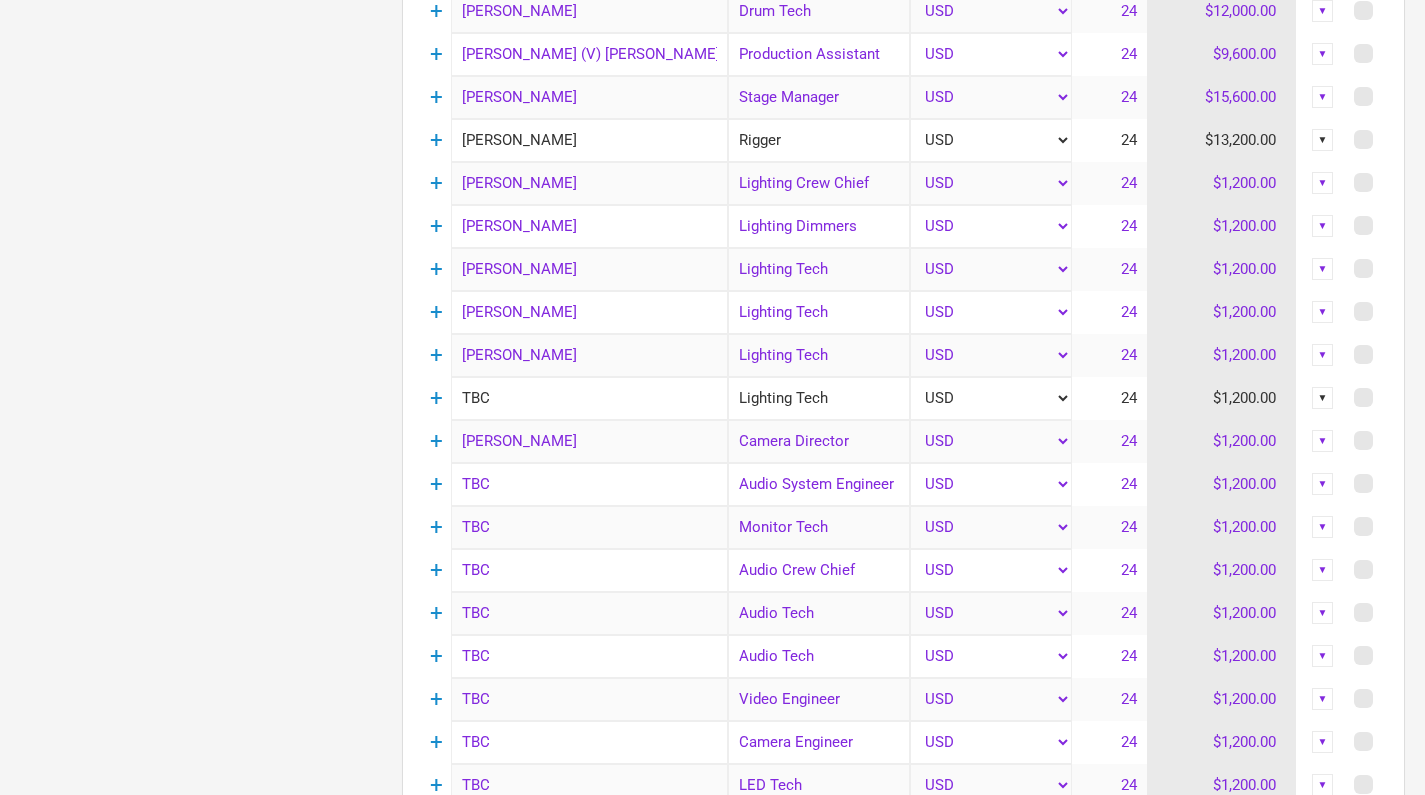 click on "TBC" at bounding box center [589, 398] 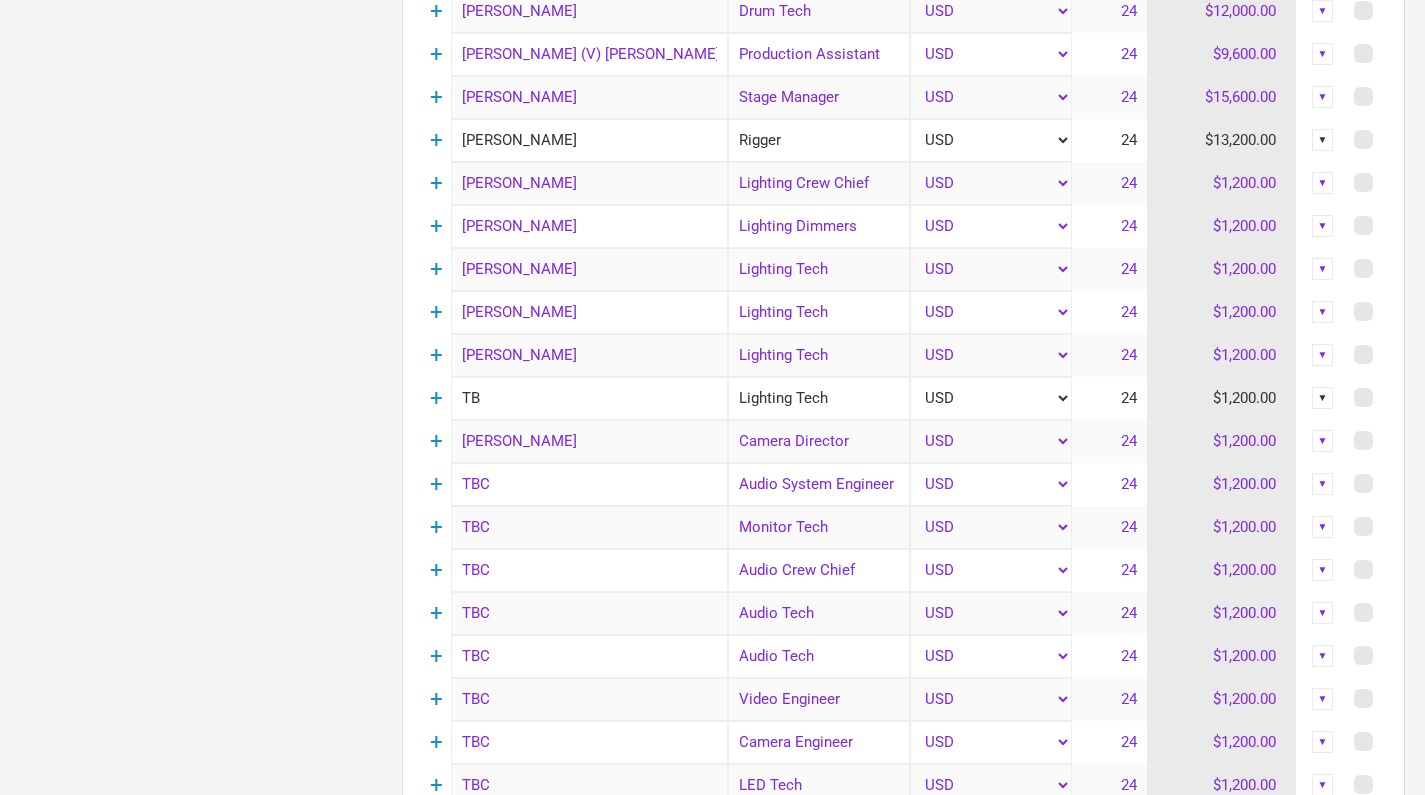 type on "T" 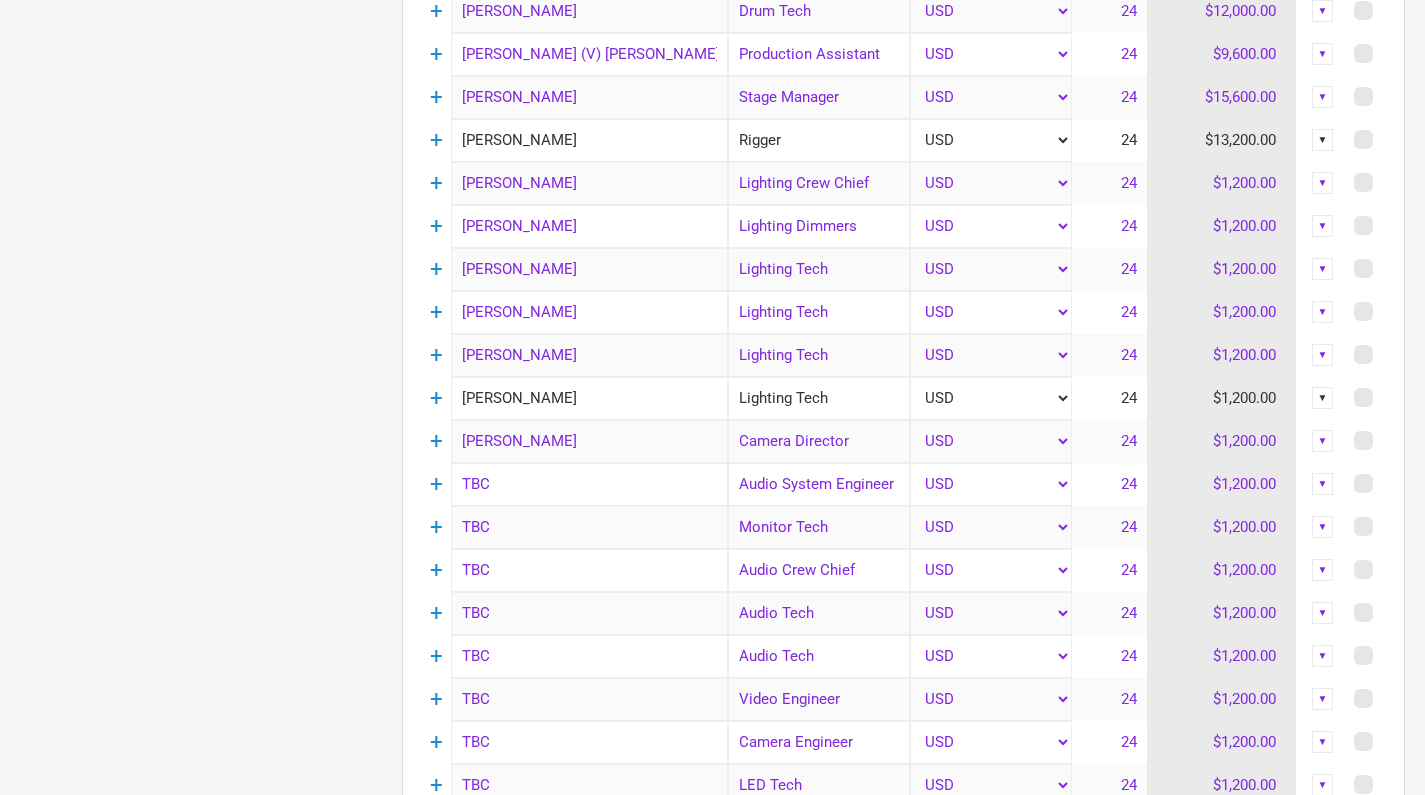 paste on "[PERSON_NAME]" 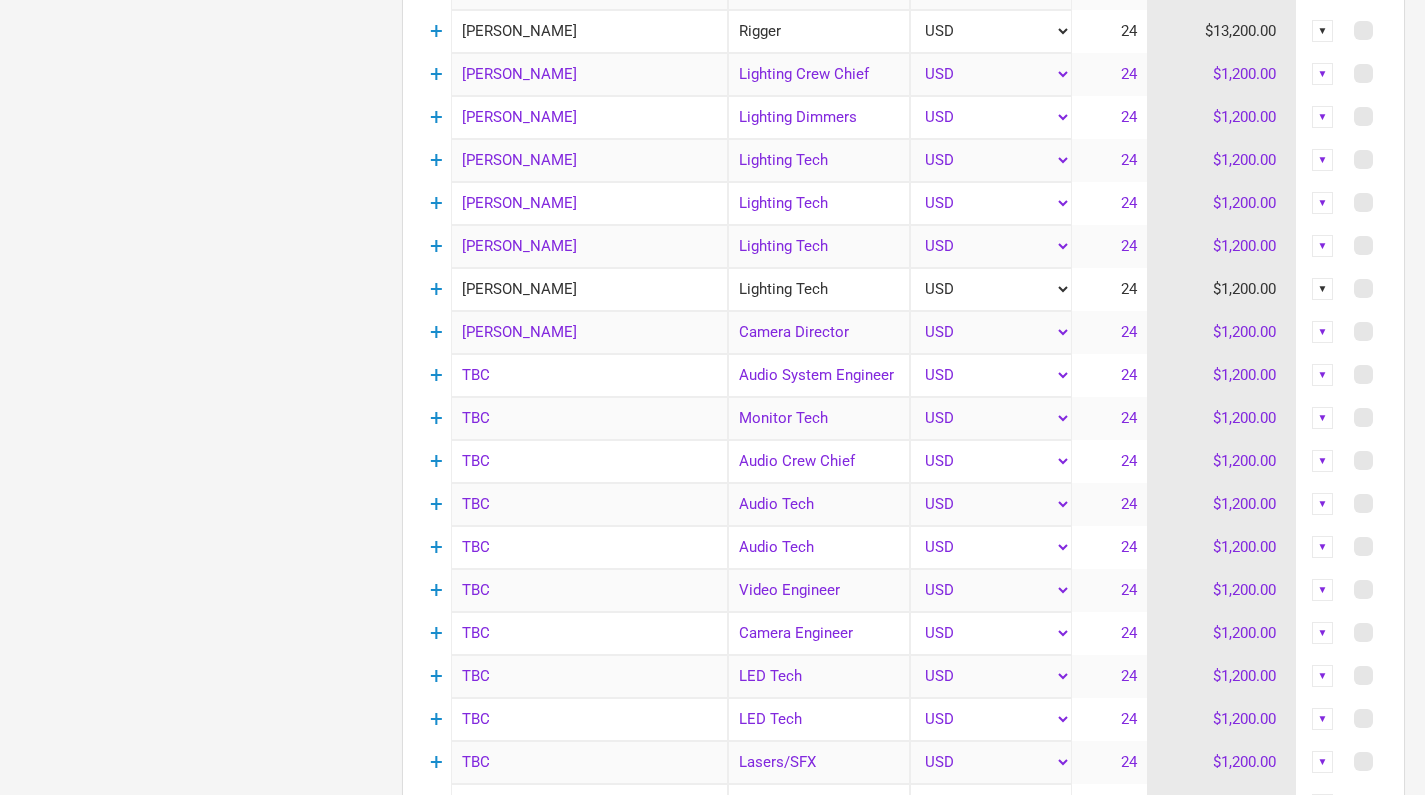 scroll, scrollTop: 1398, scrollLeft: 0, axis: vertical 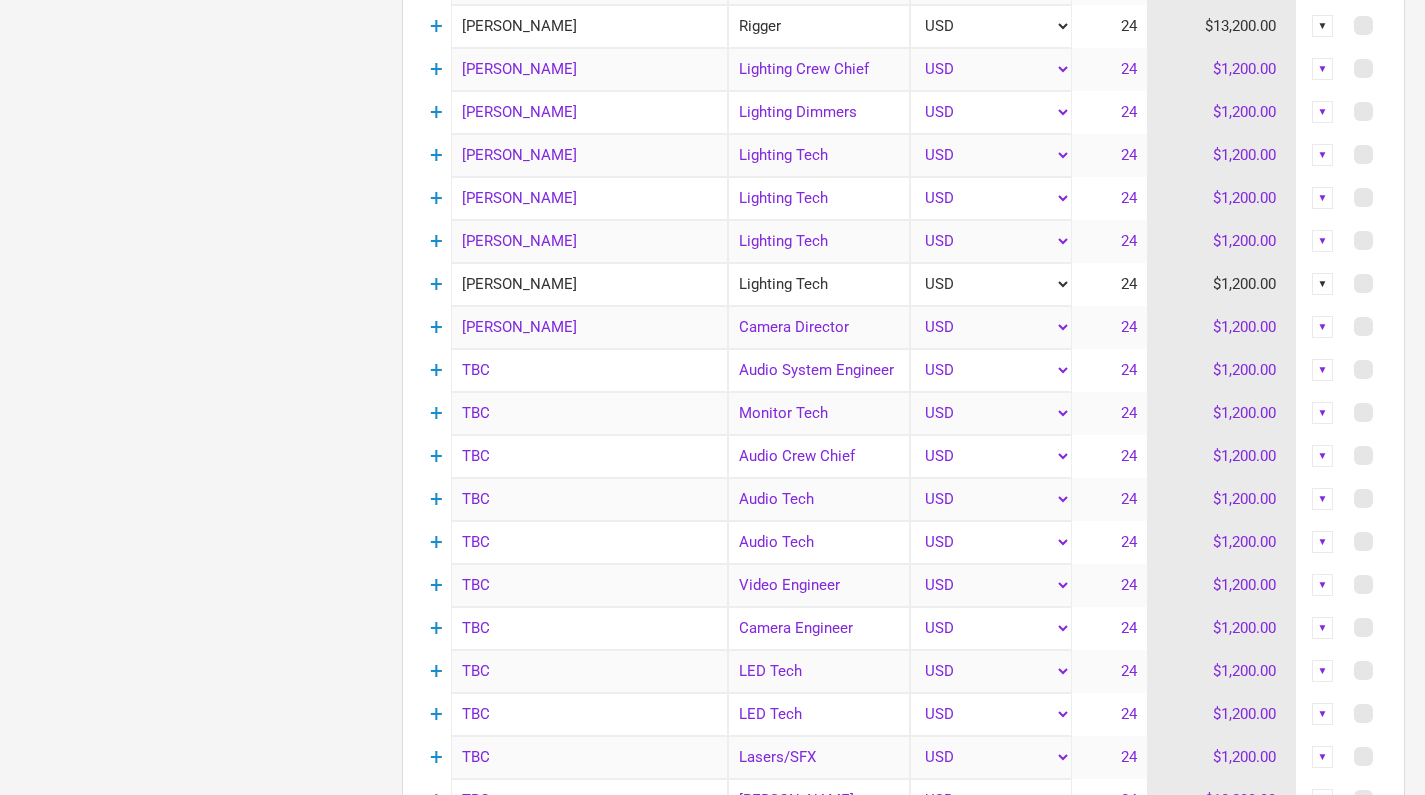 click on "TBC" at bounding box center [589, 370] 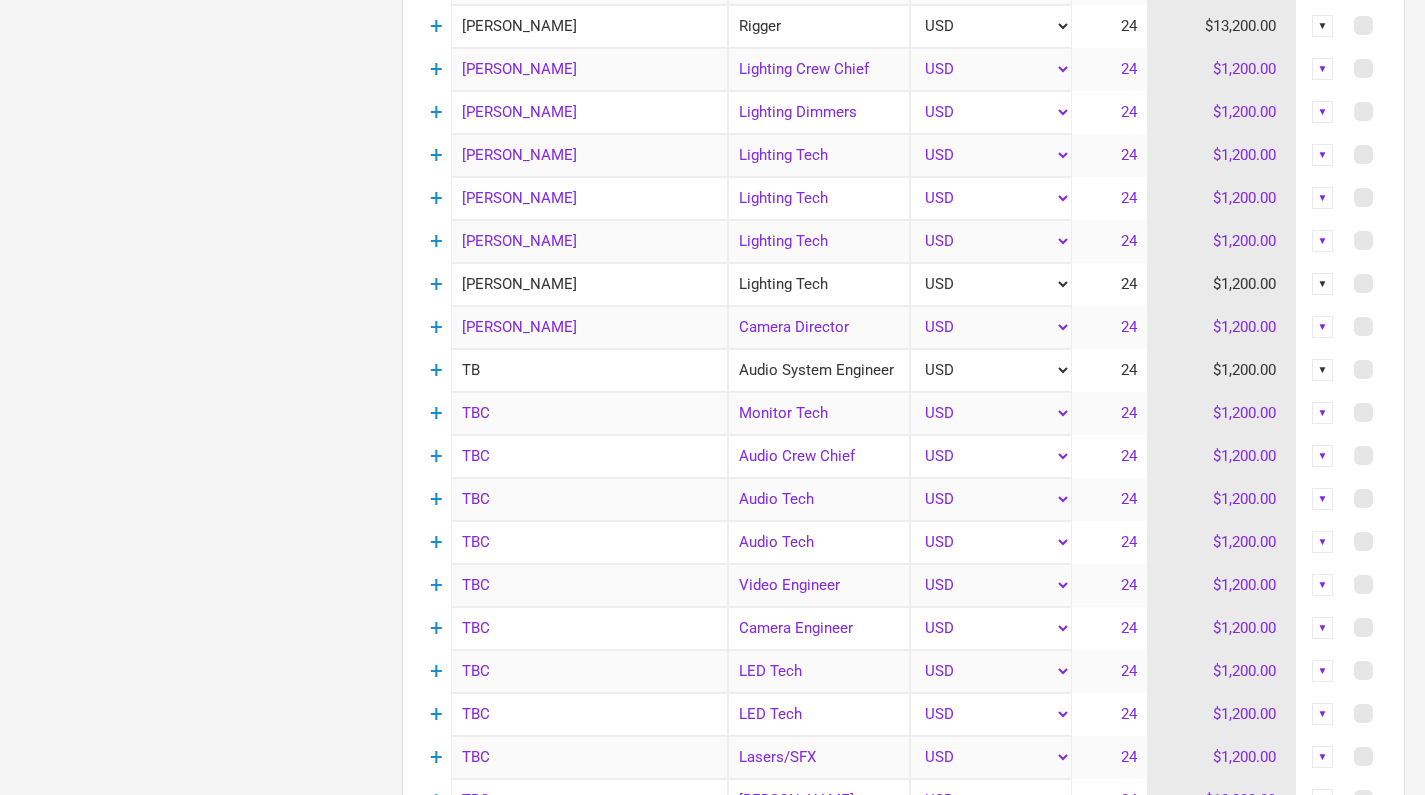 type on "T" 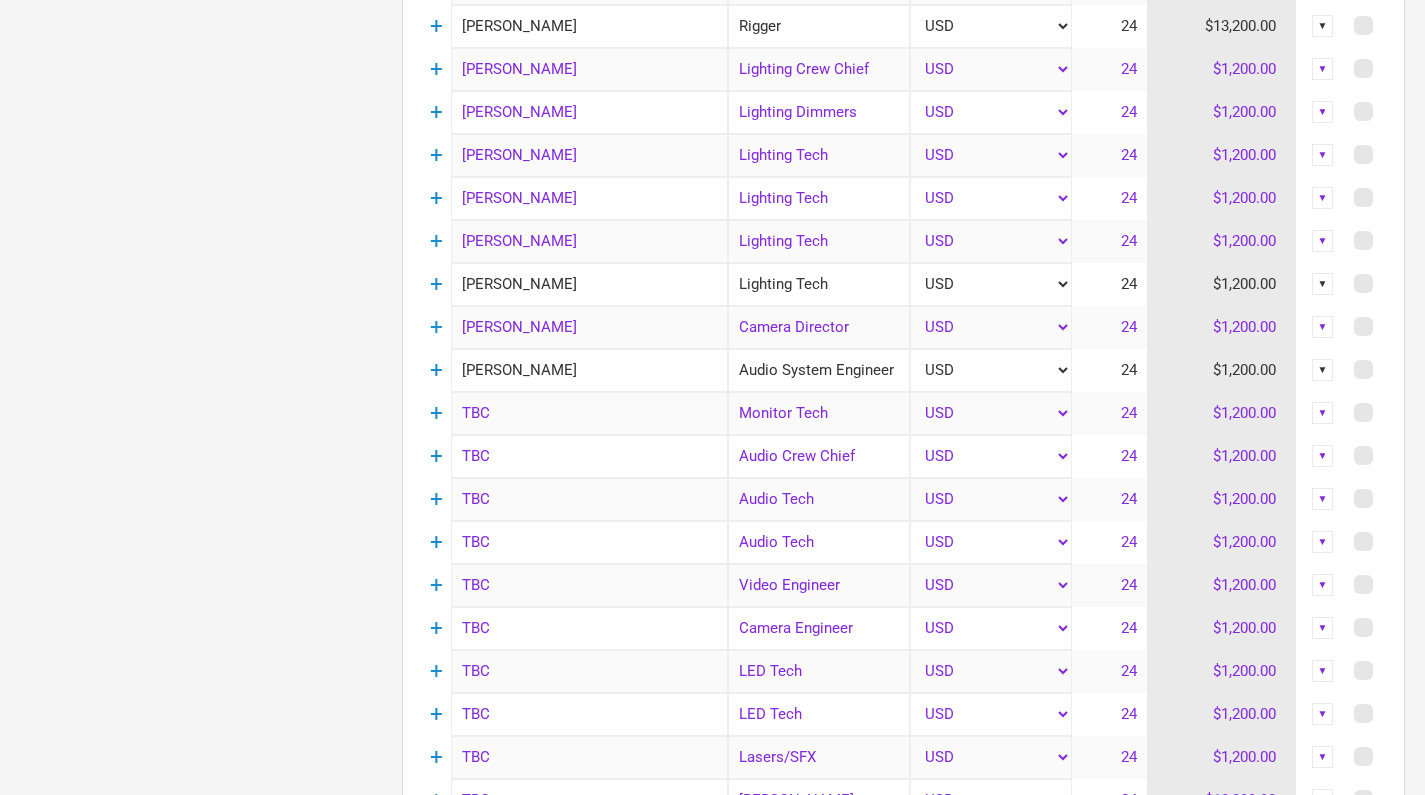 type on "[PERSON_NAME]" 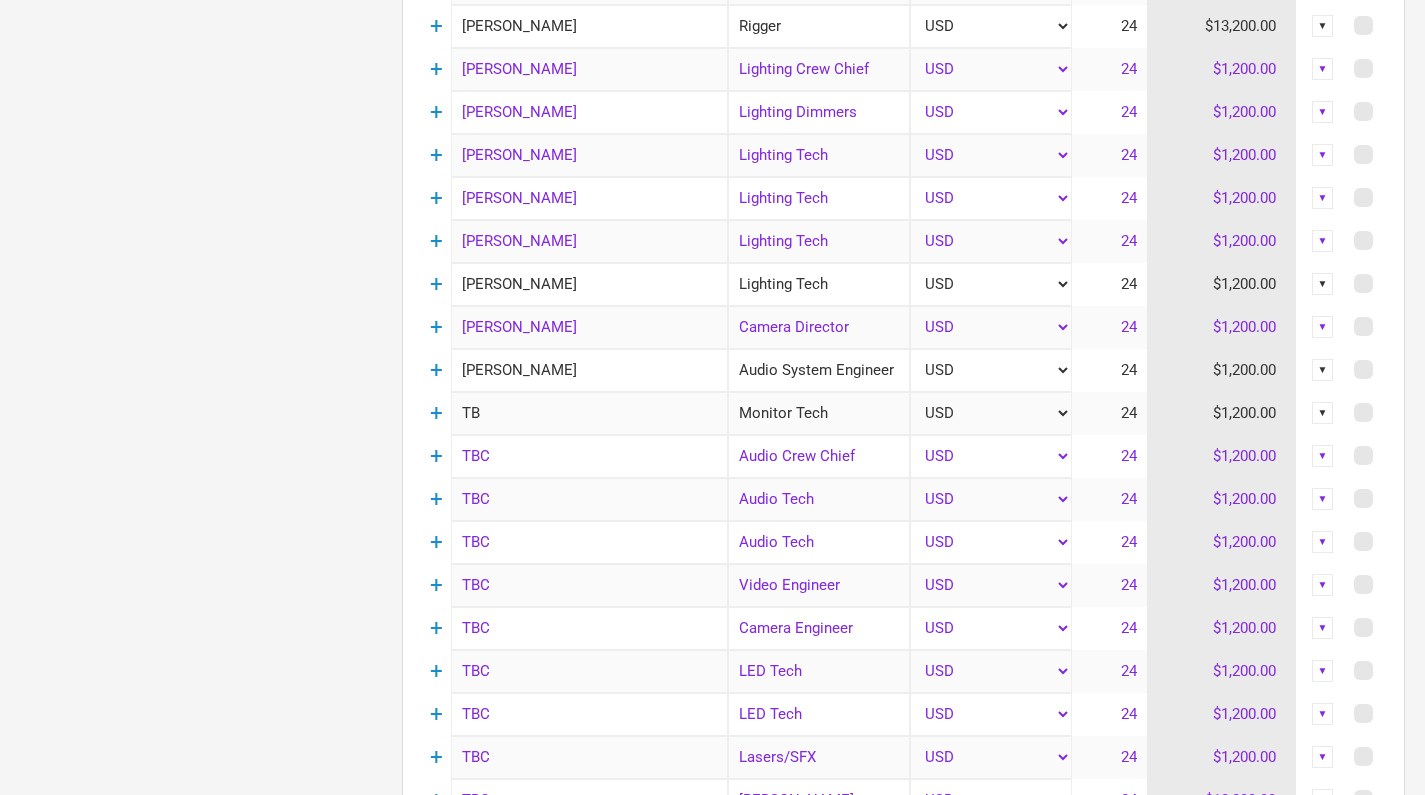 type on "T" 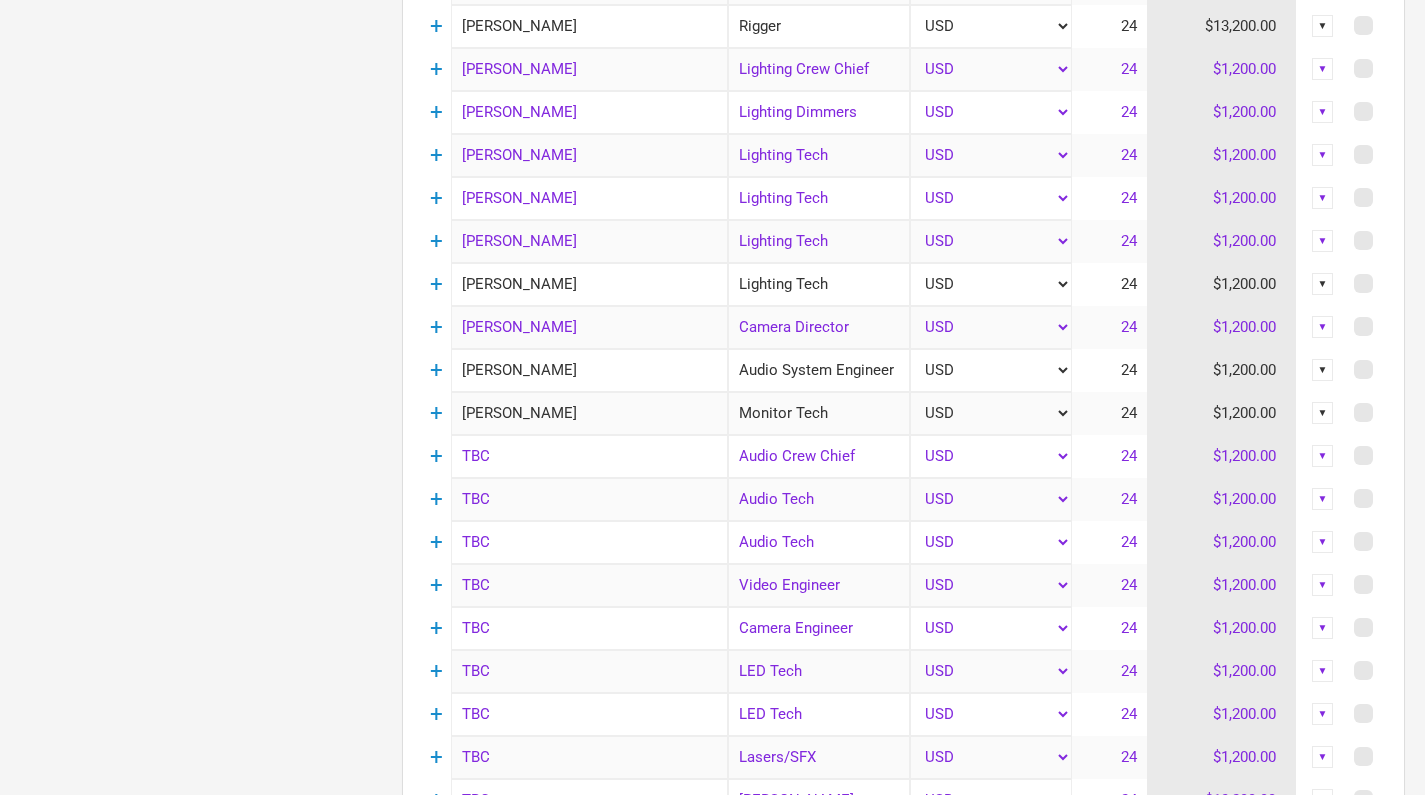 type on "[PERSON_NAME]" 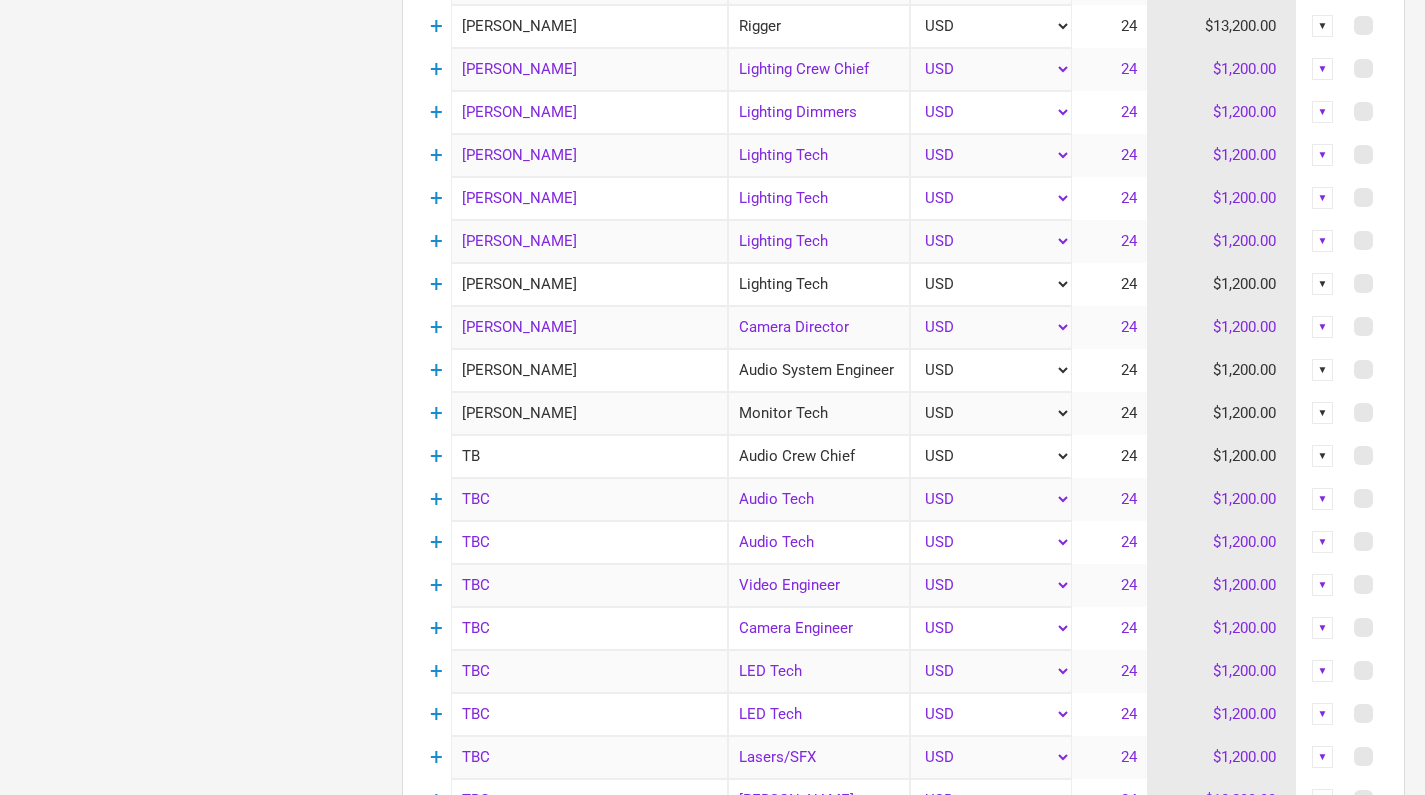 type on "T" 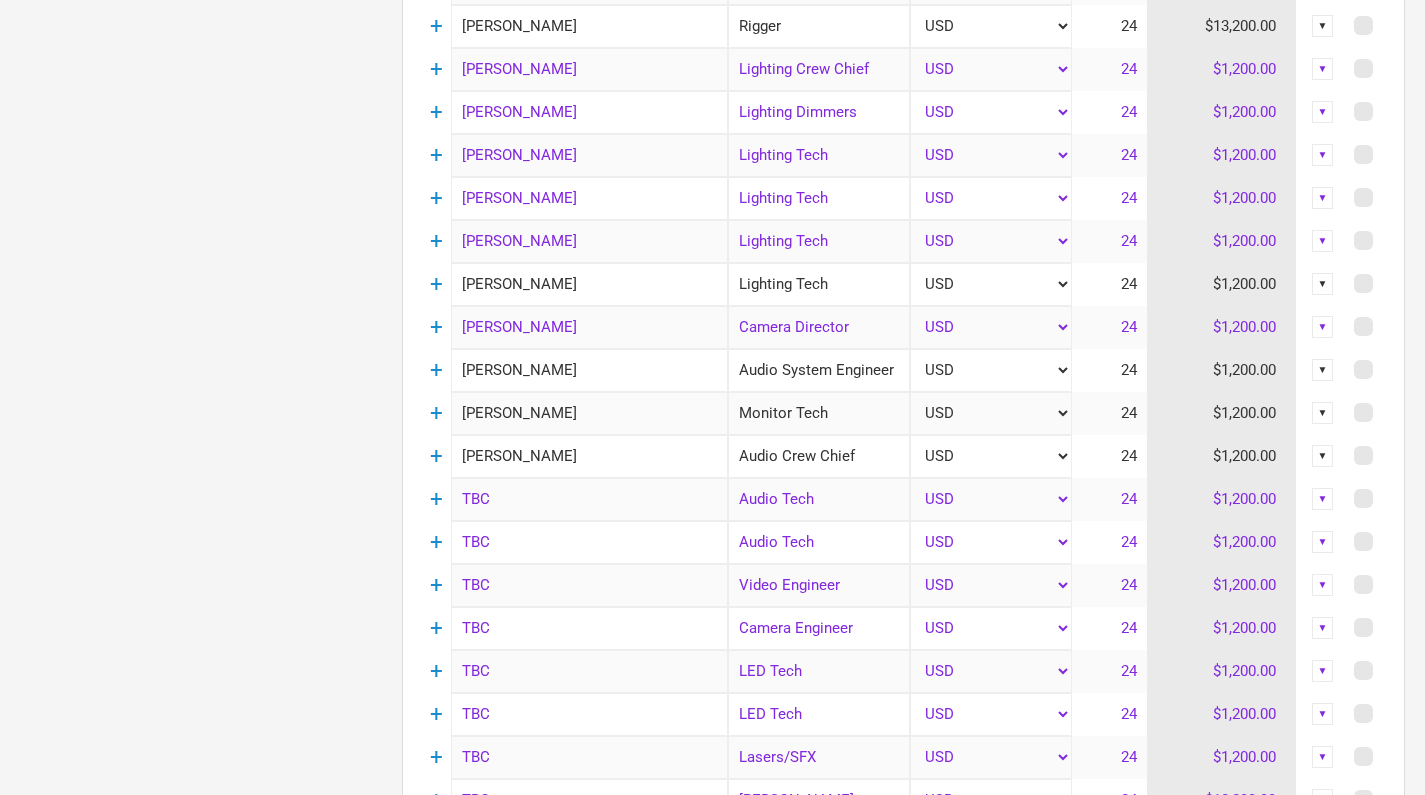 type on "[PERSON_NAME]" 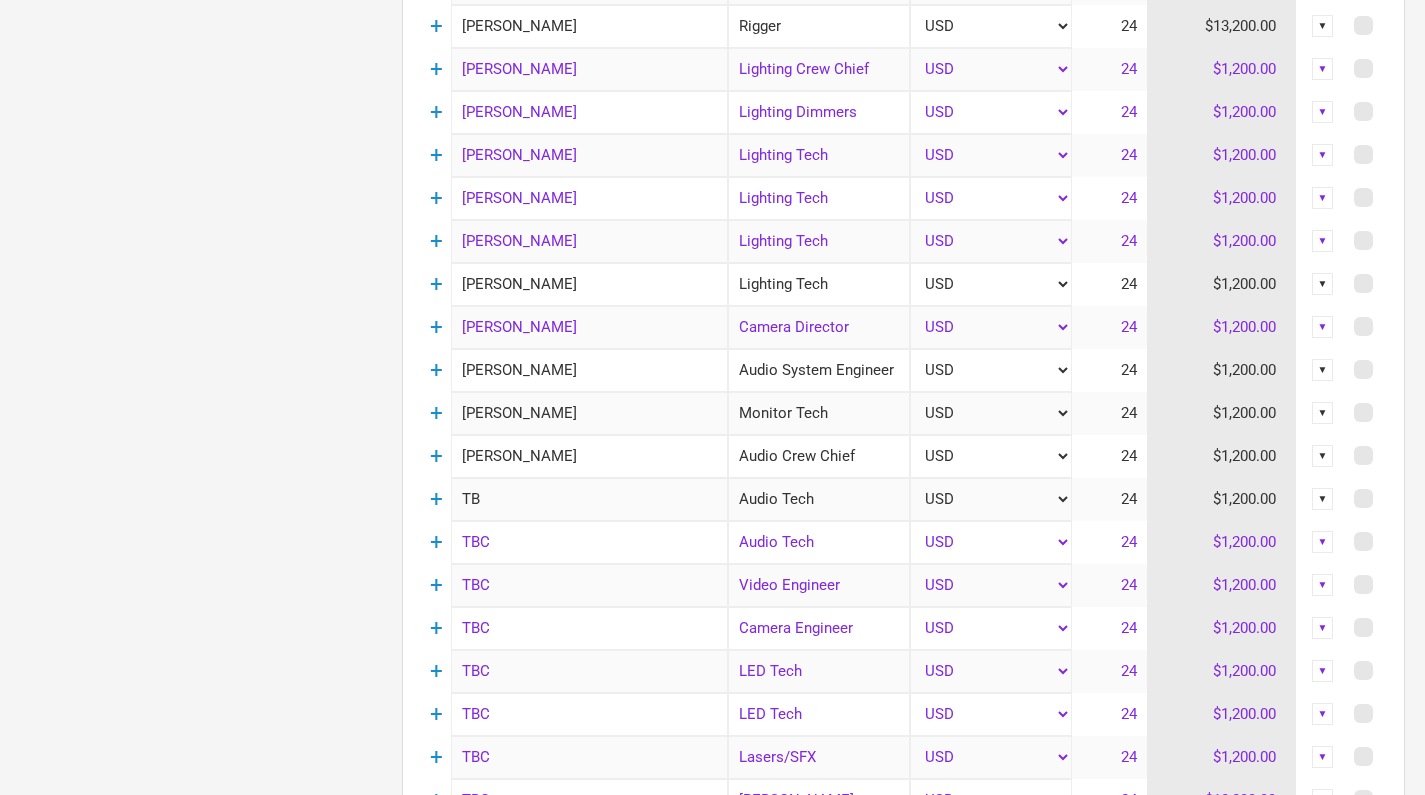 type on "T" 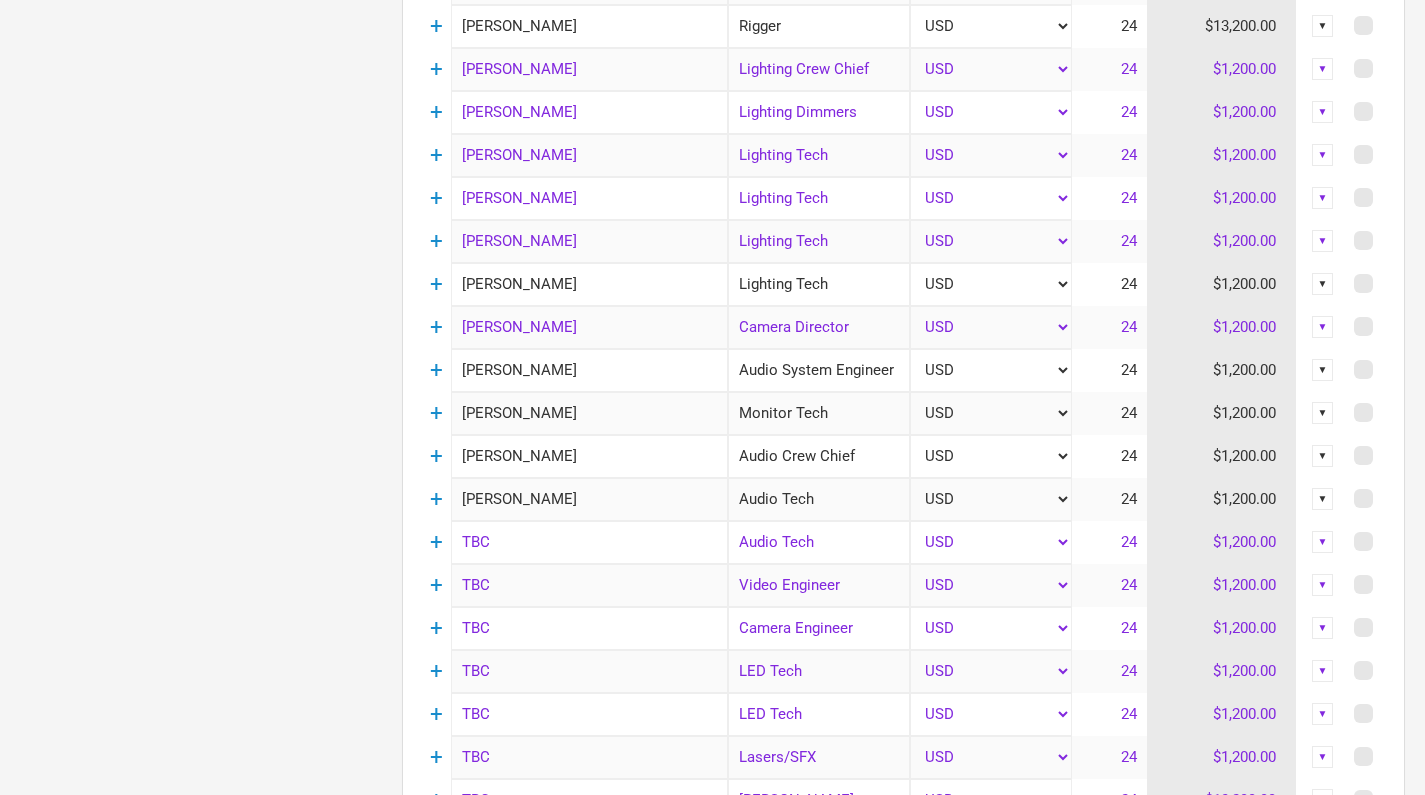 type on "[PERSON_NAME]" 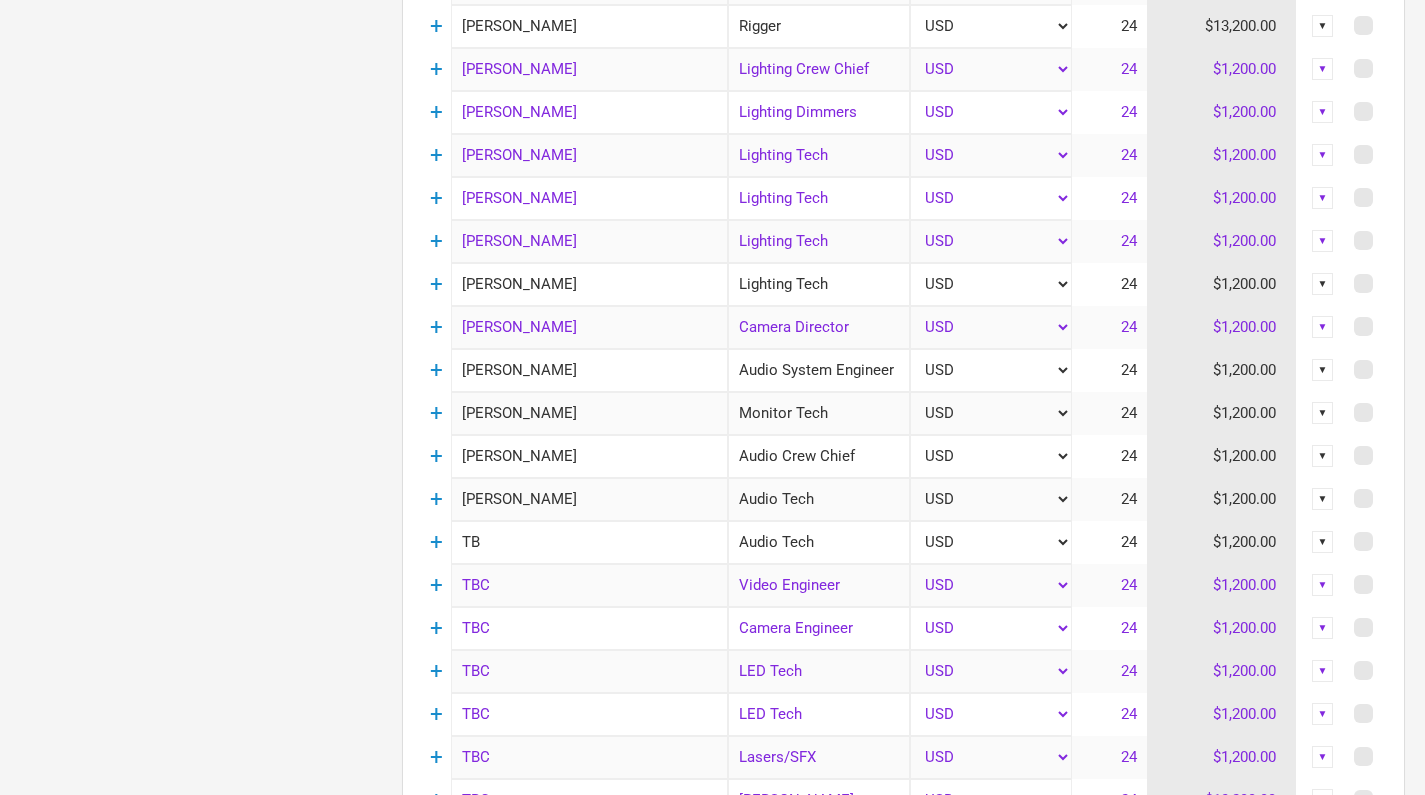 type on "T" 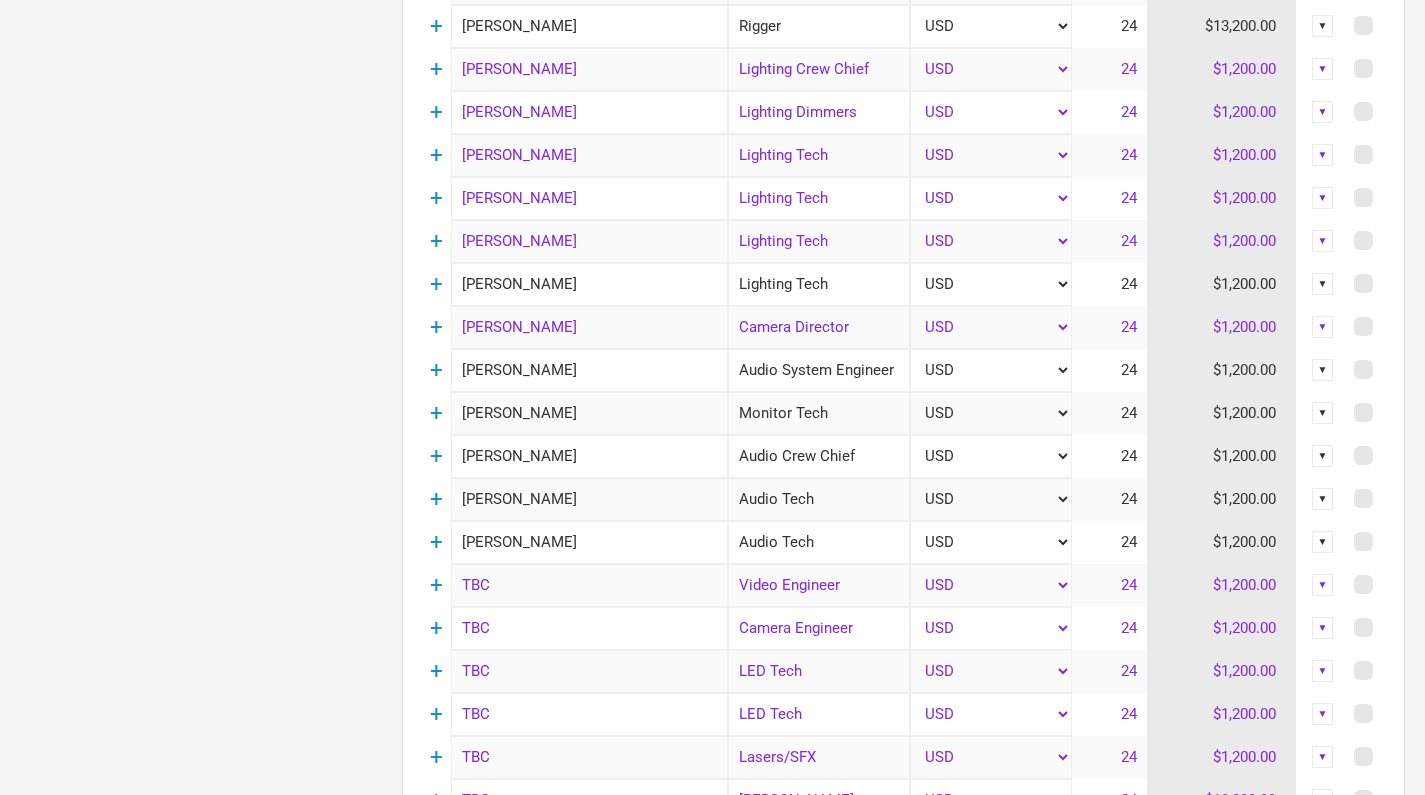 type on "[PERSON_NAME]" 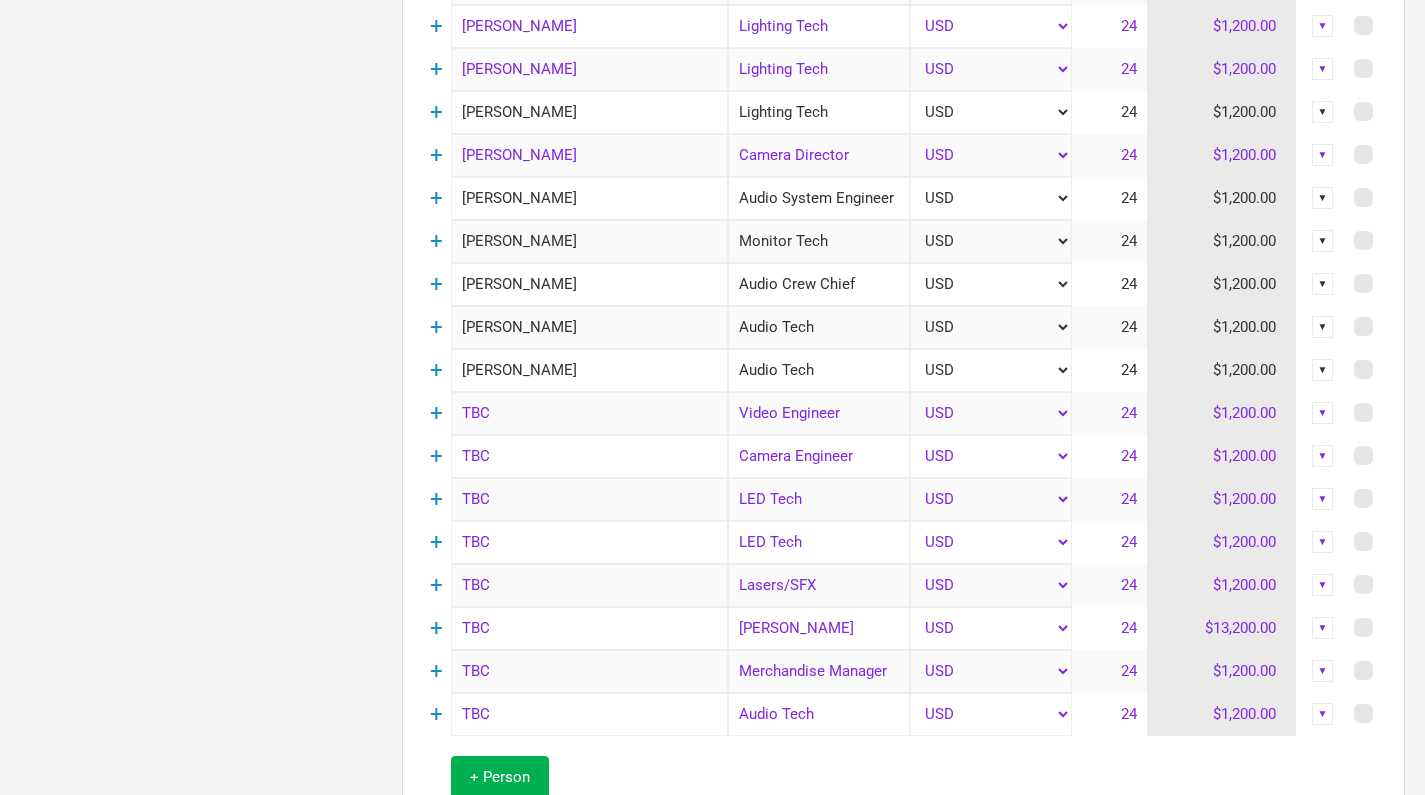 scroll, scrollTop: 1575, scrollLeft: 0, axis: vertical 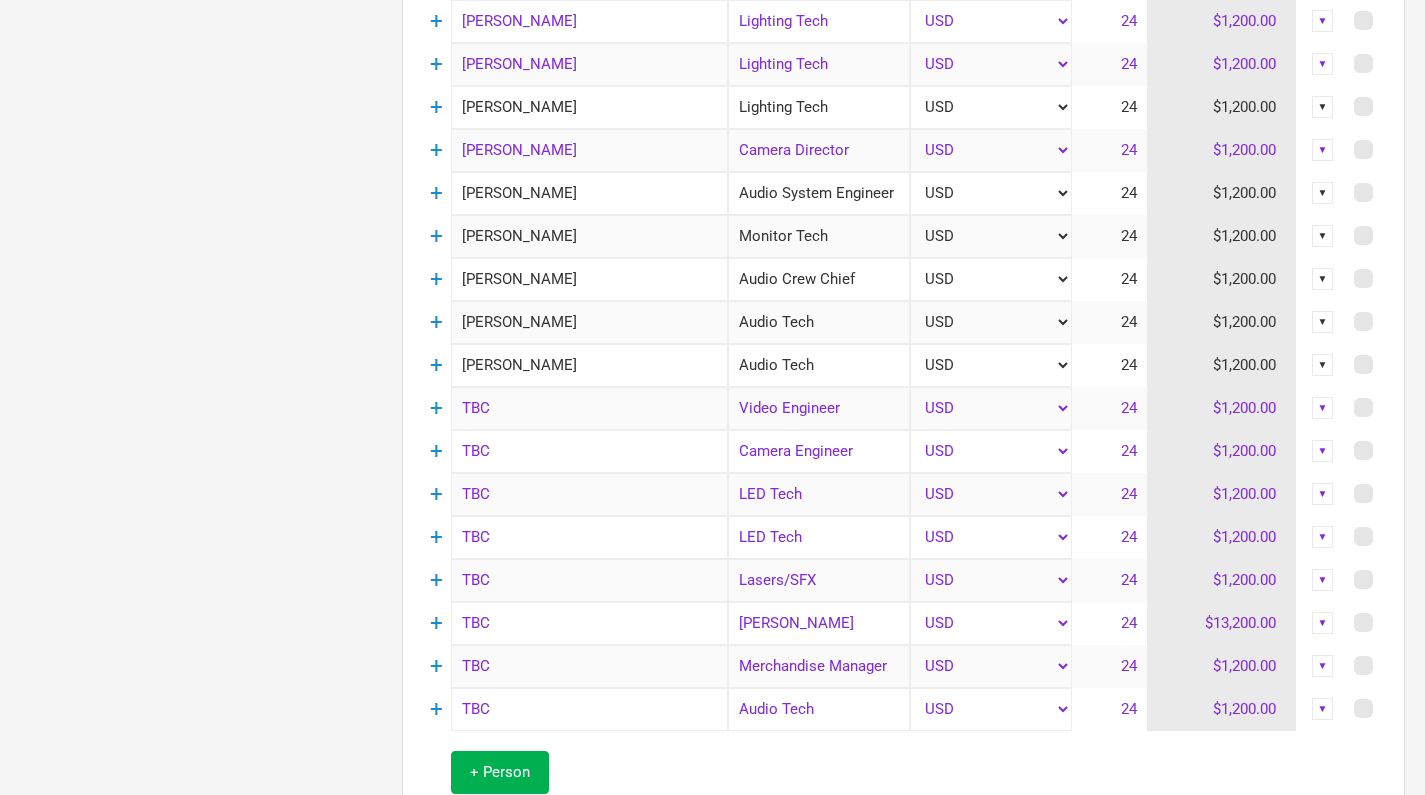 click on "TBC" at bounding box center [589, 709] 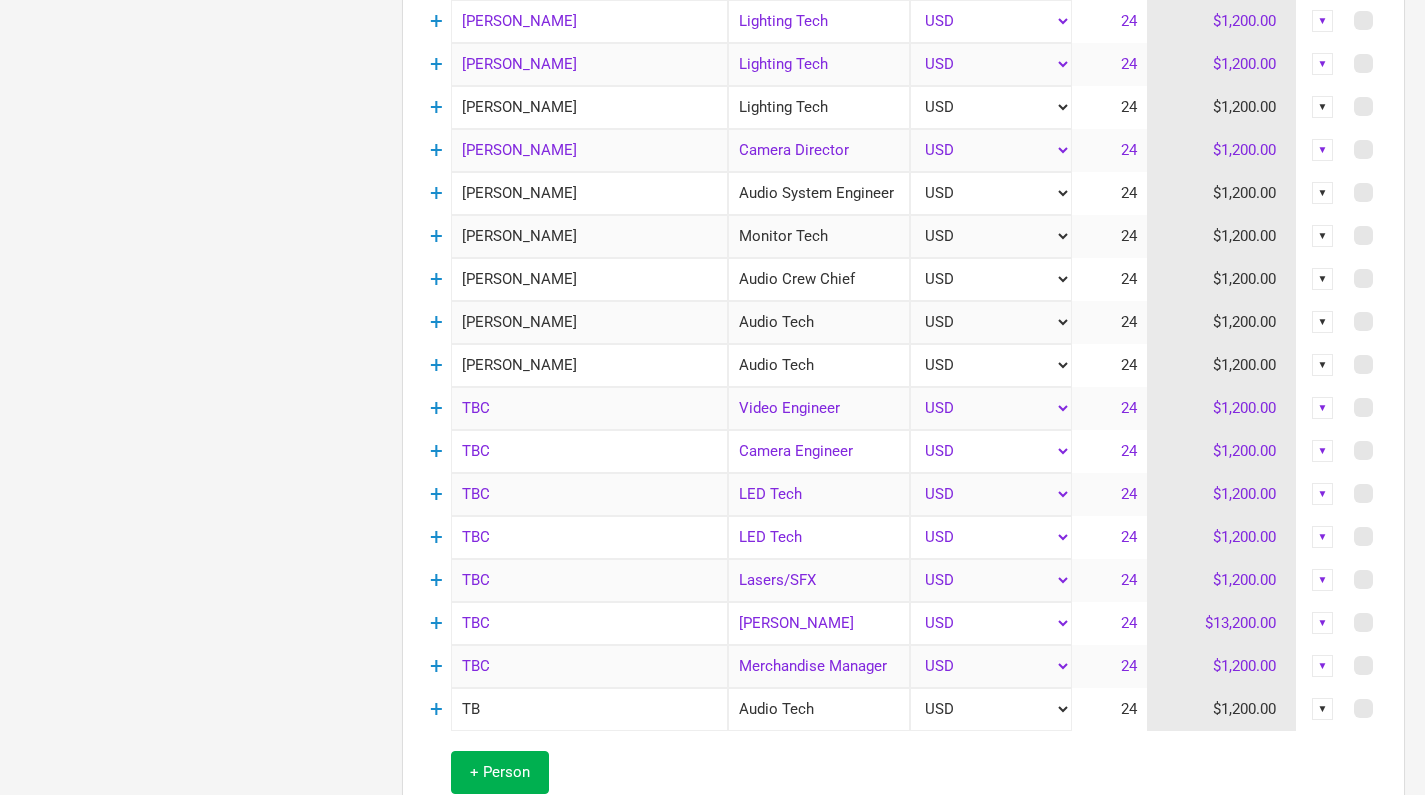 type on "T" 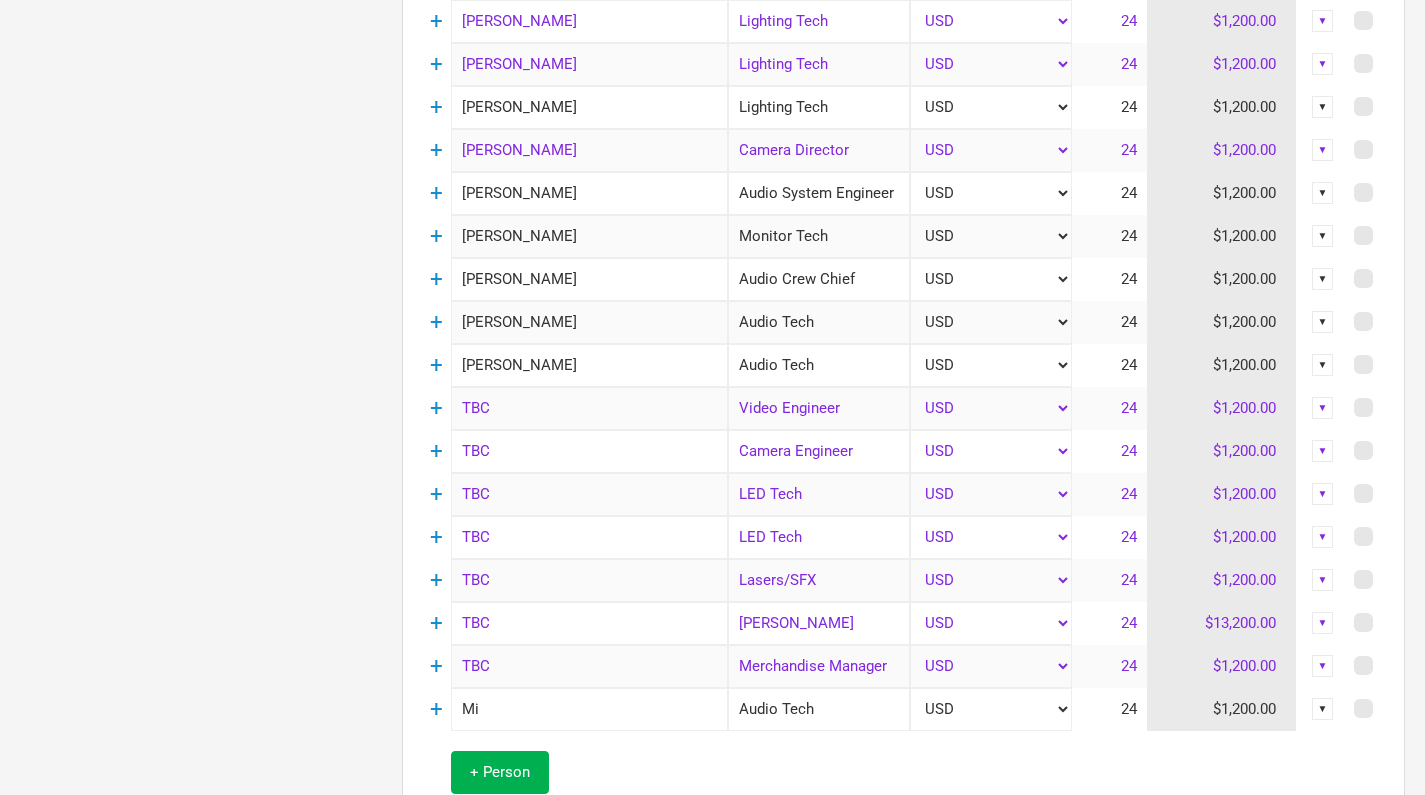 type on "M" 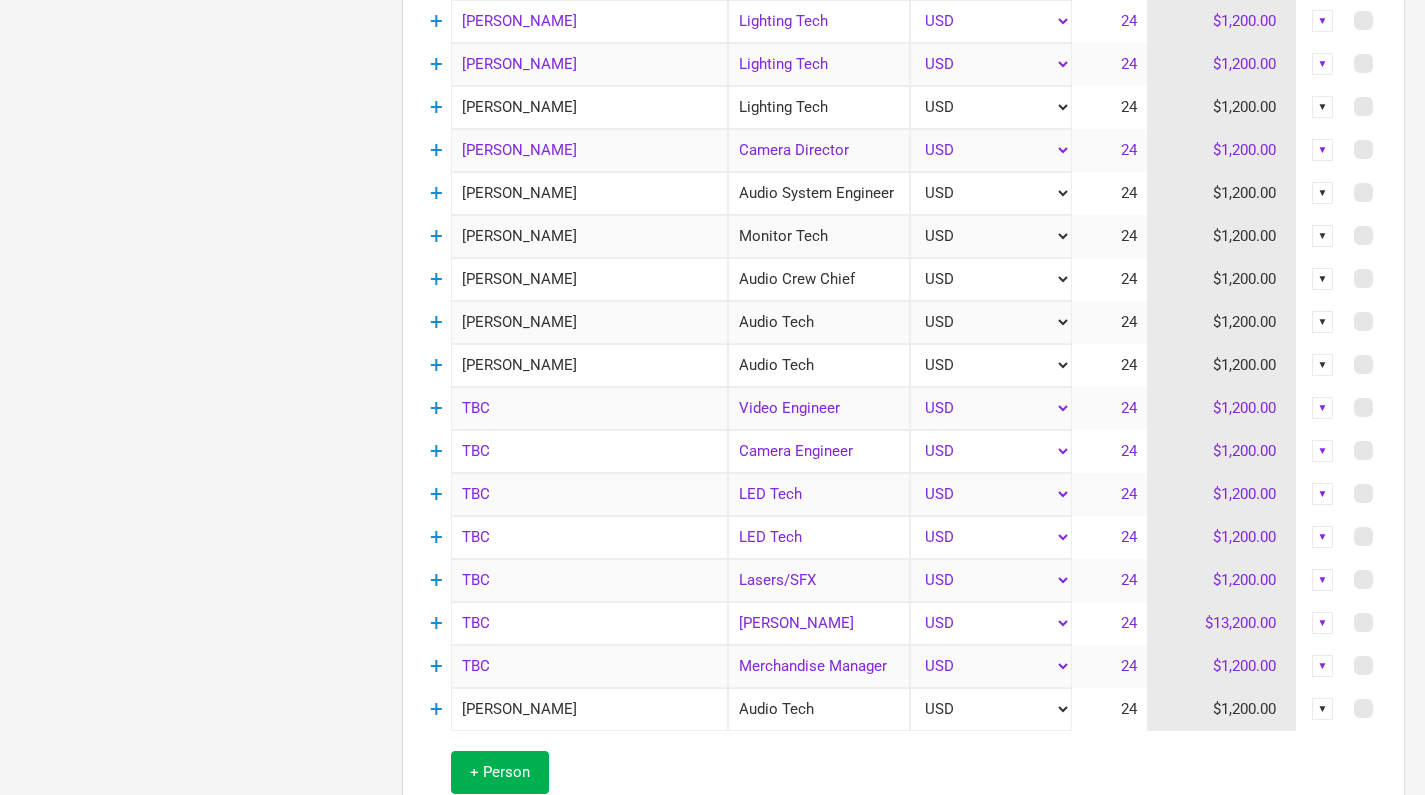 type on "[PERSON_NAME]" 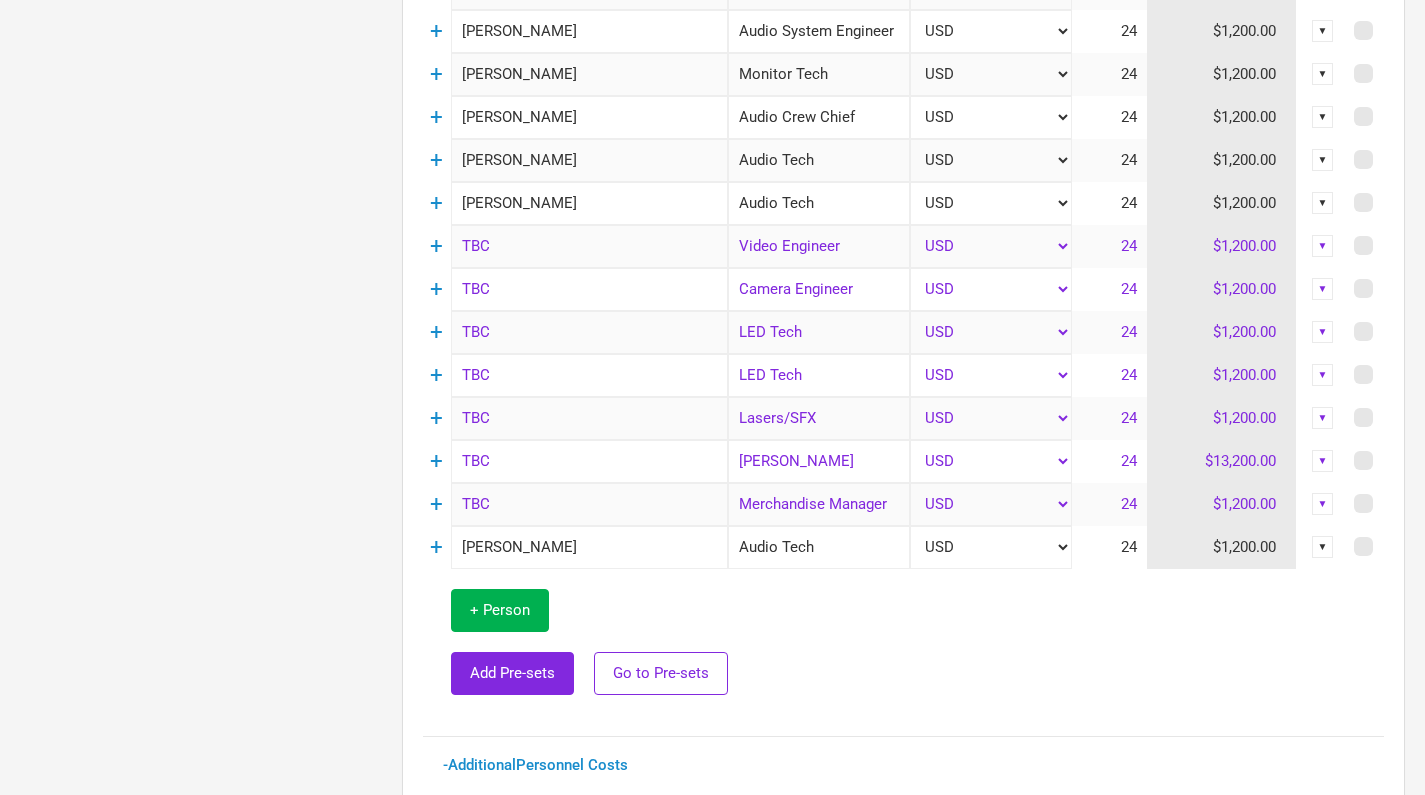 scroll, scrollTop: 1752, scrollLeft: 0, axis: vertical 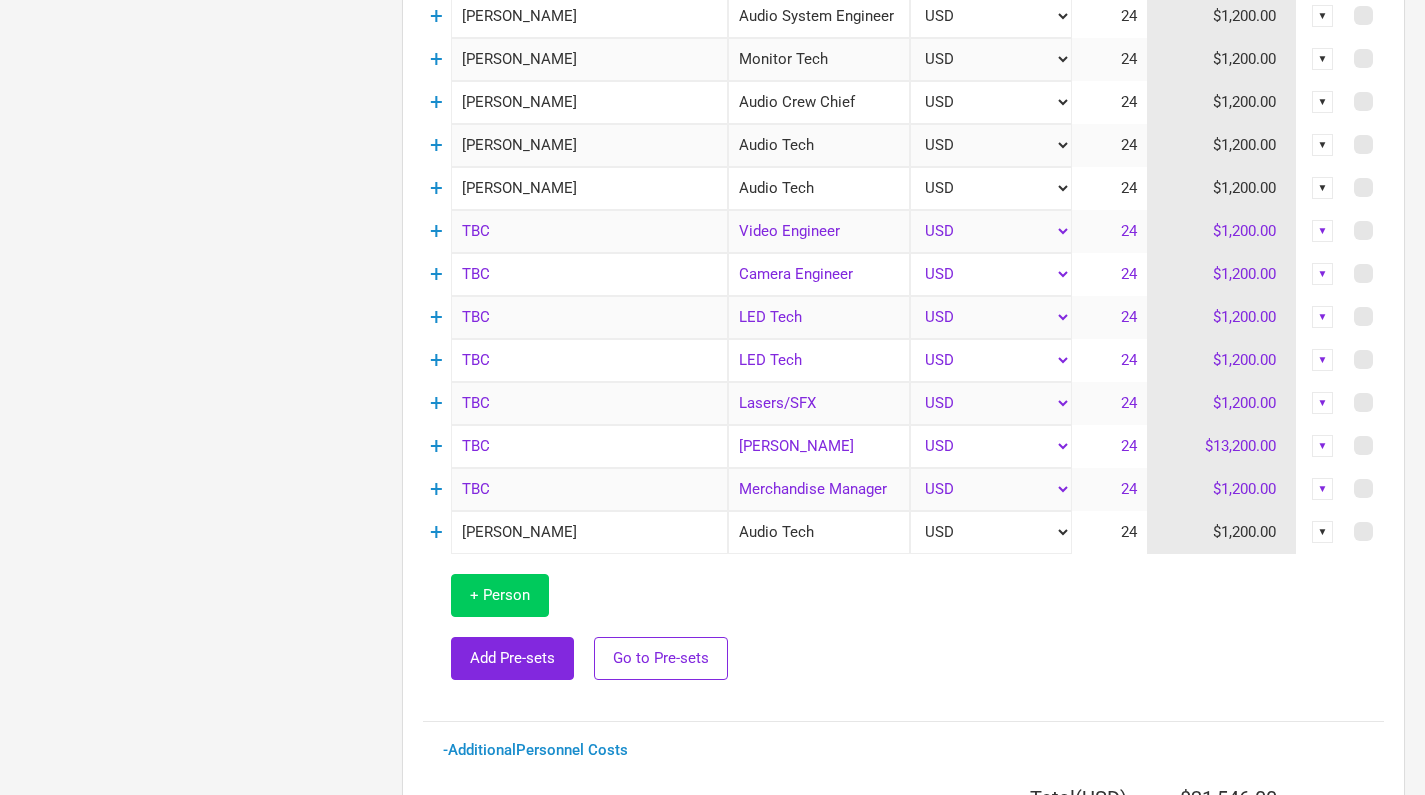 click on "+ Person" at bounding box center (500, 595) 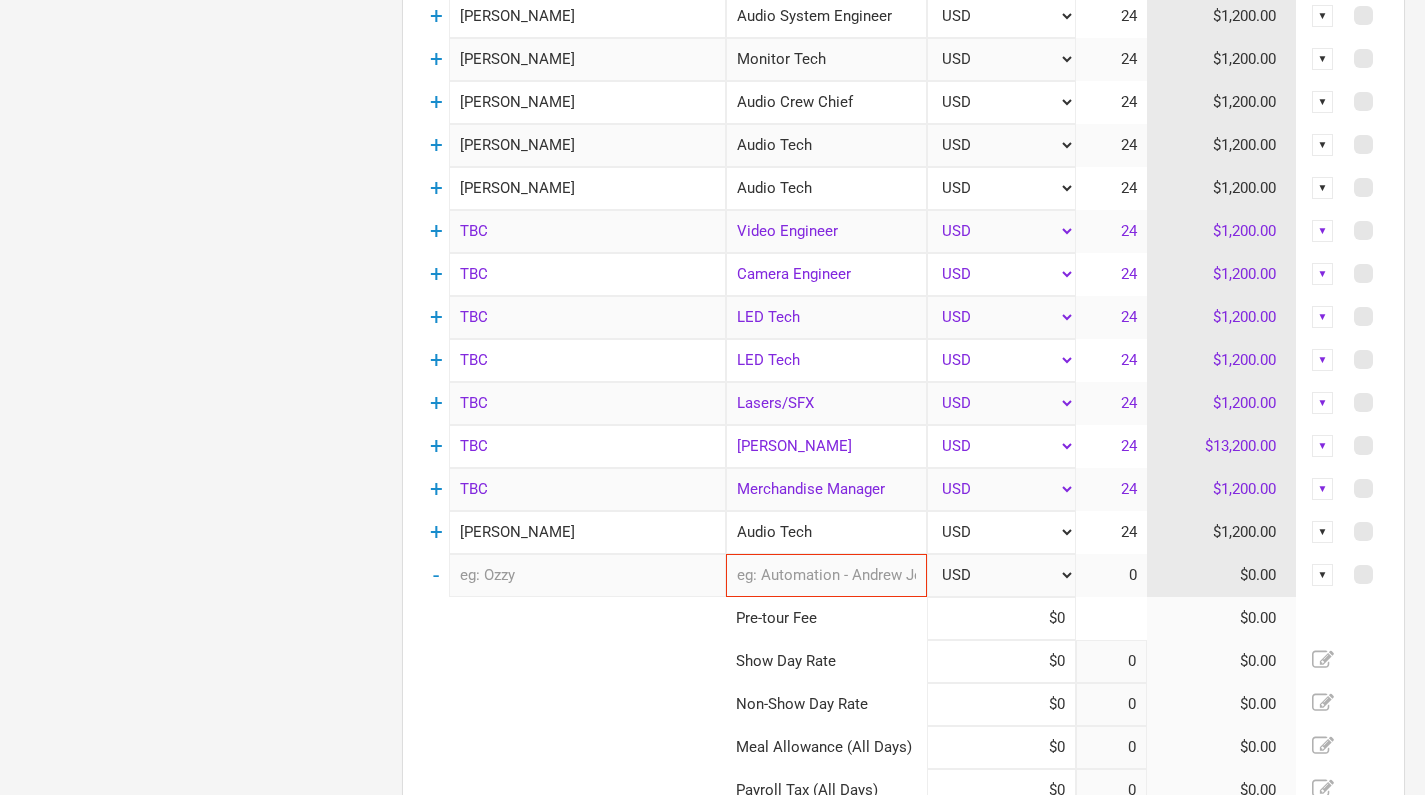 type on "10" 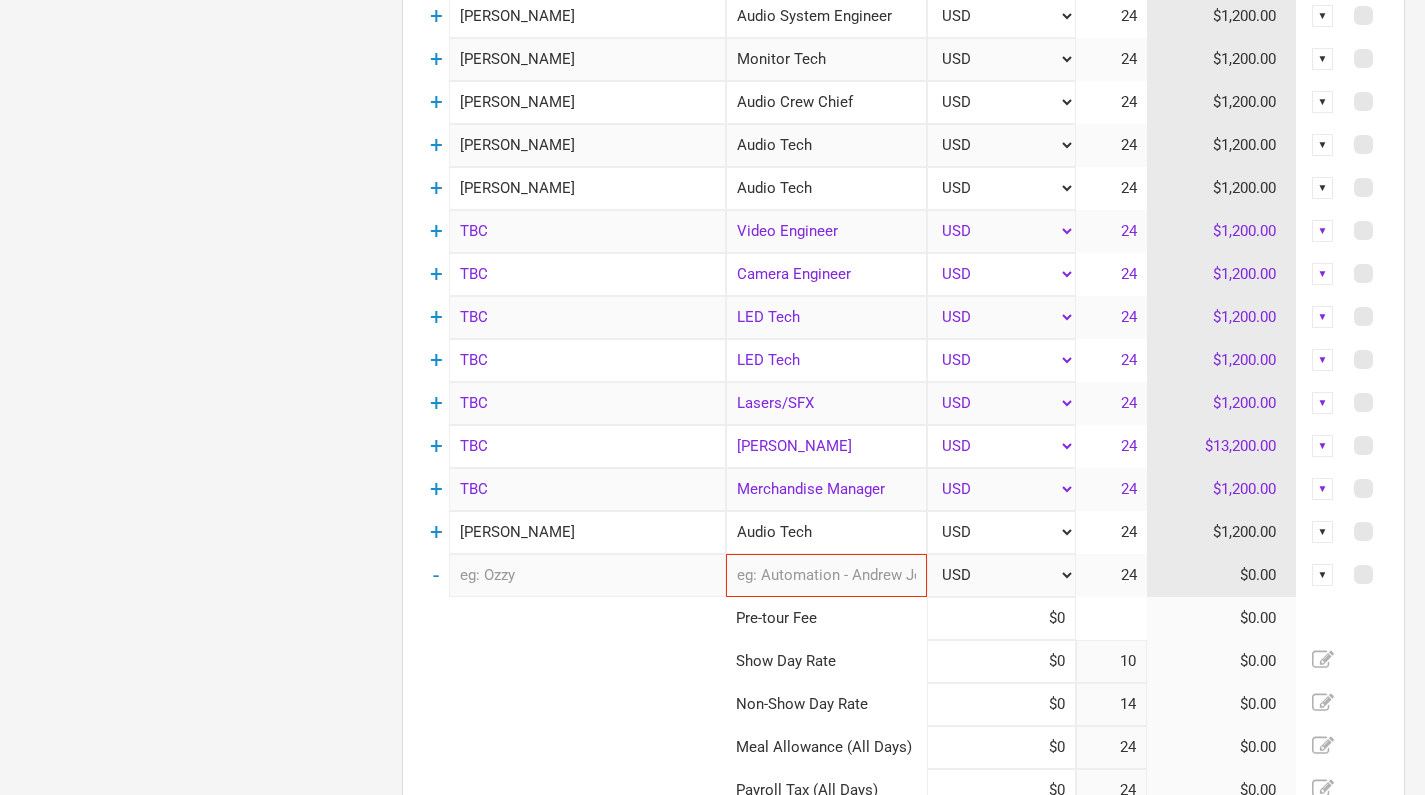 click at bounding box center (587, 575) 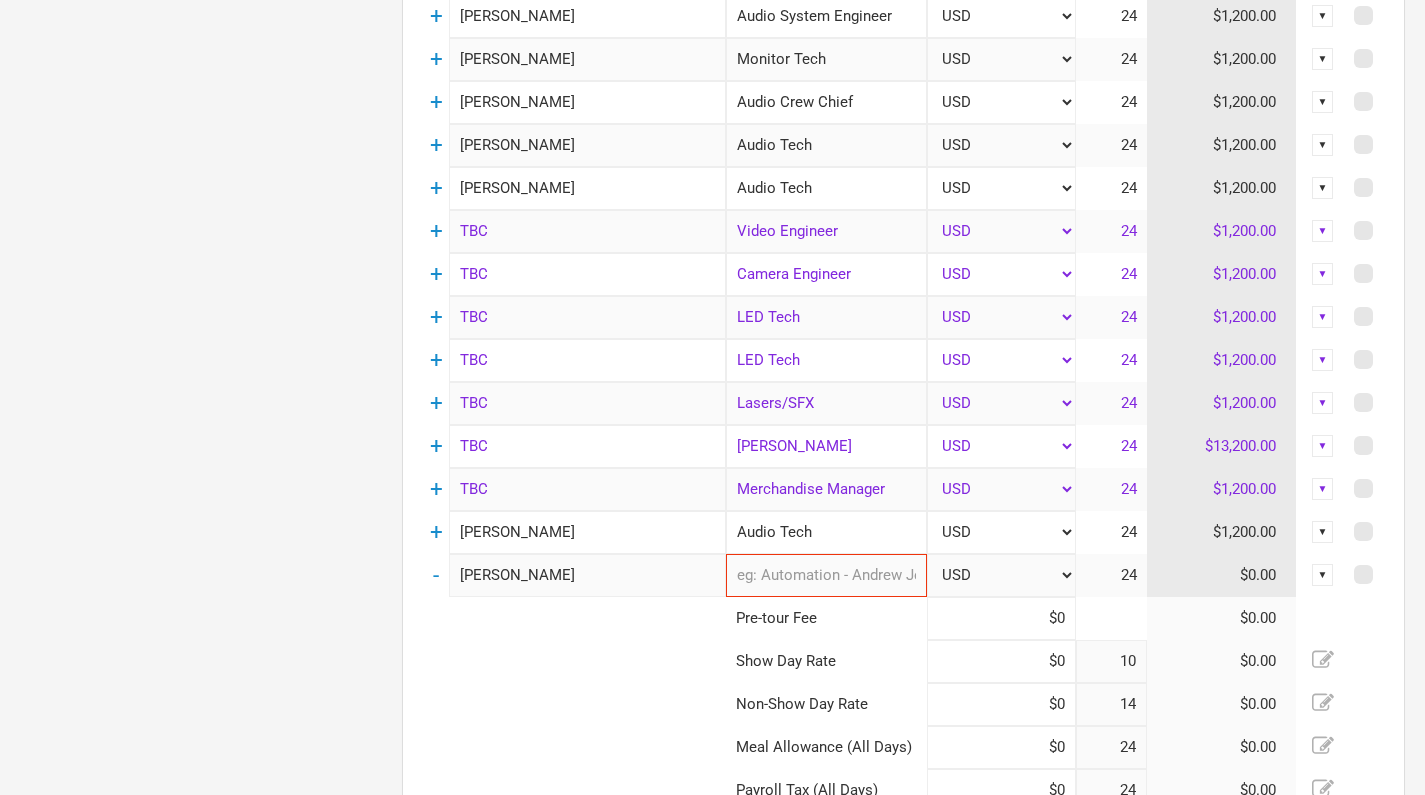 type on "[PERSON_NAME]" 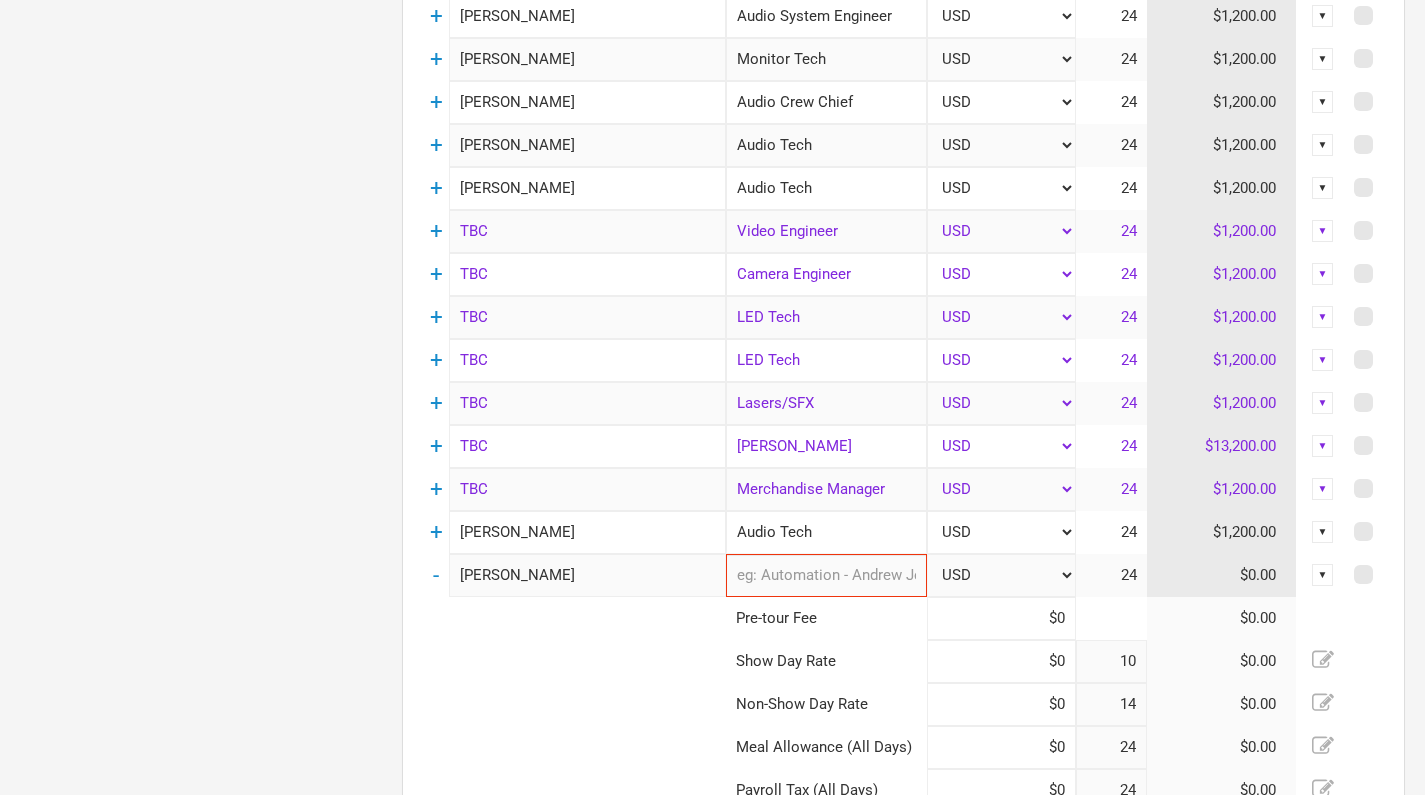 click at bounding box center (826, 575) 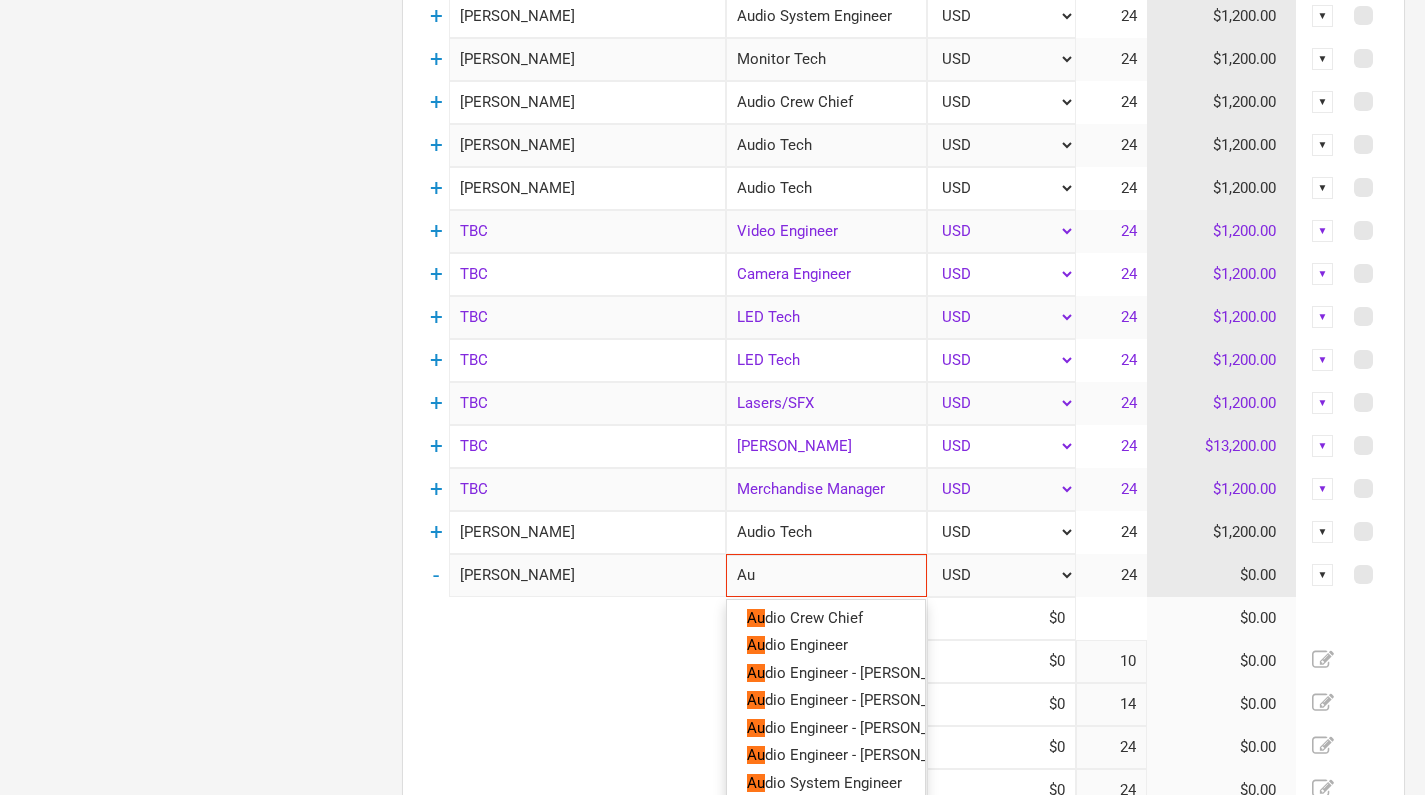 type on "Aud" 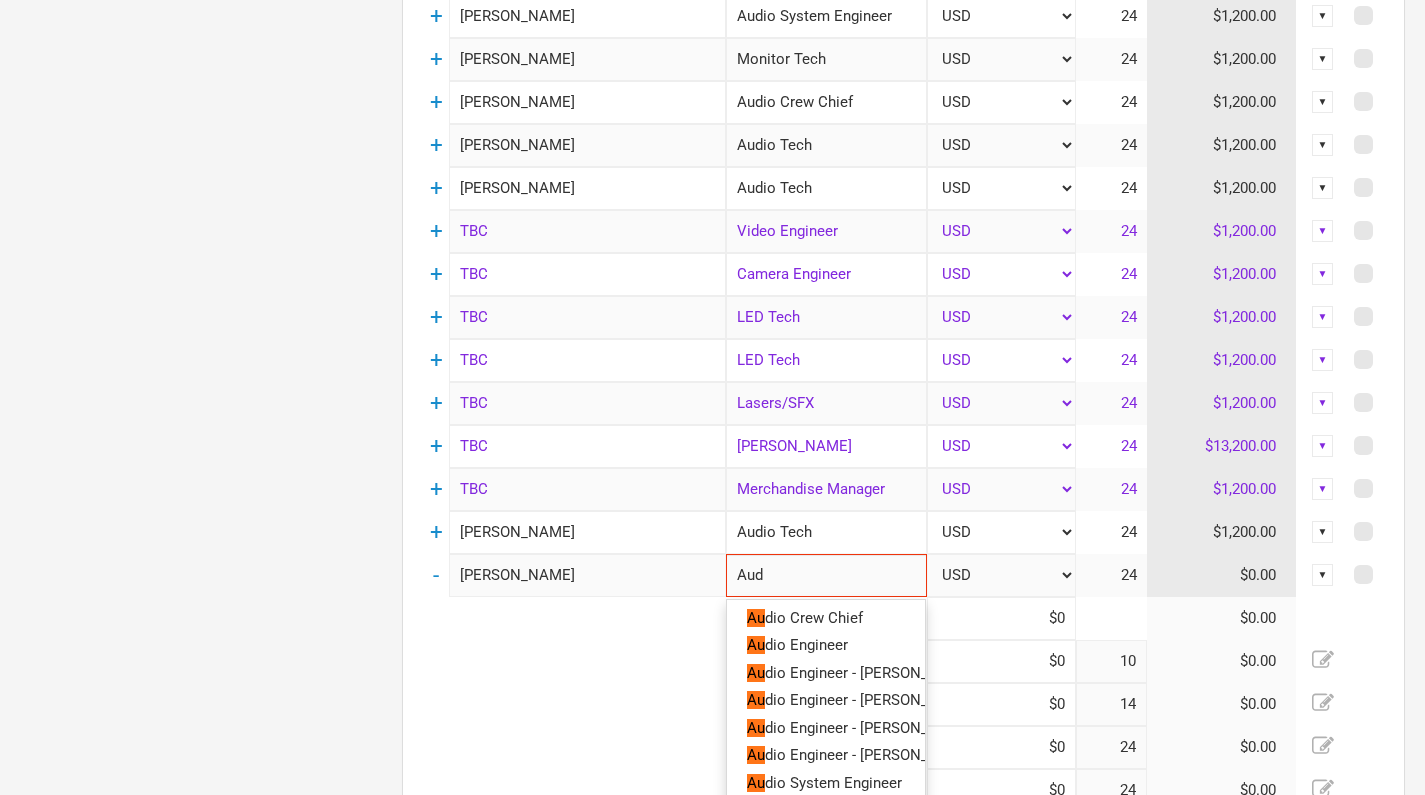 type 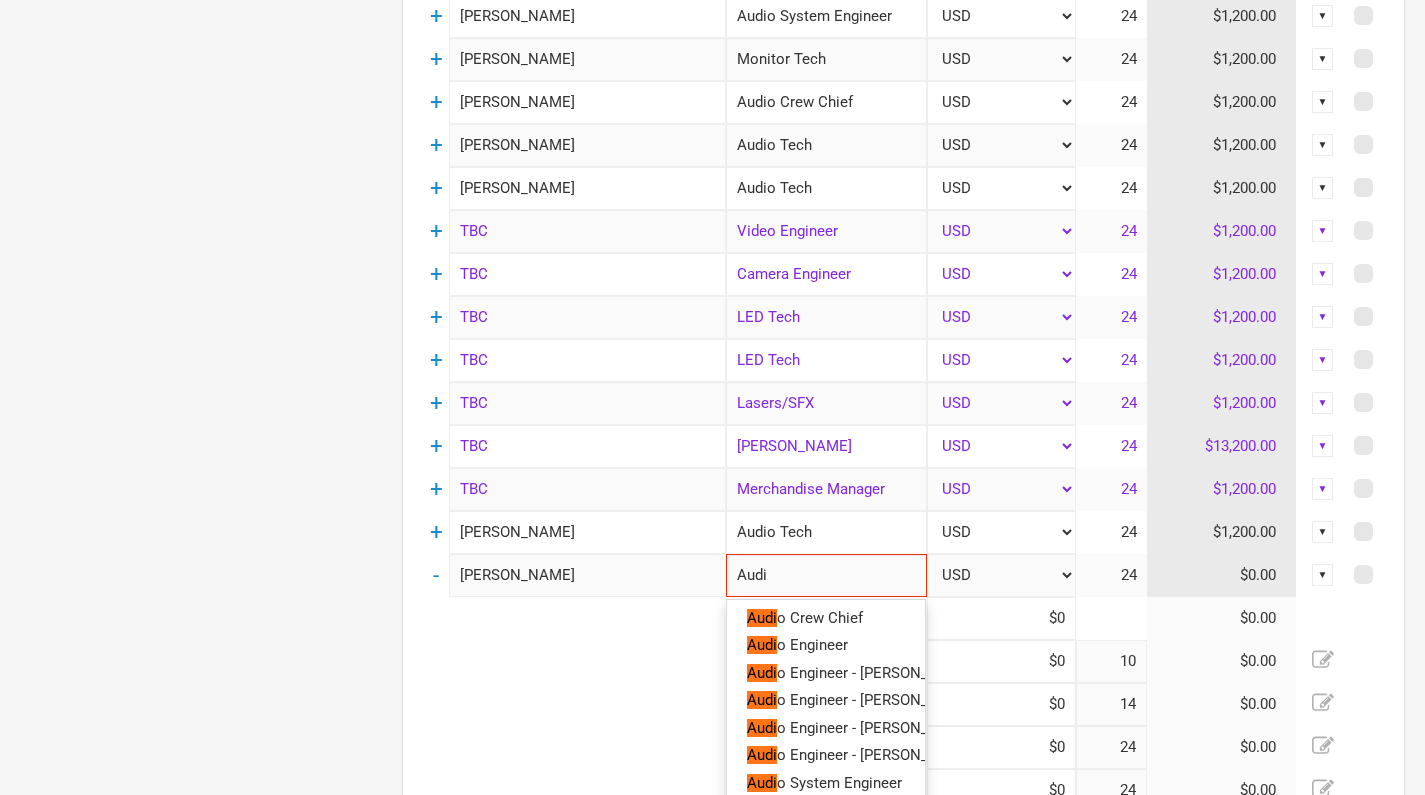 type on "Audio" 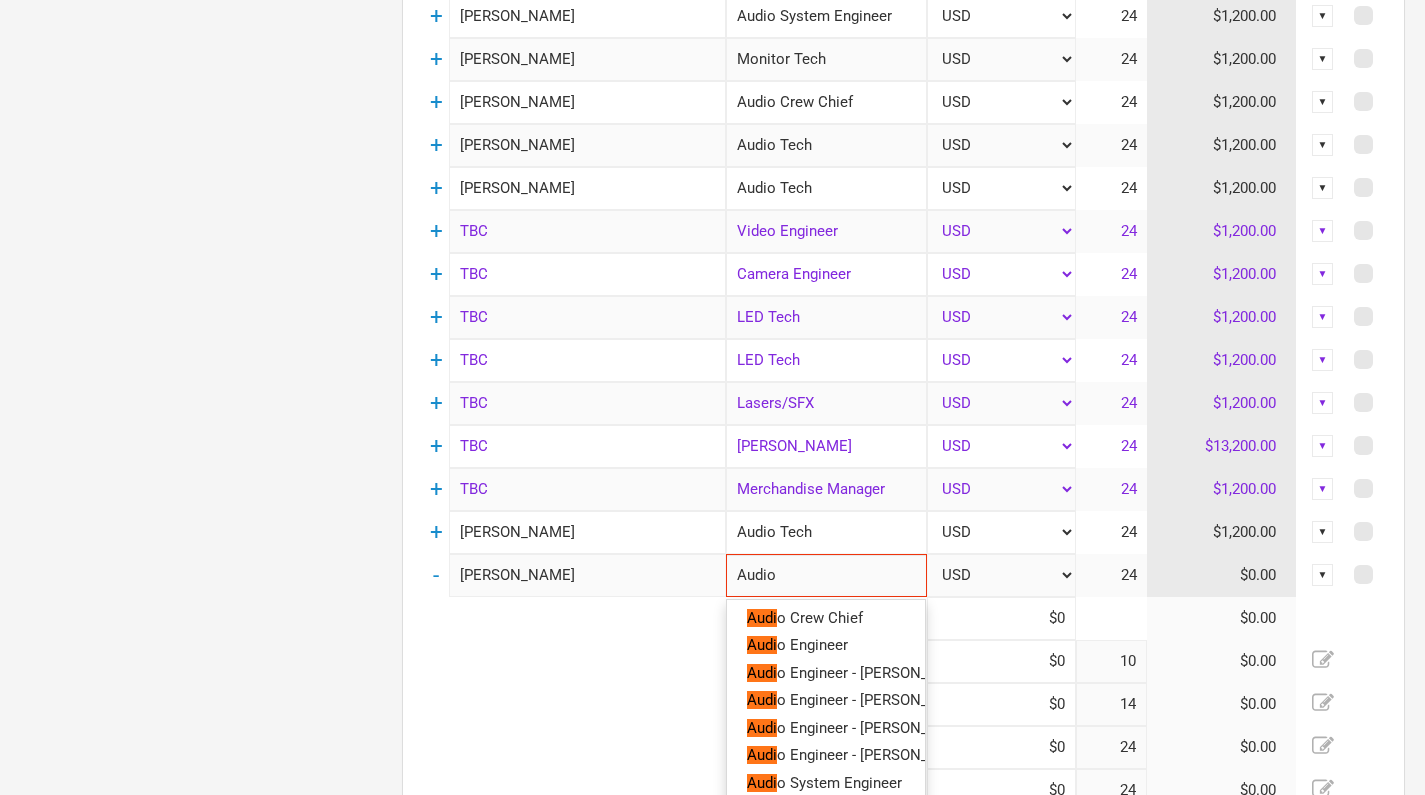 type on "Audio" 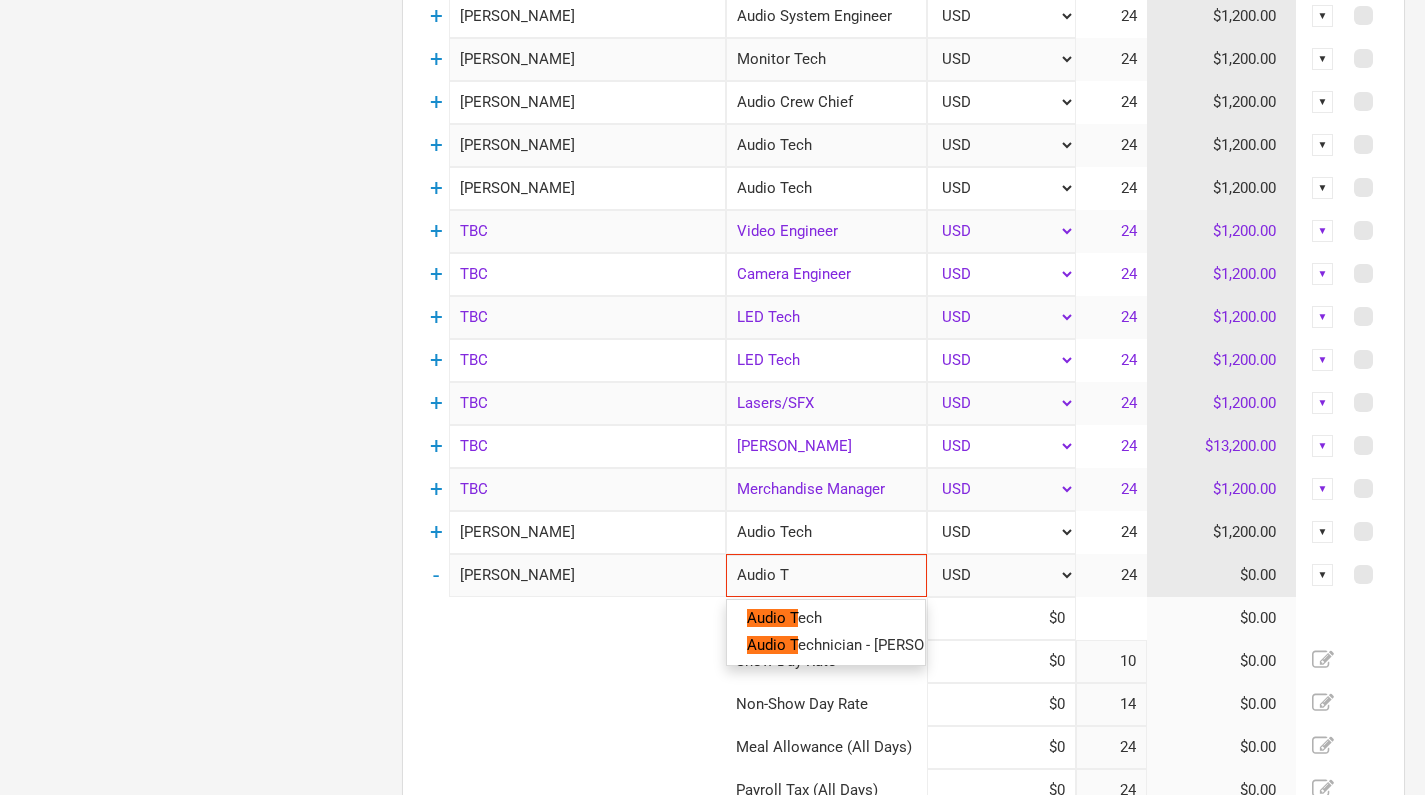 type on "Audio Te" 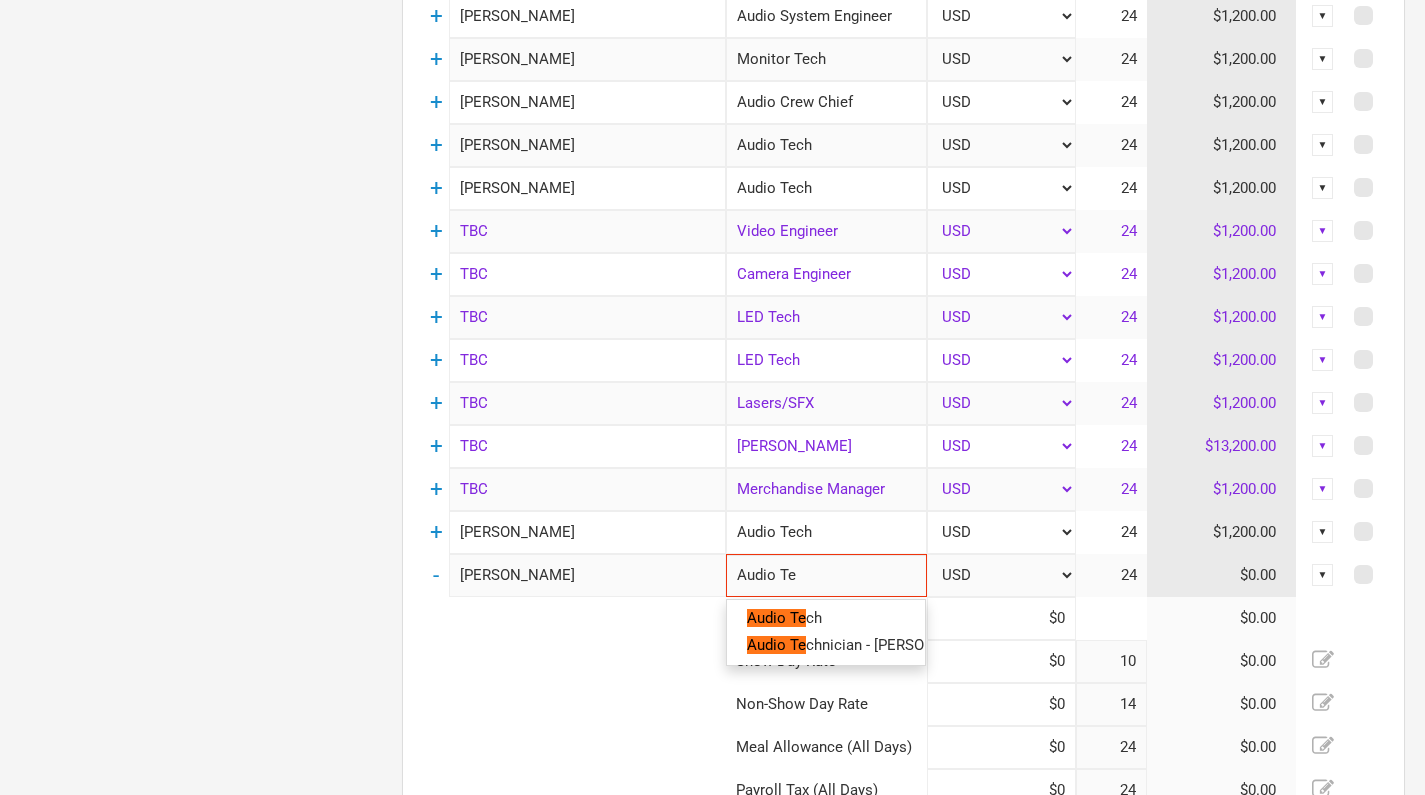 type on "Audio Tec" 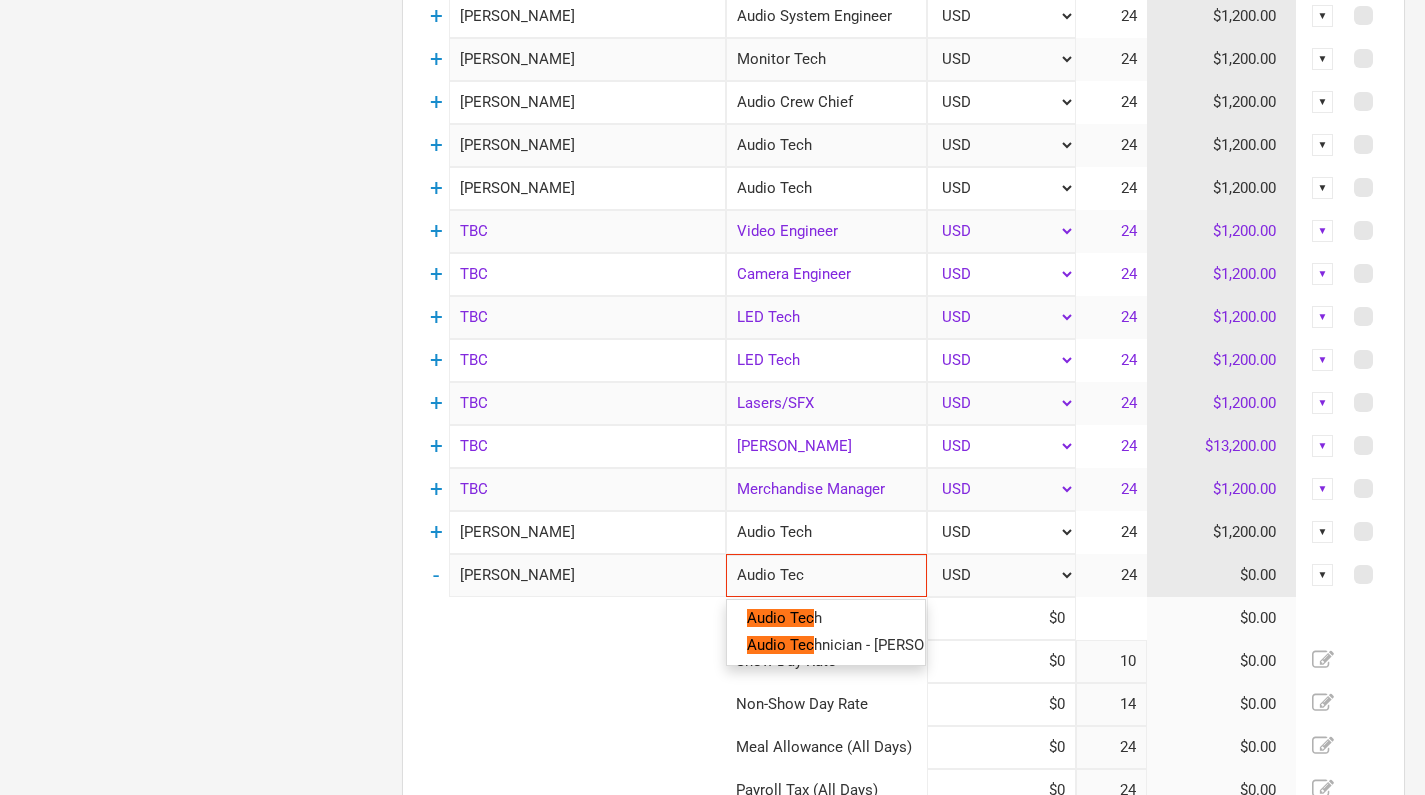 type on "Audio Tech" 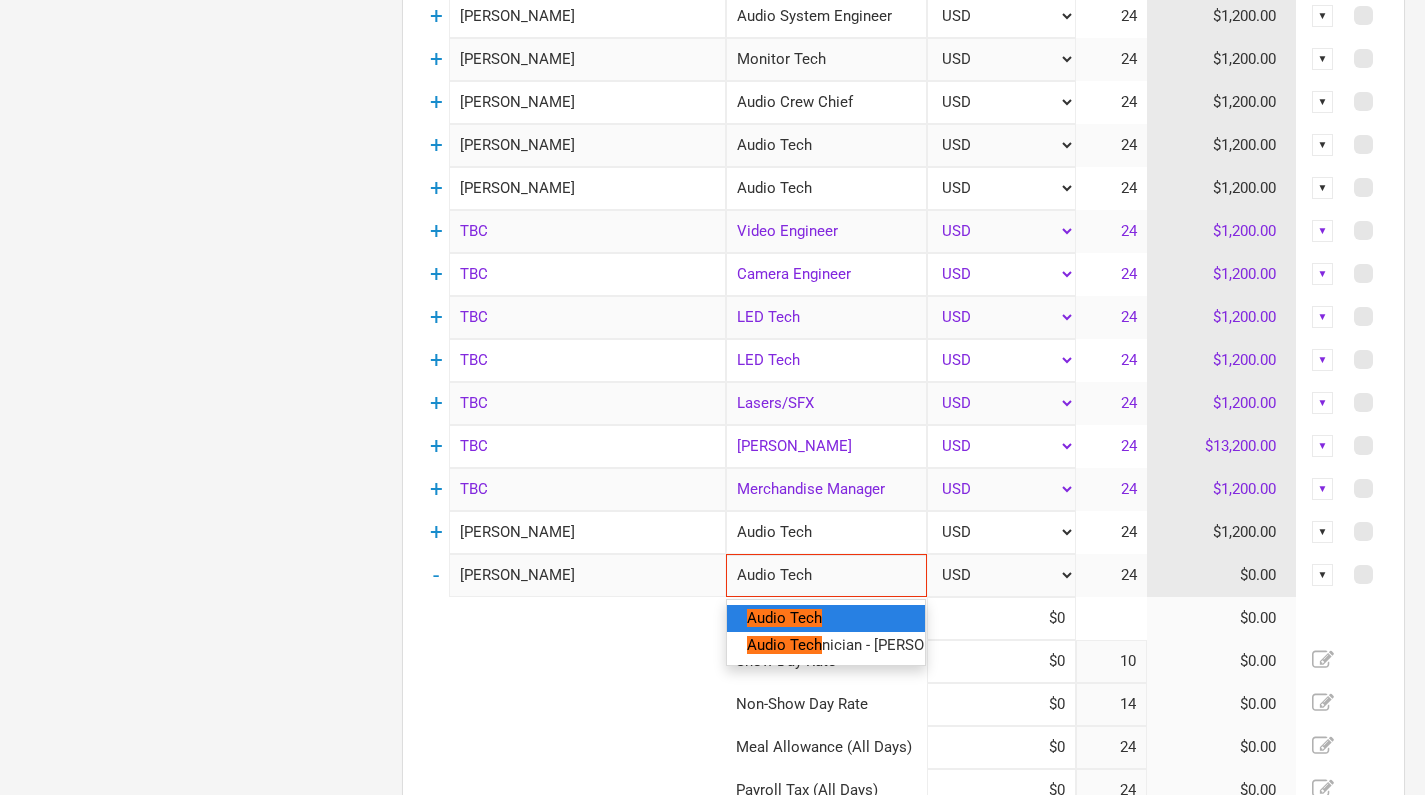 click on "Audio Tech" at bounding box center [784, 618] 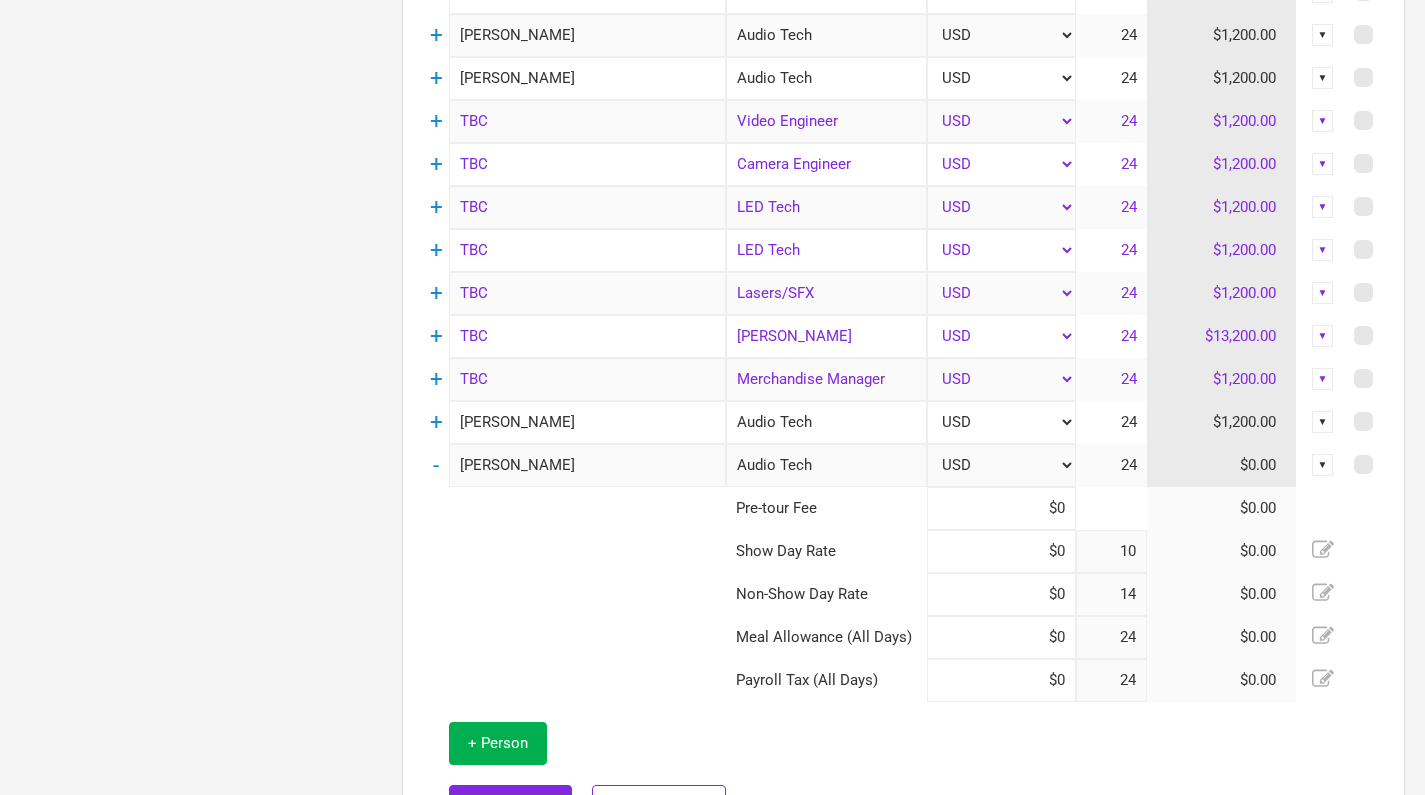 scroll, scrollTop: 1863, scrollLeft: 0, axis: vertical 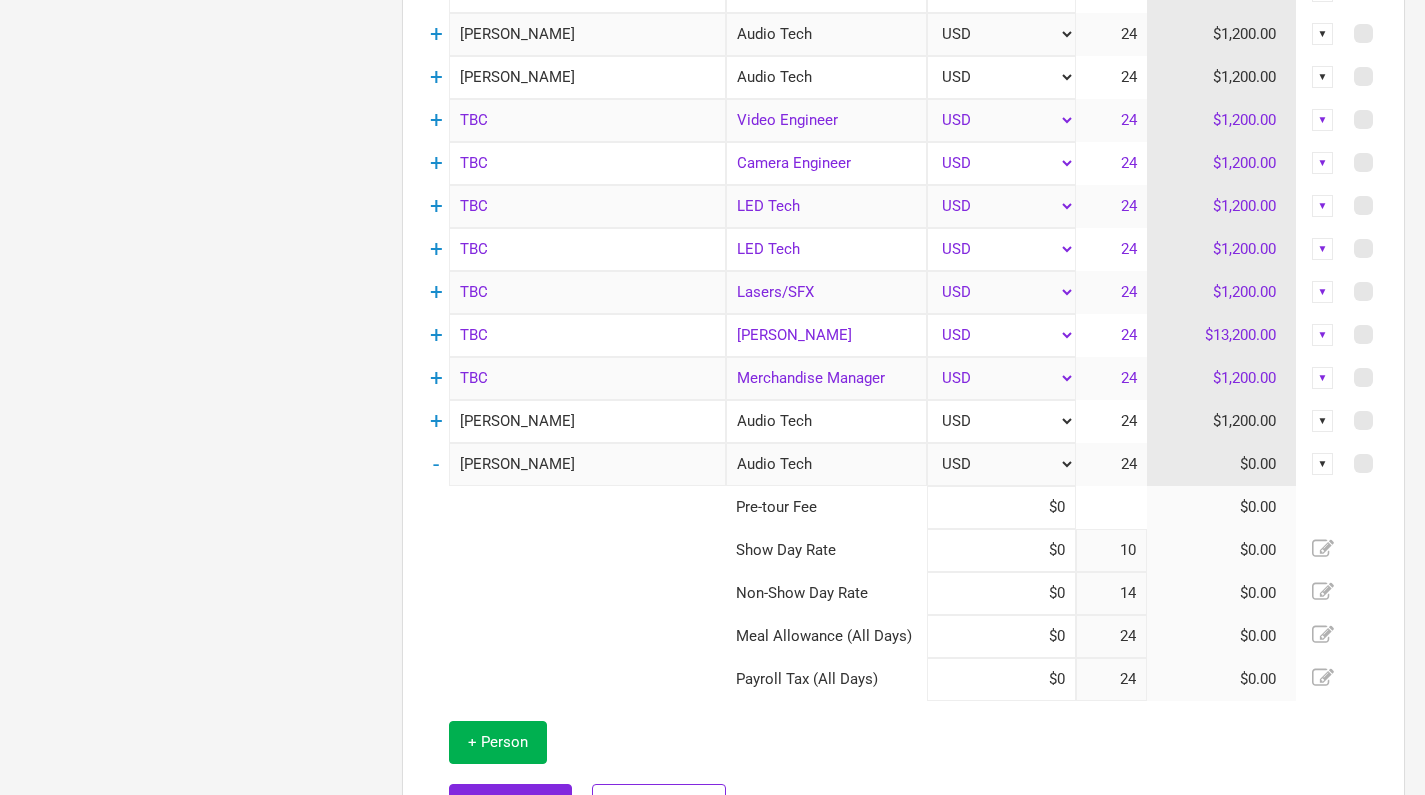 type on "Audio Tech" 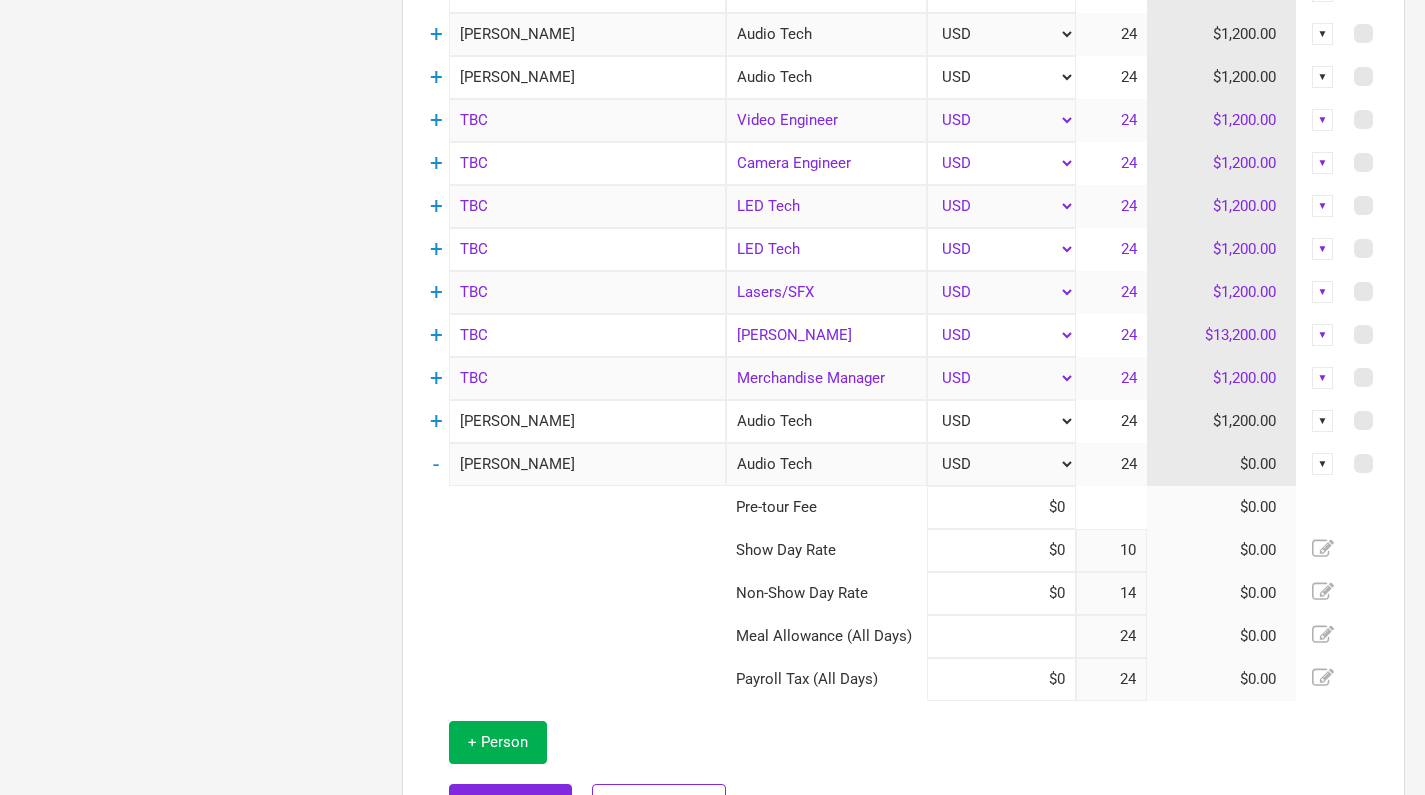 click at bounding box center (1001, 636) 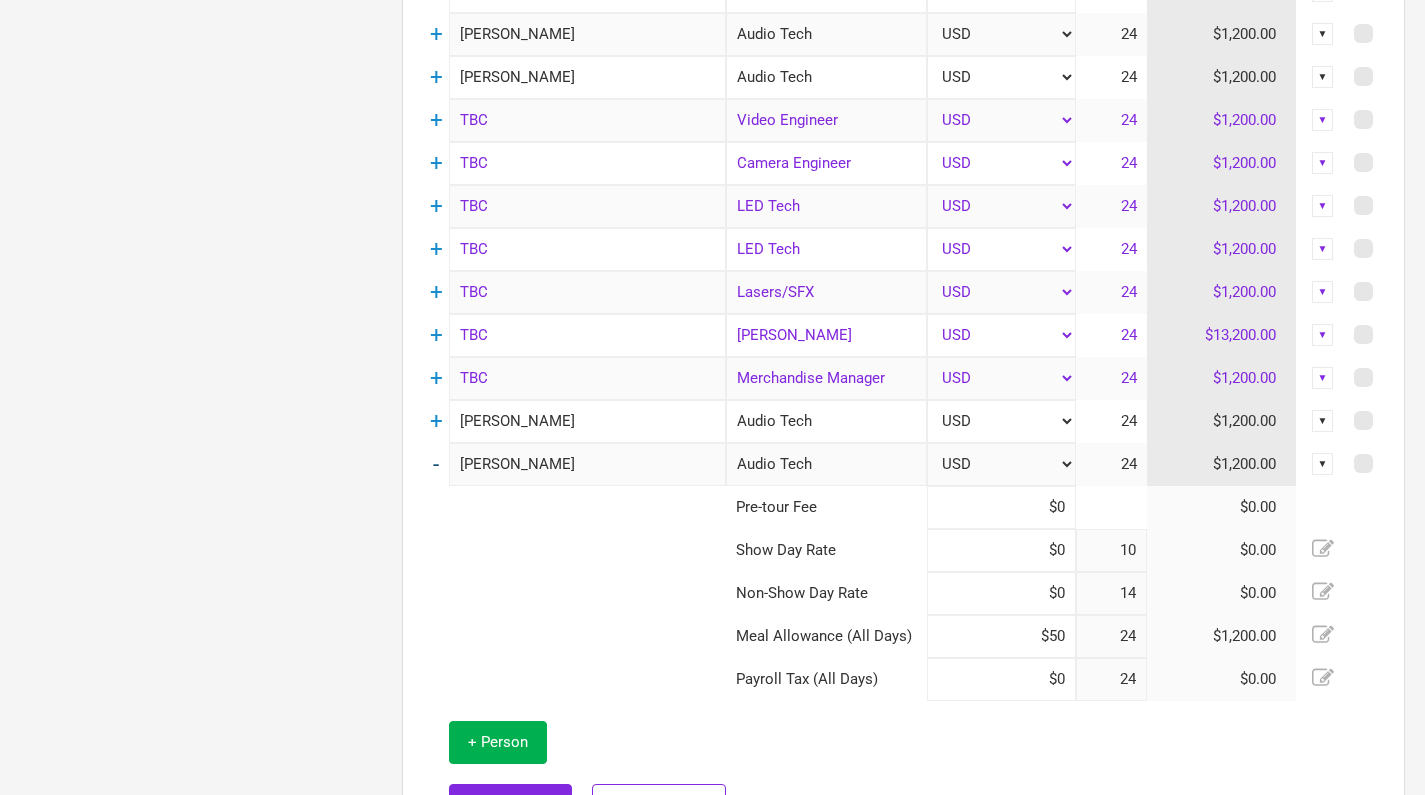 type on "$50" 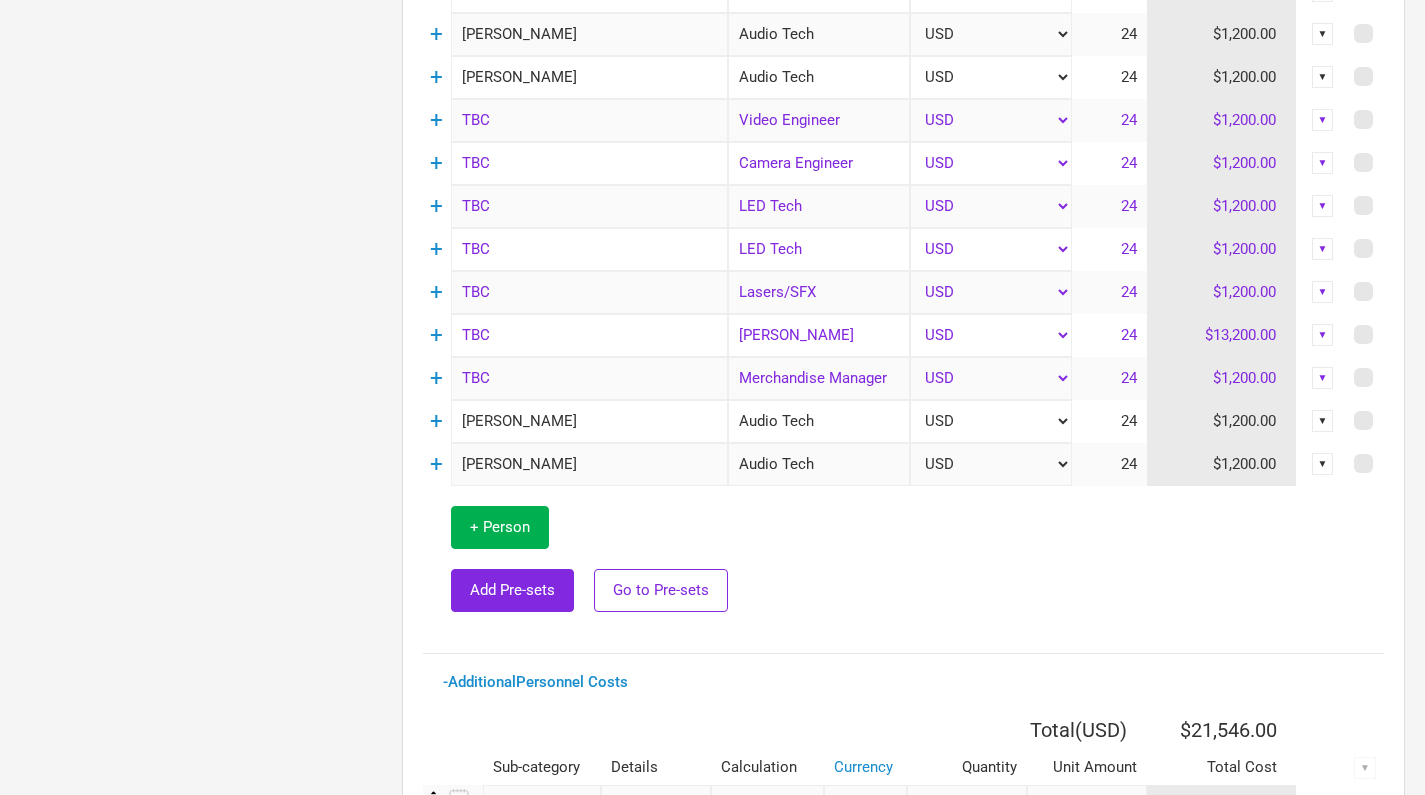 click on "TBC" at bounding box center (589, 163) 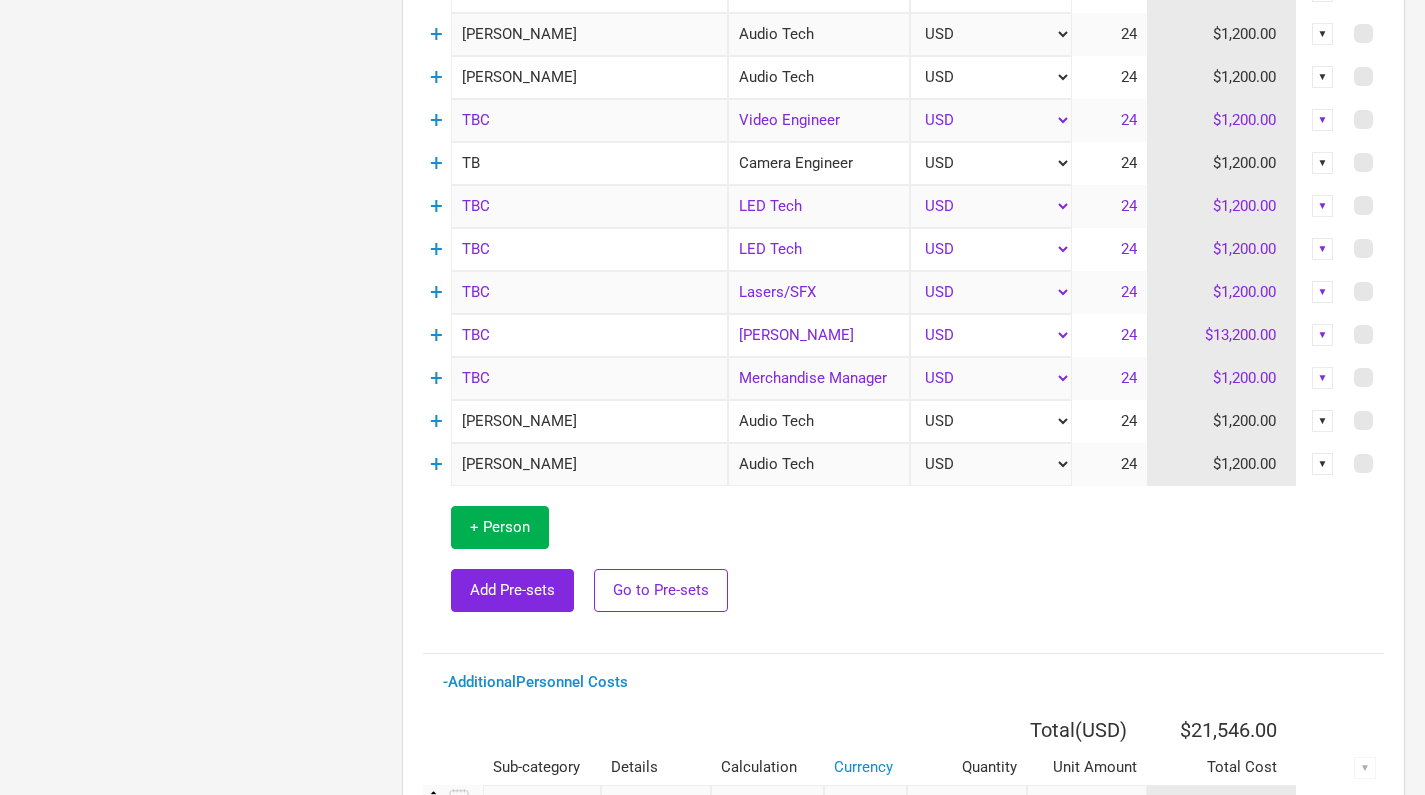 type on "T" 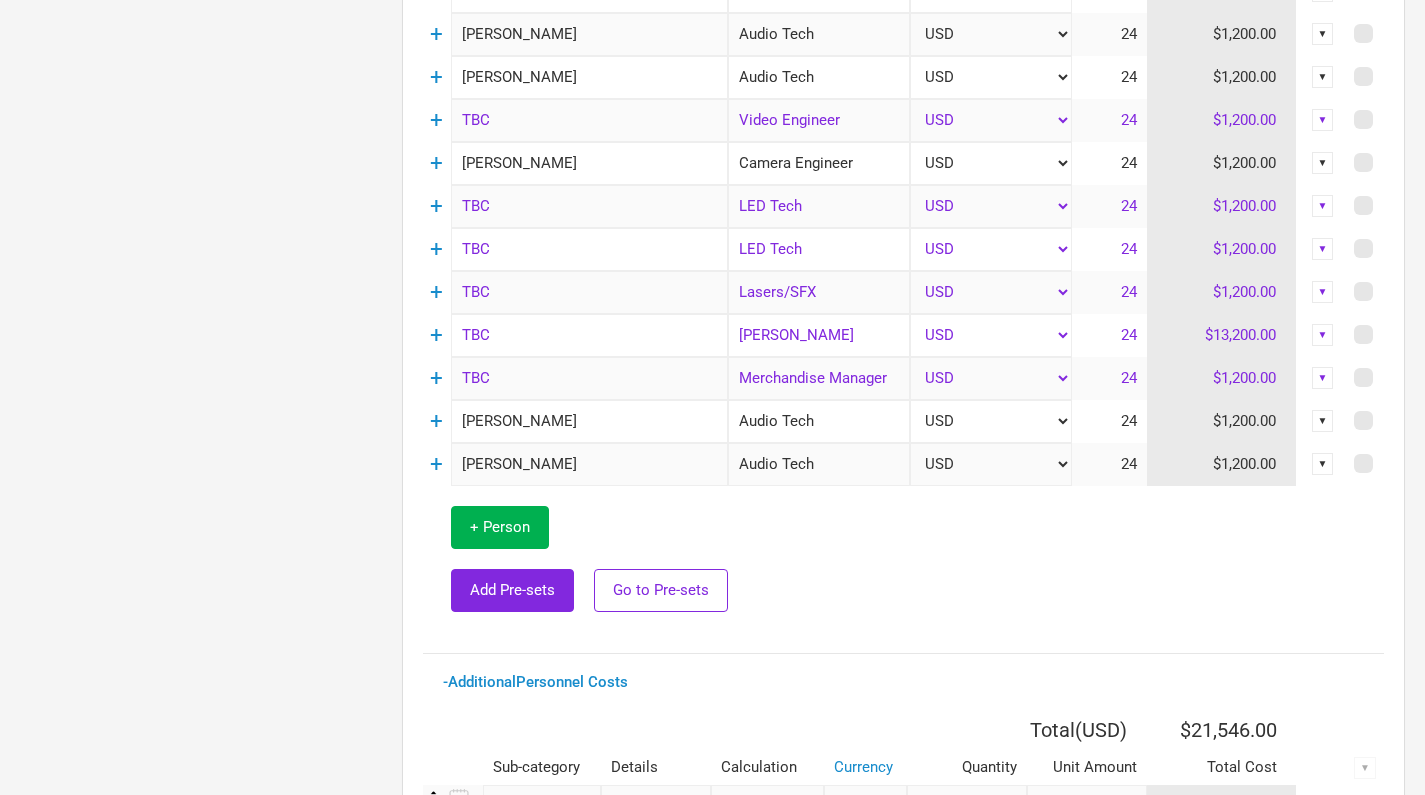type on "[PERSON_NAME]" 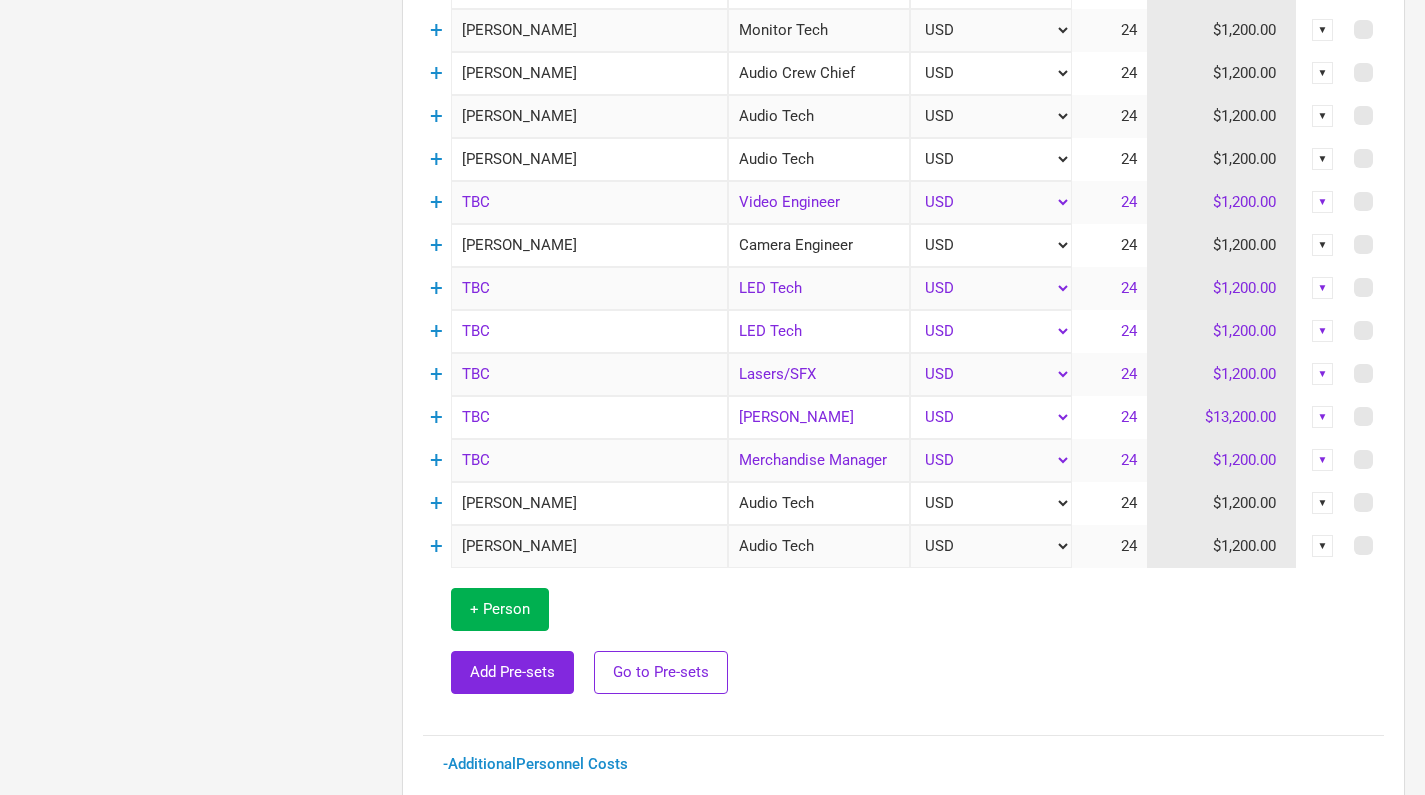 scroll, scrollTop: 1784, scrollLeft: 0, axis: vertical 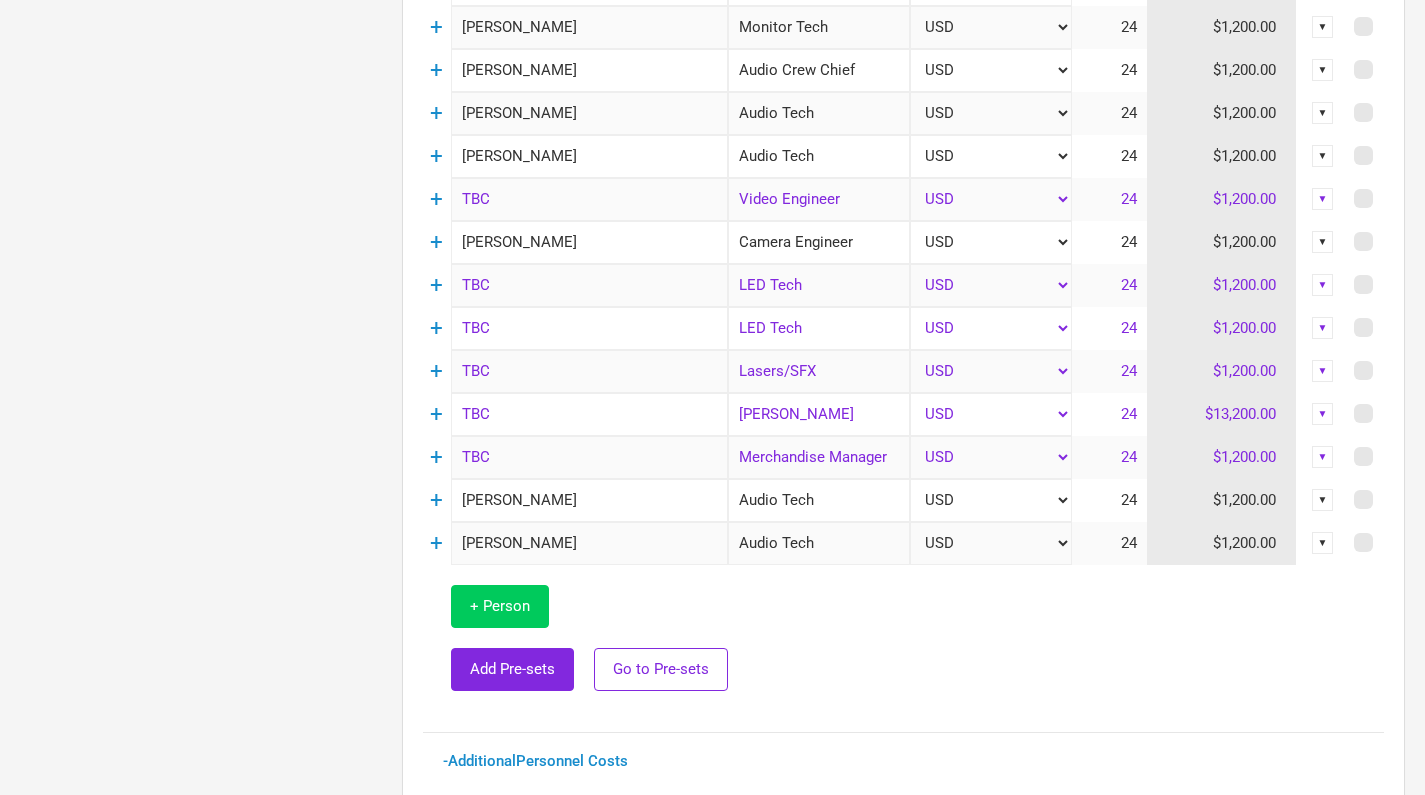 click on "+ Person" at bounding box center (500, 606) 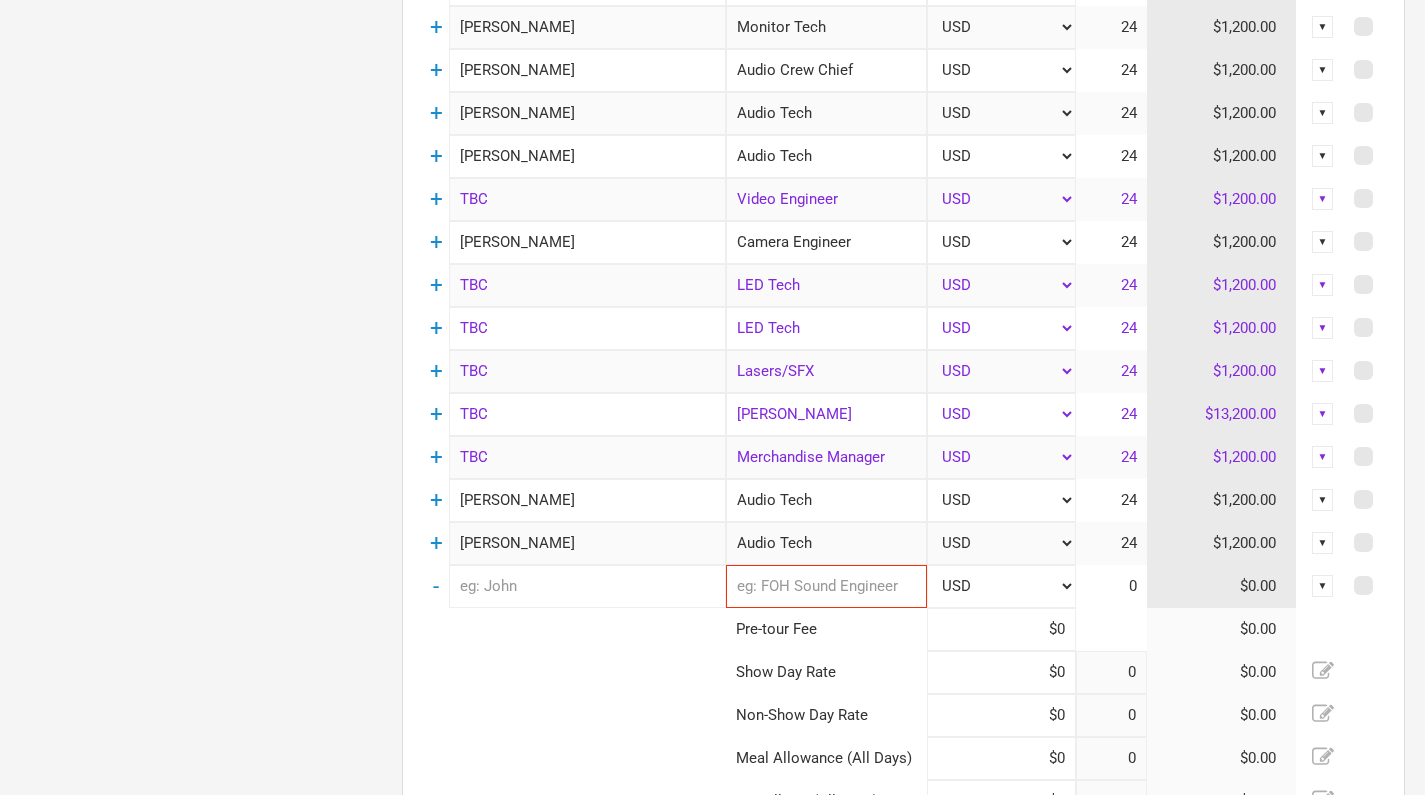 type on "10" 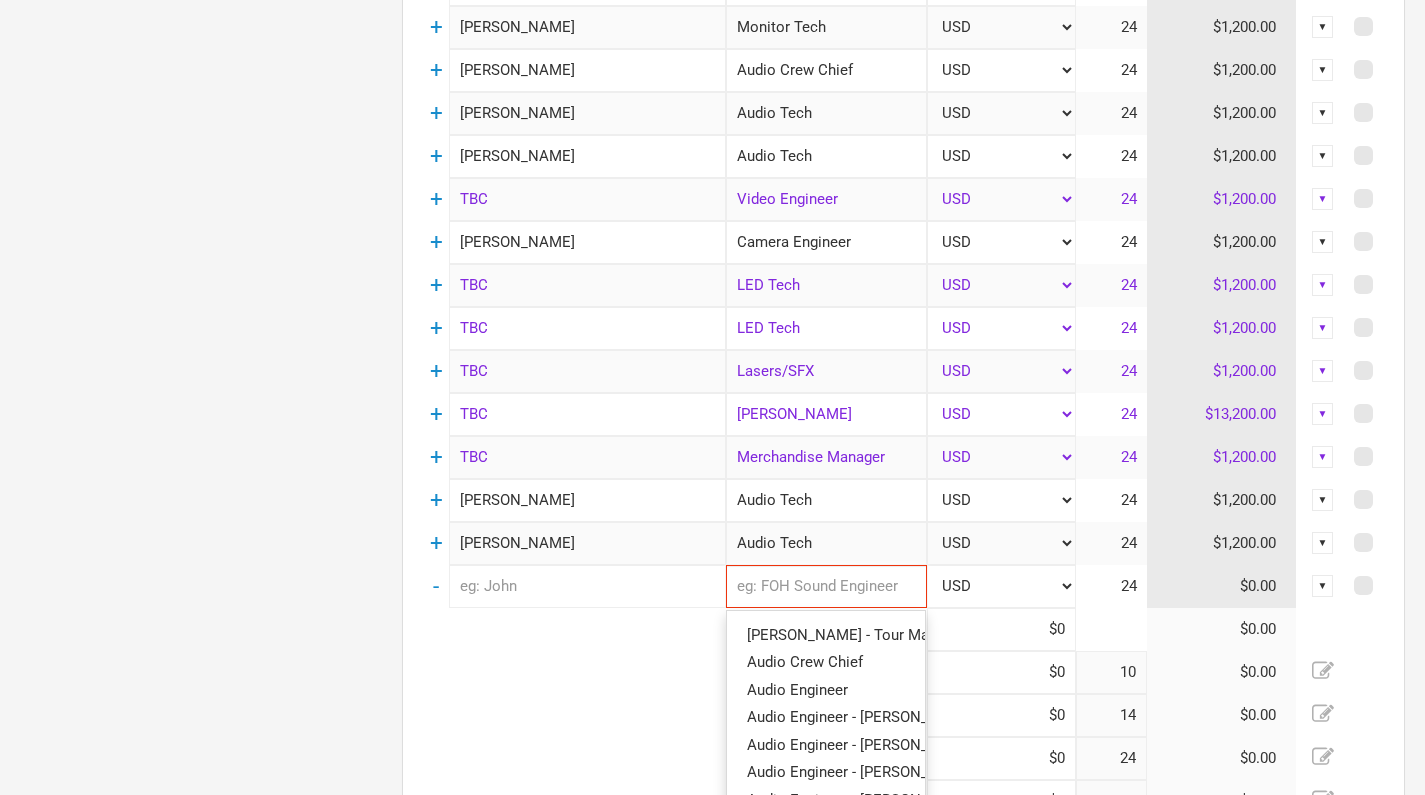 click at bounding box center (826, 586) 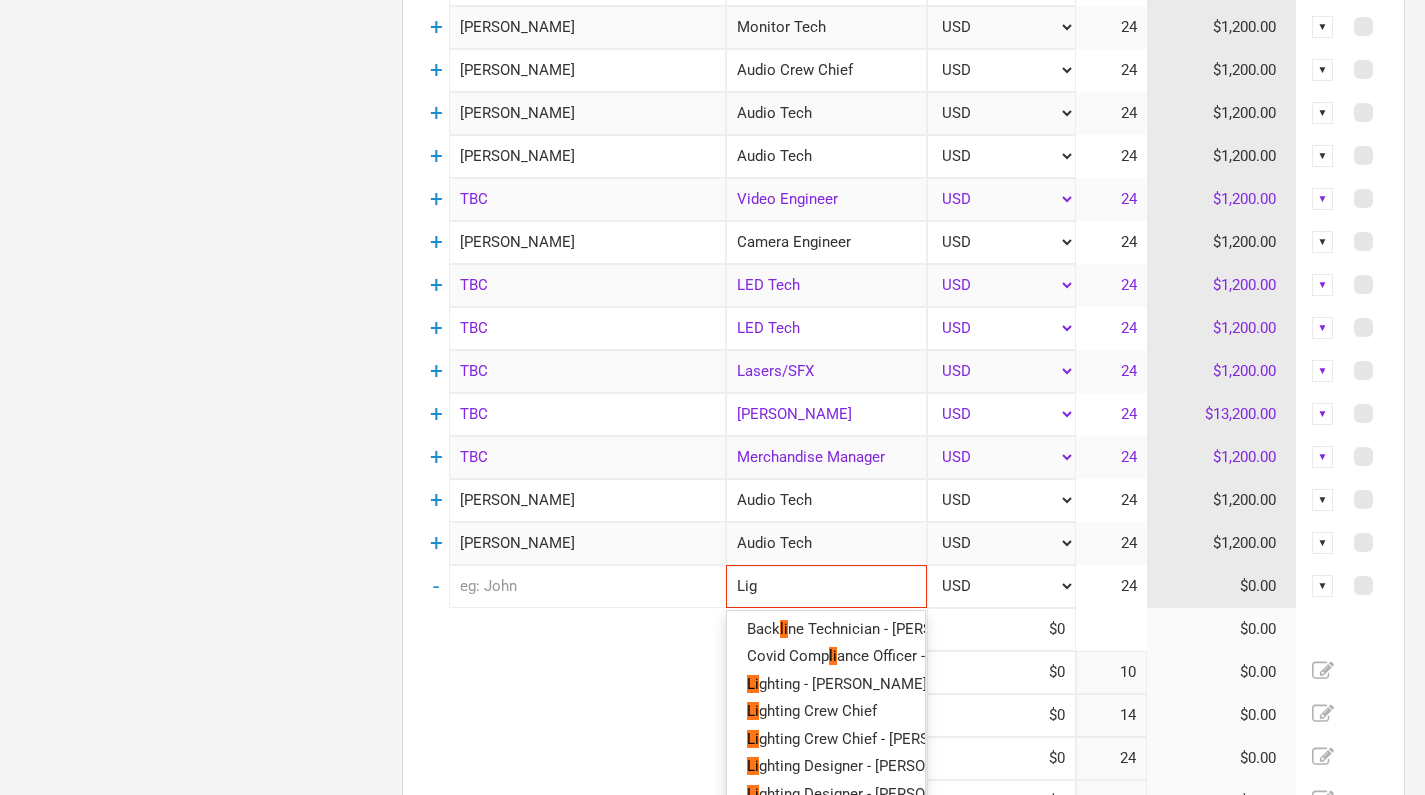 type on "Ligh" 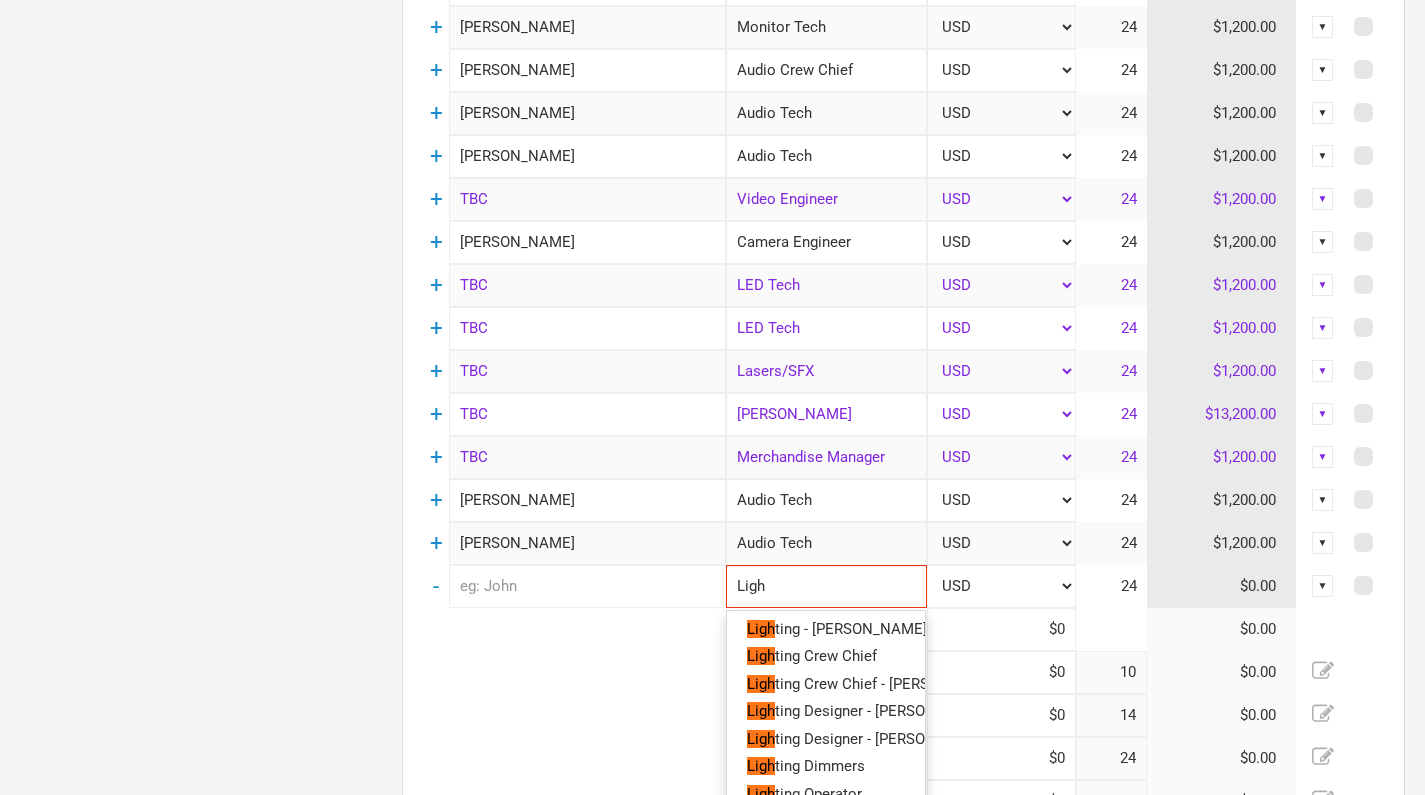 type on "Light" 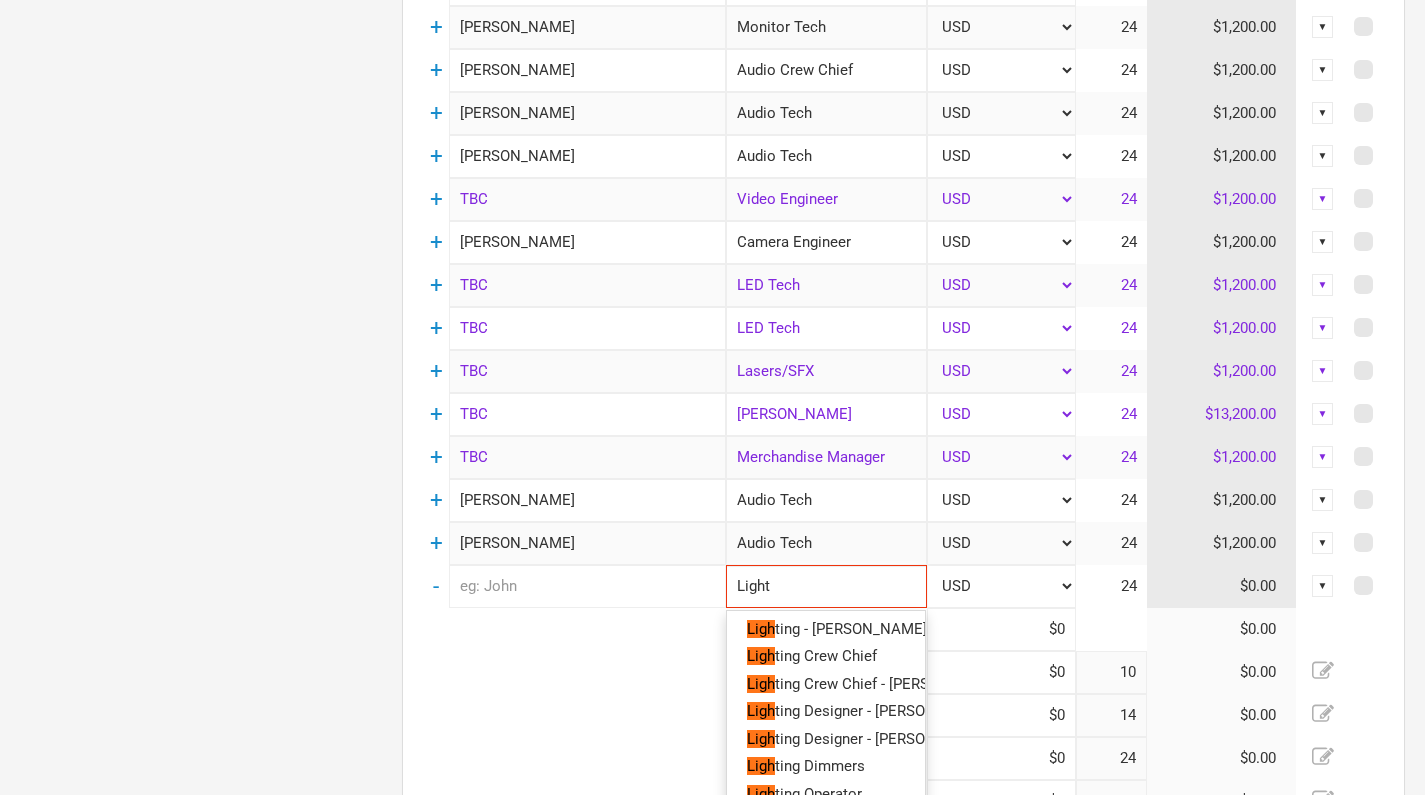 type on "Lighti" 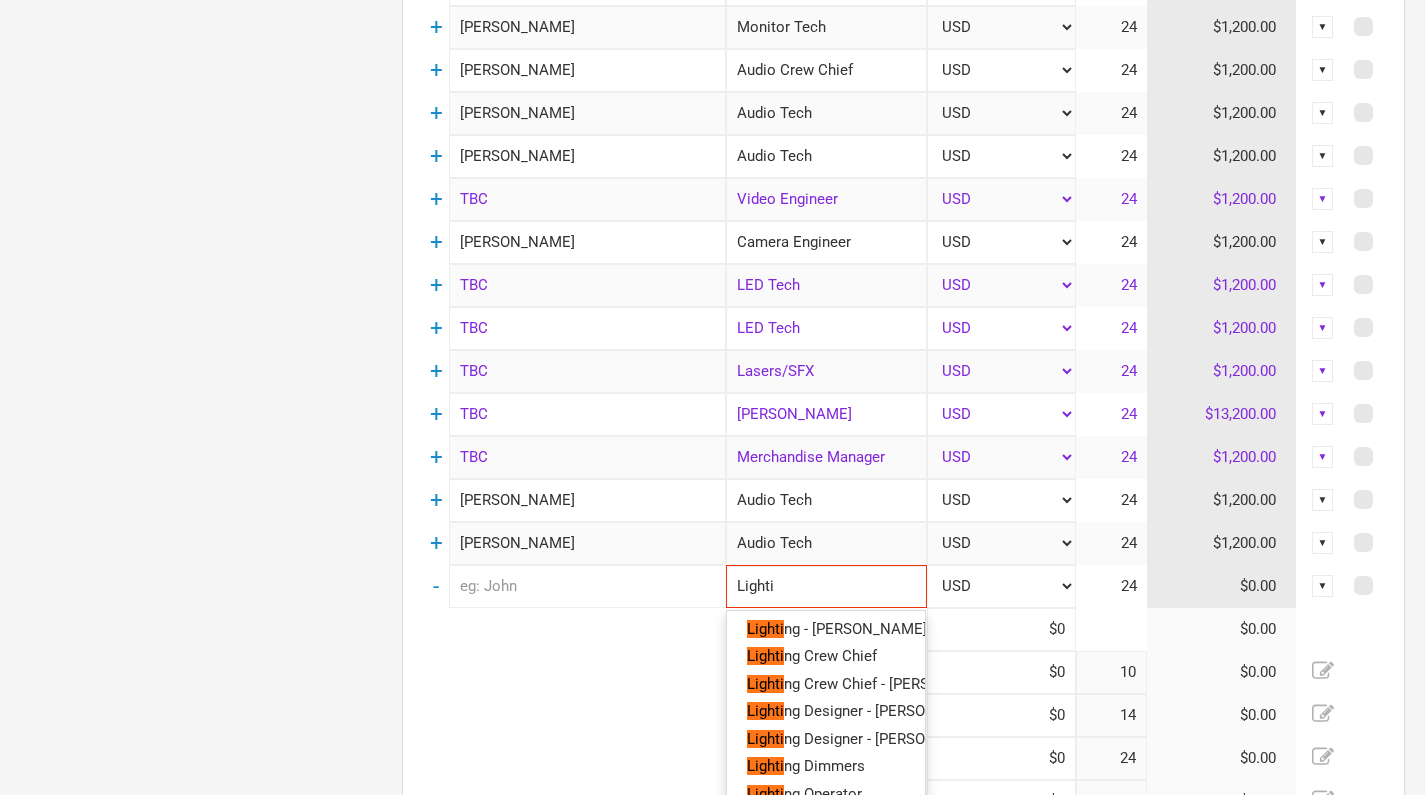 type on "Lightin" 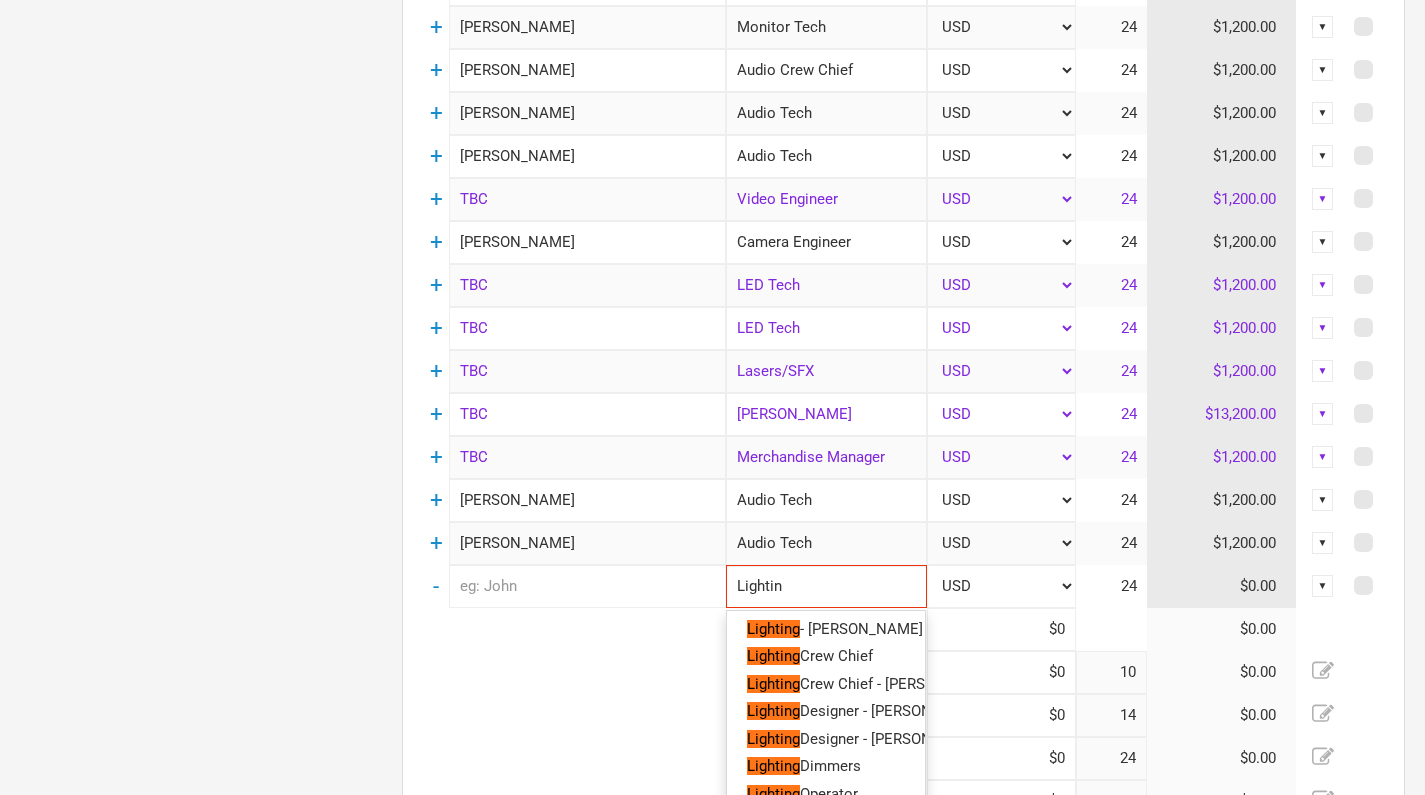 type on "Lighting" 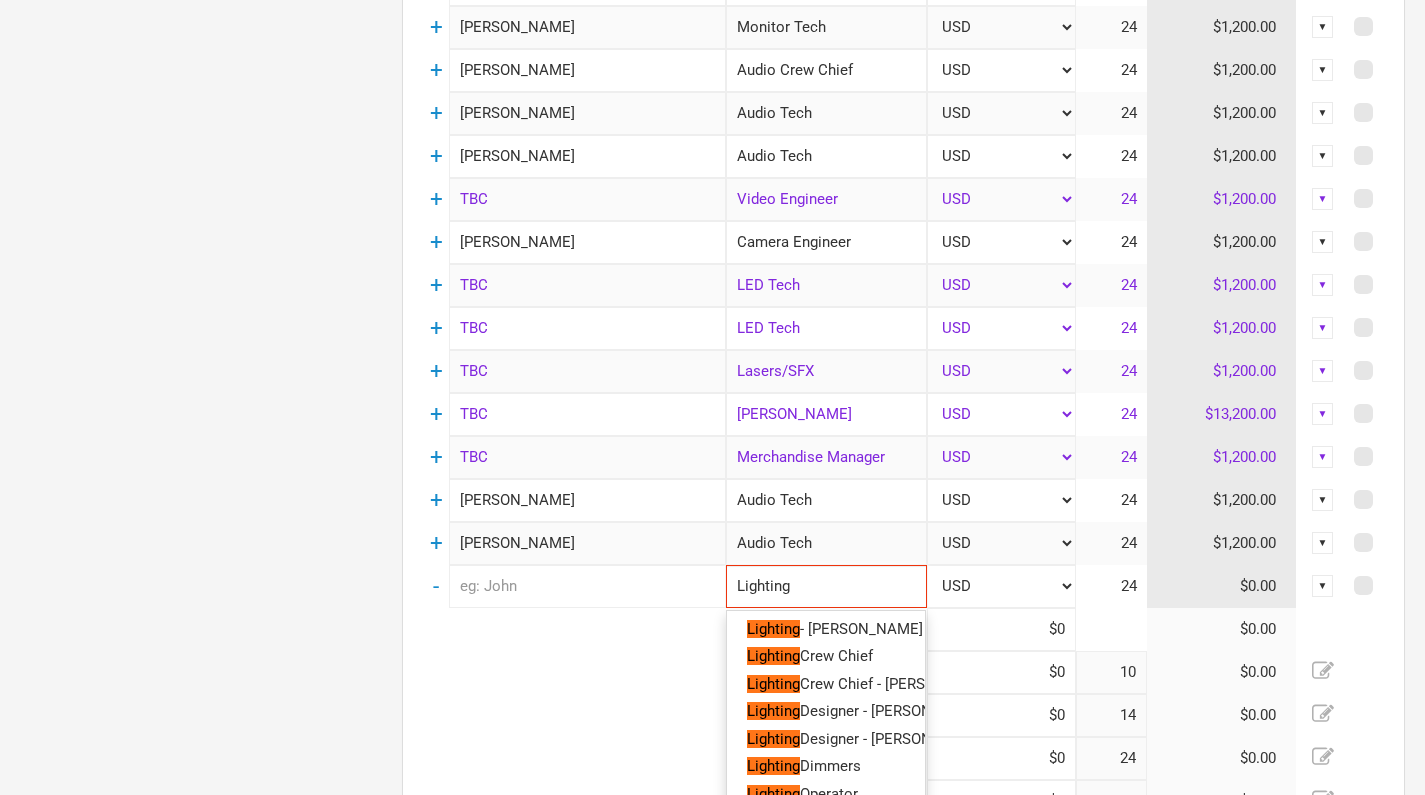 type on "Lighting" 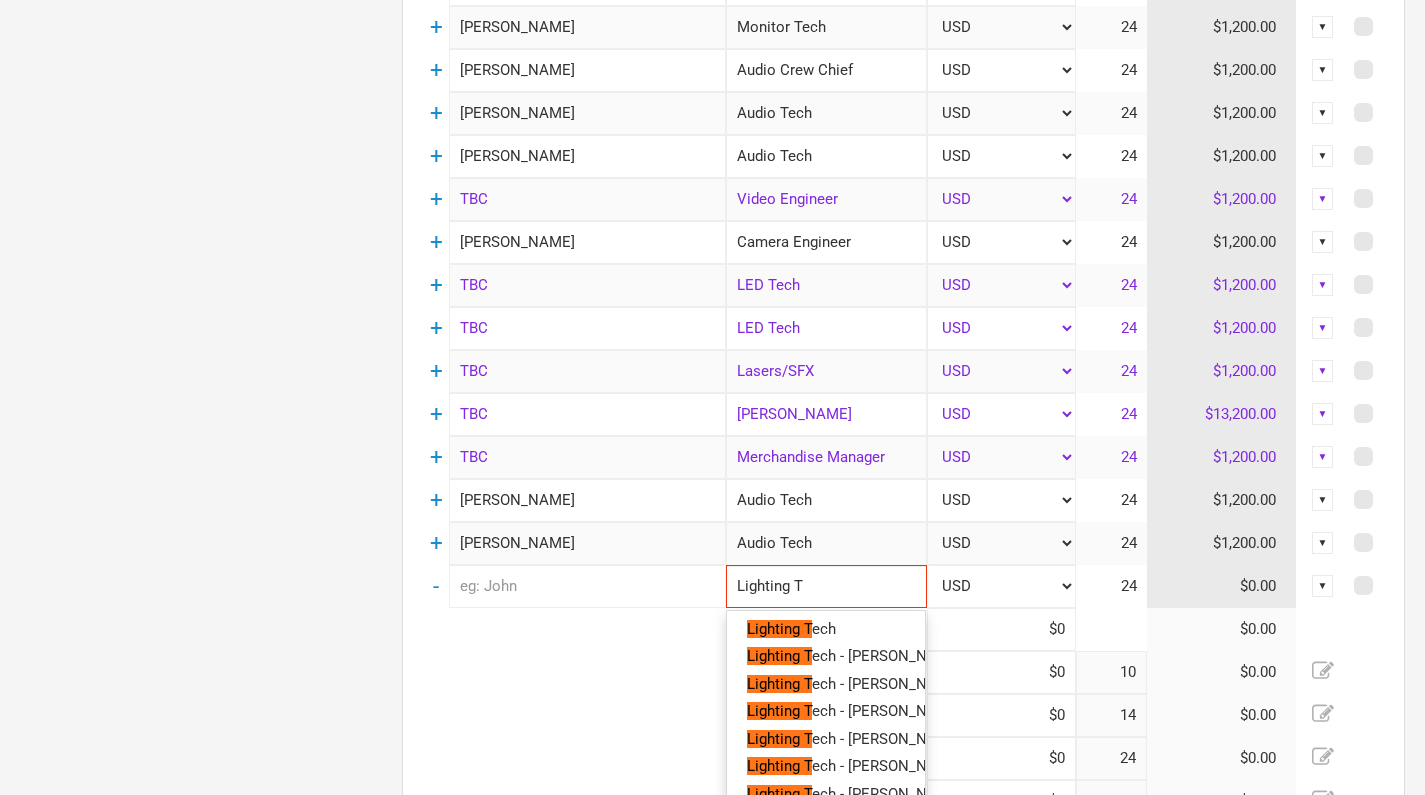 type on "Lighting Te" 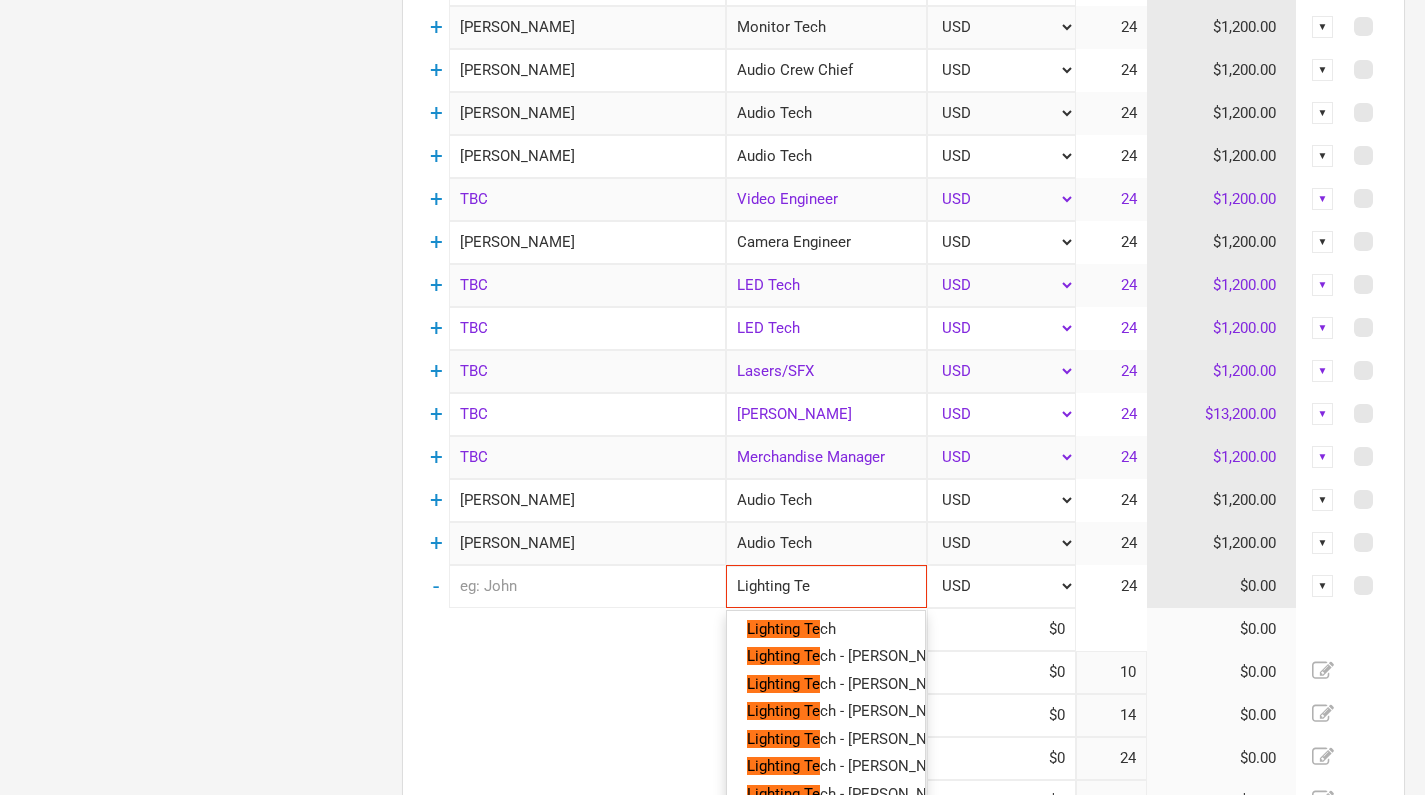 type on "Lighting Tec" 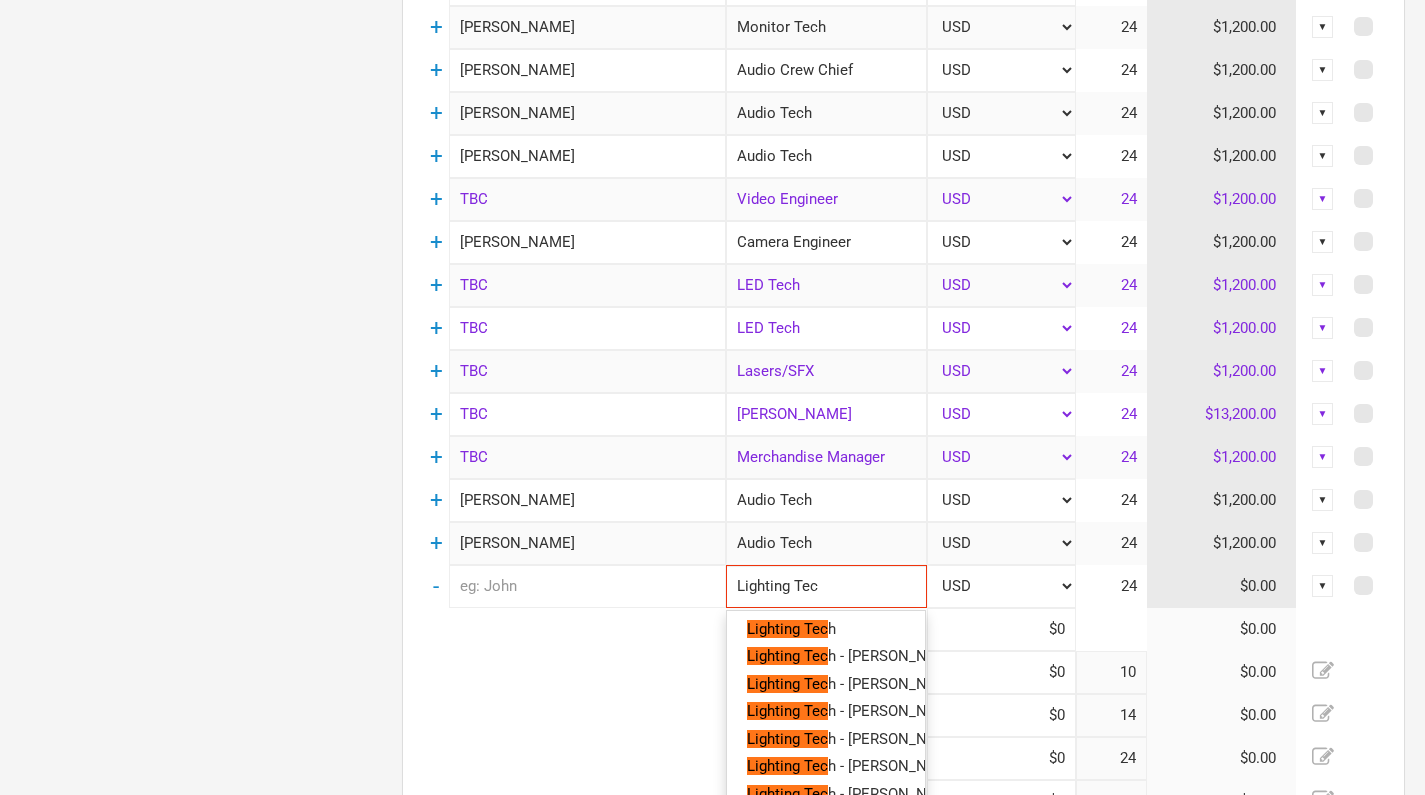 type on "Lighting Tech" 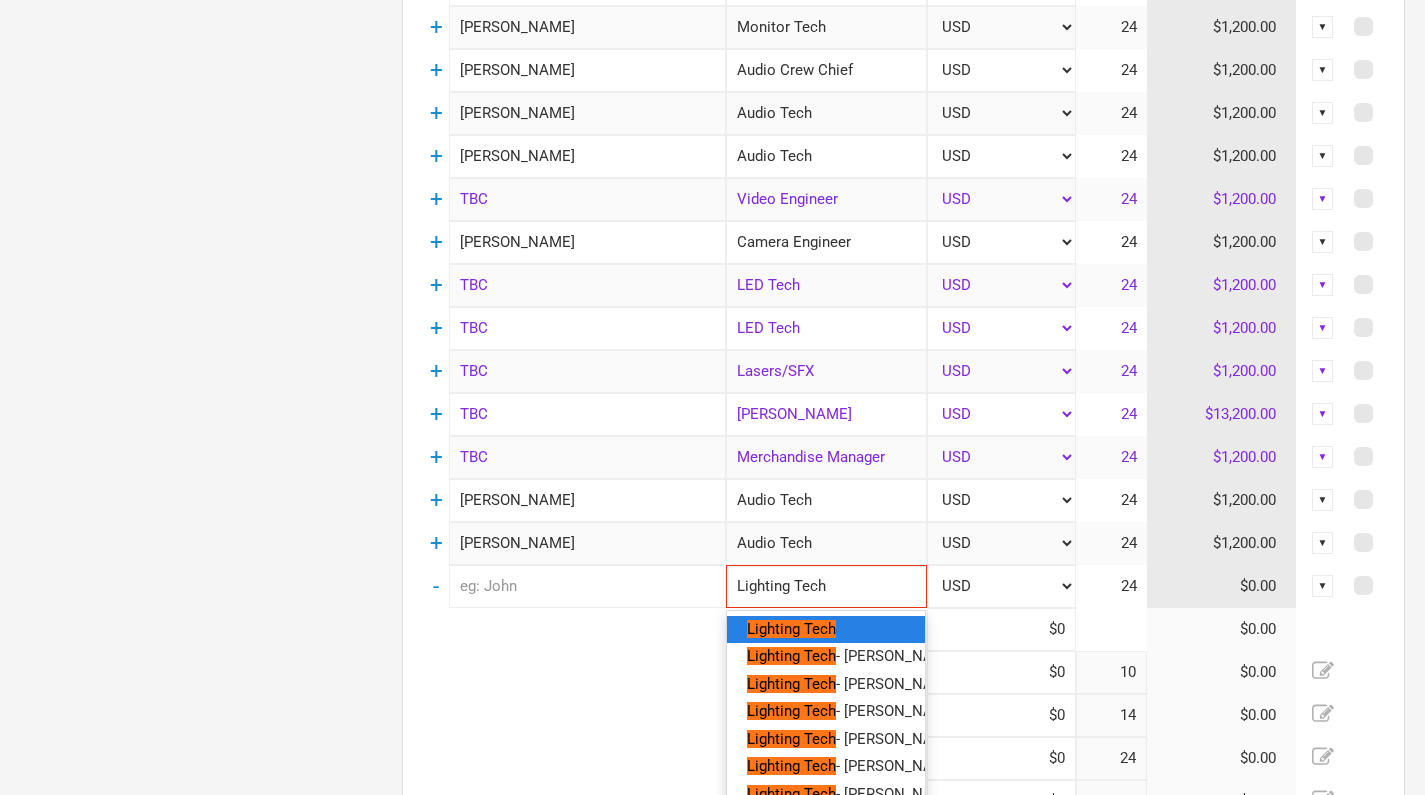 click on "Lighting Tech" at bounding box center (791, 629) 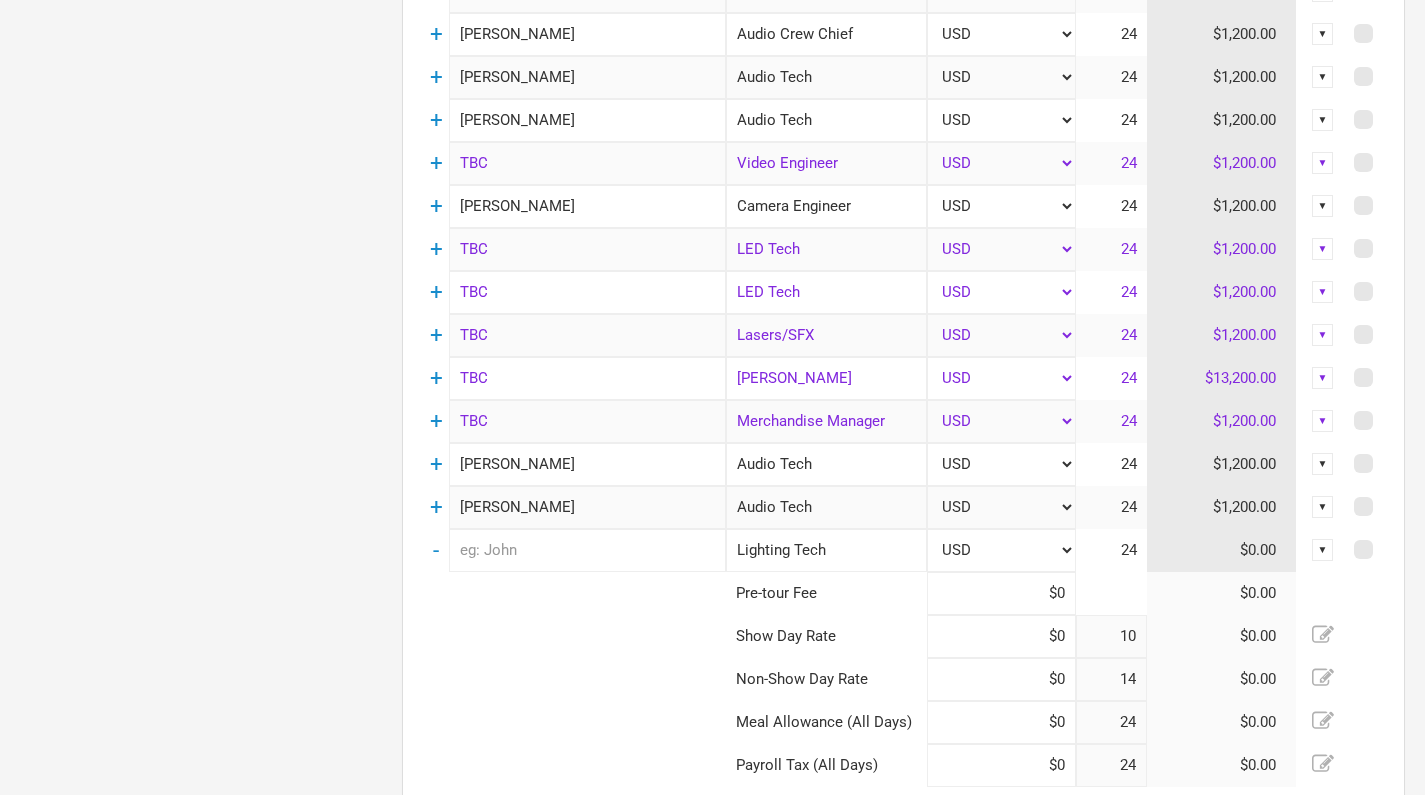 scroll, scrollTop: 1822, scrollLeft: 0, axis: vertical 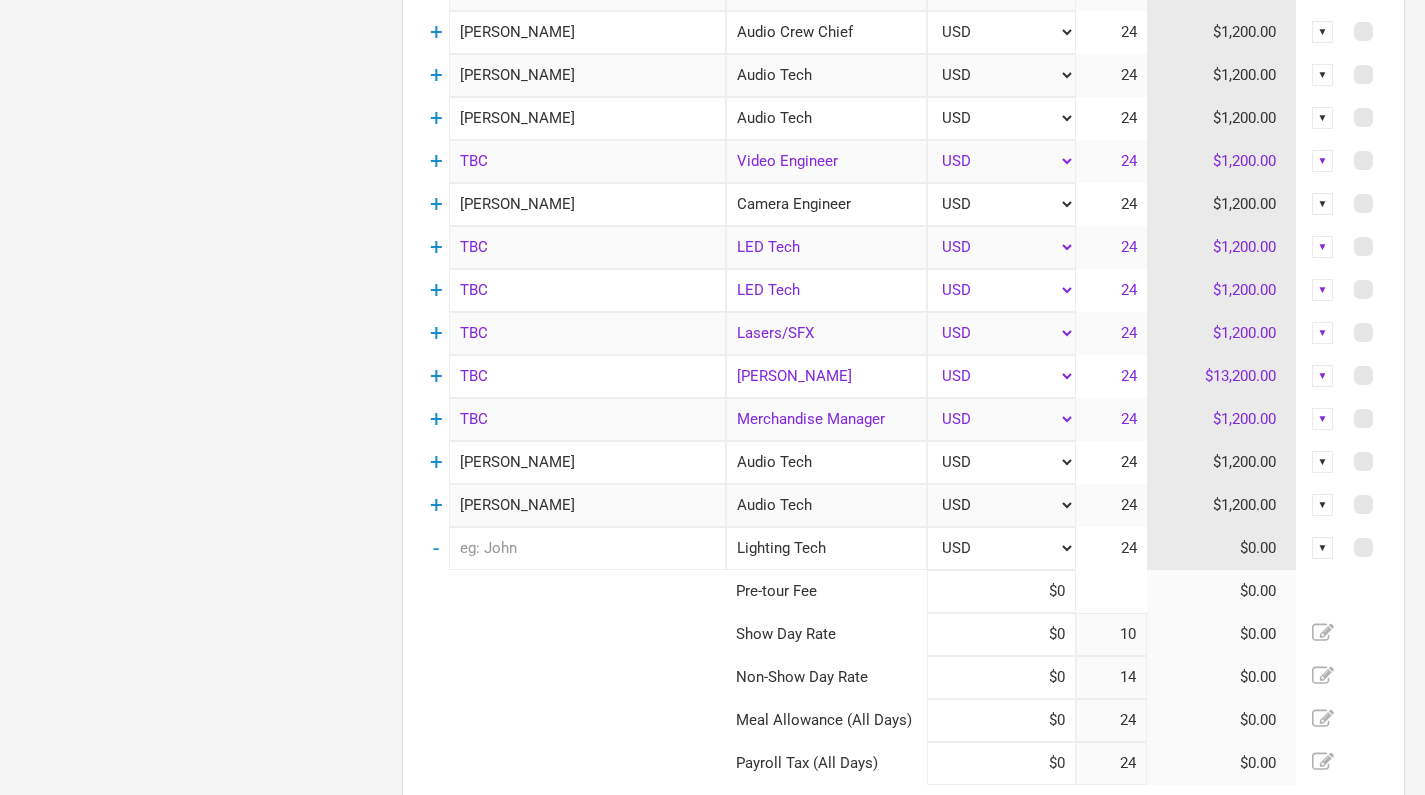 type on "Lighting Tech" 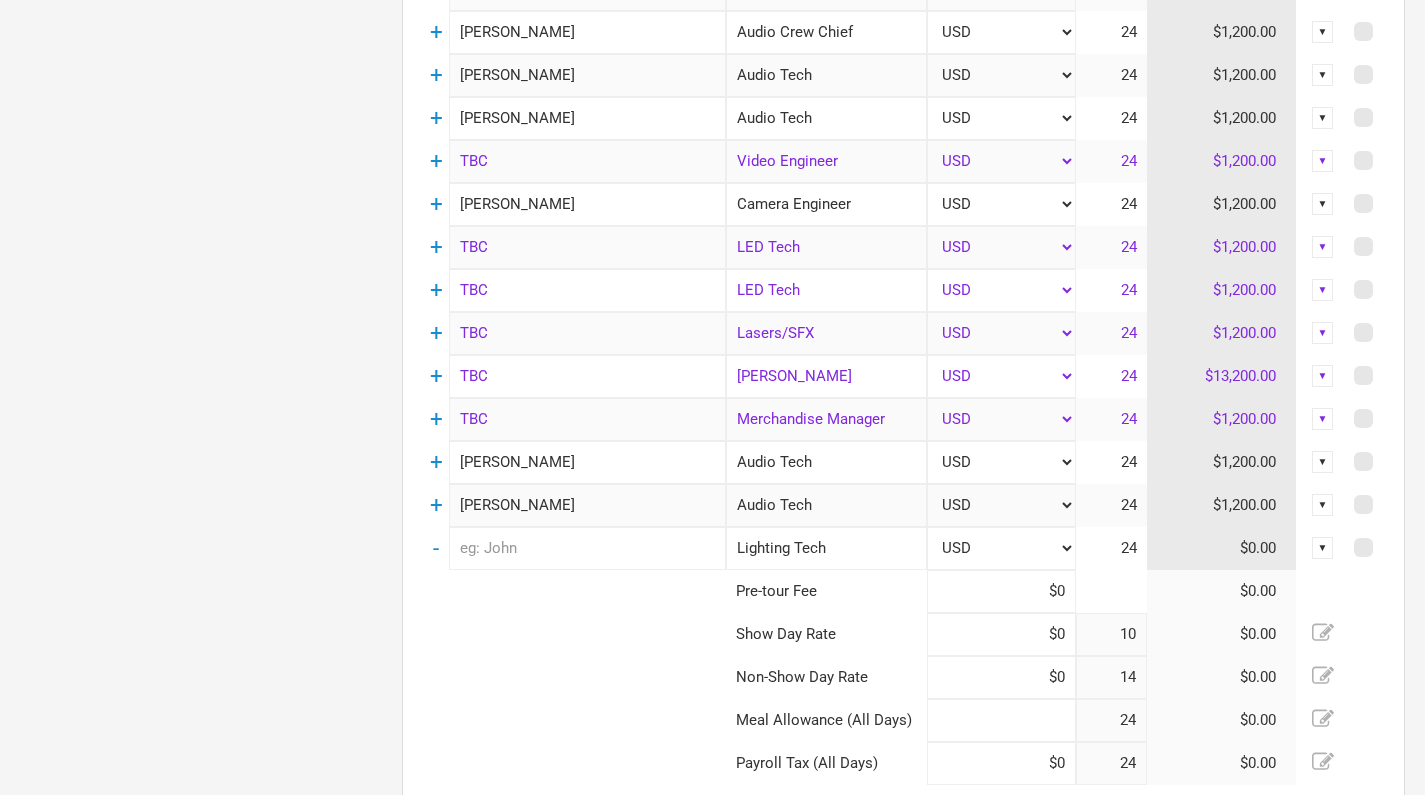 click at bounding box center [1001, 720] 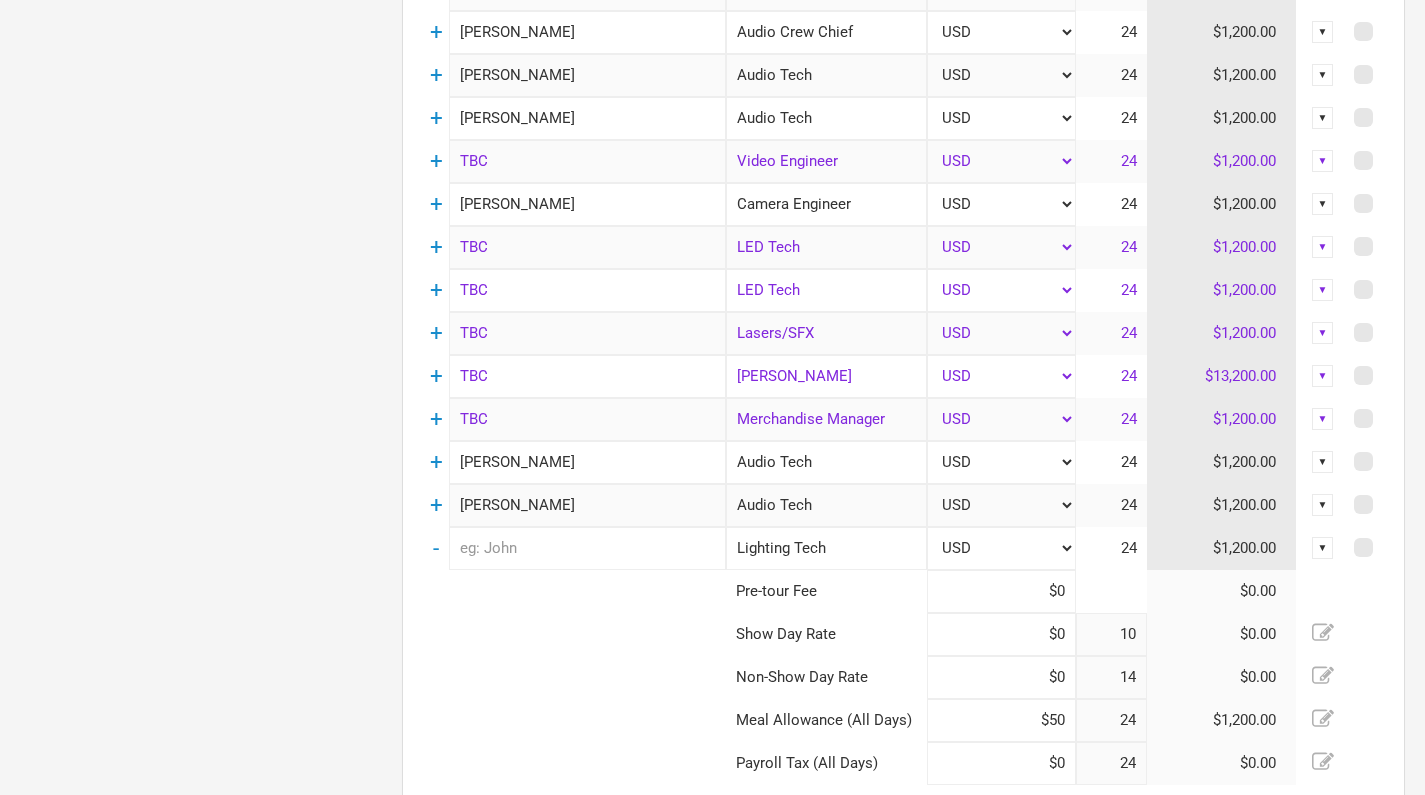 type on "$50" 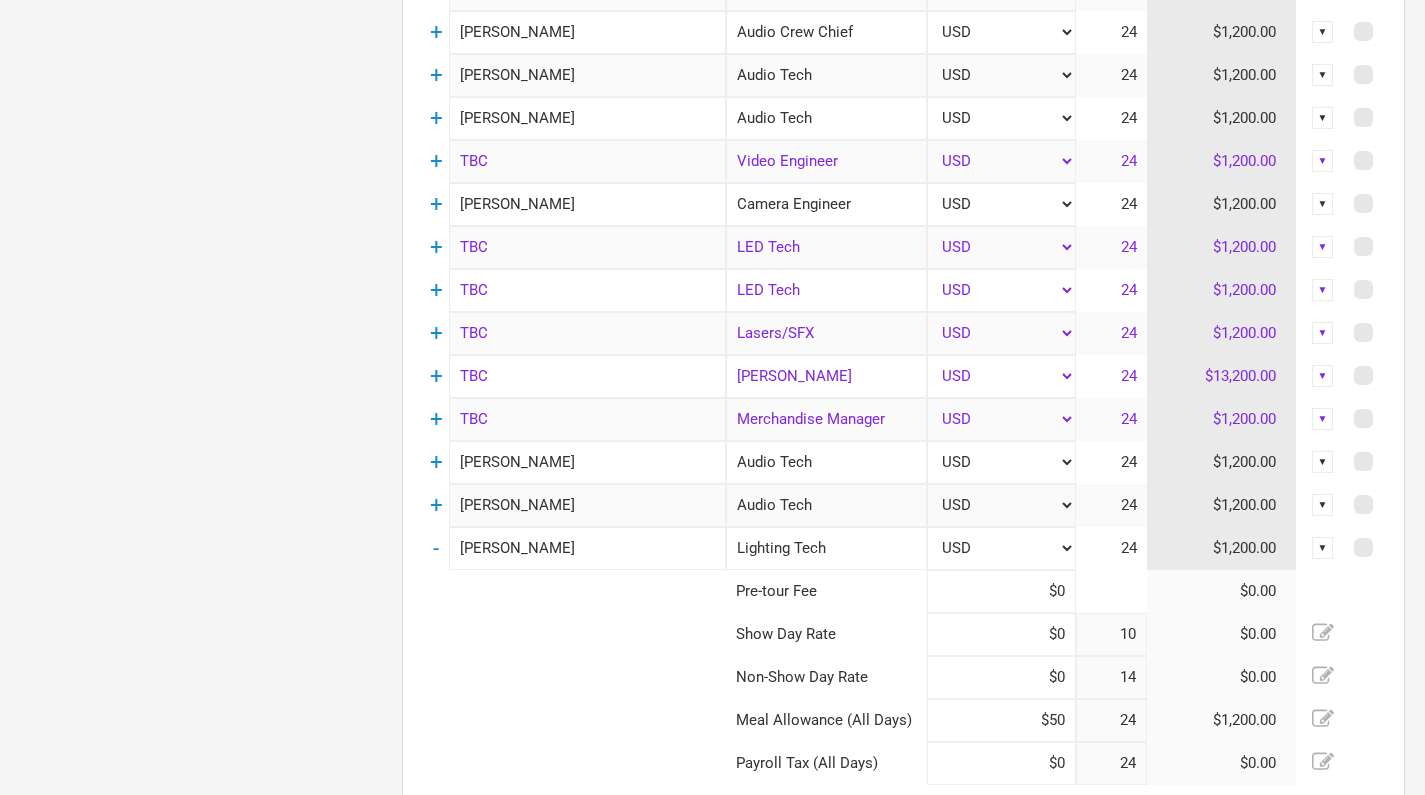 type on "[PERSON_NAME]" 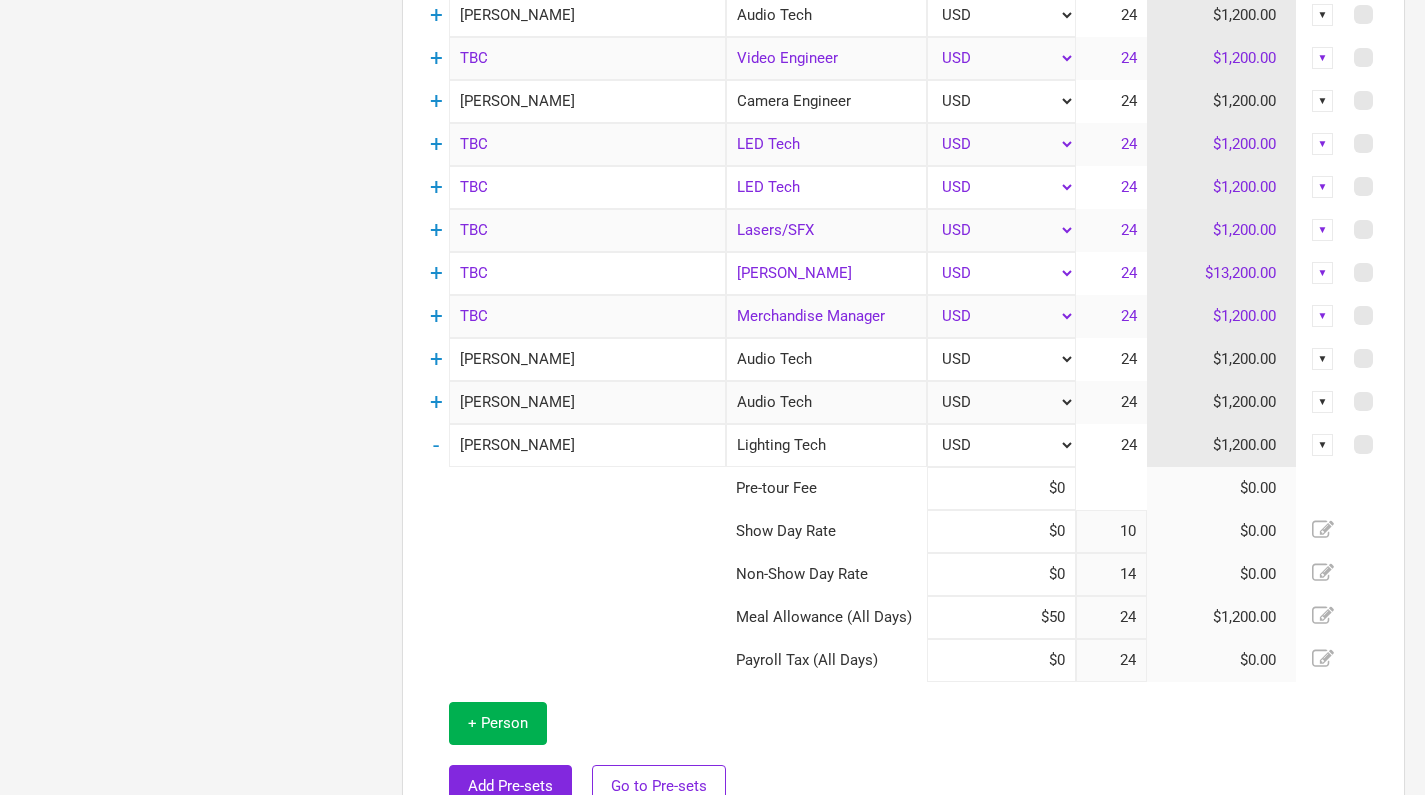 scroll, scrollTop: 1927, scrollLeft: 0, axis: vertical 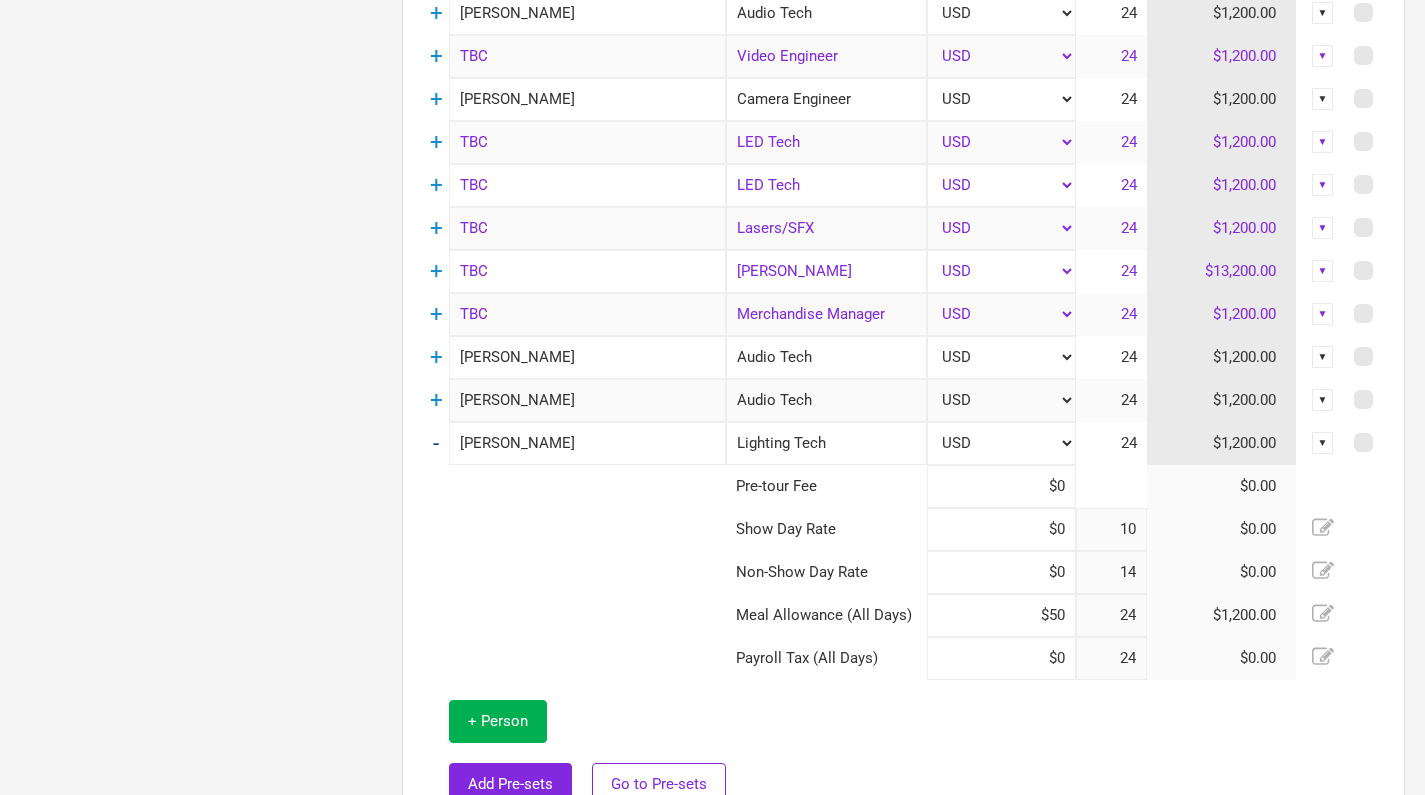 click on "-" at bounding box center (436, 443) 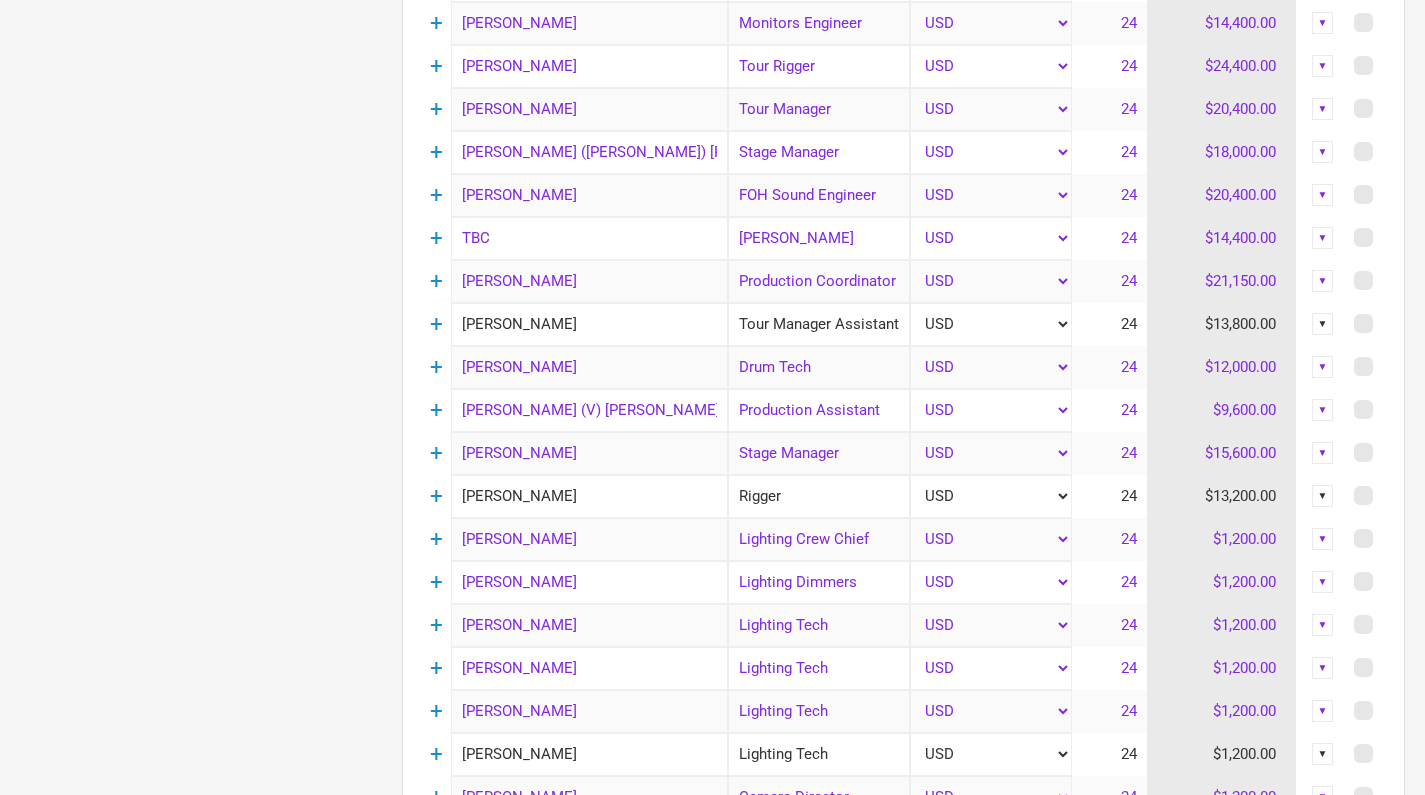 scroll, scrollTop: 931, scrollLeft: 0, axis: vertical 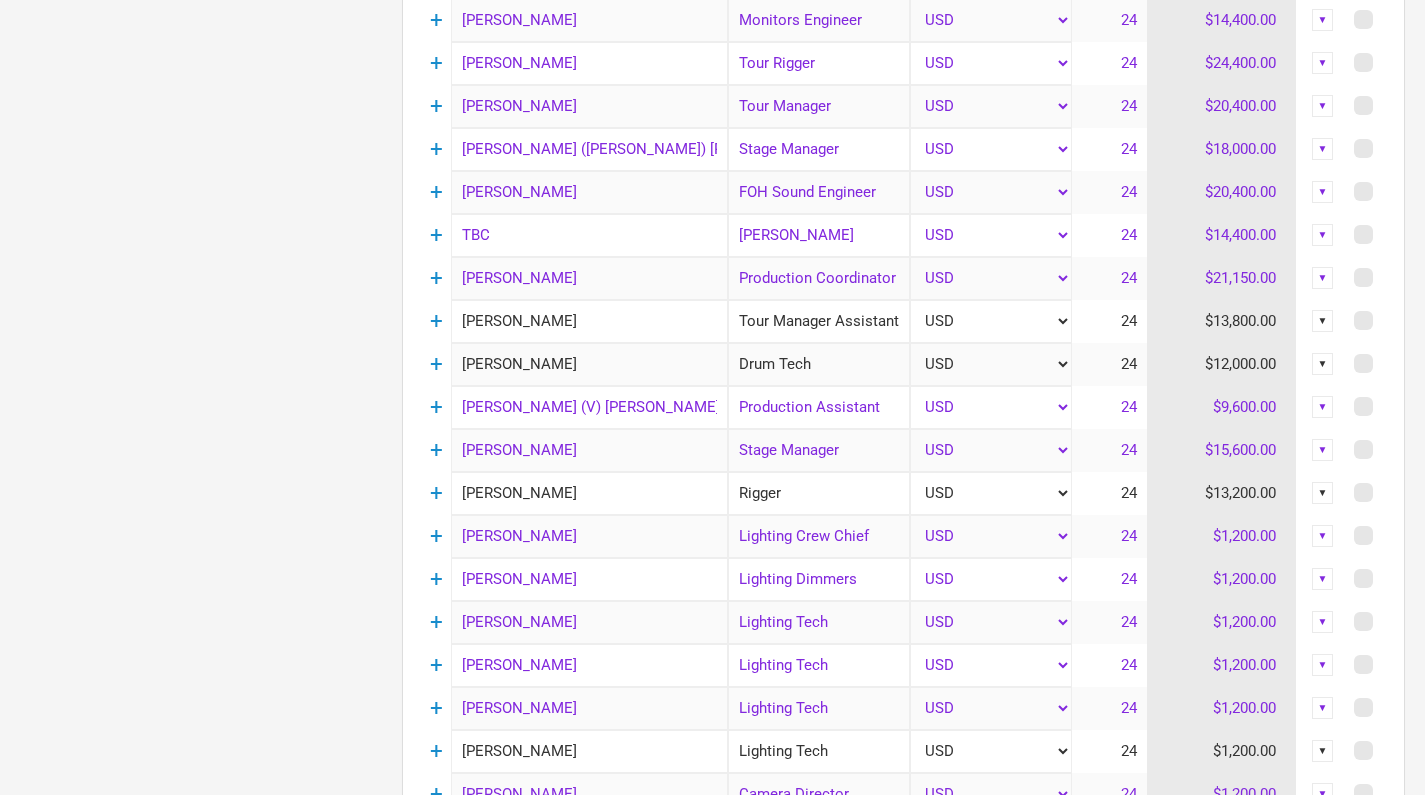drag, startPoint x: 577, startPoint y: 361, endPoint x: 453, endPoint y: 368, distance: 124.197426 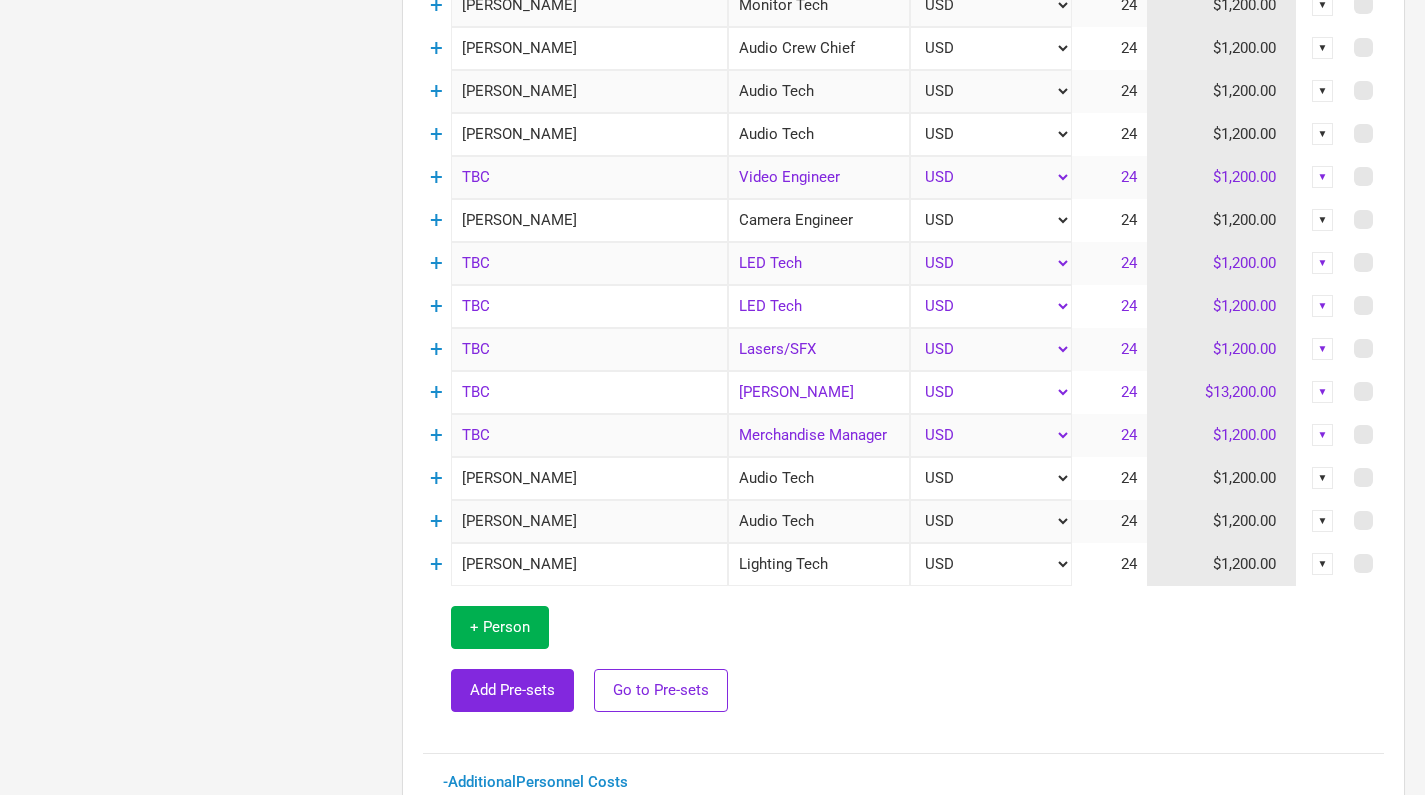 scroll, scrollTop: 1812, scrollLeft: 0, axis: vertical 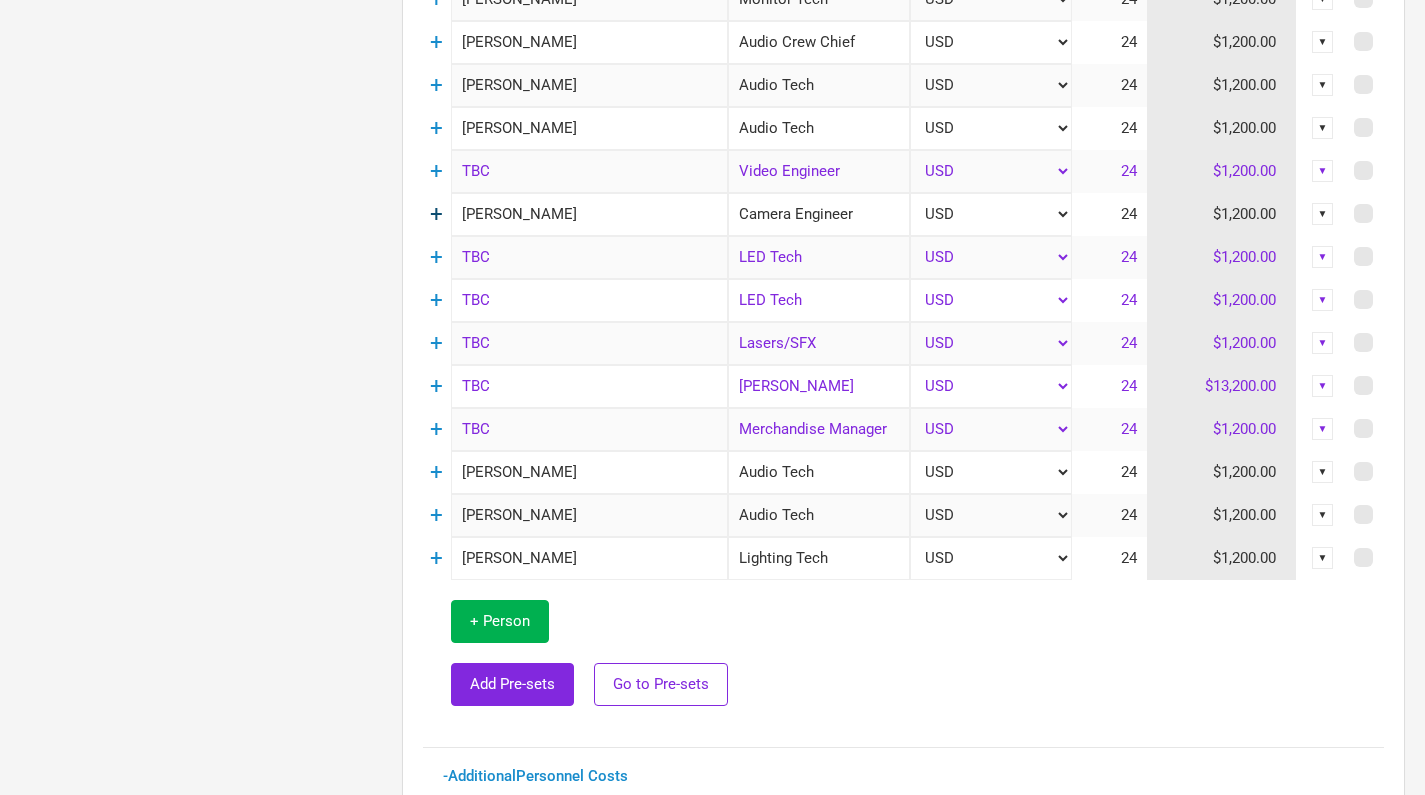 click on "+" at bounding box center [436, 214] 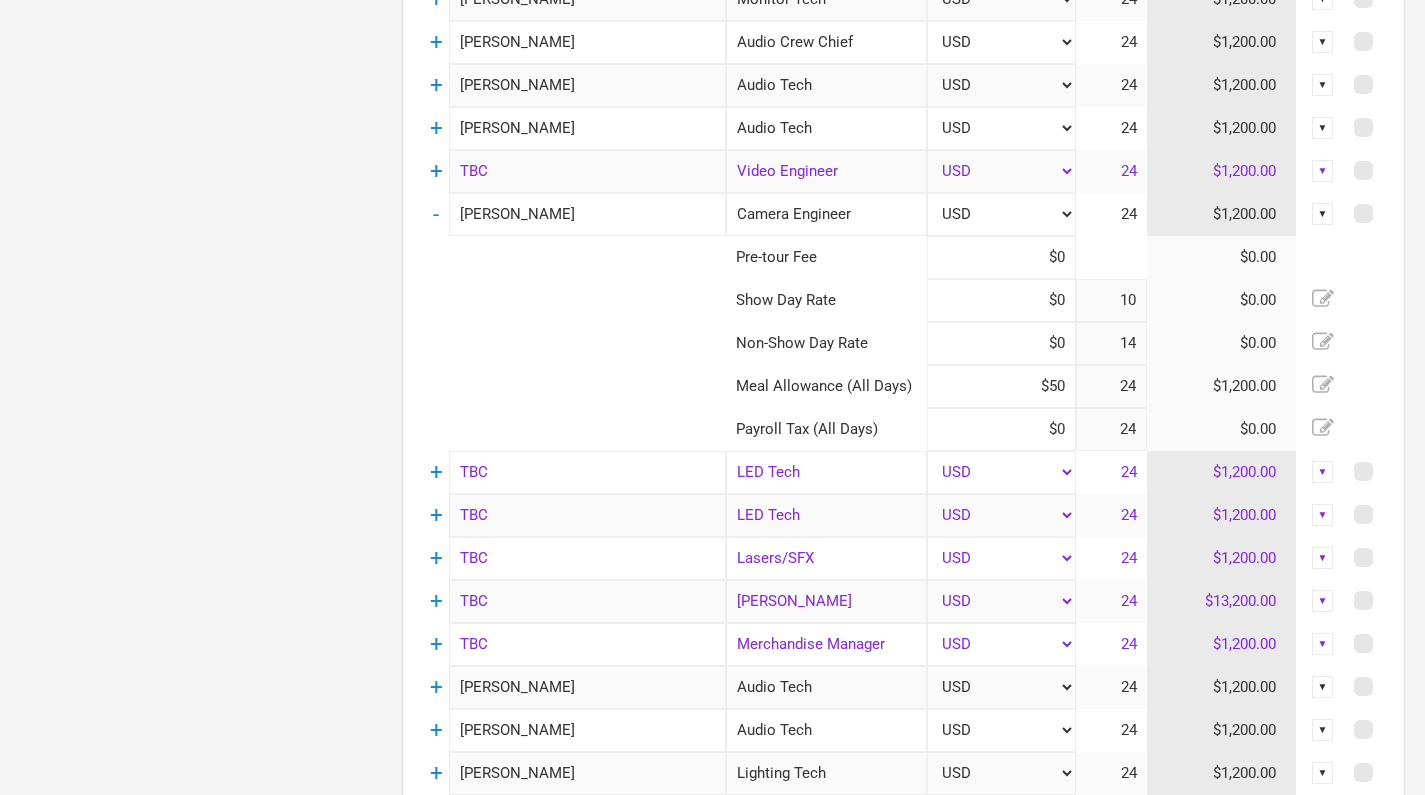 drag, startPoint x: 564, startPoint y: 212, endPoint x: 453, endPoint y: 213, distance: 111.0045 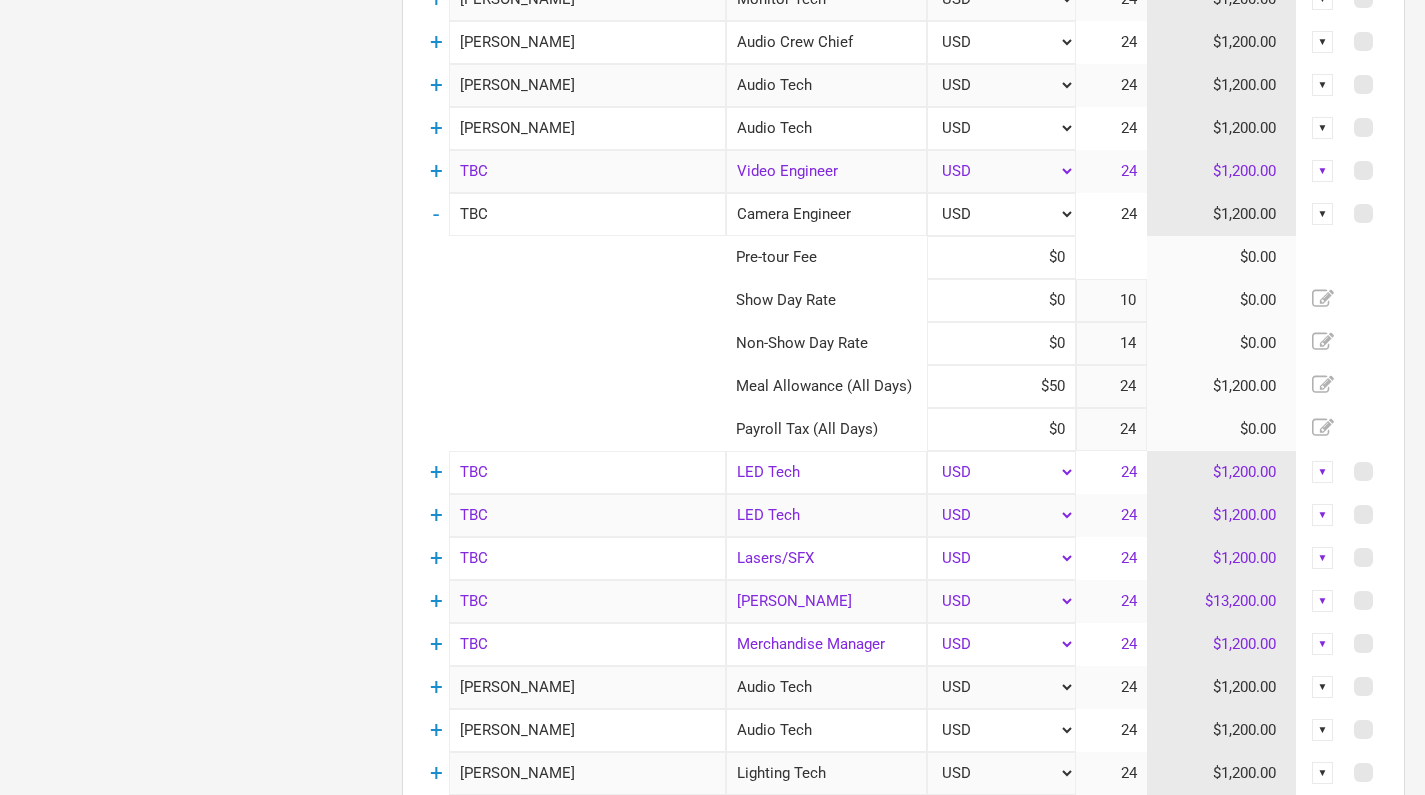 type on "TBC" 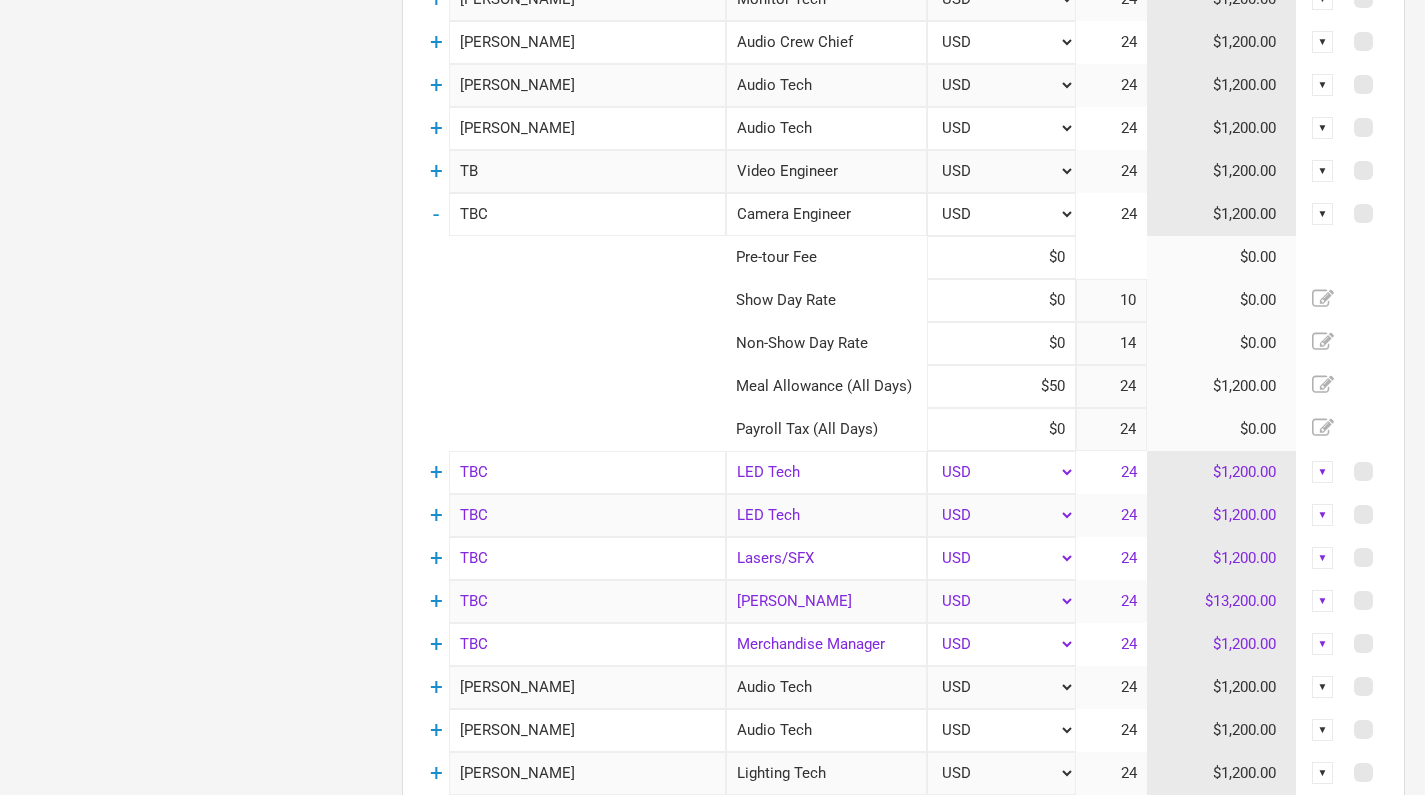 type on "T" 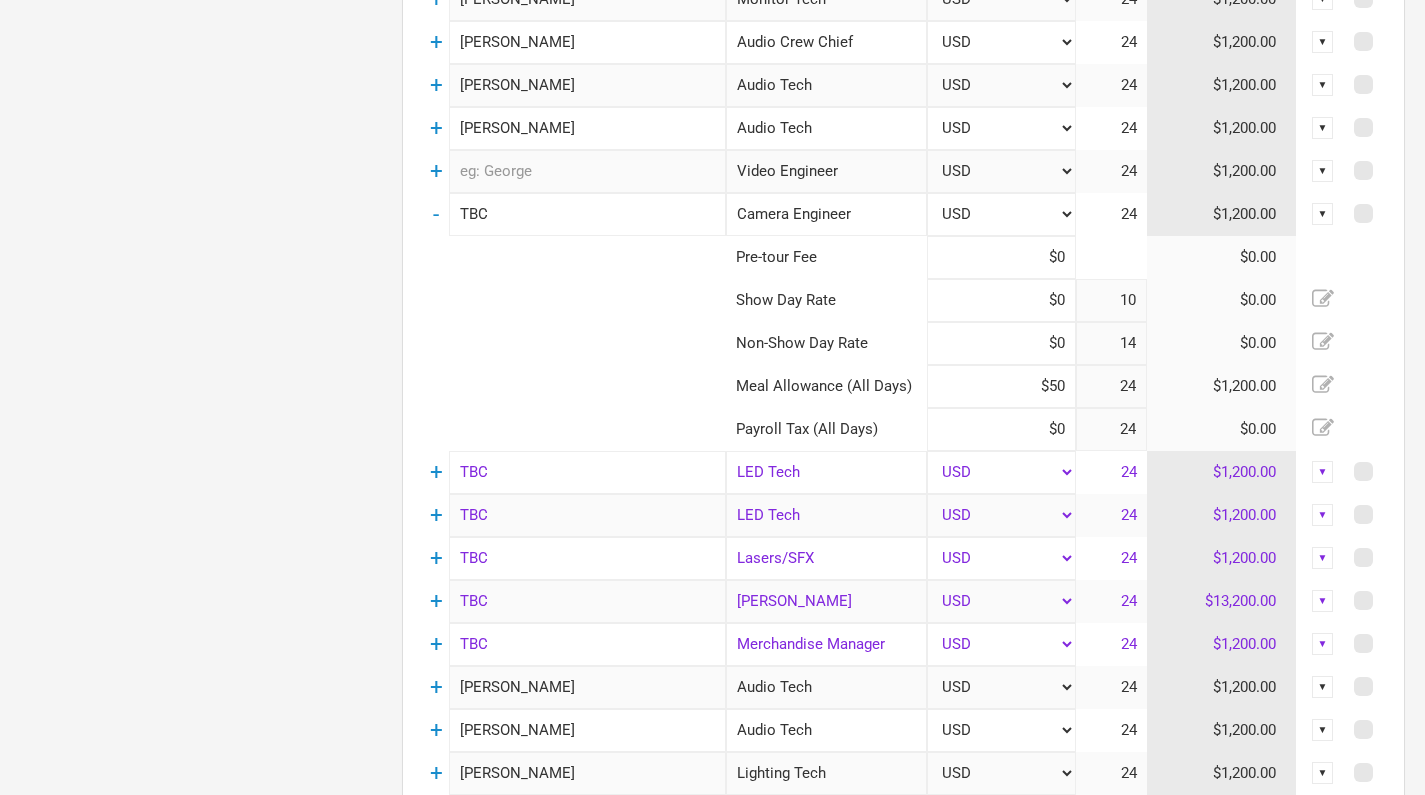 paste on "[PERSON_NAME]" 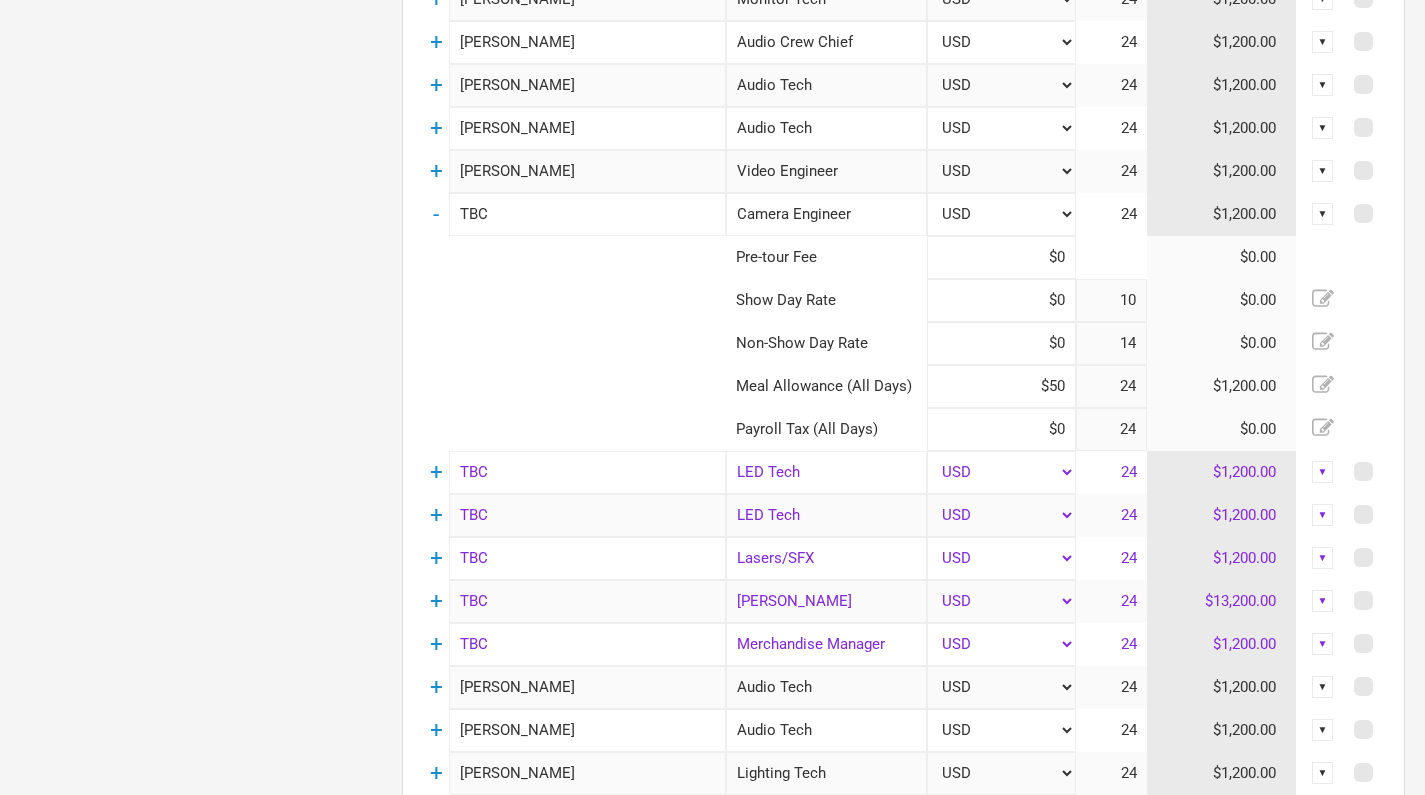 type on "[PERSON_NAME]" 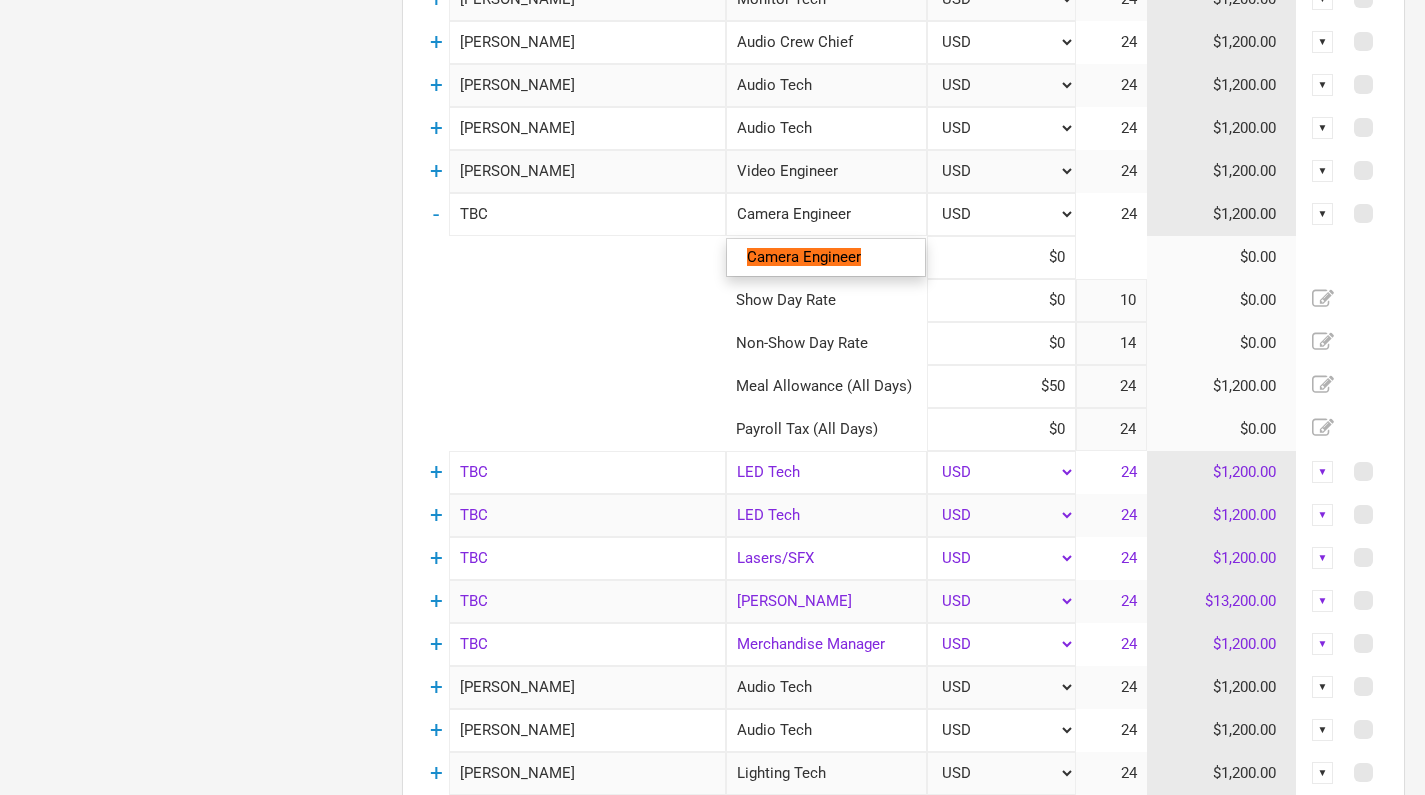 drag, startPoint x: 859, startPoint y: 214, endPoint x: 737, endPoint y: 213, distance: 122.0041 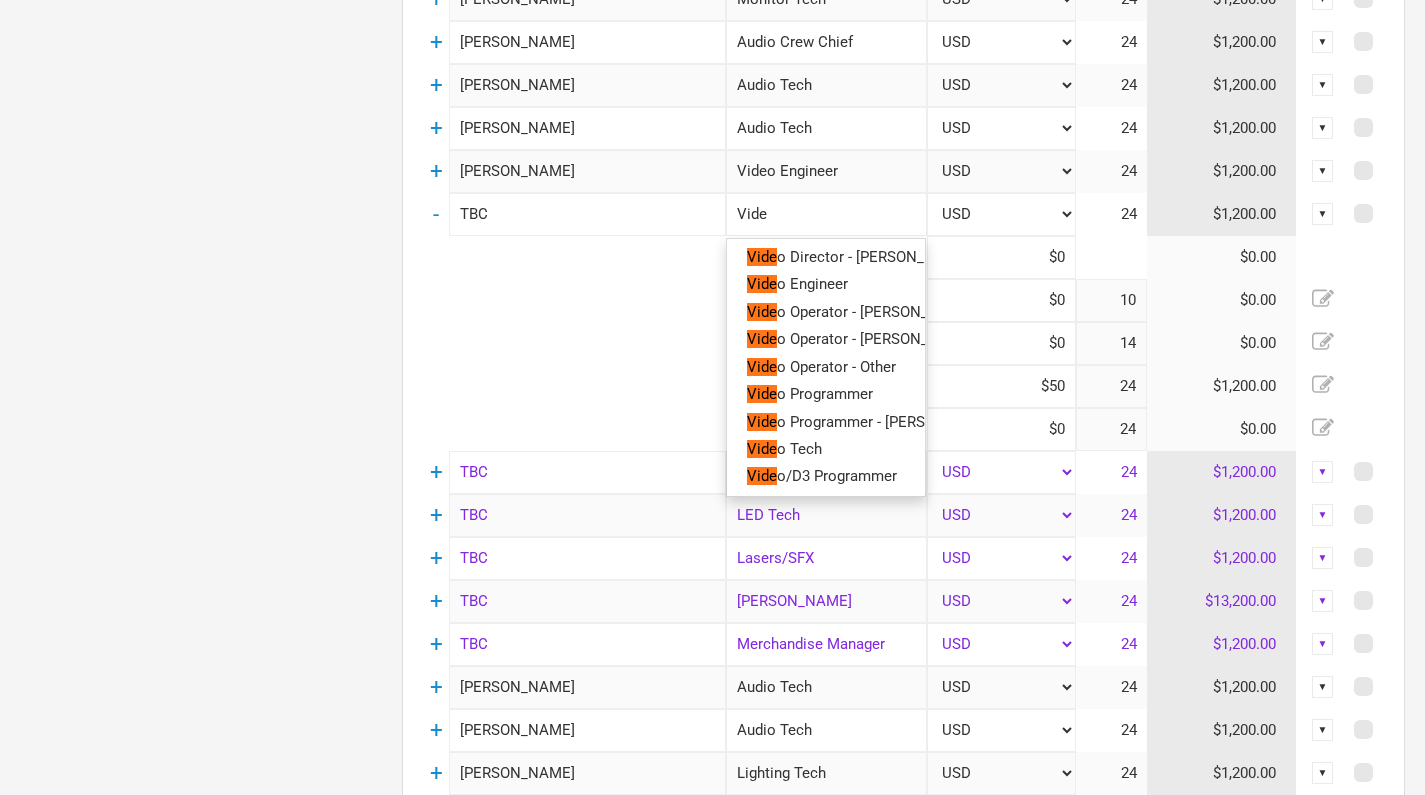 type on "Video" 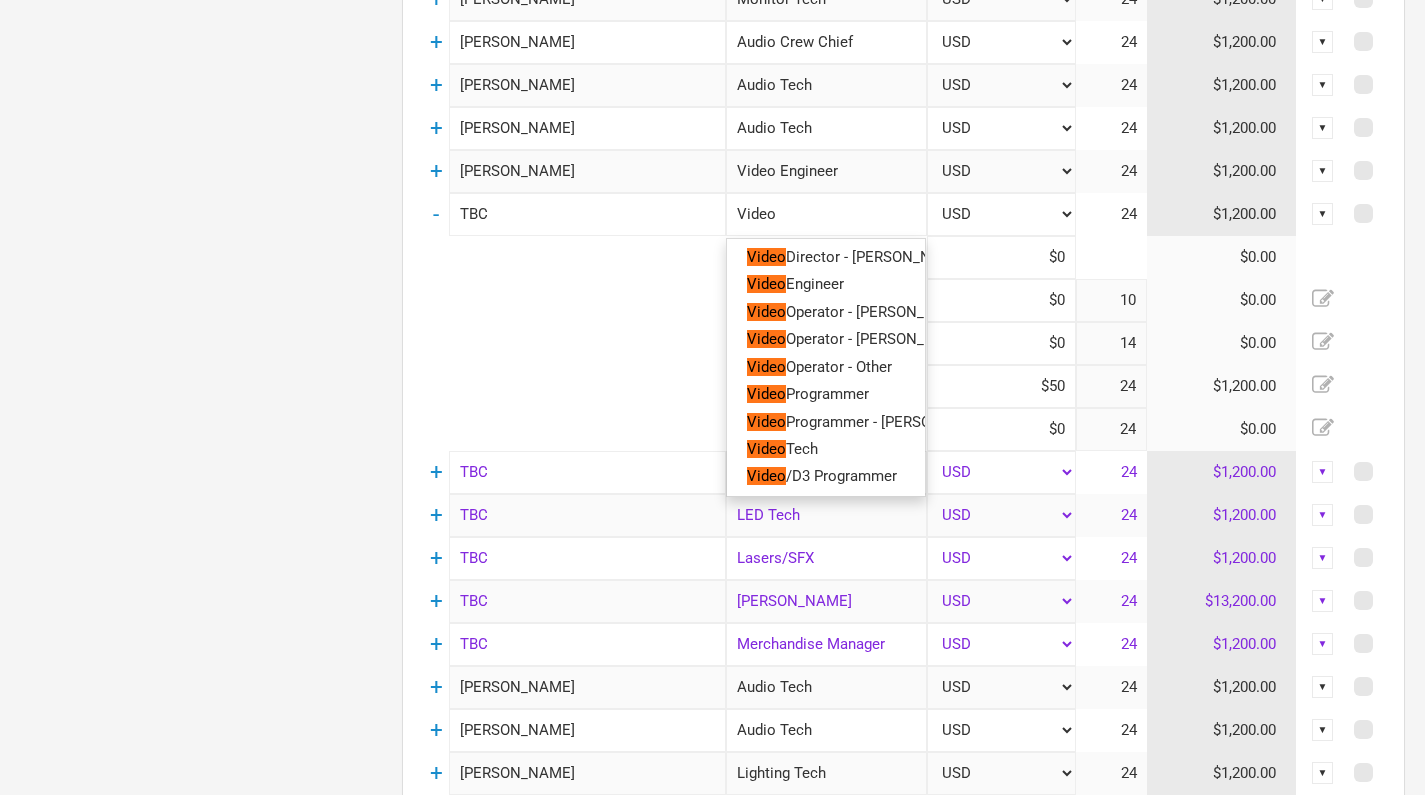 type on "Video" 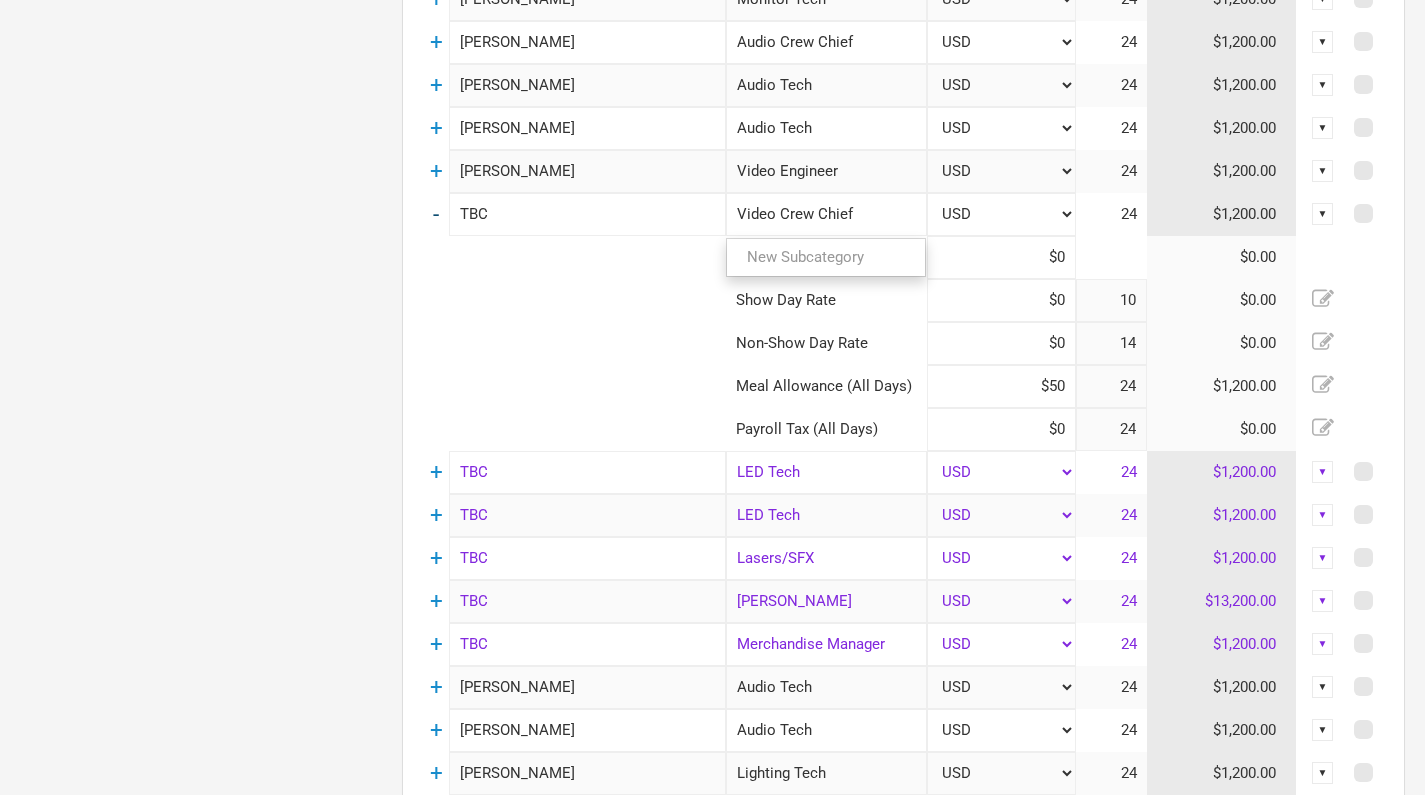 type on "Video Crew Chief" 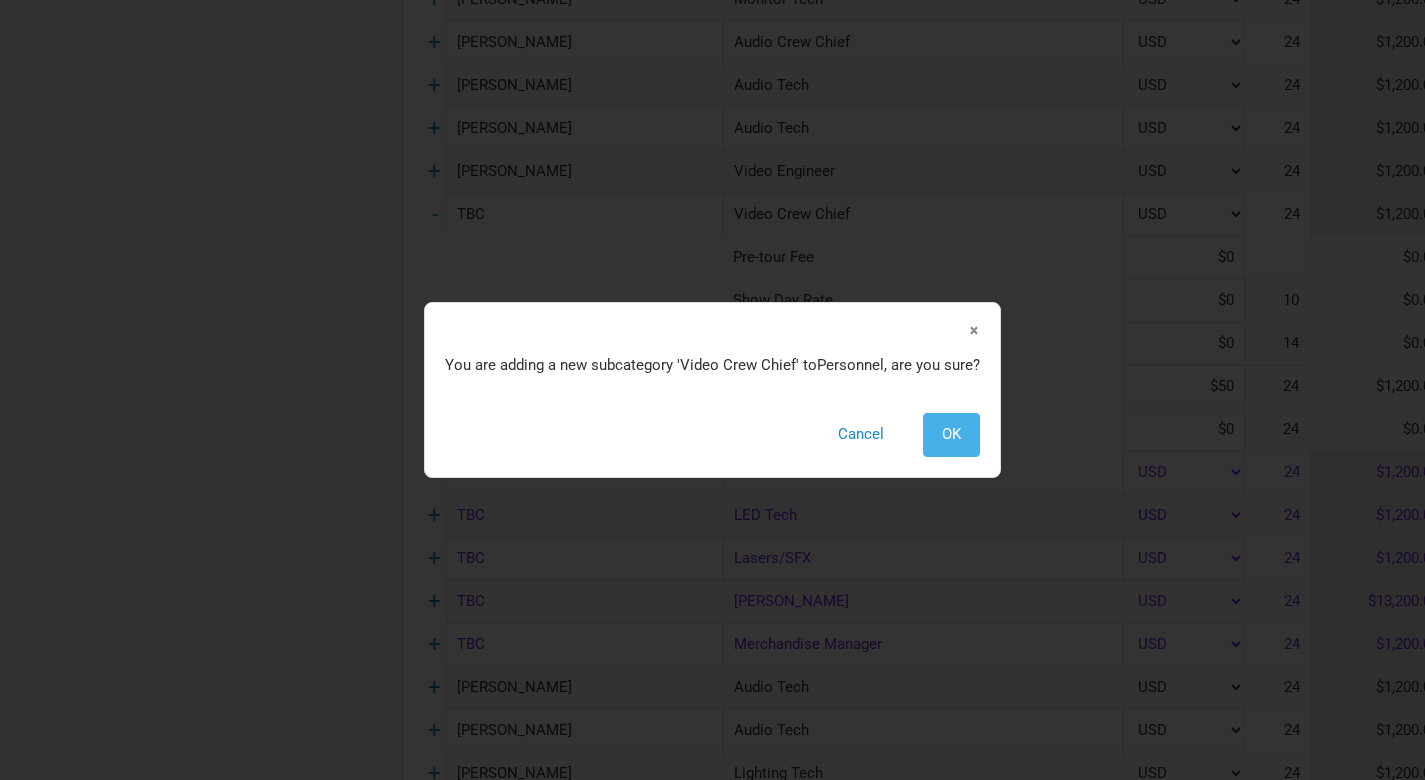 click on "OK" at bounding box center [951, 434] 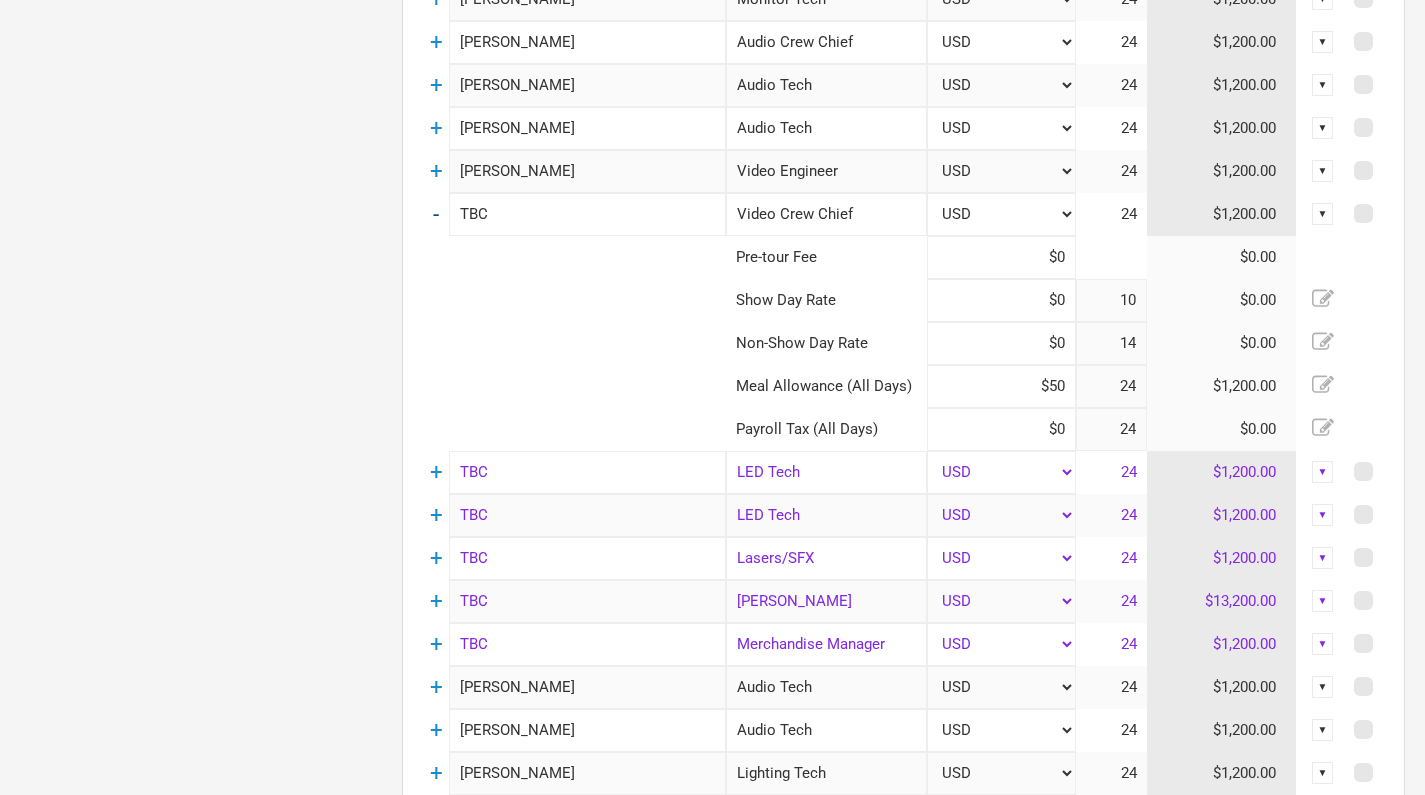 click on "-" at bounding box center (436, 214) 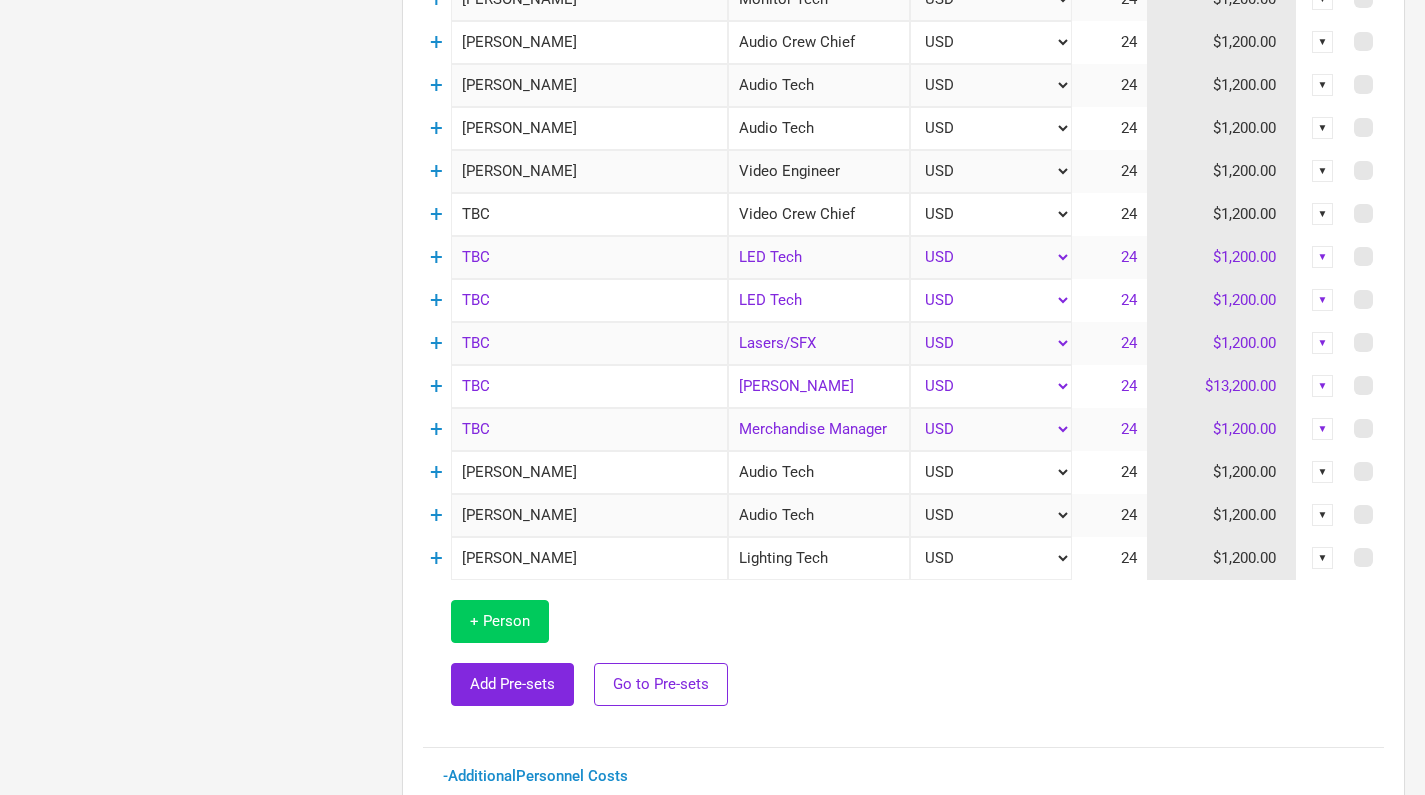 click on "+ Person" at bounding box center [500, 621] 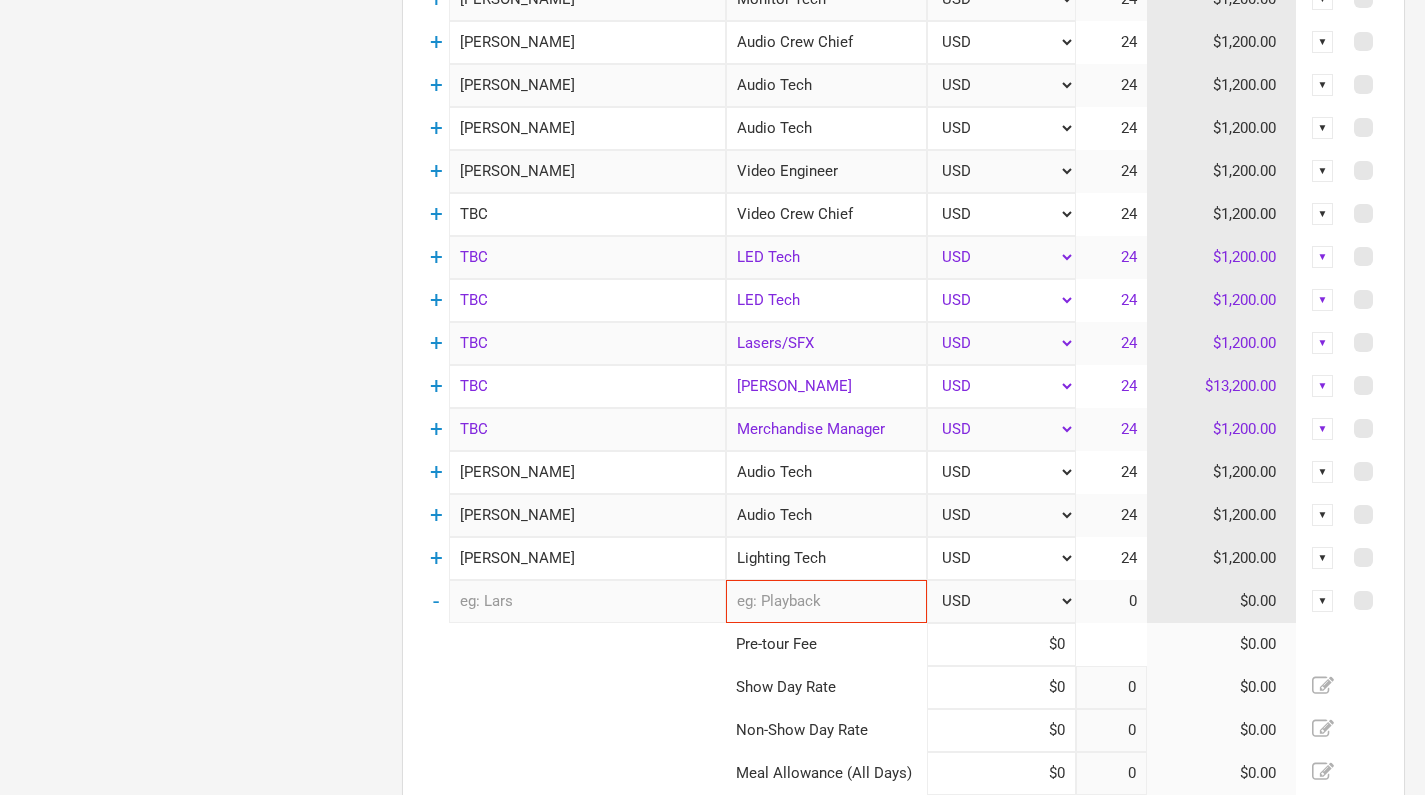 type on "10" 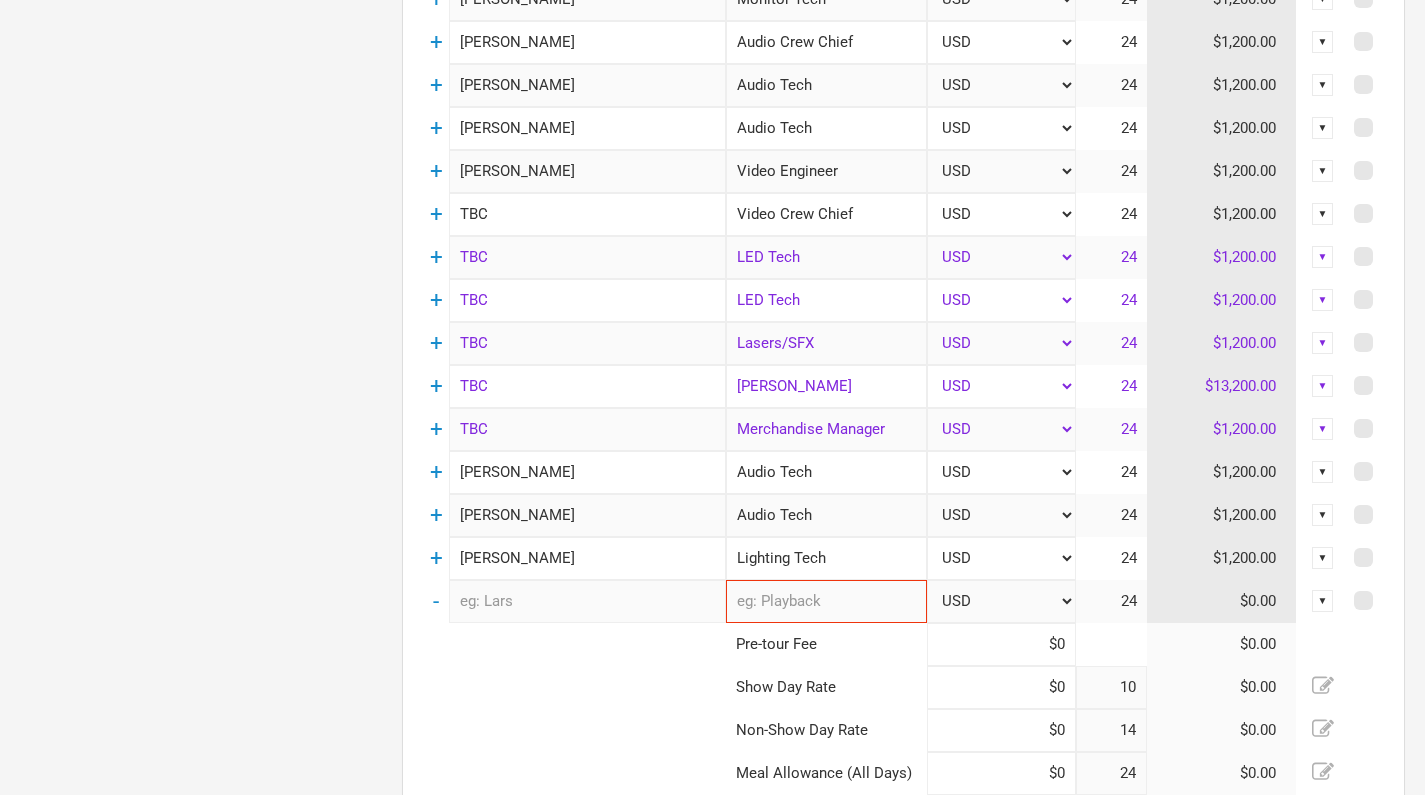 click at bounding box center (587, 601) 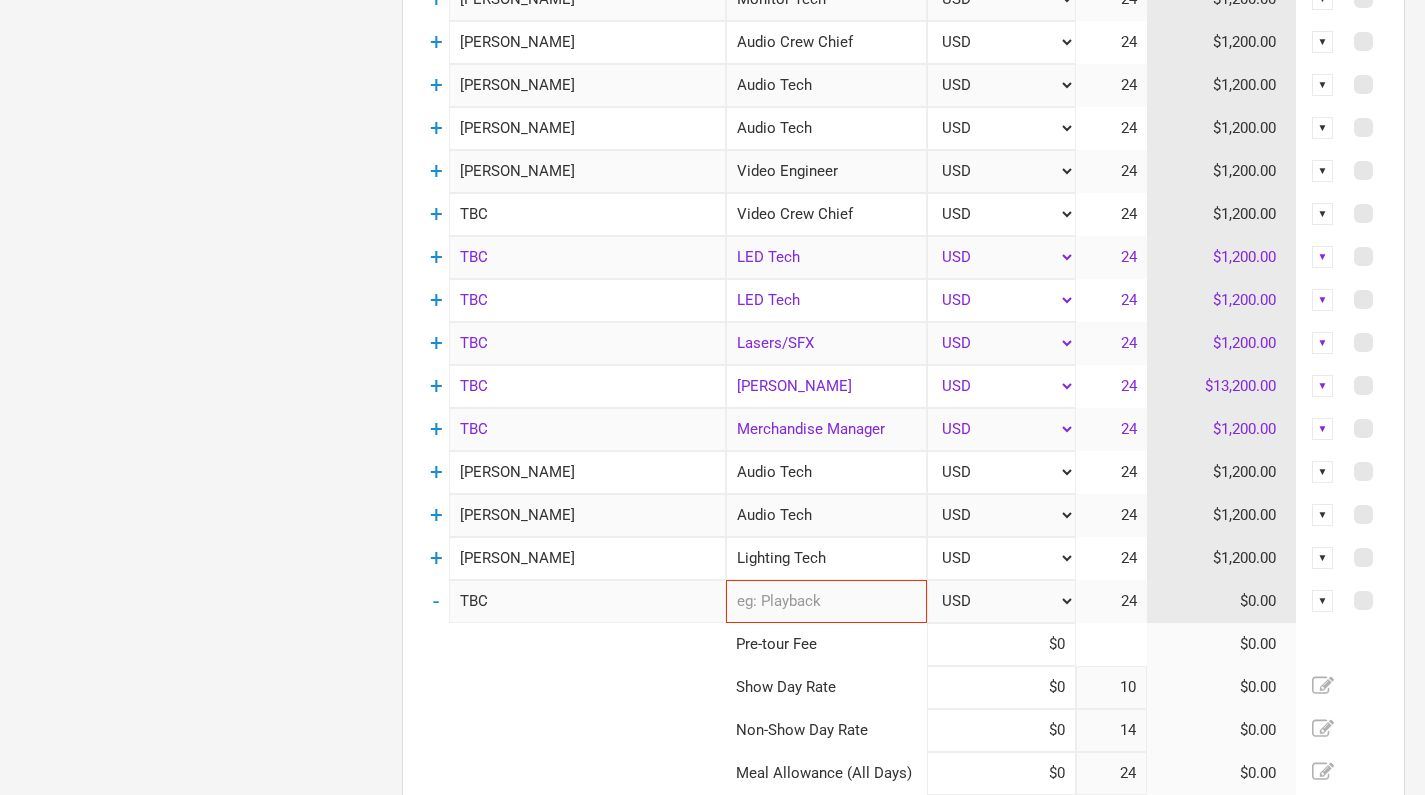 type on "TBC" 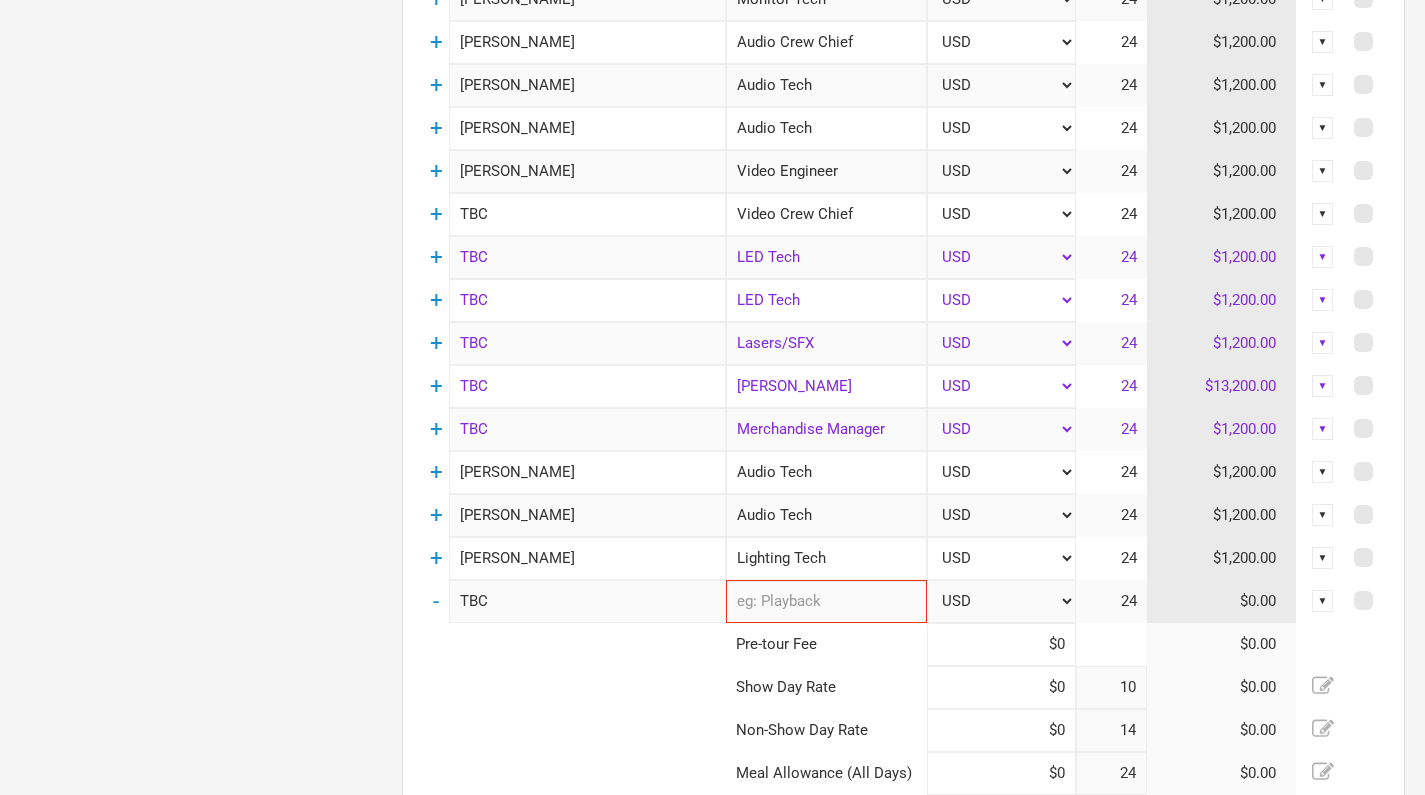 click at bounding box center (826, 601) 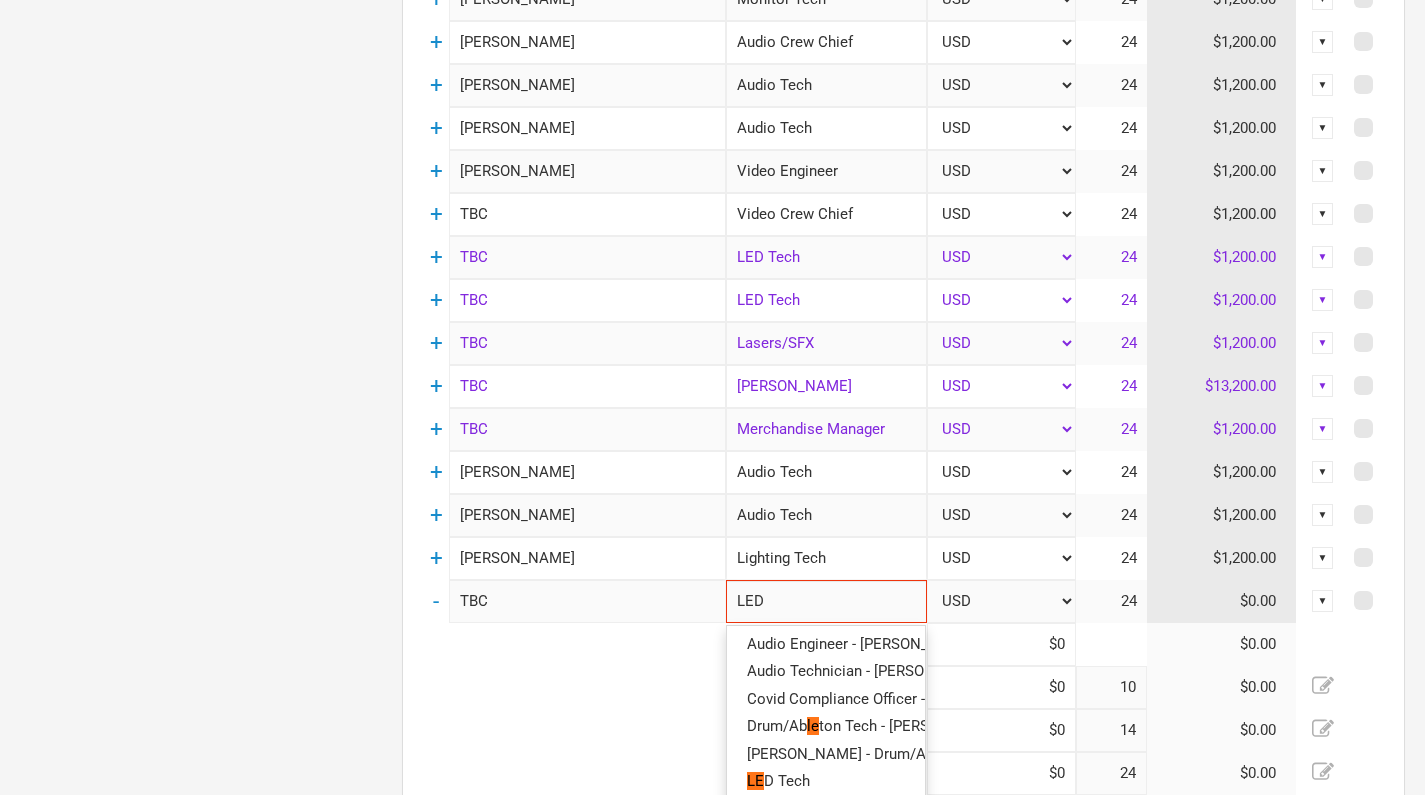 type on "LED" 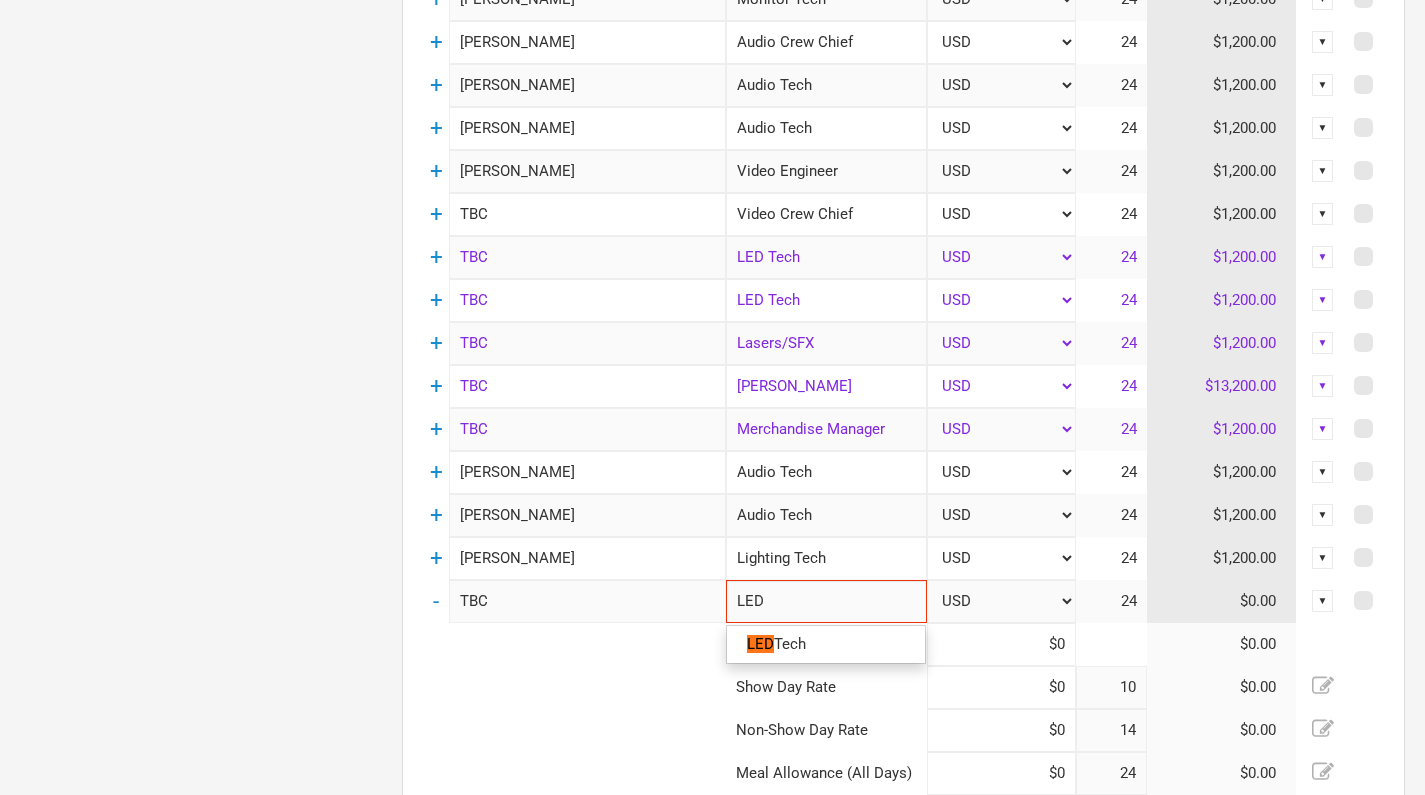type on "LED T" 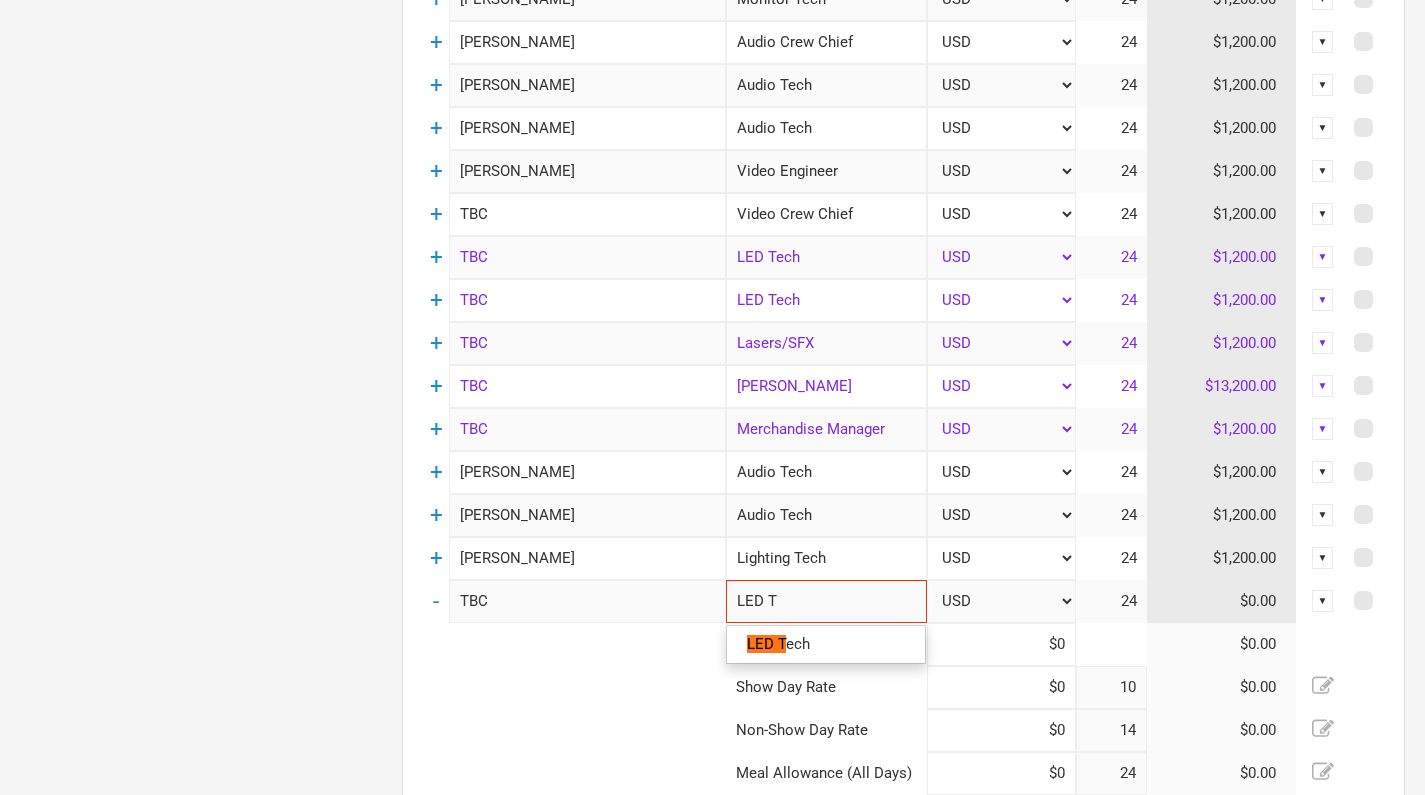 type on "LED Te" 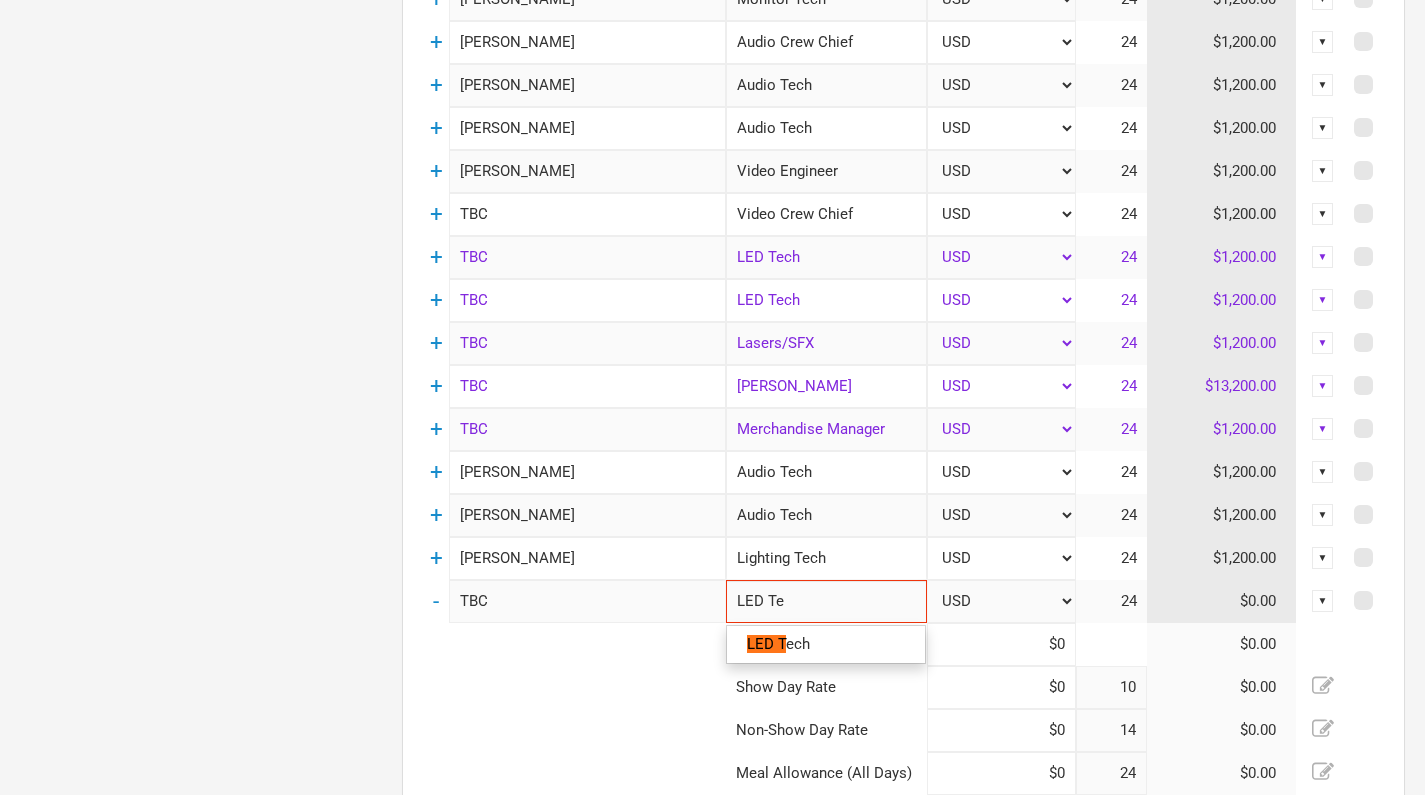 type on "LED Tec" 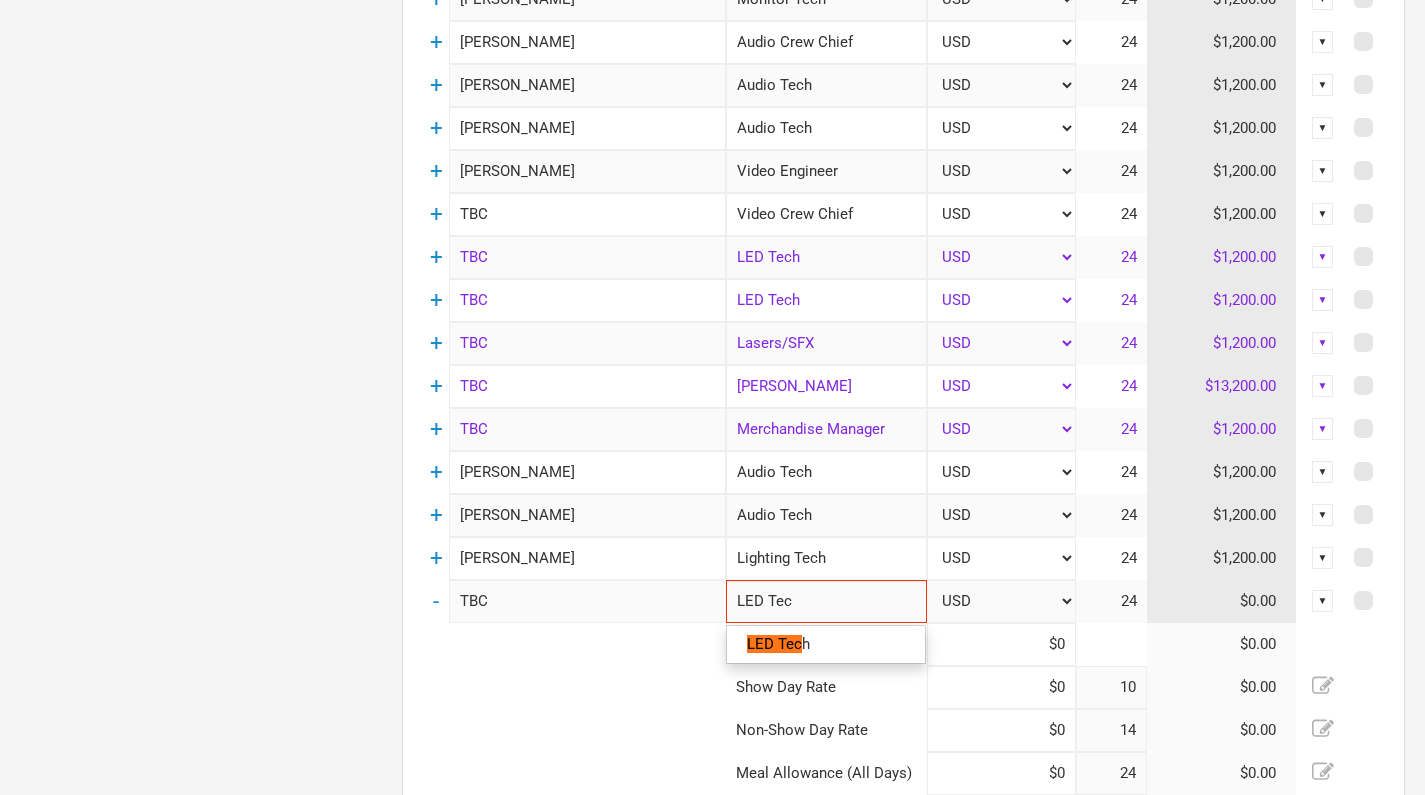 type on "LED Tech" 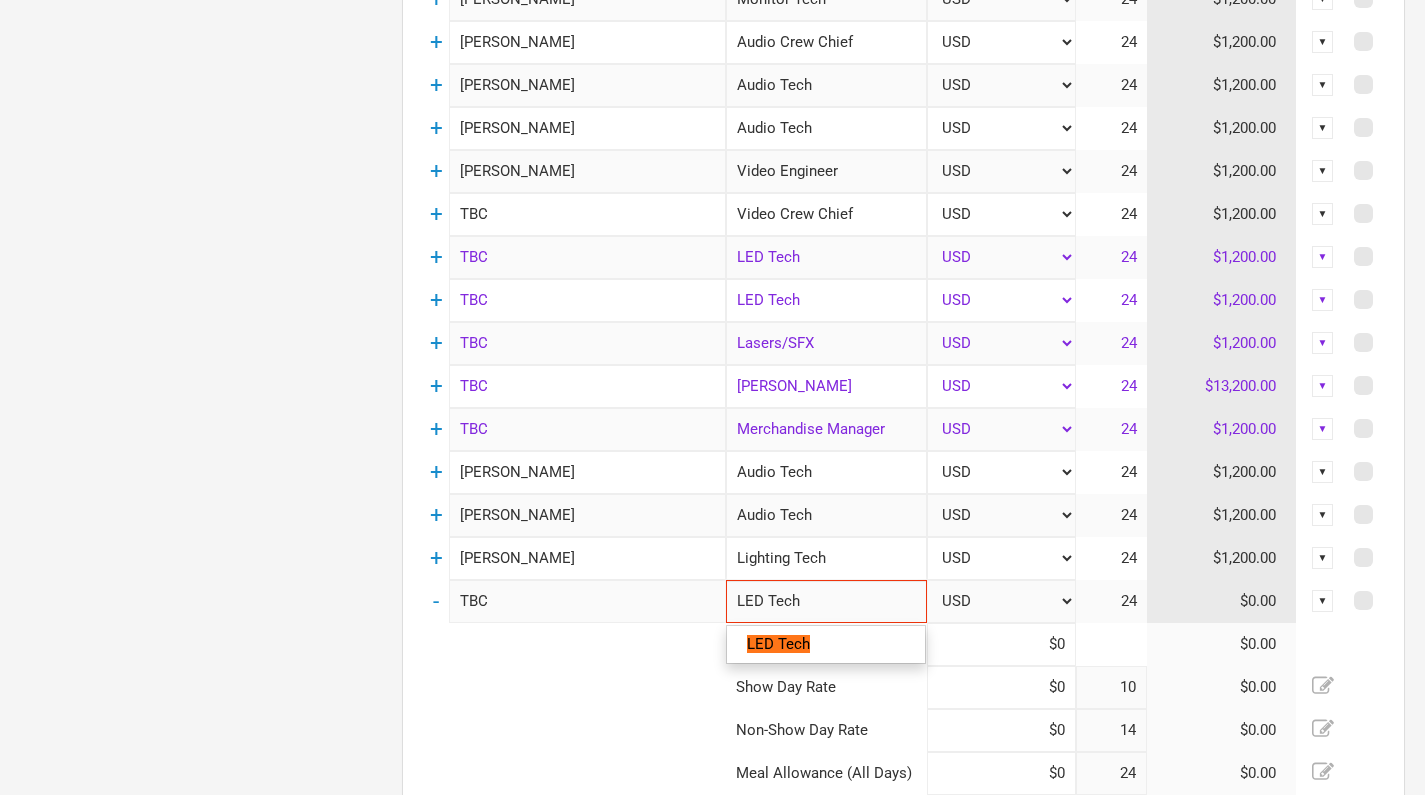 type on "LED Tech" 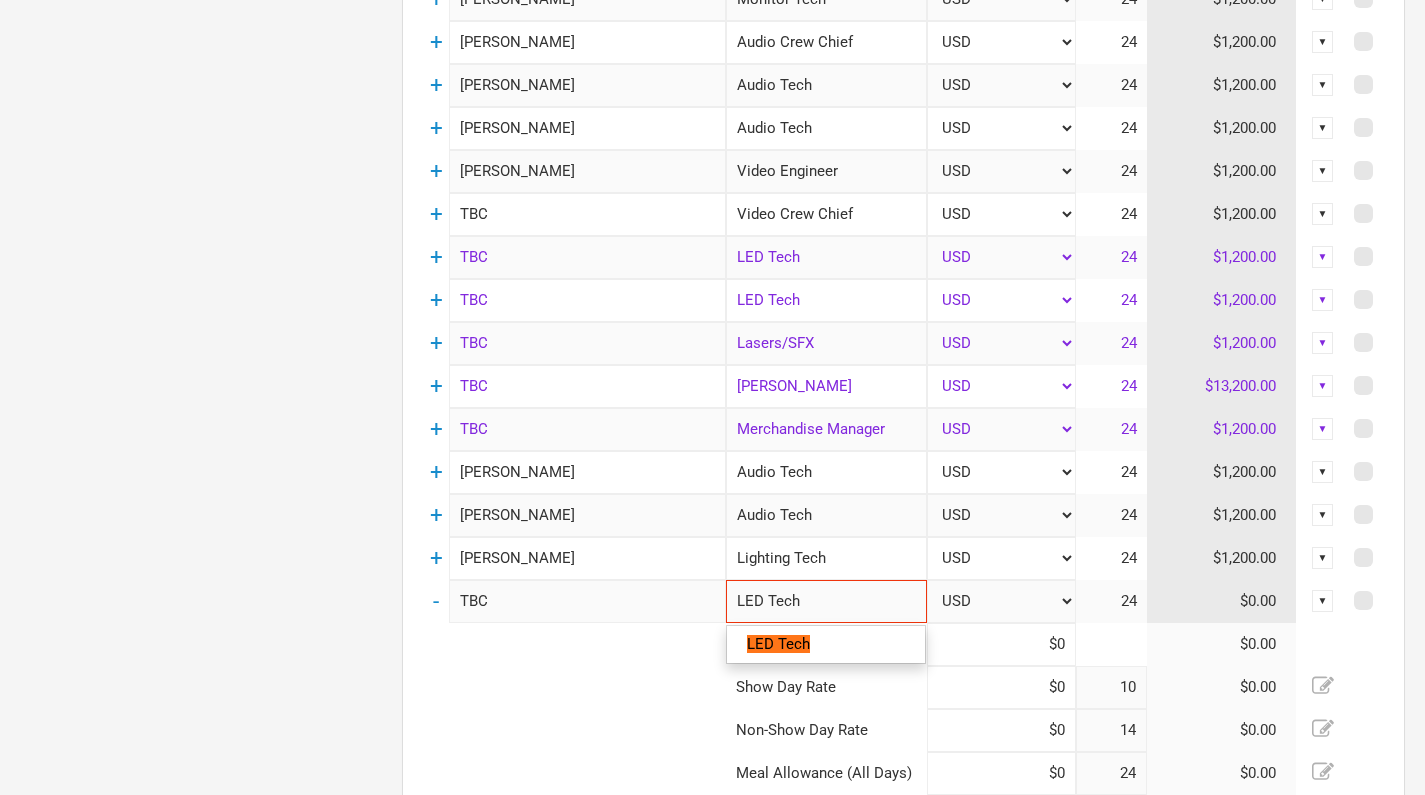 click at bounding box center (574, 687) 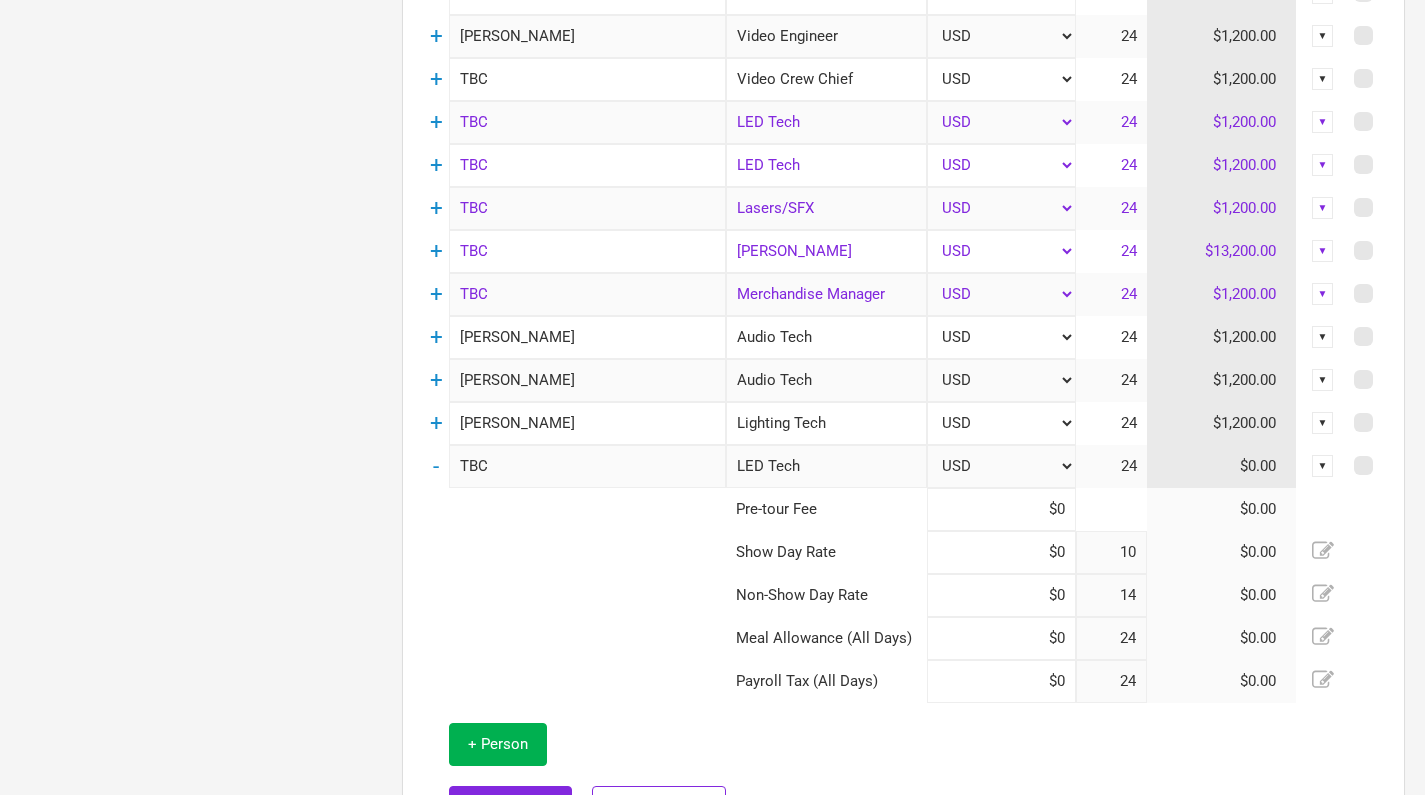 scroll, scrollTop: 1958, scrollLeft: 0, axis: vertical 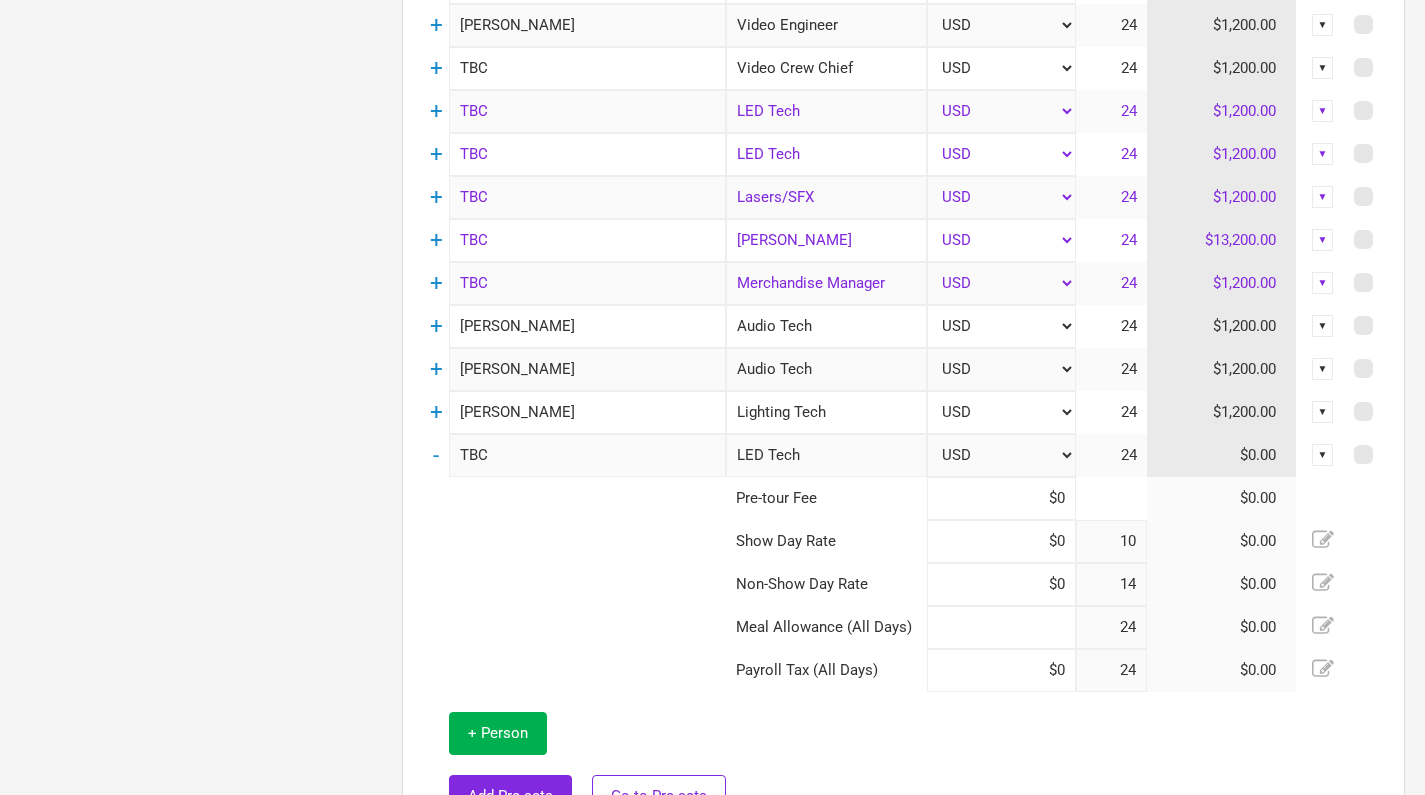 click at bounding box center [1001, 627] 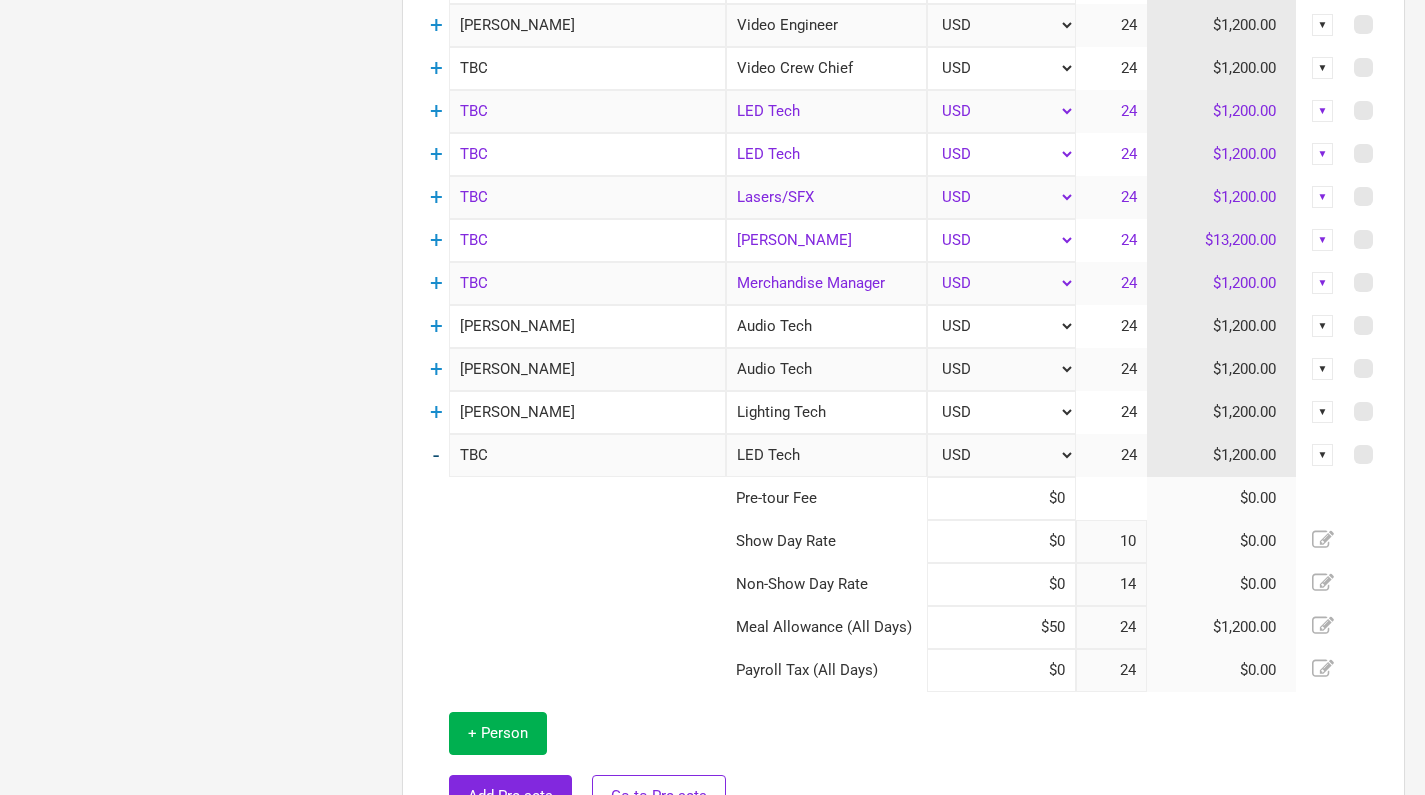 type on "$50" 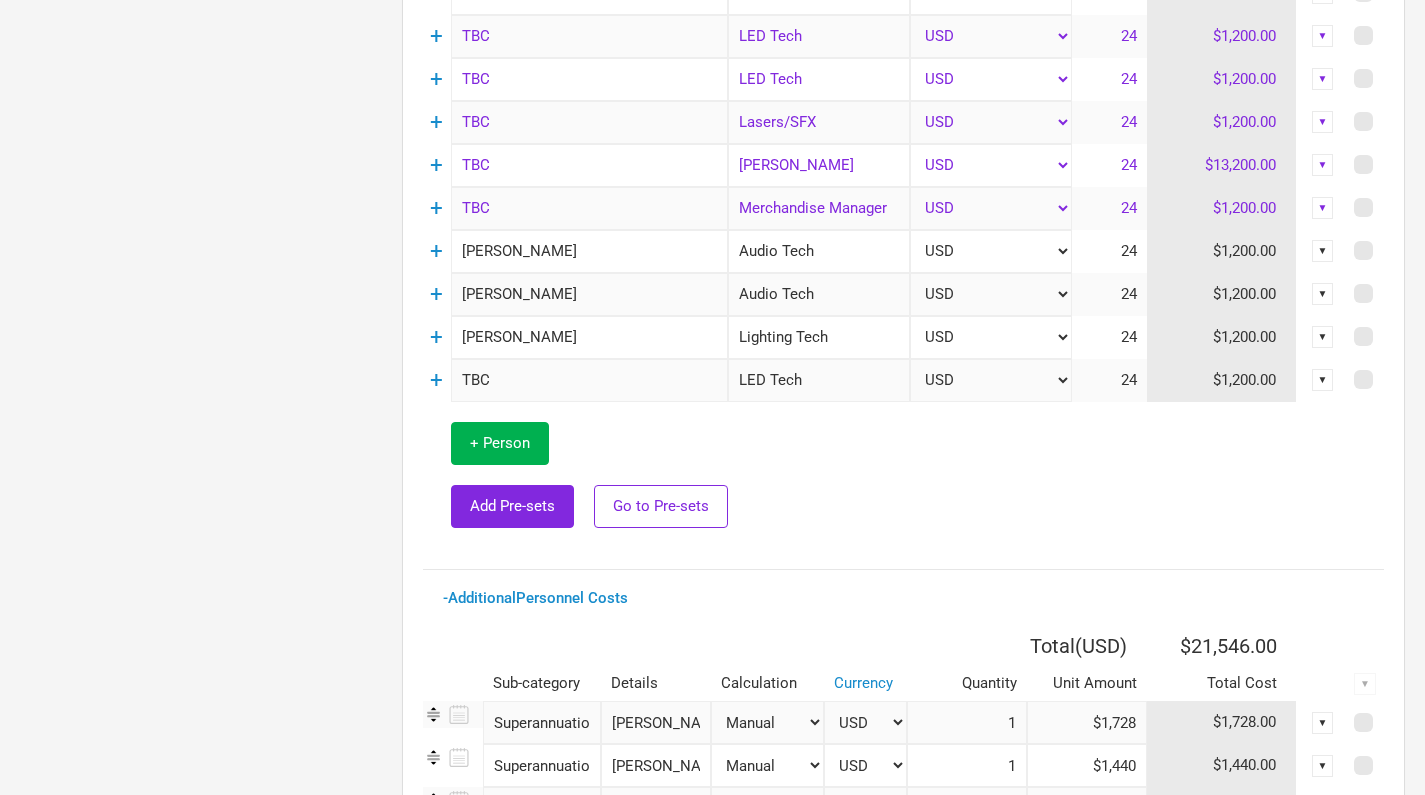 scroll, scrollTop: 2043, scrollLeft: 0, axis: vertical 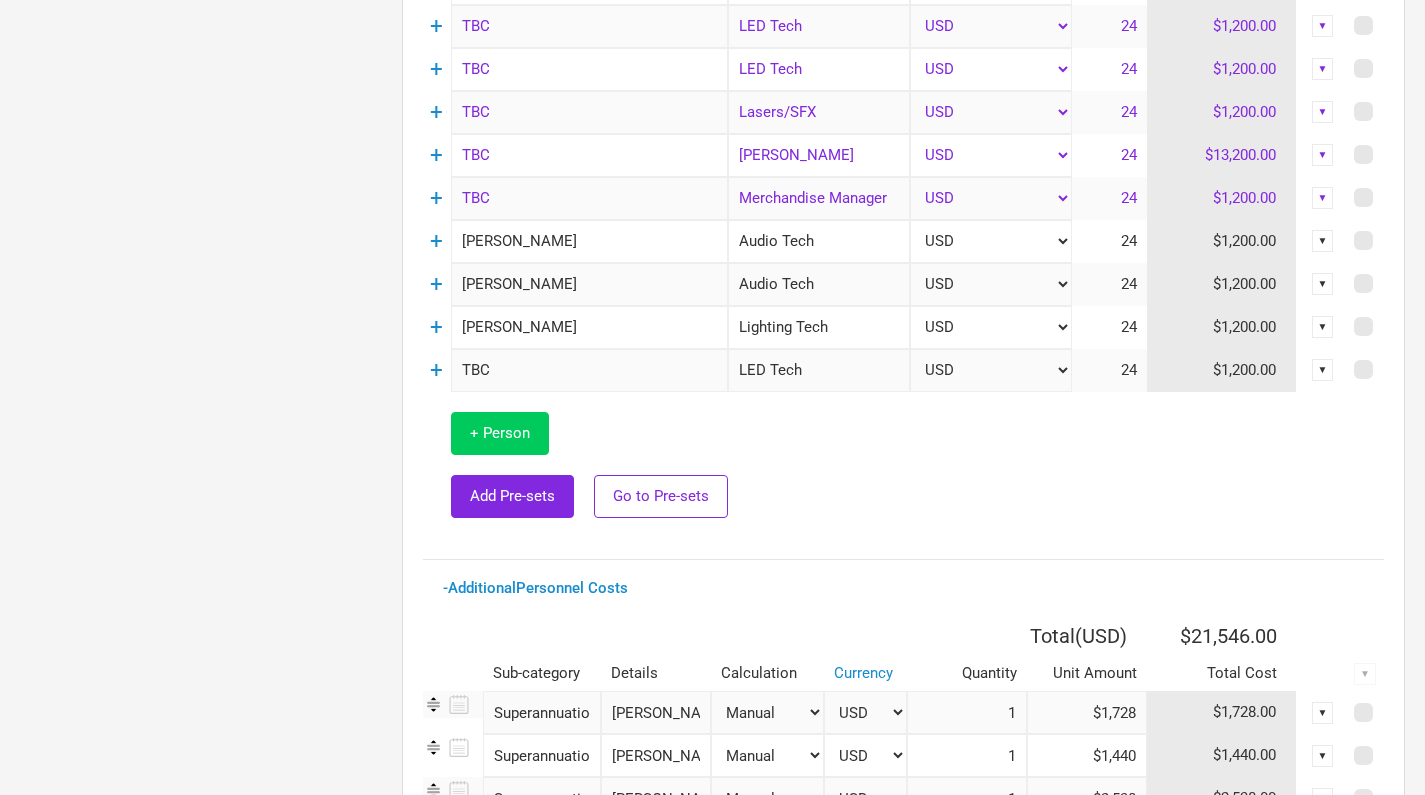 click on "+ Person" at bounding box center (500, 433) 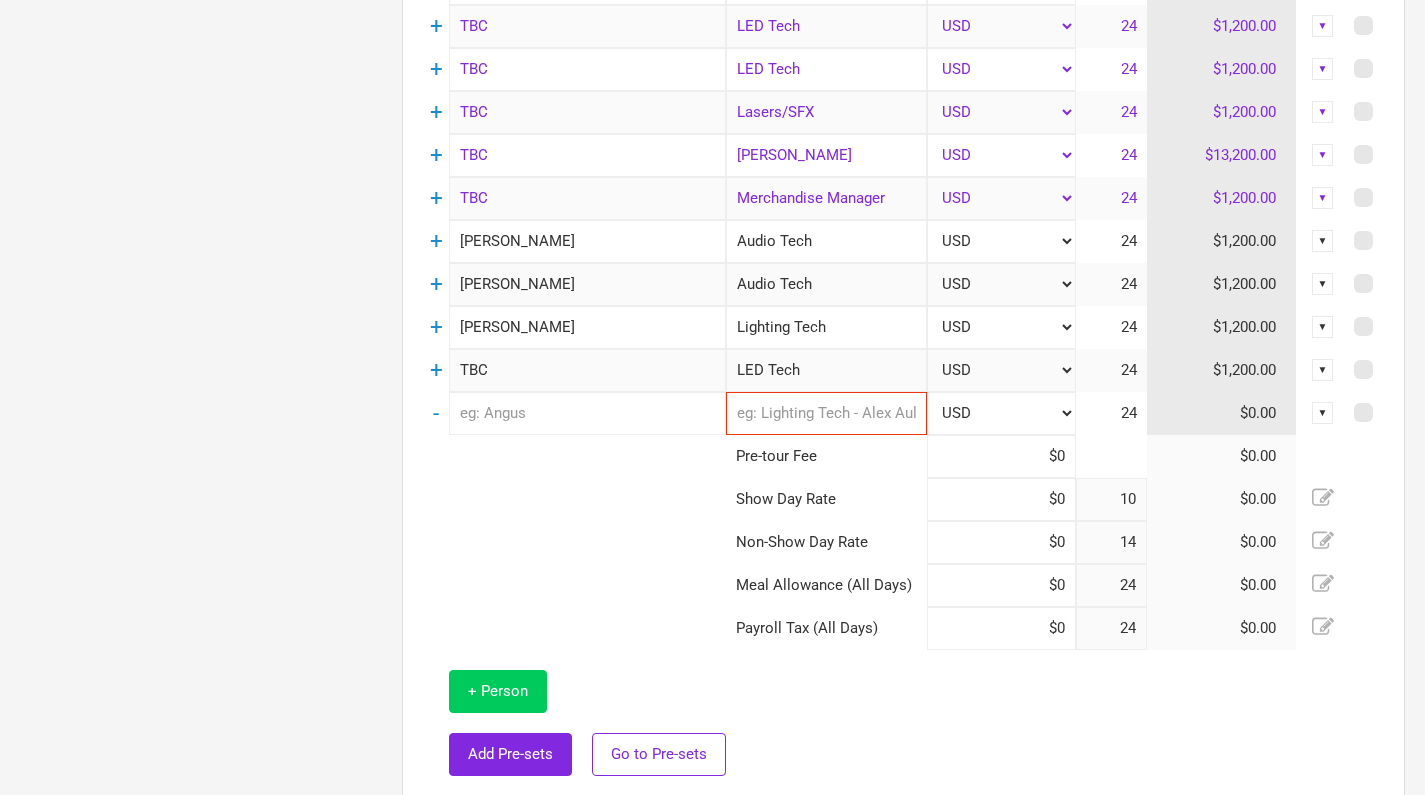type on "10" 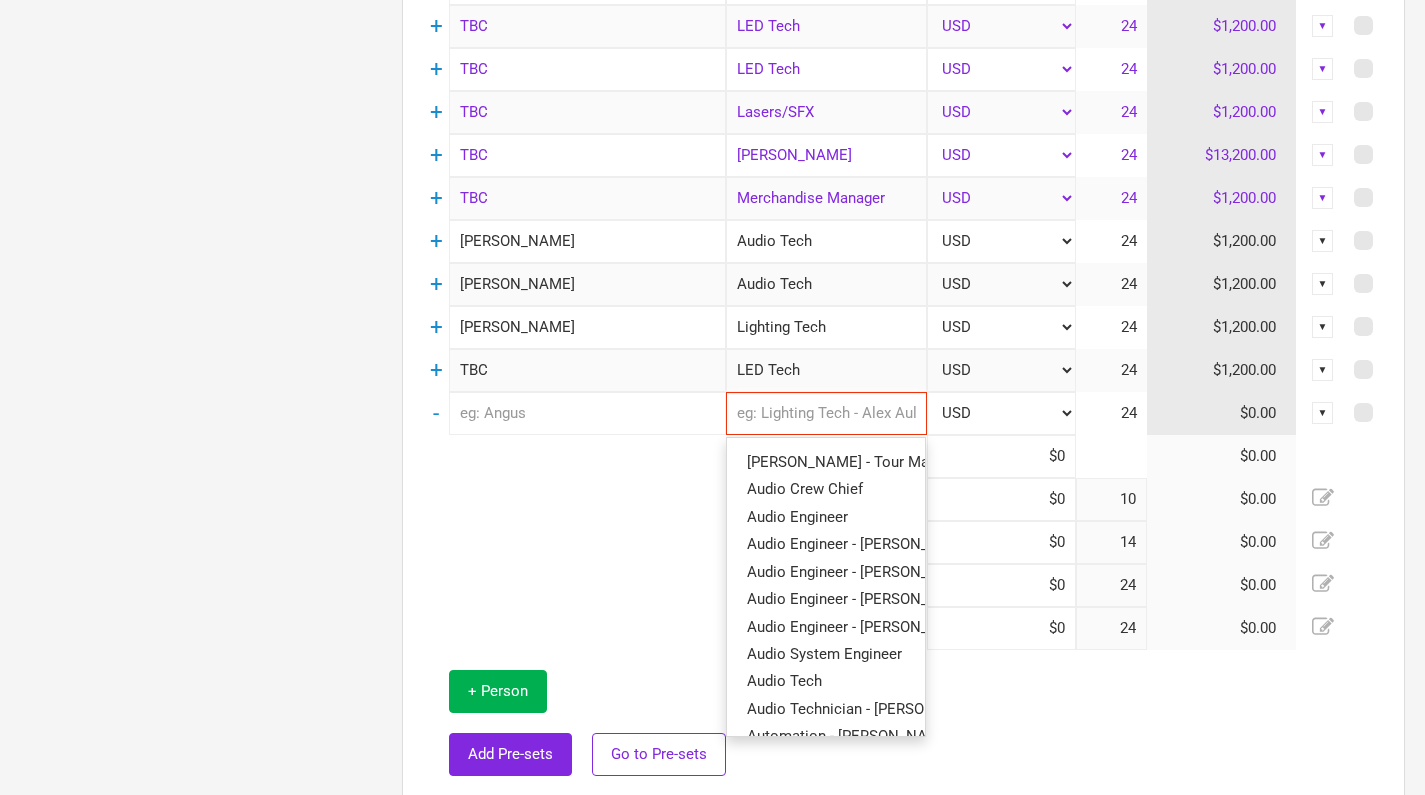 click at bounding box center [826, 413] 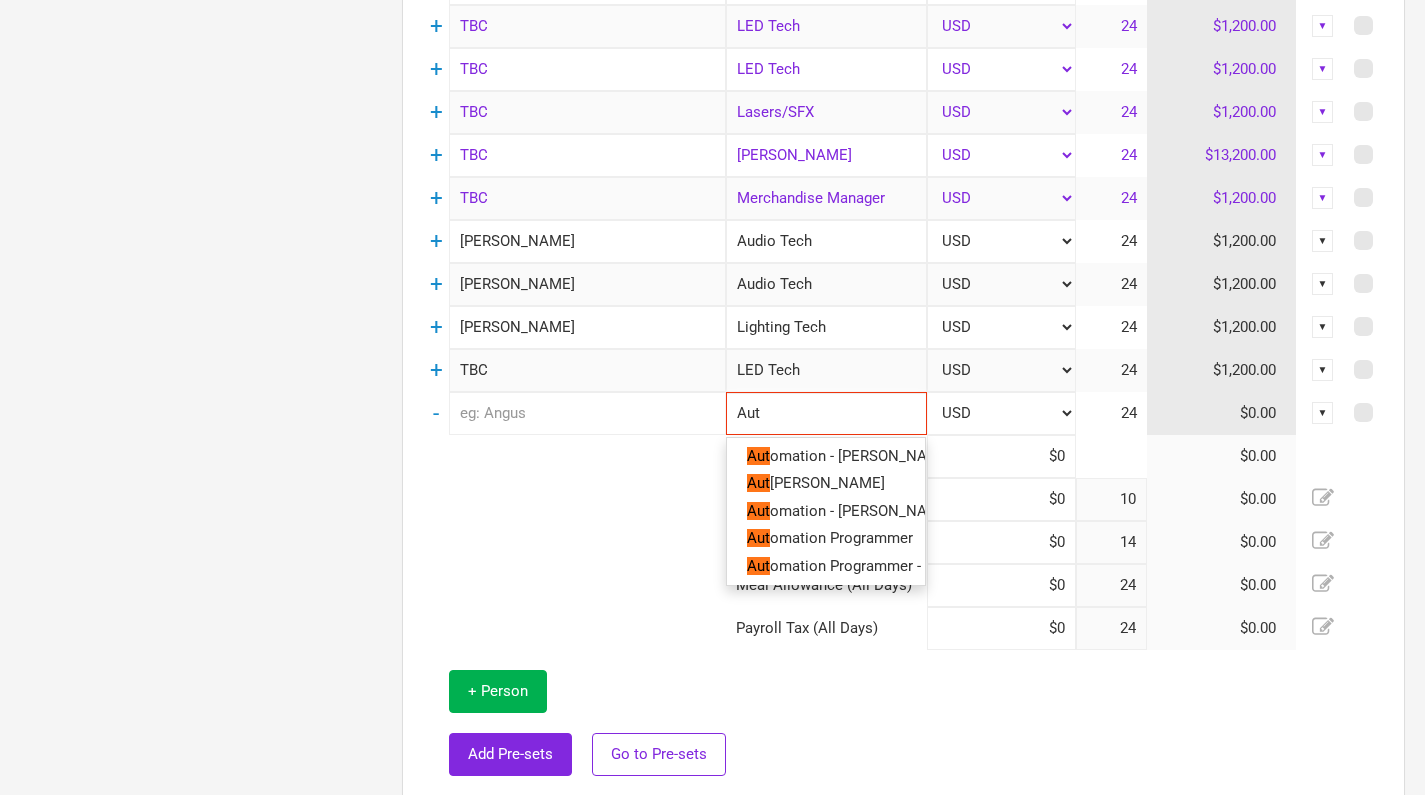 type on "Auto" 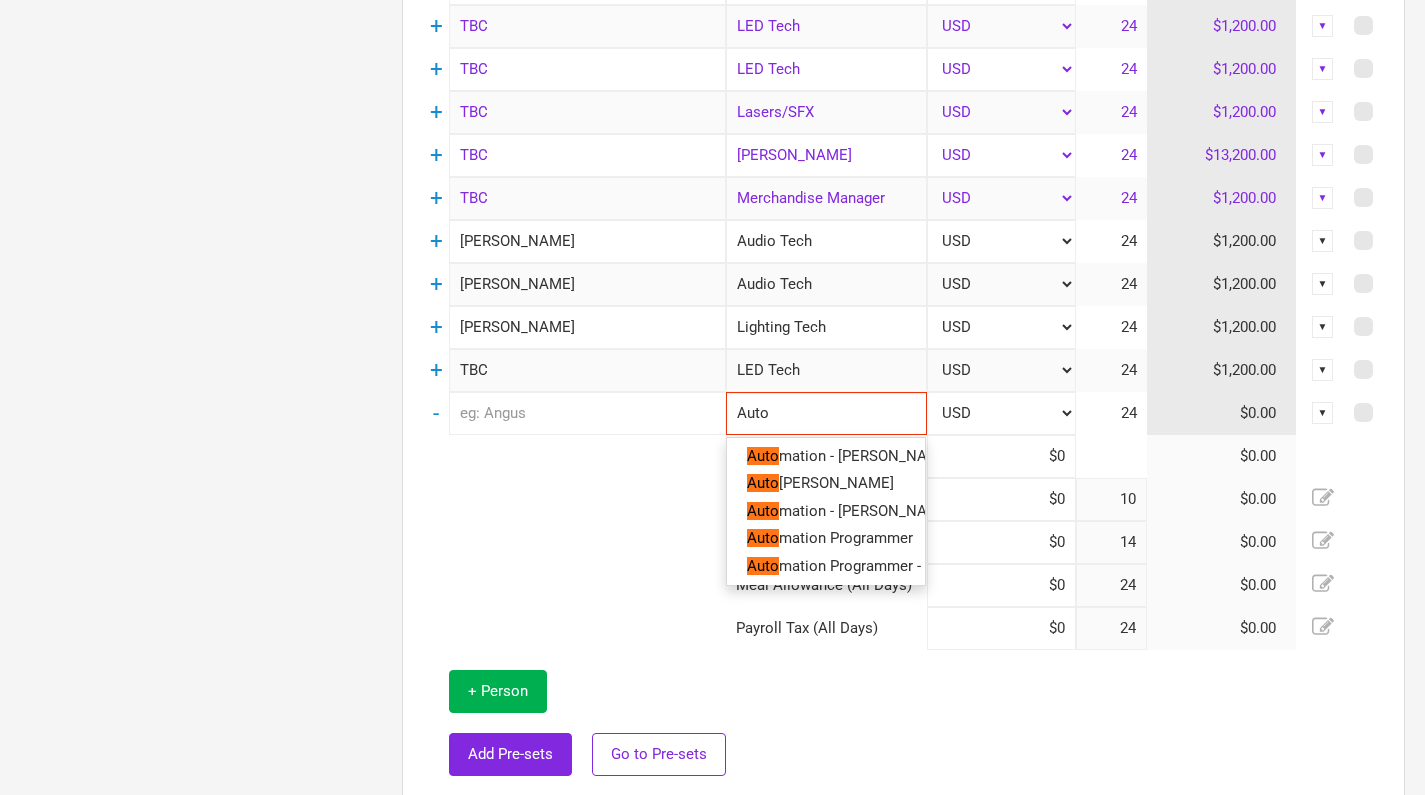 type on "Autom" 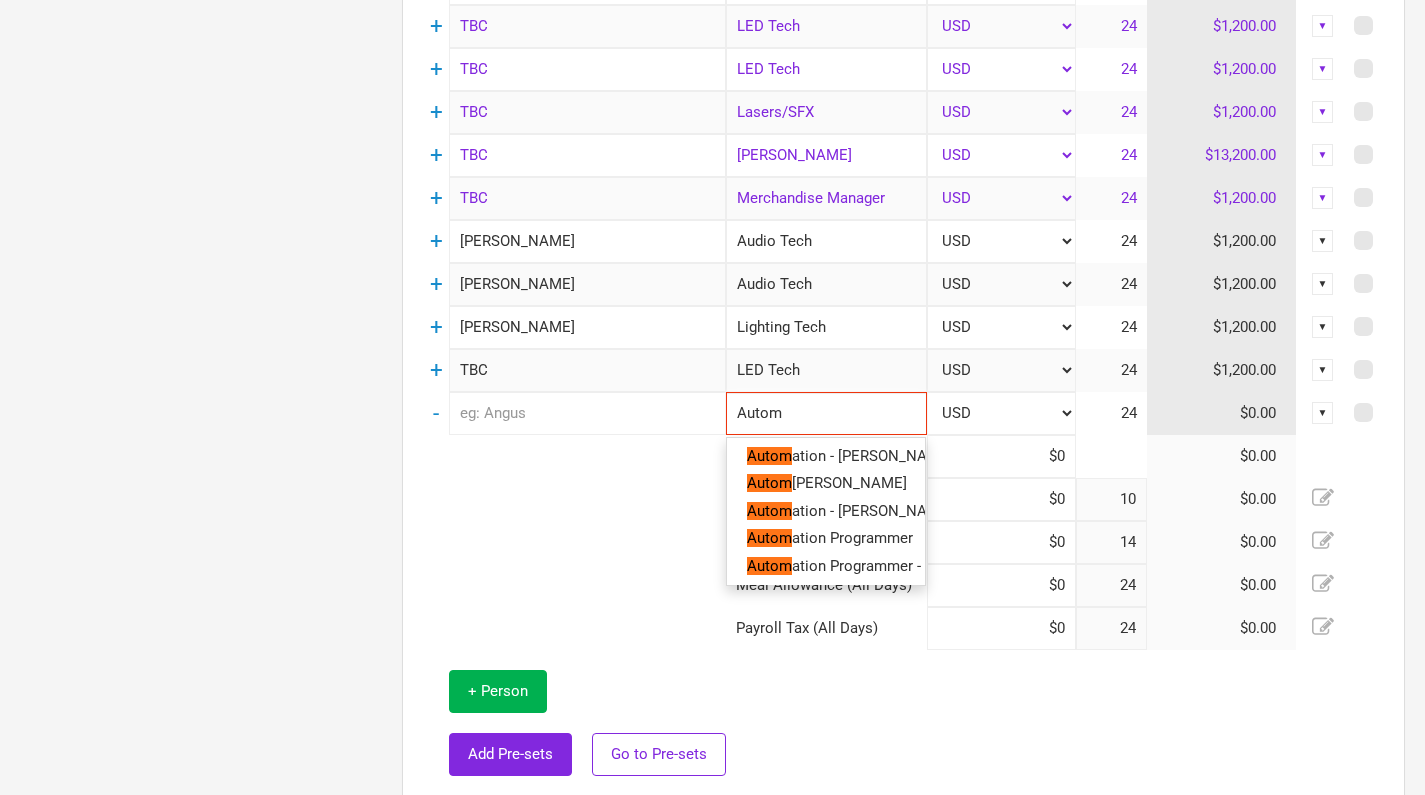 type on "Automa" 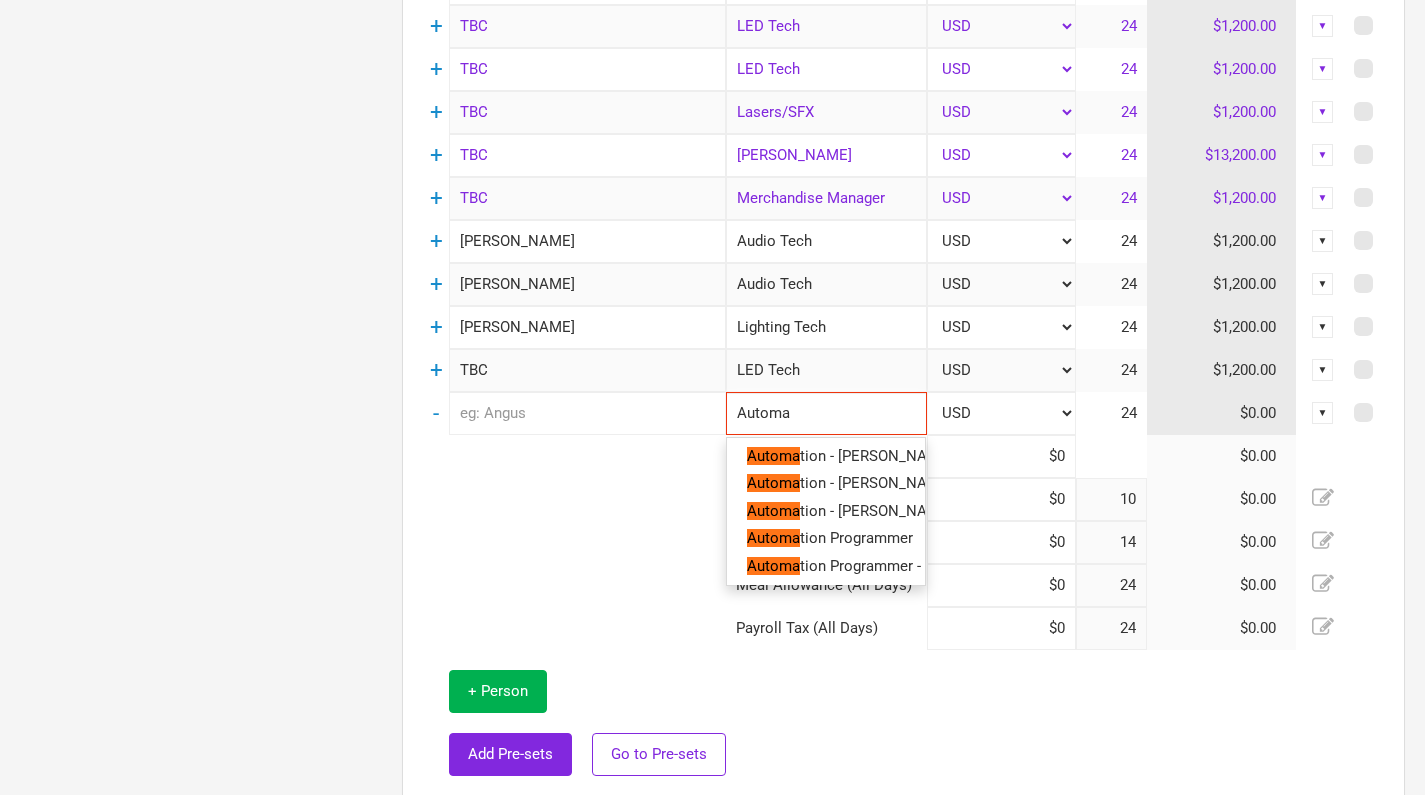 type on "Automat" 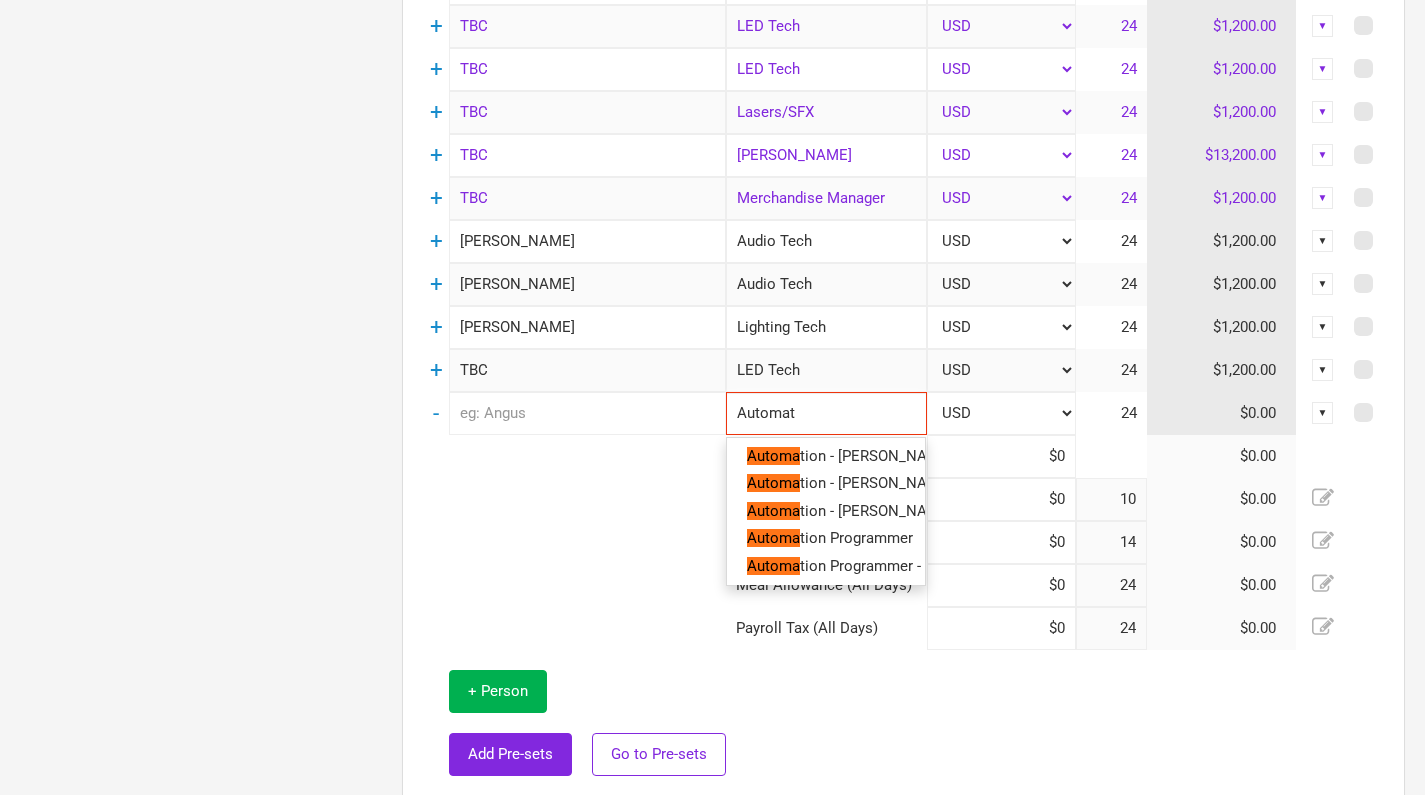 type on "Automati" 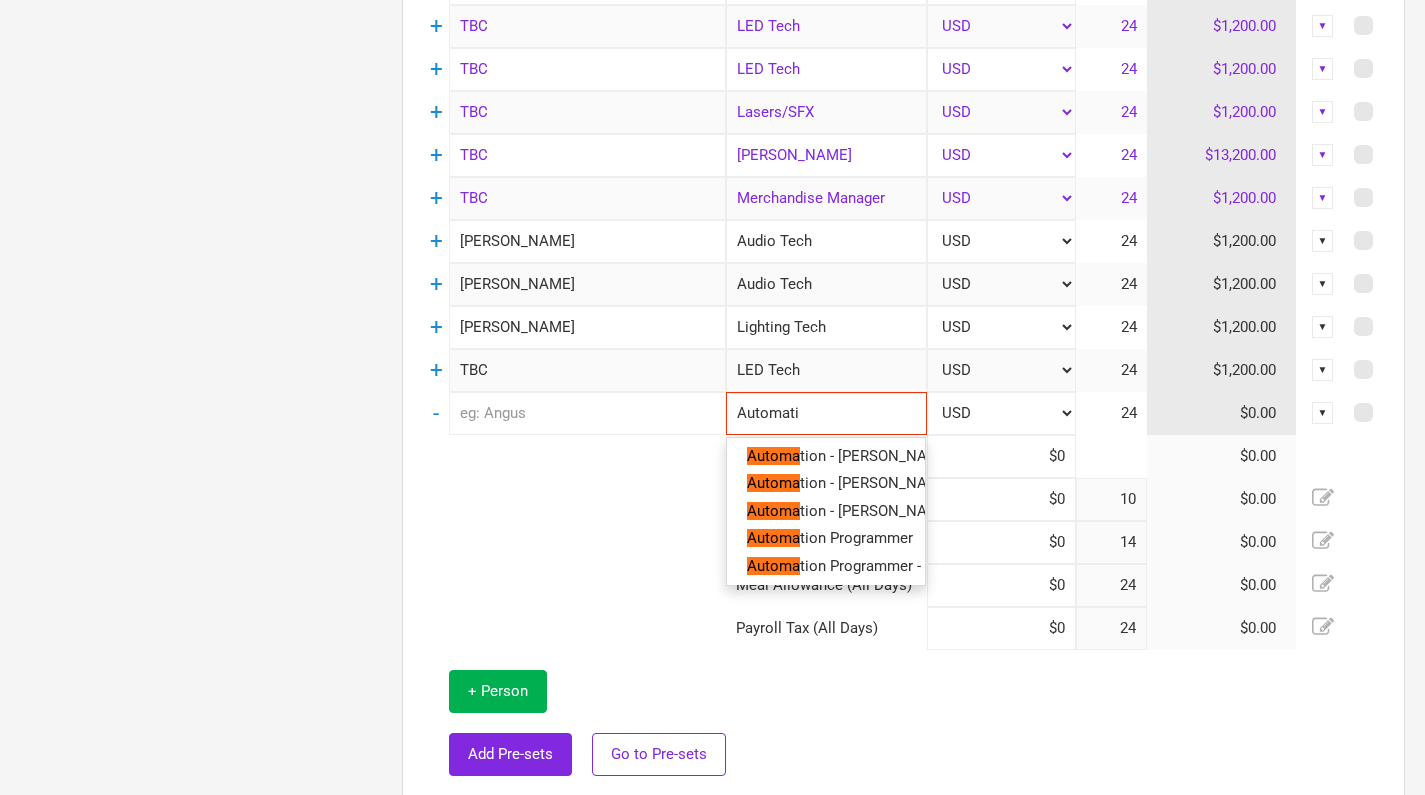 type on "Automatio" 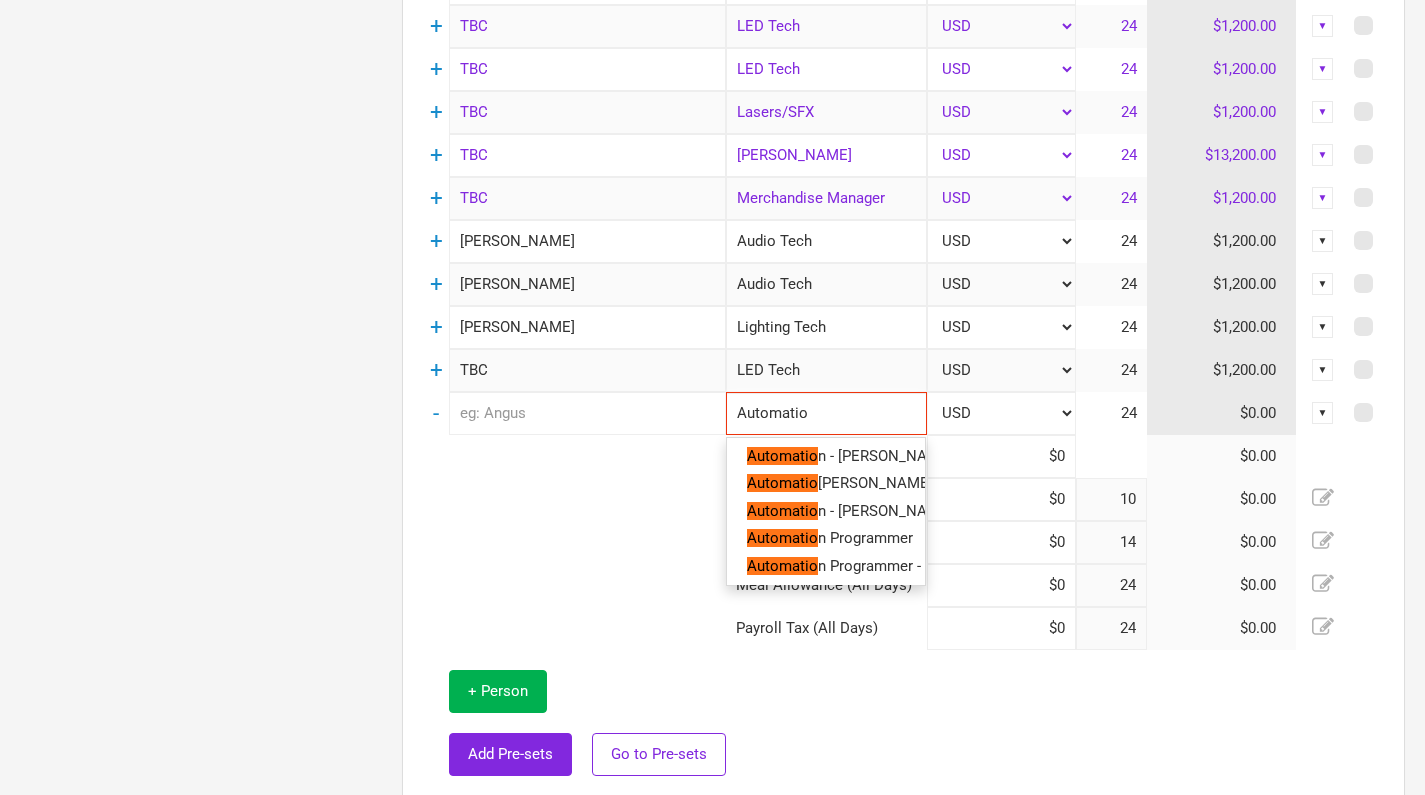 type on "Automation" 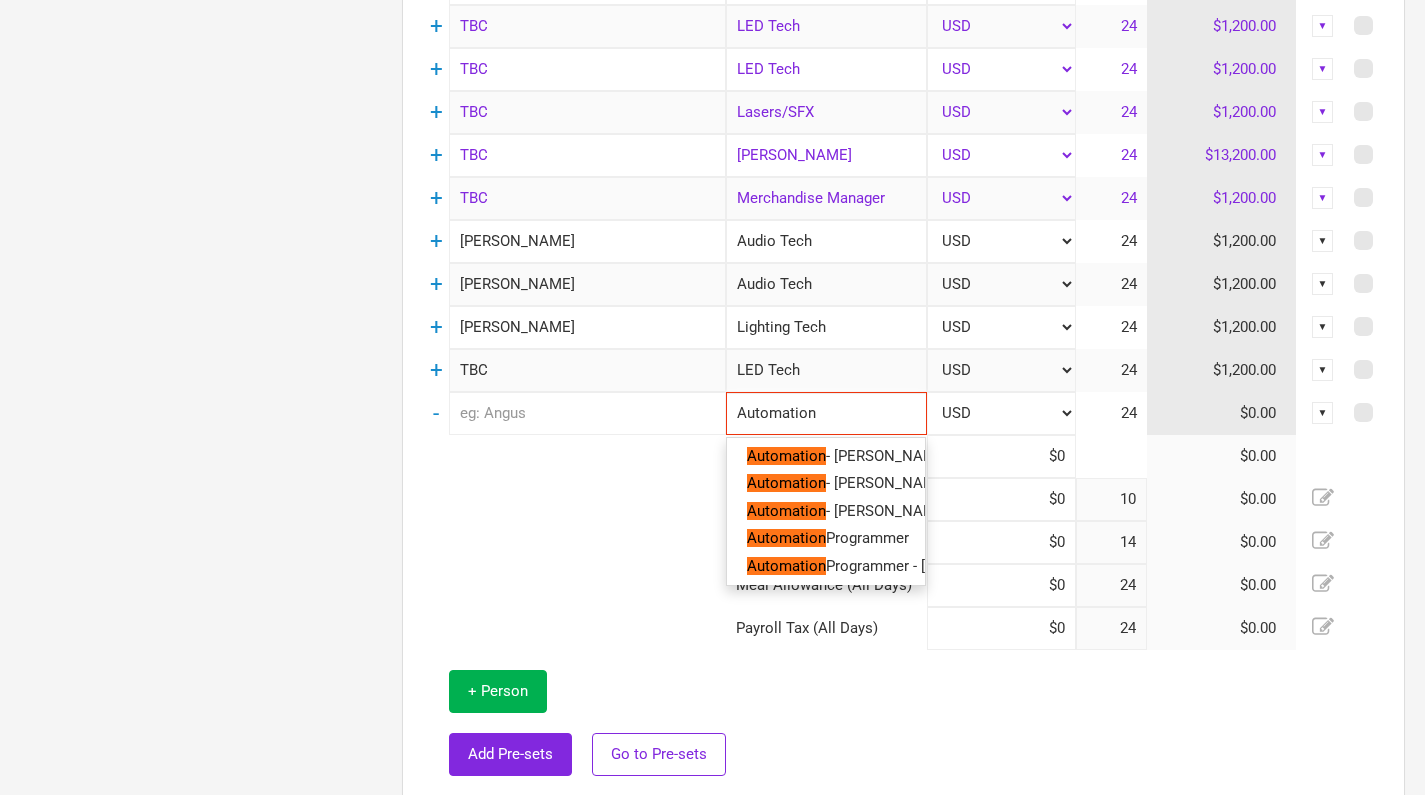 type on "Automation" 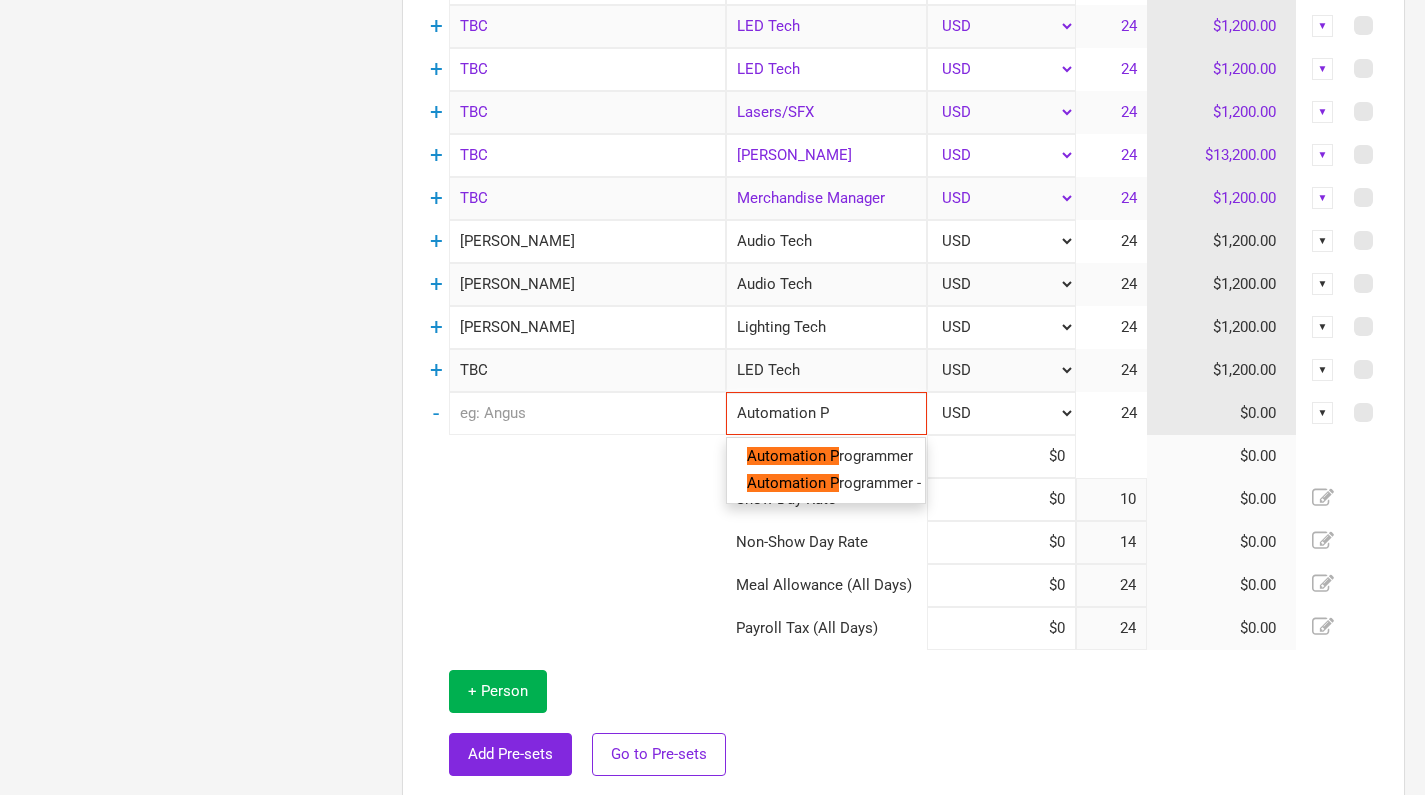 type on "Automation Pr" 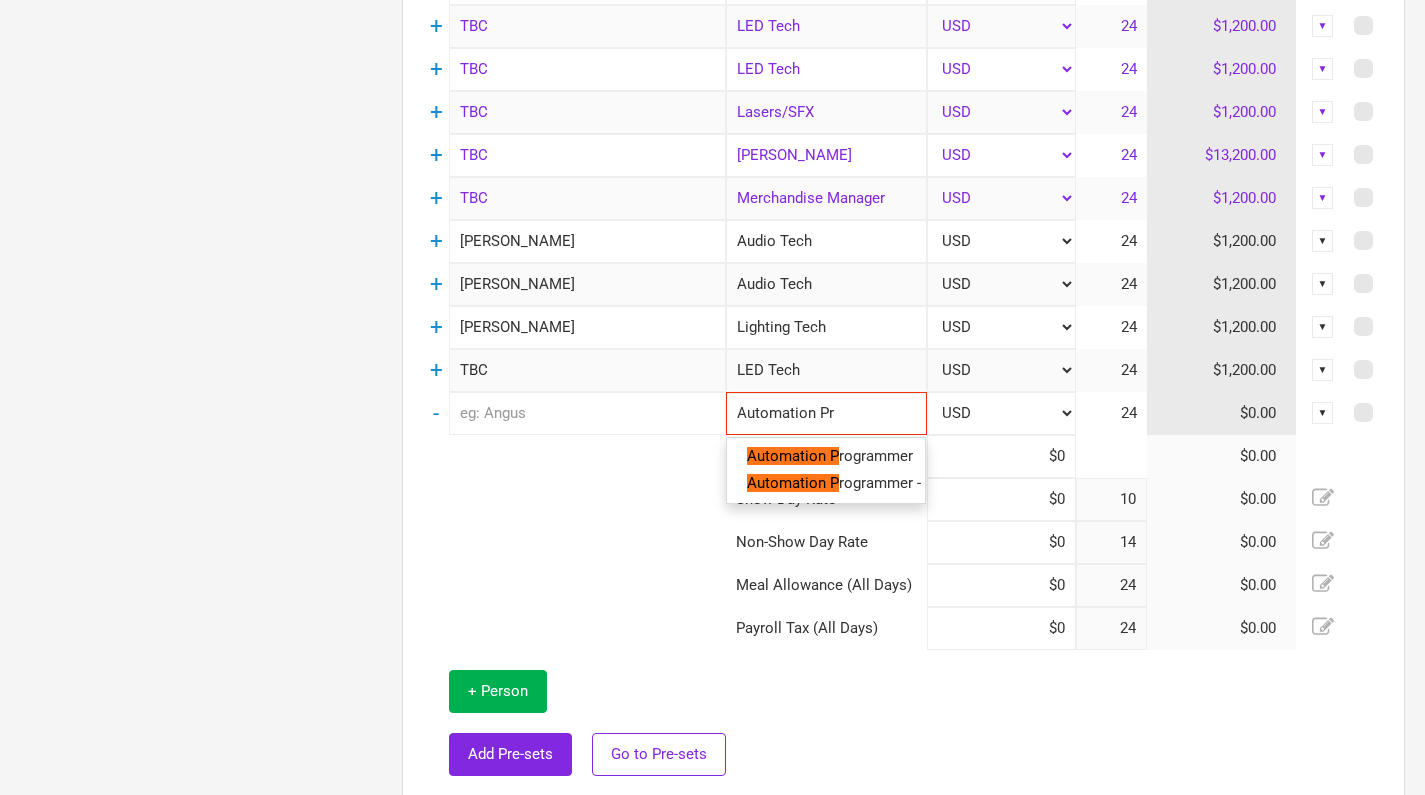 type on "Automation Pro" 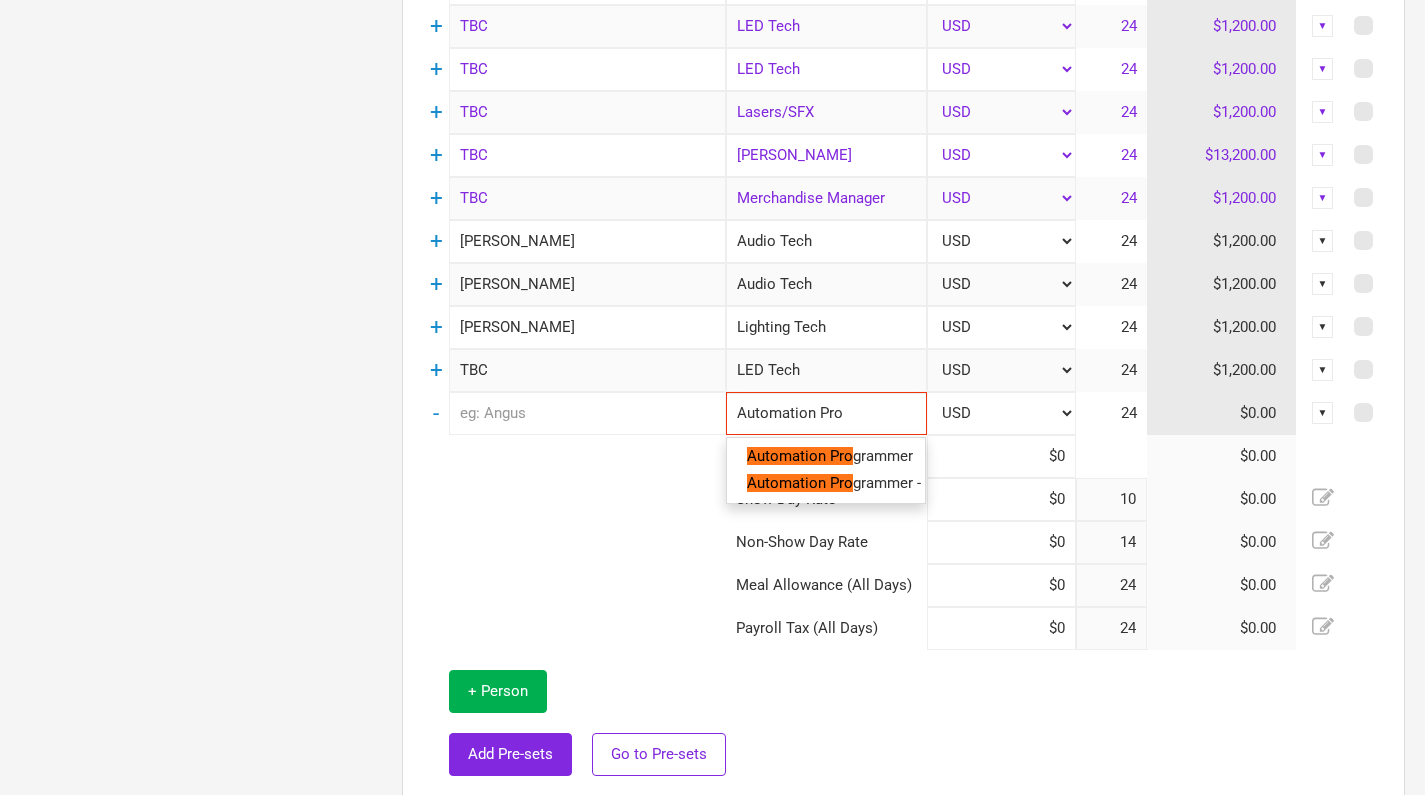type on "Automation Prog" 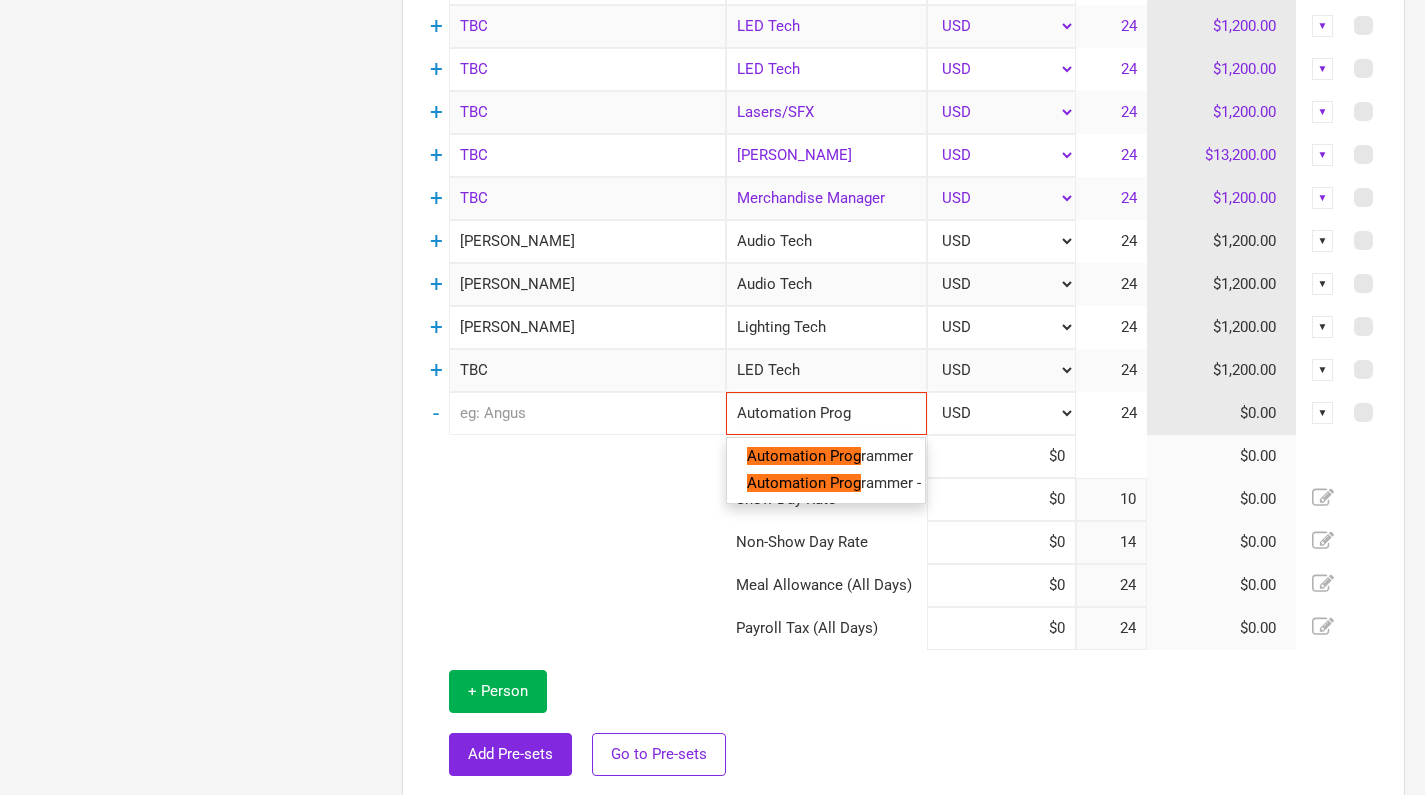 type on "Automation Progr" 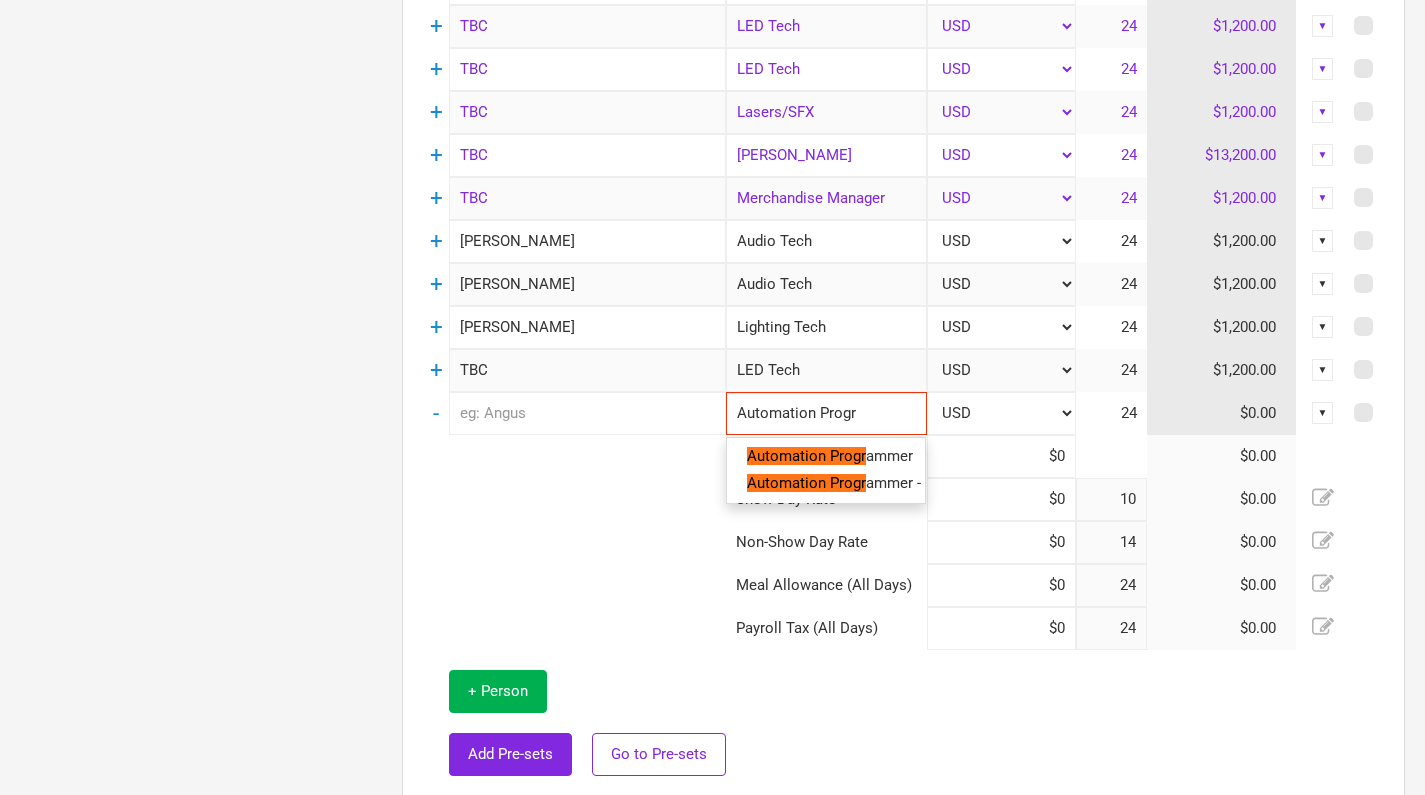 type on "Automation Progra" 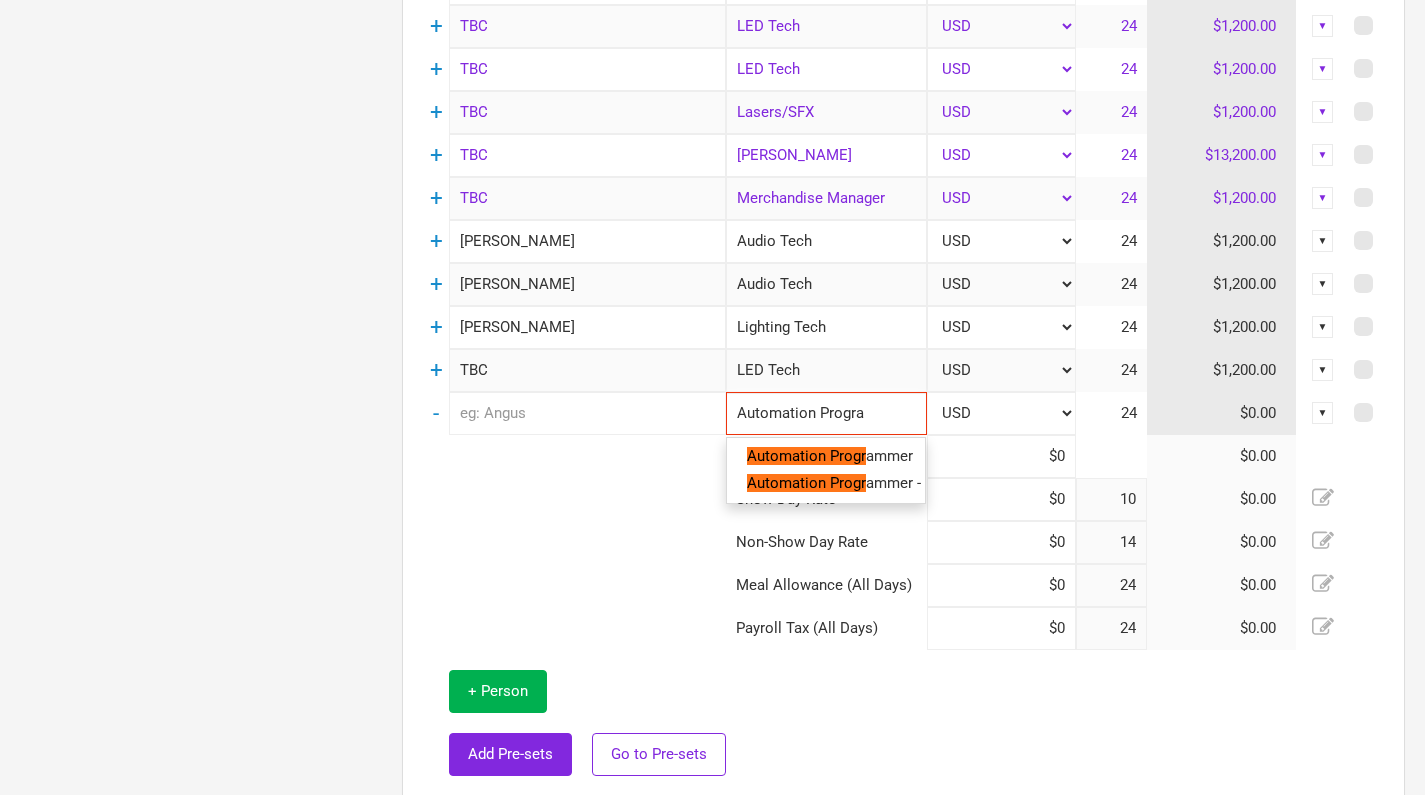 type on "Automation Program" 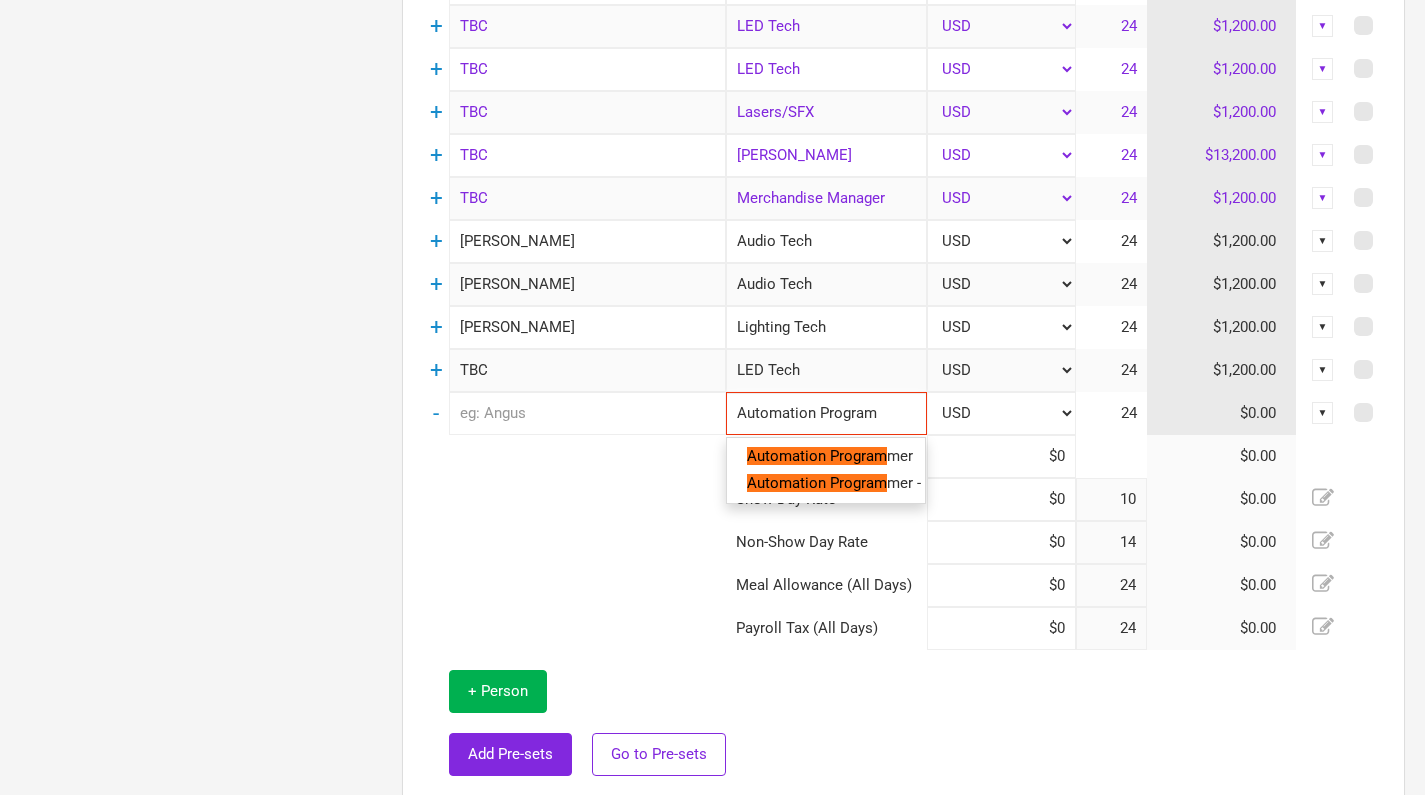 type on "Automation Programm" 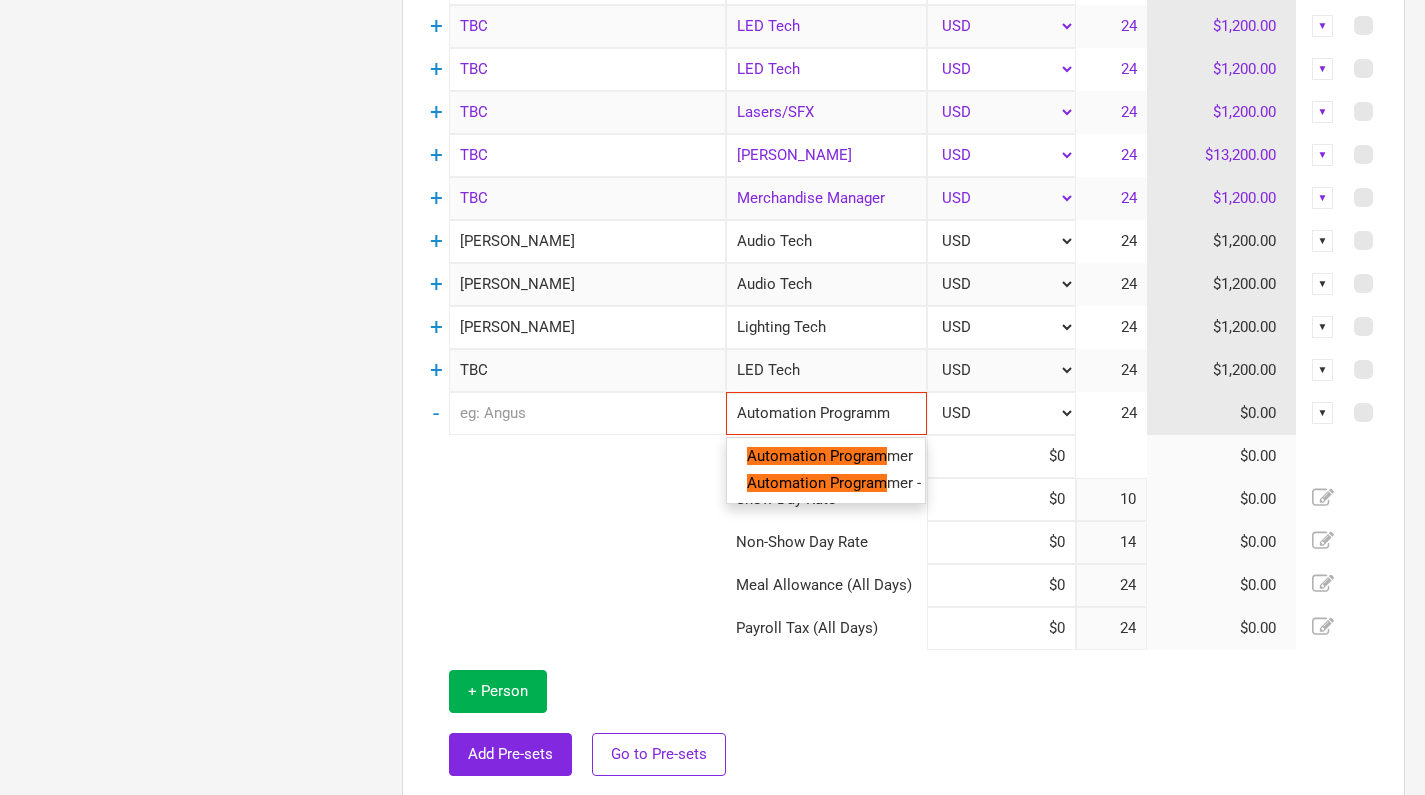 type on "Automation Programme" 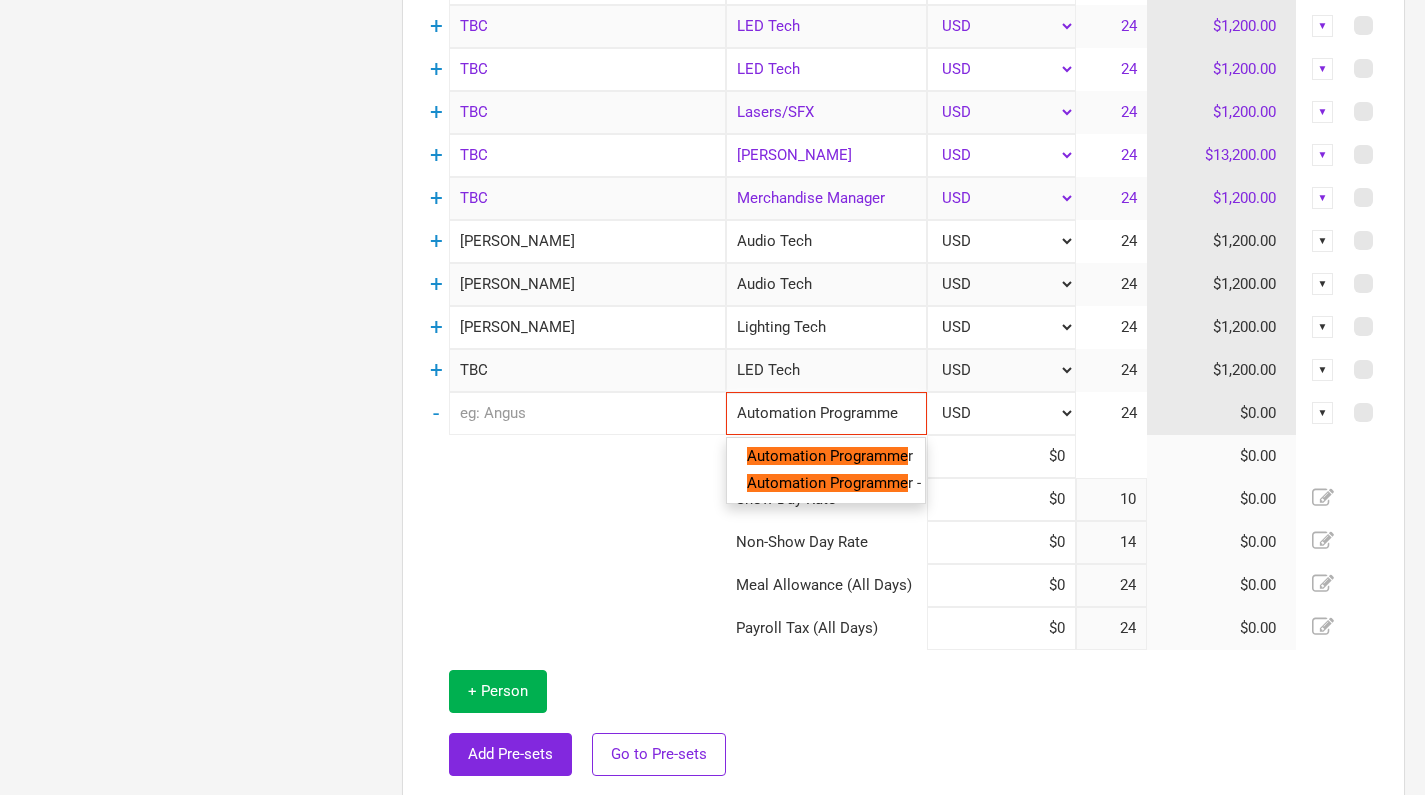 type on "Automation Programmer" 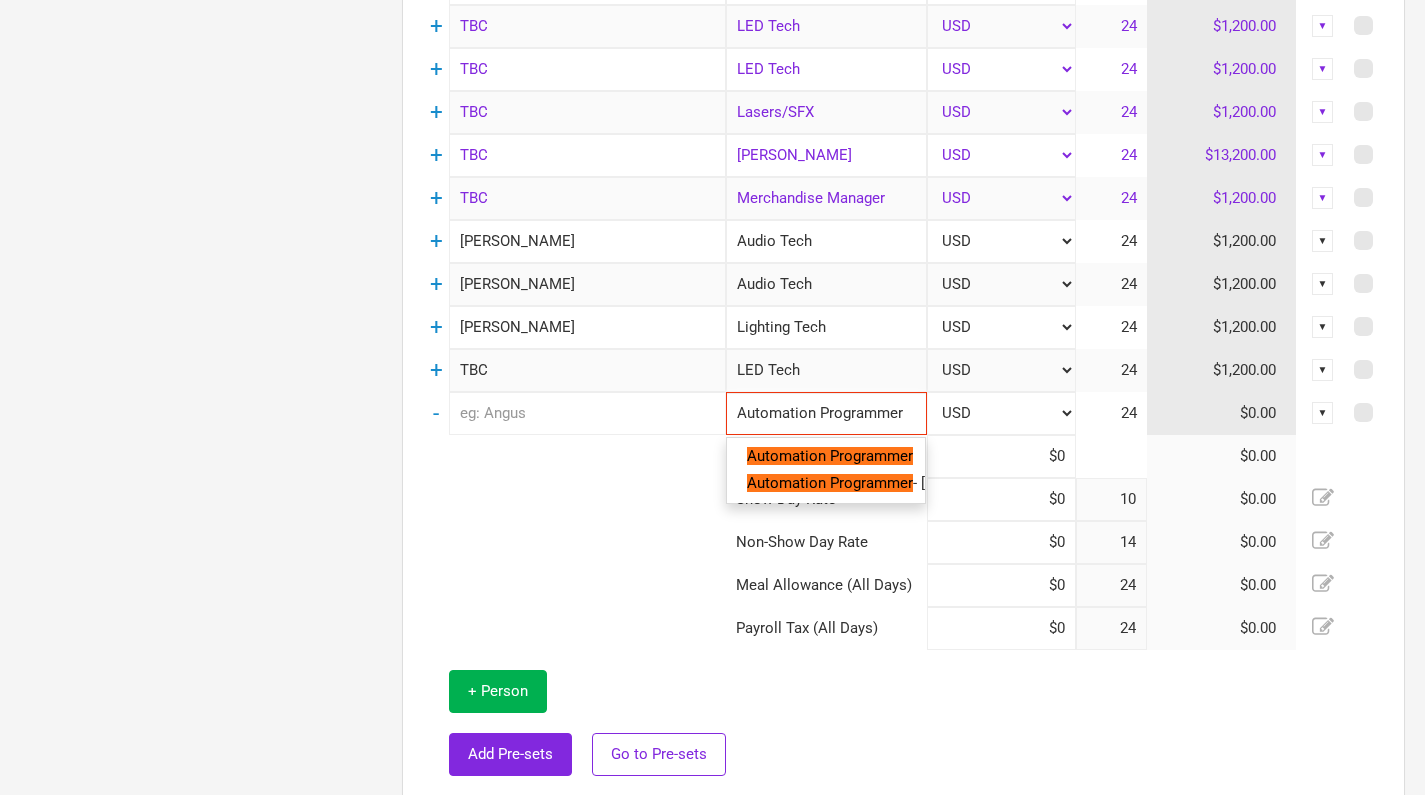 type on "Automation Programmer" 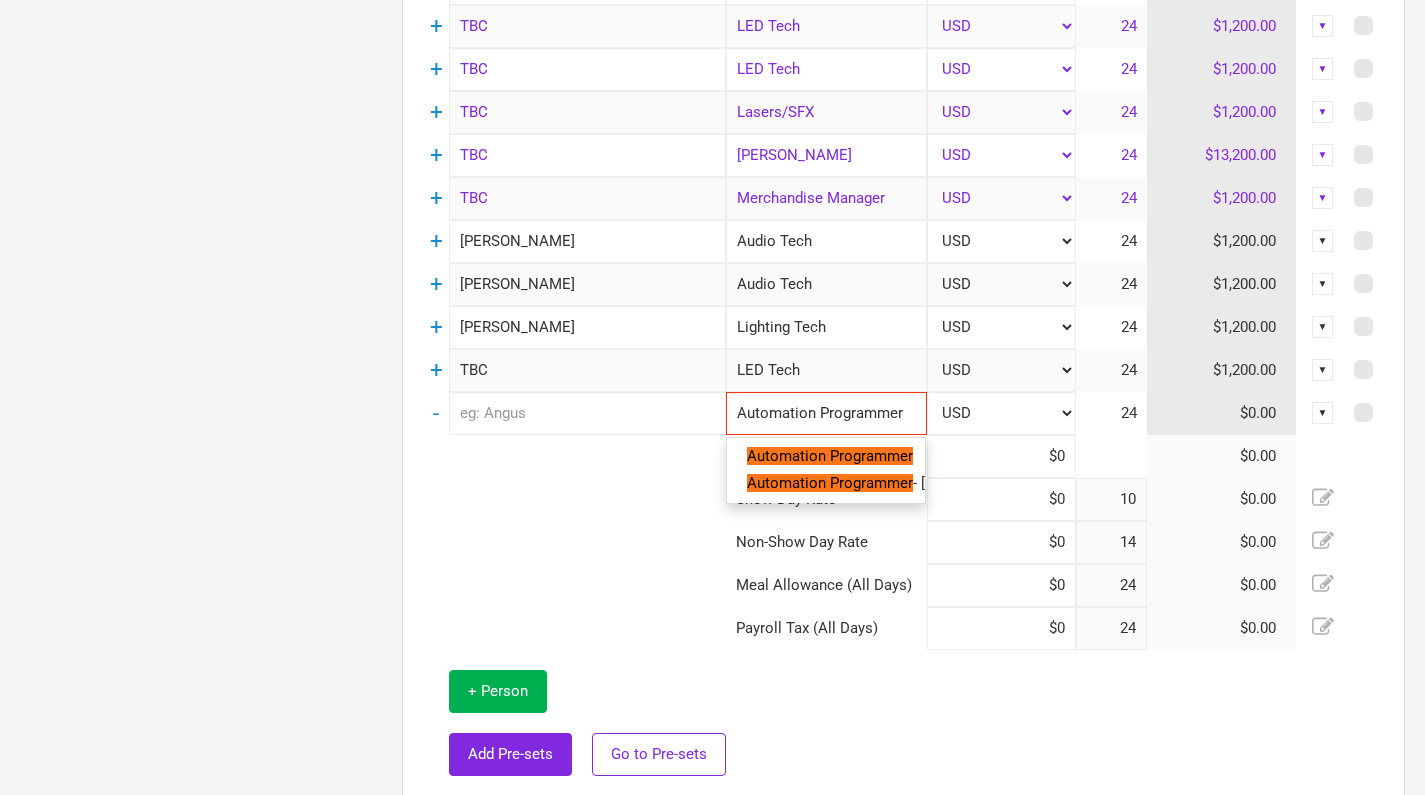 click at bounding box center [587, 413] 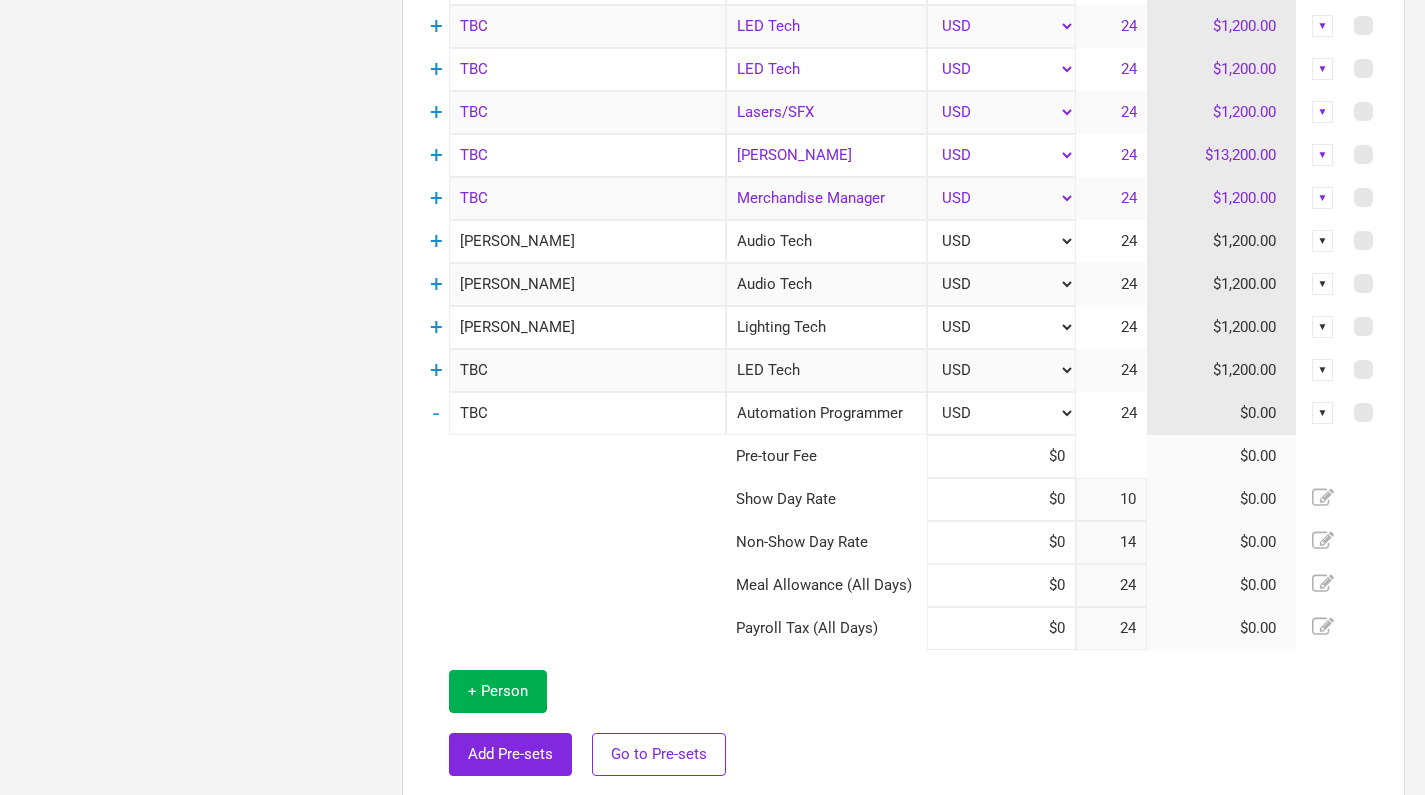 type on "TBC" 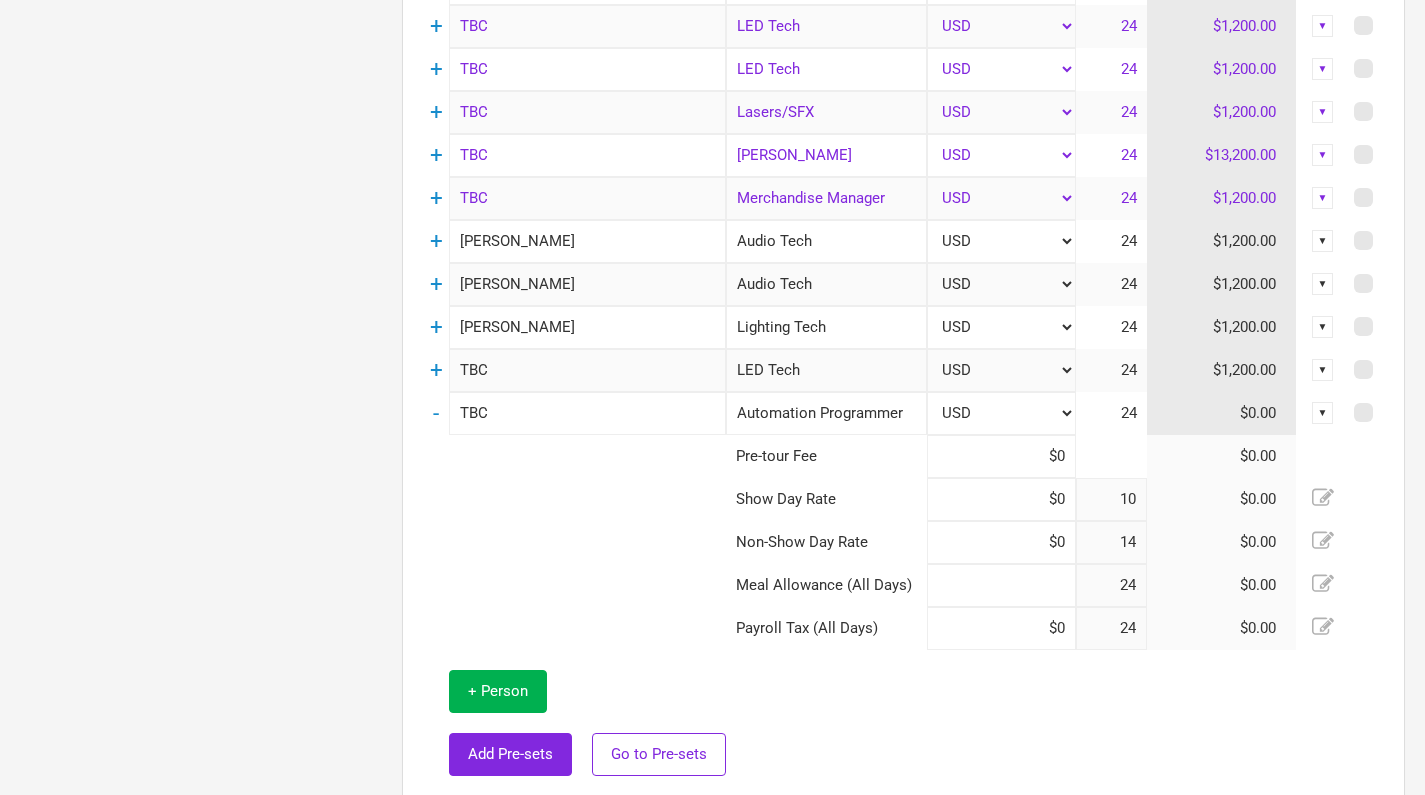 click at bounding box center [1001, 585] 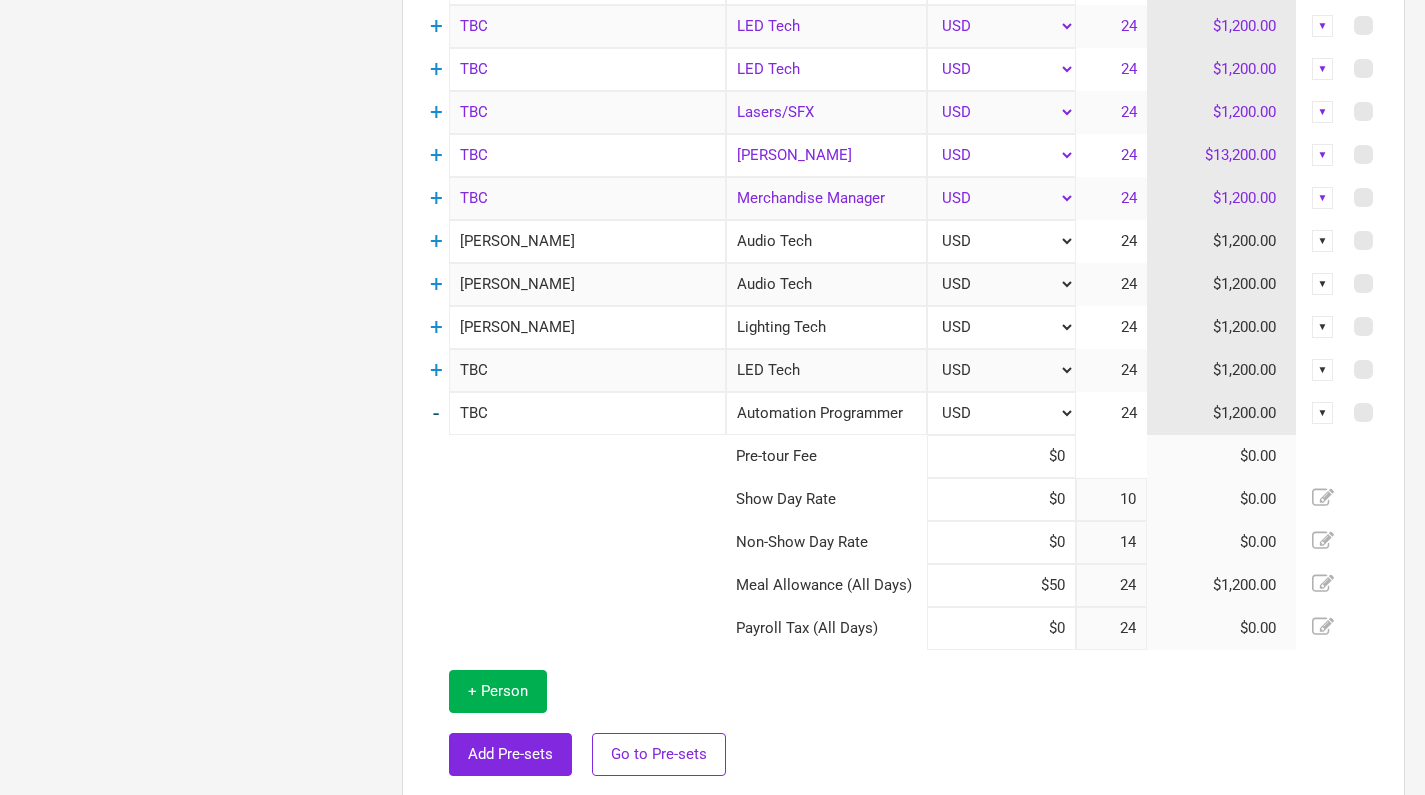 type on "$50" 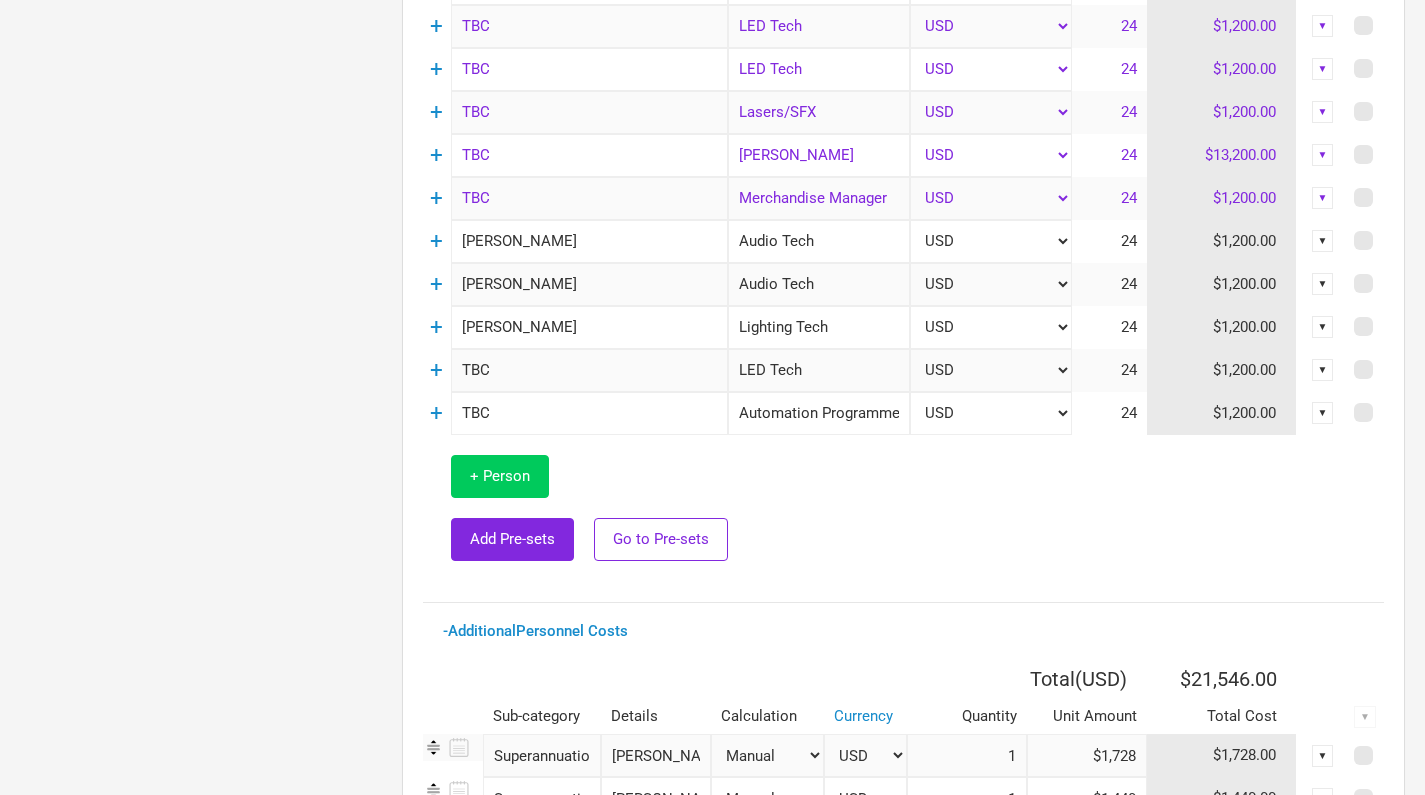 click on "+ Person" at bounding box center [500, 476] 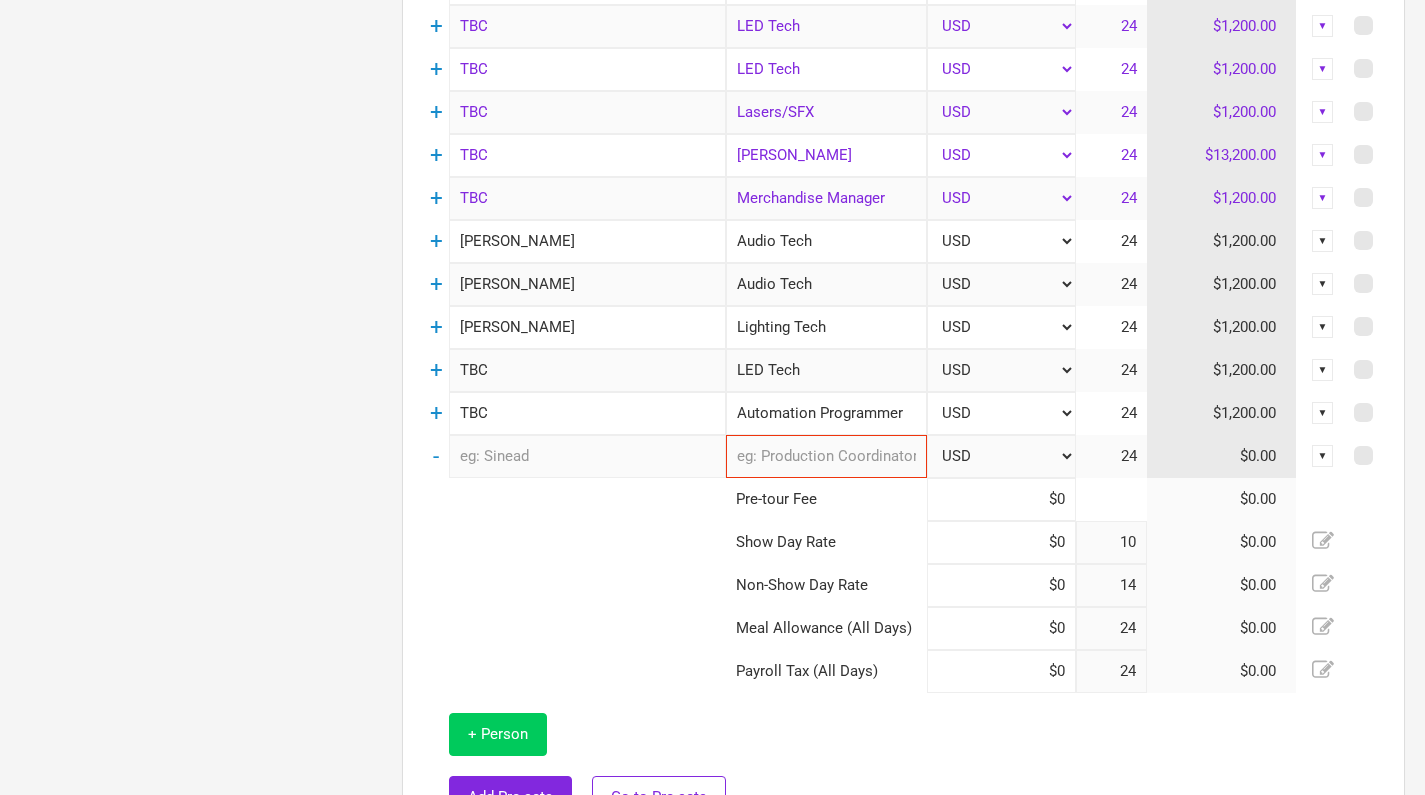 type on "10" 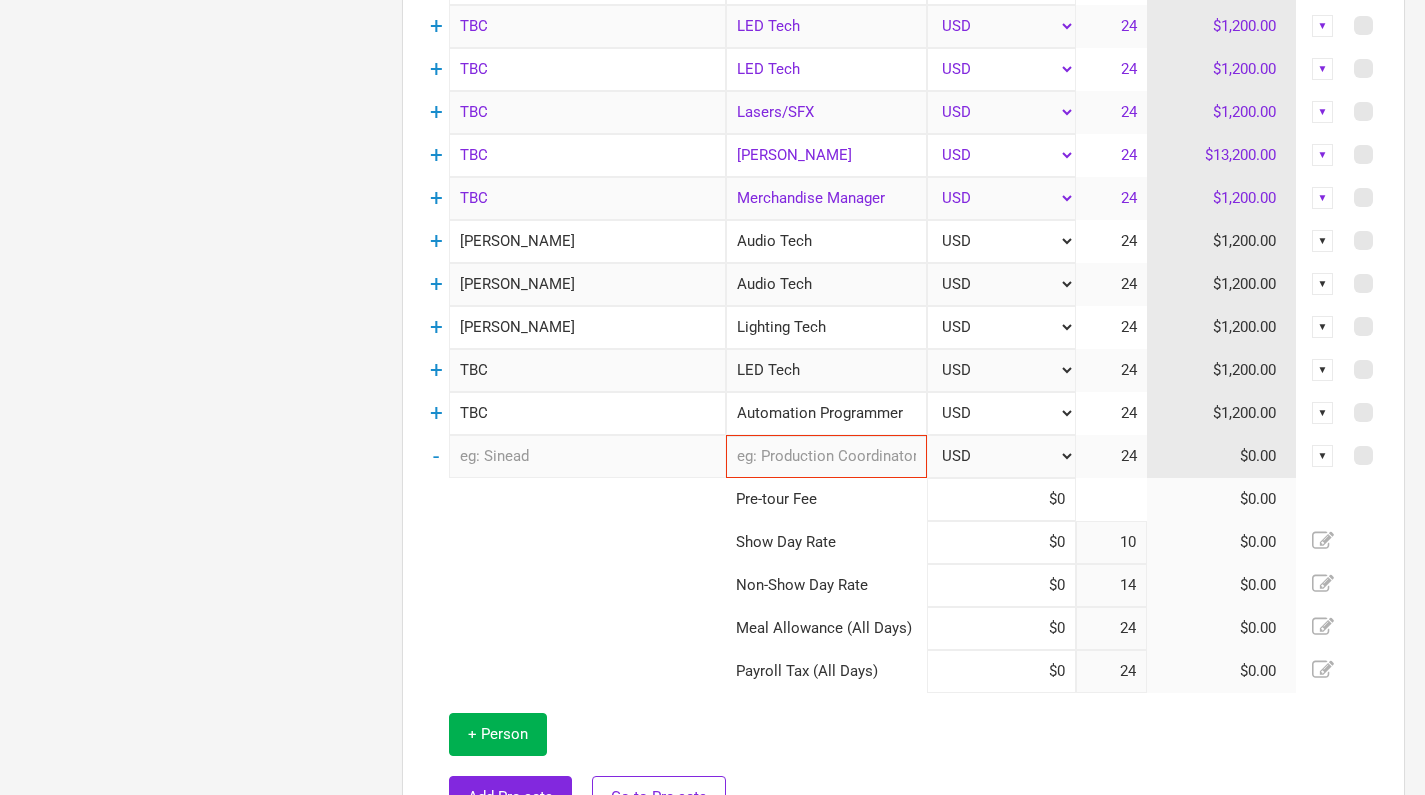 click at bounding box center (826, 456) 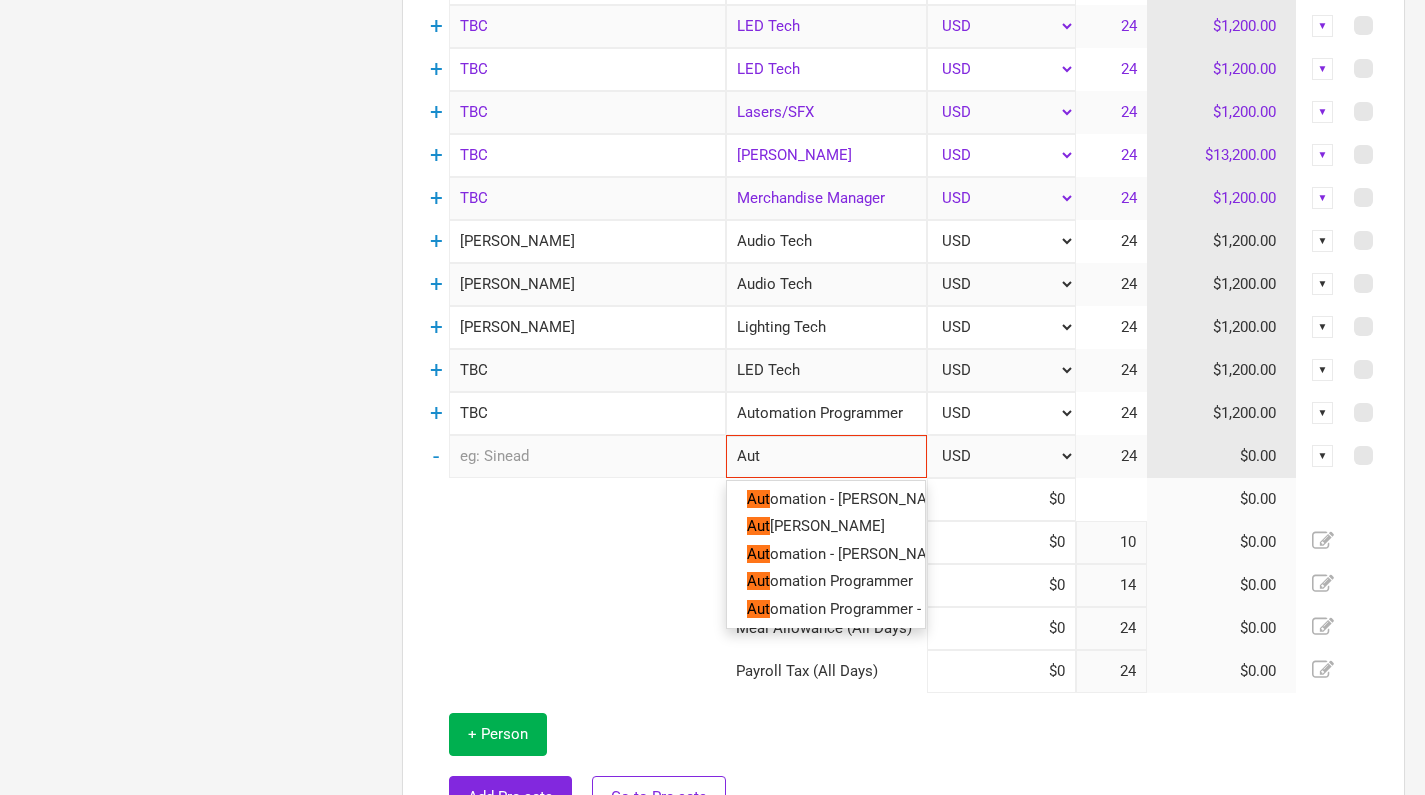 type on "Auto" 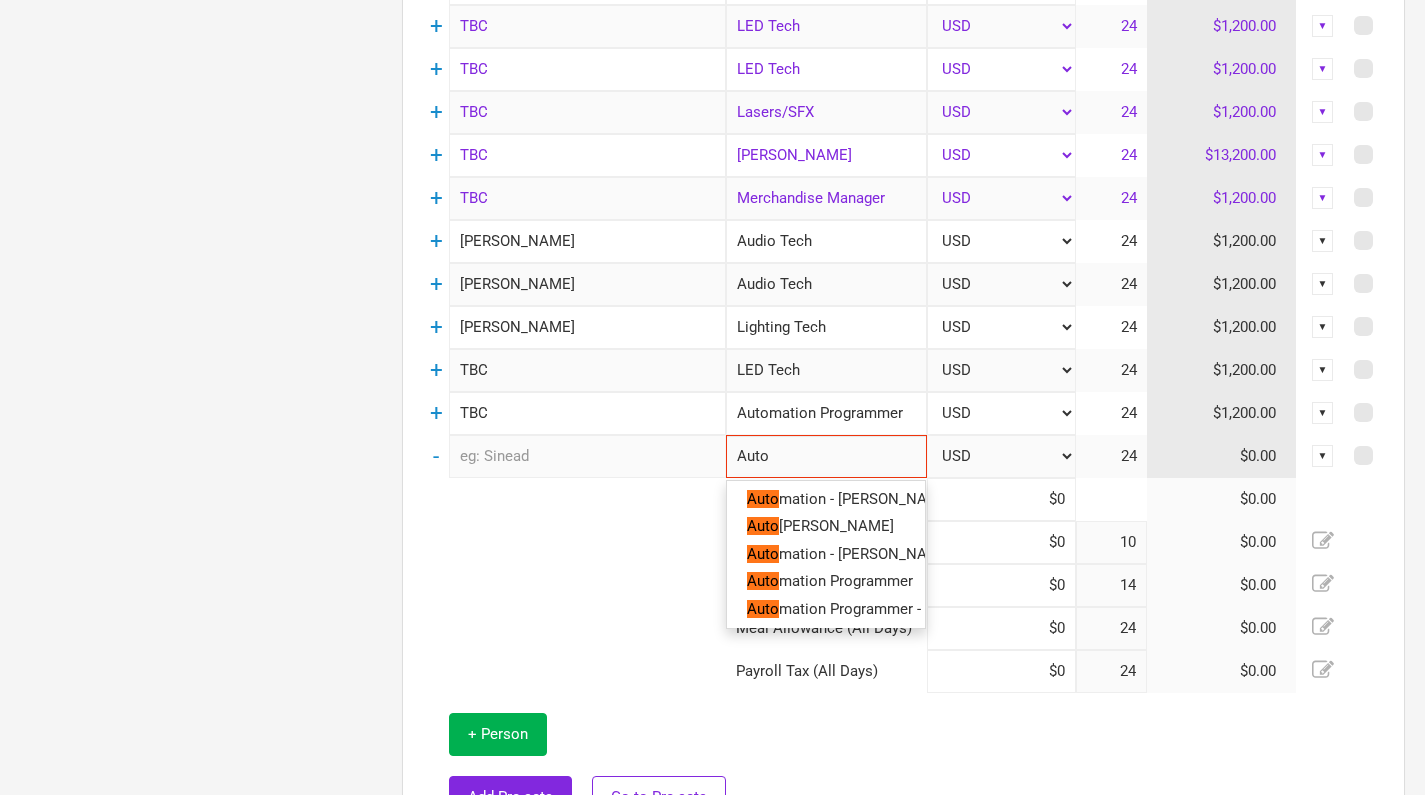 type on "Autom" 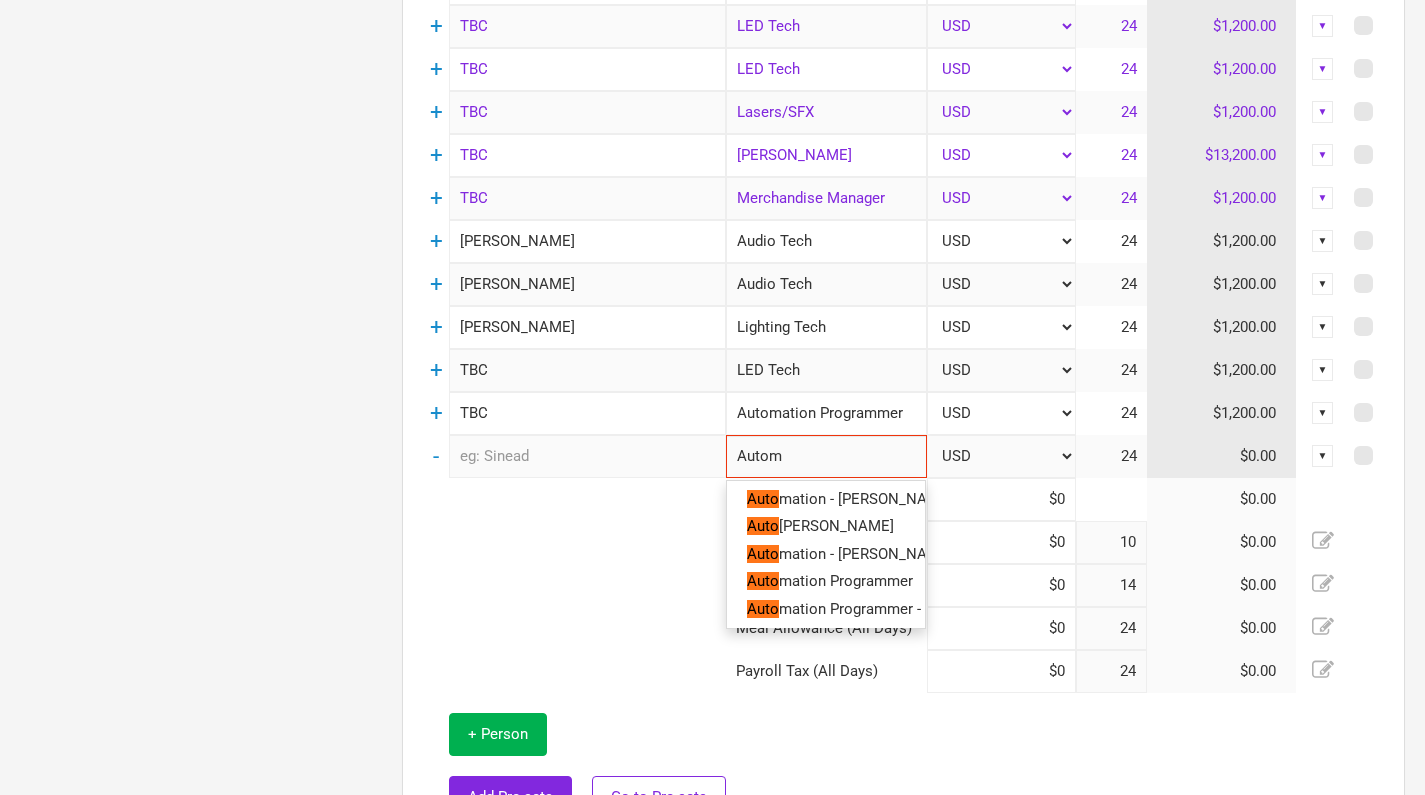 type on "Automa" 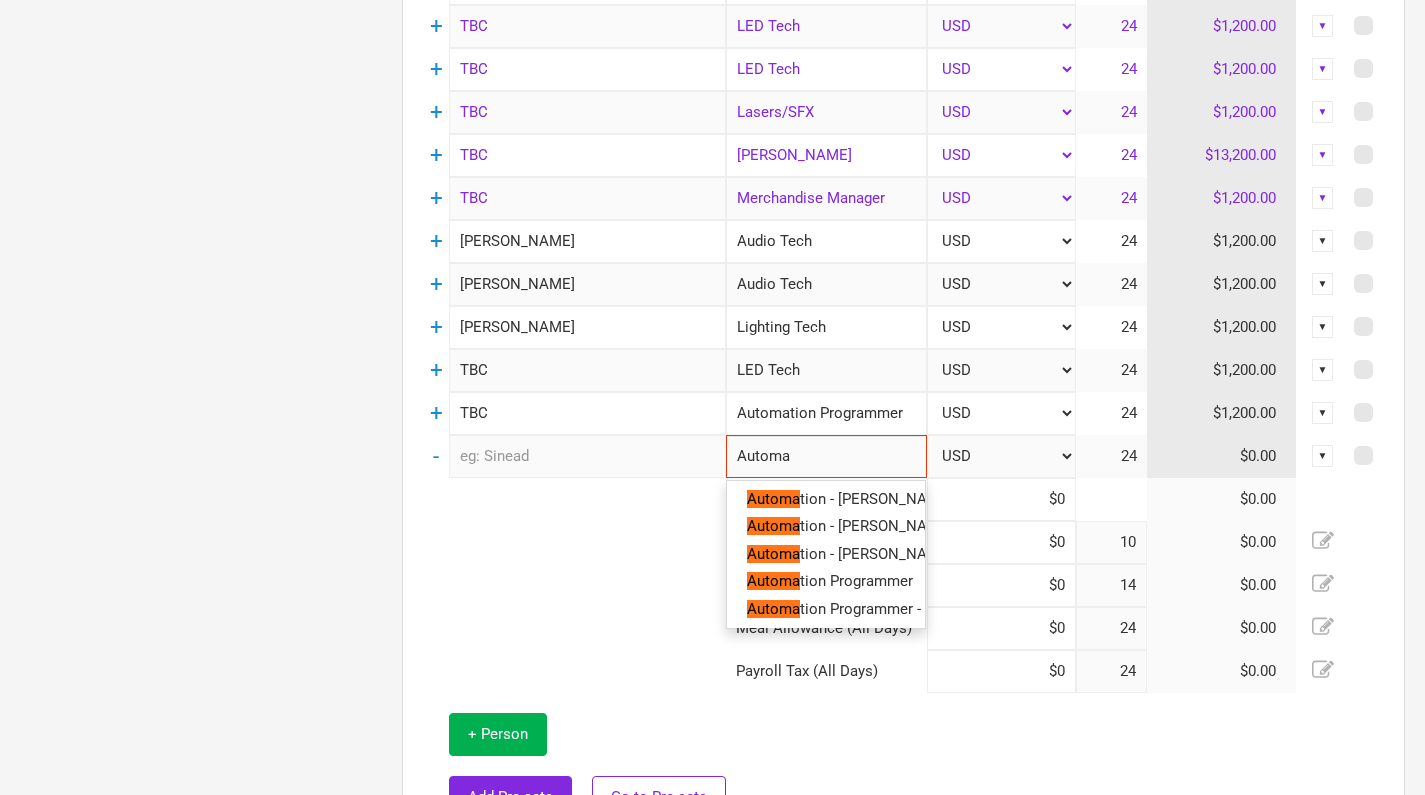 type on "Automat" 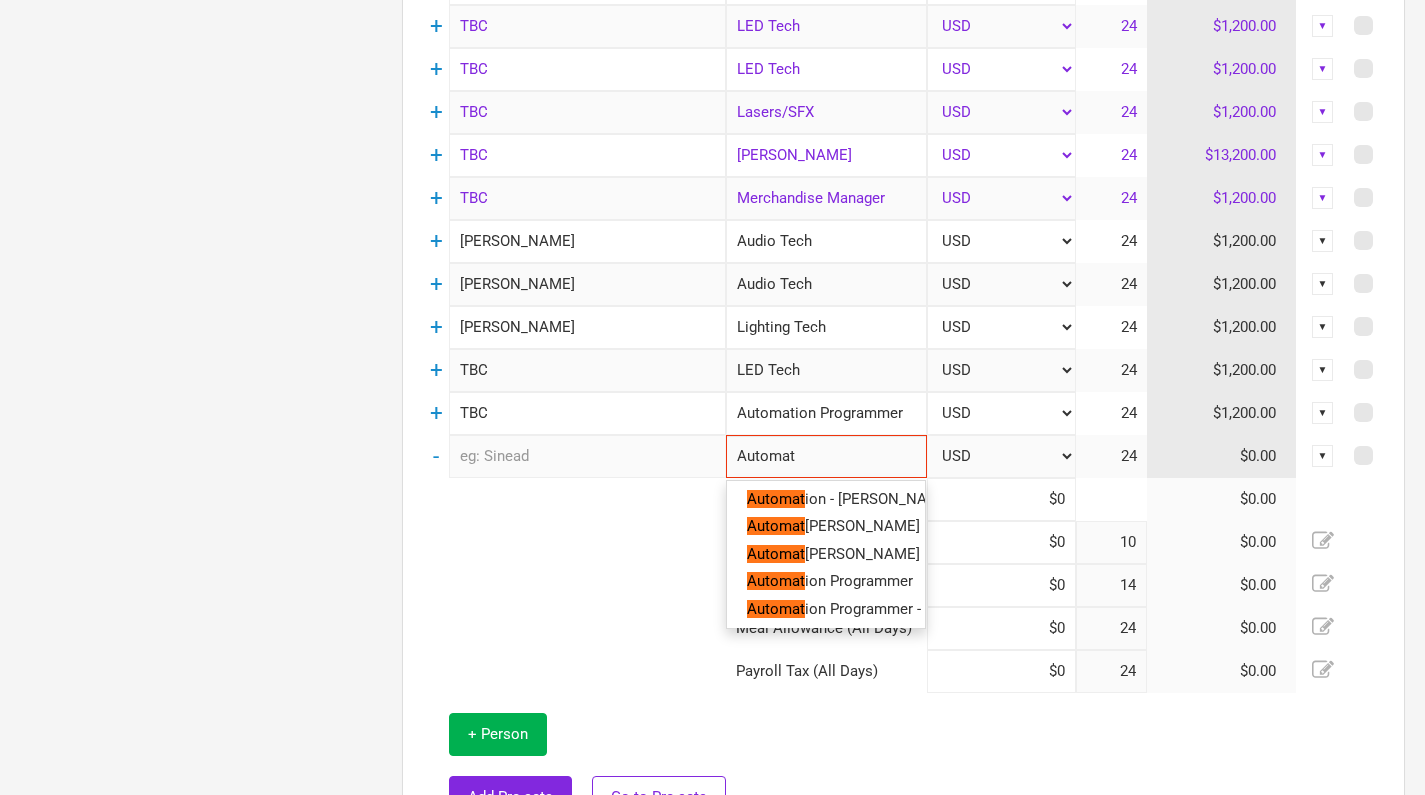 type on "Automati" 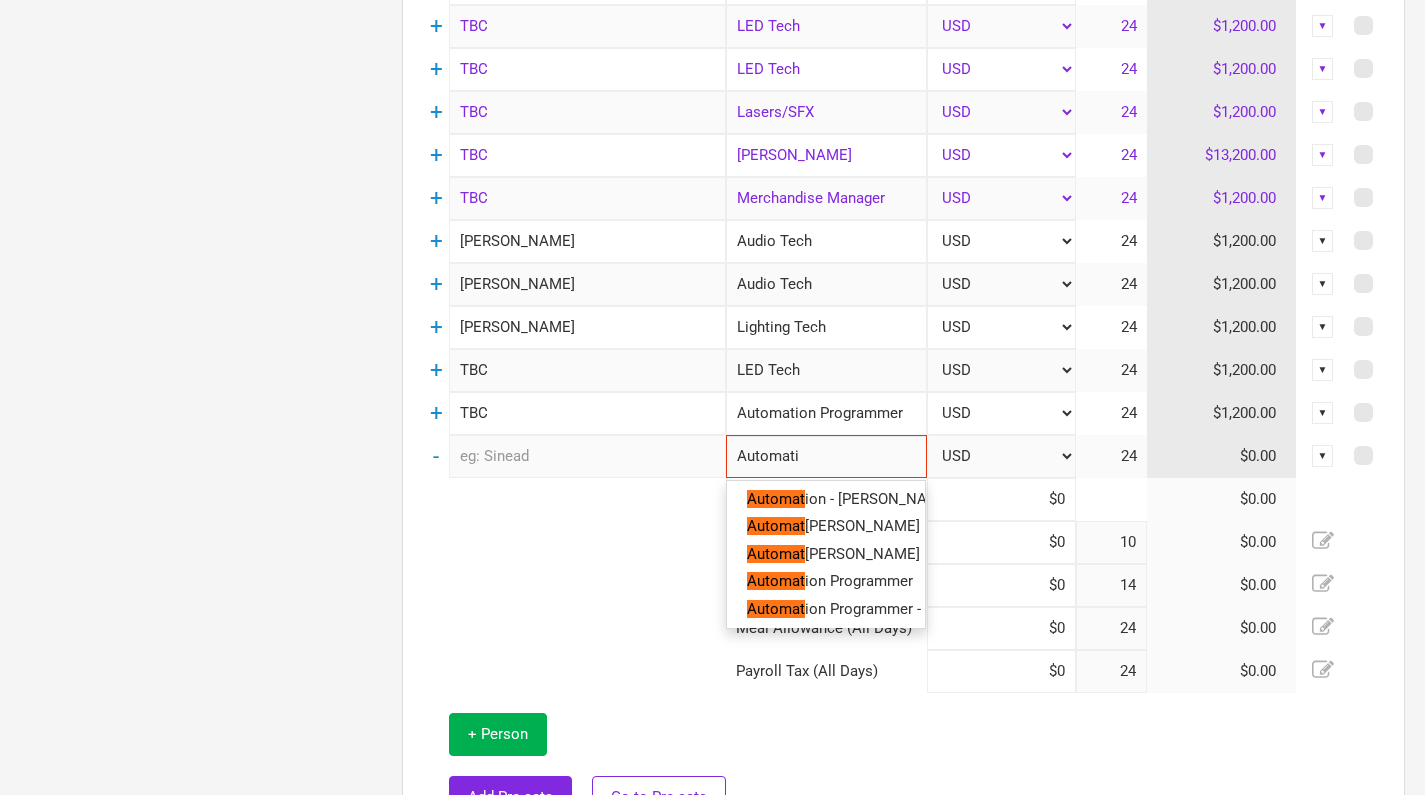 type on "Automatio" 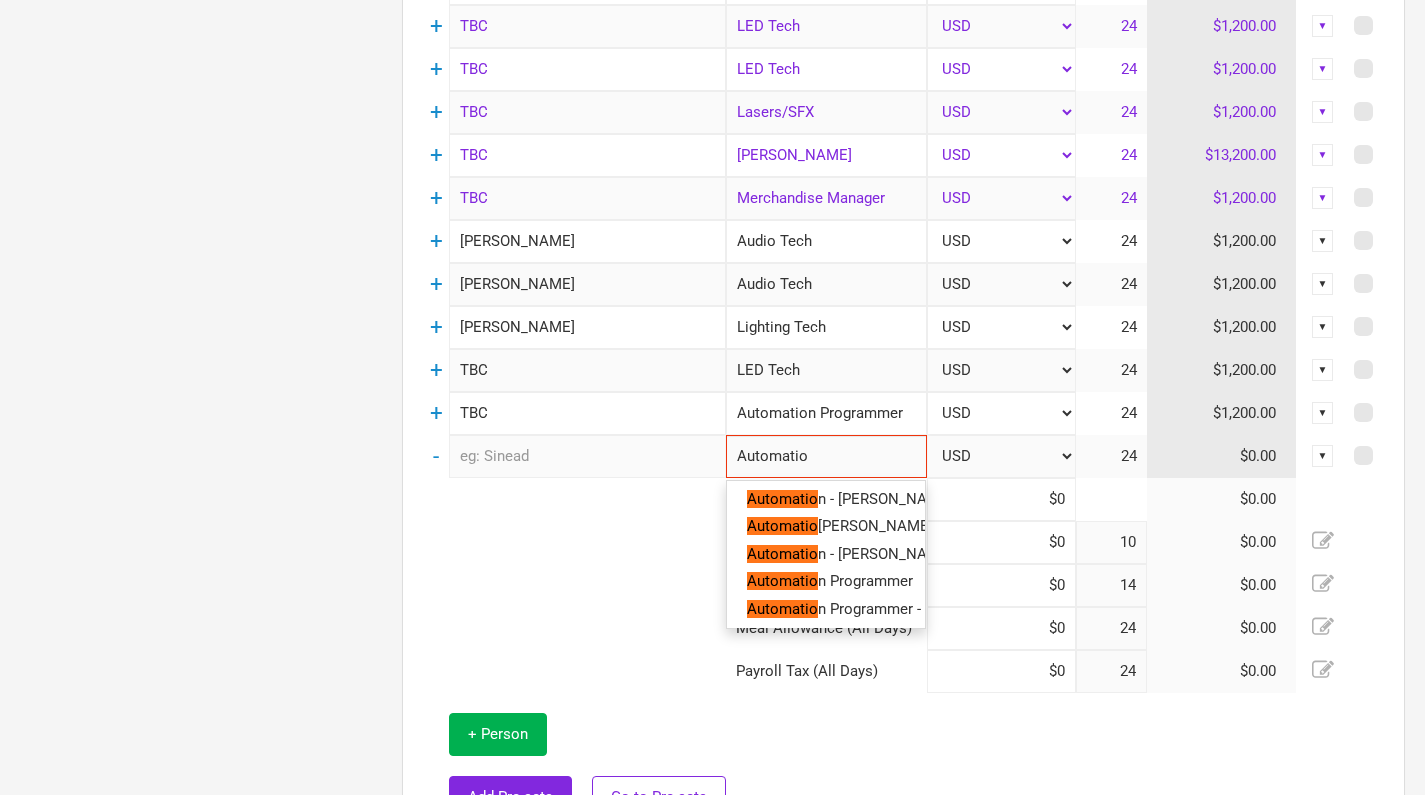 type on "Automation" 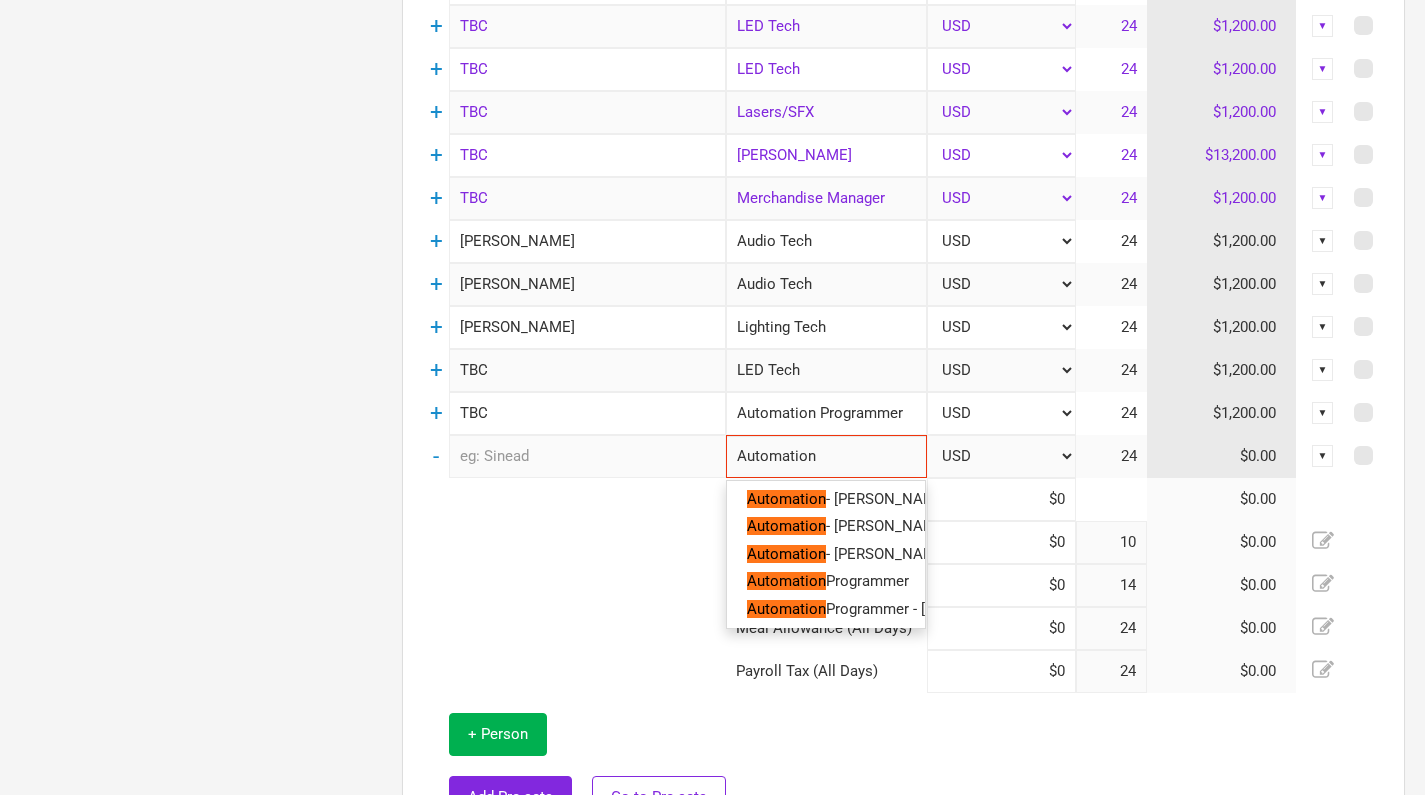 type on "Automation" 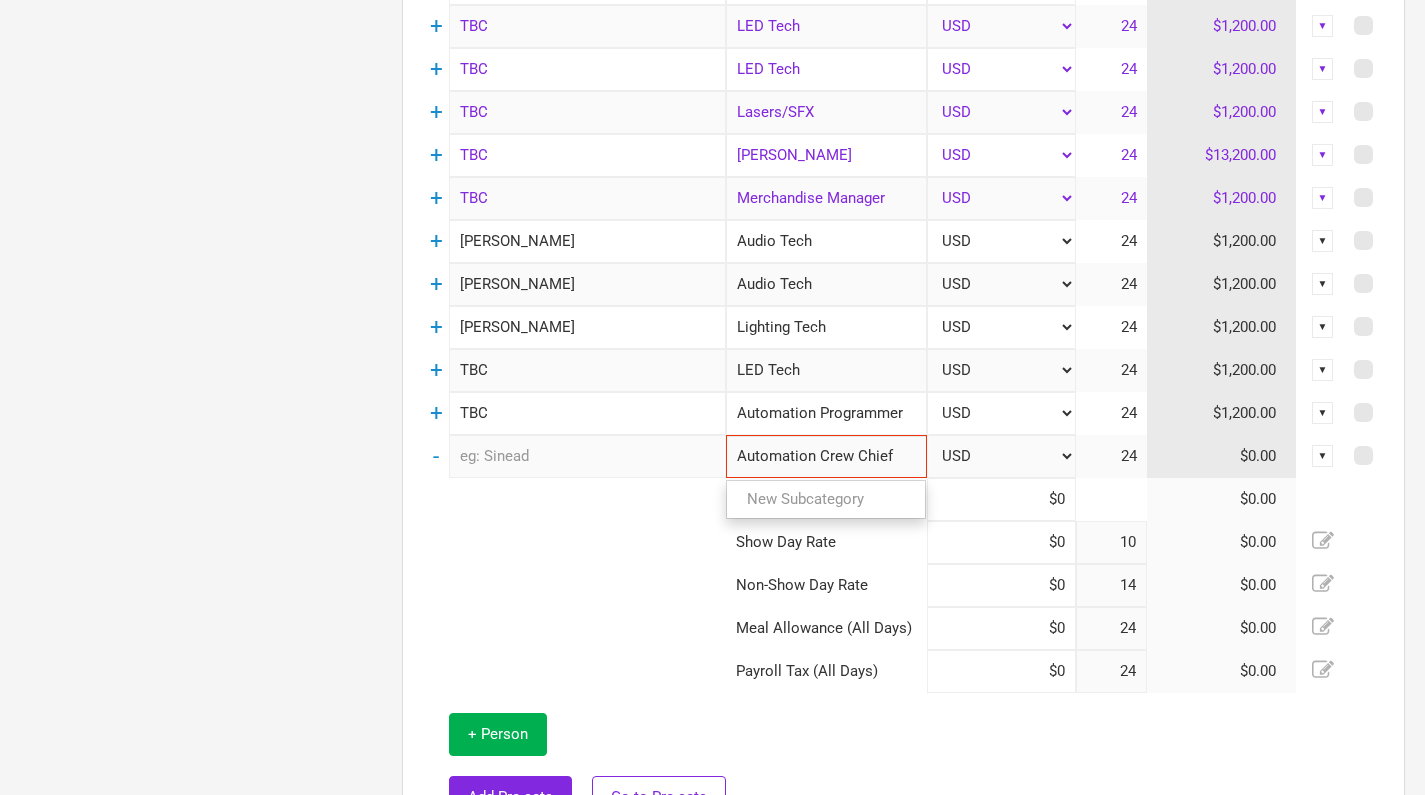 type on "Automation Crew Chief" 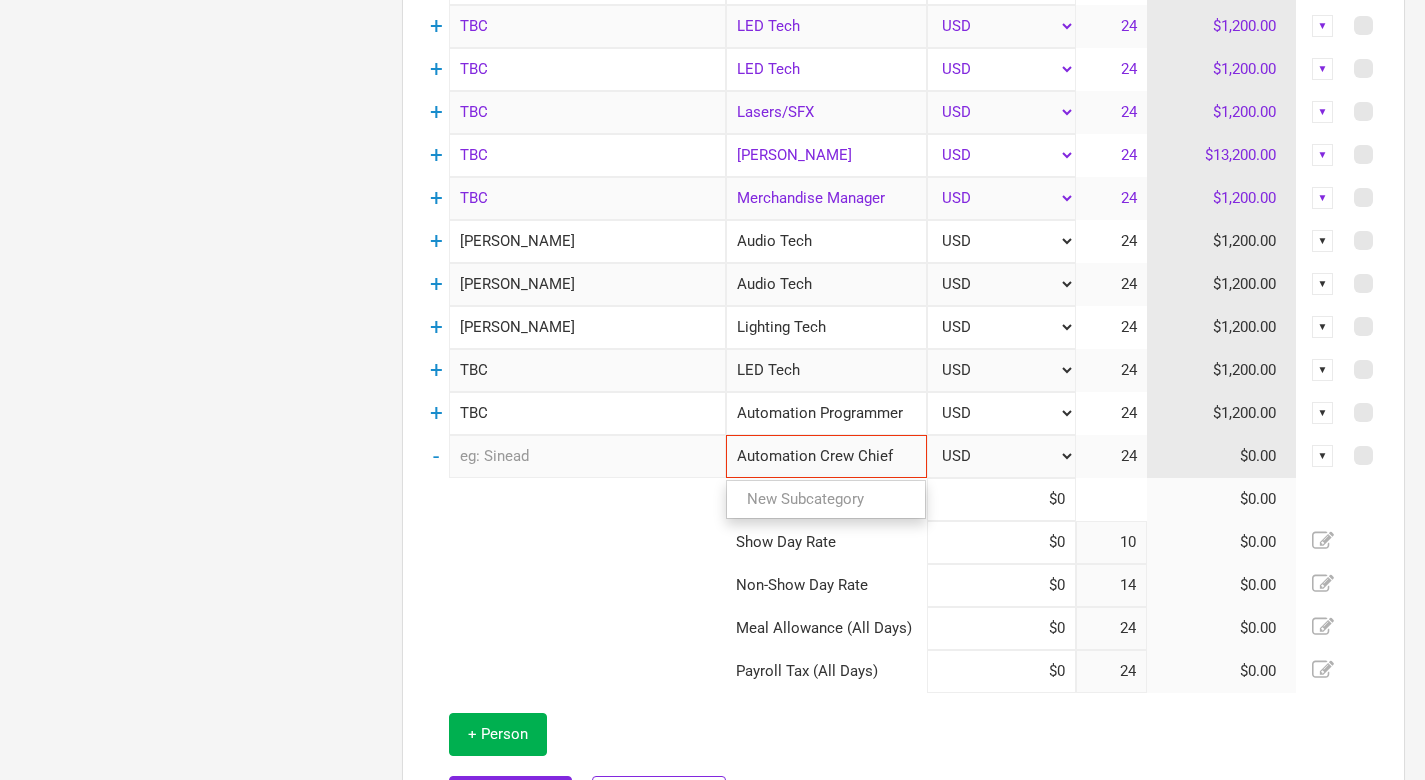 click on "- Automation Crew Chief New Subcategory New Subcategory USD New ... 24 $0.00 ▼" at bounding box center [903, 456] 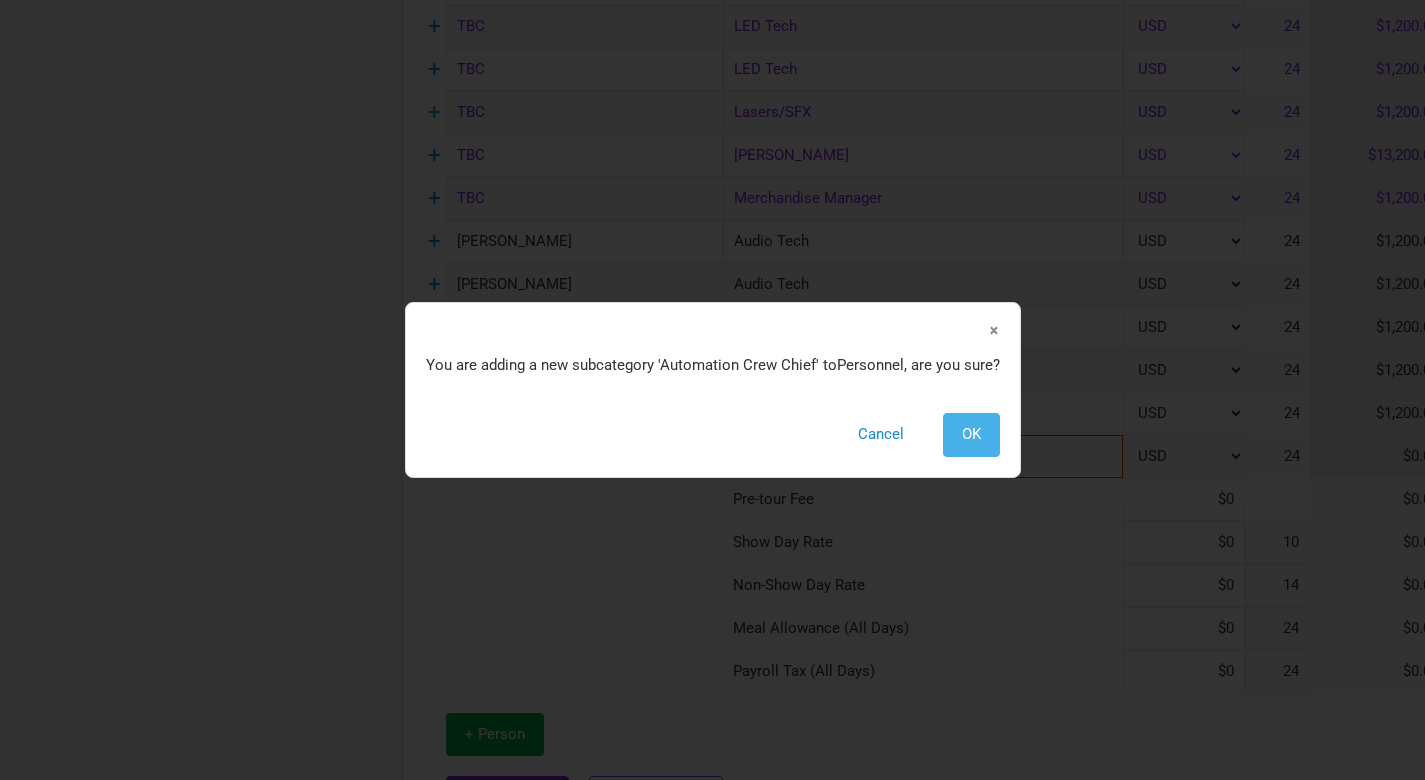 click on "OK" at bounding box center [971, 434] 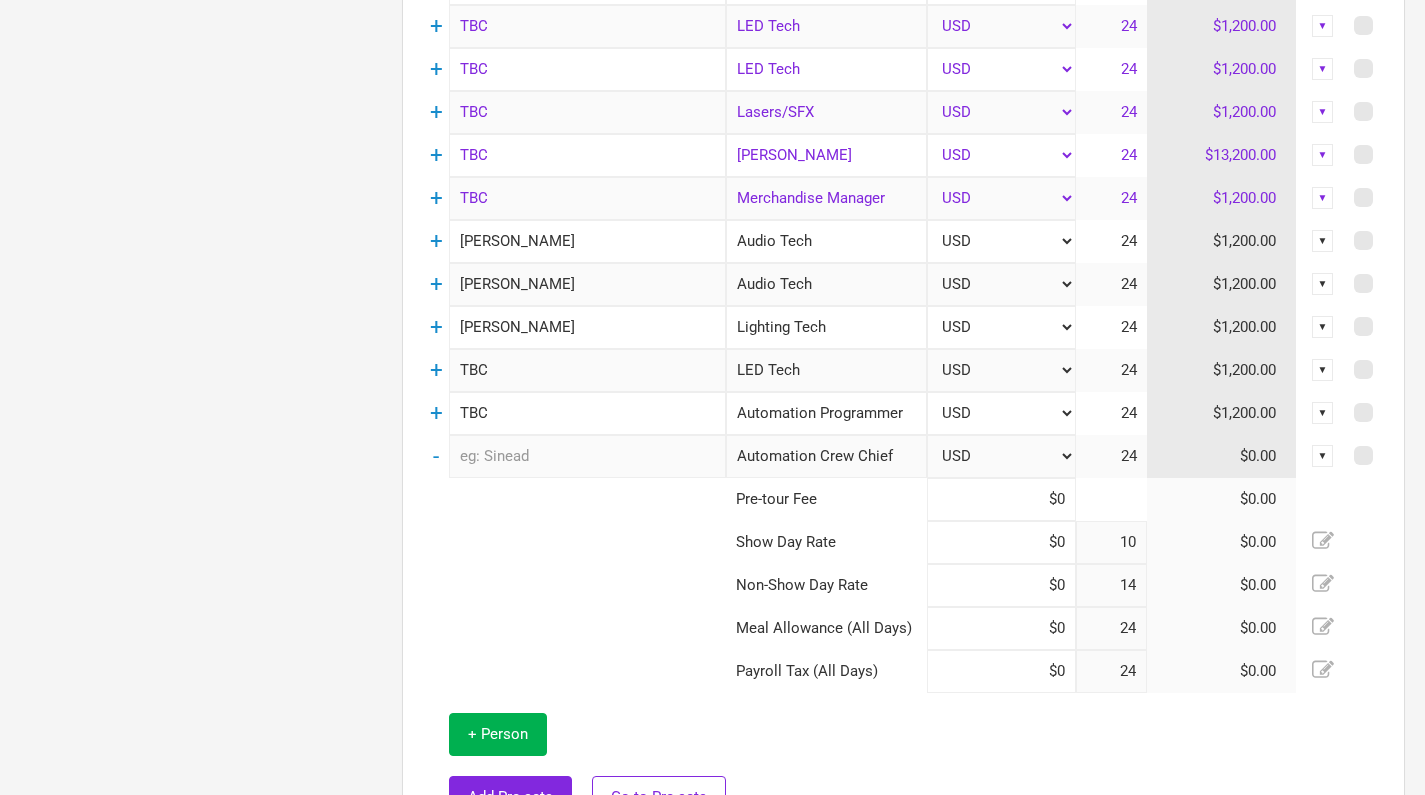 click at bounding box center (587, 456) 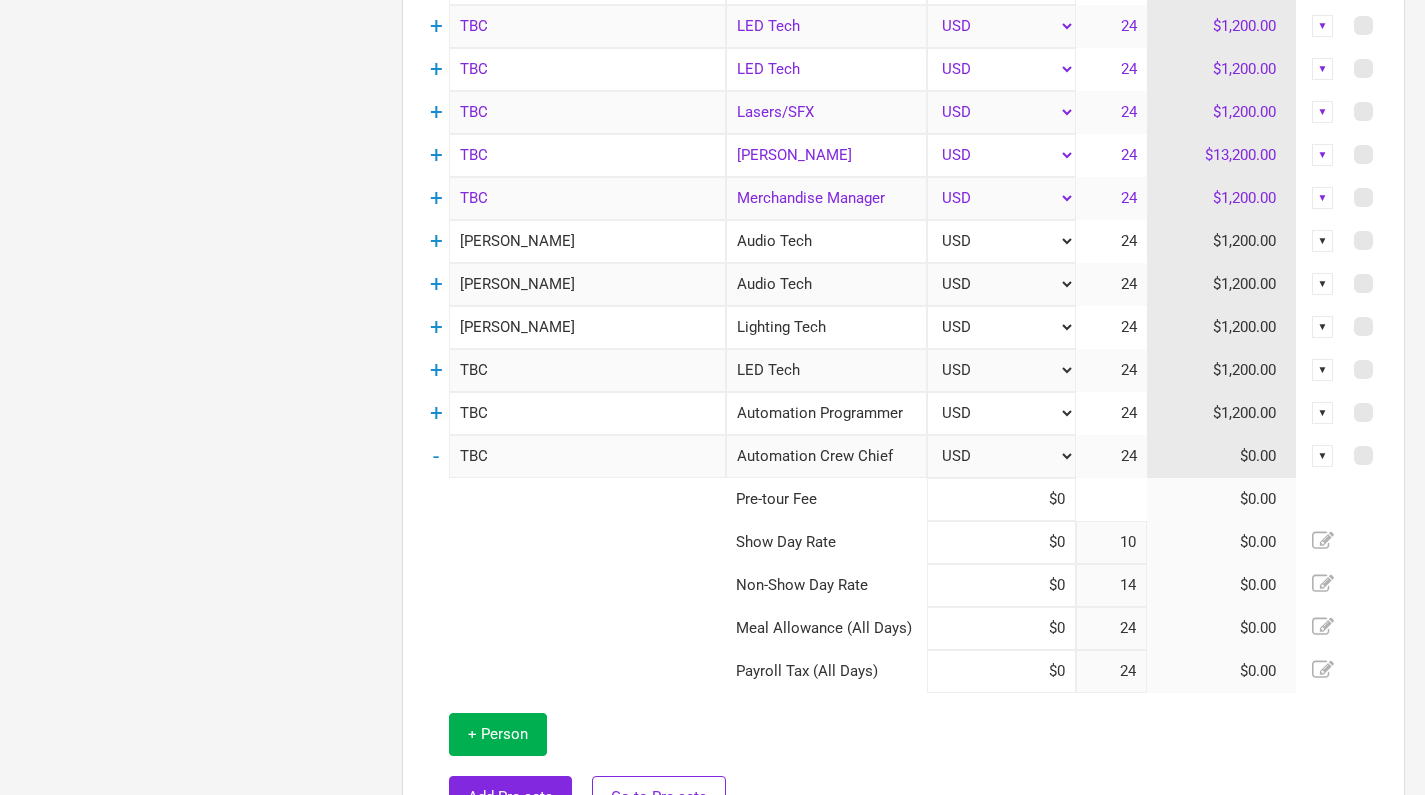 type on "TBC" 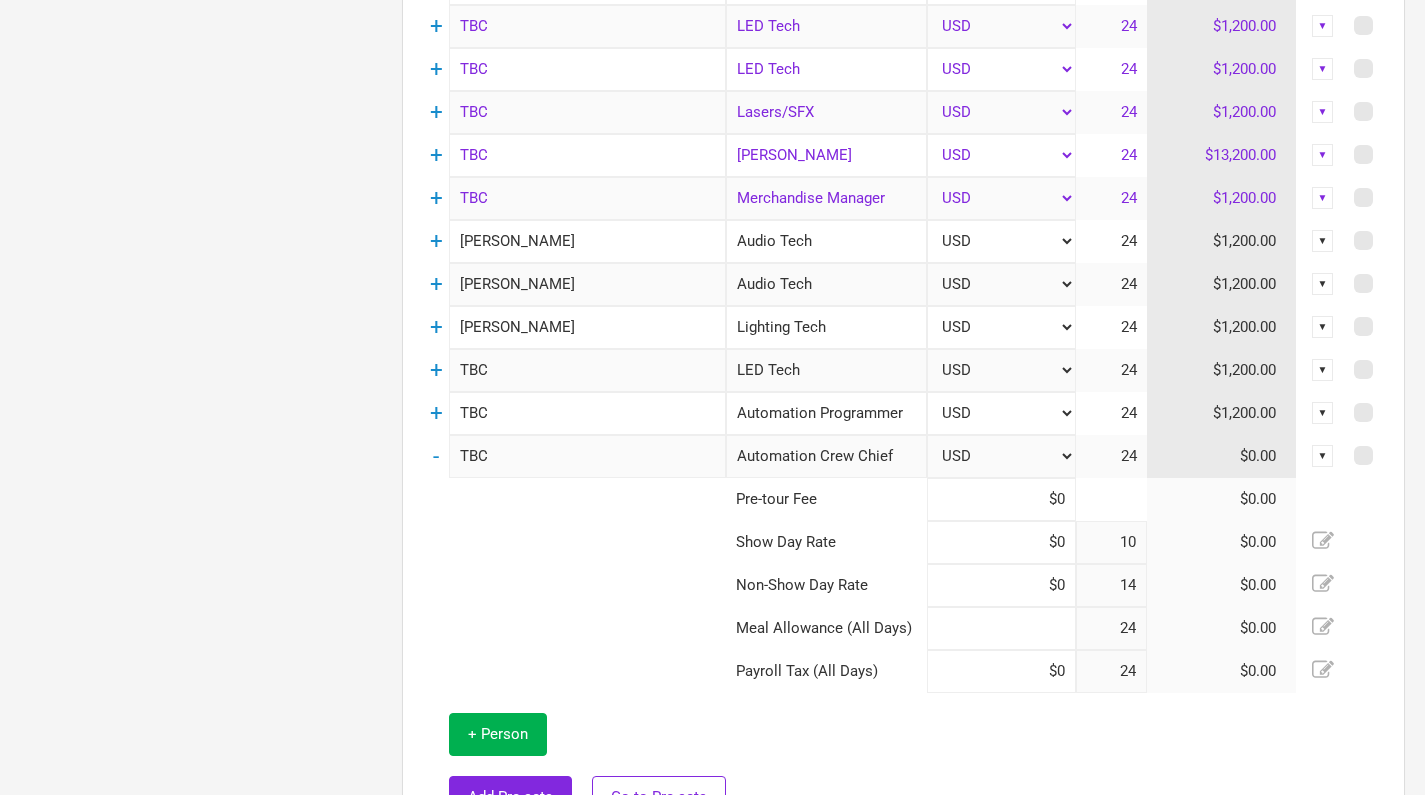 click at bounding box center (1001, 628) 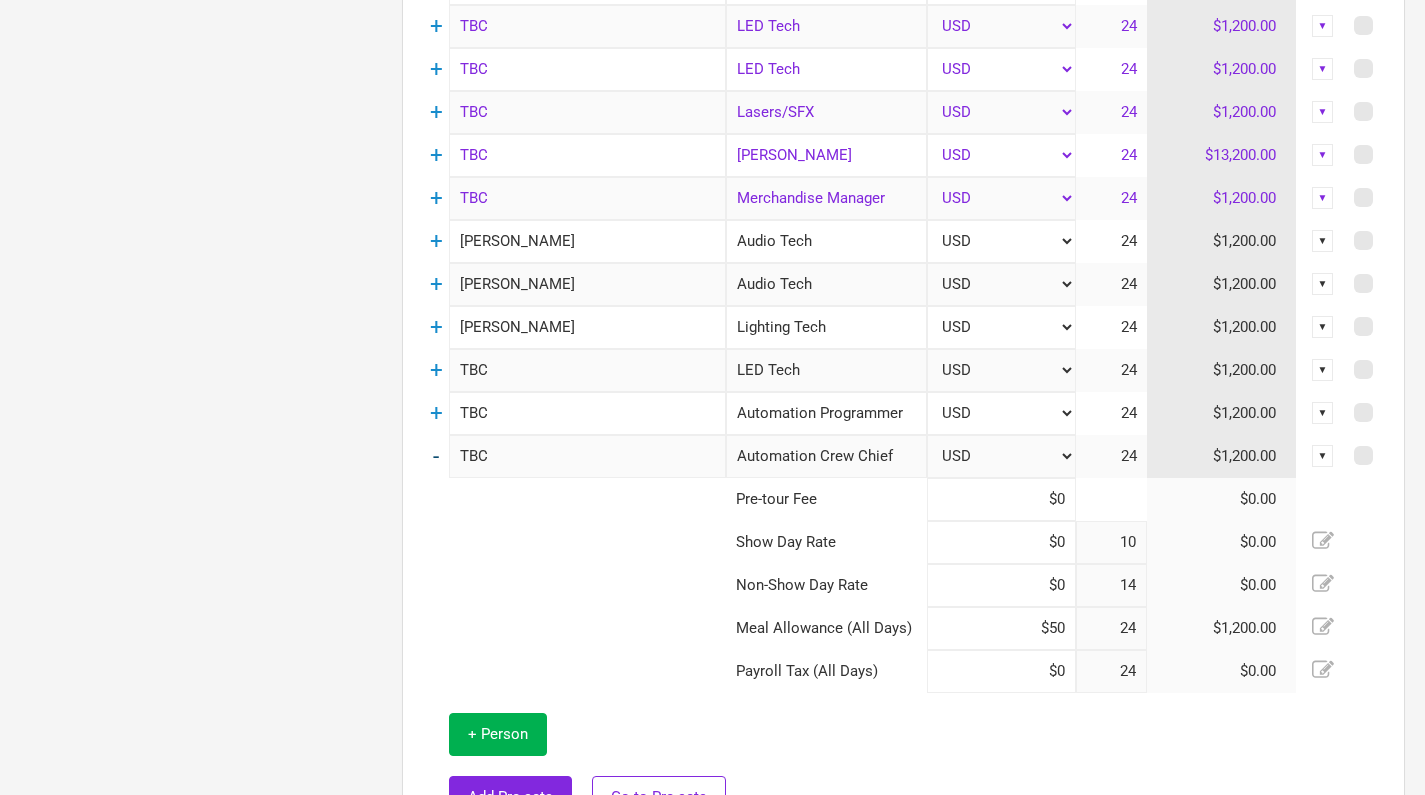 type on "$50" 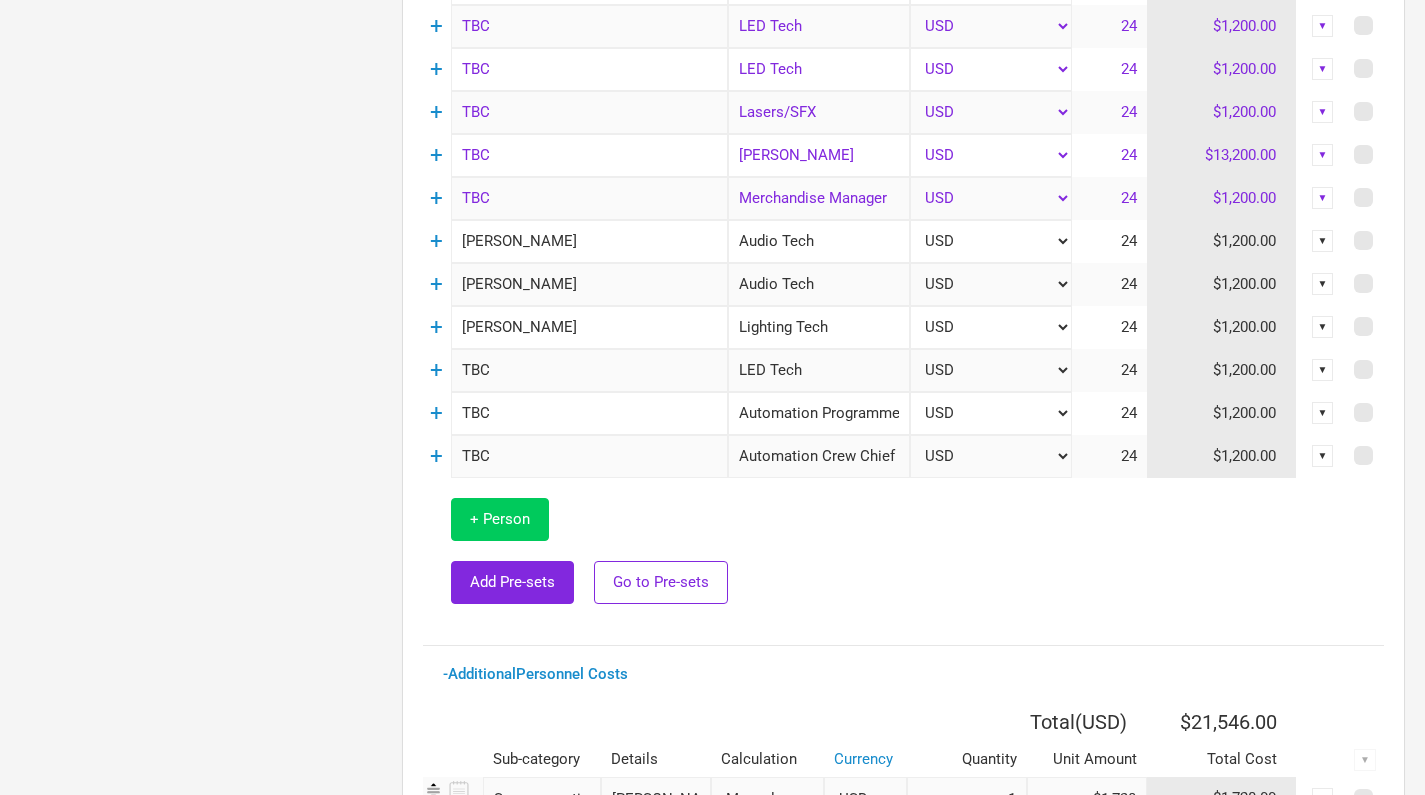 click on "+ Person" at bounding box center [500, 519] 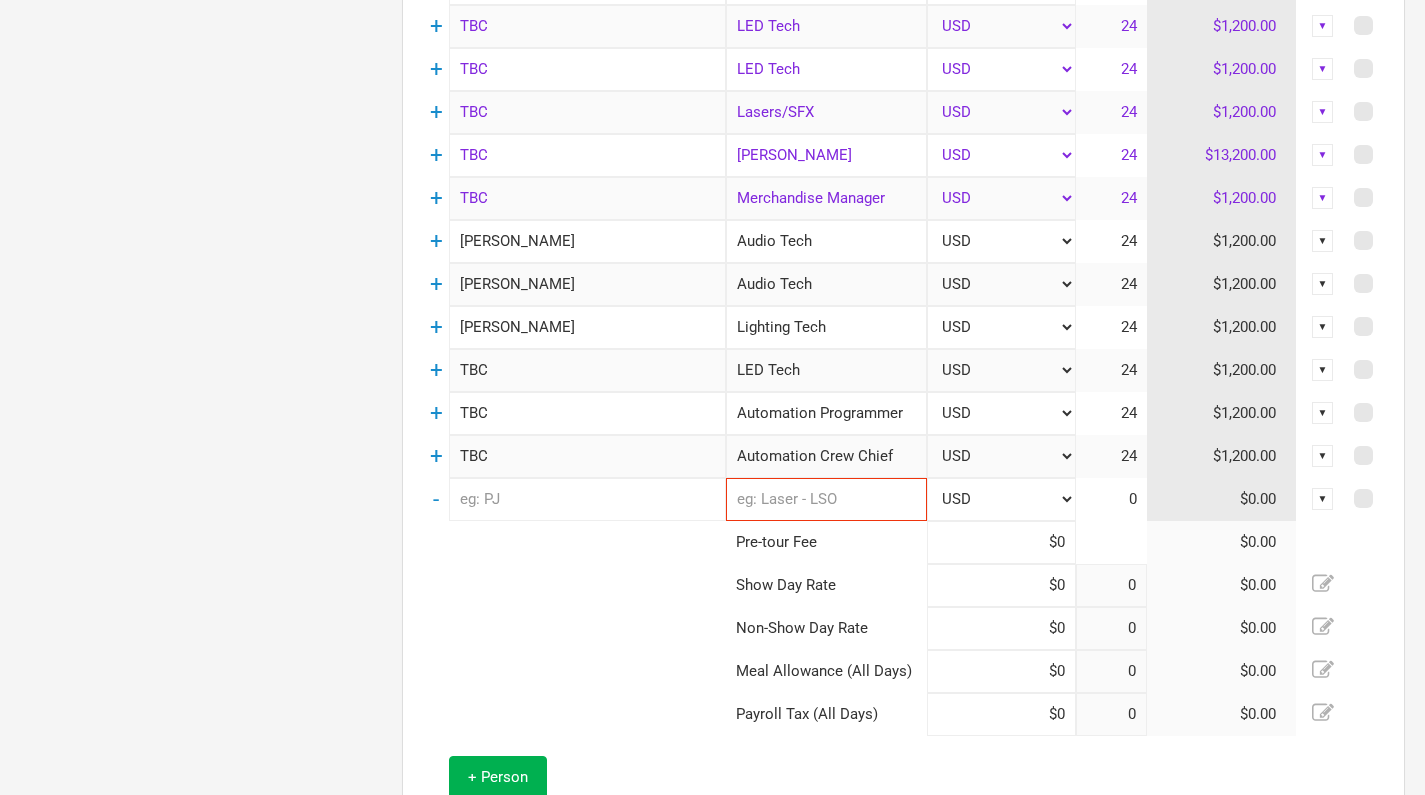 type on "10" 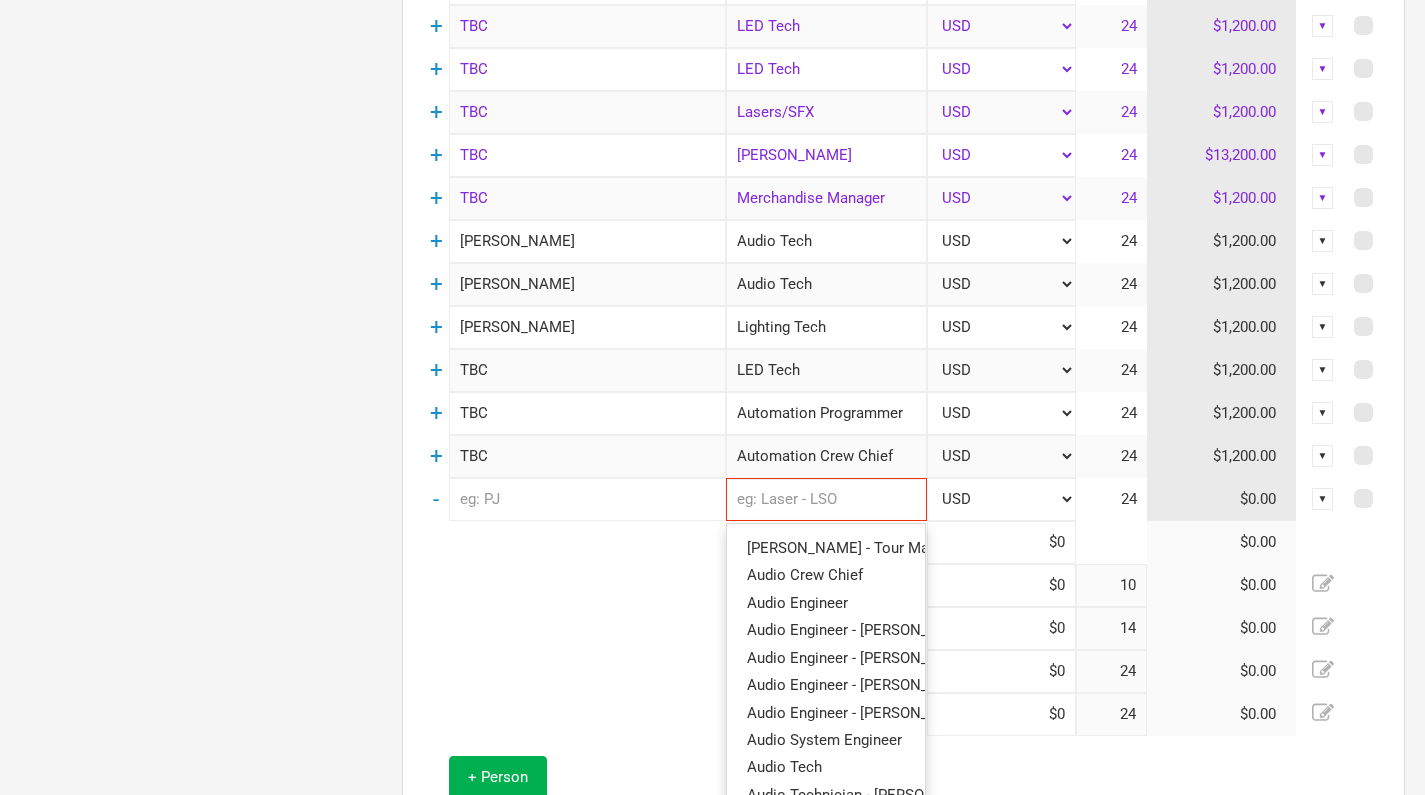 click at bounding box center [826, 499] 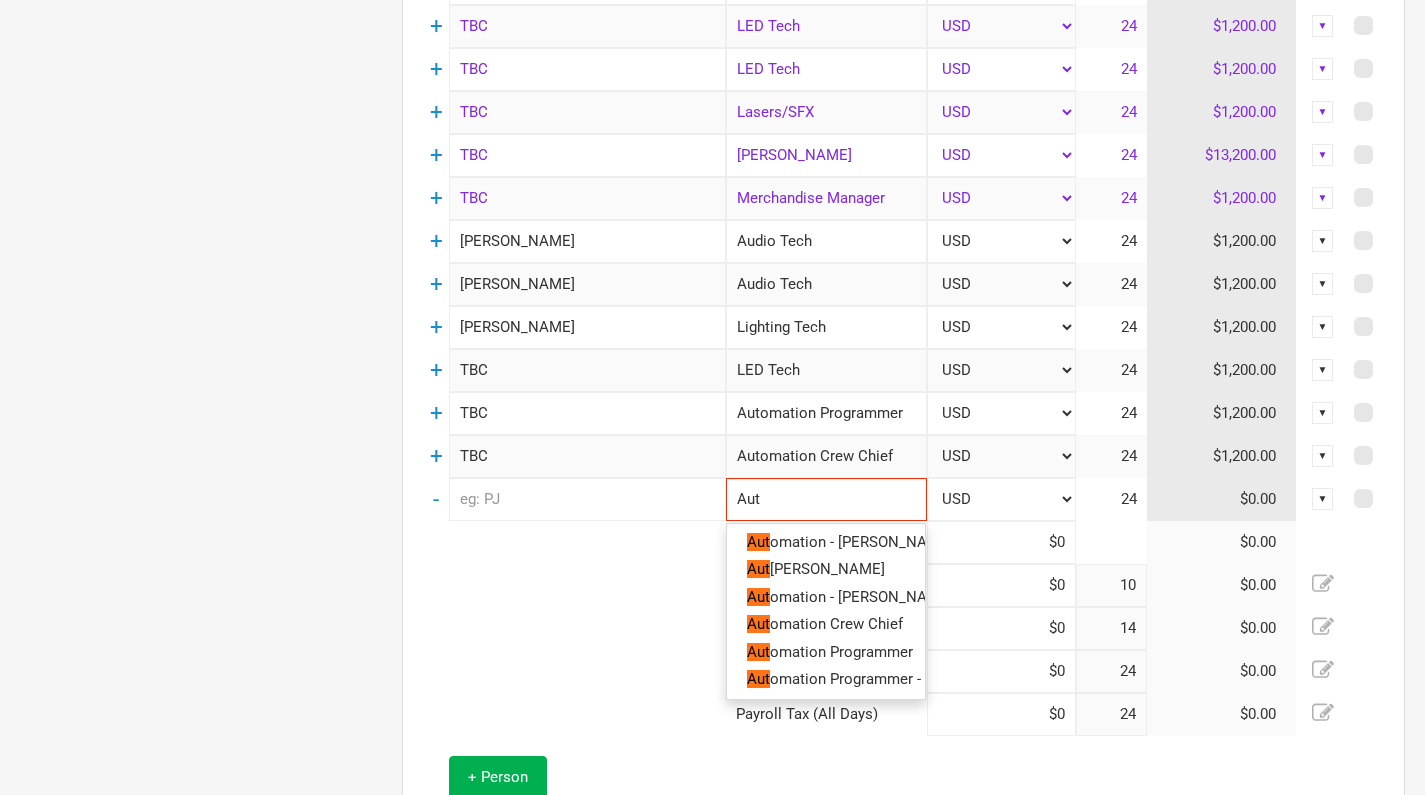 type on "Auto" 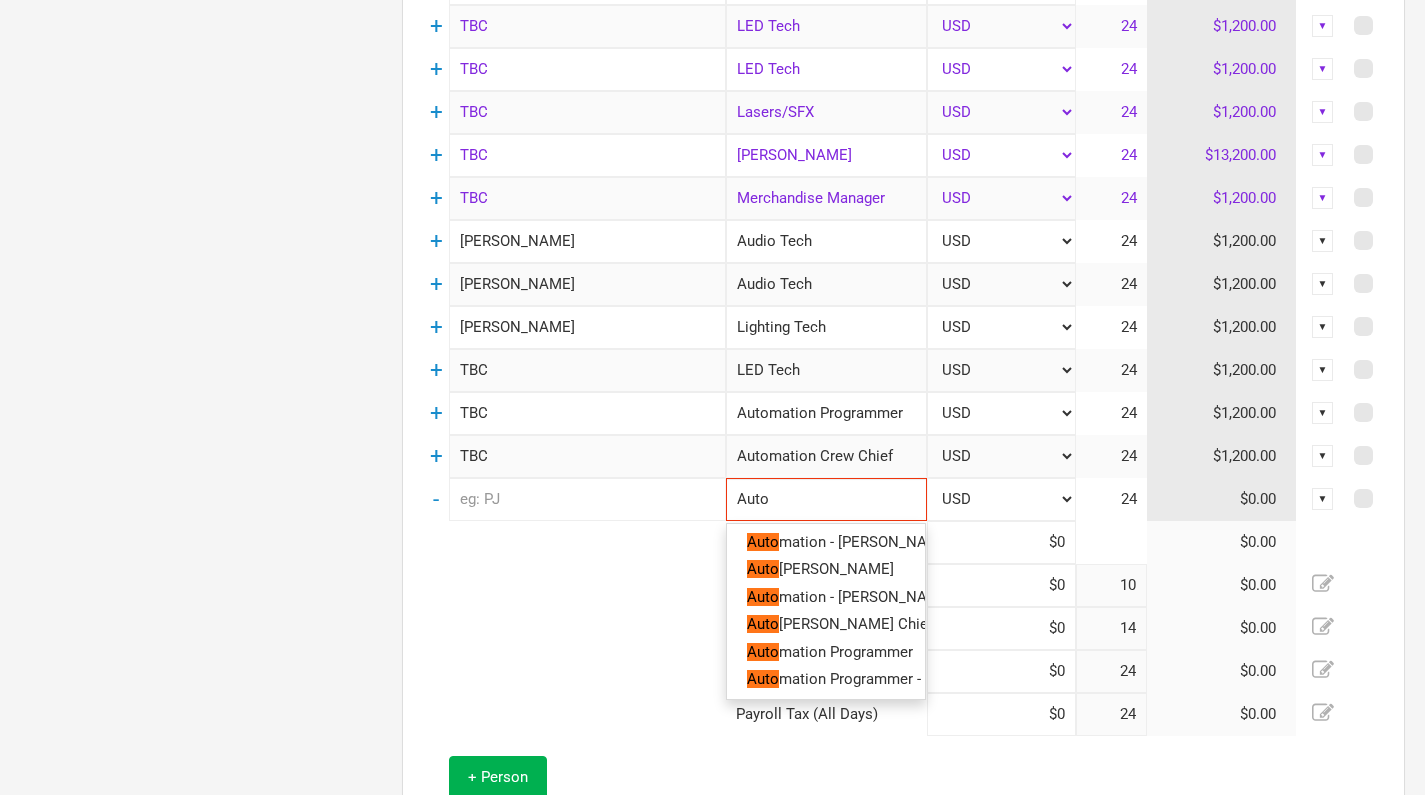type on "Autom" 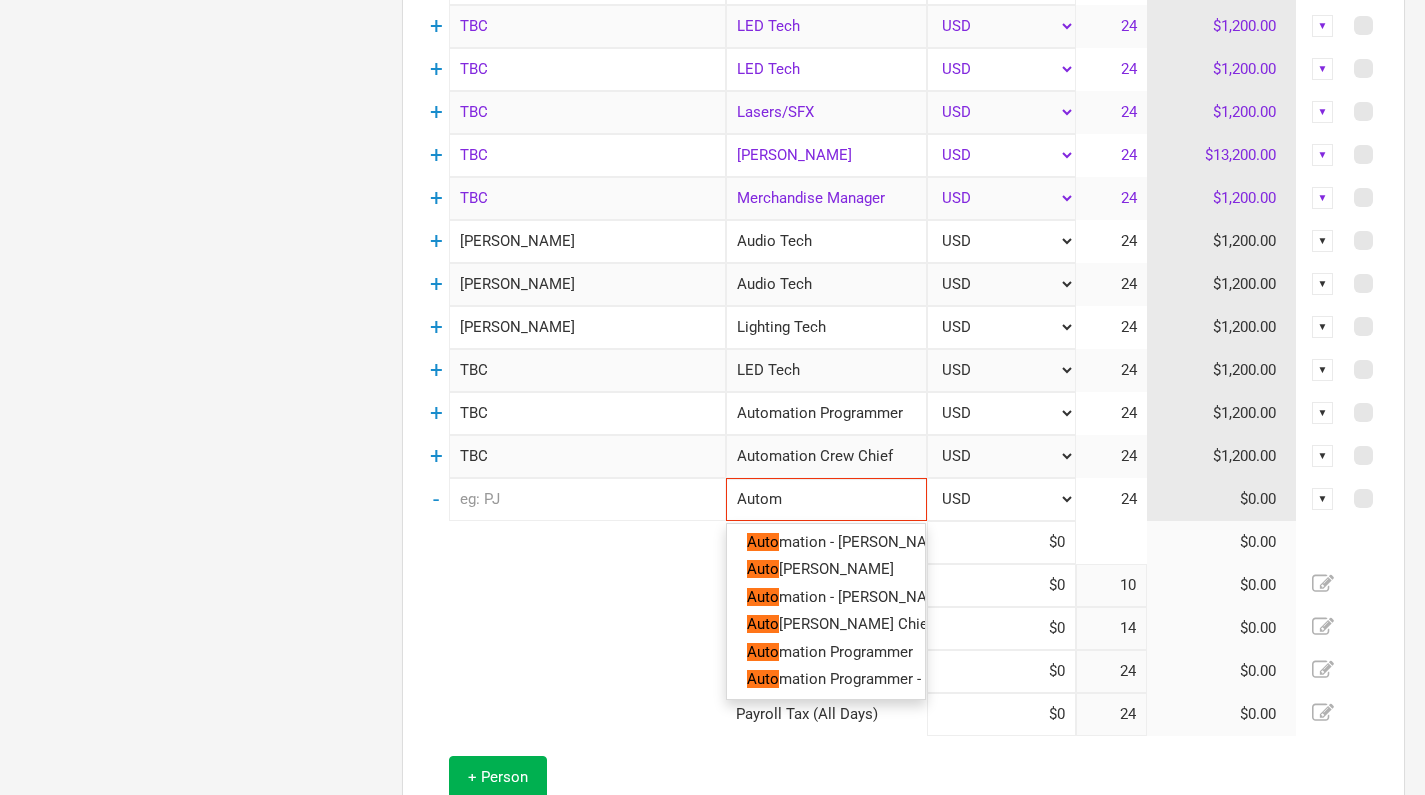 type on "Automa" 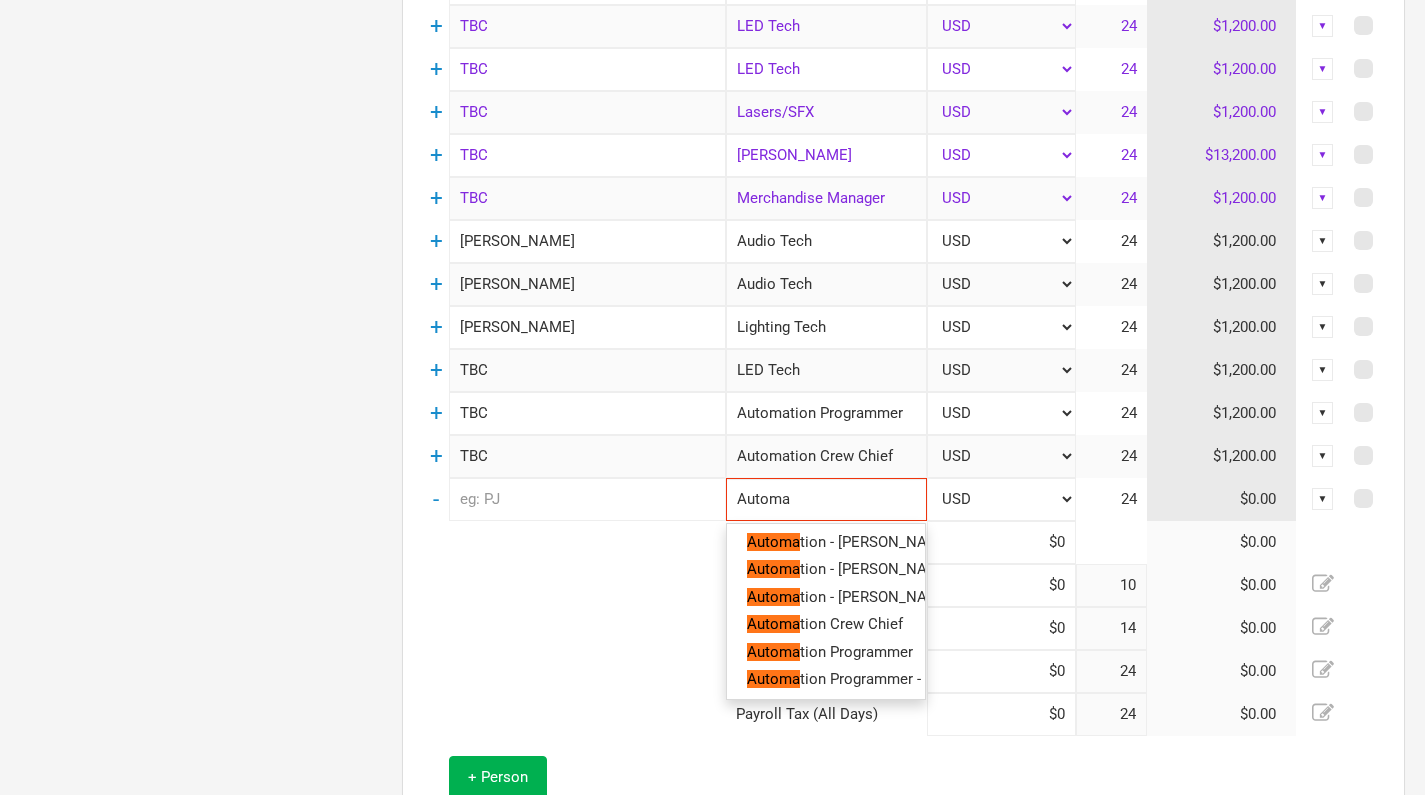 type on "Automat" 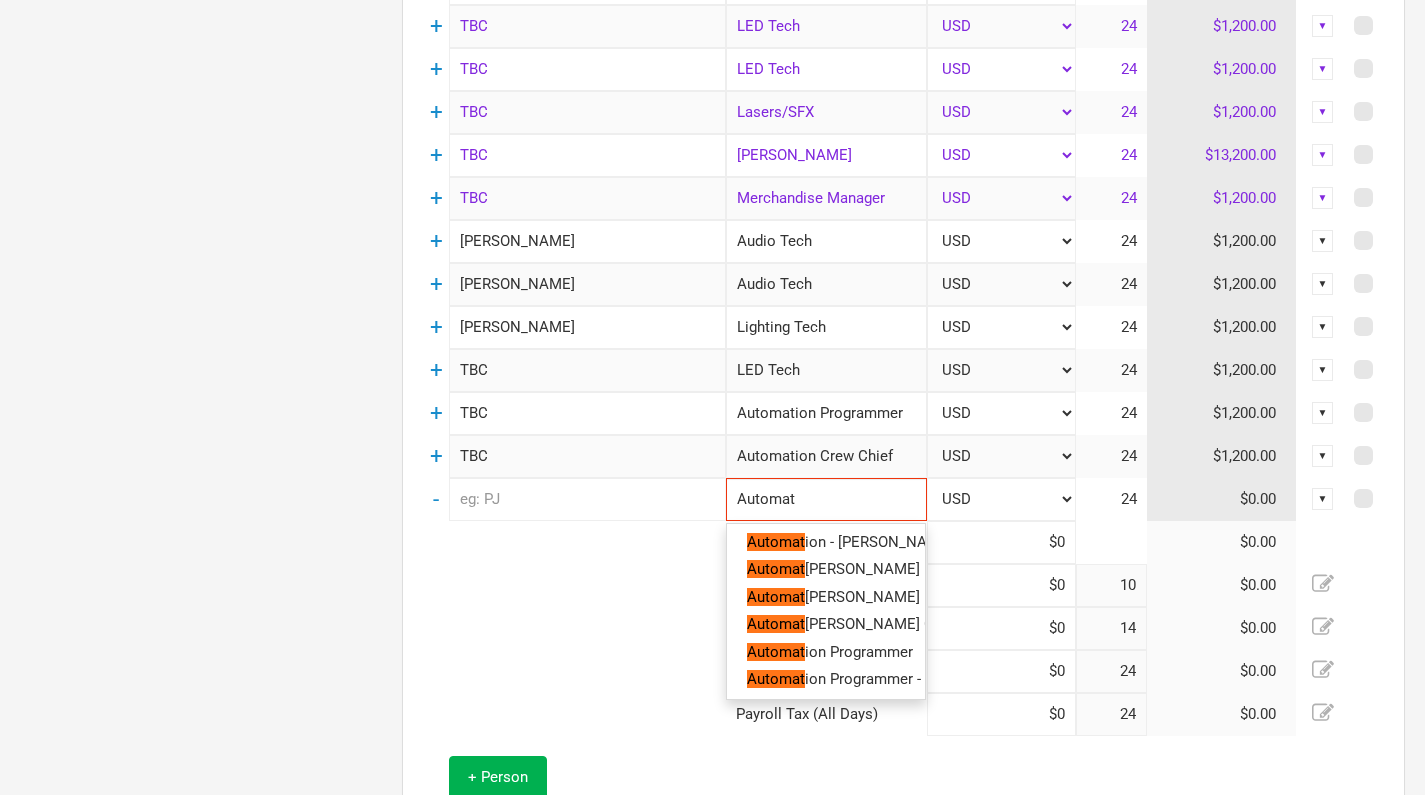 type on "Automati" 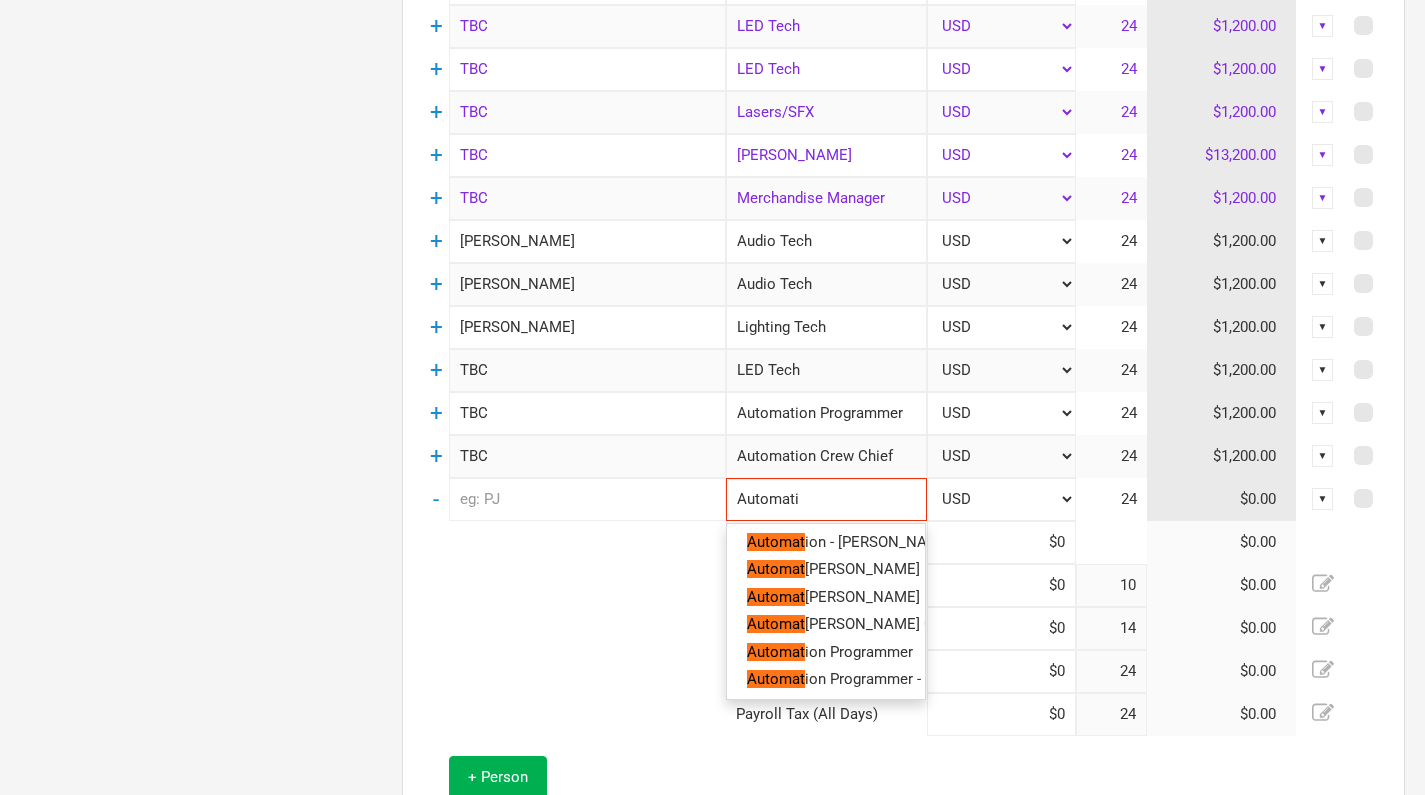type on "Automatio" 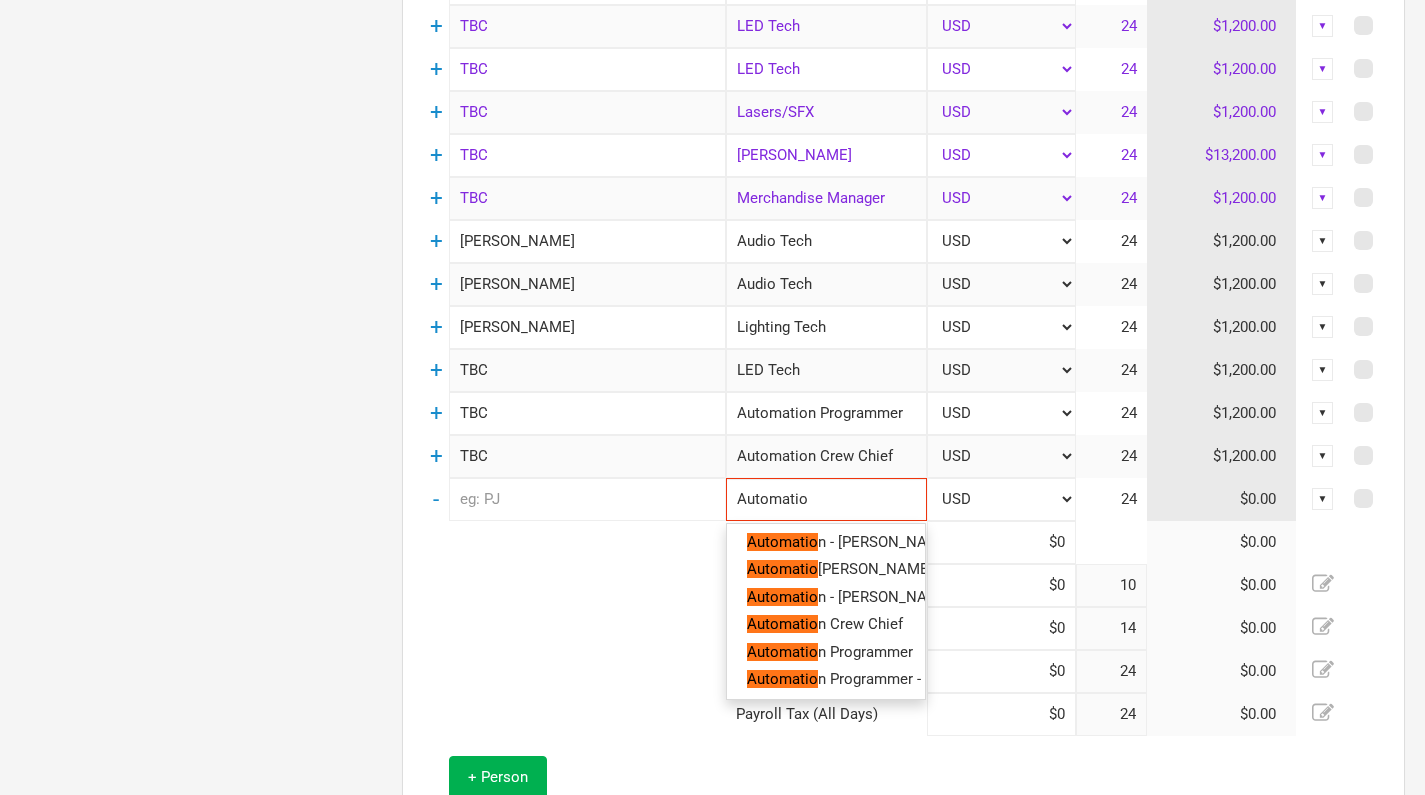 type on "Automation" 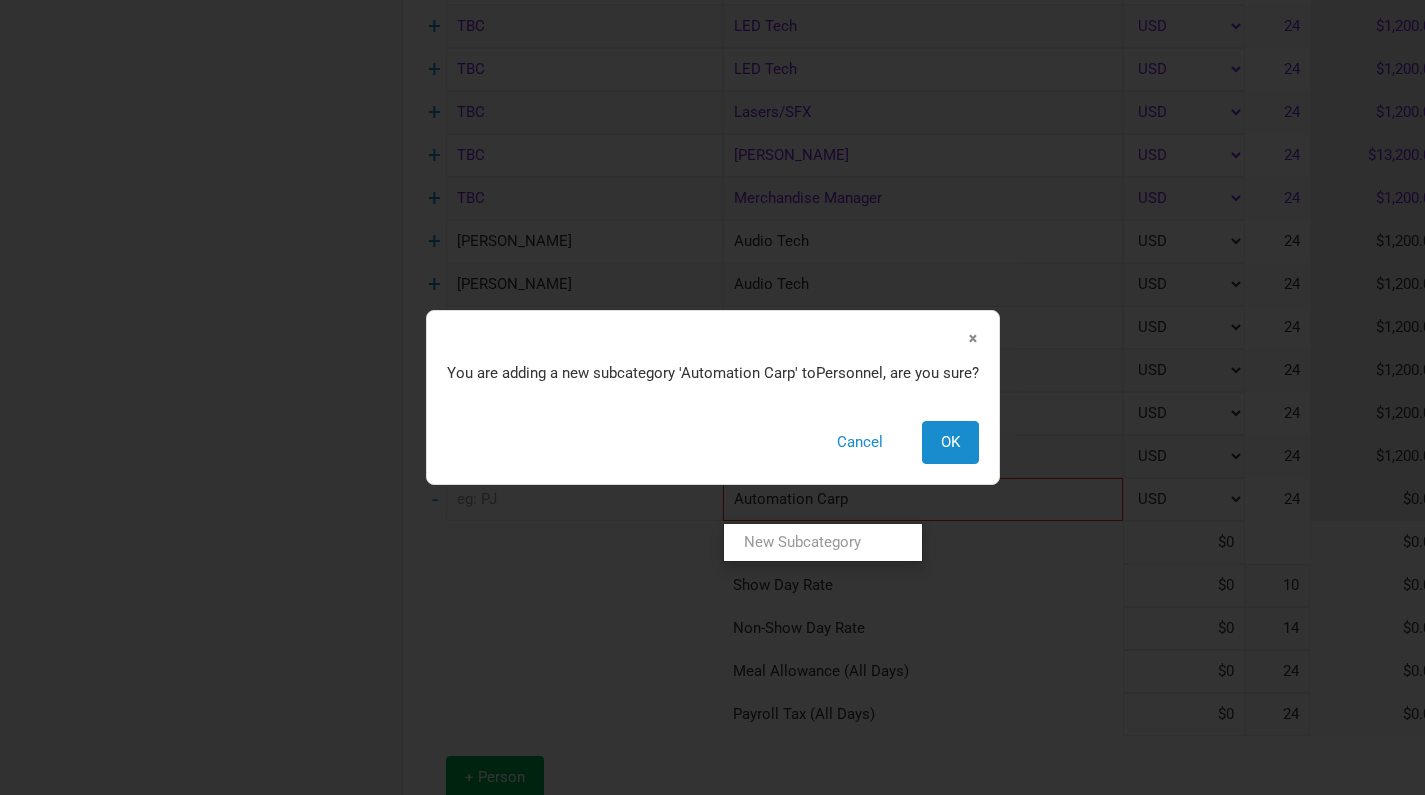 click on "- Automation Carp New Subcategory New Subcategory × You are adding a new subcategory ' Automation Carp ' to  Personnel , are you sure? Cancel OK USD New ... 24 $0.00 ▼" at bounding box center [985, 499] 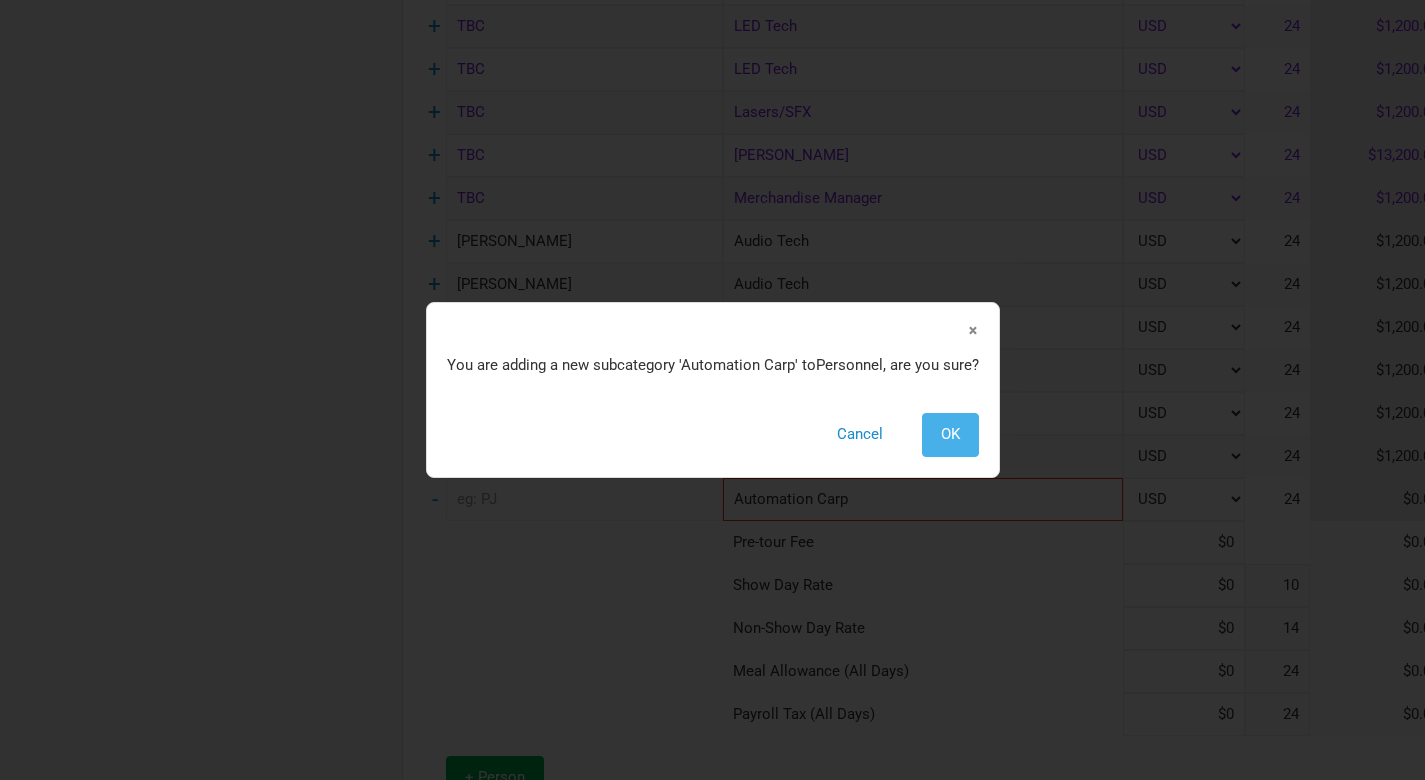click on "OK" at bounding box center [950, 434] 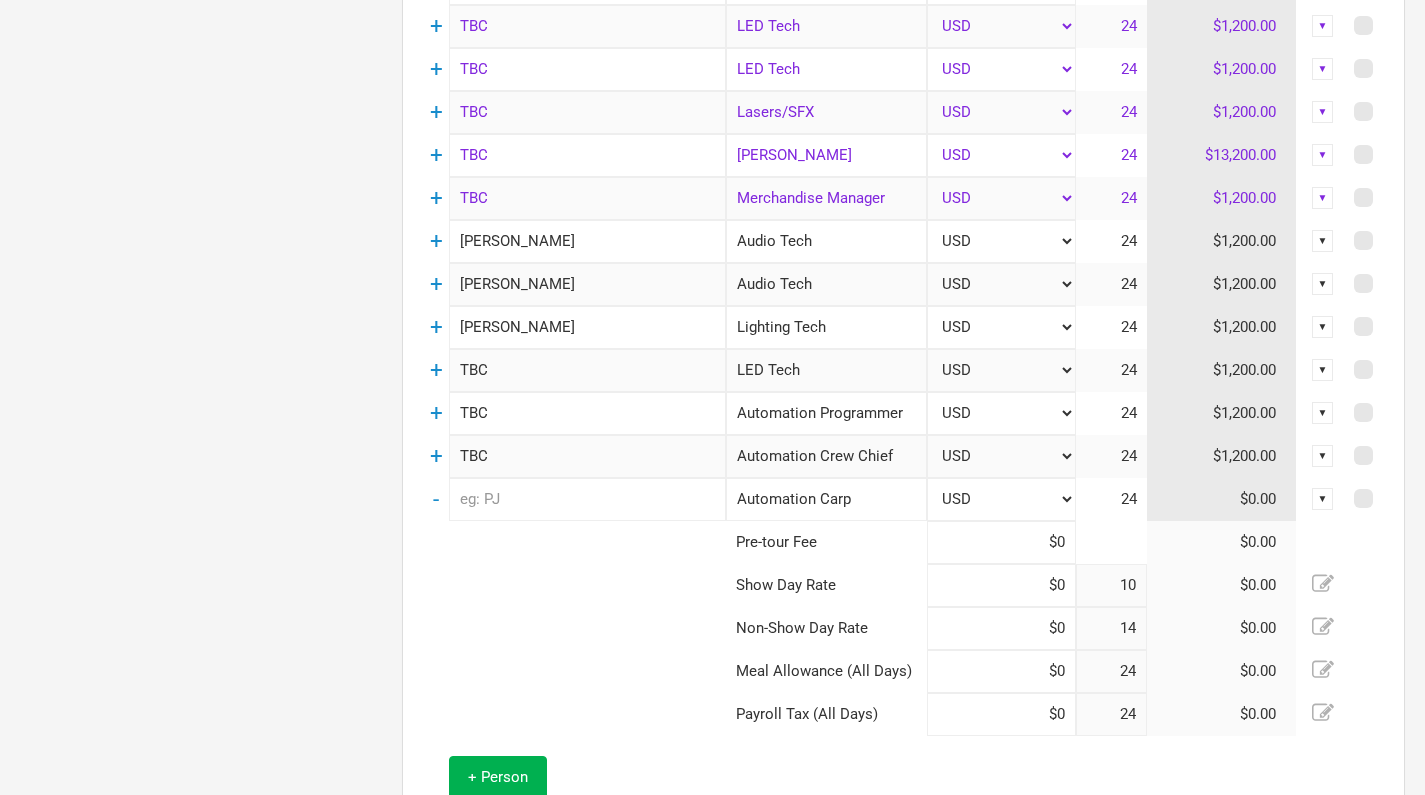 click at bounding box center (587, 499) 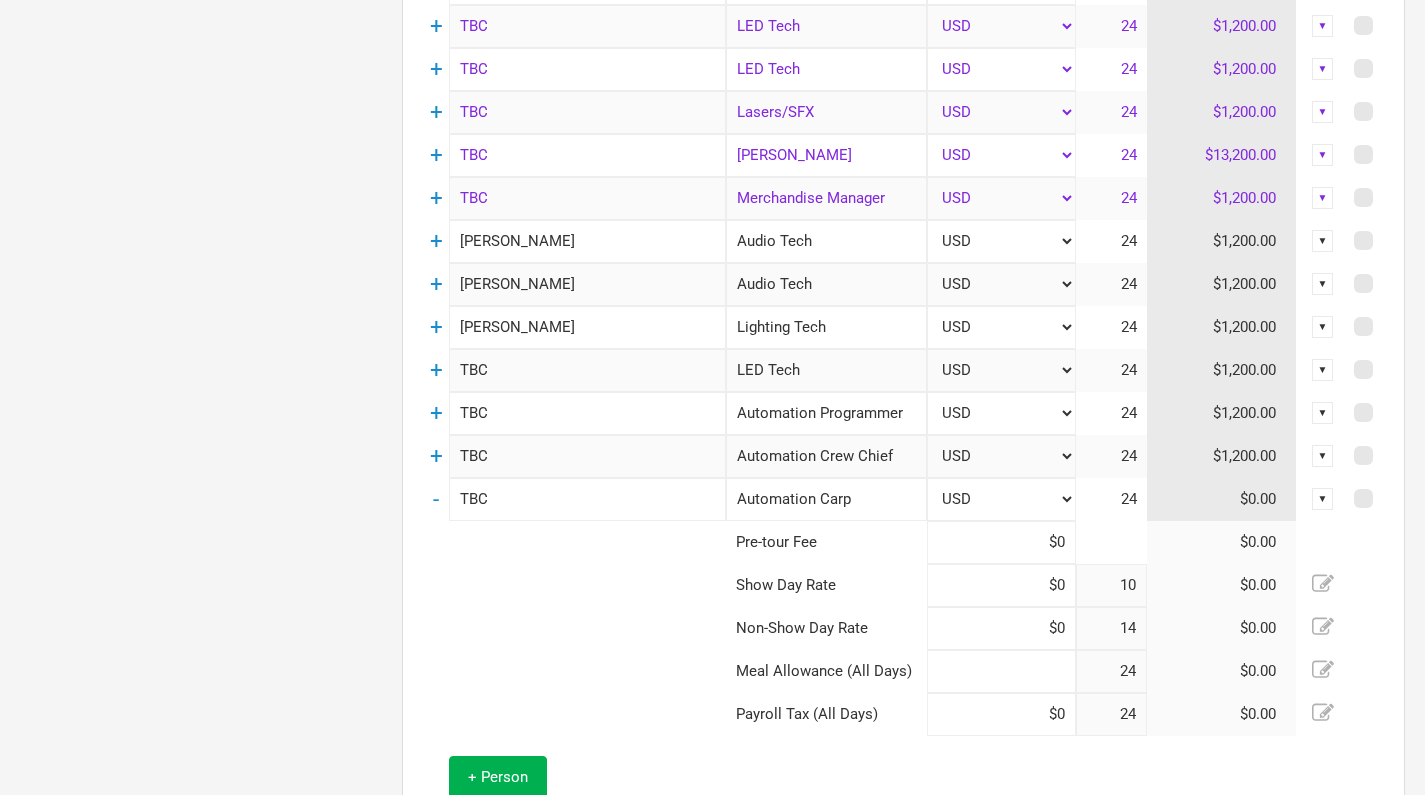 click at bounding box center [1001, 671] 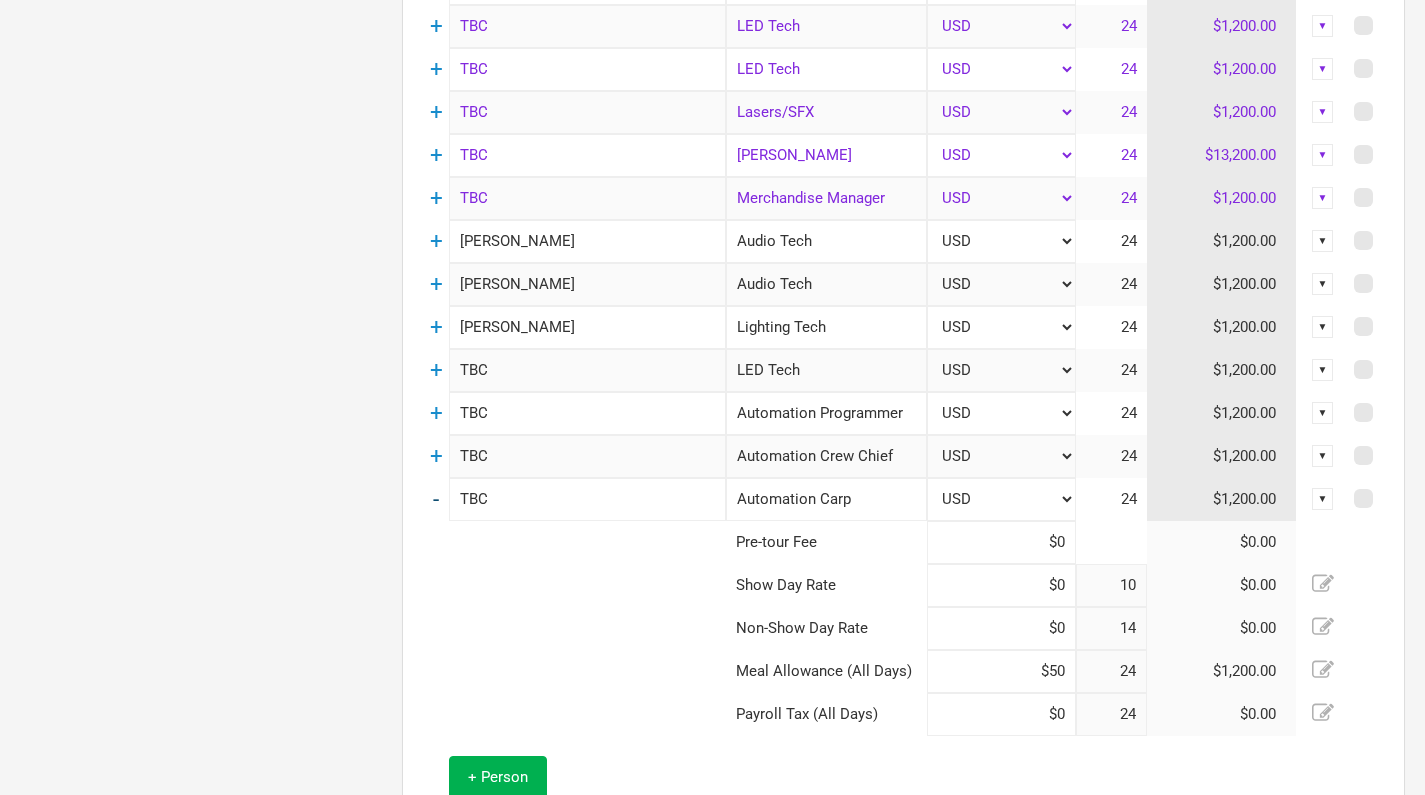 click on "-" at bounding box center [436, 499] 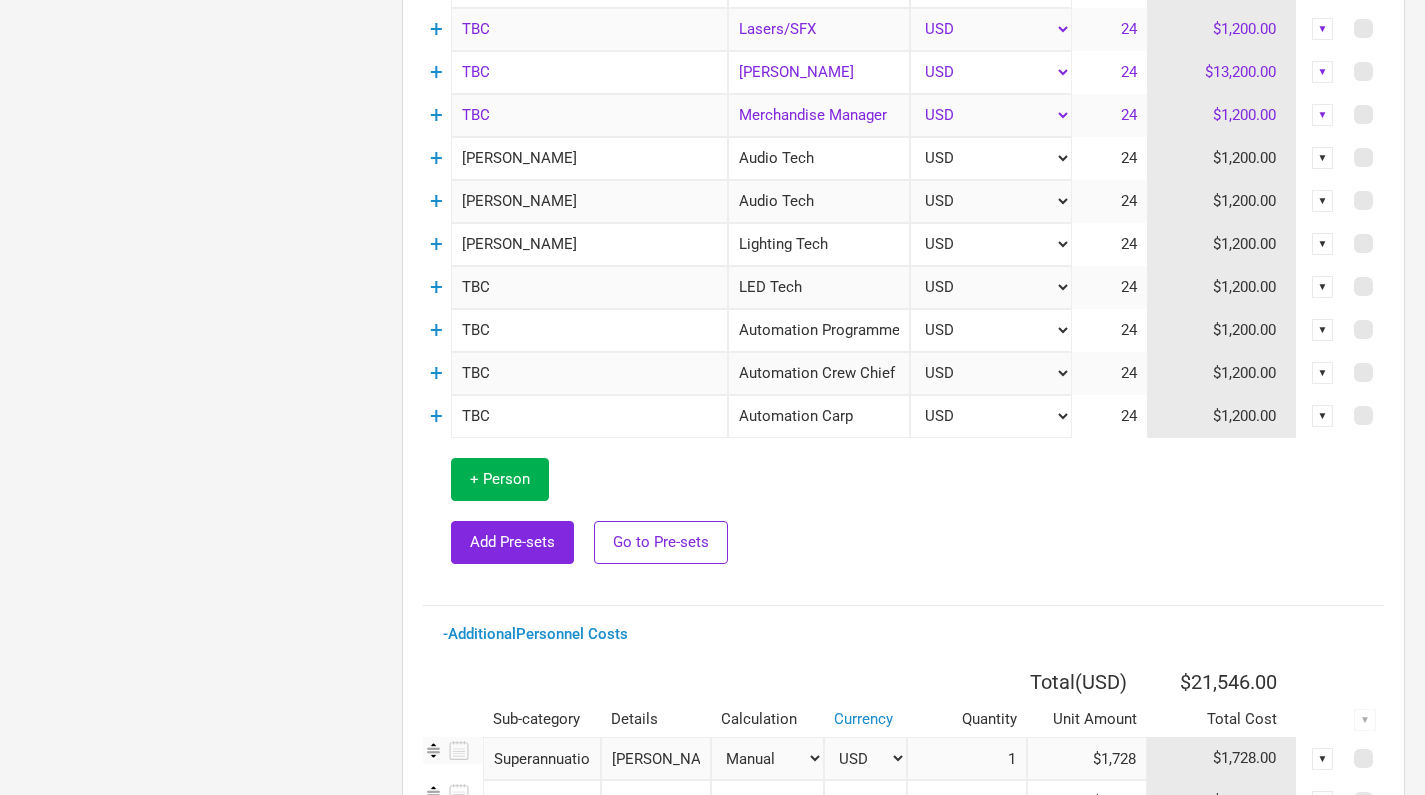 scroll, scrollTop: 2147, scrollLeft: 0, axis: vertical 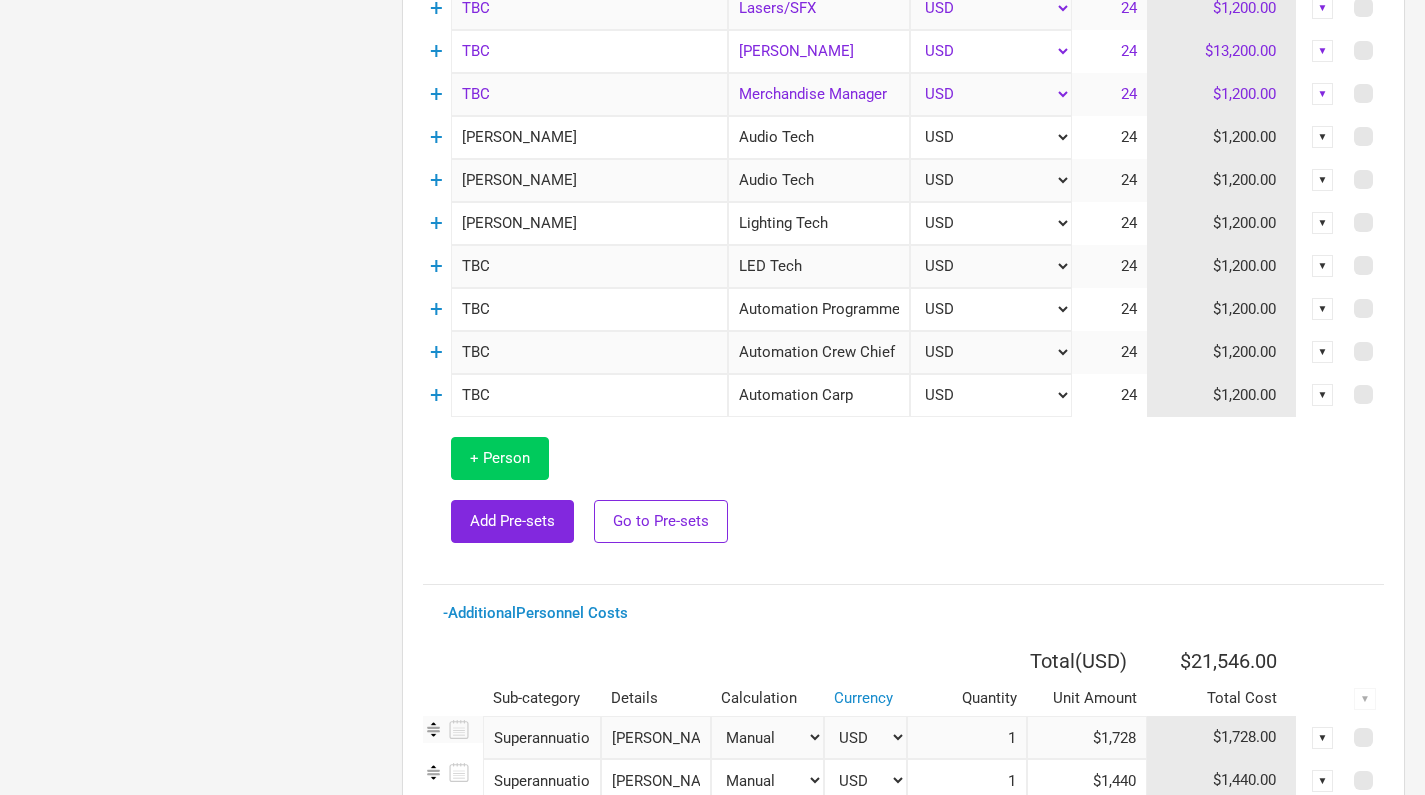 click on "+ Person" at bounding box center (500, 458) 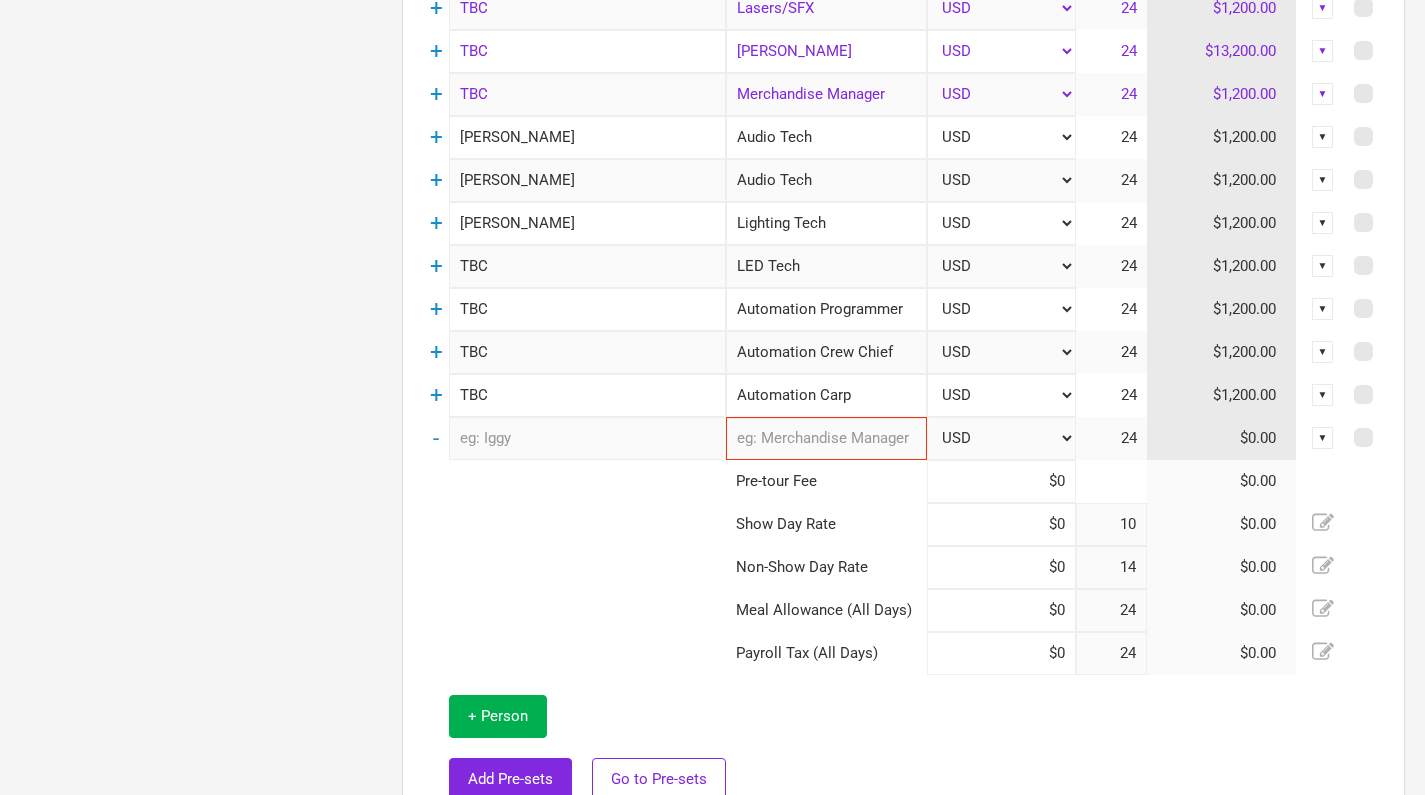 click at bounding box center [826, 438] 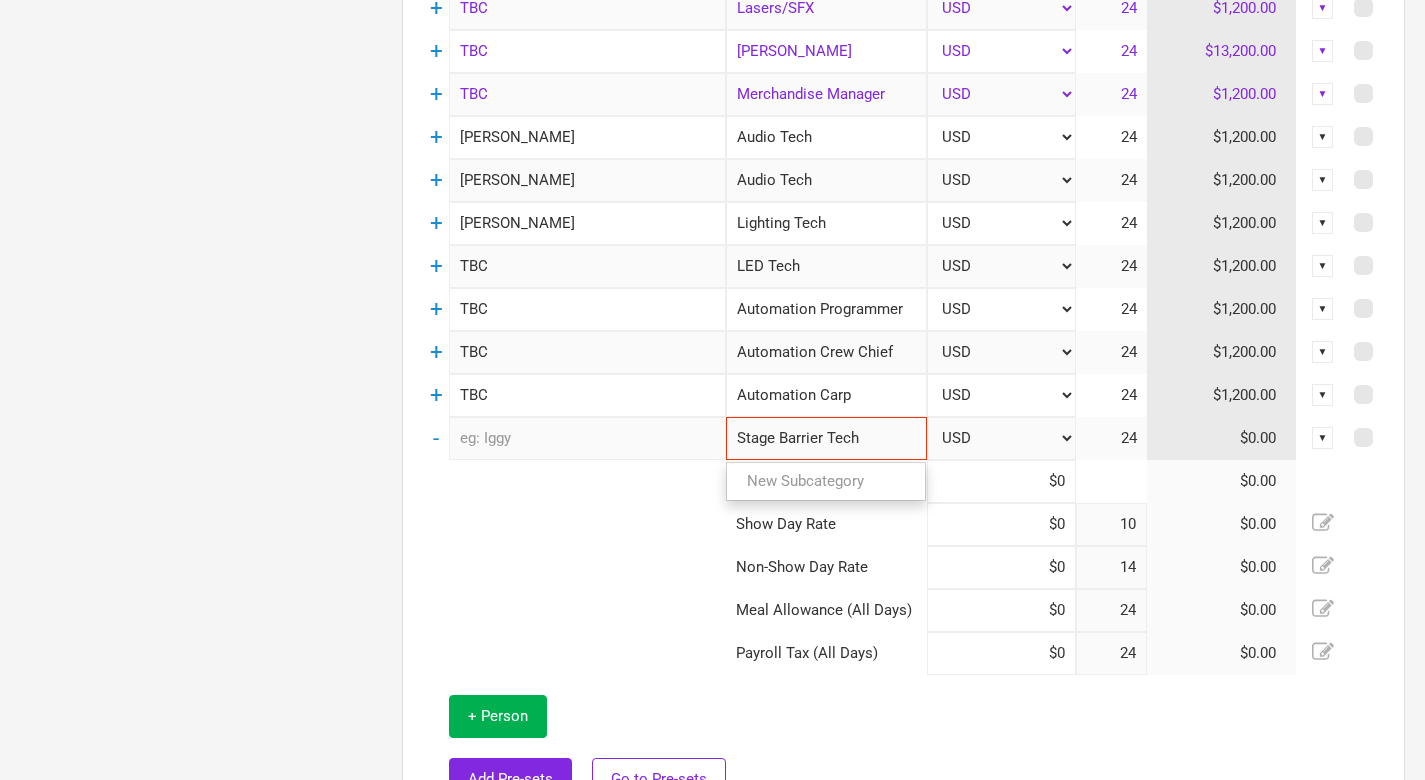 click on "- Stage Barrier Tech New Subcategory New Subcategory USD New ... 24 $0.00 ▼" at bounding box center [903, 438] 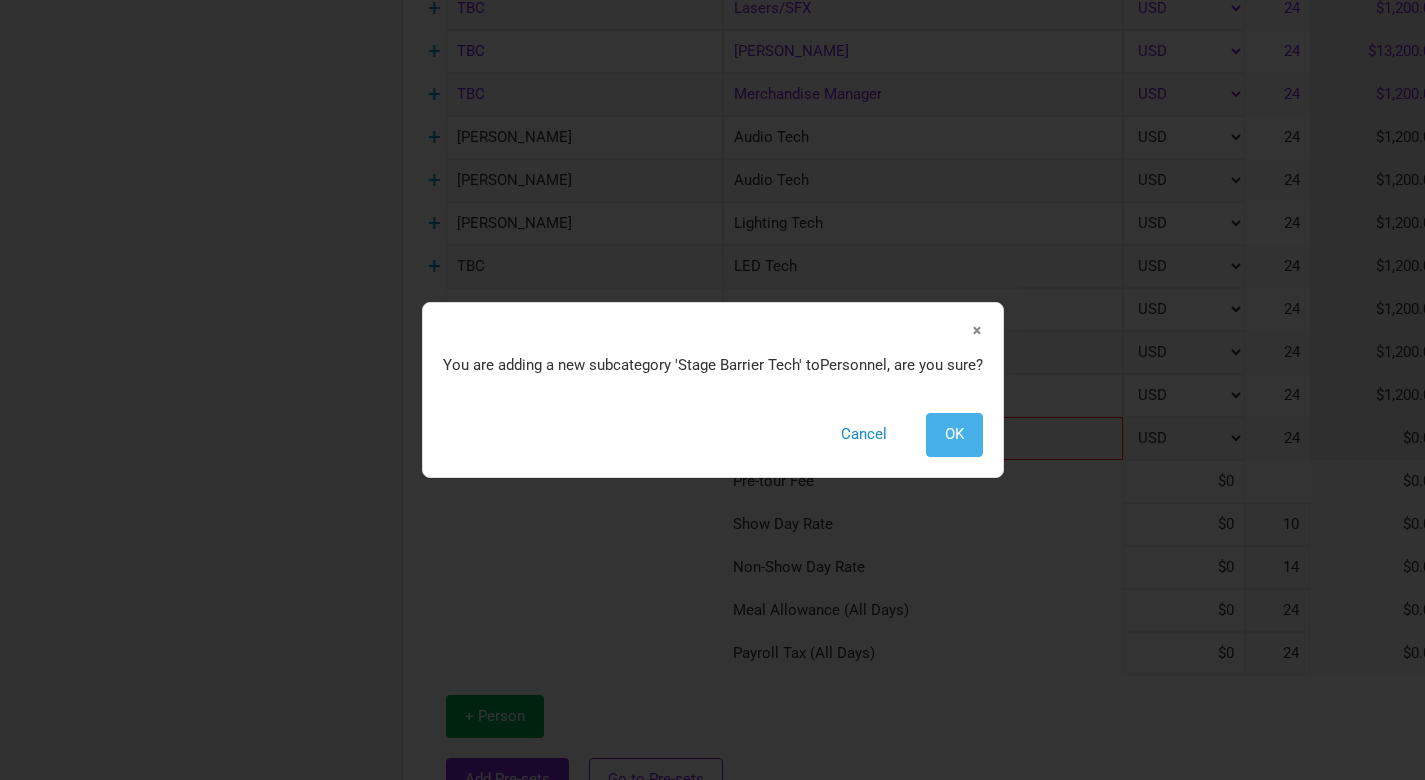 click on "OK" at bounding box center (954, 434) 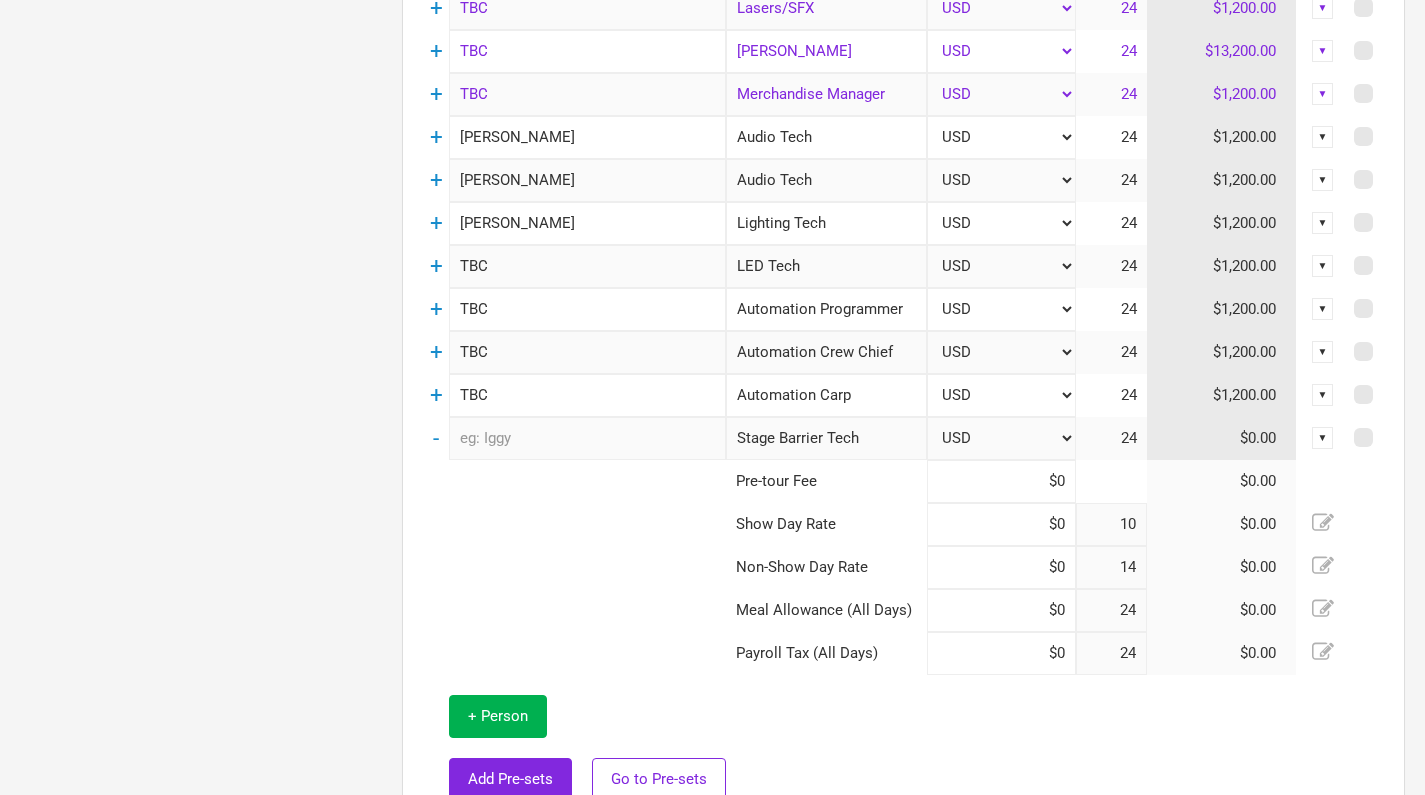 click at bounding box center (587, 438) 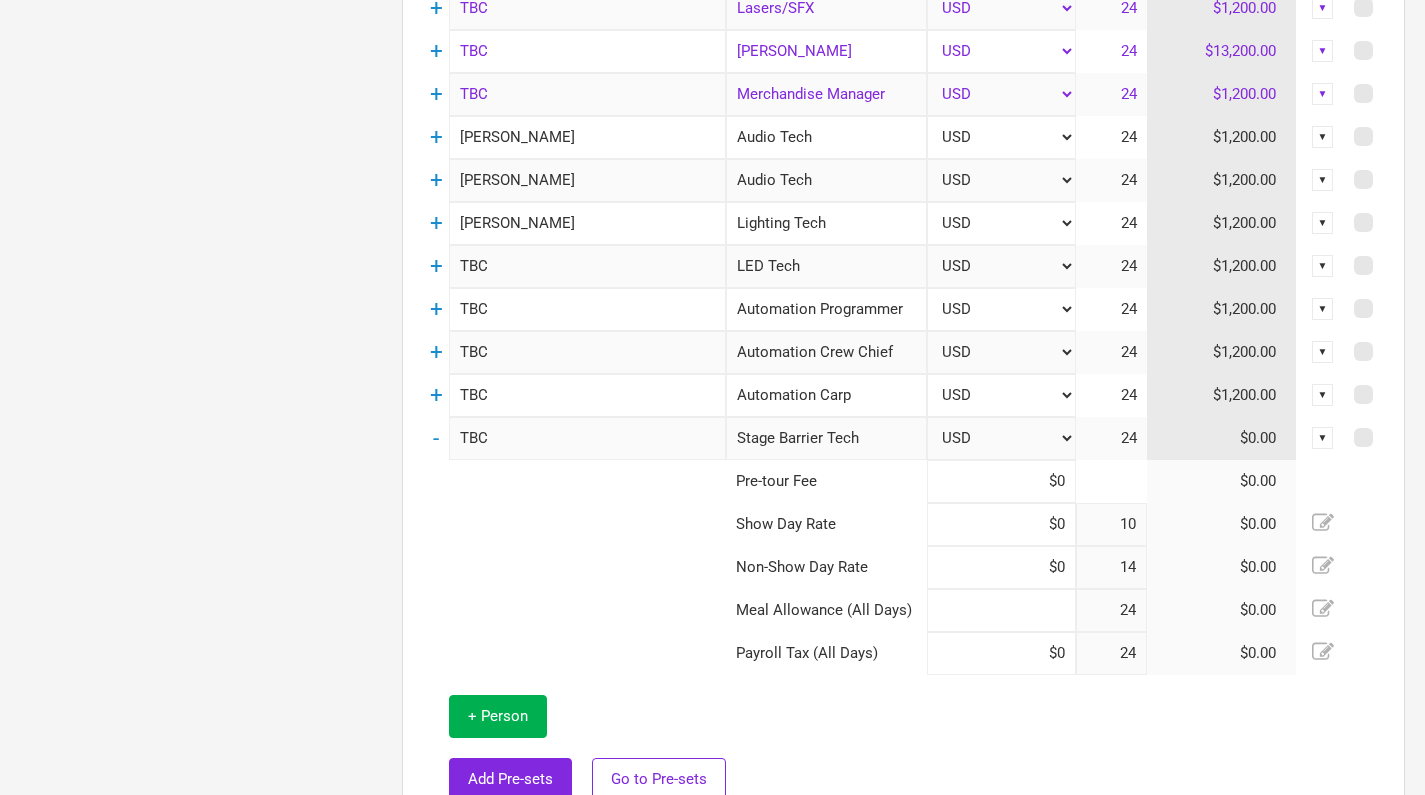 click at bounding box center (1001, 610) 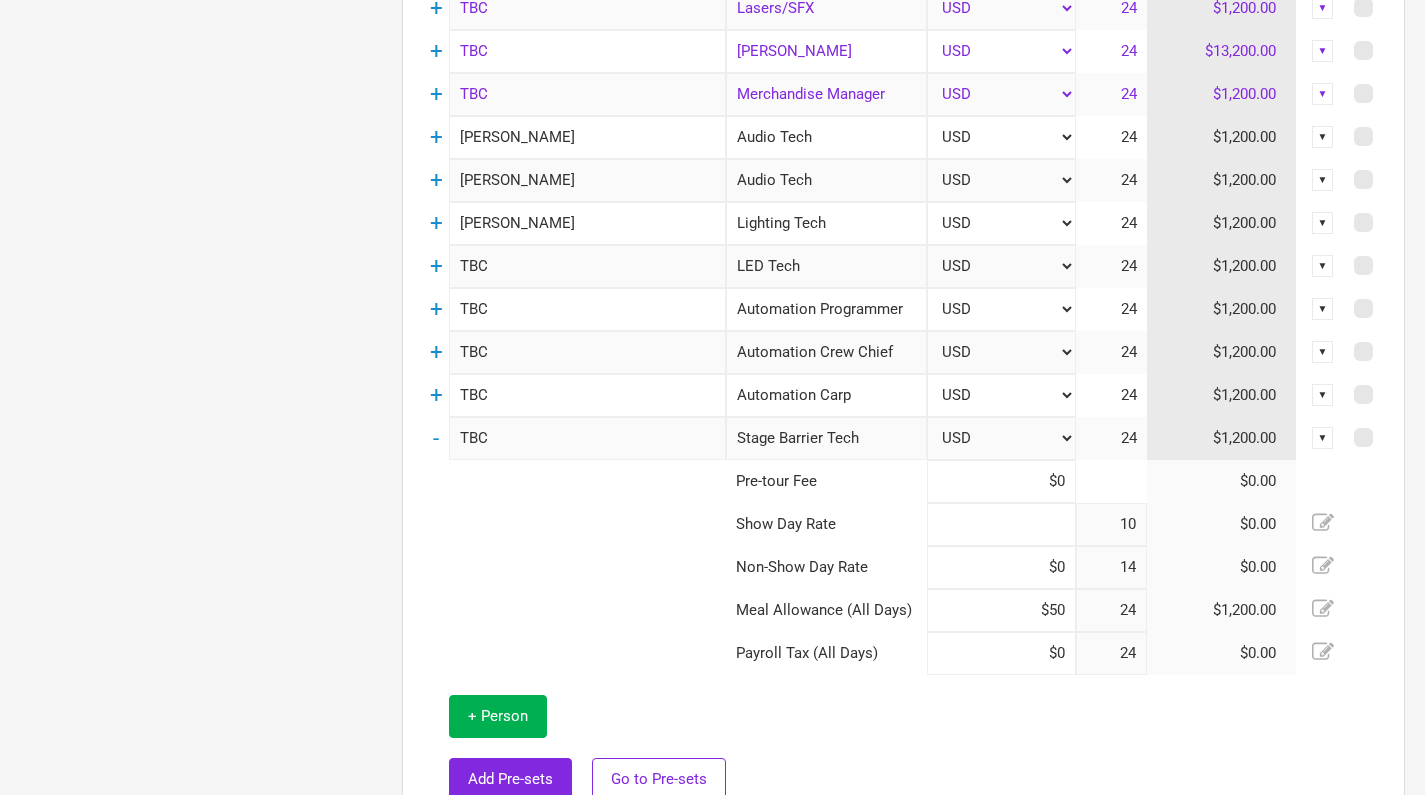 click at bounding box center (1001, 524) 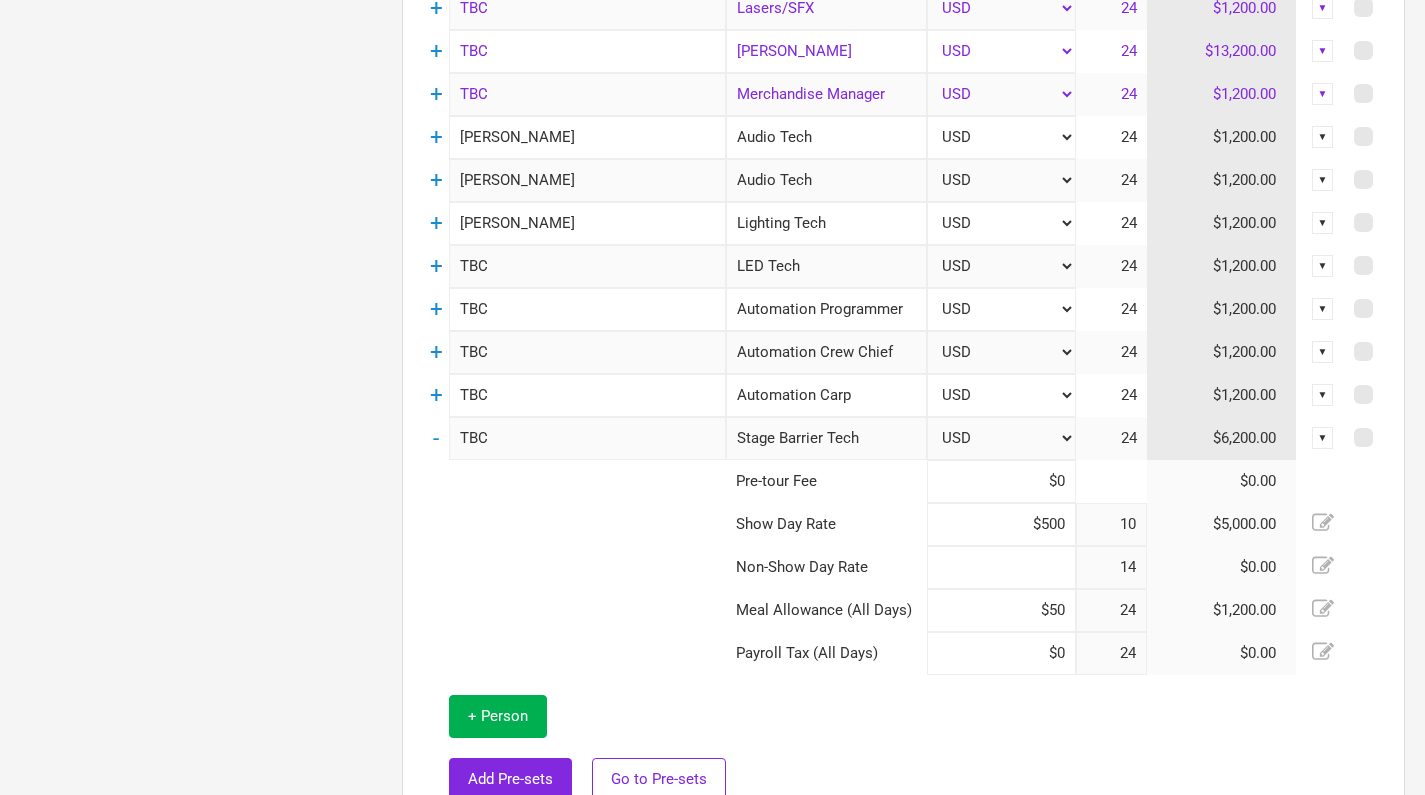 click at bounding box center (1001, 567) 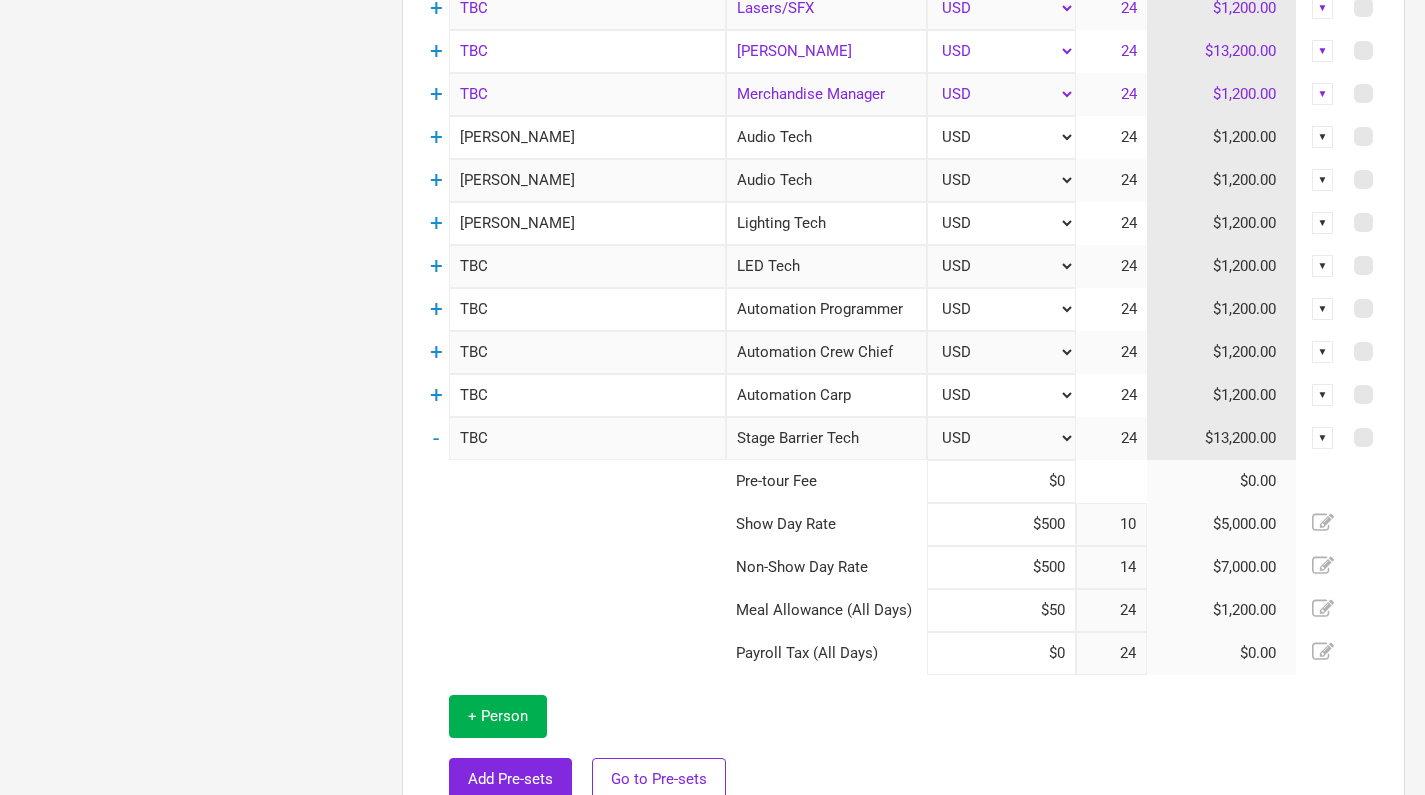 click 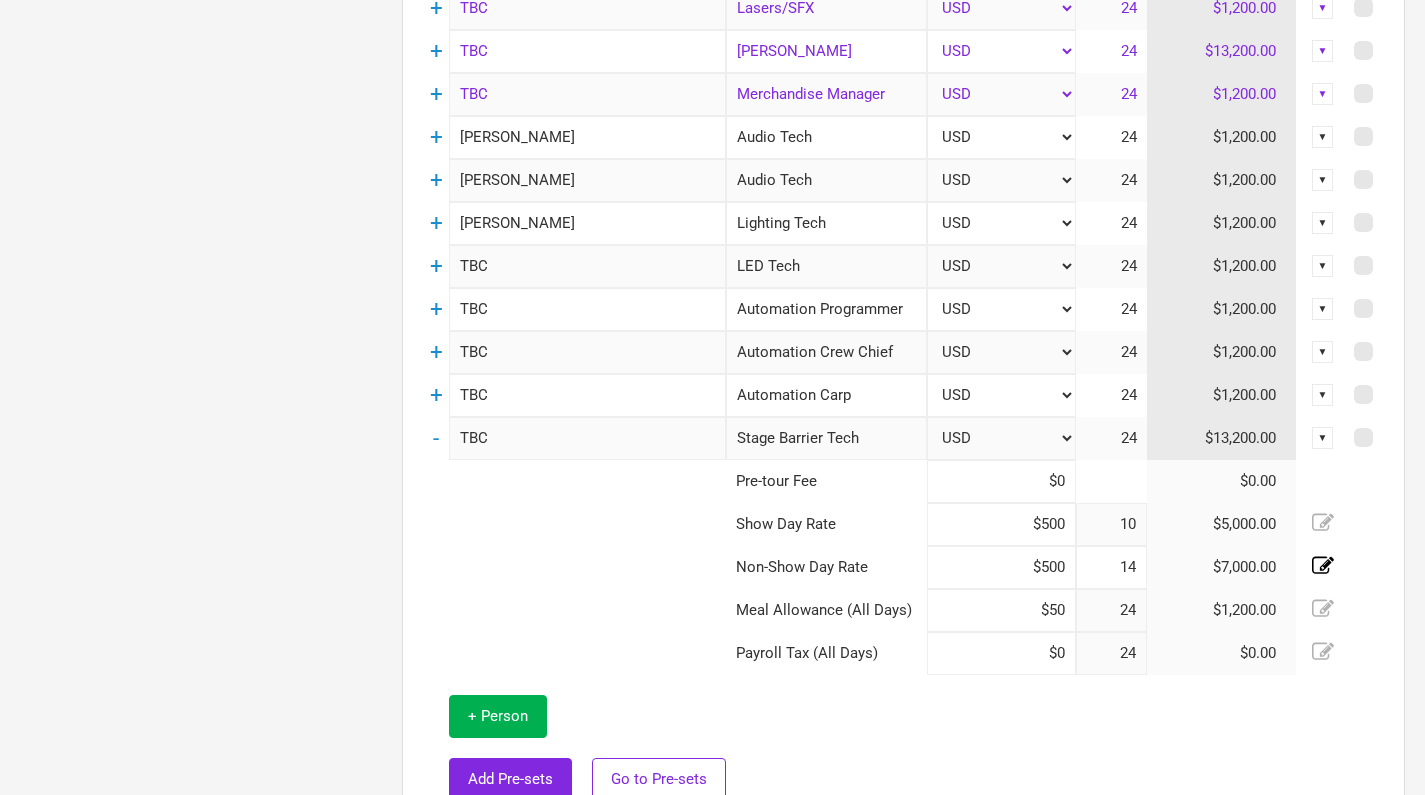 click on "14" at bounding box center (1111, 567) 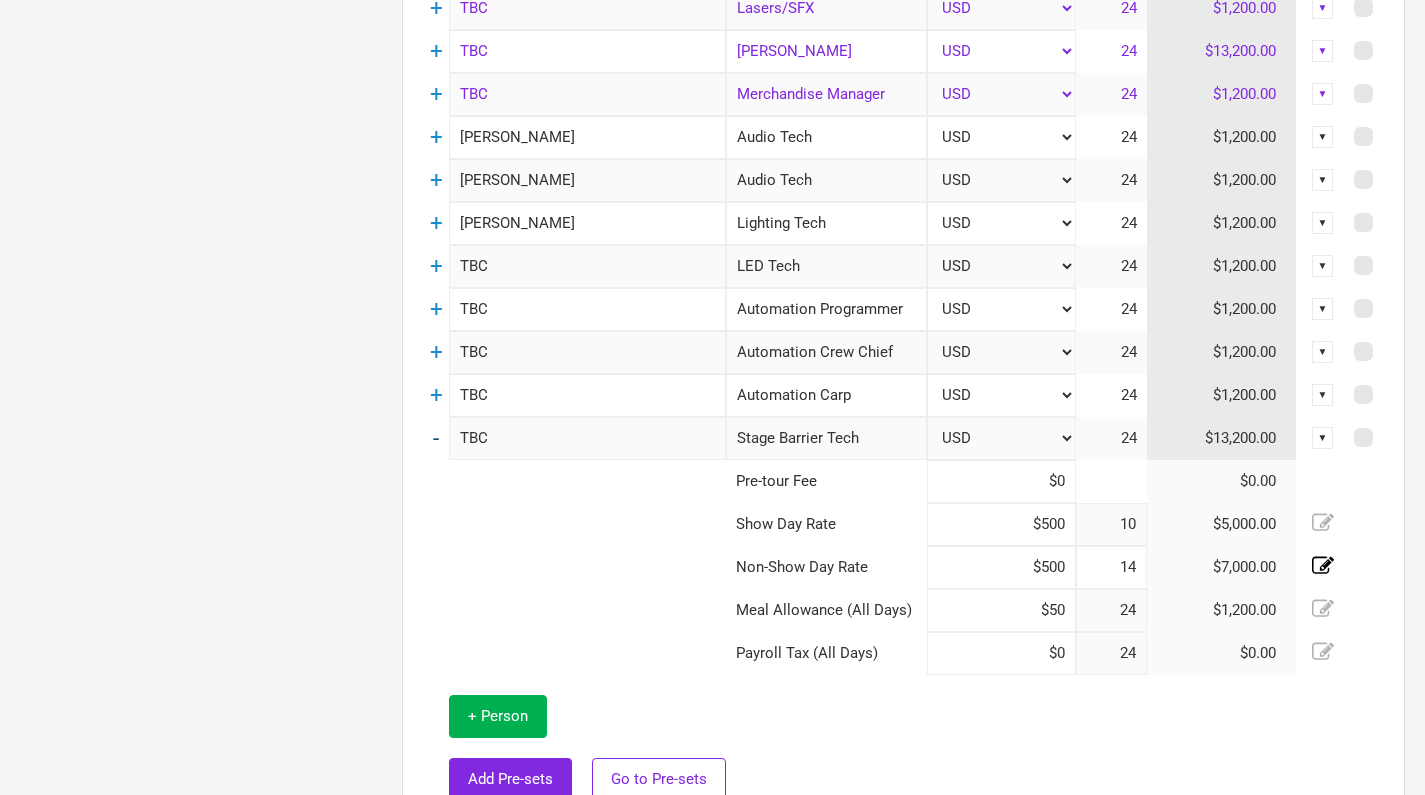 click on "-" at bounding box center (436, 438) 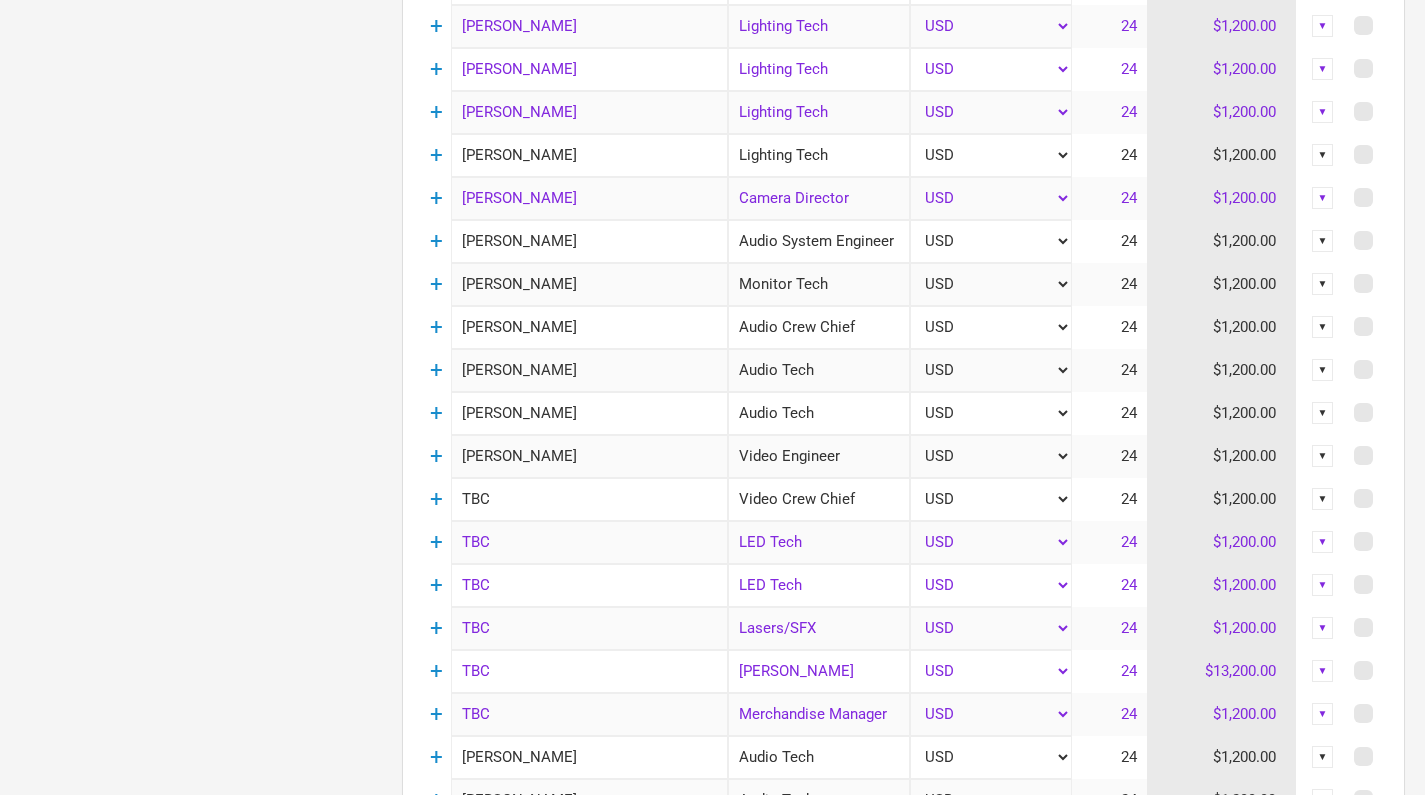 scroll, scrollTop: 1522, scrollLeft: 0, axis: vertical 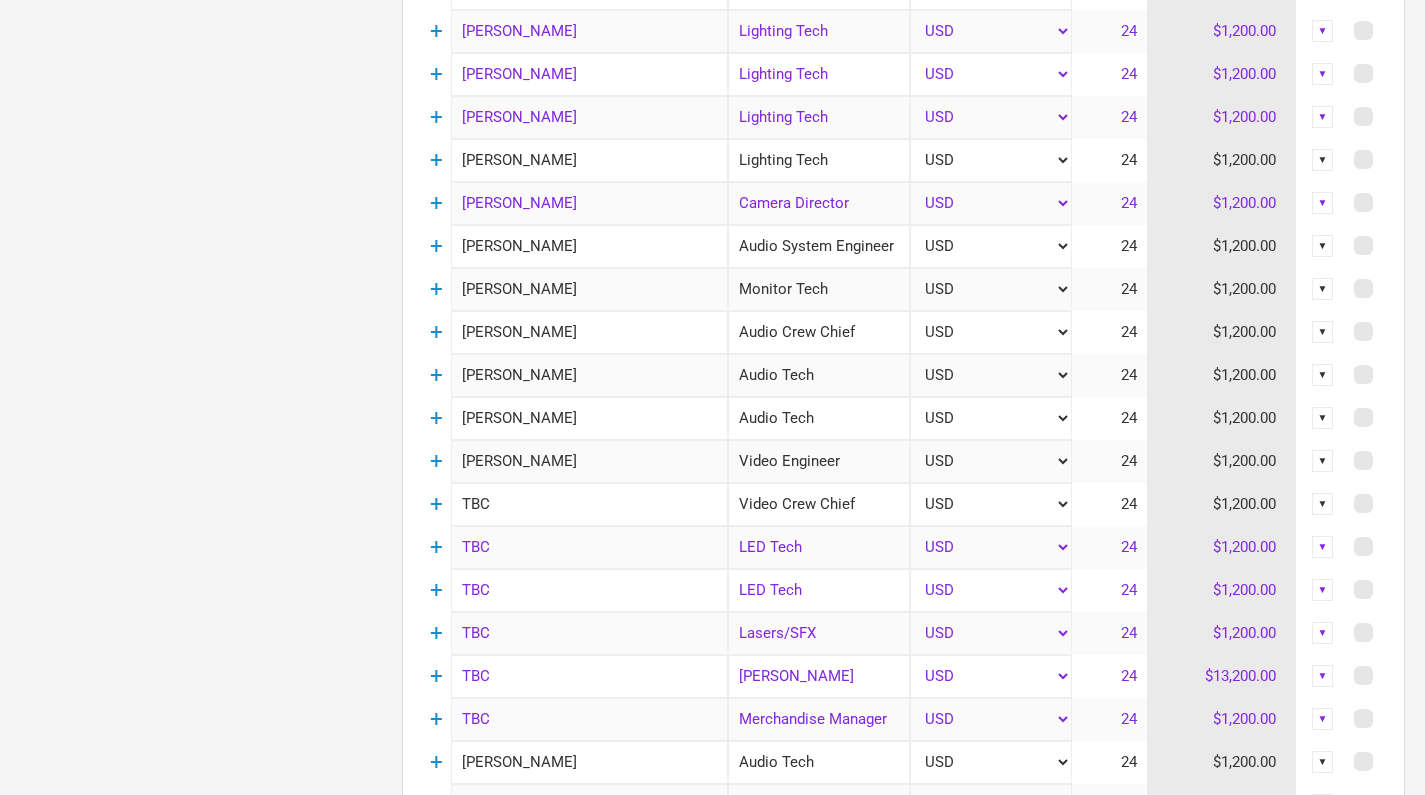 click on "▼" at bounding box center [1323, 246] 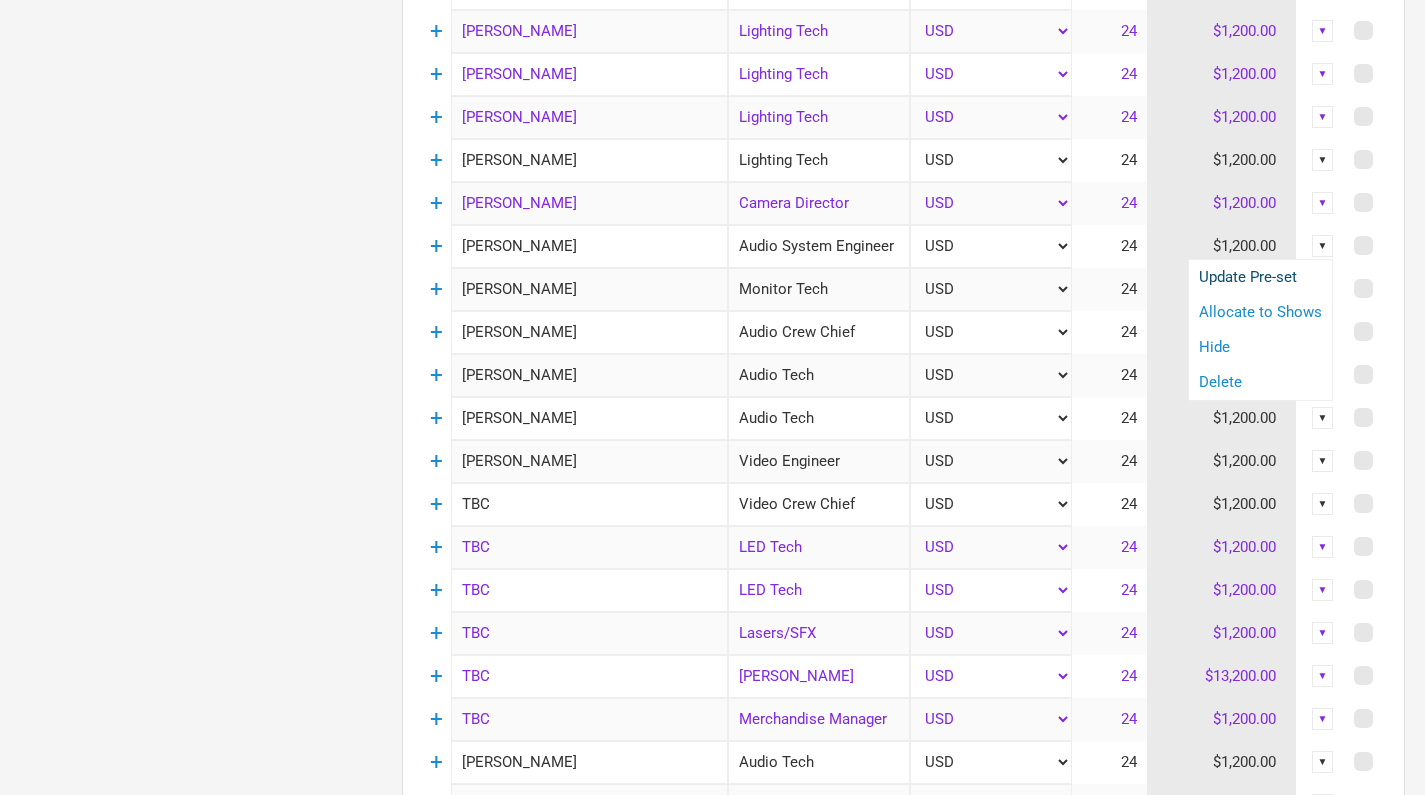 click on "Update Pre-set" at bounding box center [1260, 277] 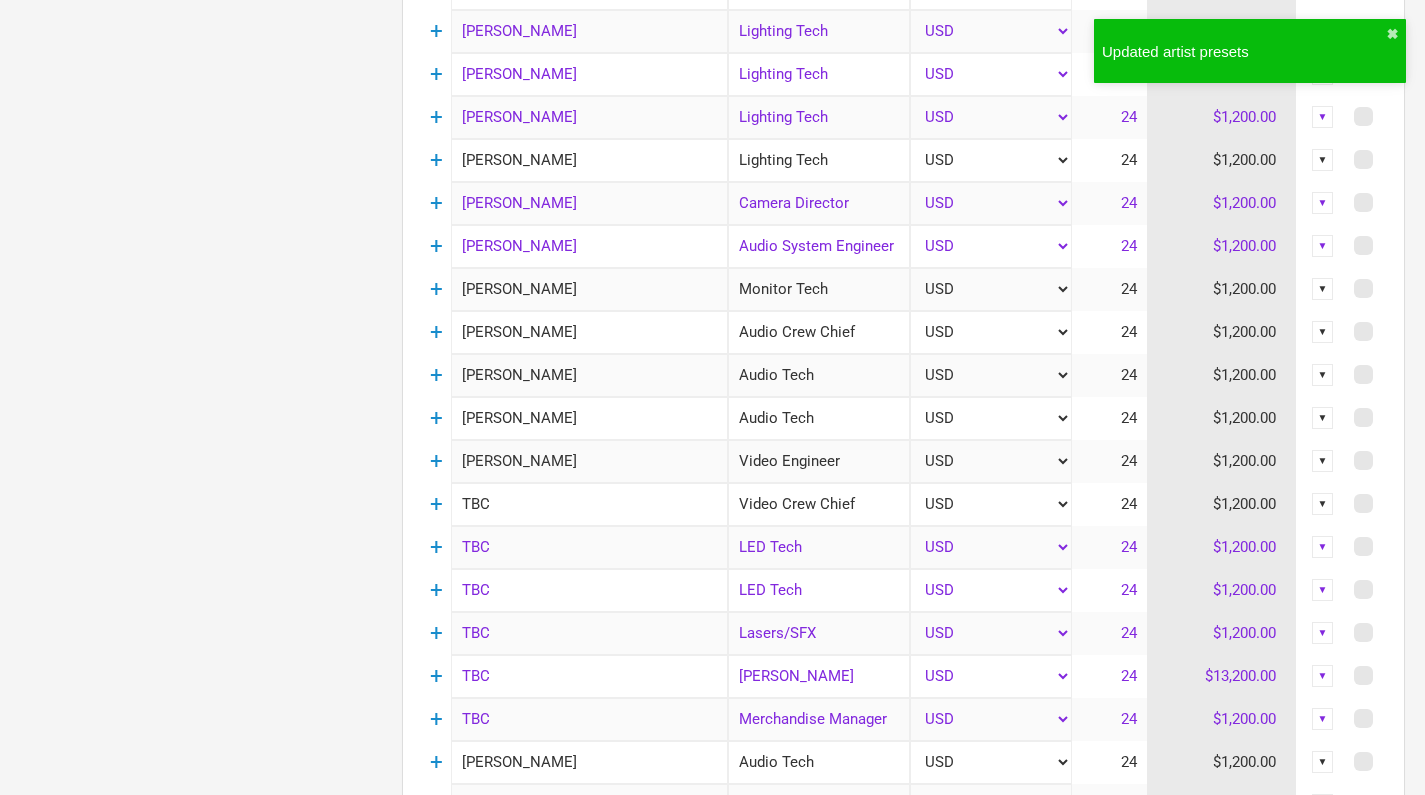 click on "▼" at bounding box center (1323, 160) 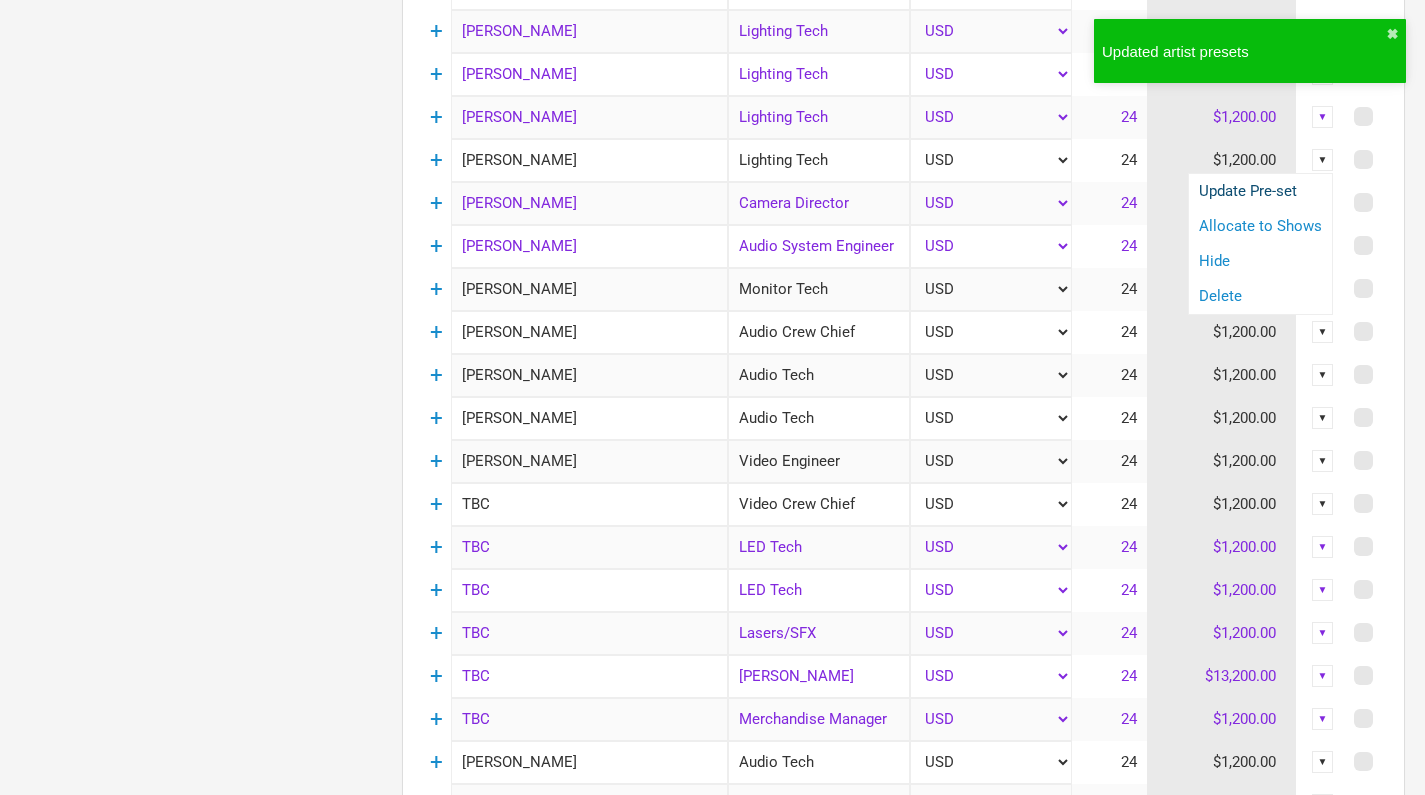click on "Update Pre-set" at bounding box center [1260, 191] 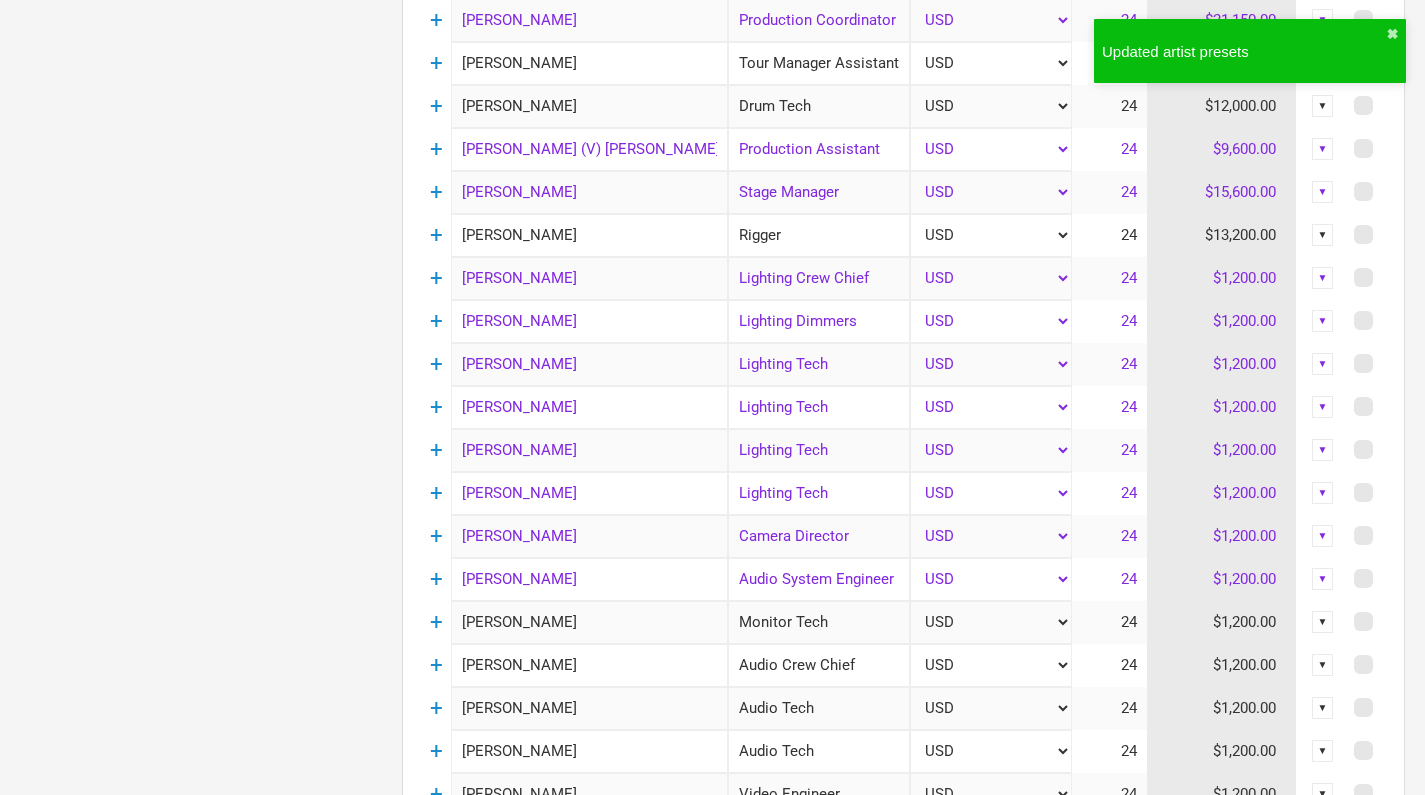scroll, scrollTop: 1188, scrollLeft: 0, axis: vertical 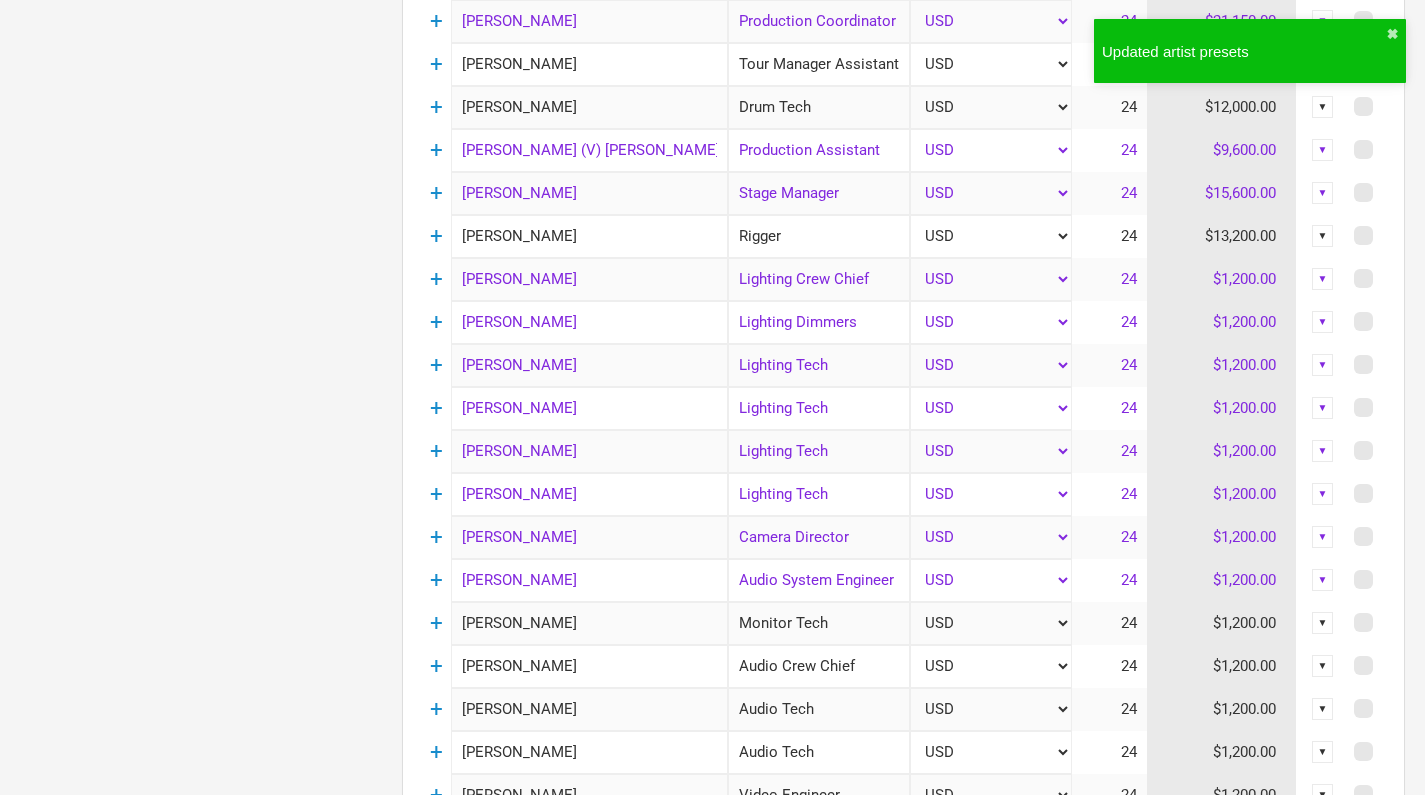 click on "▼" at bounding box center [1323, 236] 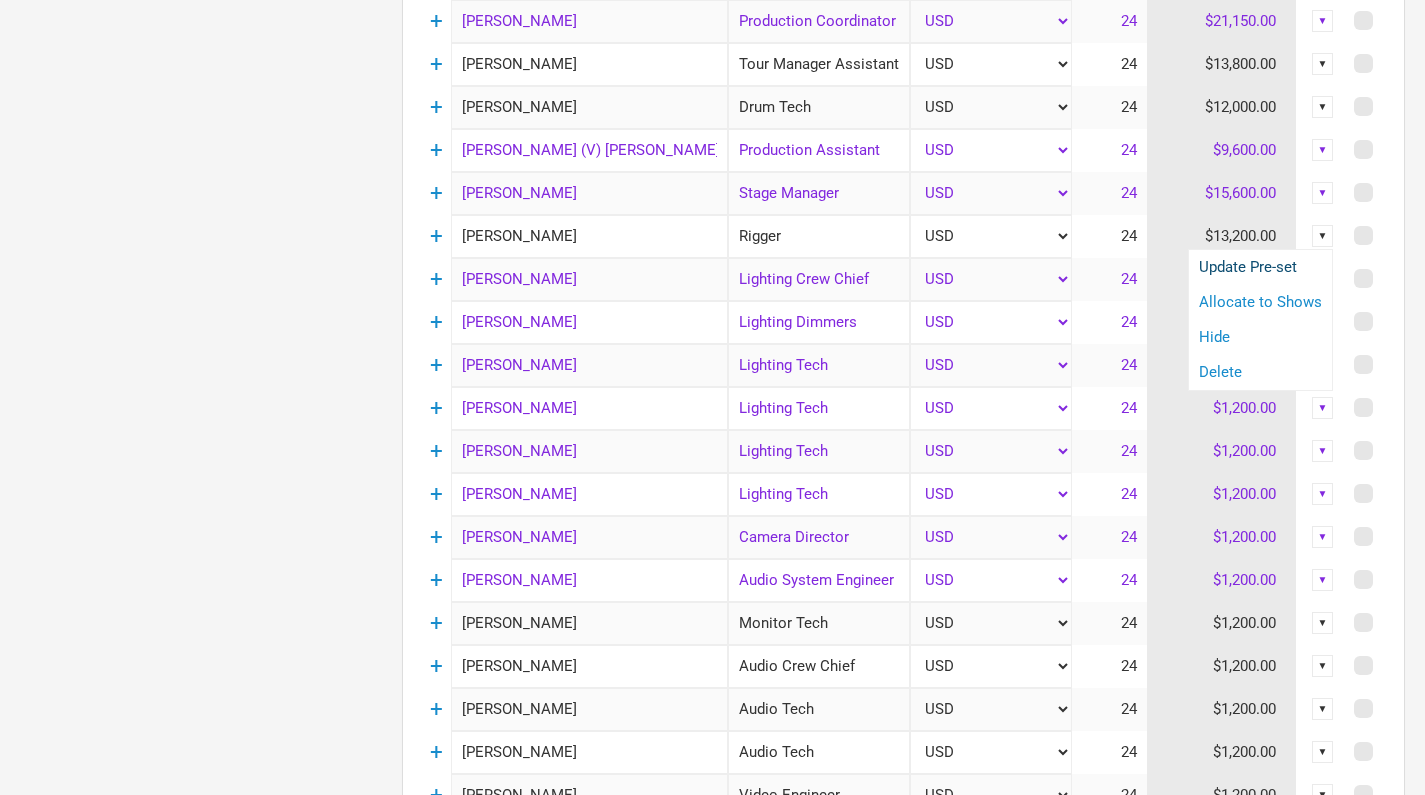click on "Update Pre-set" at bounding box center (1260, 267) 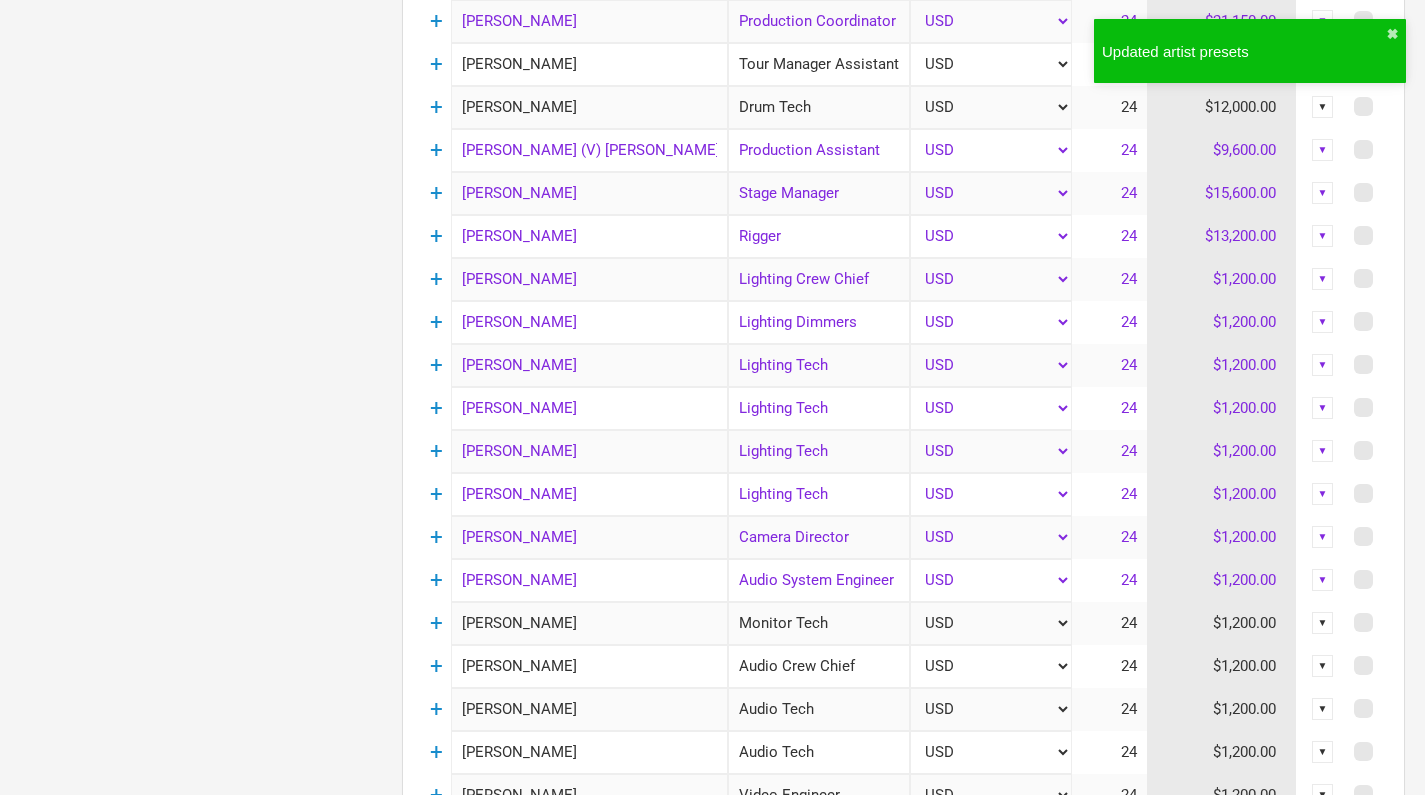 click on "▼" at bounding box center (1323, 107) 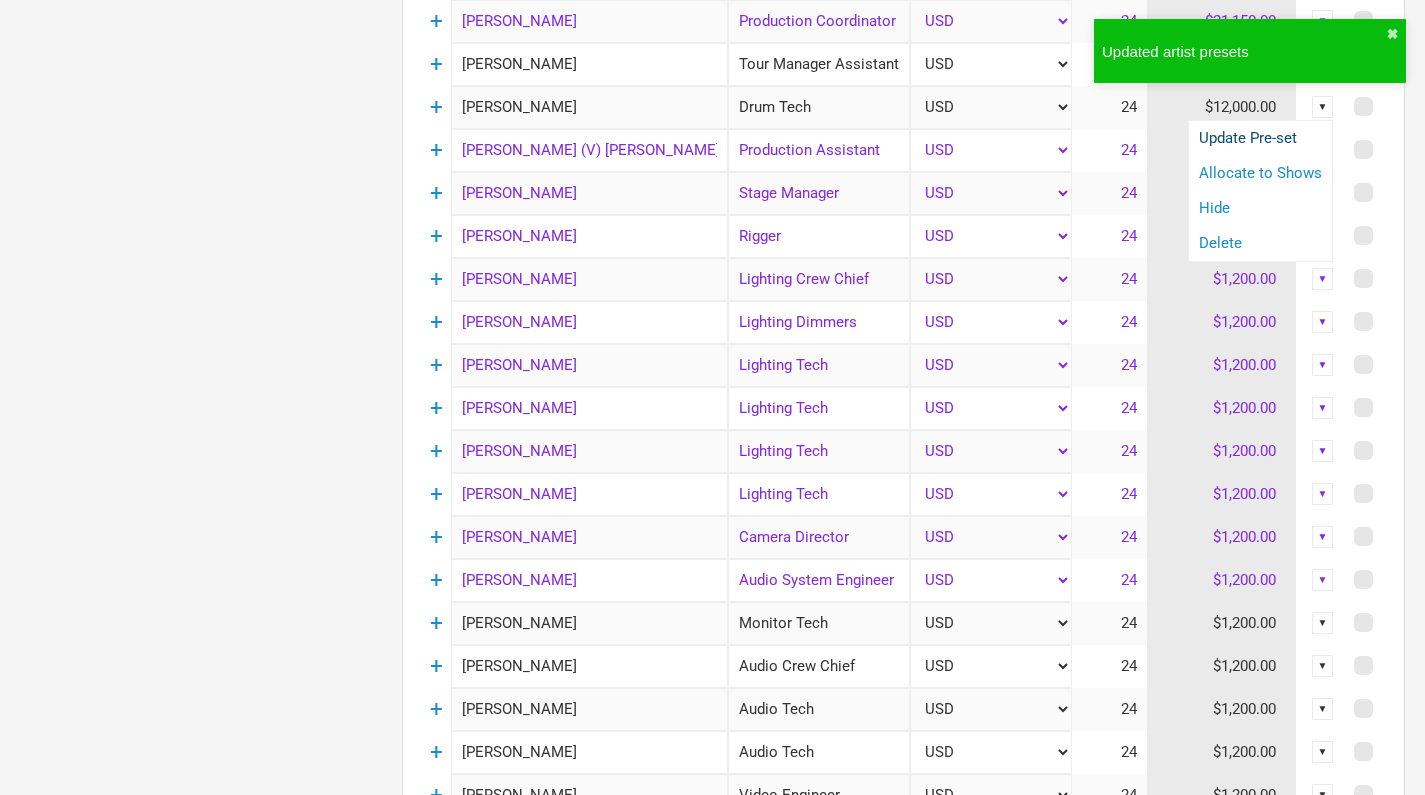 click on "Update Pre-set" at bounding box center [1260, 138] 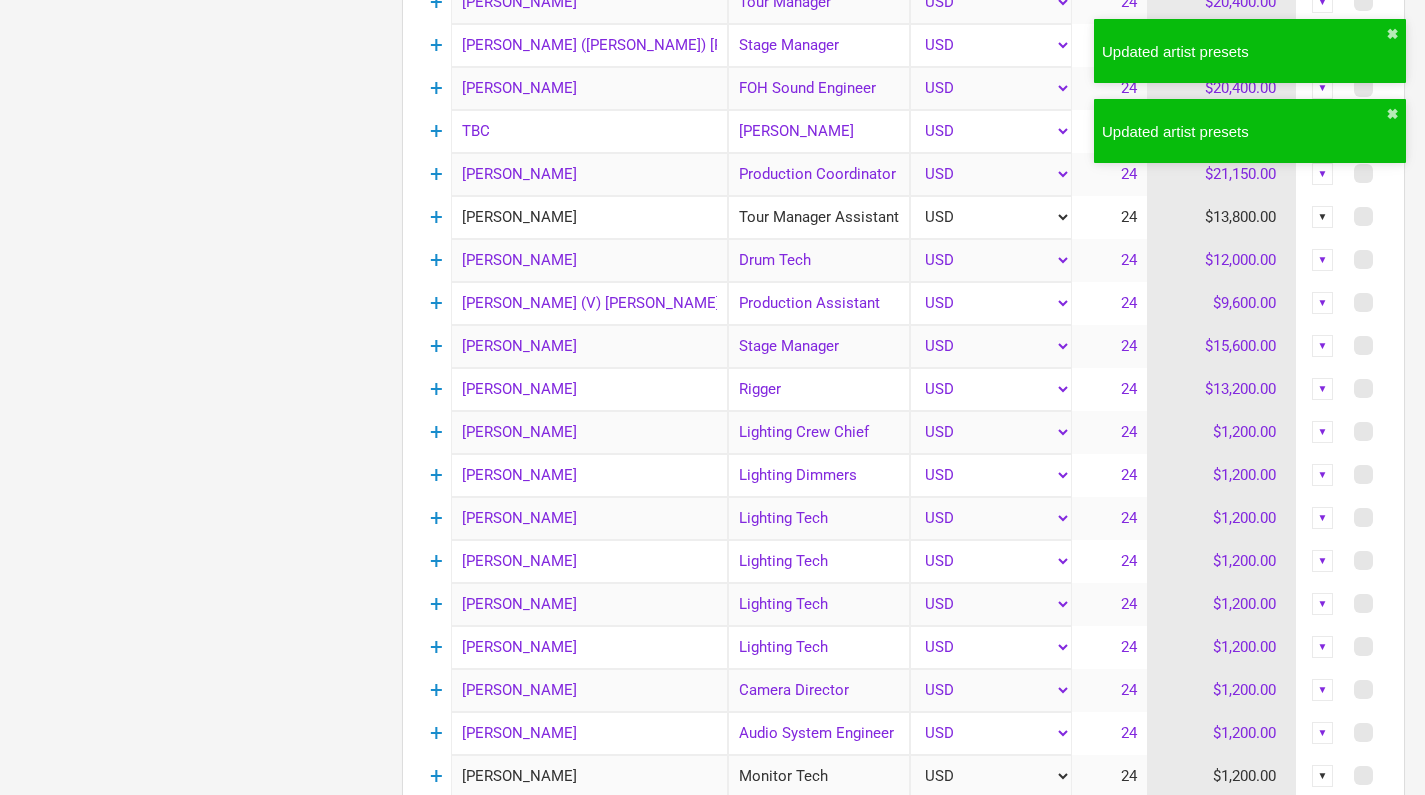 scroll, scrollTop: 1001, scrollLeft: 0, axis: vertical 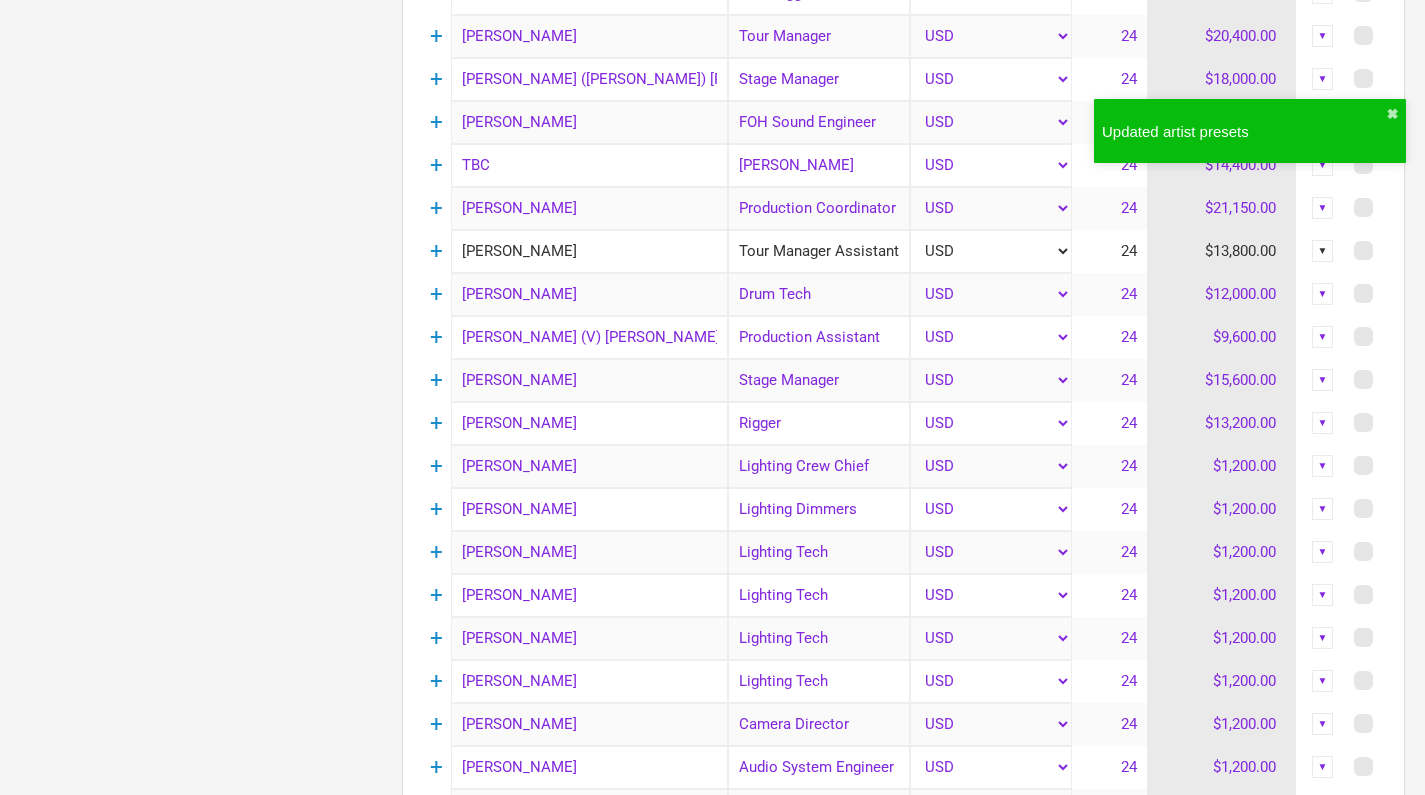 click on "▼" at bounding box center (1323, 251) 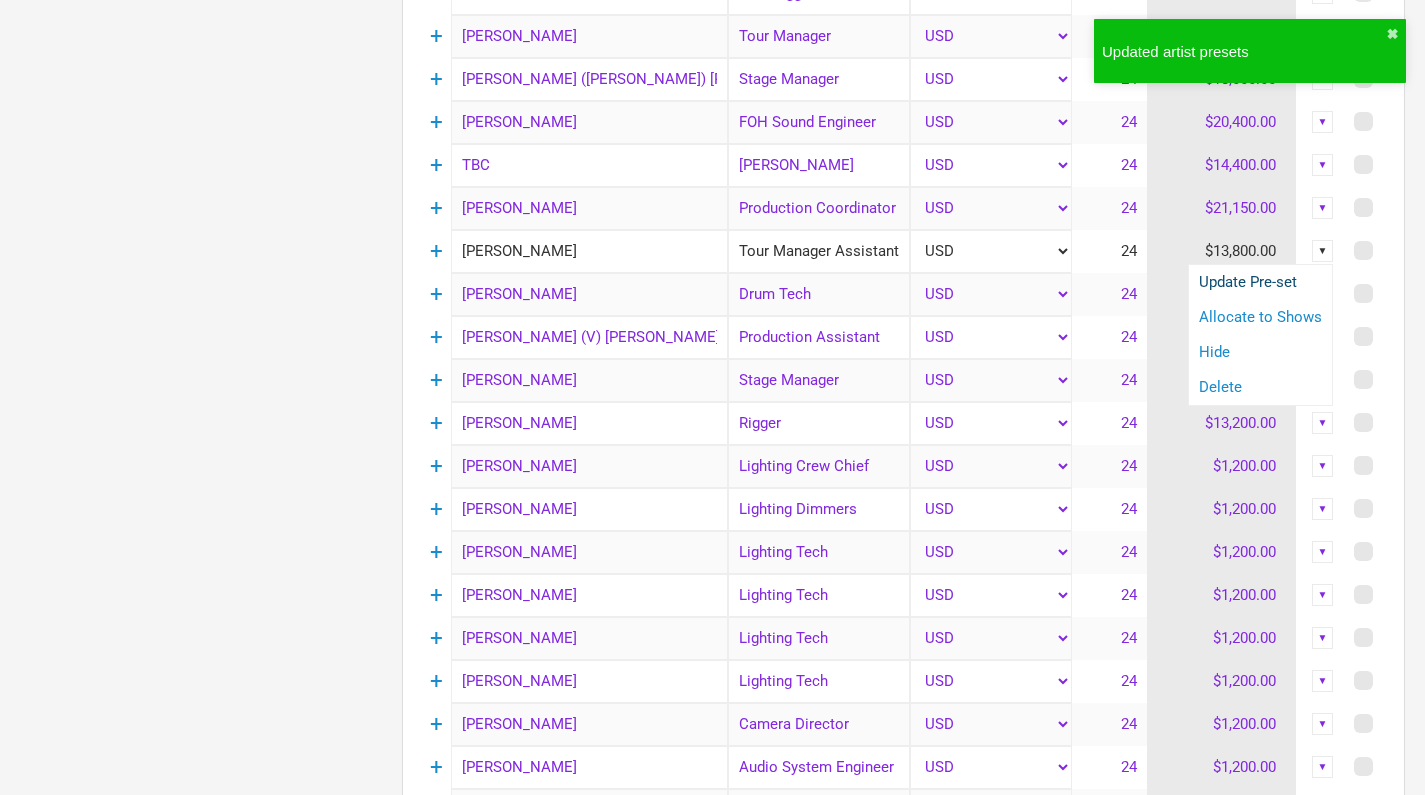 click on "Update Pre-set" at bounding box center [1260, 282] 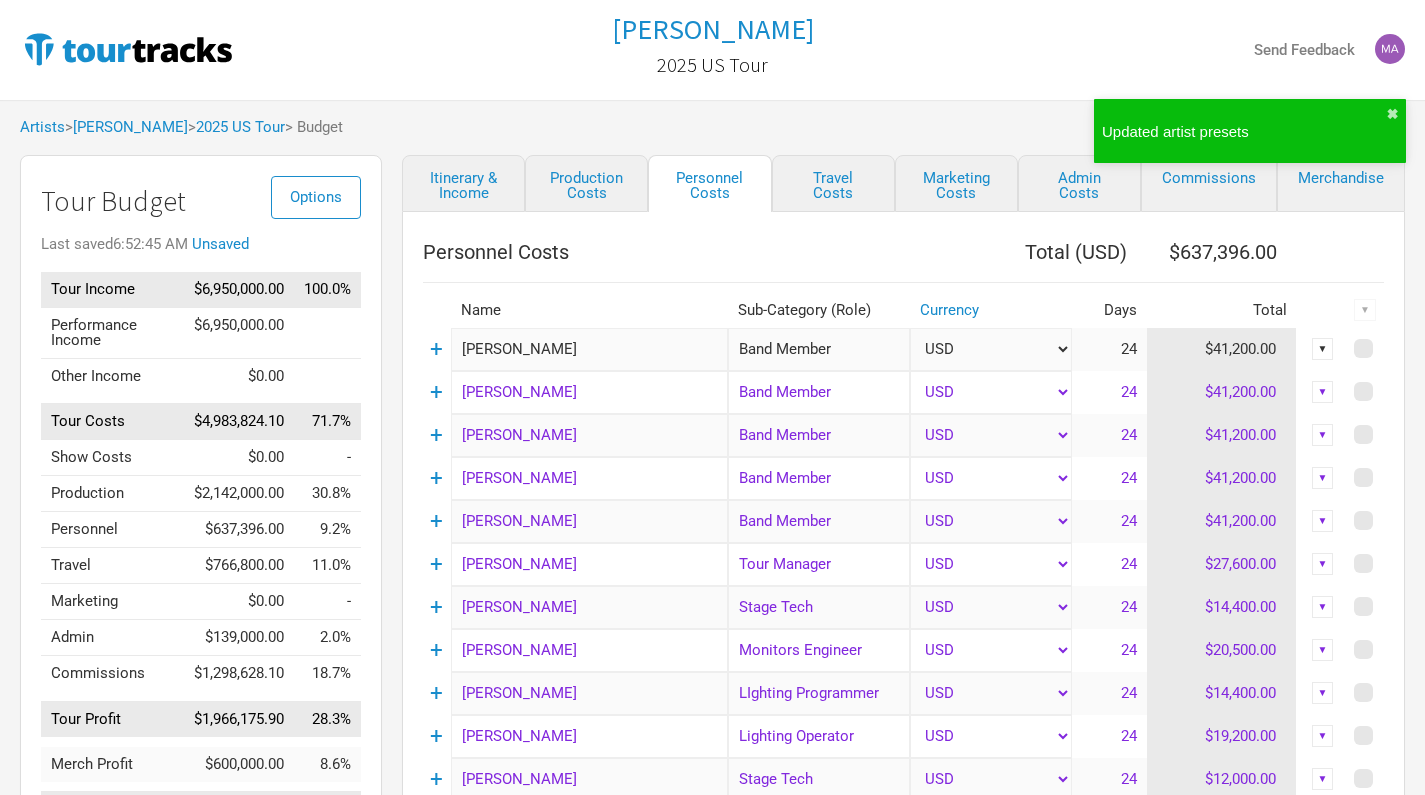 scroll, scrollTop: 0, scrollLeft: 0, axis: both 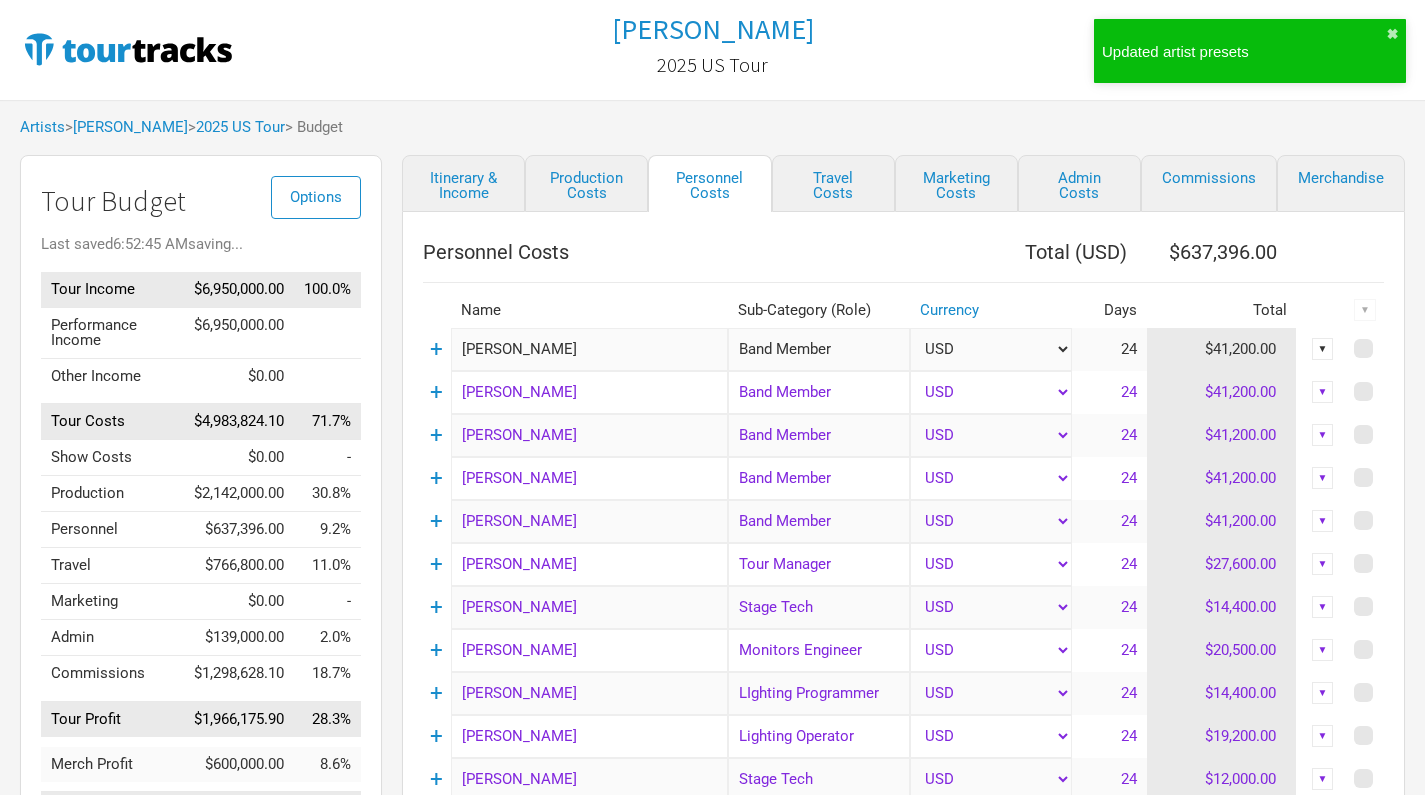 click on "▼" at bounding box center (1323, 349) 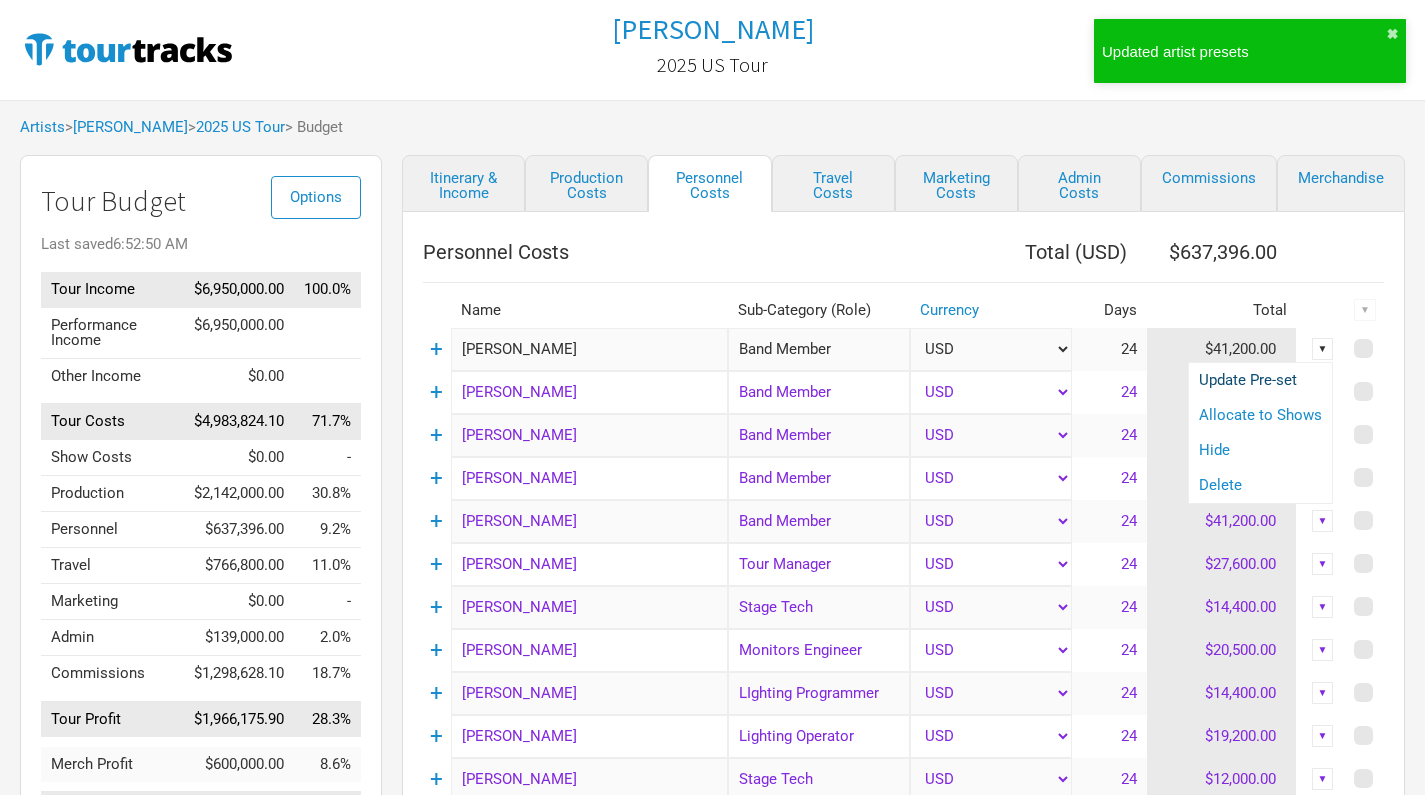 click on "Update Pre-set" at bounding box center (1260, 380) 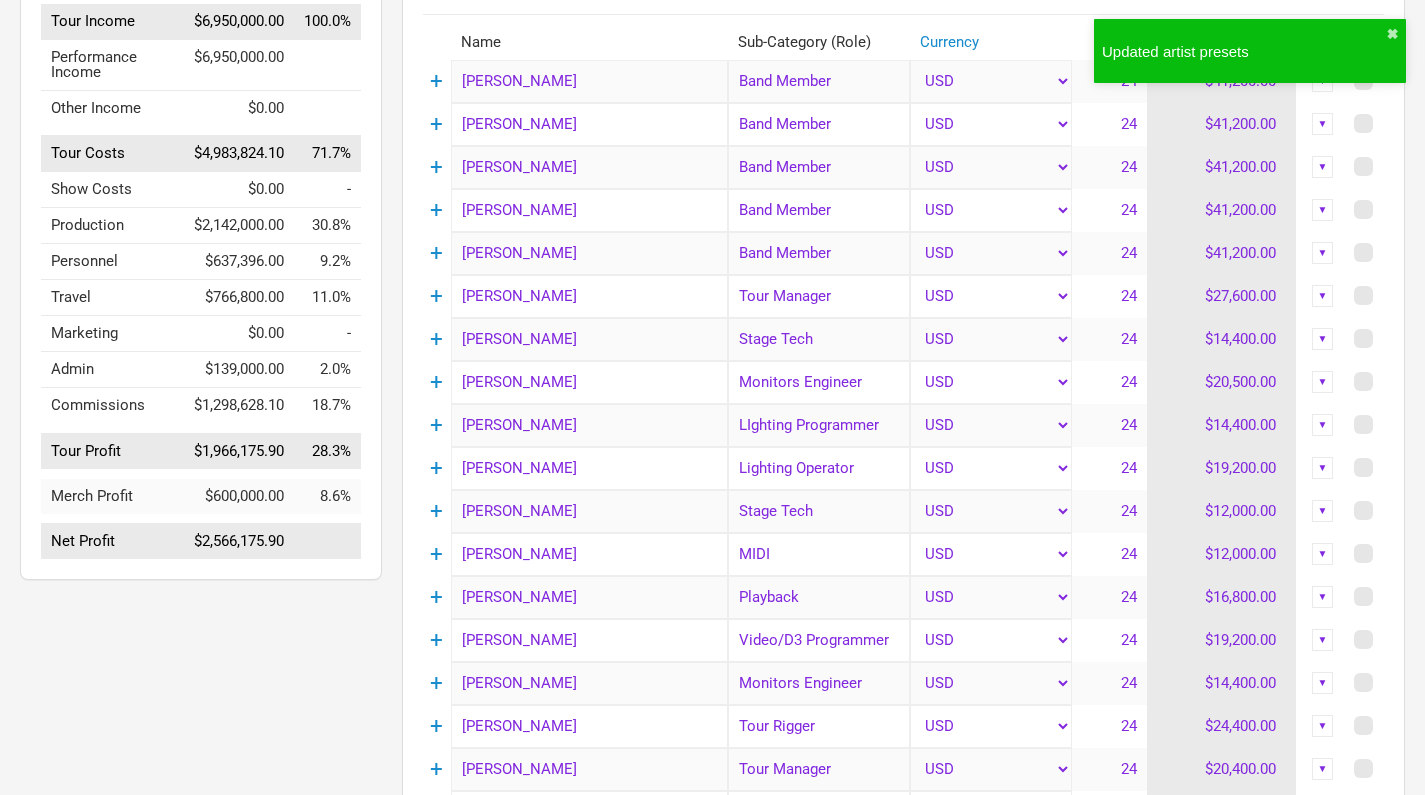 scroll, scrollTop: 269, scrollLeft: 0, axis: vertical 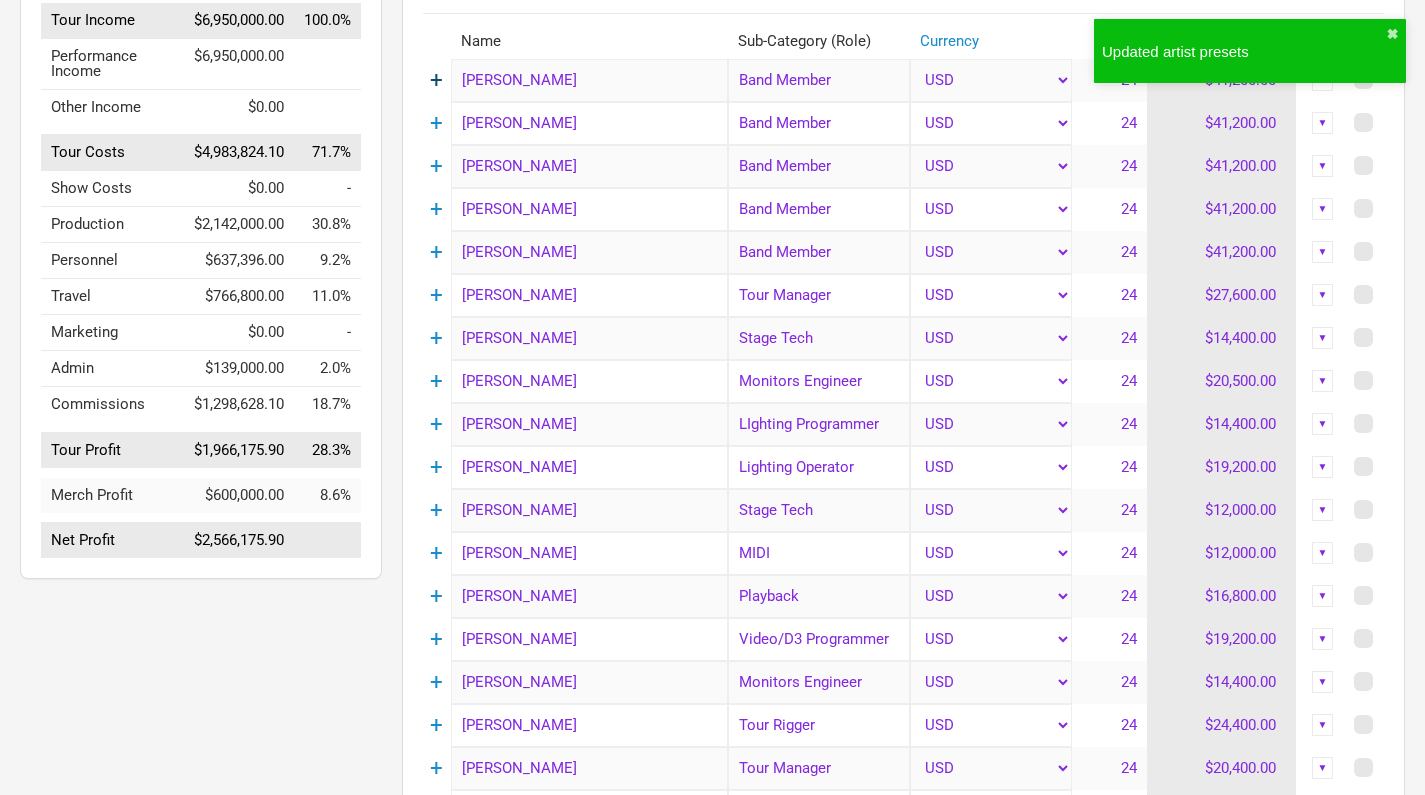 click on "+" at bounding box center [436, 80] 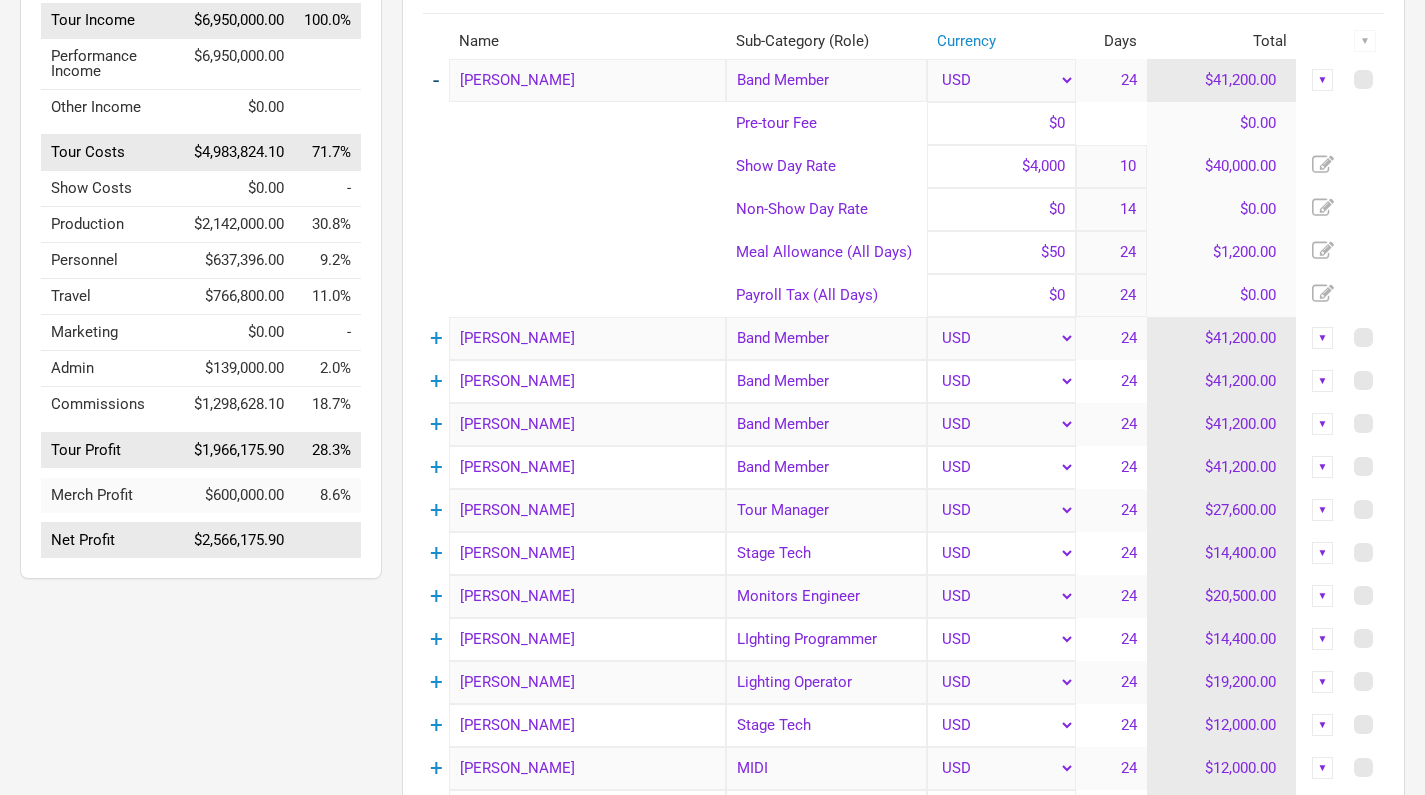 click on "-" at bounding box center [436, 80] 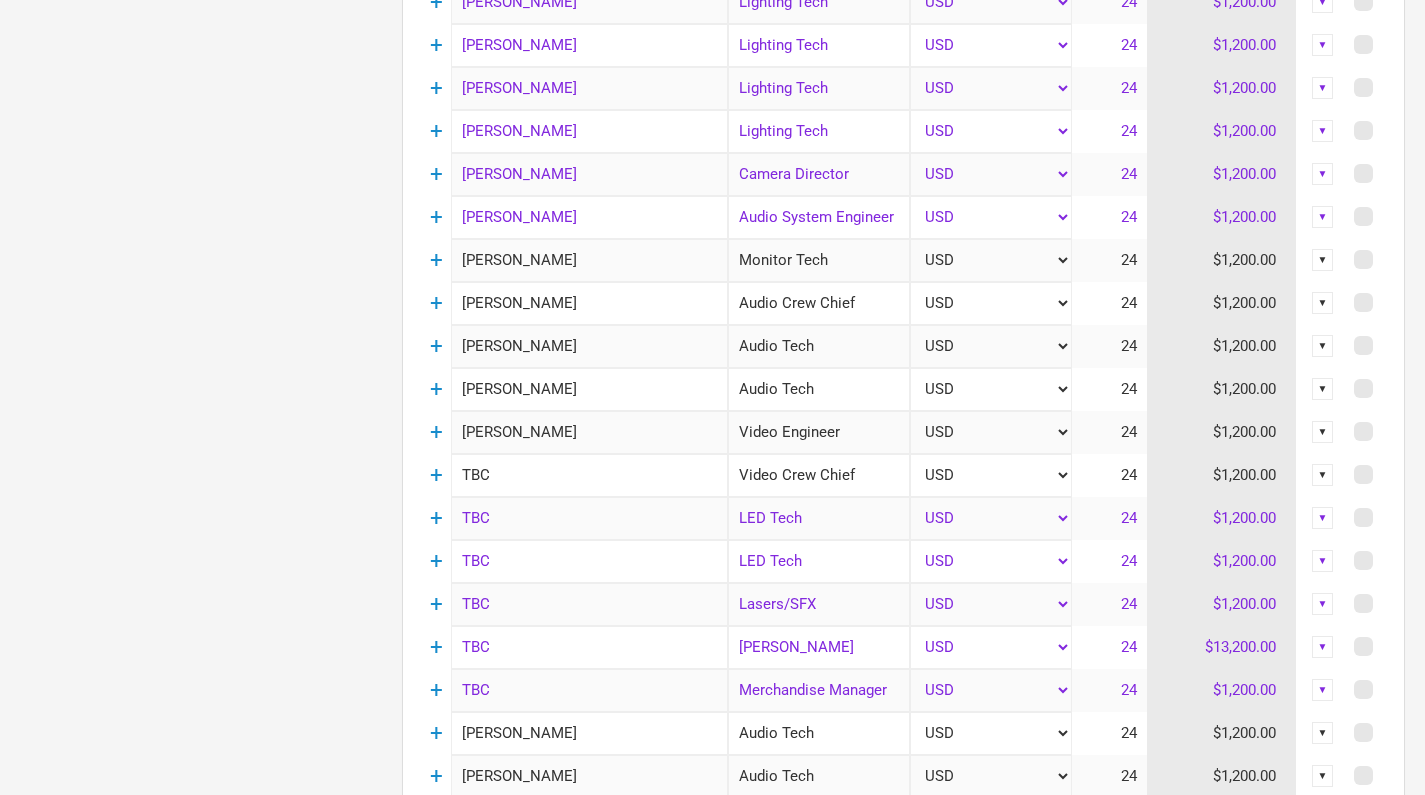scroll, scrollTop: 1552, scrollLeft: 0, axis: vertical 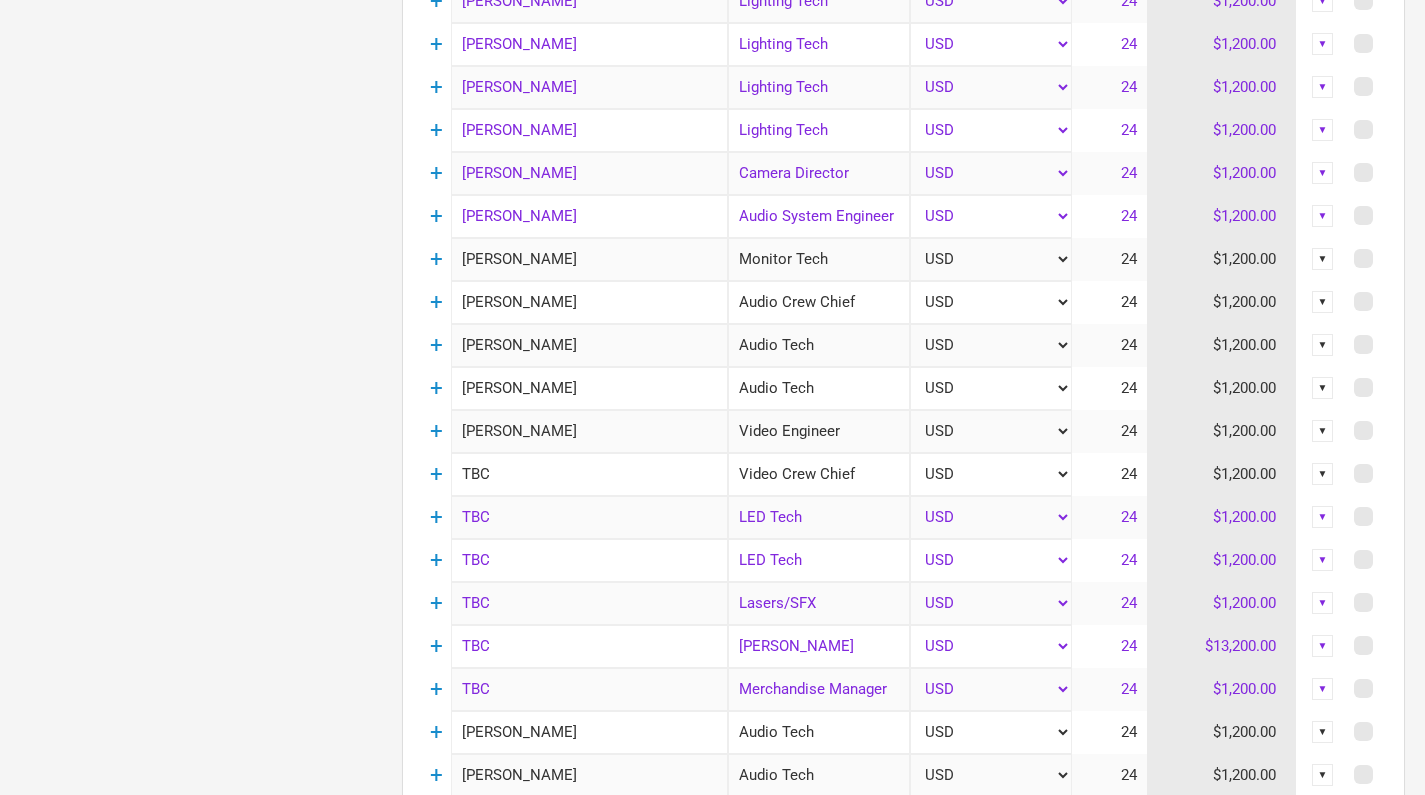 click on "▼" at bounding box center (1323, 259) 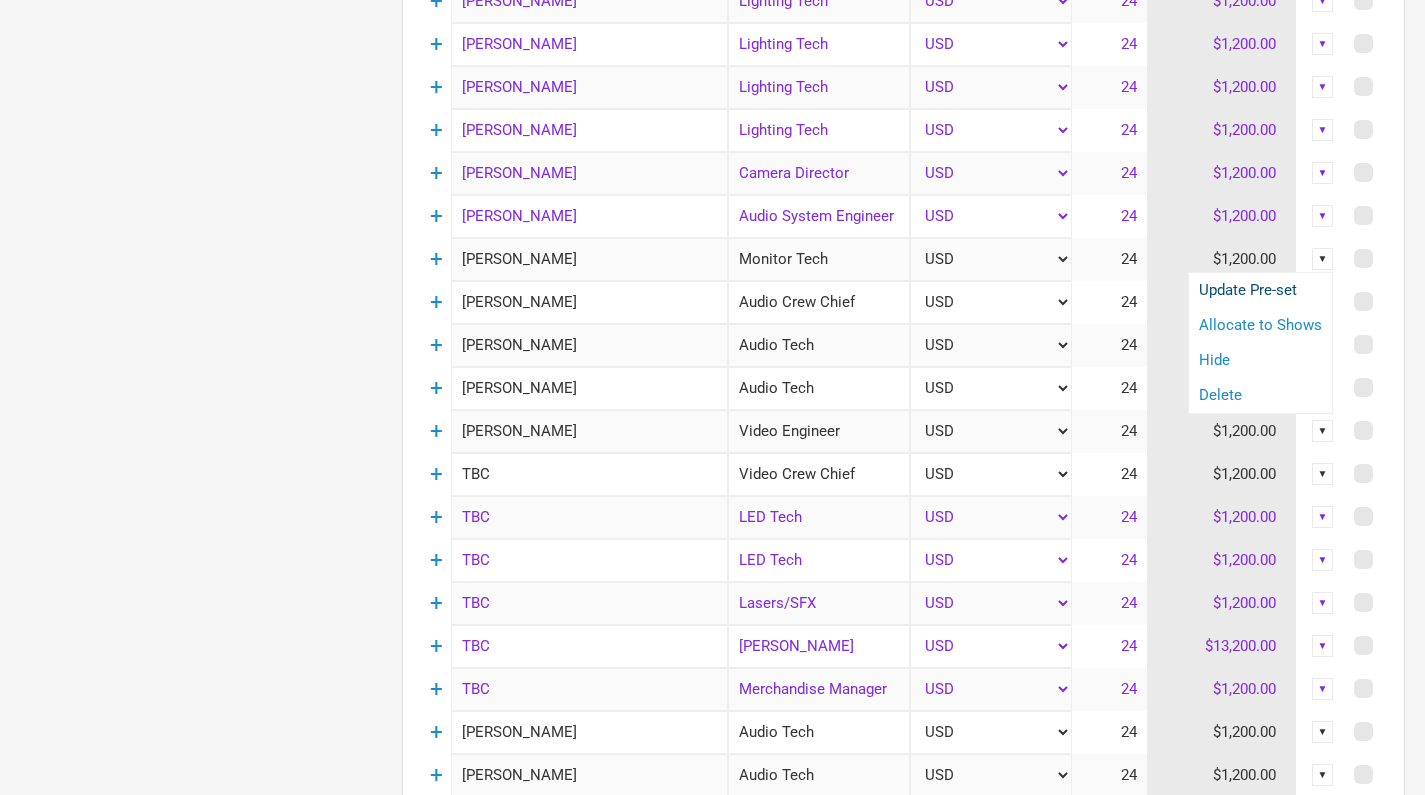 click on "Update Pre-set" at bounding box center [1260, 290] 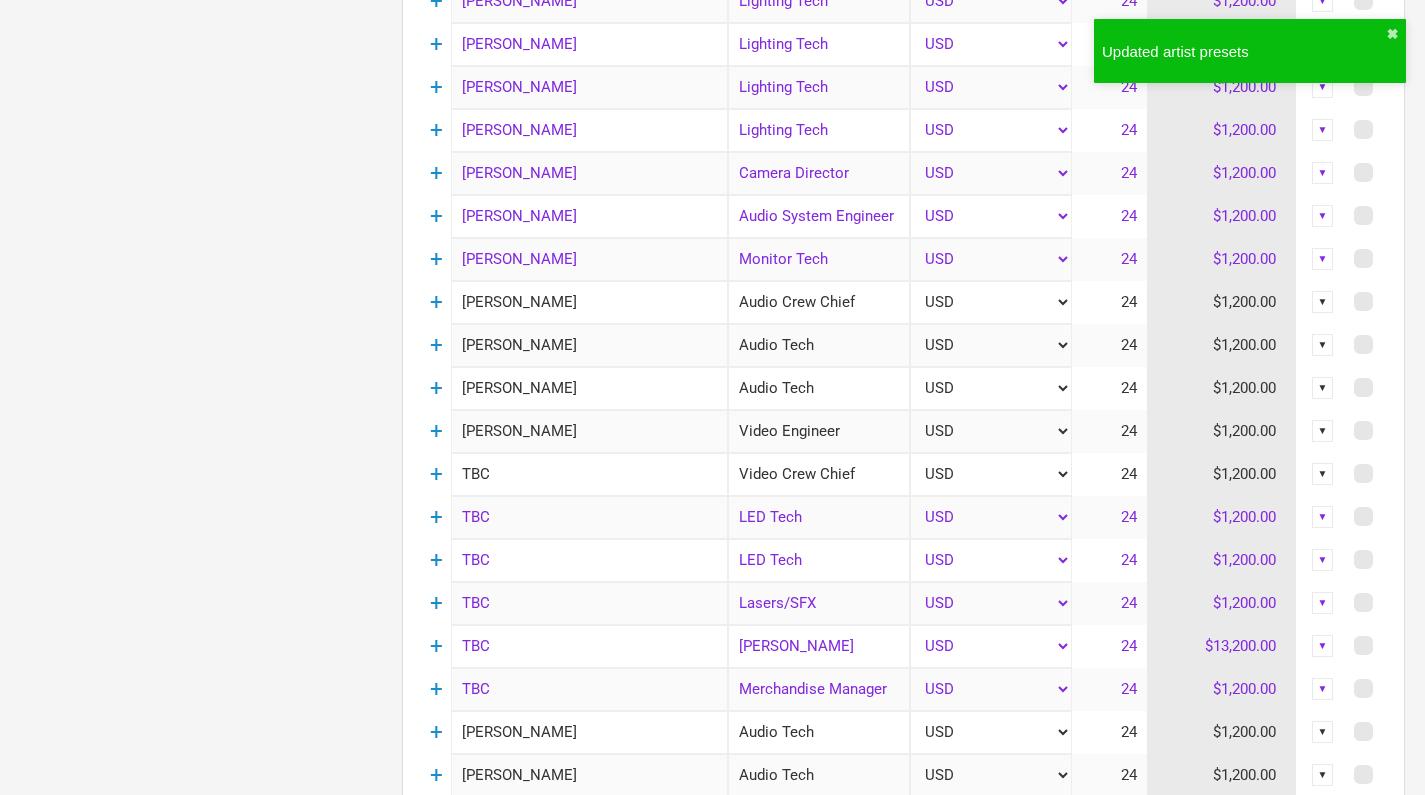 click on "▼" at bounding box center [1323, 302] 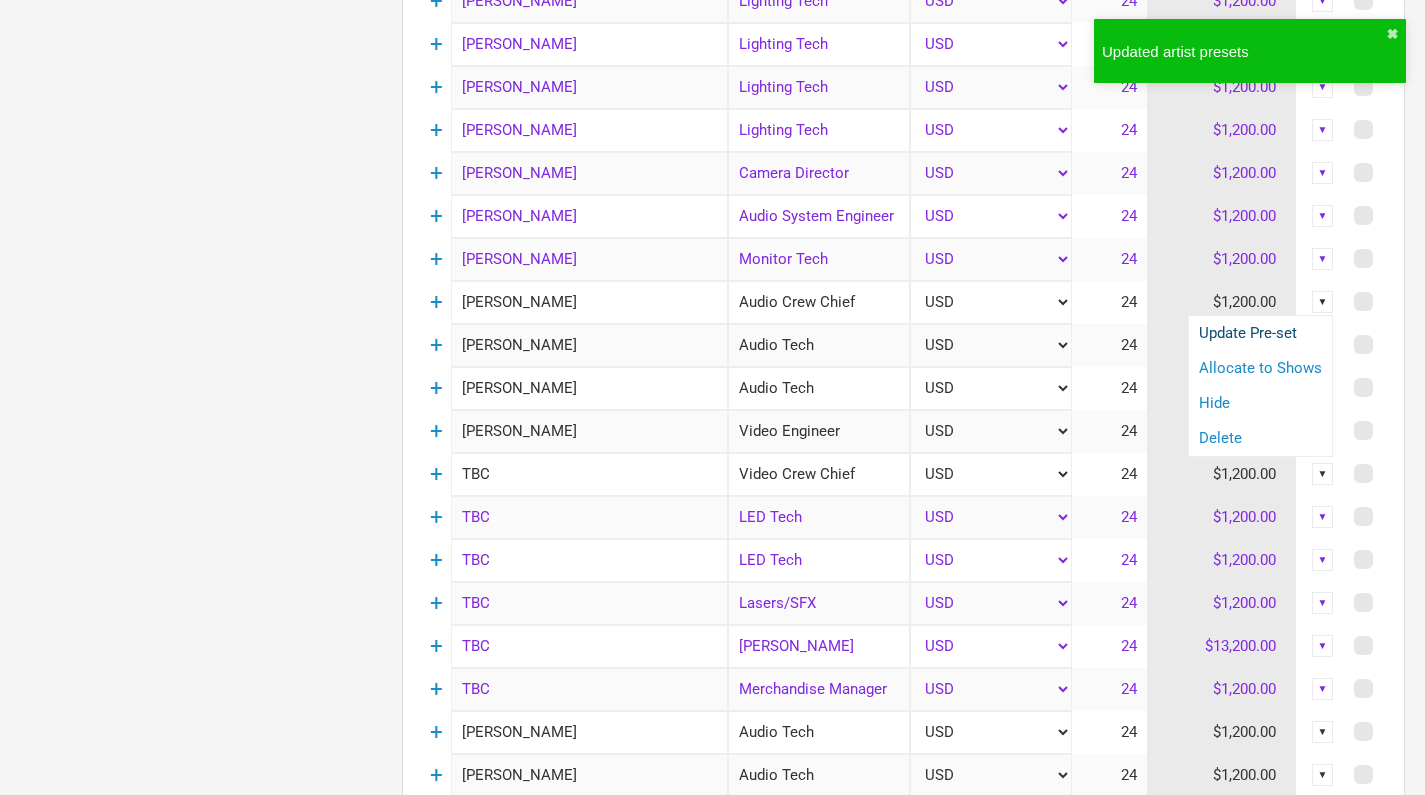 click on "Update Pre-set" at bounding box center (1260, 333) 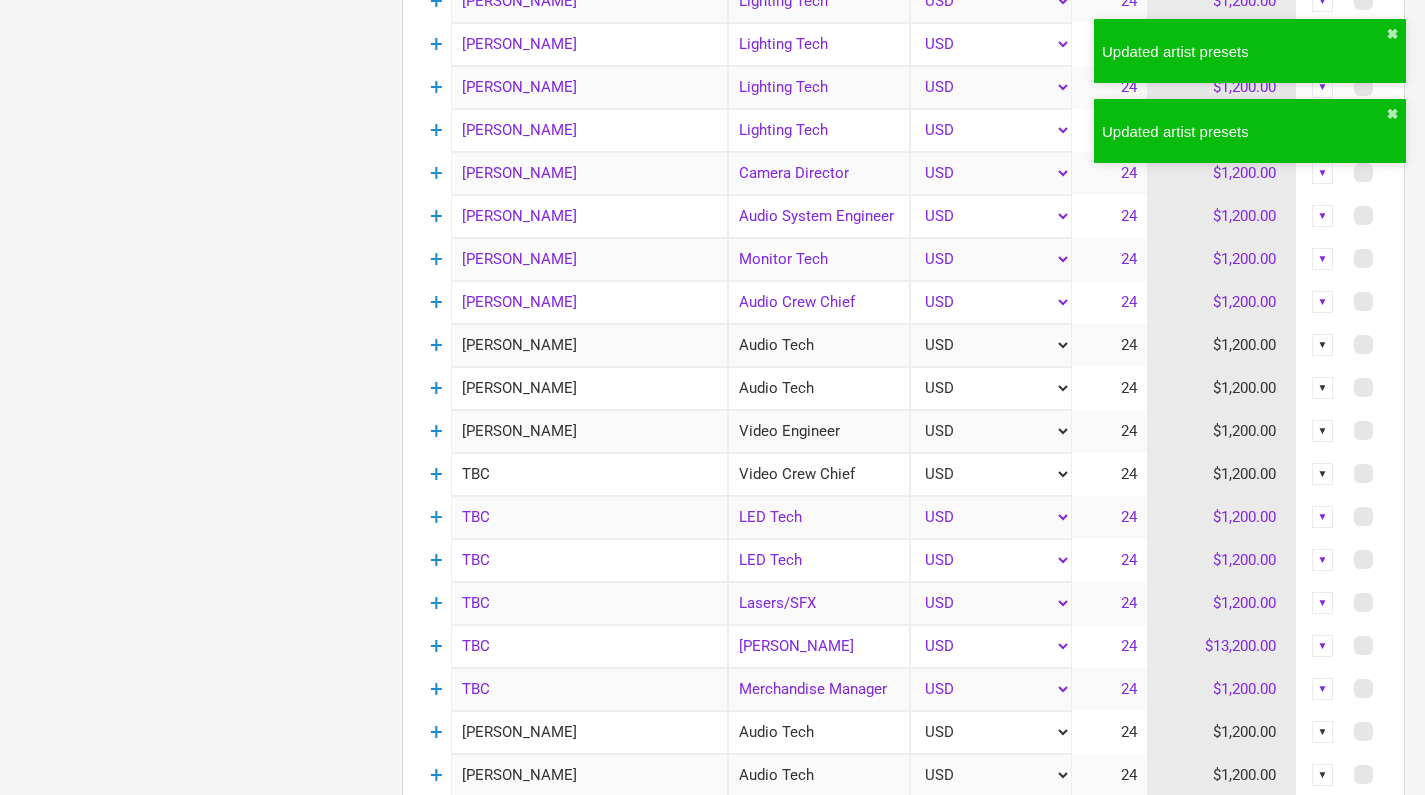 click on "▼" at bounding box center (1323, 345) 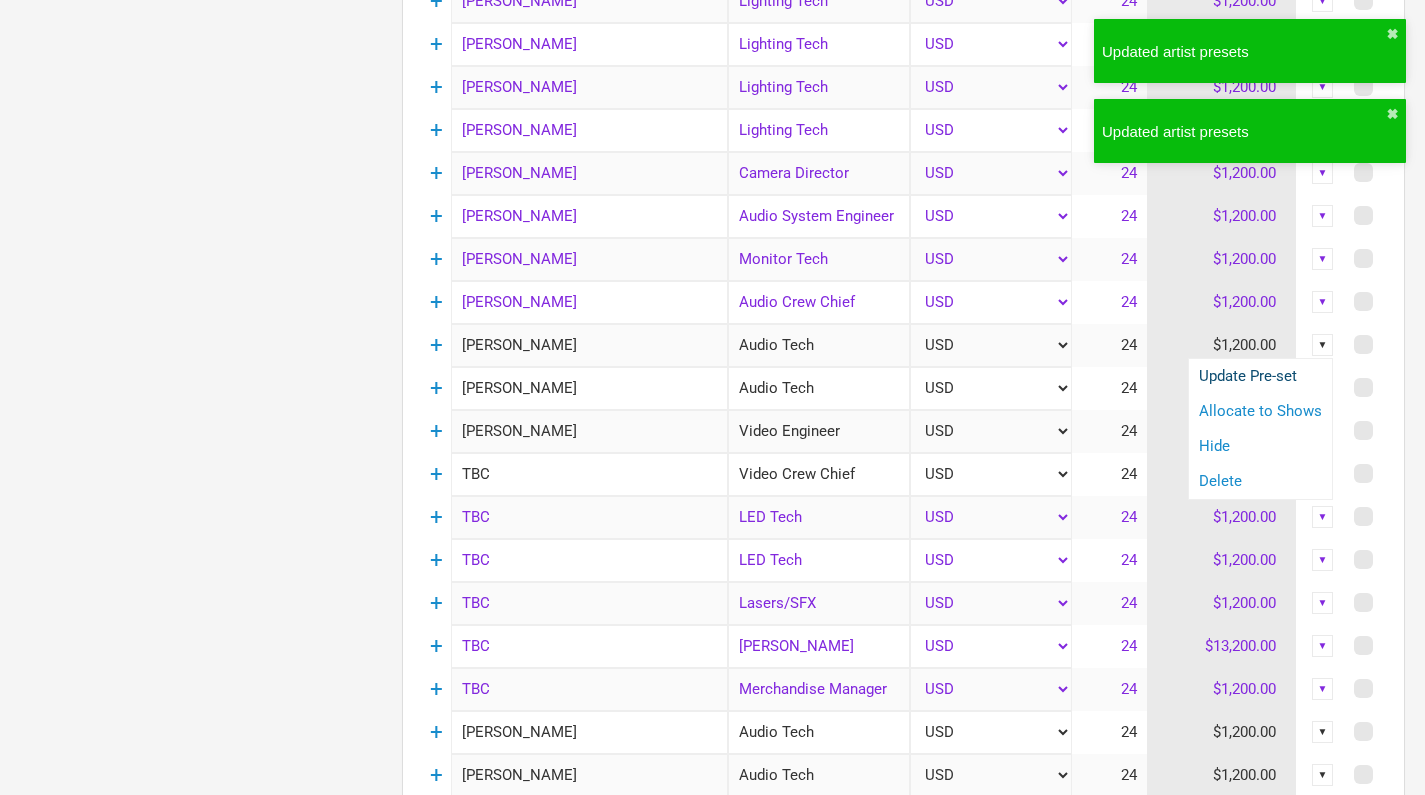 click on "Update Pre-set" at bounding box center [1260, 376] 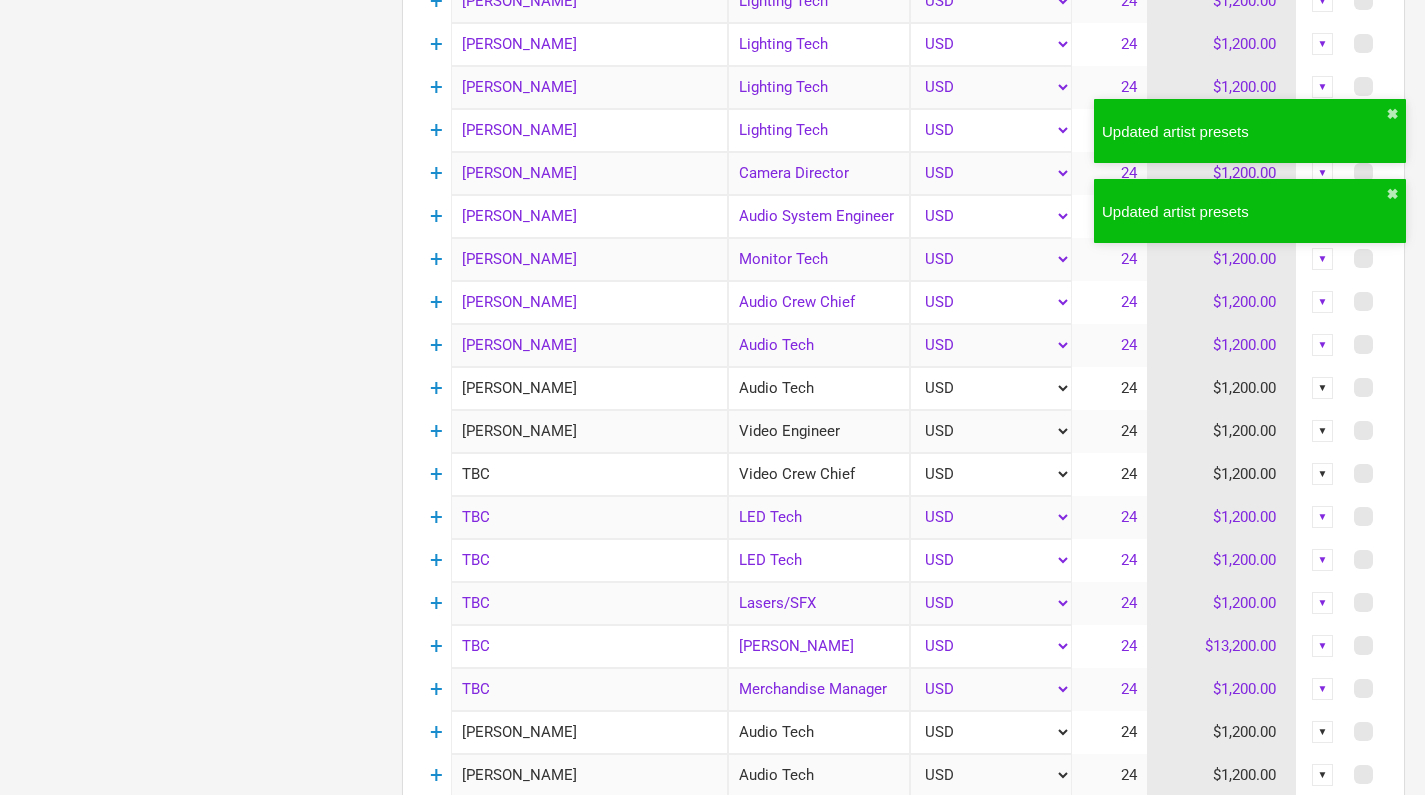 click on "▼" at bounding box center (1323, 388) 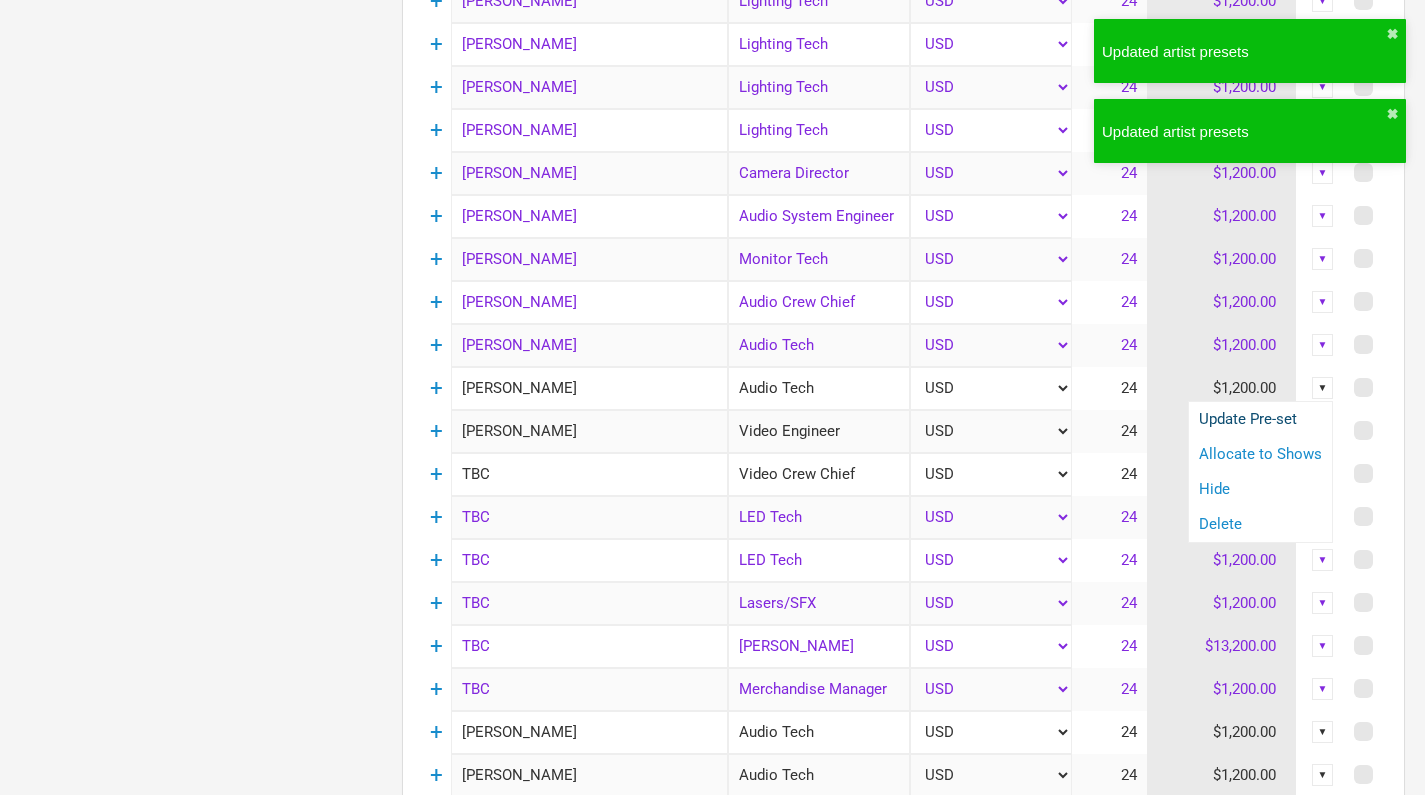 click on "Update Pre-set" at bounding box center (1260, 419) 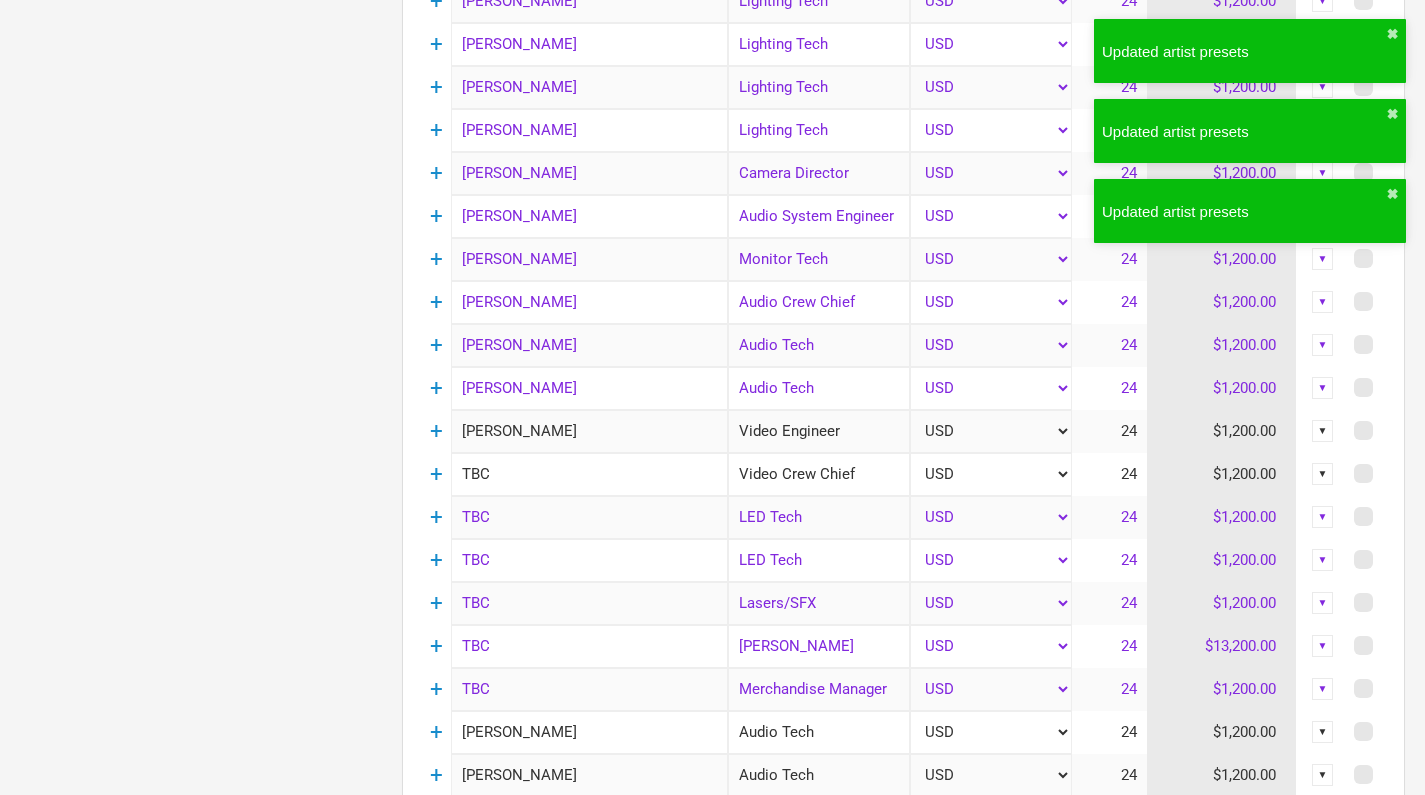 click on "▼" at bounding box center [1323, 431] 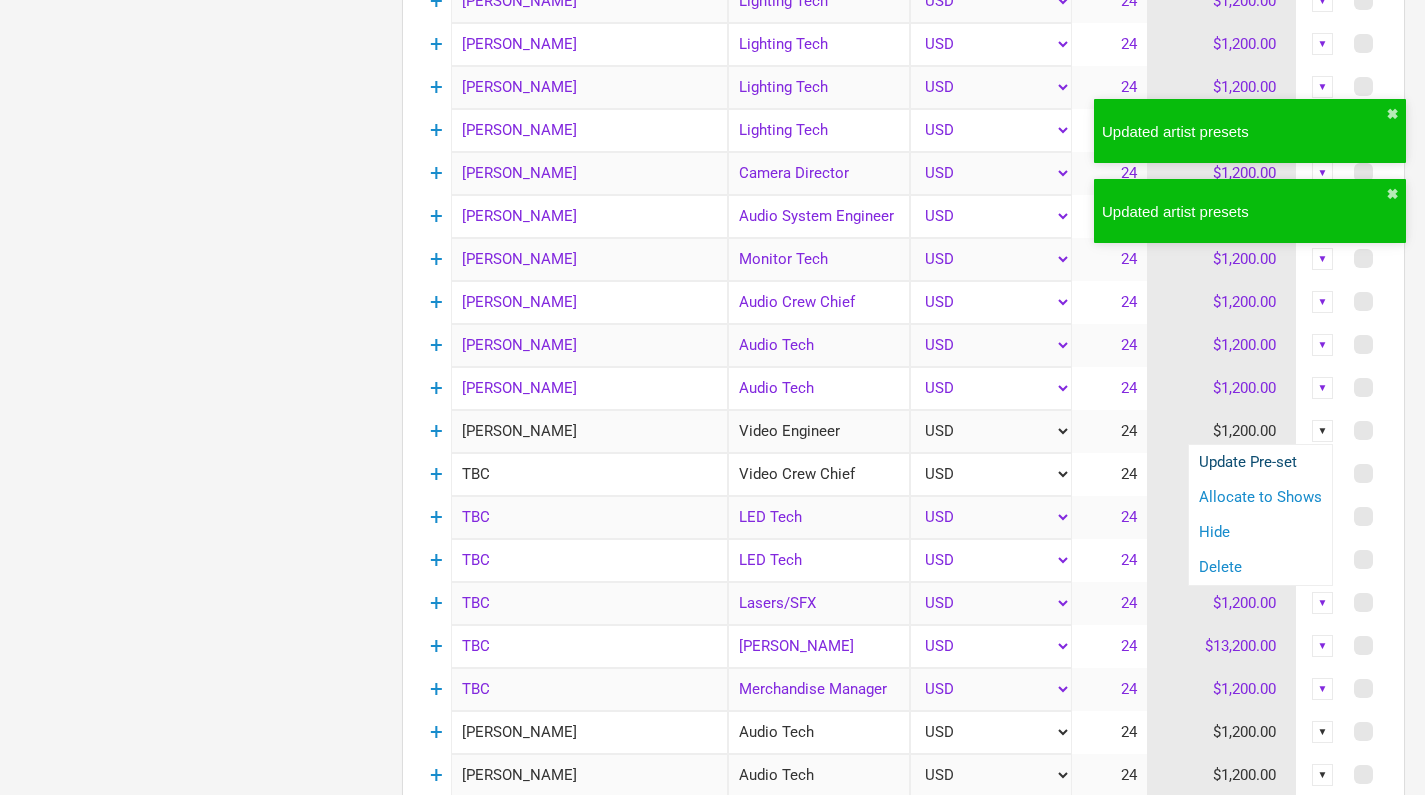 click on "Update Pre-set" at bounding box center [1260, 462] 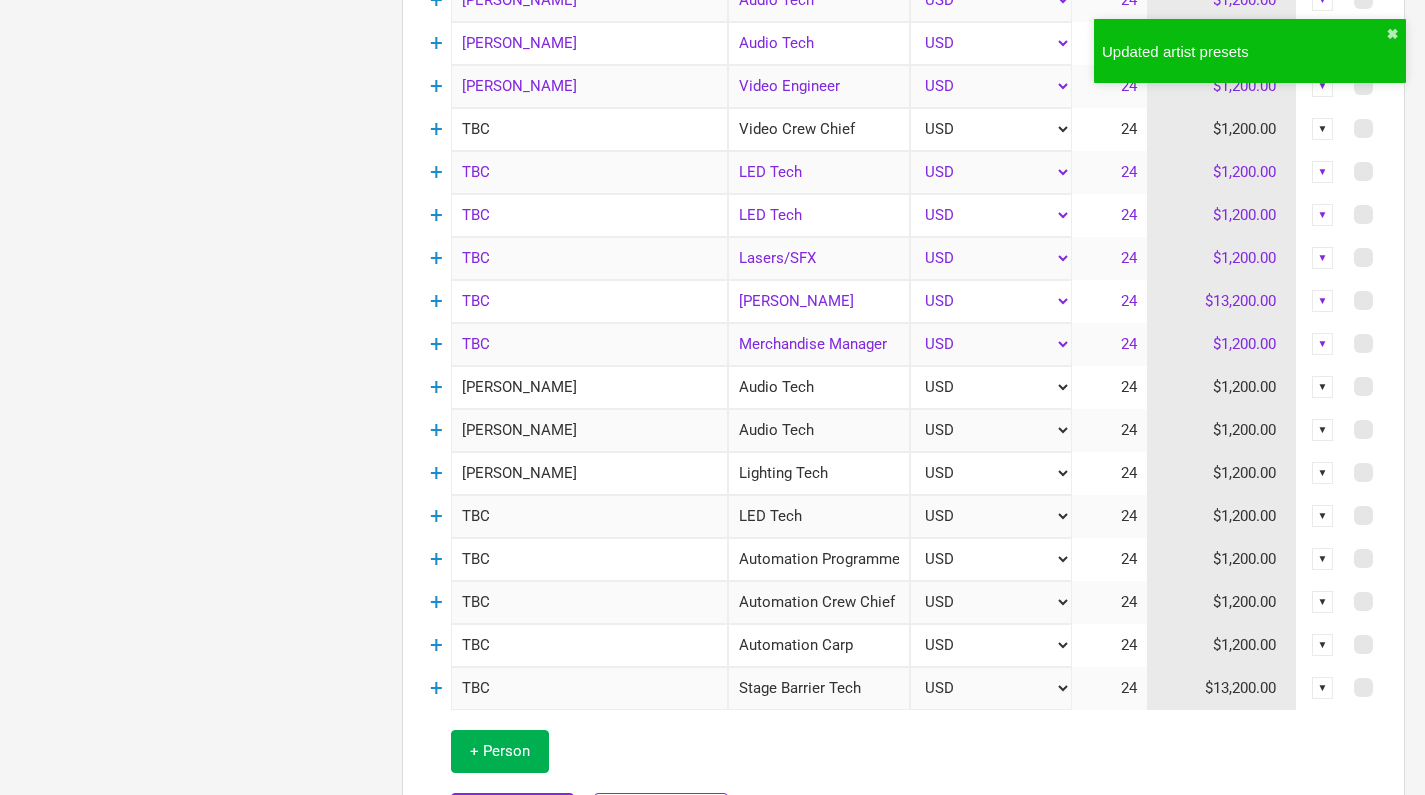 scroll, scrollTop: 1920, scrollLeft: 0, axis: vertical 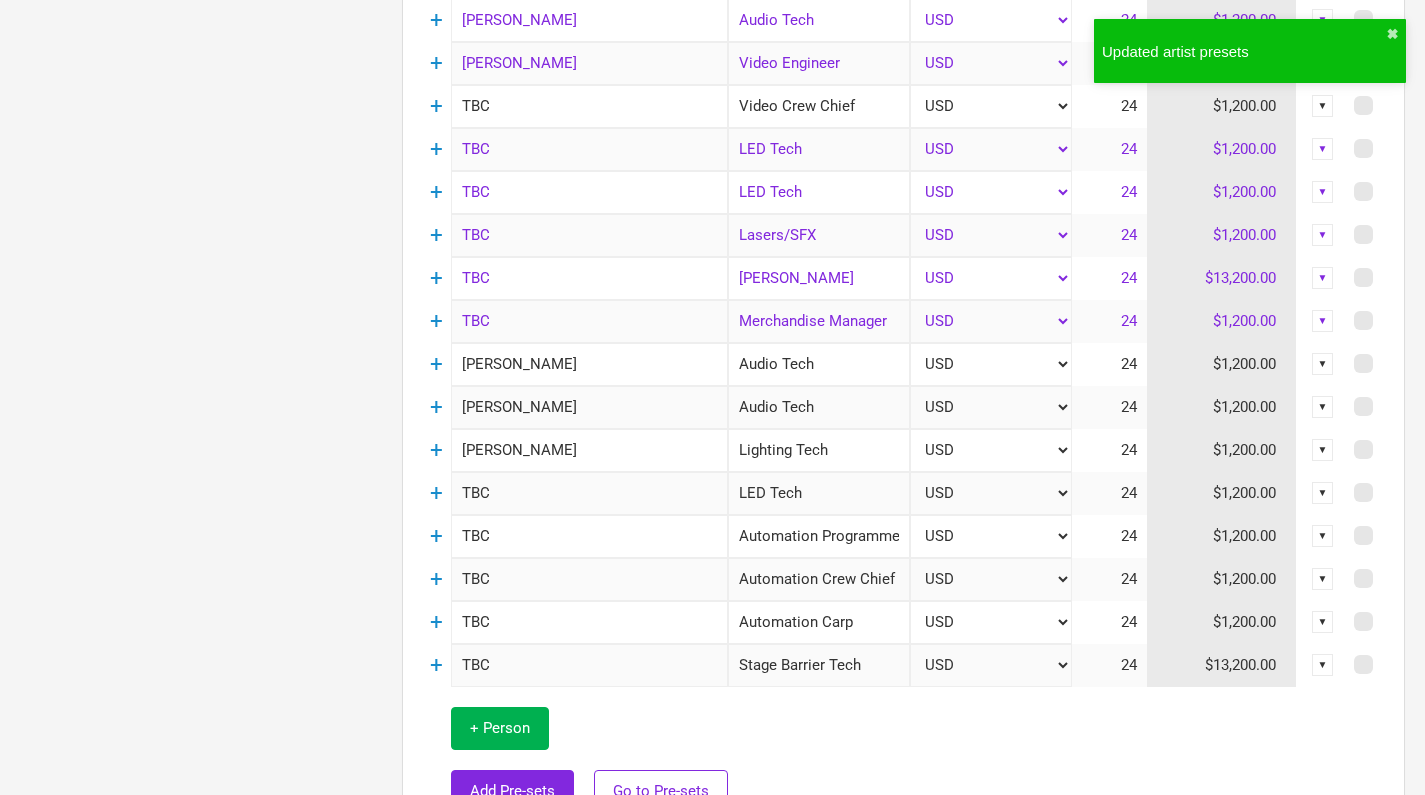 click on "▼" at bounding box center [1323, 364] 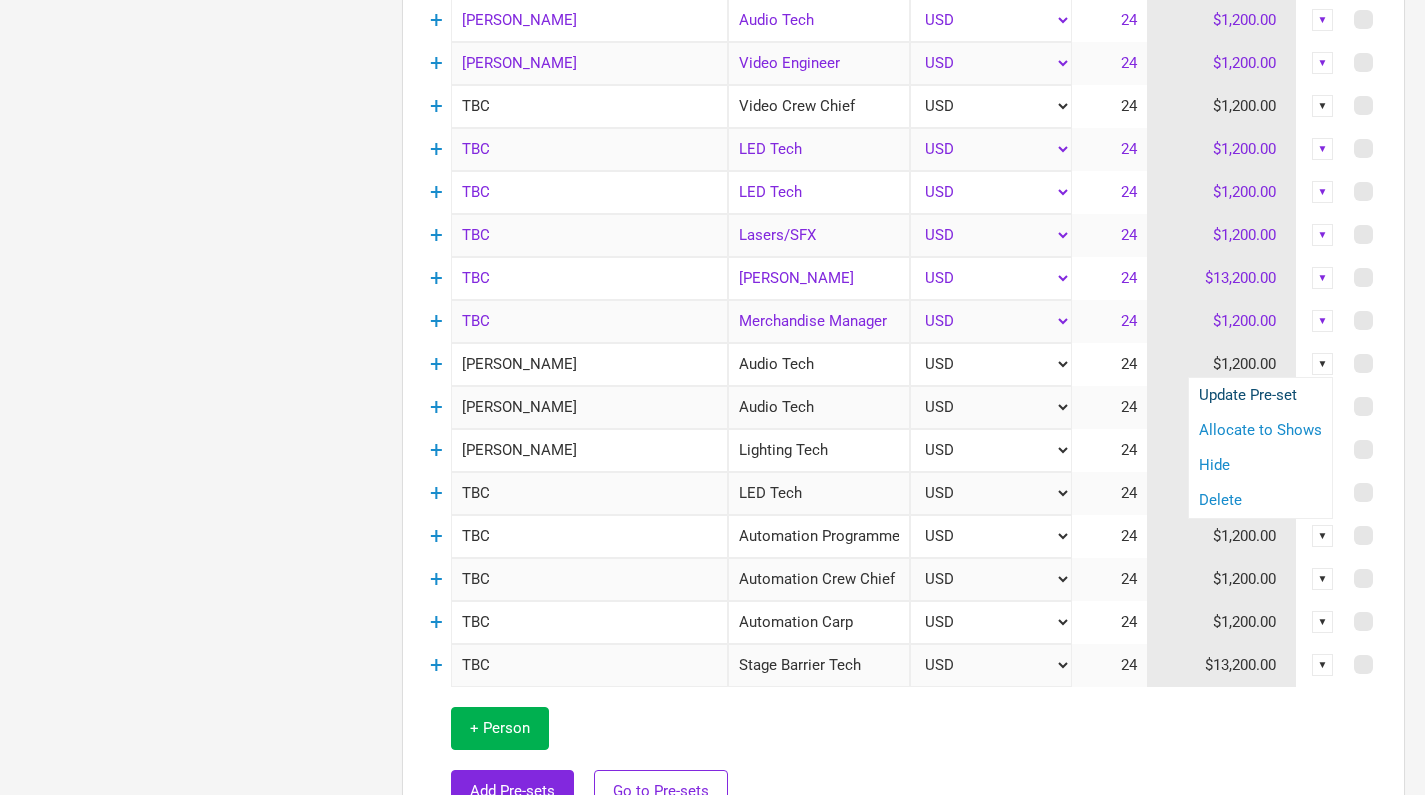 click on "Update Pre-set" at bounding box center [1260, 395] 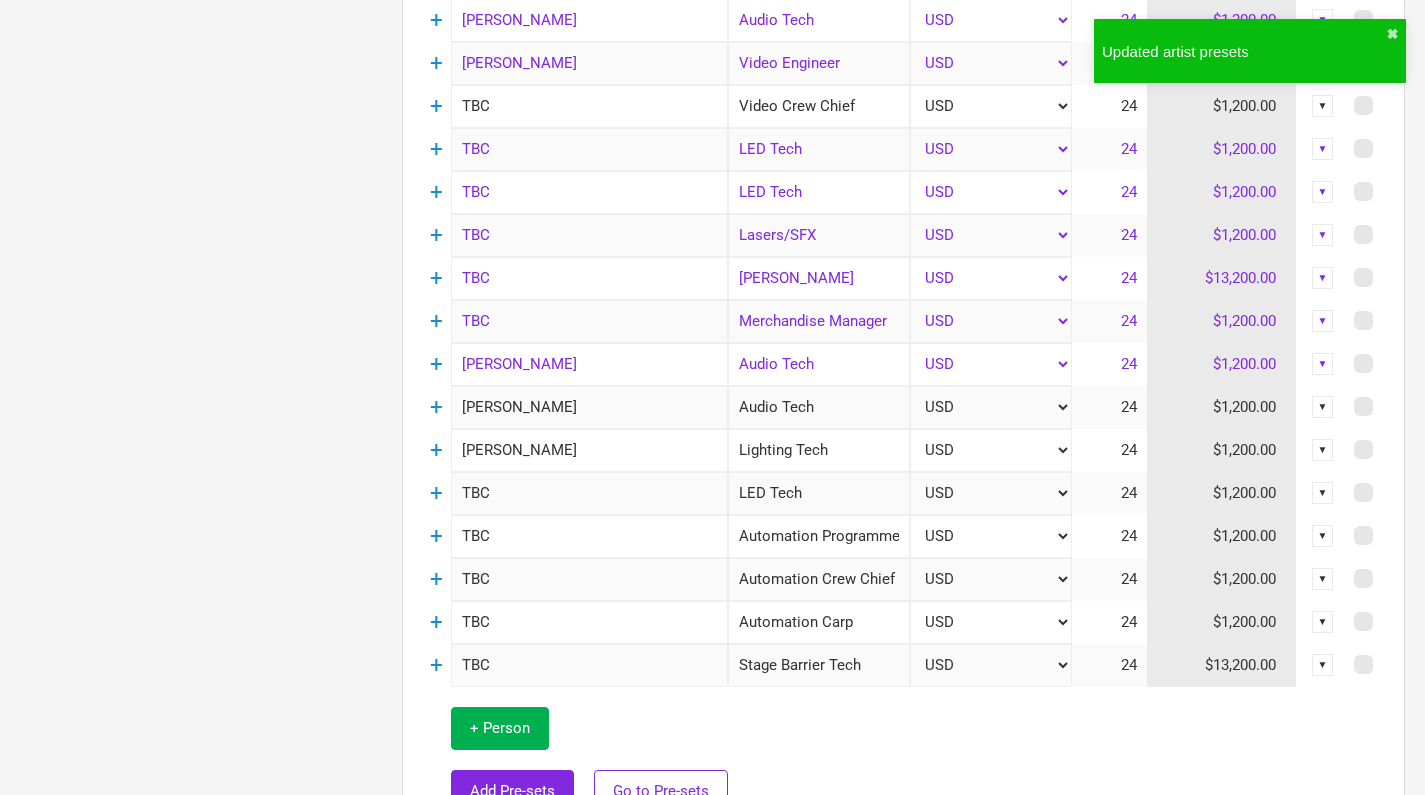 click on "▼" at bounding box center [1323, 407] 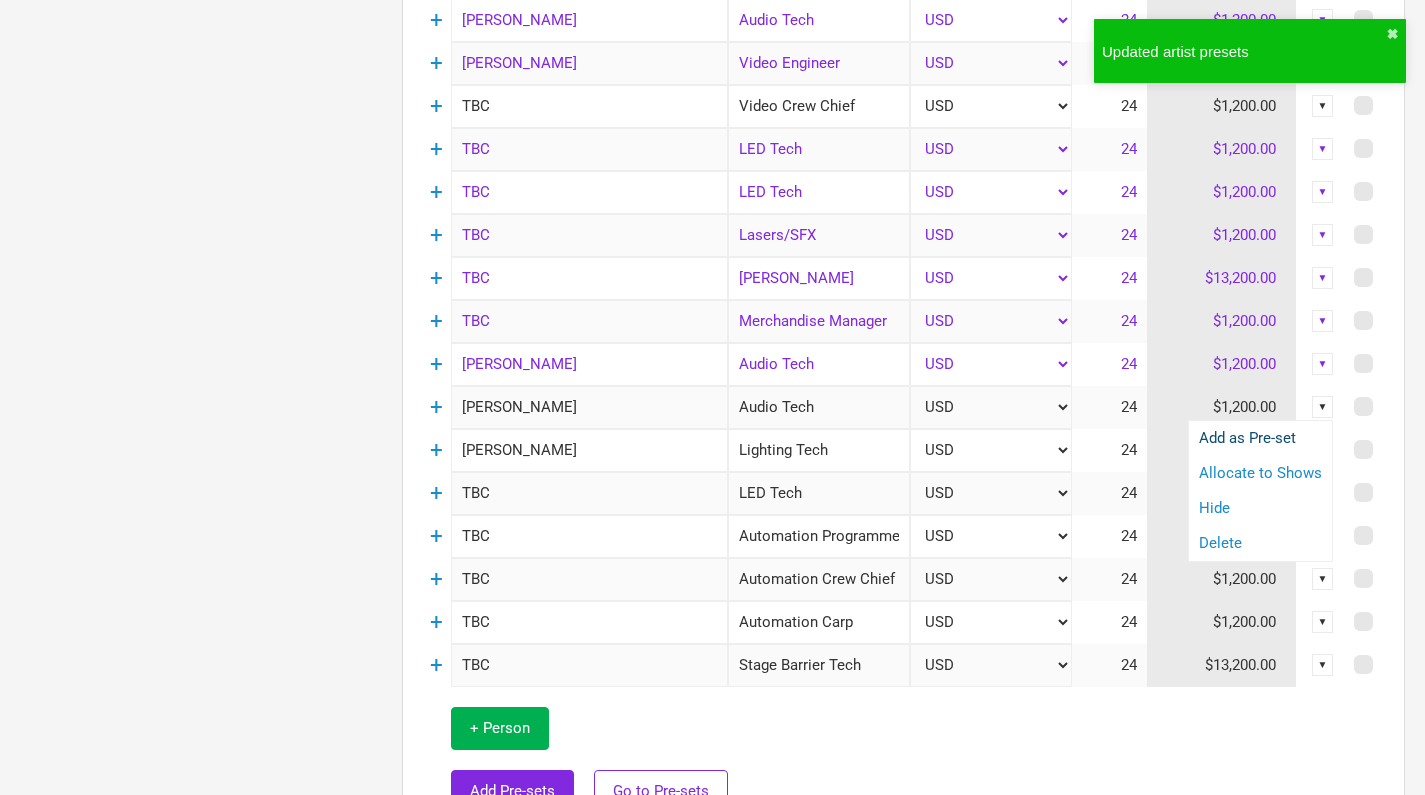 click on "Add as Pre-set" at bounding box center (1260, 438) 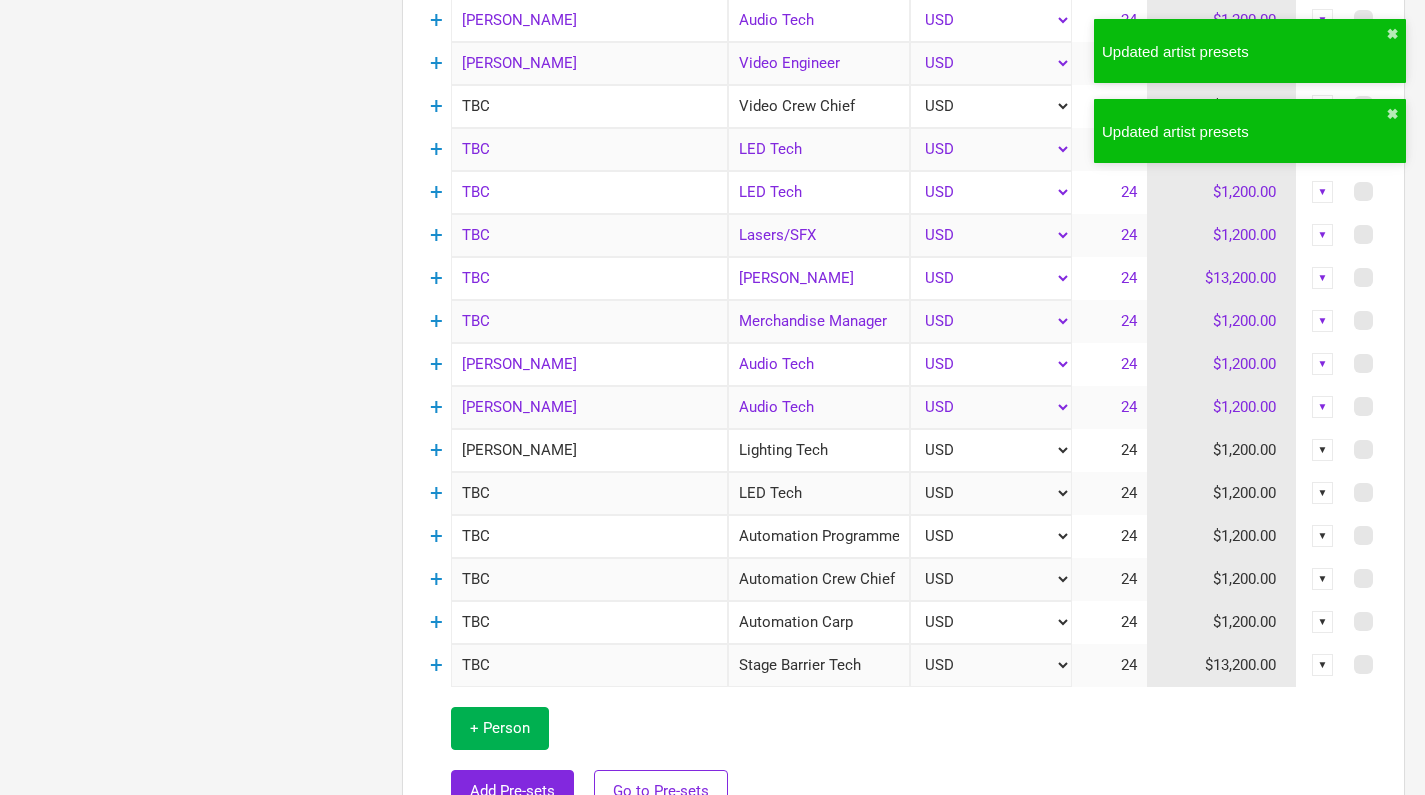 click on "▼" at bounding box center (1323, 450) 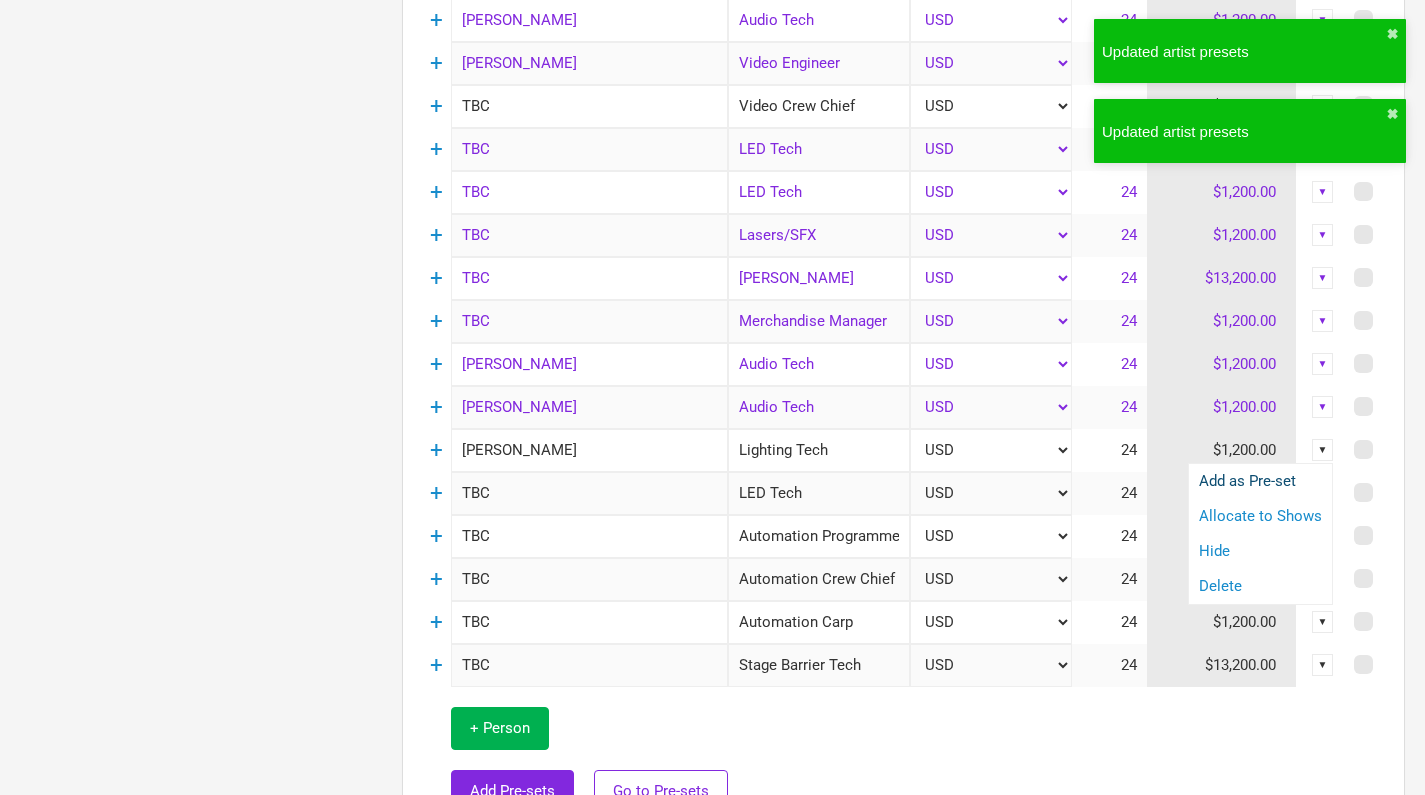click on "Add as Pre-set" at bounding box center [1260, 481] 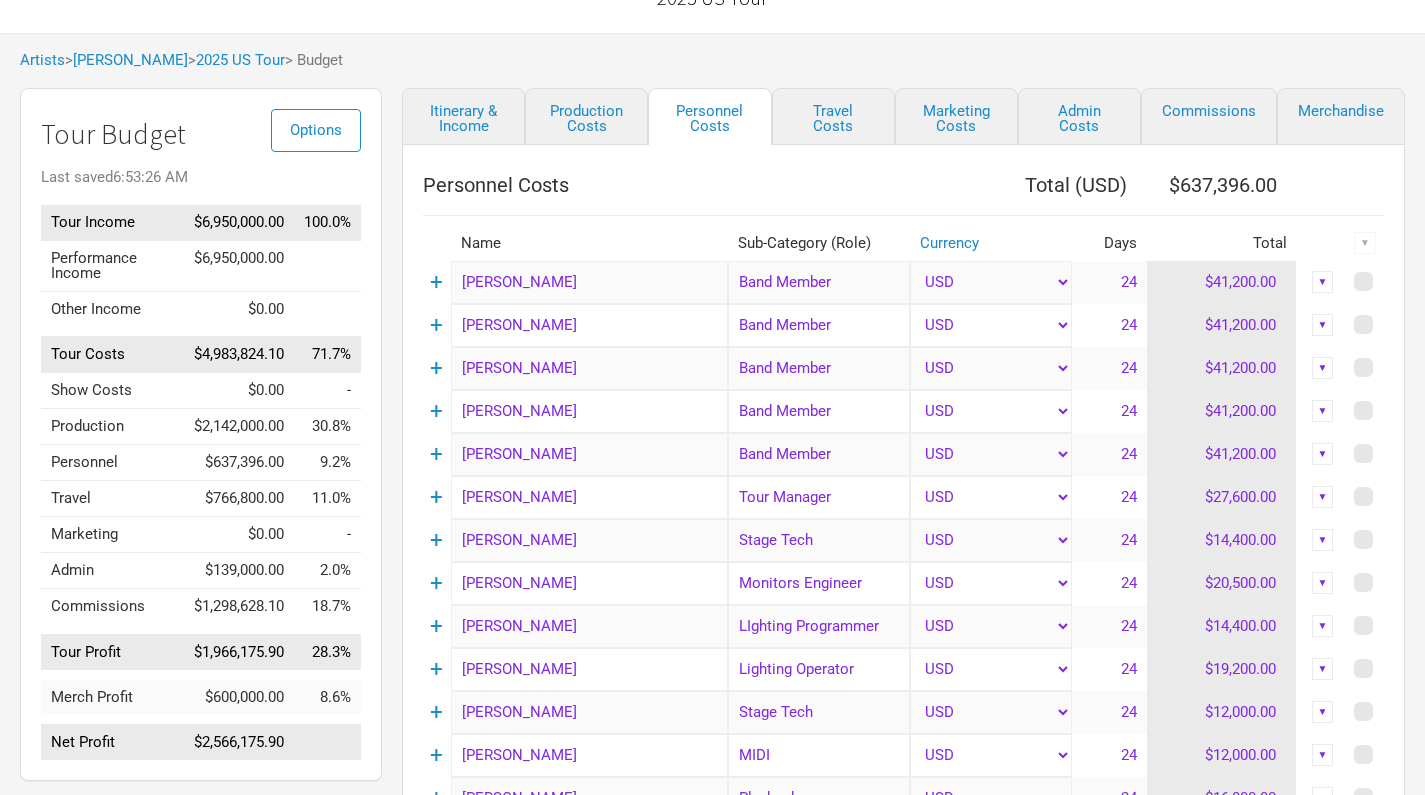 scroll, scrollTop: 65, scrollLeft: 0, axis: vertical 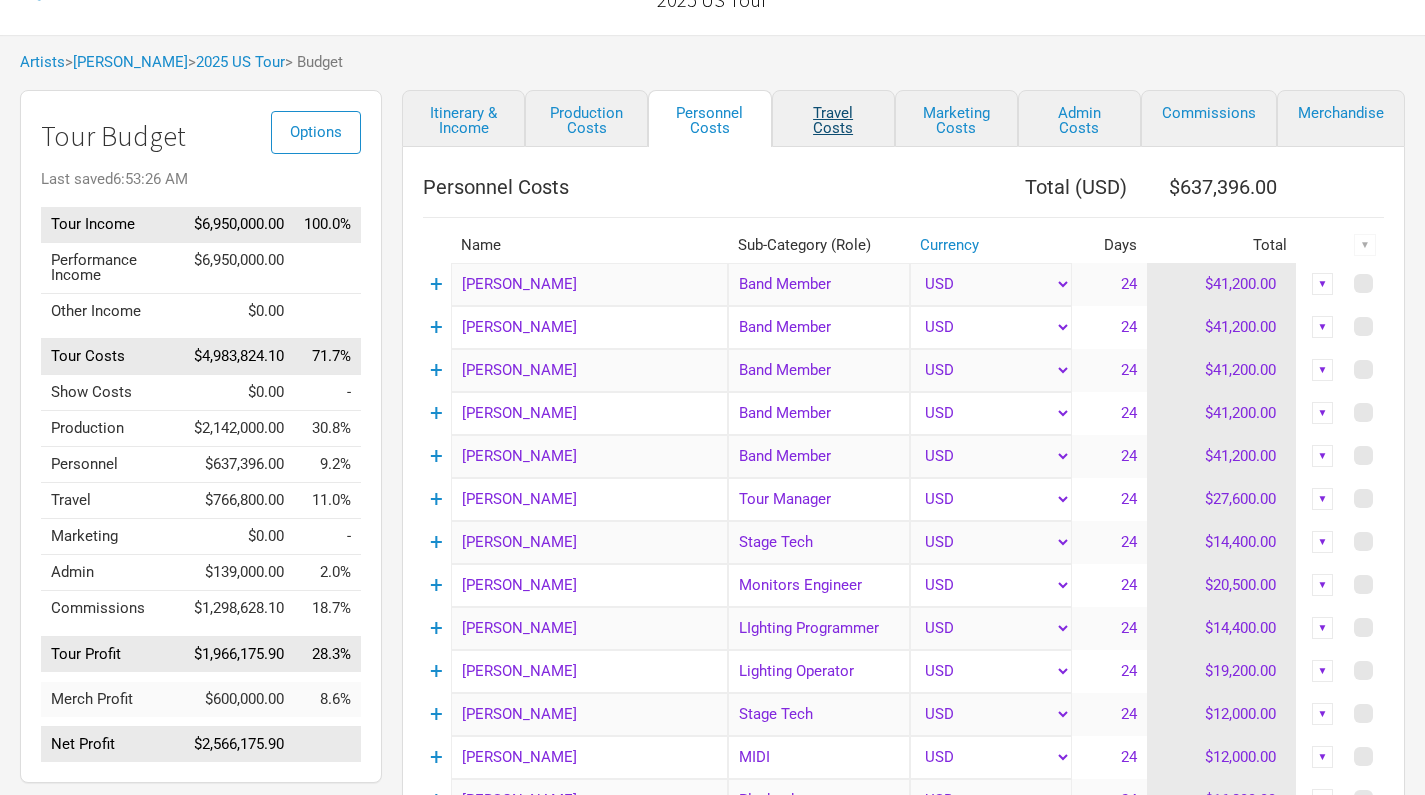 click on "Travel Costs" at bounding box center (833, 118) 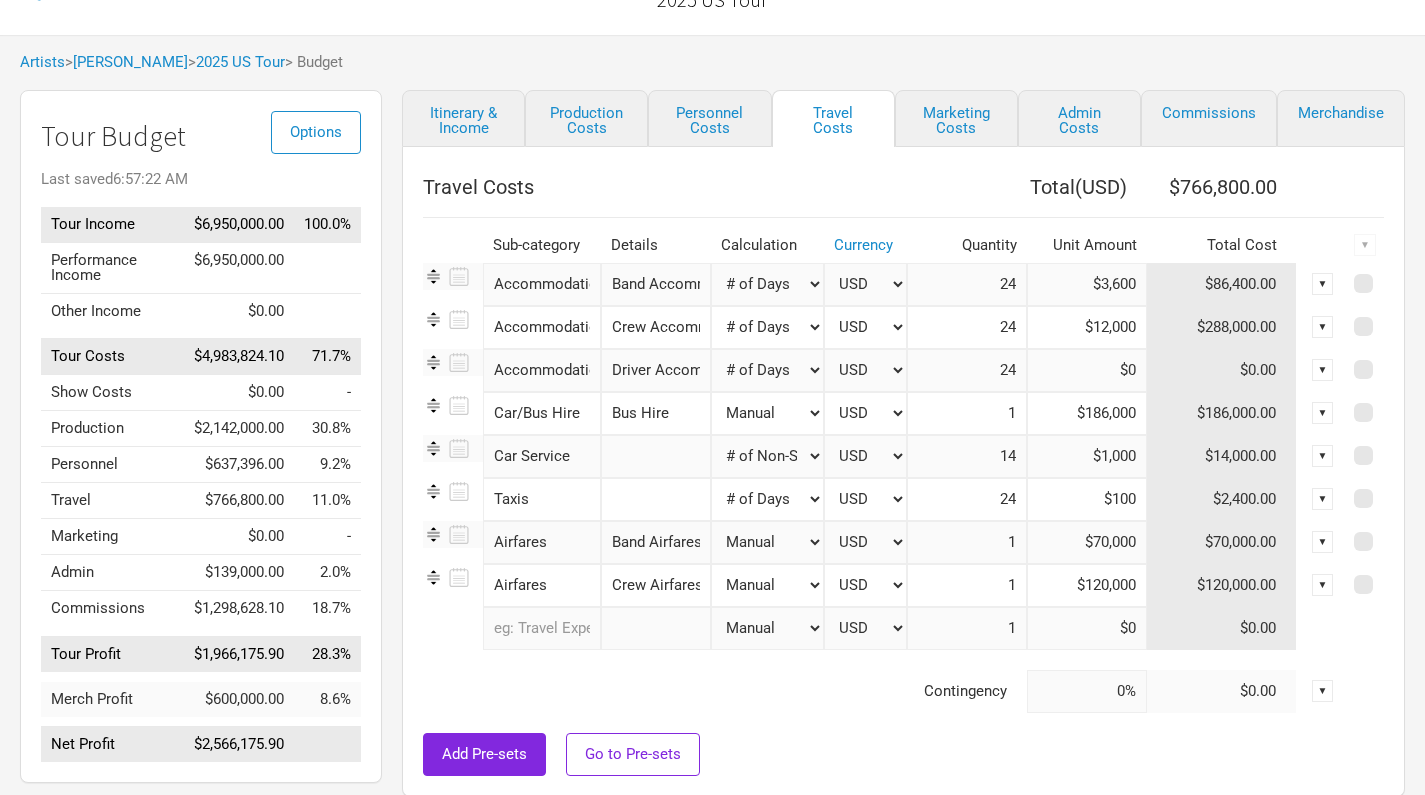 click on "$12,000" at bounding box center (1087, 327) 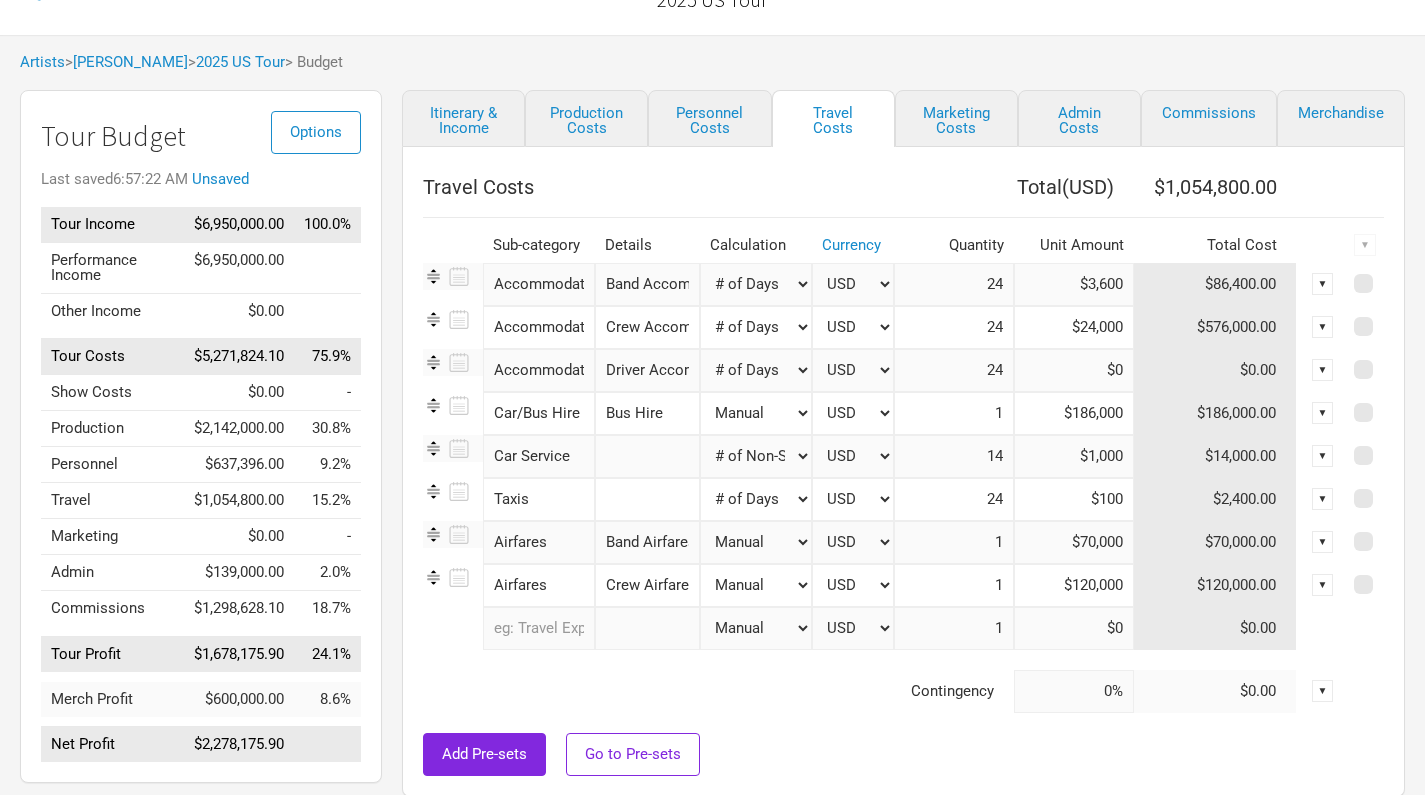 click on "$24,000" at bounding box center [1074, 327] 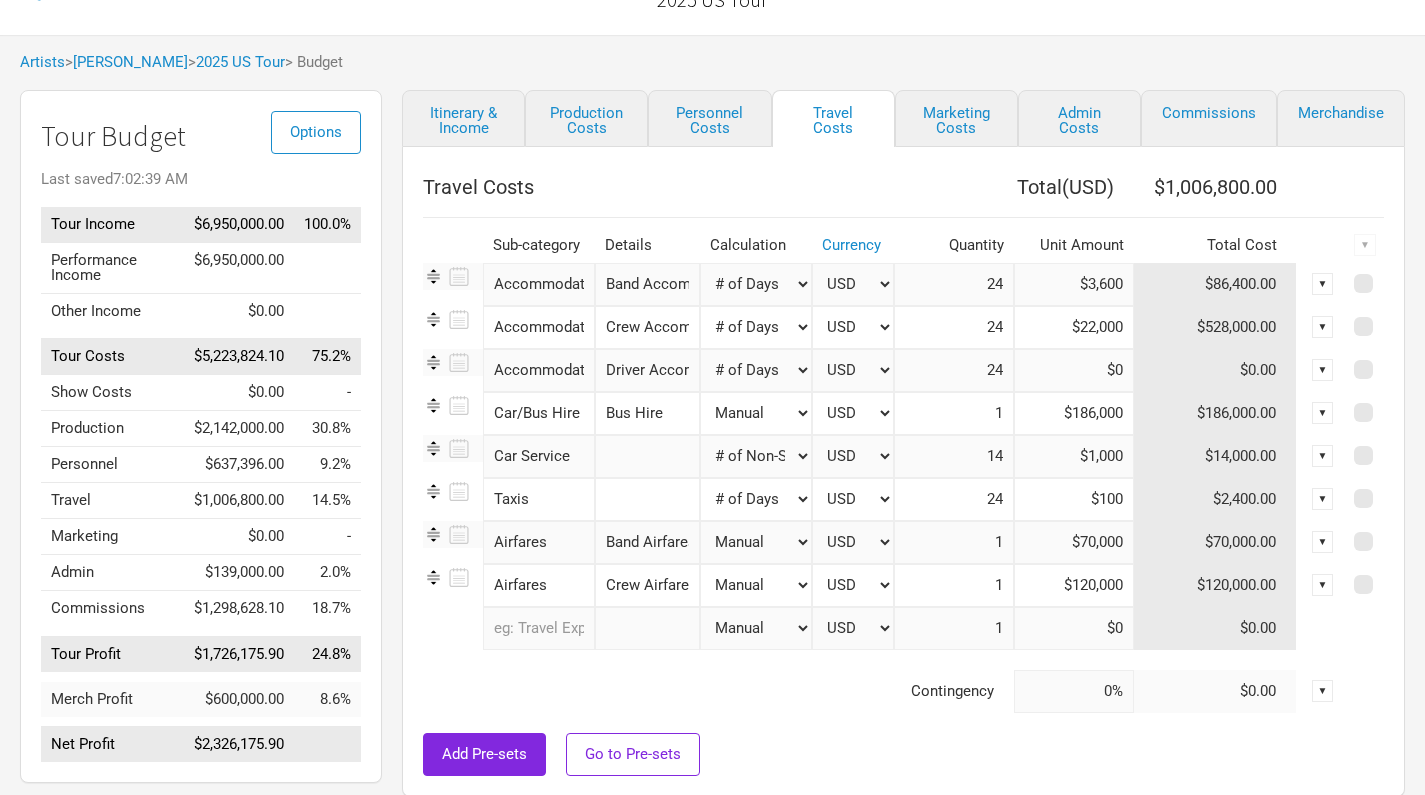 click on "Travel Costs Total  ( USD ) $1,006,800.00 Sub-category Details Calculation Currency Quantity Unit Amount Total Cost   ▼ Accommodation 1 selection Band Accommodation ($600 ea) Manual # of Shows # of Show Days # of Non-Show Days # of Days # of Tickets Sold % of Tour Income Estimate - All Travel USD New ... 24 $3,600 $86,400.00 ▼ Accommodation 1 selection Crew Accommodation ($300 ea) Manual # of Shows # of Show Days # of Non-Show Days # of Days # of Tickets Sold % of Tour Income Estimate - All Travel USD New ... 24 $22,000 $528,000.00 ▼ Accommodation 1 selection Driver Accommodation ($300 ea) Manual # of Shows # of Show Days # of Non-Show Days # of Days # of Tickets Sold % of Tour Income Estimate - All Travel USD New ... 24 $0 $0.00 ▼ Car/Bus Hire 1 selection Bus Hire Manual # of Shows # of Show Days # of Non-Show Days # of Days # of Tickets Sold % of Tour Income Estimate - All Travel USD New ... 1 $186,000 $186,000.00 ▼ Car Service 1 selection Manual # of Shows # of Show Days # of Non-Show Days USD" at bounding box center (903, 440) 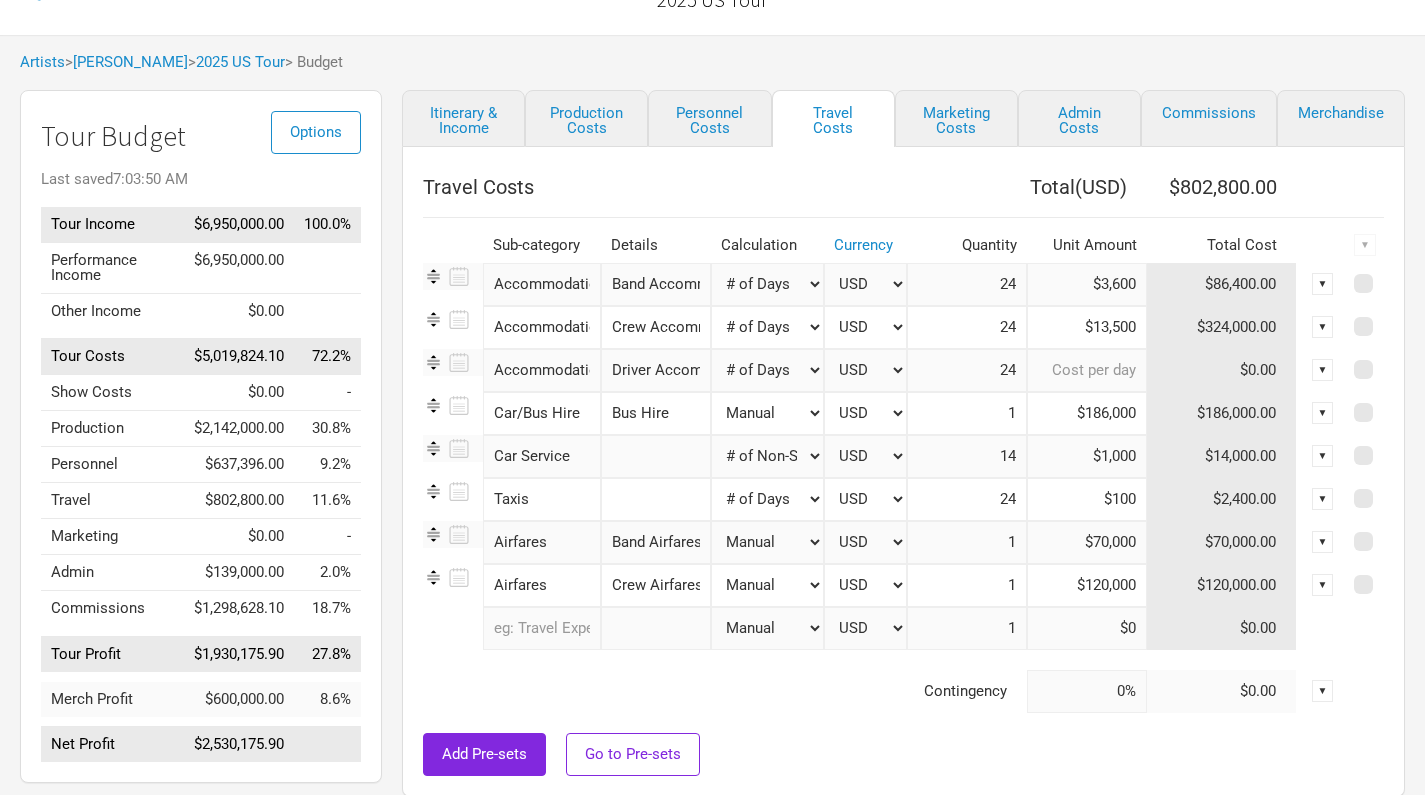 click at bounding box center [1087, 370] 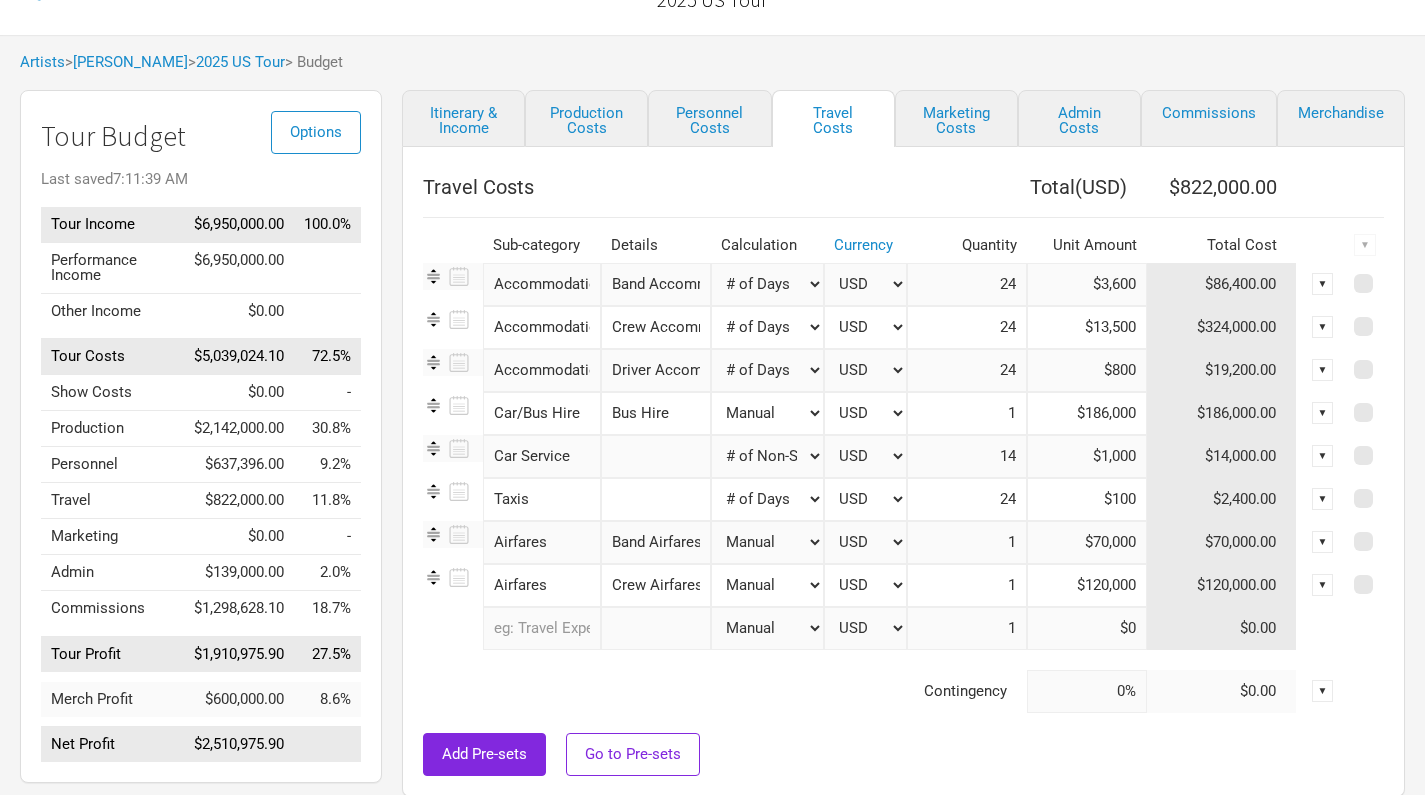 click on "▼" at bounding box center [1323, 370] 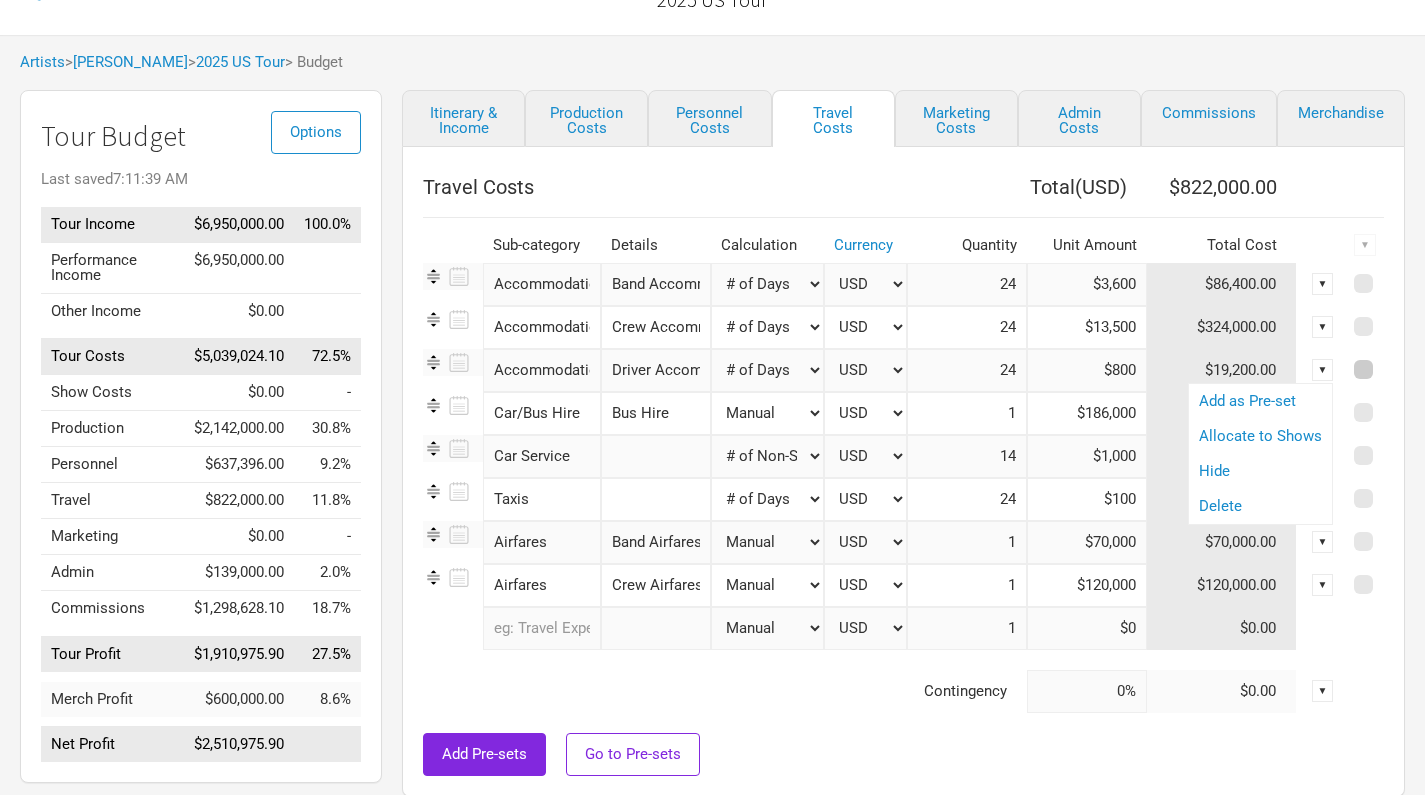 click at bounding box center [1363, 369] 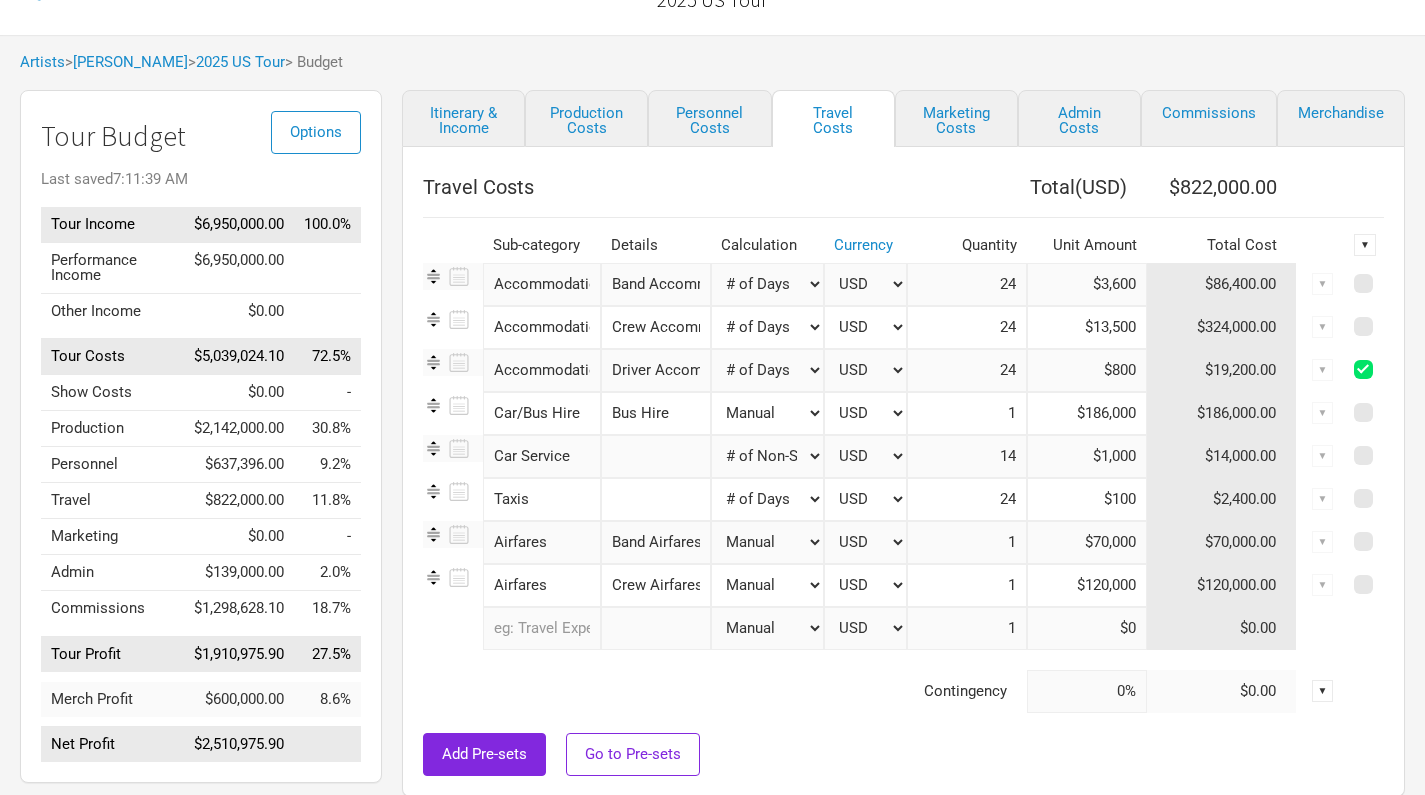 click at bounding box center [1363, 369] 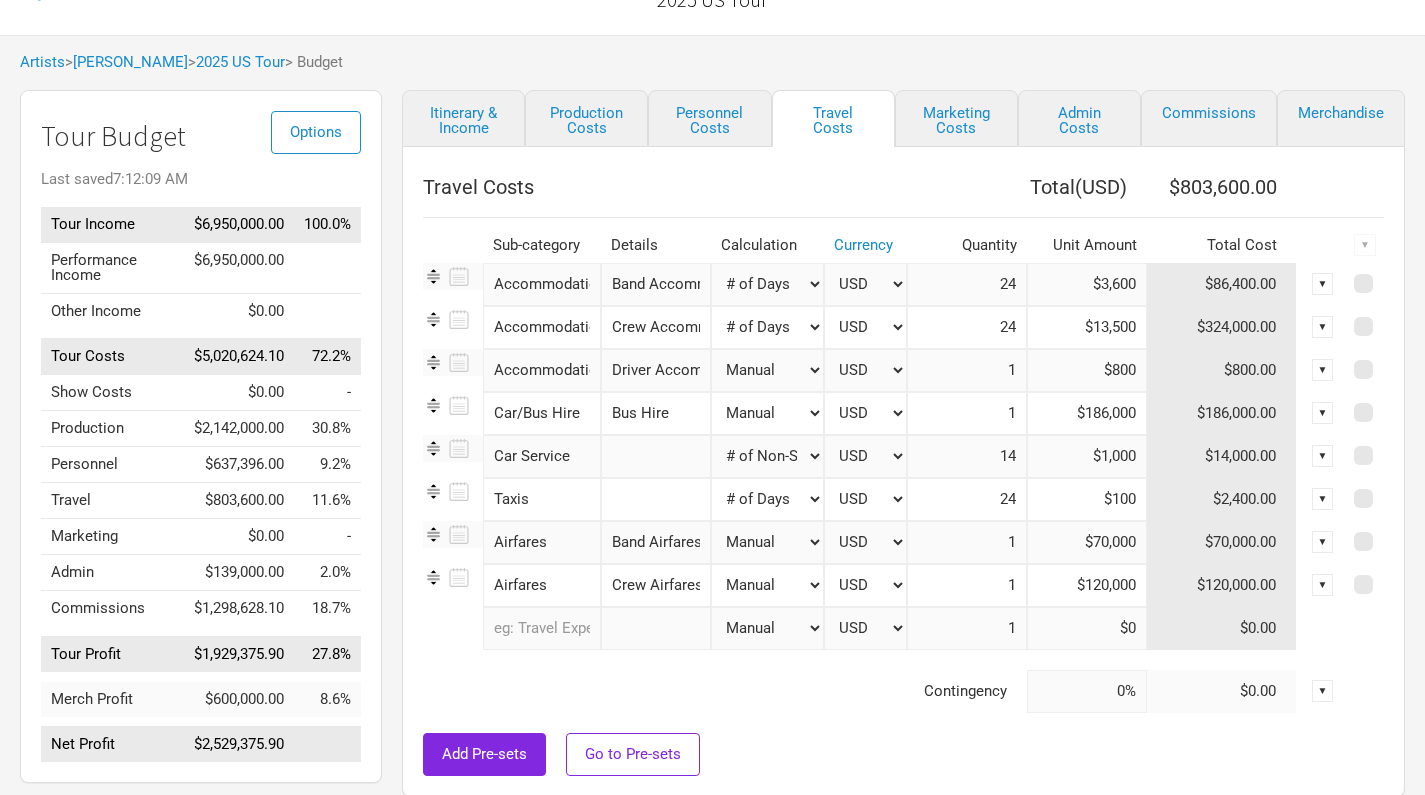 click on "$800" at bounding box center (1087, 370) 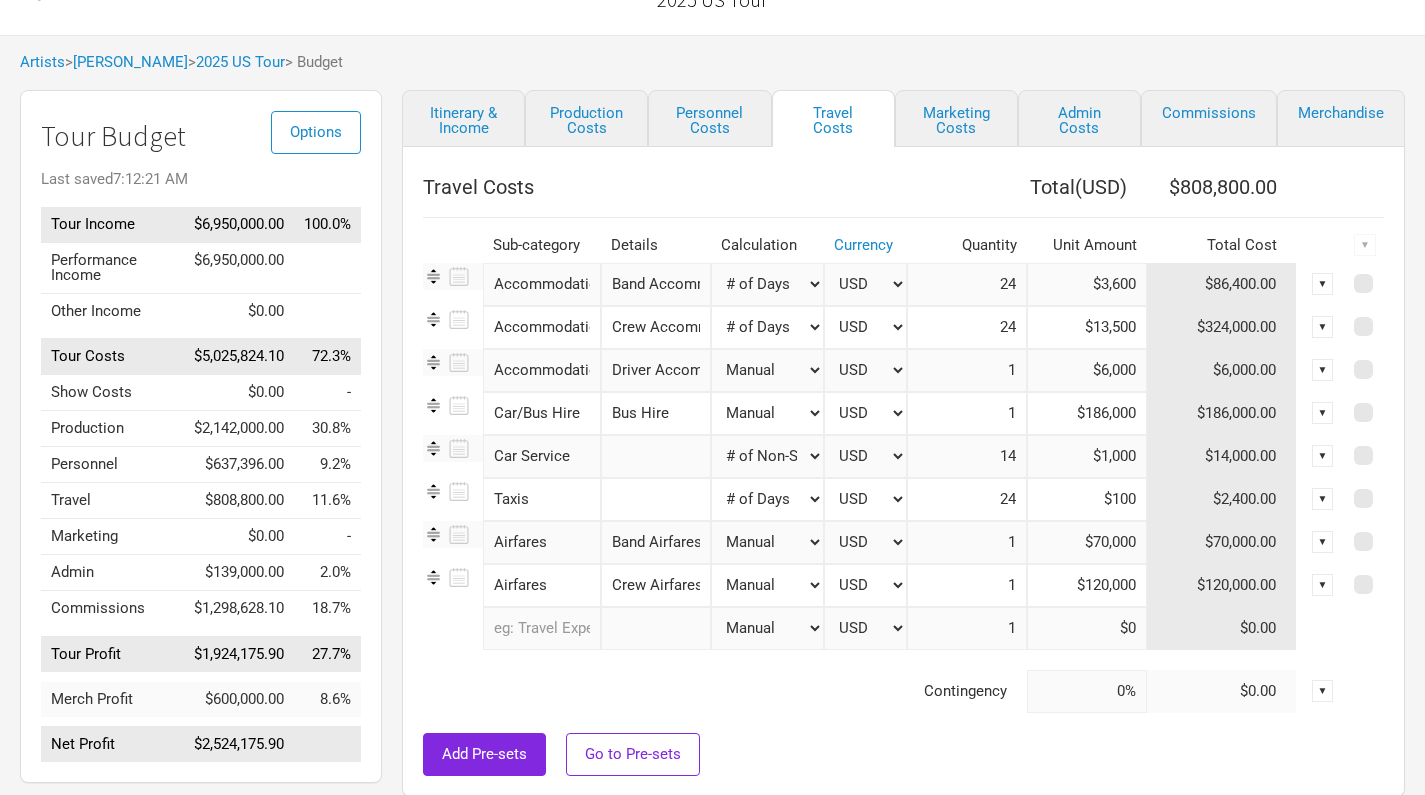click on "Itinerary & Income Production Costs Personnel Costs Travel Costs Marketing Costs Admin Costs Commissions Merchandise   Travel Costs Total  ( USD ) $808,800.00 Sub-category Details Calculation Currency Quantity Unit Amount Total Cost   ▼ Accommodation 1 selection Band Accommodation ($600 ea) Manual # of Shows # of Show Days # of Non-Show Days # of Days # of Tickets Sold % of Tour Income Estimate - All Travel USD New ... 24 $3,600 $86,400.00 ▼ Accommodation 1 selection Crew Accommodation ($300 ea) Manual # of Shows # of Show Days # of Non-Show Days # of Days # of Tickets Sold % of Tour Income Estimate - All Travel USD New ... 24 $13,500 $324,000.00 ▼ Accommodation 1 selection Driver Accommodation ($300 ea) Manual # of Shows # of Show Days # of Non-Show Days # of Days # of Tickets Sold % of Tour Income Estimate - All Travel USD New ... 1 $6,000 $6,000.00 ▼ Car/Bus Hire 1 selection Bus Hire Manual # of Shows # of Show Days # of Non-Show Days # of Days # of Tickets Sold % of Tour Income USD New ... 1 ▼" at bounding box center (883, 448) 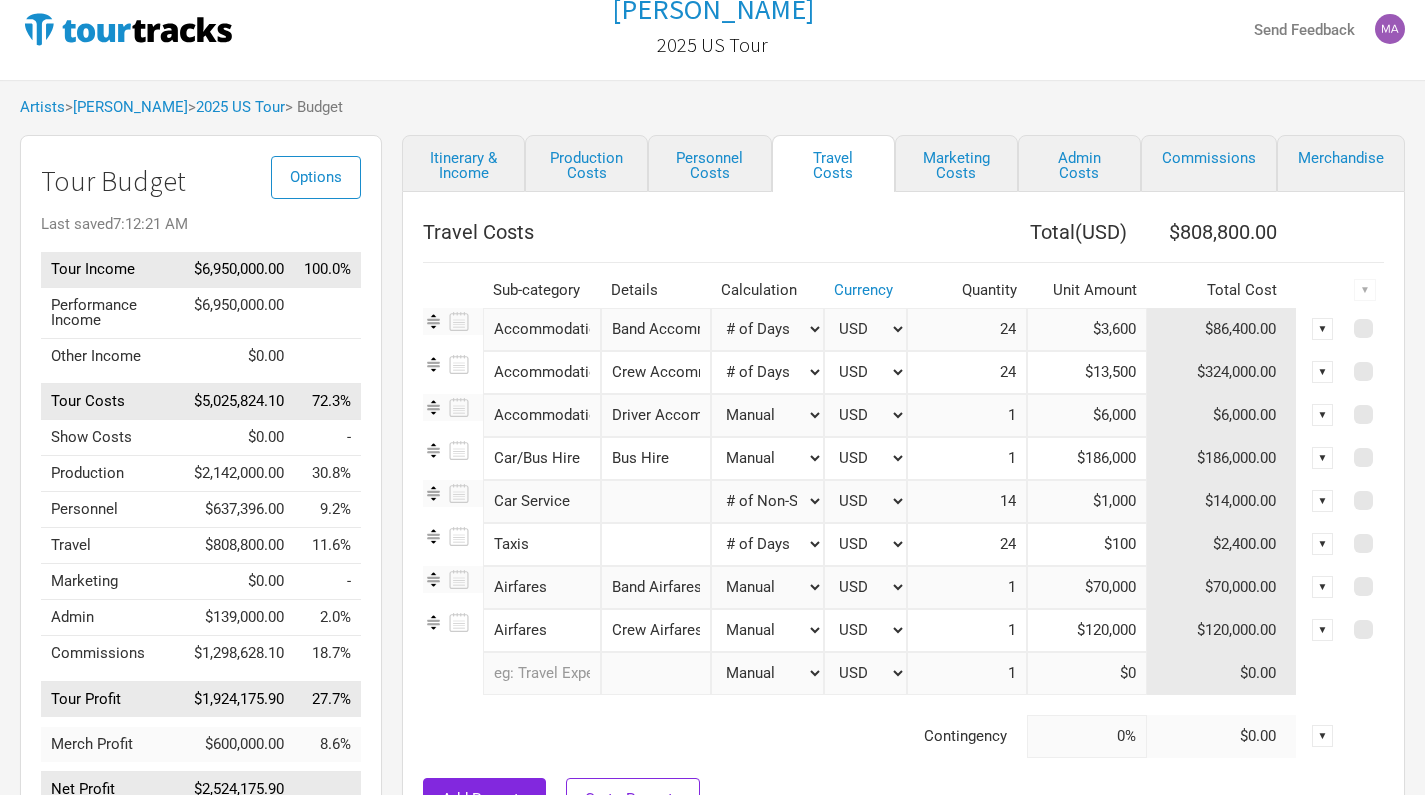 scroll, scrollTop: 18, scrollLeft: 0, axis: vertical 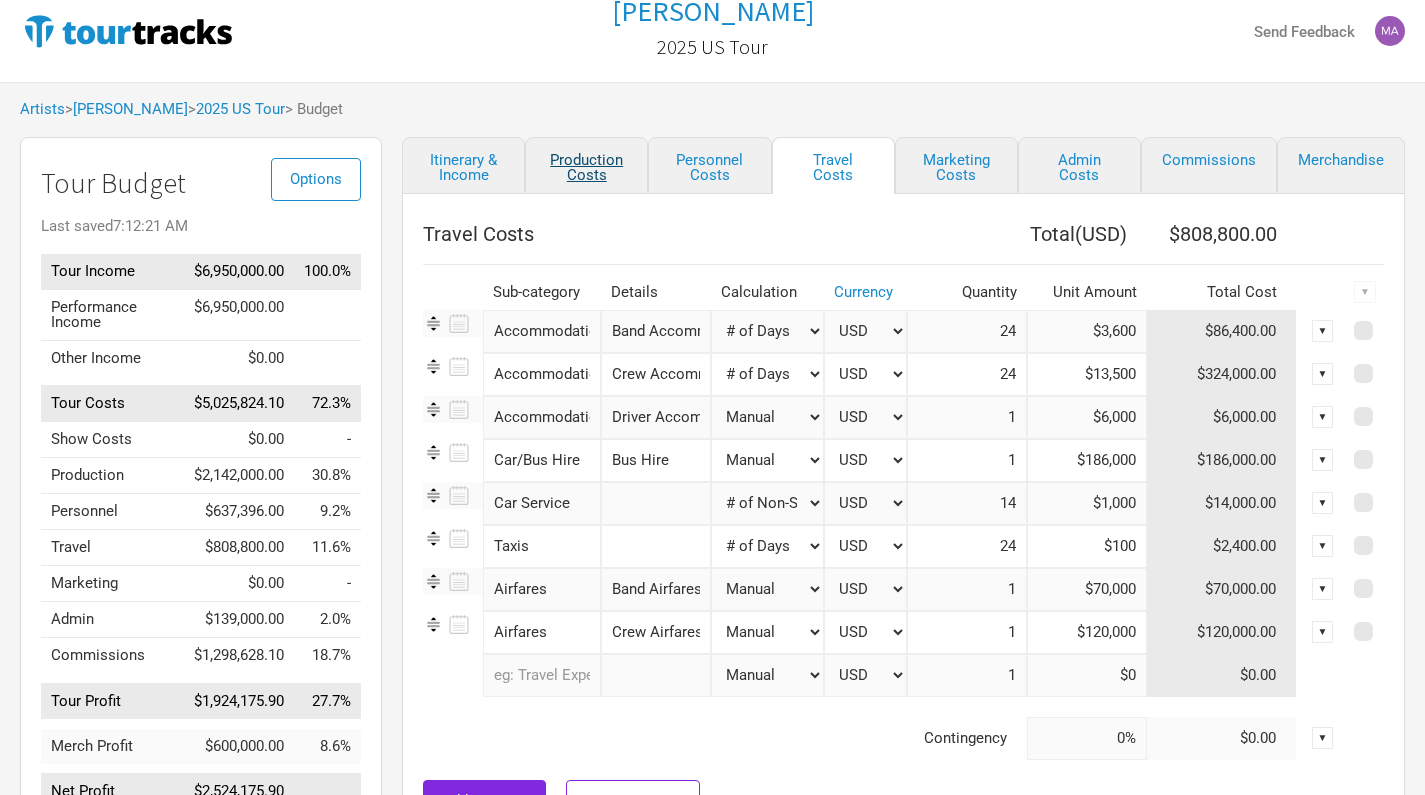 click on "Production Costs" at bounding box center [586, 165] 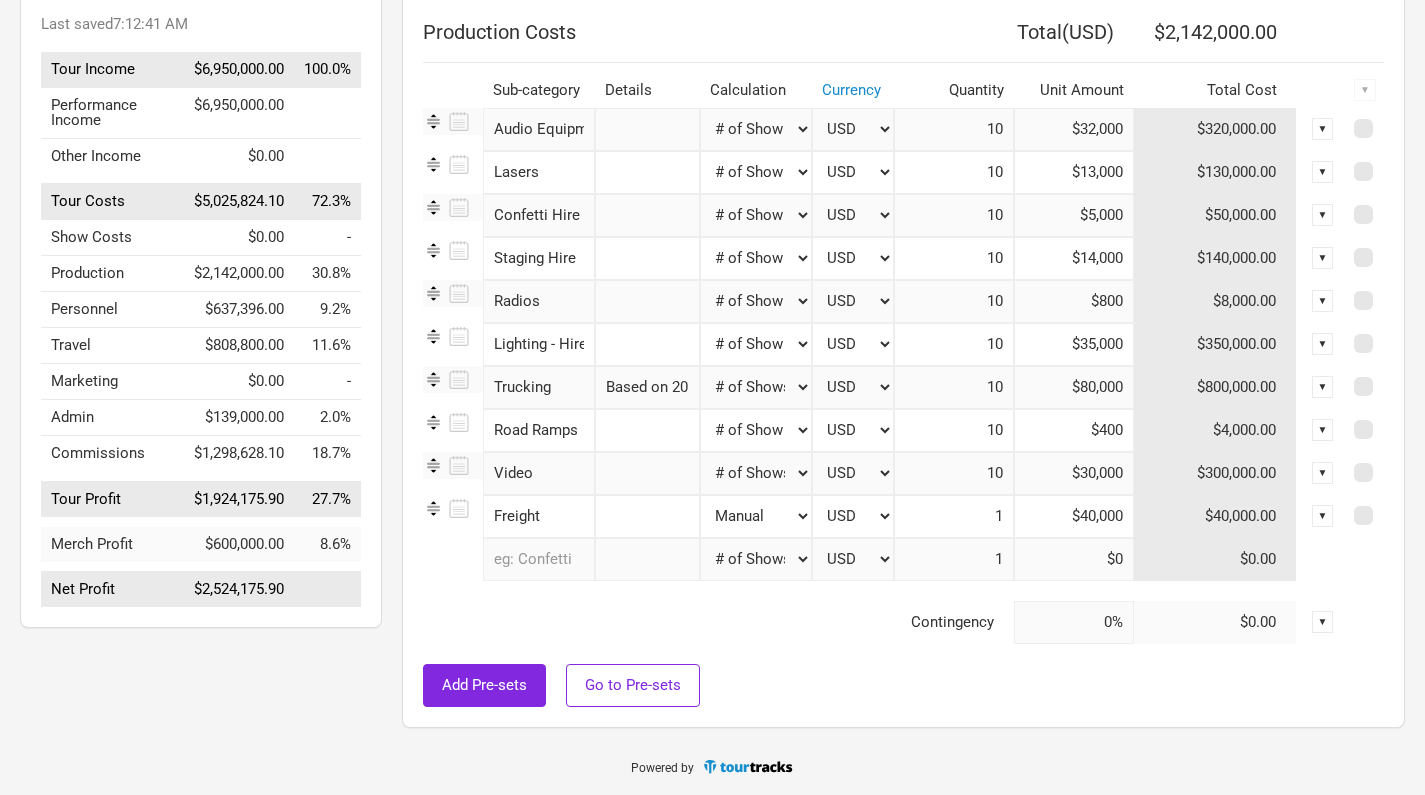 scroll, scrollTop: 220, scrollLeft: 0, axis: vertical 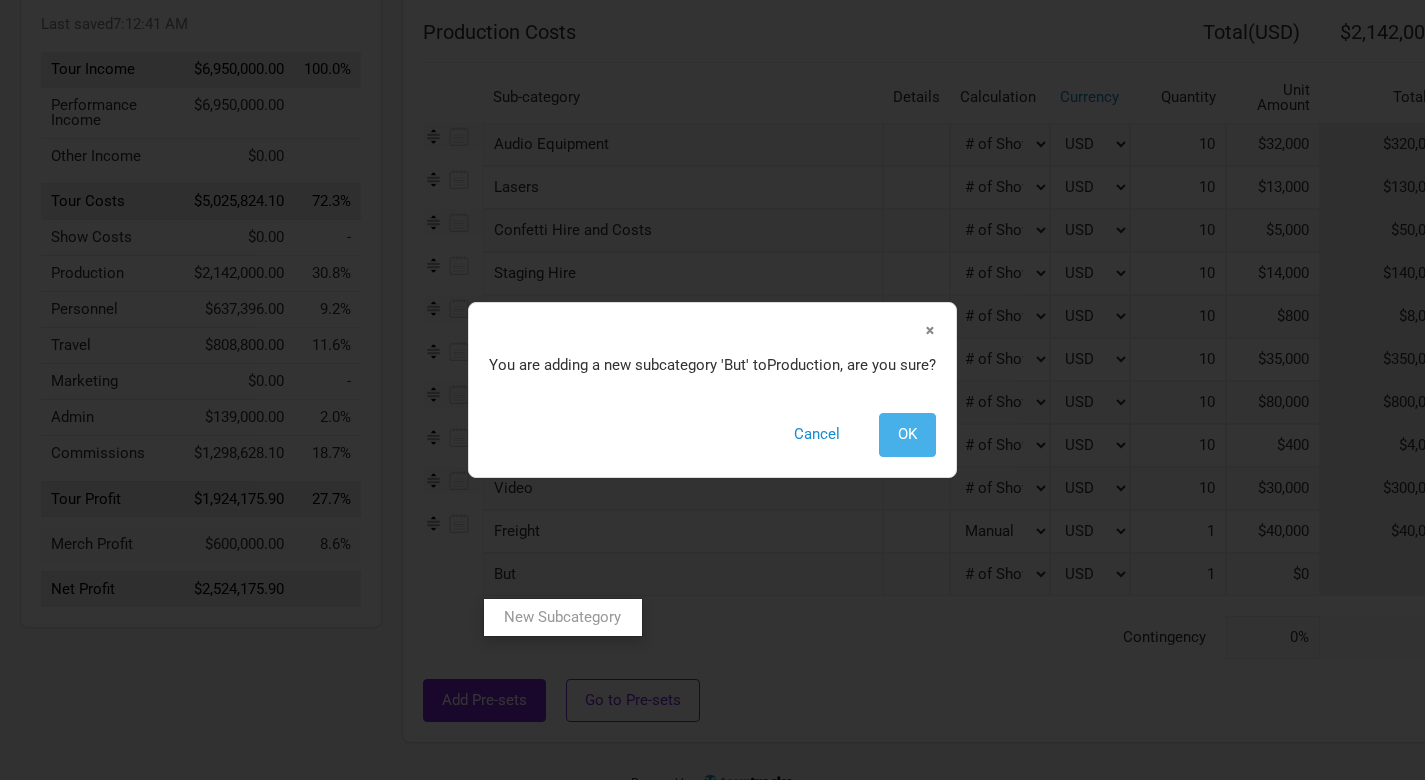 click on "OK" at bounding box center (907, 434) 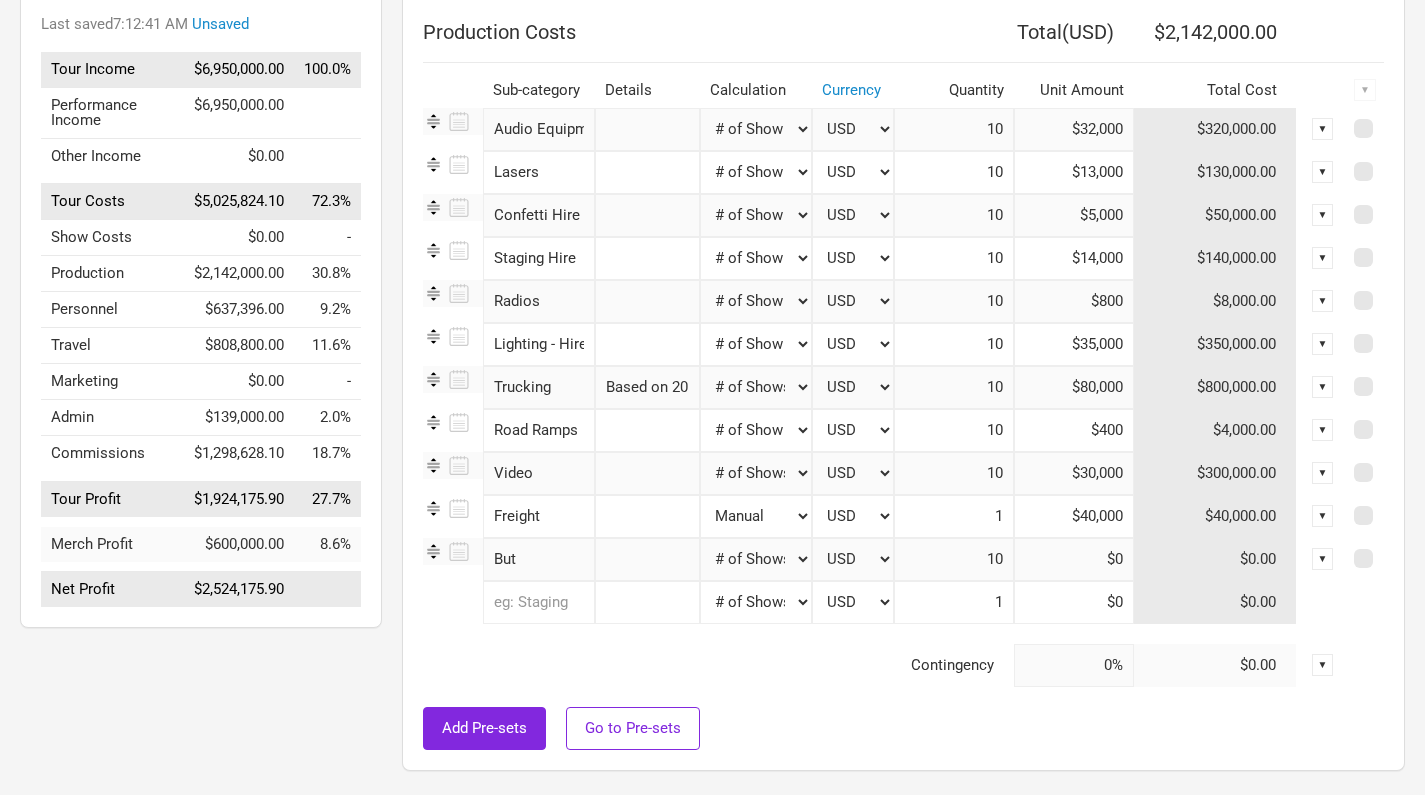 click on "But" at bounding box center (539, 559) 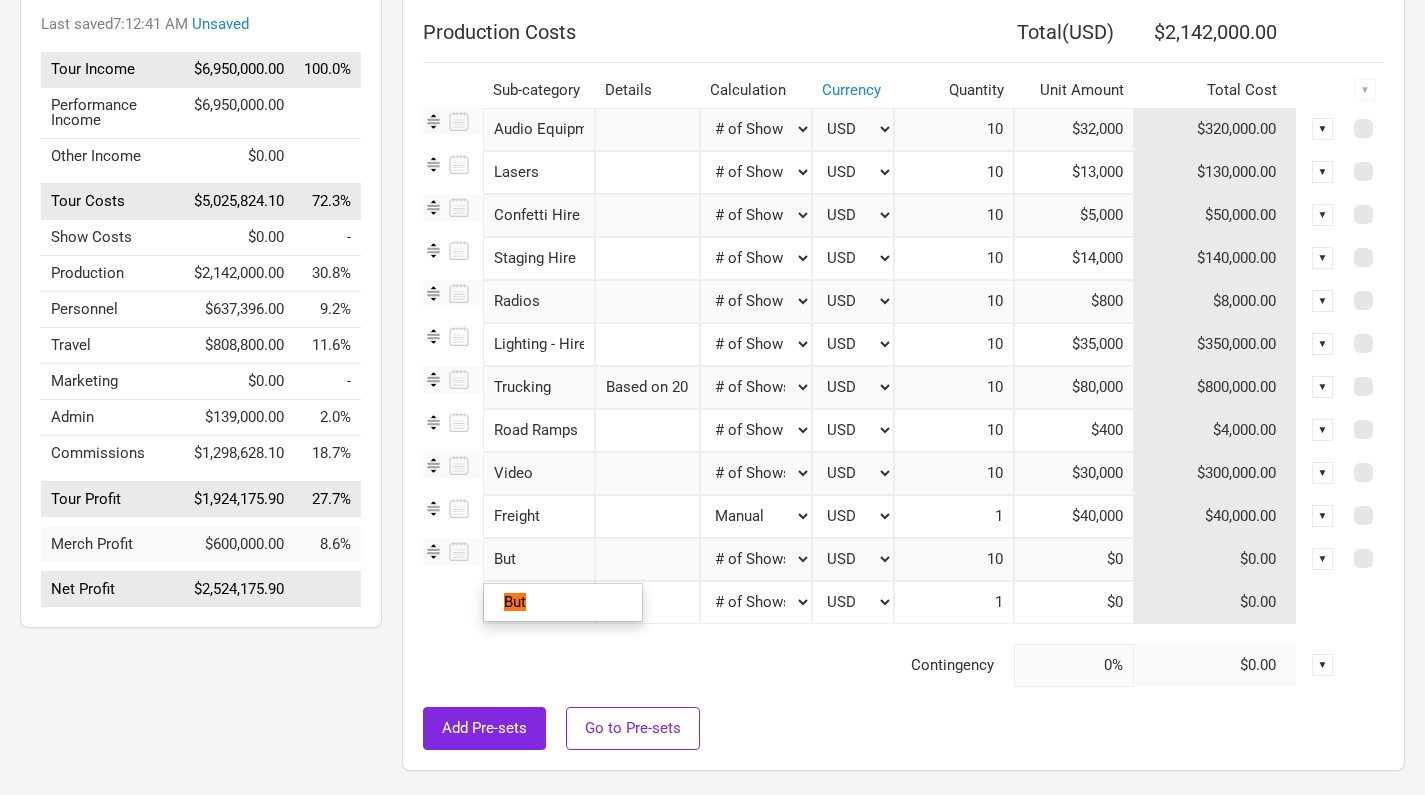 drag, startPoint x: 536, startPoint y: 564, endPoint x: 488, endPoint y: 563, distance: 48.010414 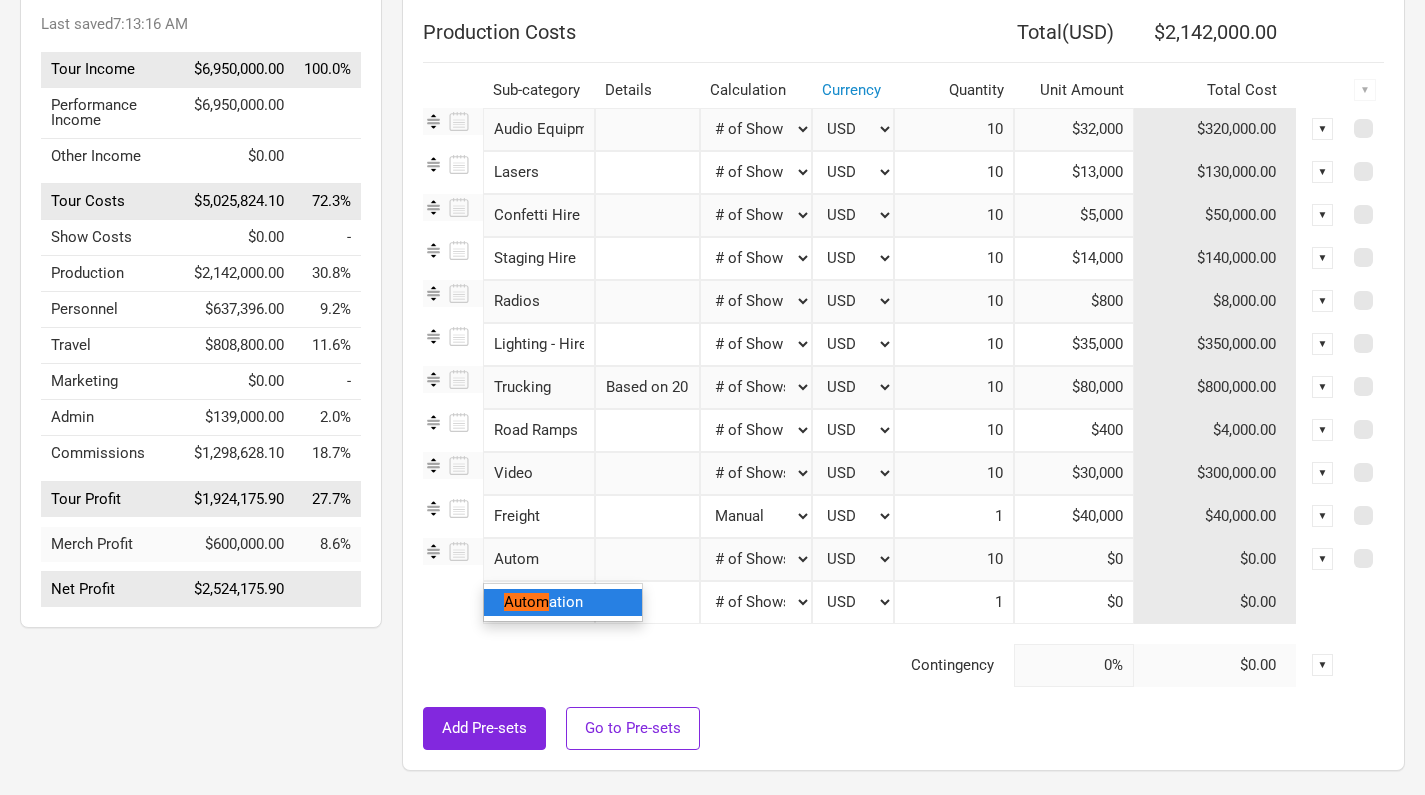 click on "ation" at bounding box center (566, 602) 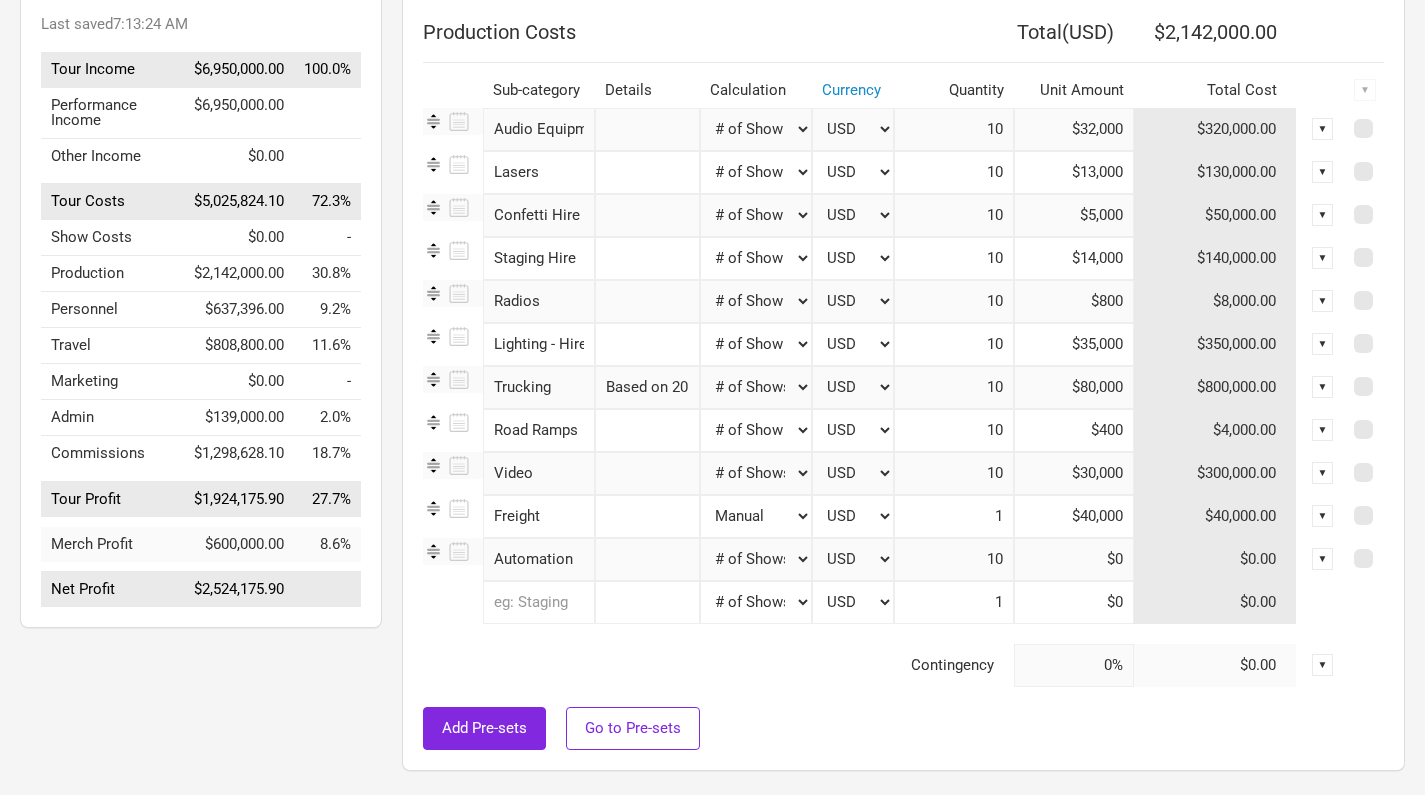click at bounding box center (885, 634) 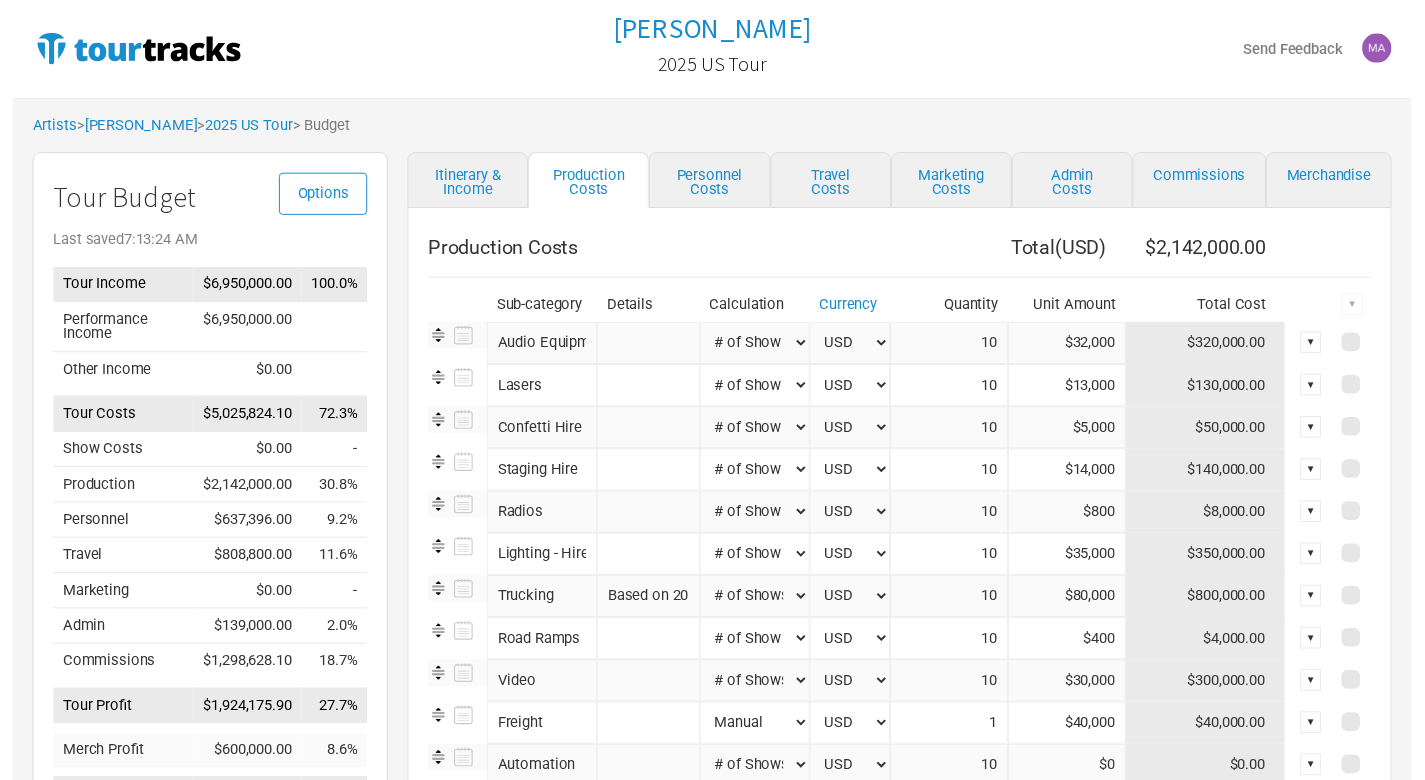 scroll, scrollTop: 0, scrollLeft: 0, axis: both 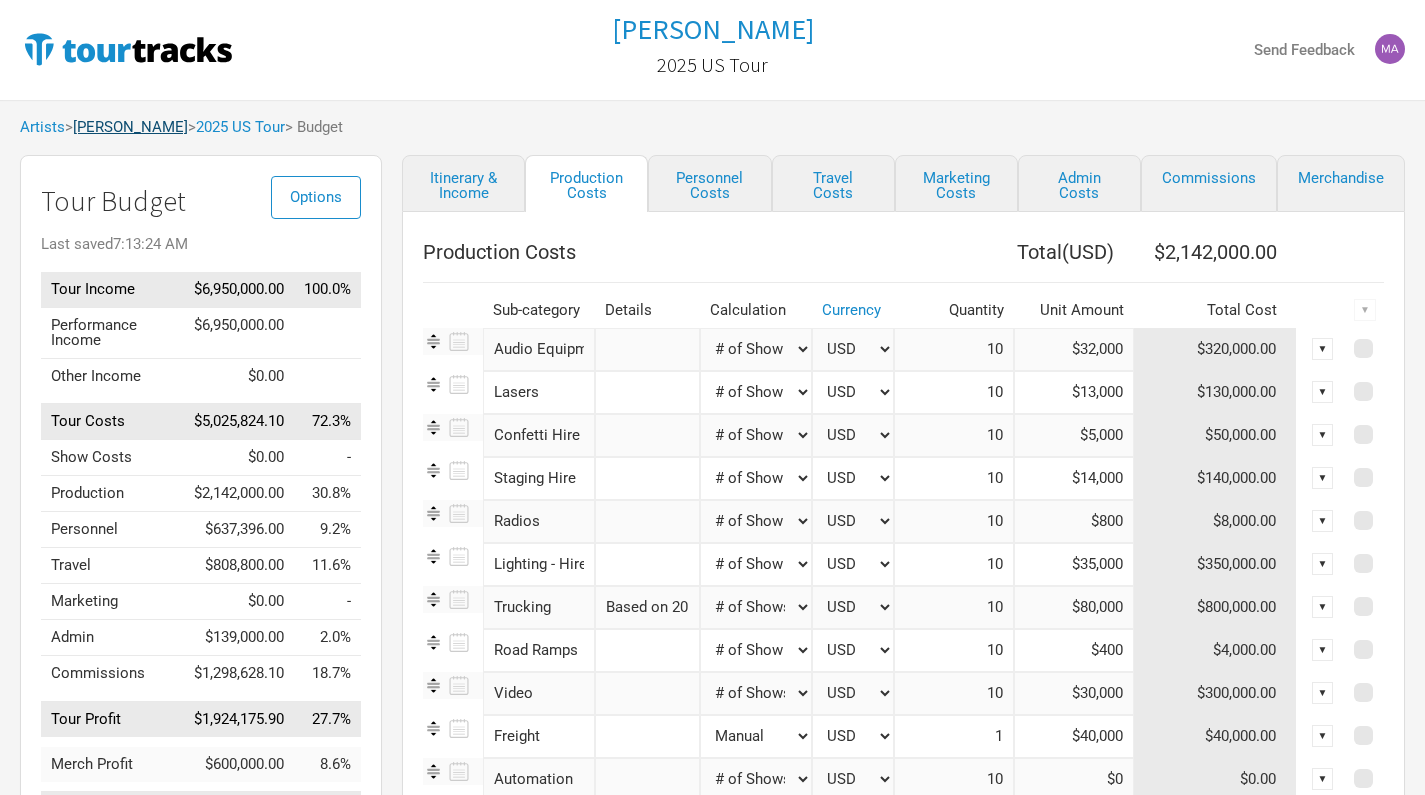 click on "[PERSON_NAME]" at bounding box center (130, 127) 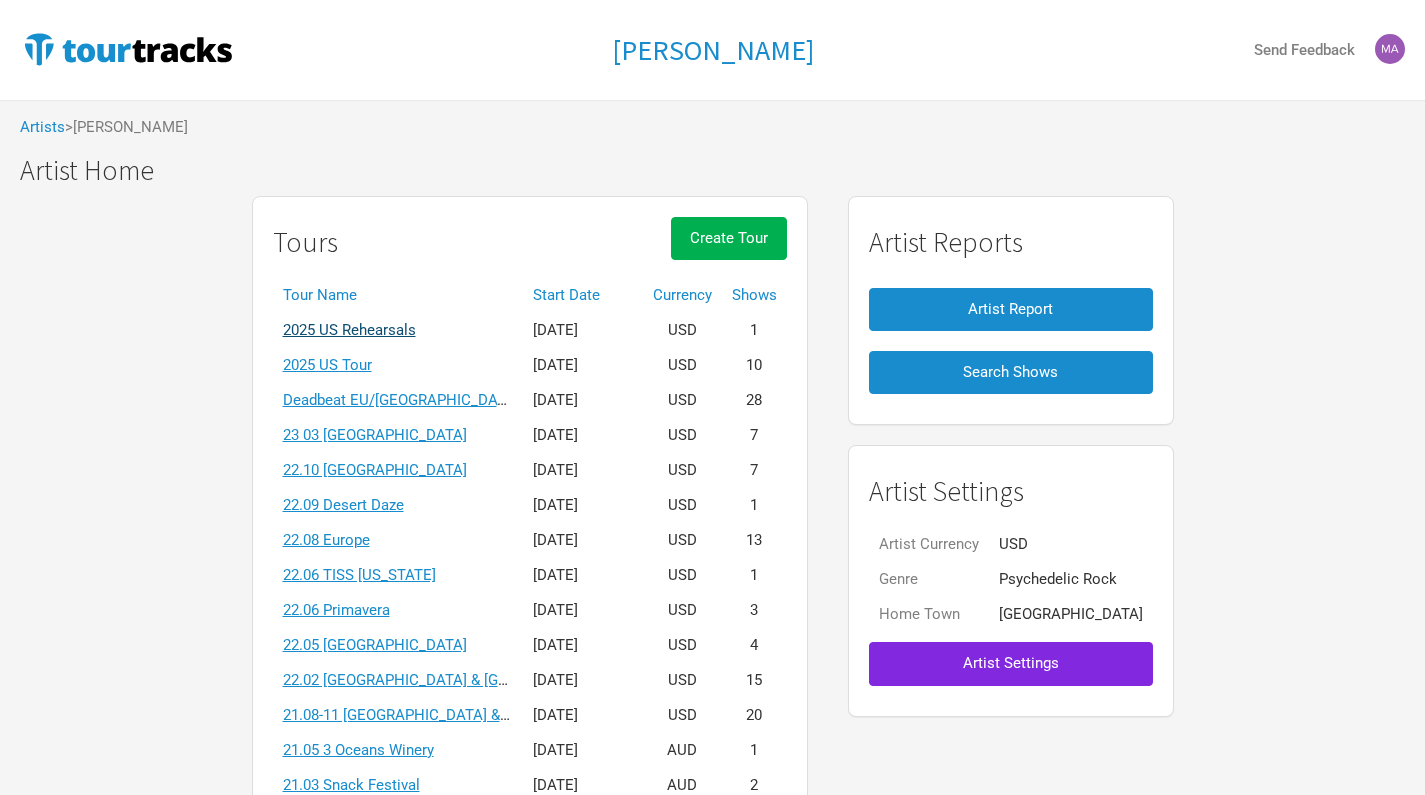 click on "2025 US Rehearsals" at bounding box center [349, 330] 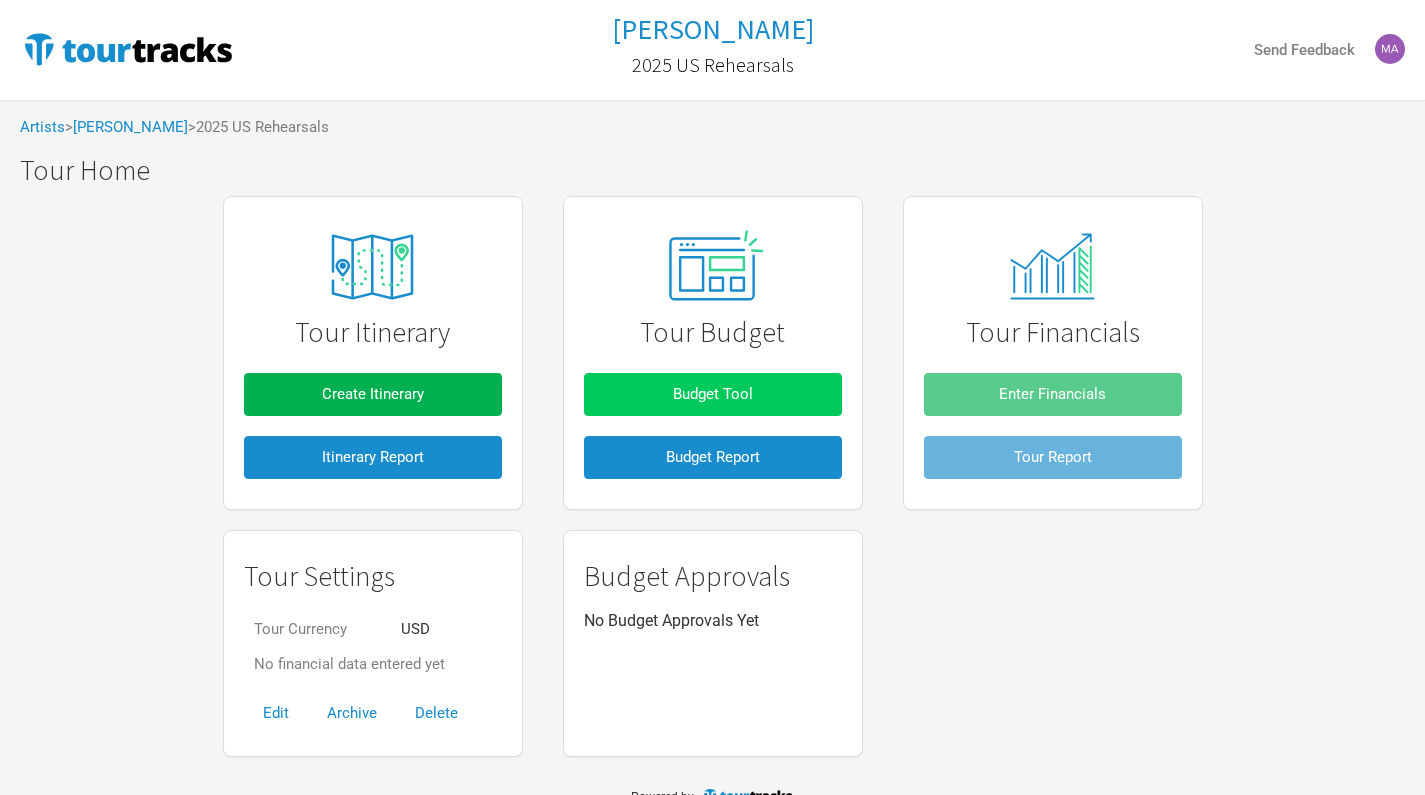 click on "Budget Tool" at bounding box center [713, 394] 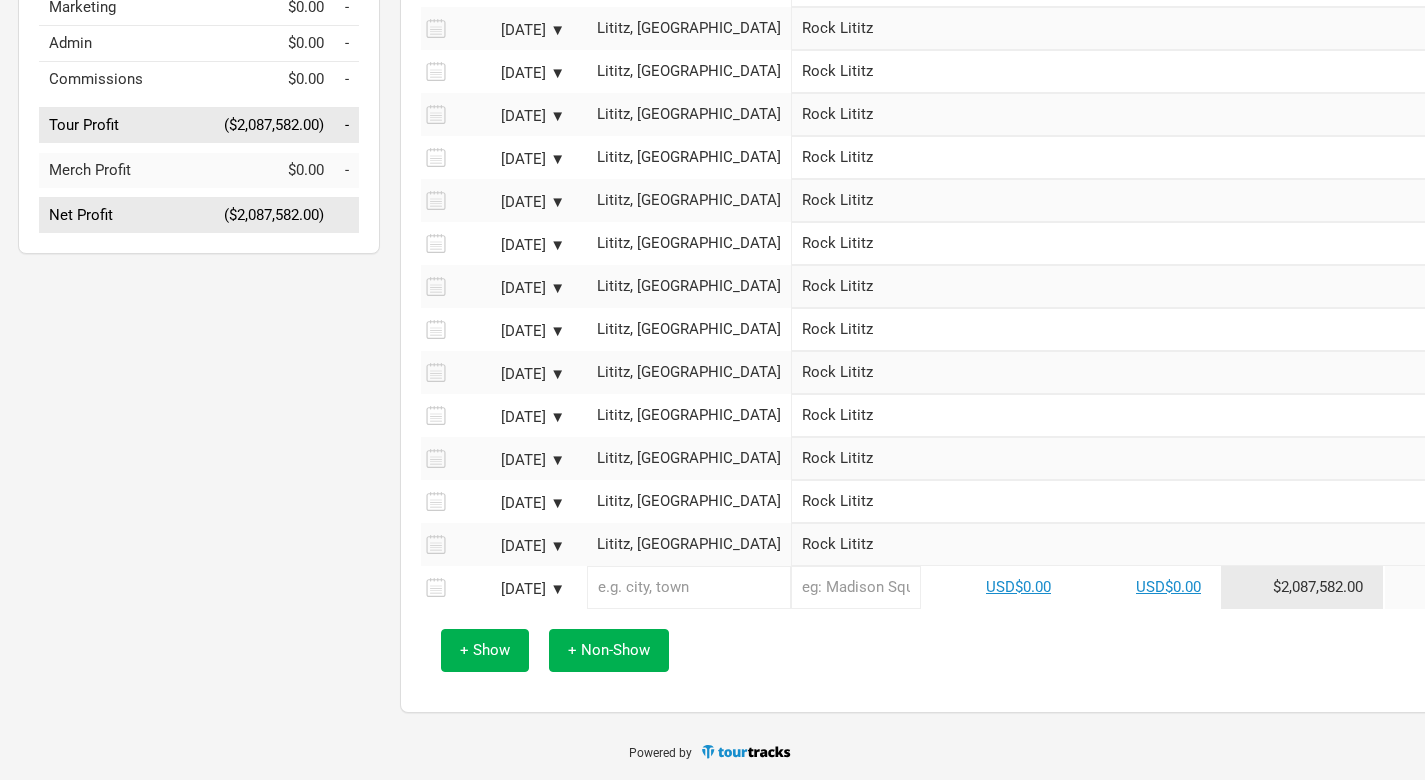 scroll, scrollTop: 579, scrollLeft: 2, axis: both 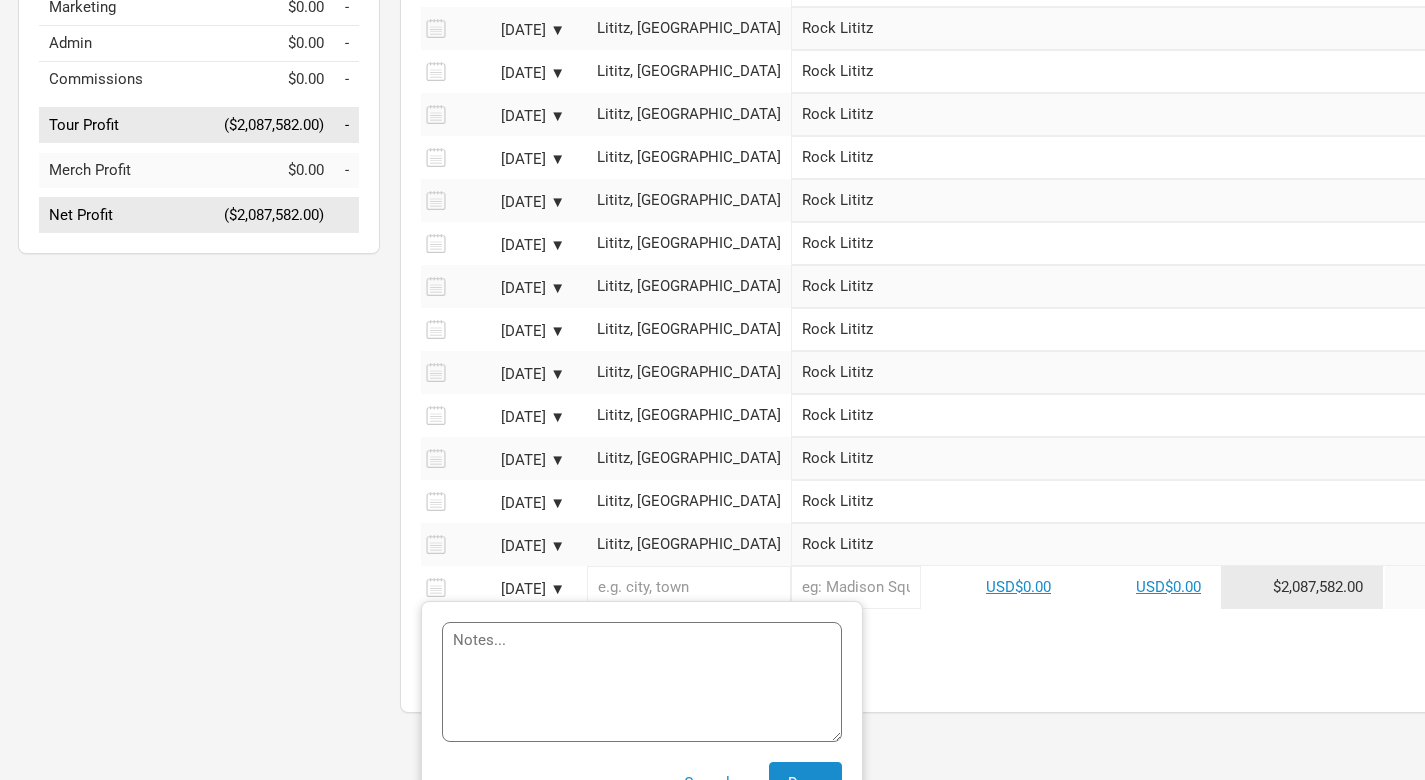 click on "[DATE]   ▼" at bounding box center [510, 589] 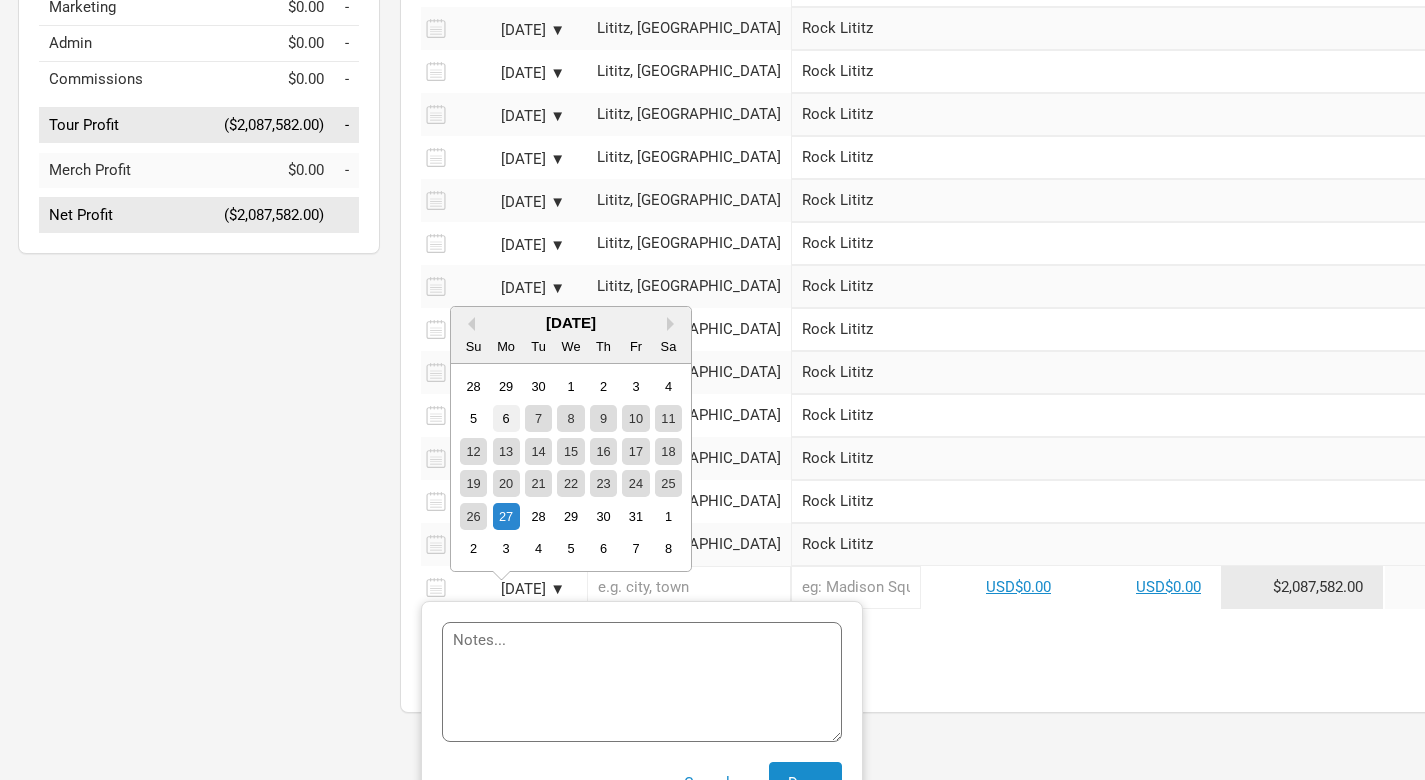 click on "6" at bounding box center (506, 418) 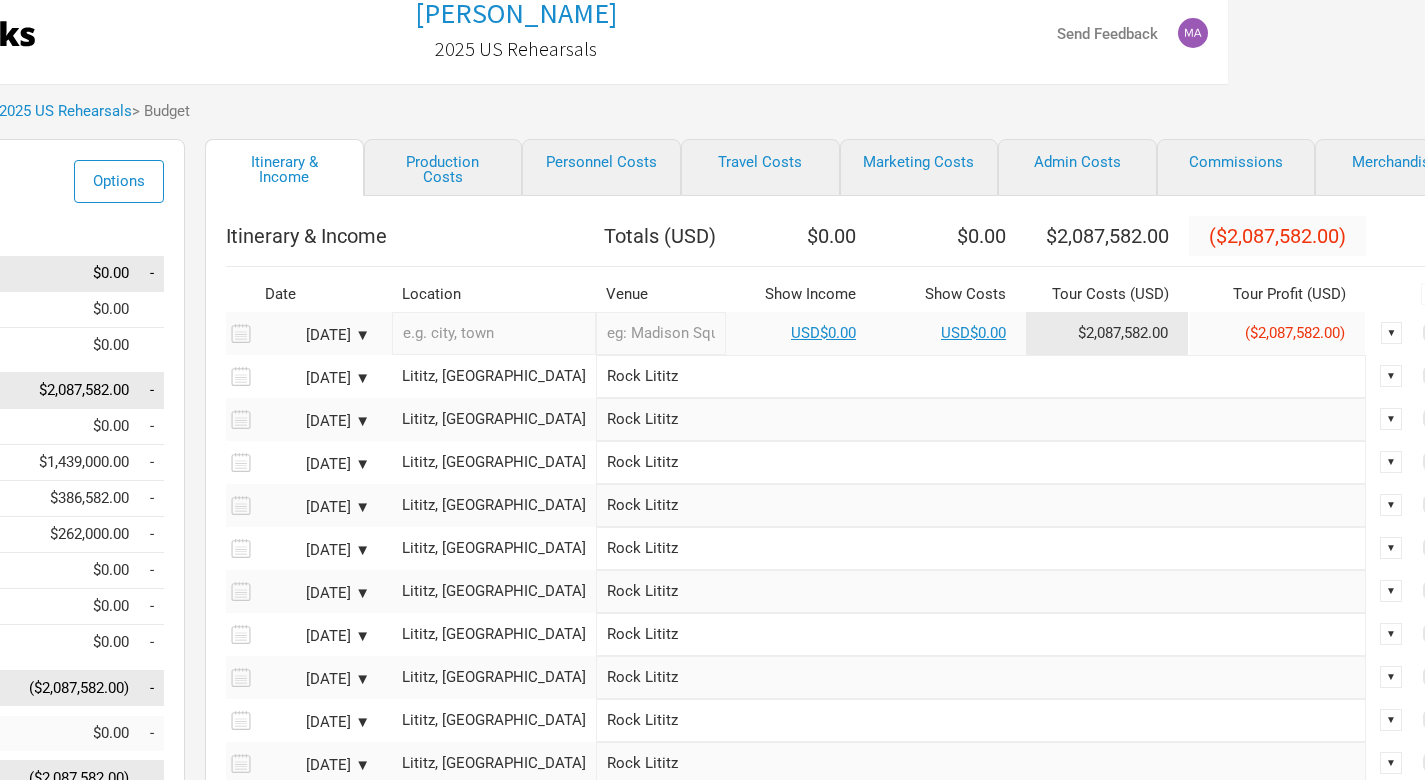 scroll, scrollTop: 16, scrollLeft: 196, axis: both 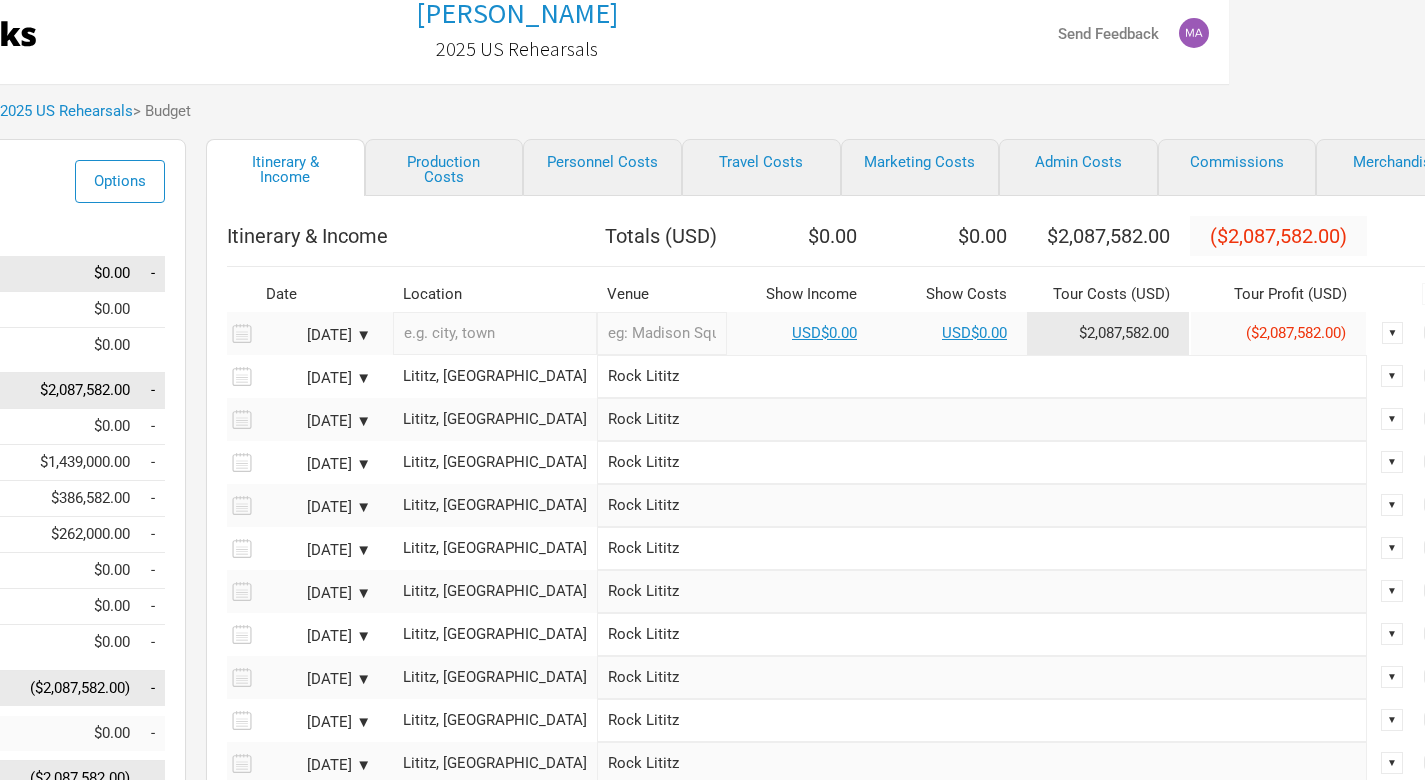 click at bounding box center (662, 333) 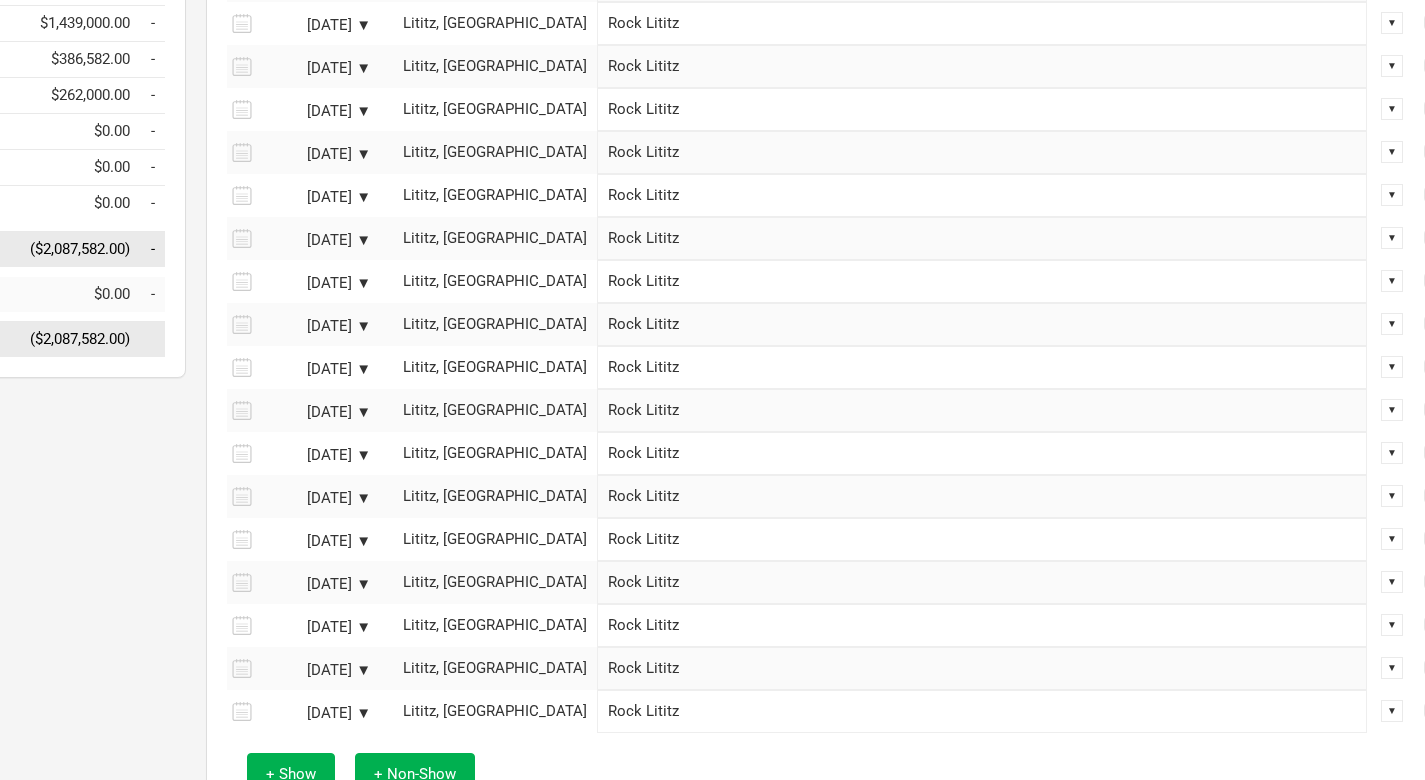 scroll, scrollTop: 490, scrollLeft: 194, axis: both 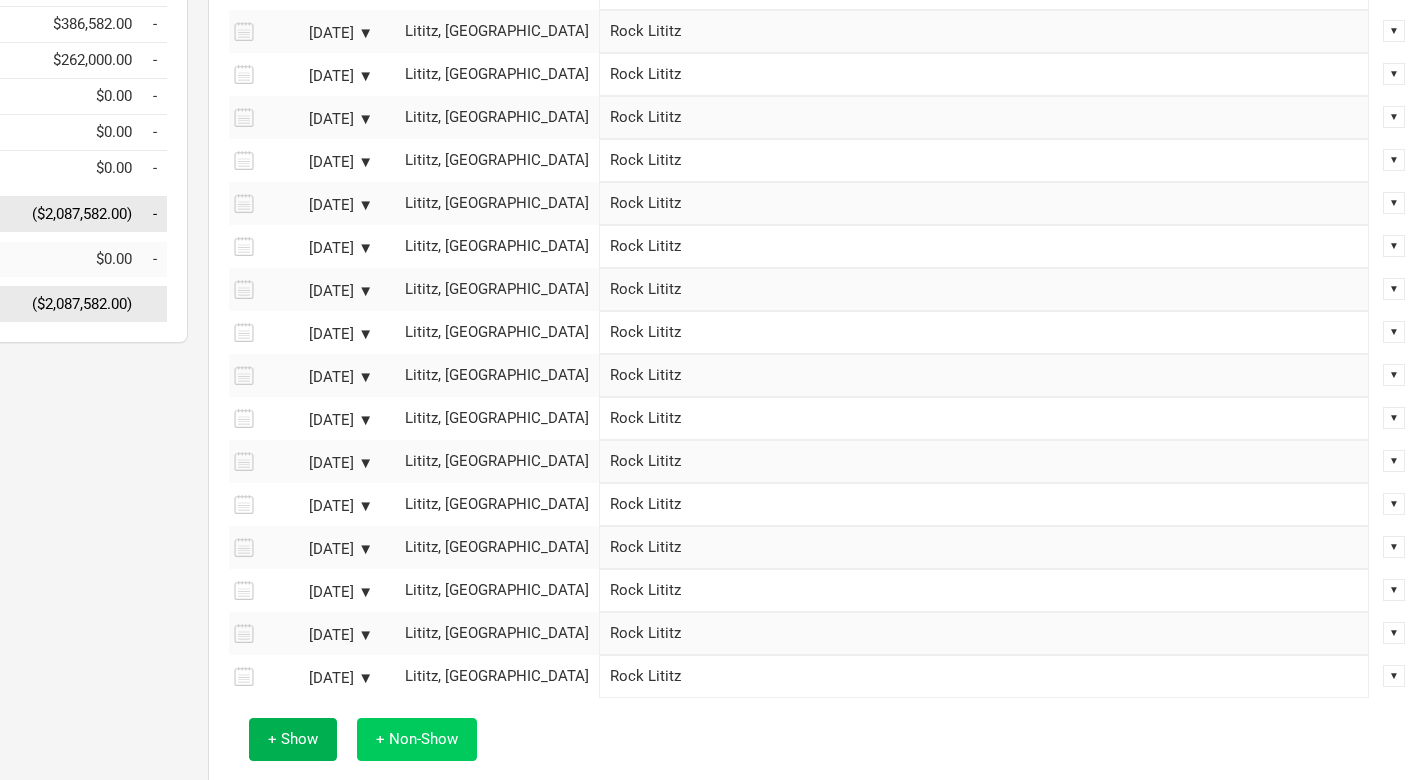 click on "+ Non-Show" at bounding box center (417, 739) 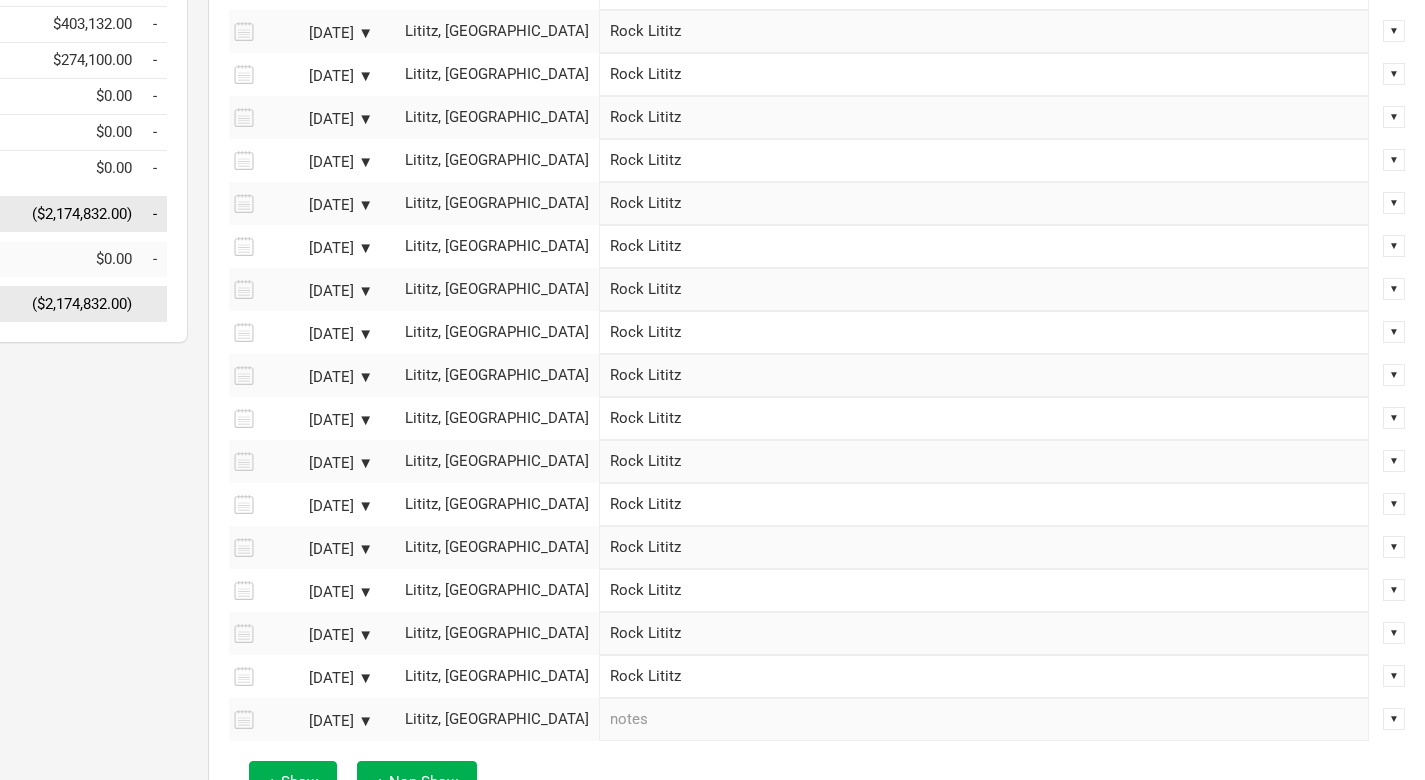 click on "[DATE]   ▼" at bounding box center [318, 721] 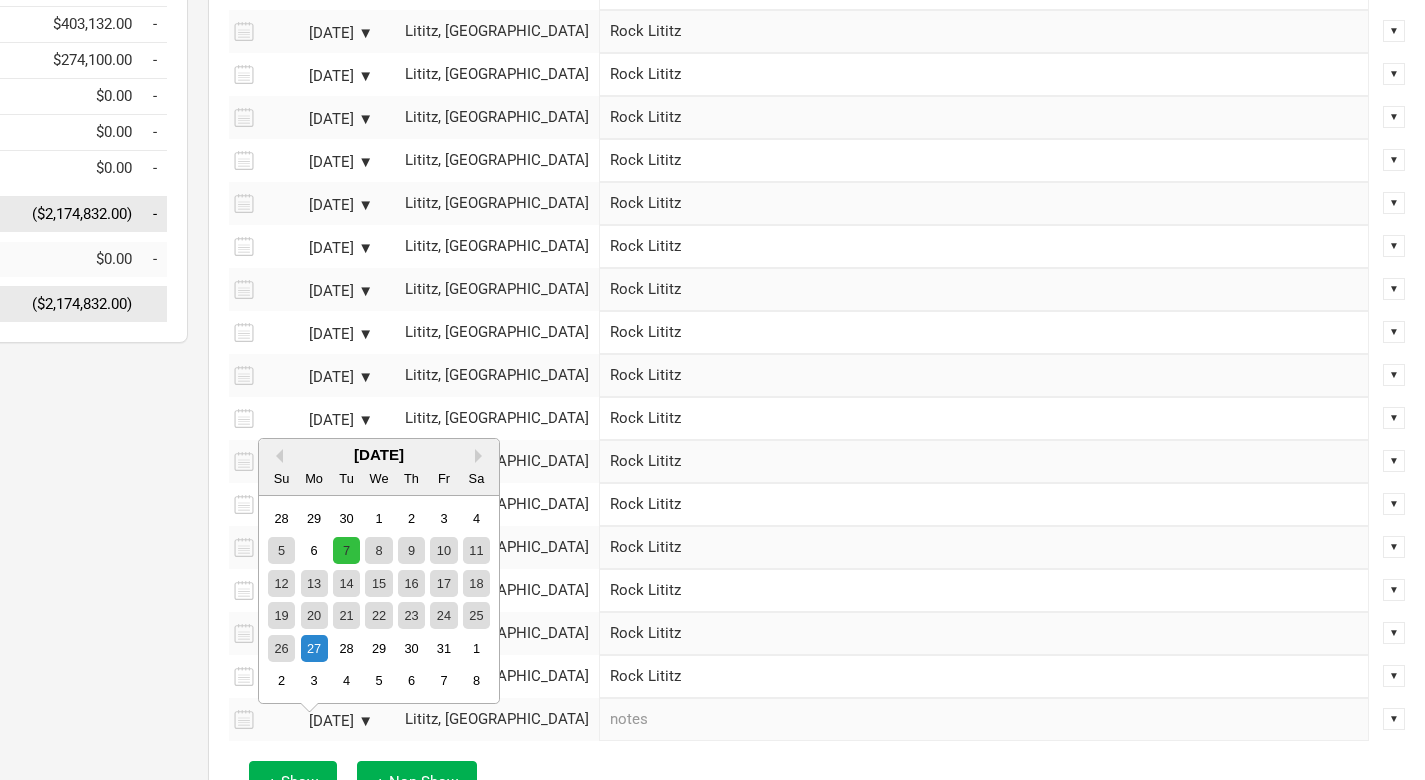 click on "7" at bounding box center [346, 550] 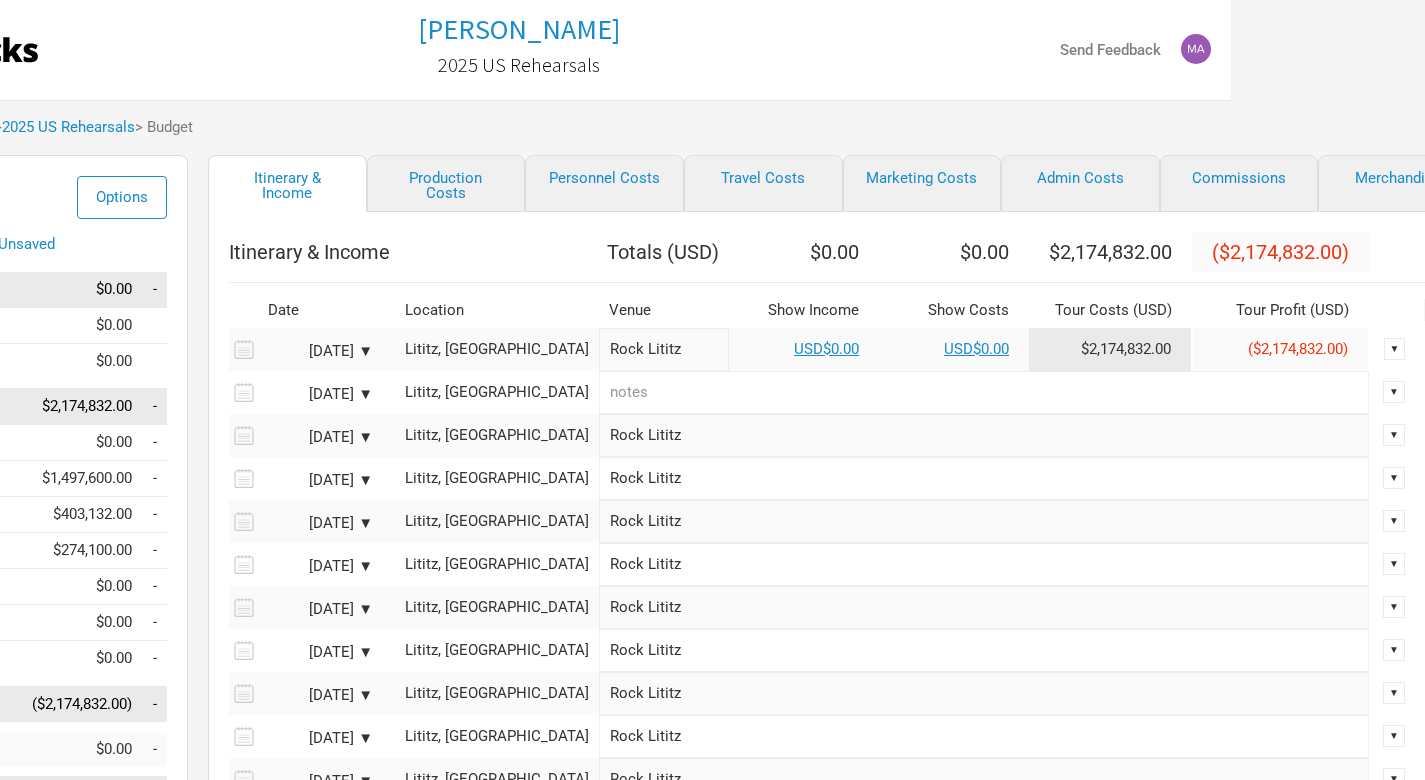 scroll, scrollTop: 0, scrollLeft: 194, axis: horizontal 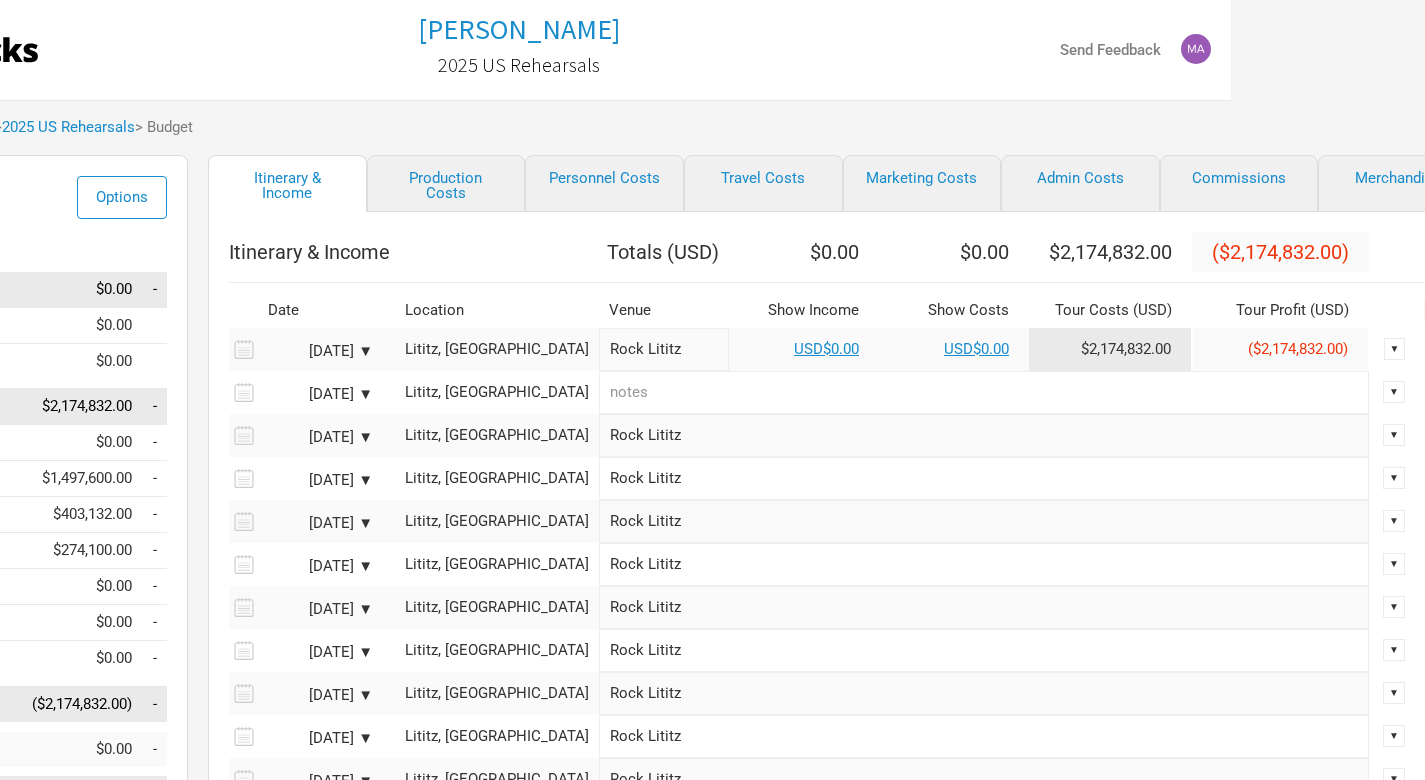 click at bounding box center (984, 392) 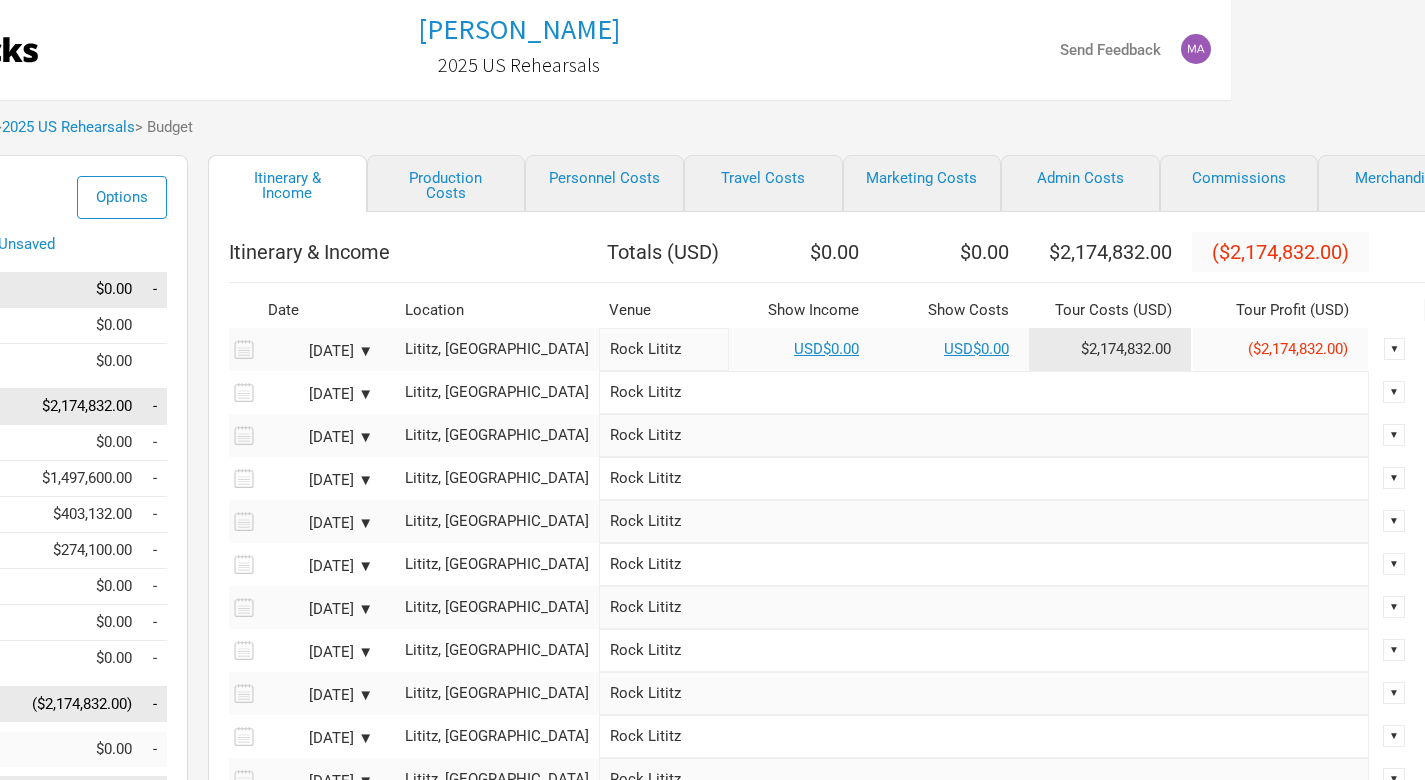 click at bounding box center [842, 277] 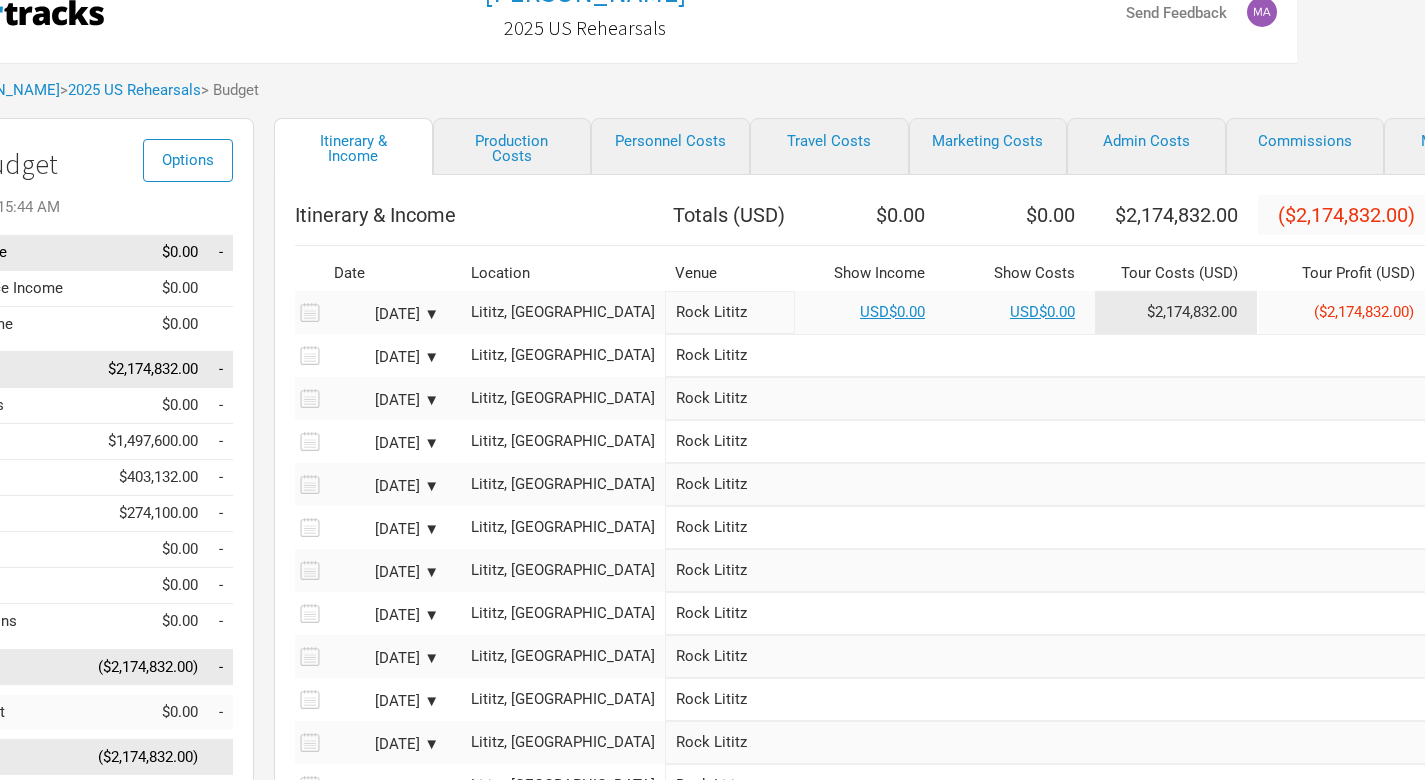 scroll, scrollTop: 44, scrollLeft: 129, axis: both 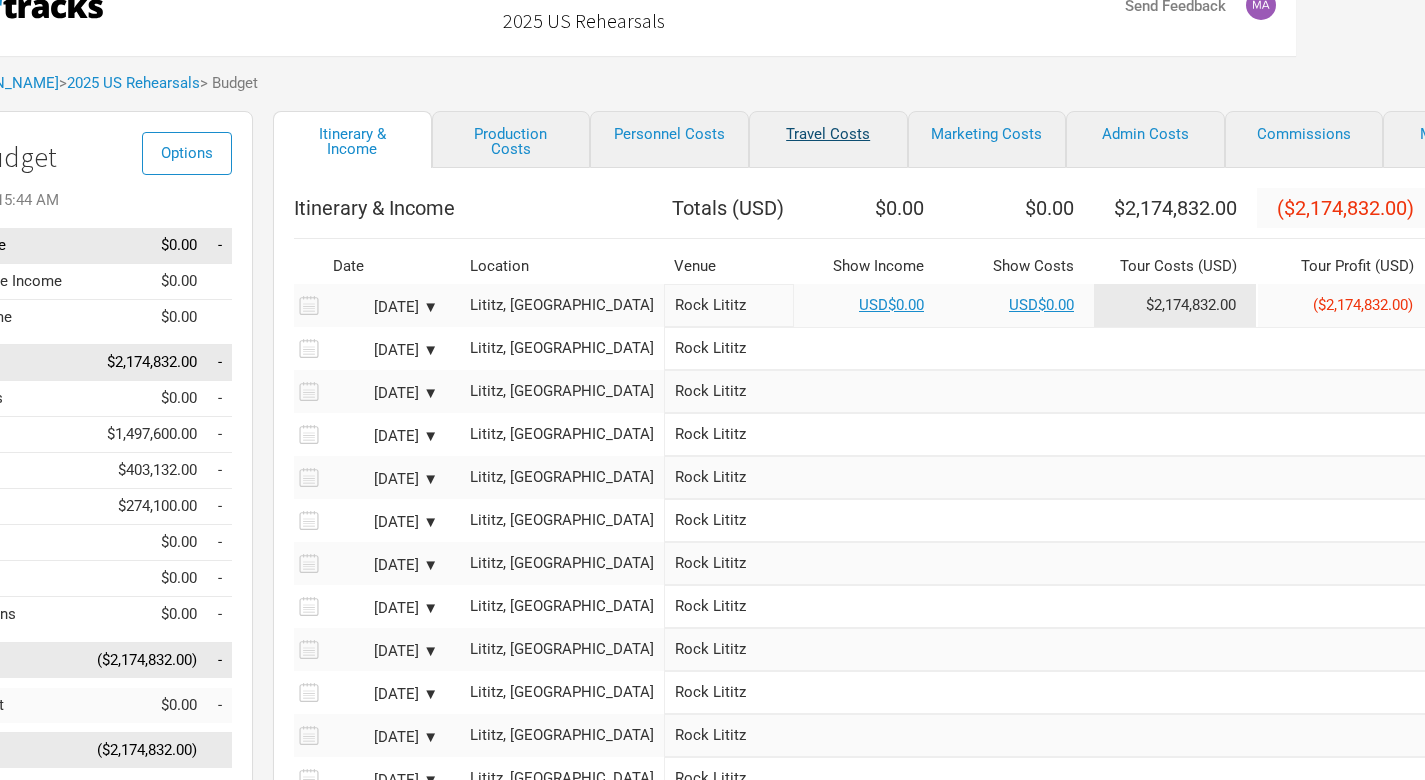 click on "Travel Costs" at bounding box center [828, 139] 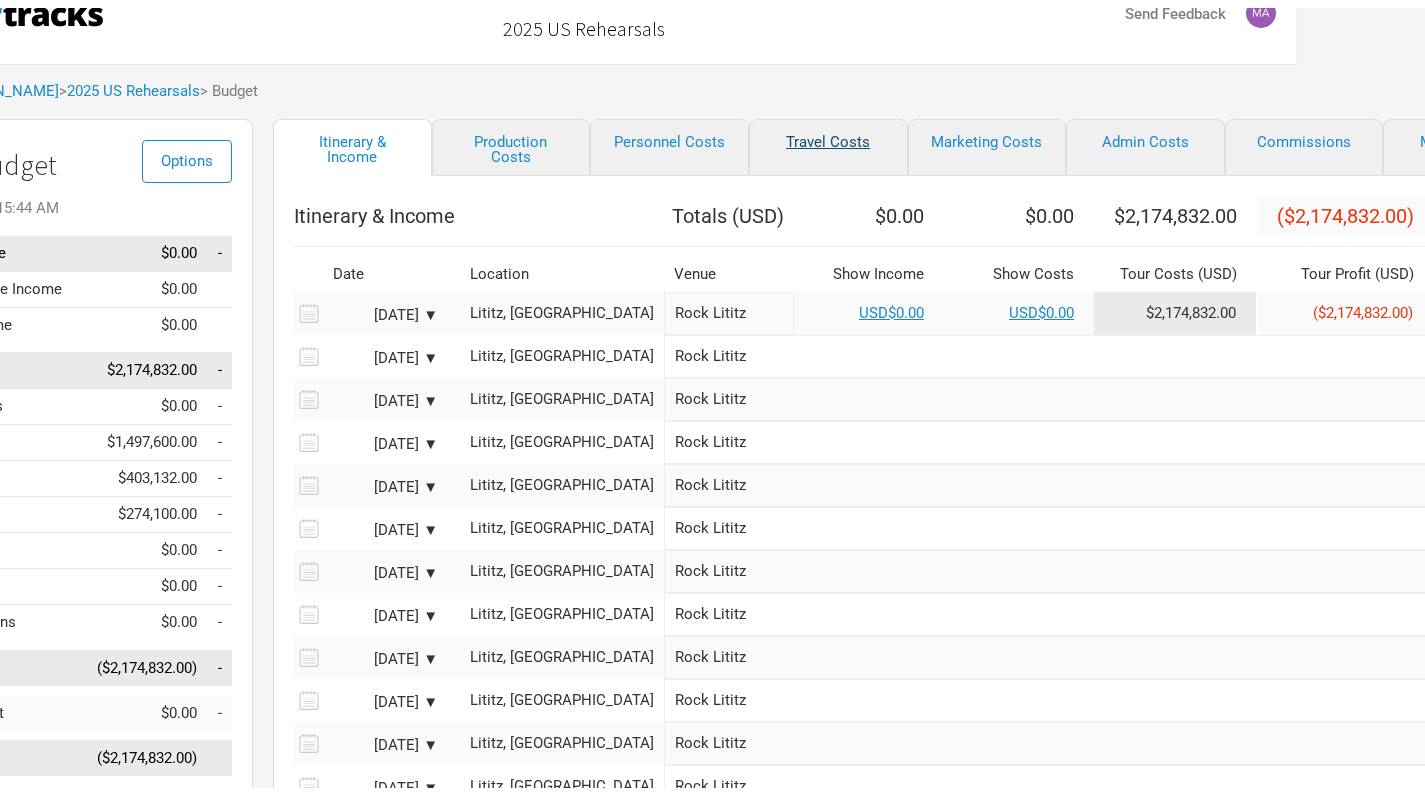 scroll, scrollTop: 44, scrollLeft: 0, axis: vertical 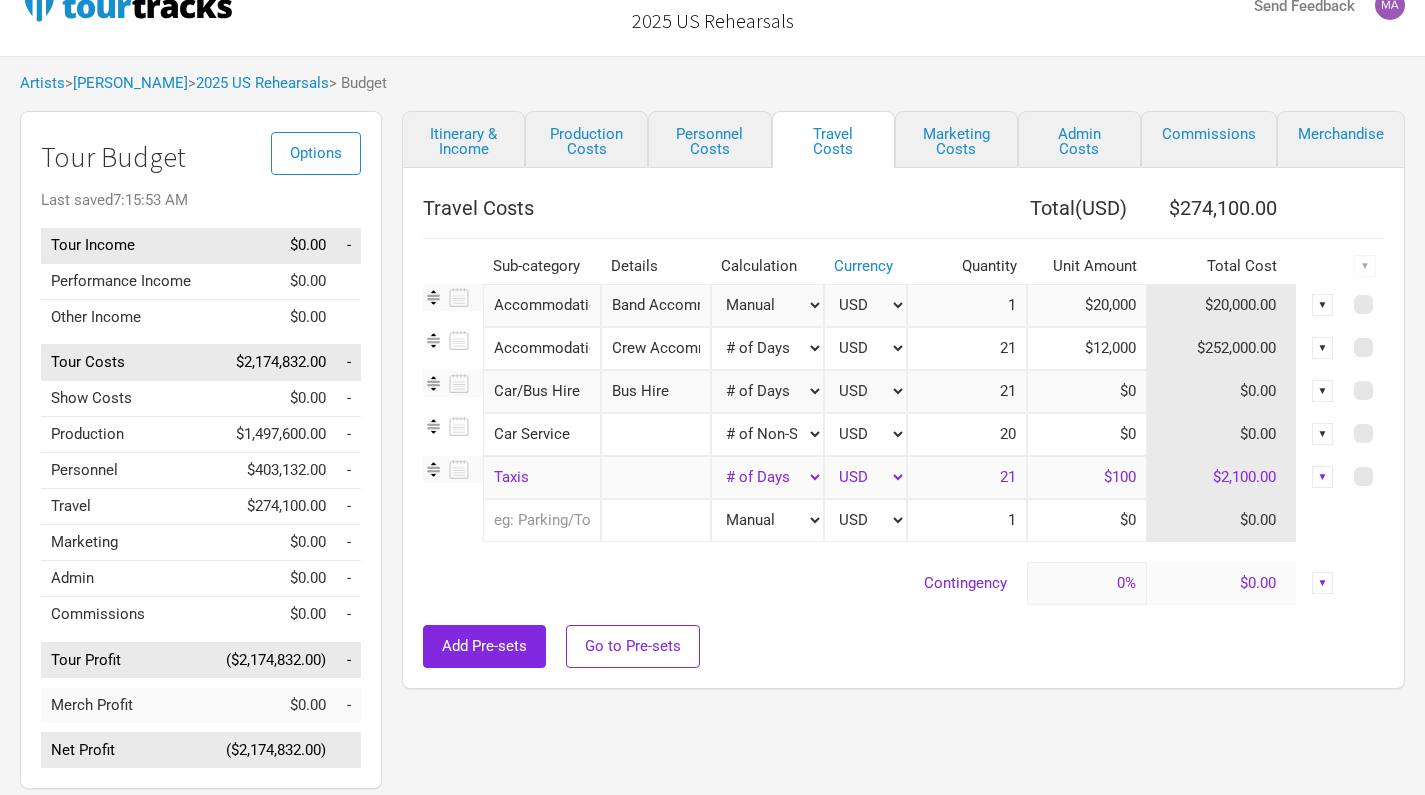 click on "$12,000" at bounding box center [1087, 348] 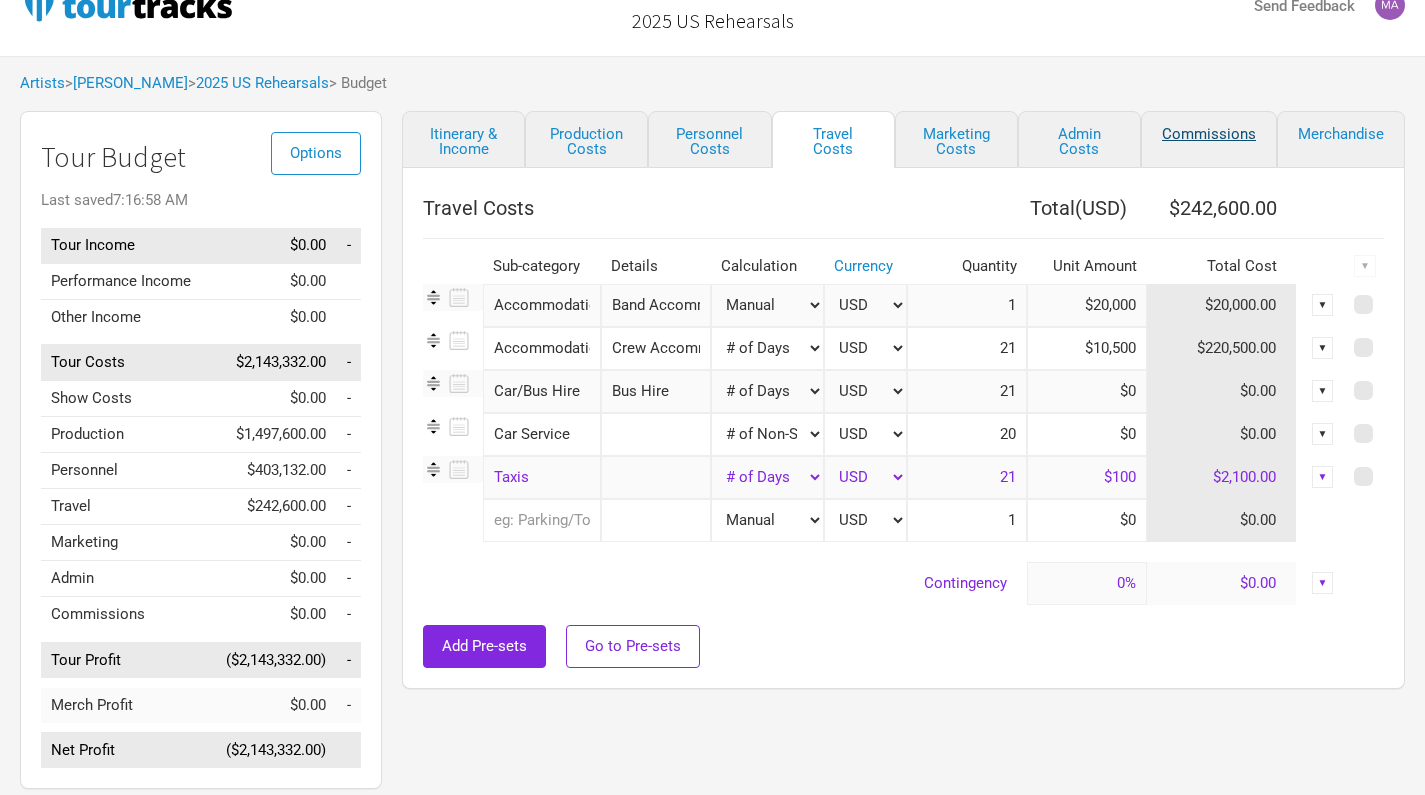 click on "Commissions" at bounding box center (1209, 139) 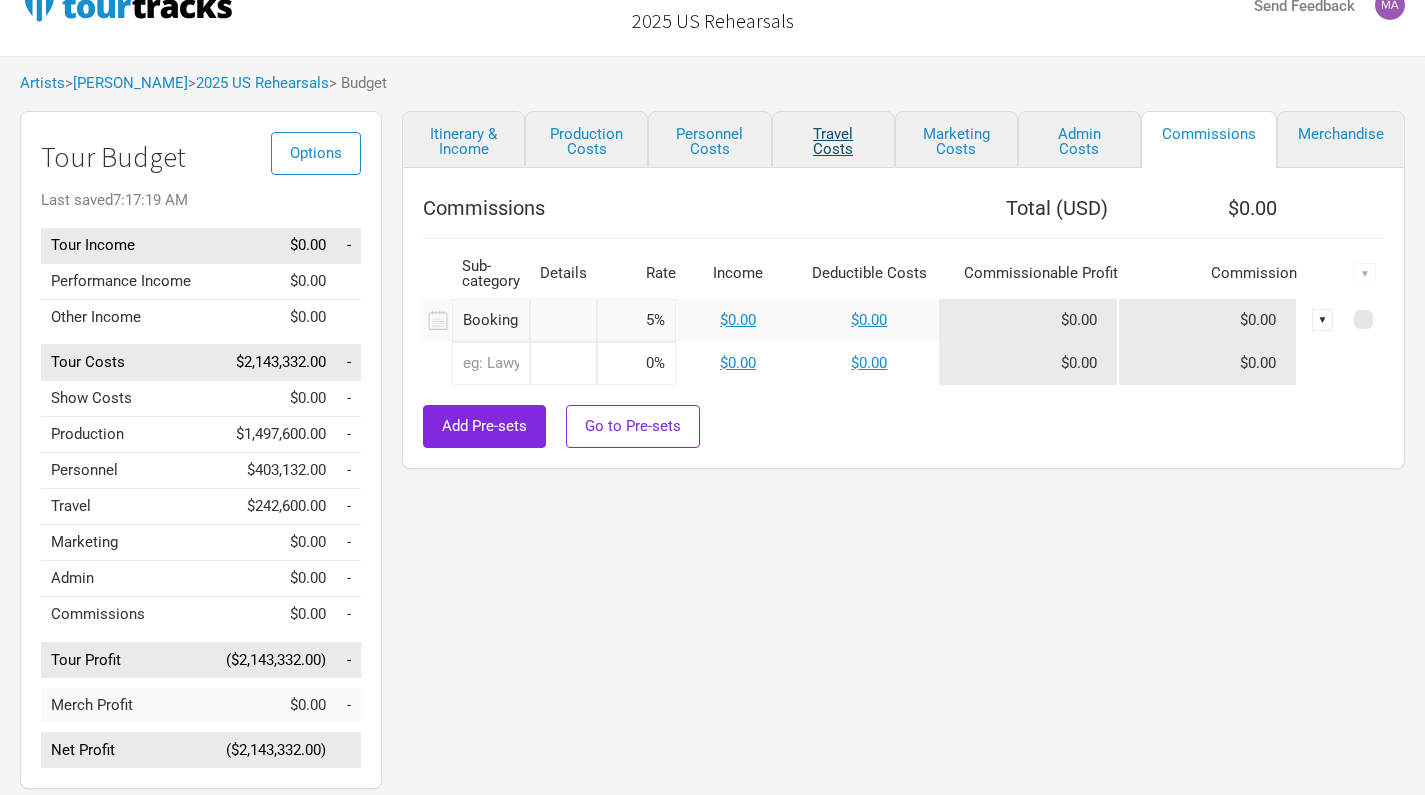 click on "Travel Costs" at bounding box center [833, 139] 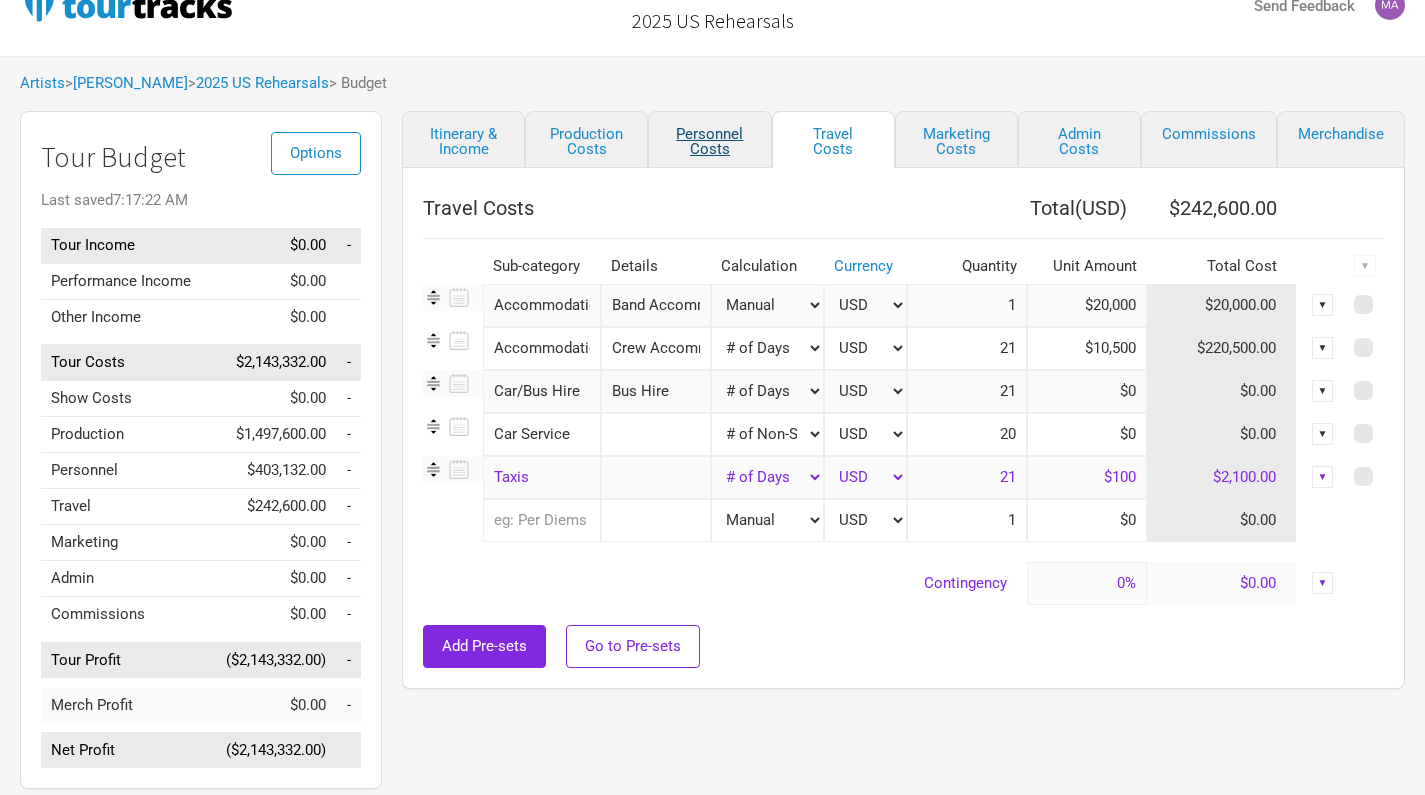 click on "Personnel Costs" at bounding box center (709, 139) 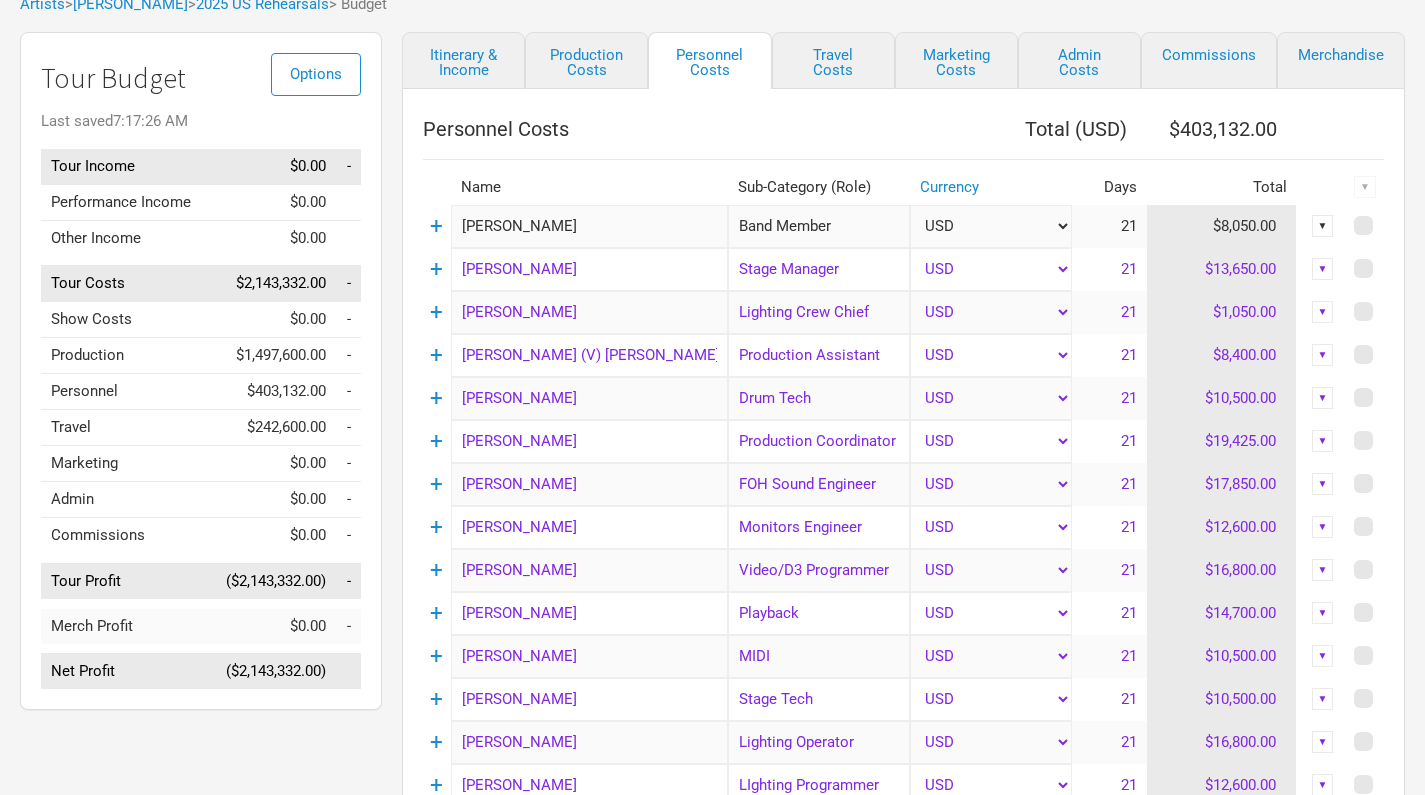 scroll, scrollTop: 114, scrollLeft: 0, axis: vertical 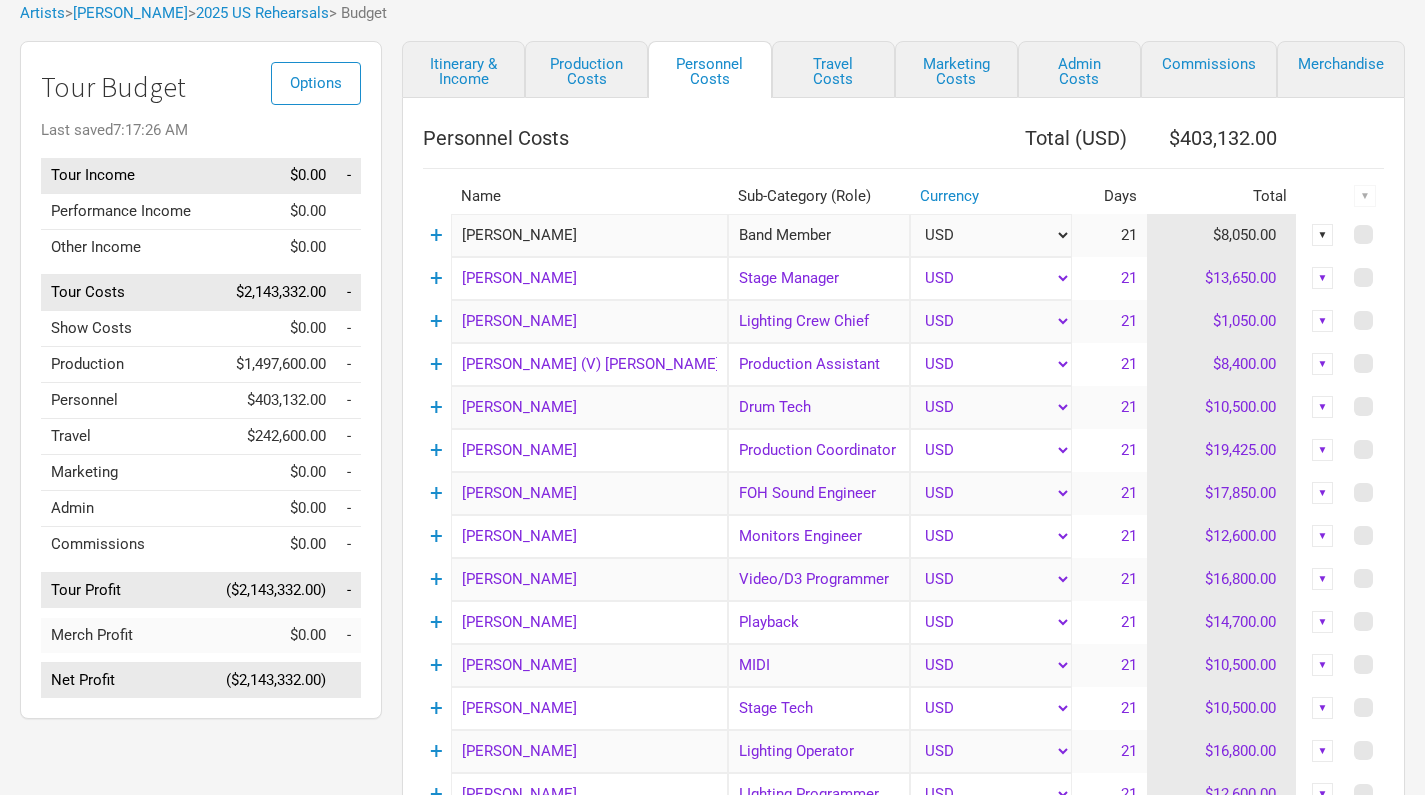 click on "[PERSON_NAME]" at bounding box center [589, 407] 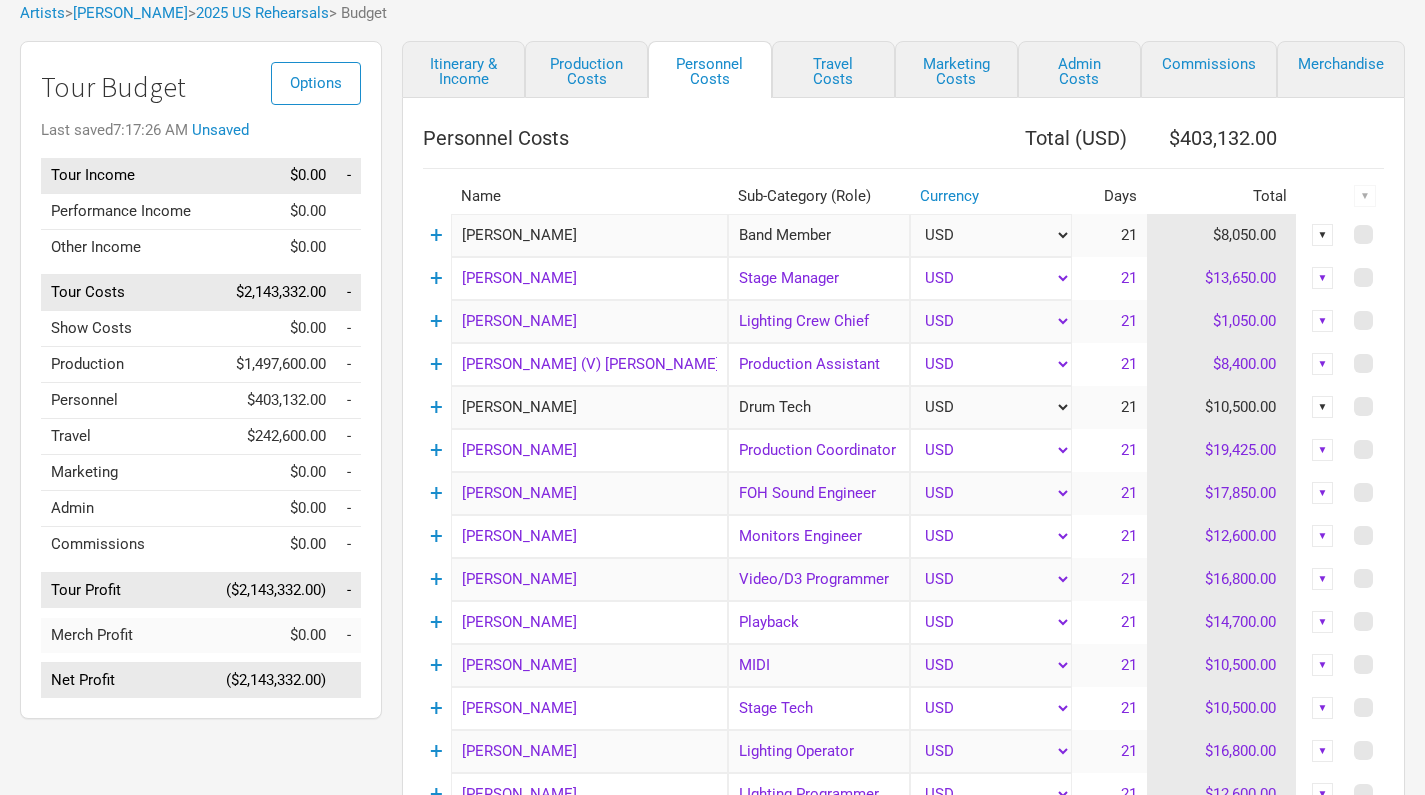 drag, startPoint x: 560, startPoint y: 407, endPoint x: 458, endPoint y: 407, distance: 102 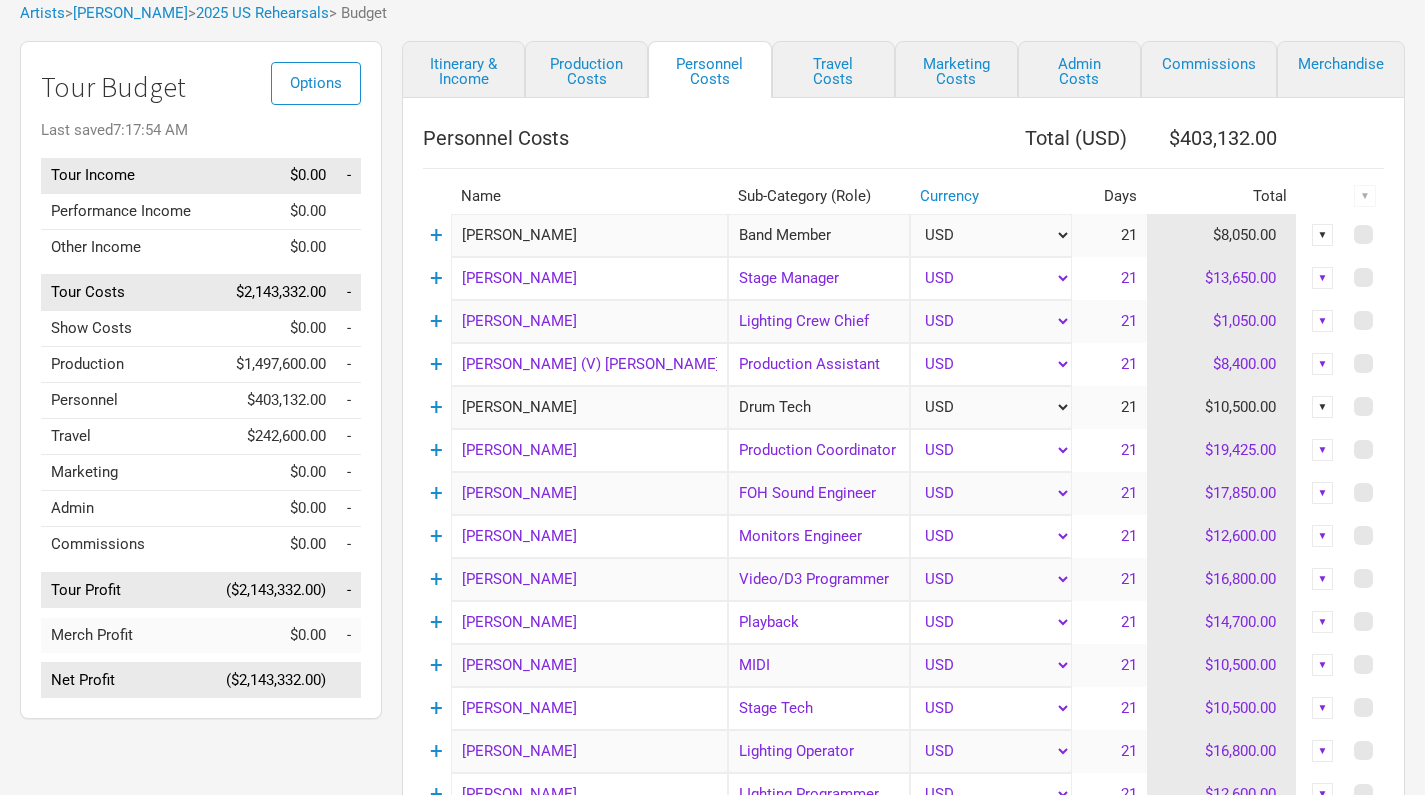 click on "▼" at bounding box center (1323, 407) 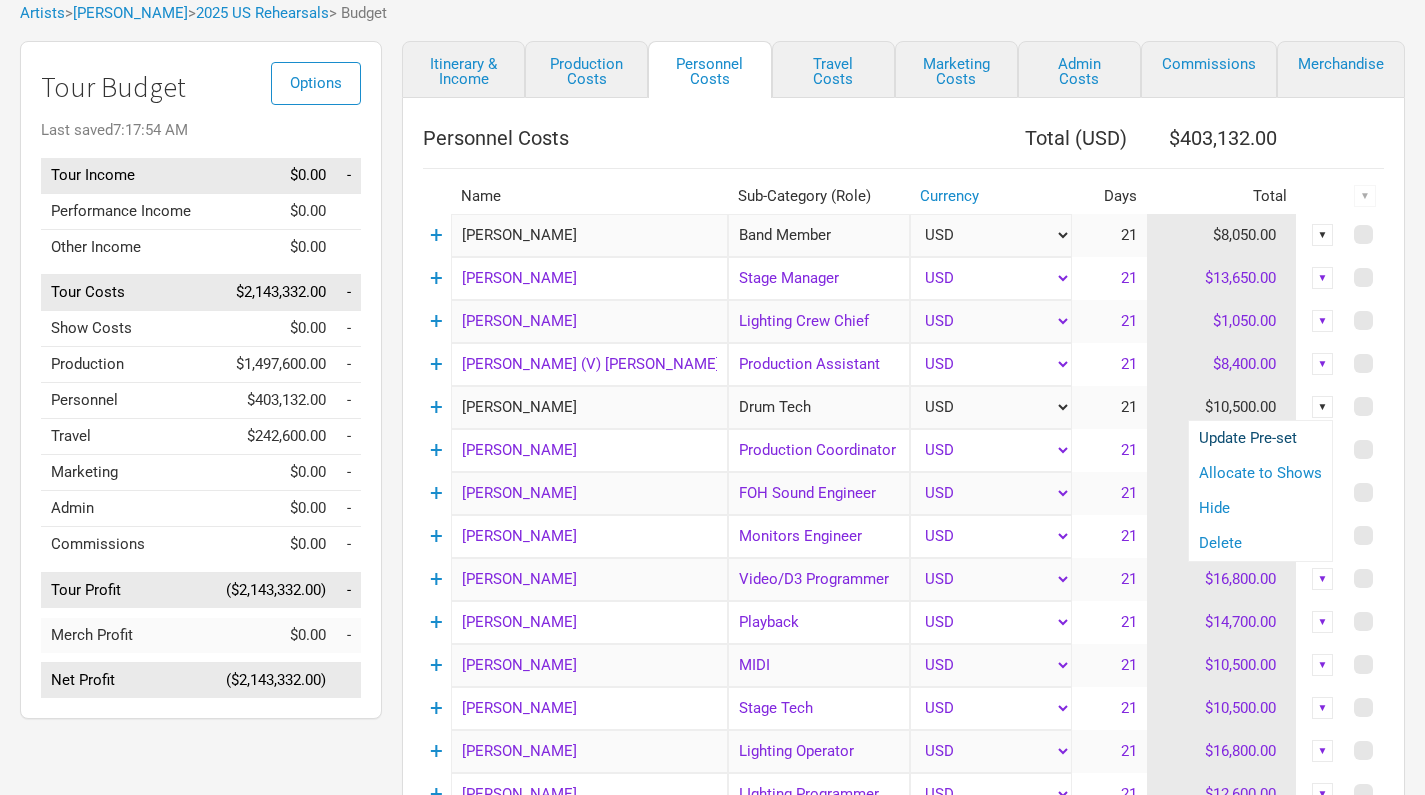 click on "Update Pre-set" at bounding box center [1260, 438] 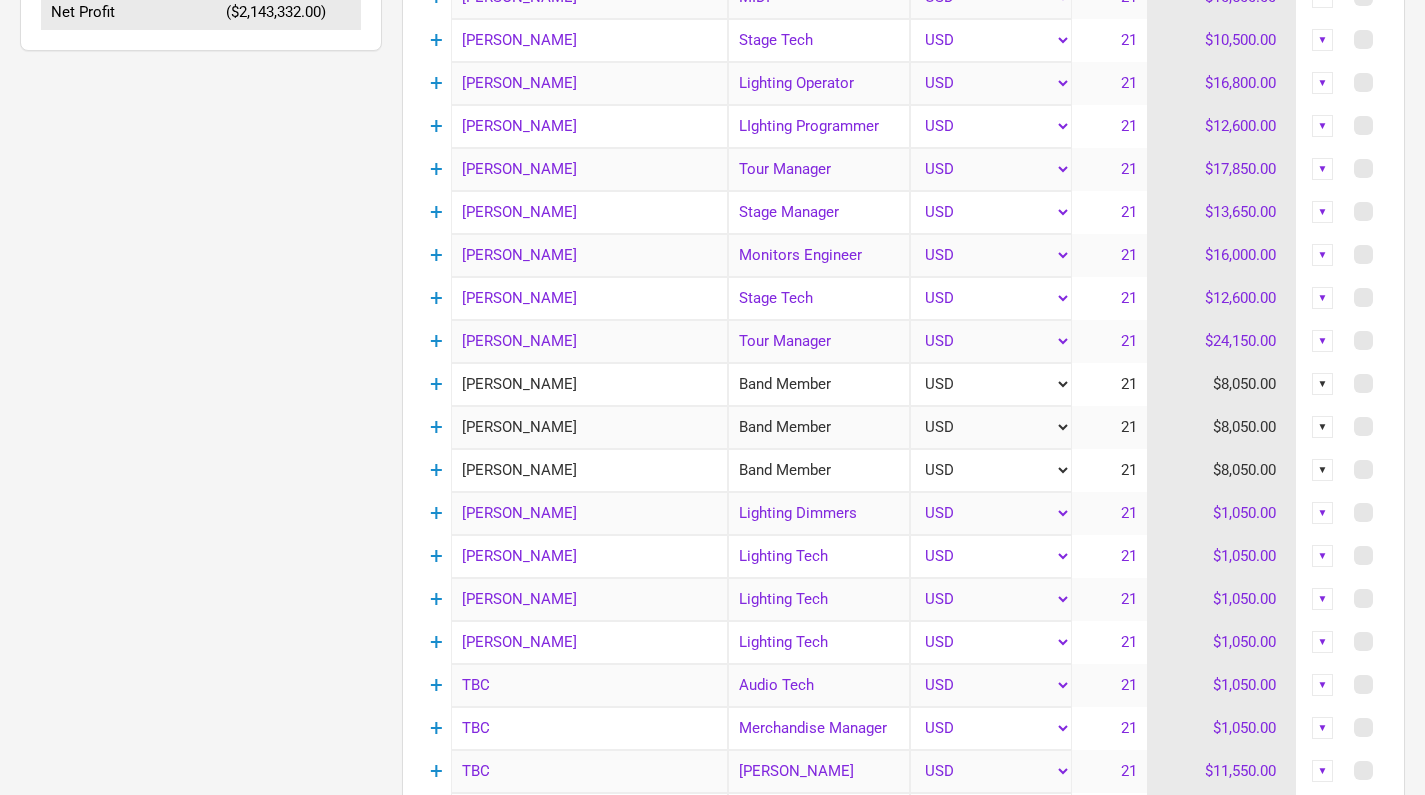 scroll, scrollTop: 780, scrollLeft: 0, axis: vertical 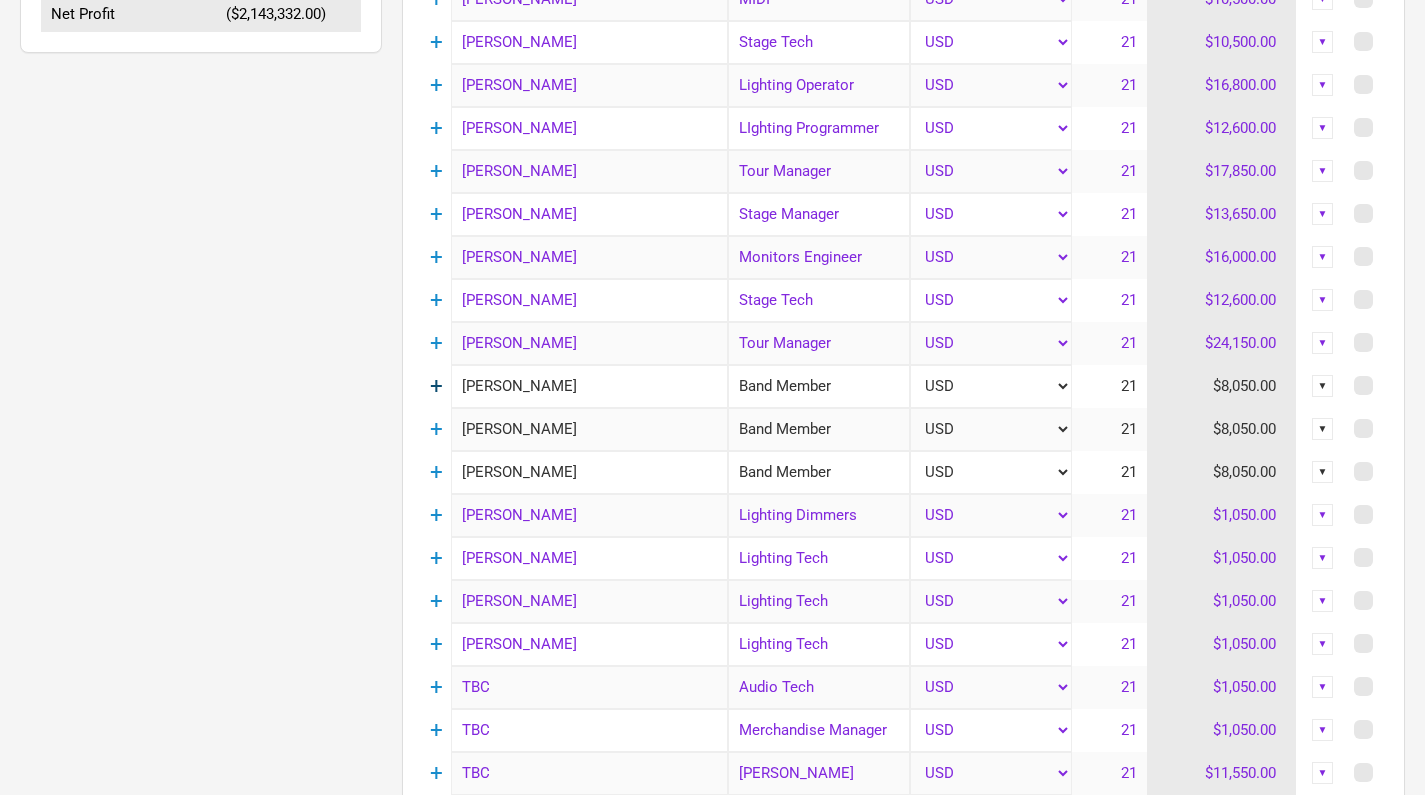 click on "+" at bounding box center (436, 386) 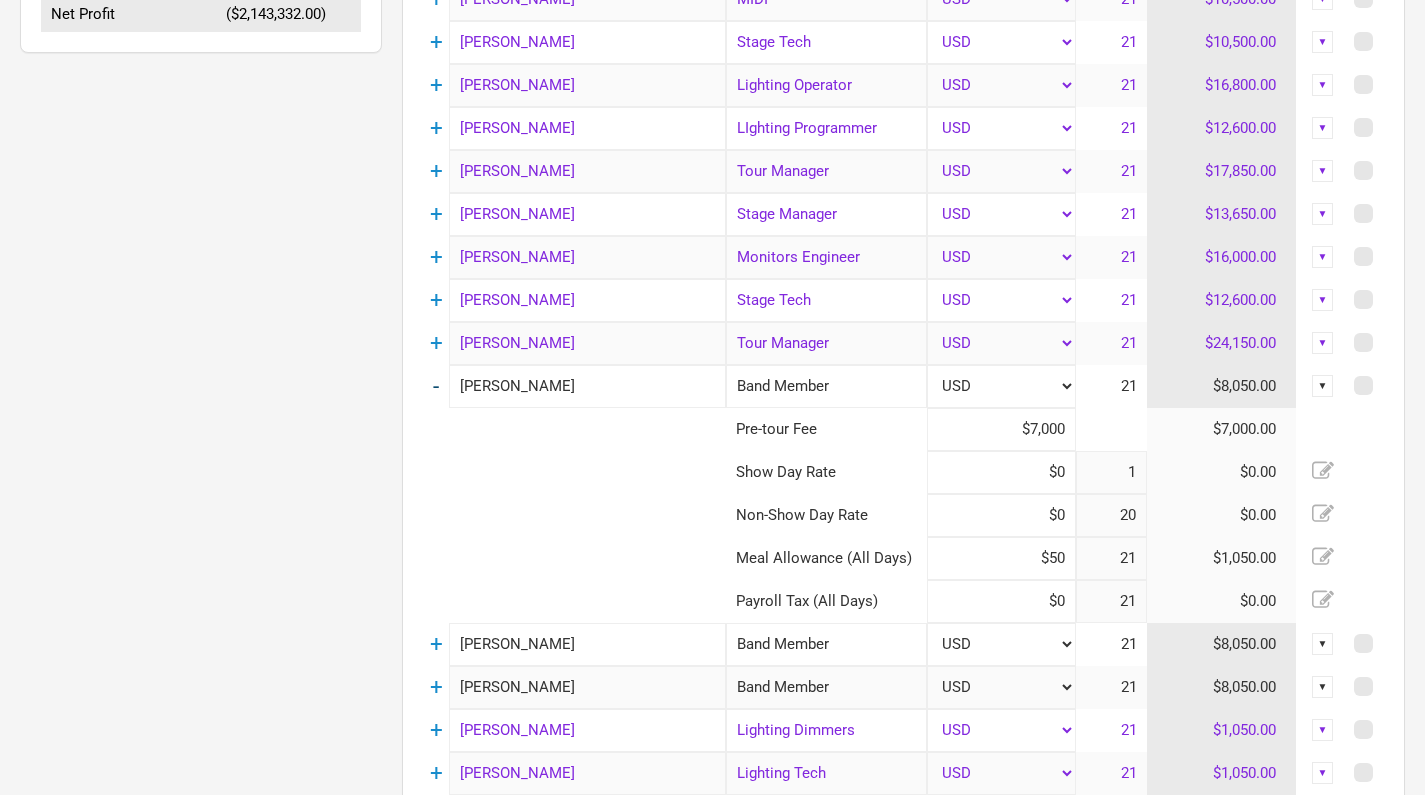 click on "-" at bounding box center (436, 386) 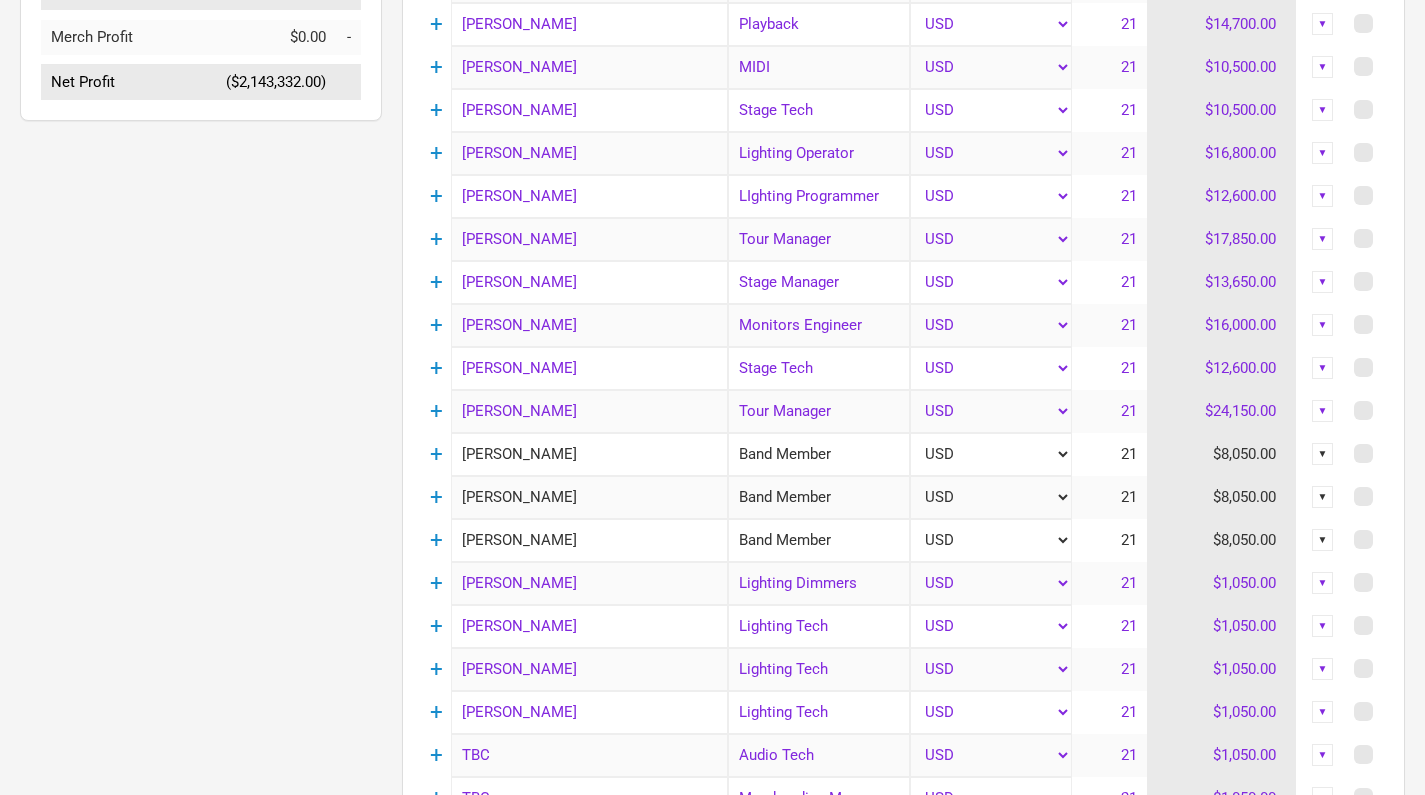 scroll, scrollTop: 715, scrollLeft: 0, axis: vertical 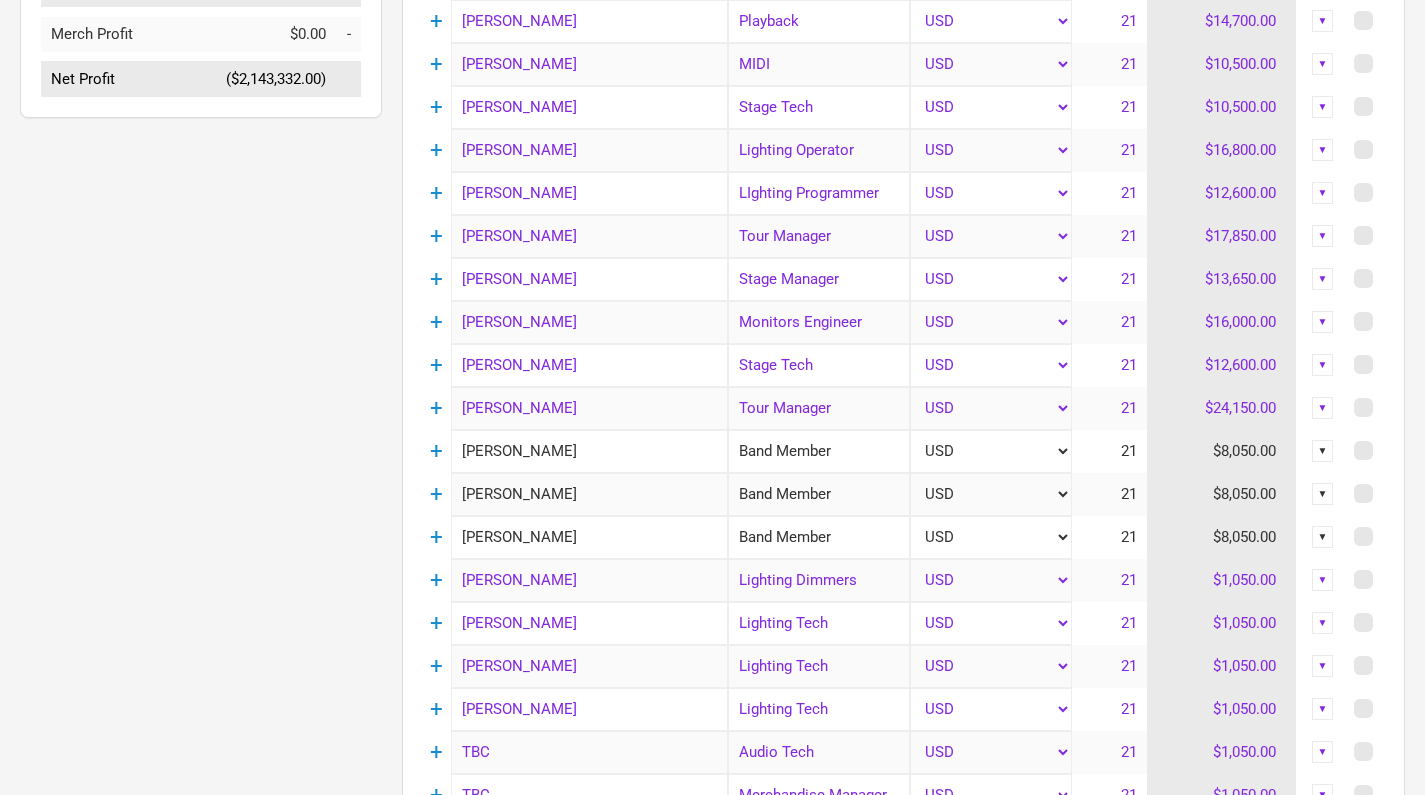 click on "▼" at bounding box center [1323, 451] 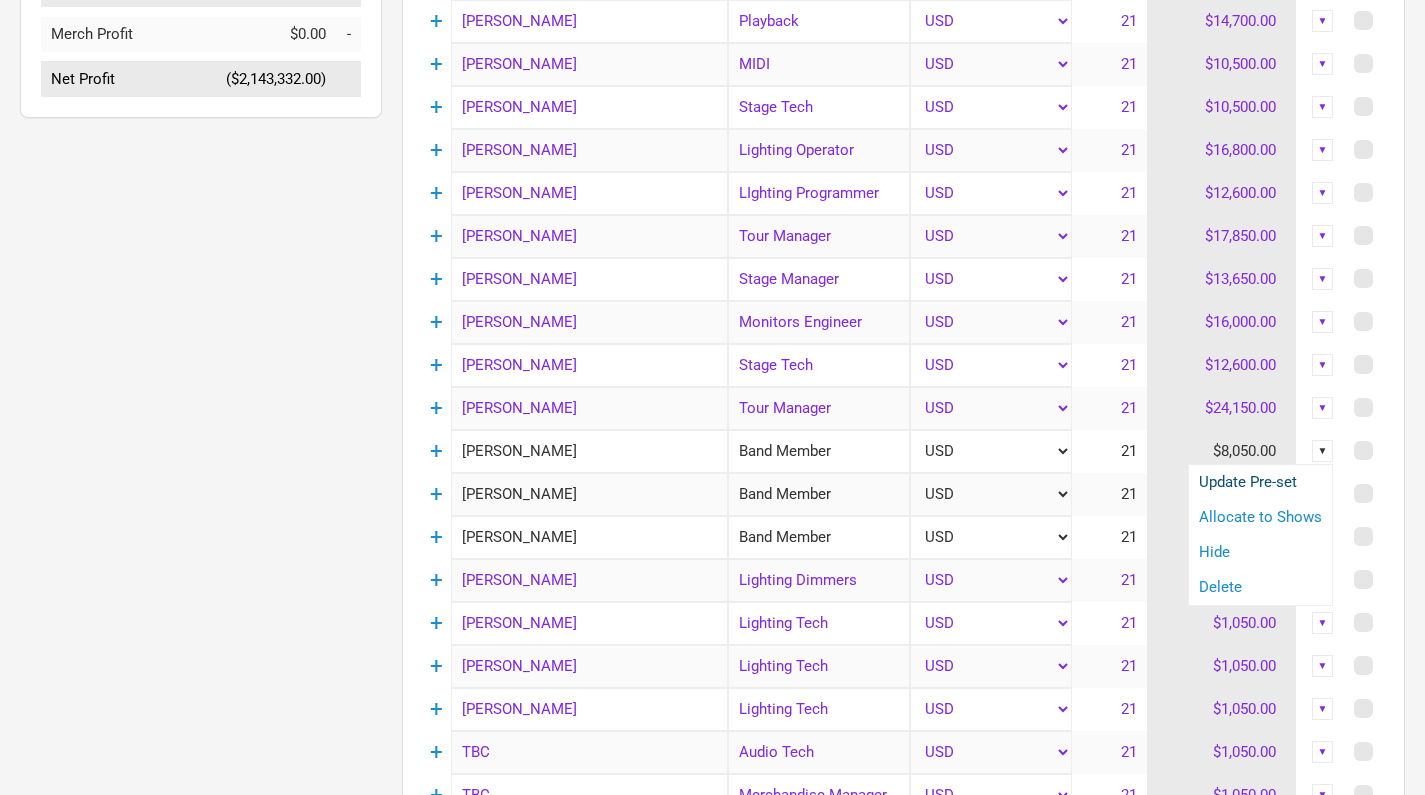 click on "Update Pre-set" at bounding box center (1260, 482) 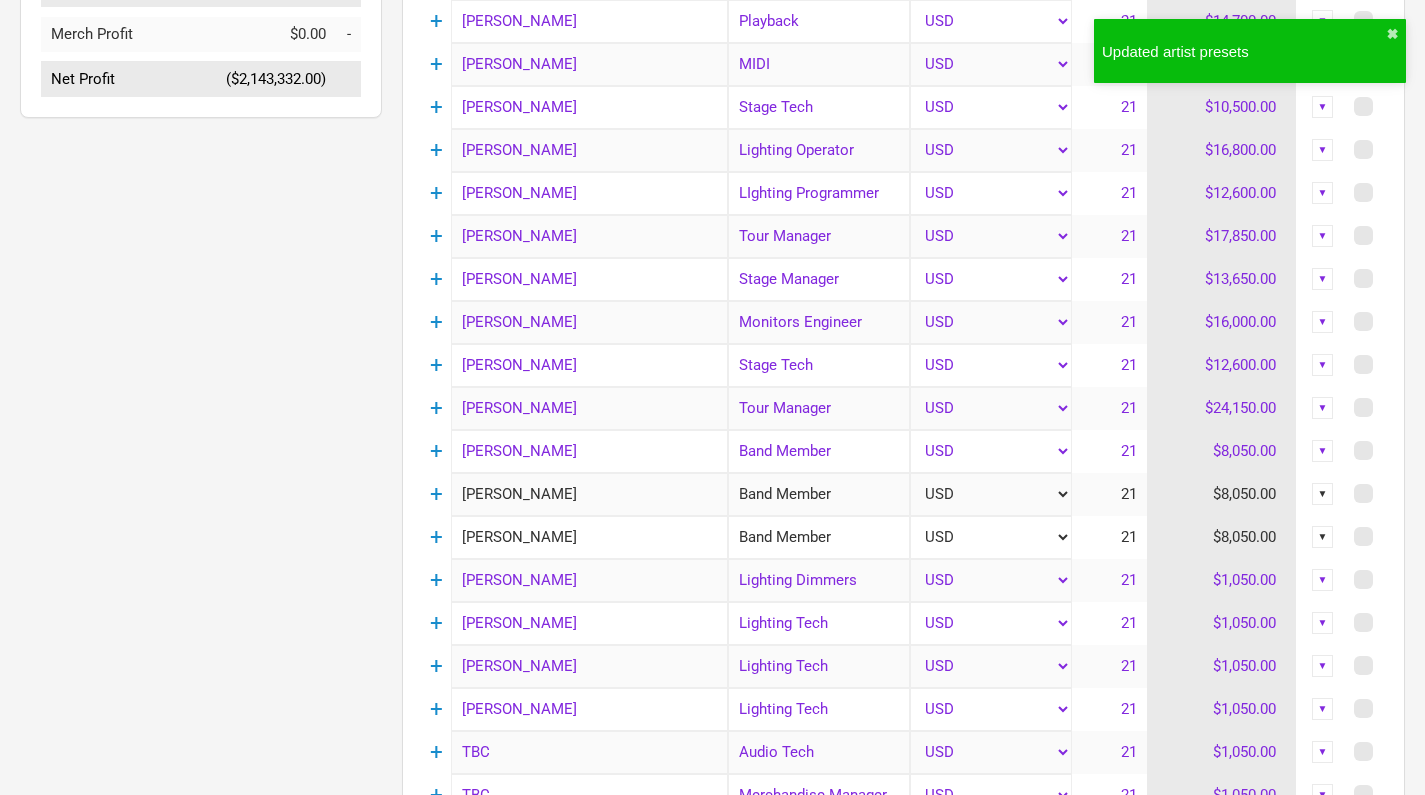 click on "▼" at bounding box center [1323, 494] 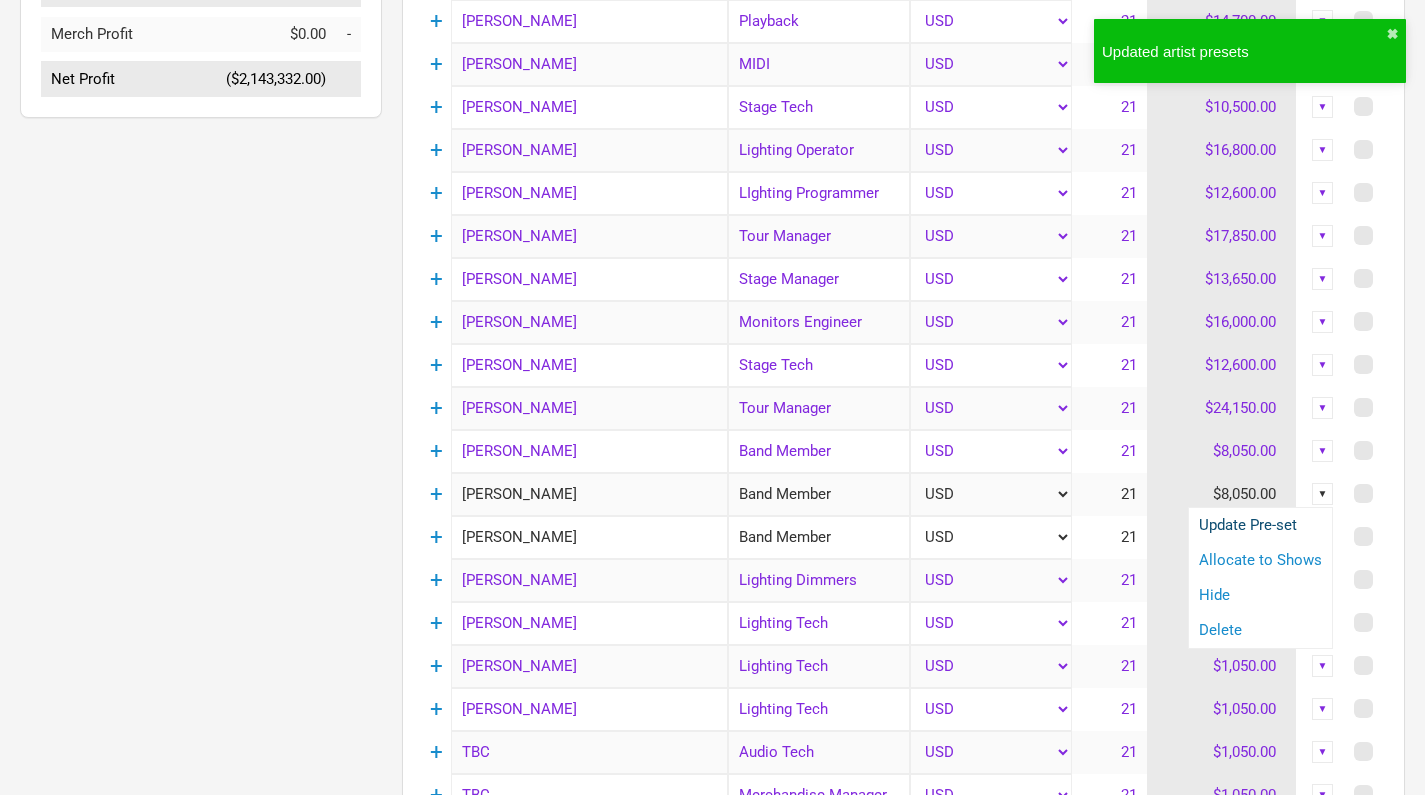 click on "Update Pre-set" at bounding box center (1260, 525) 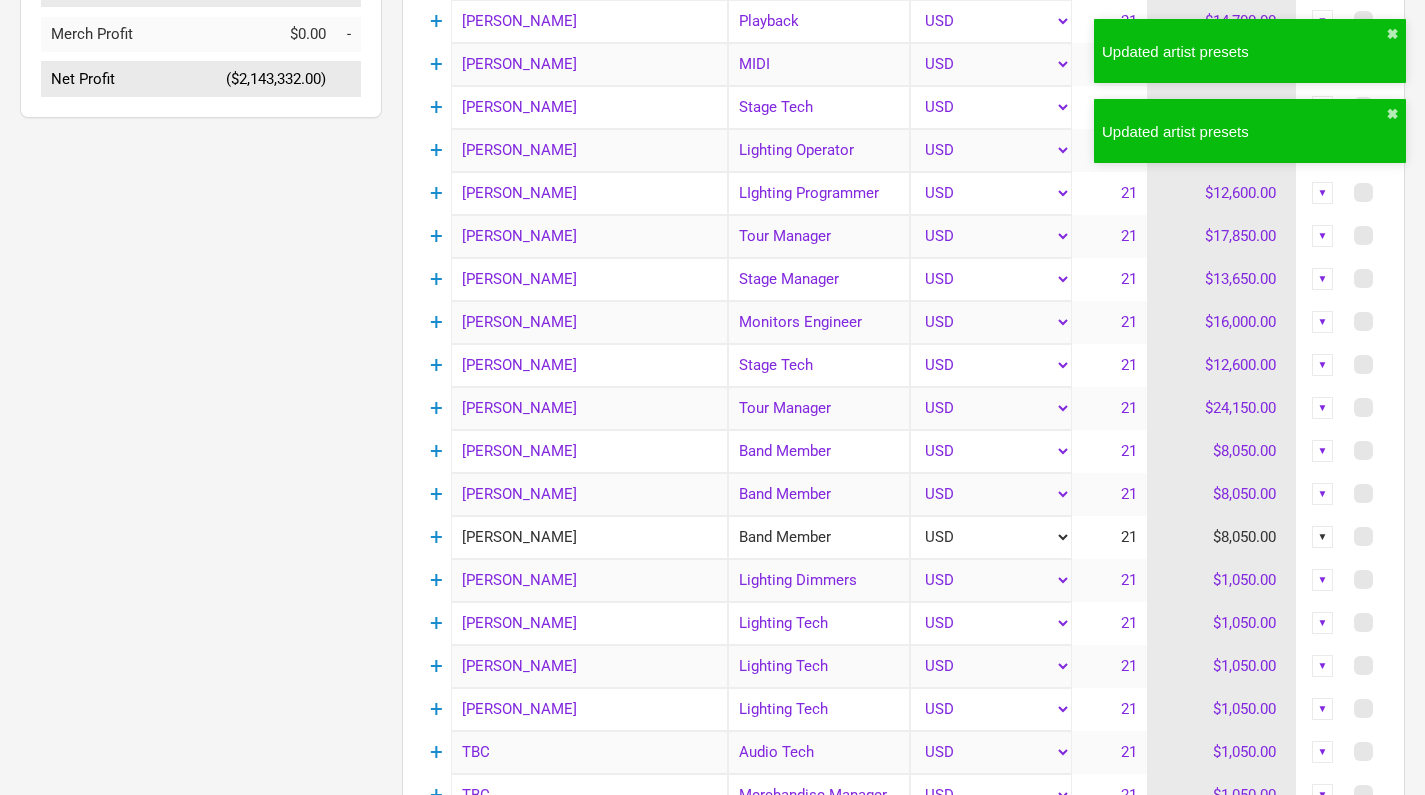 click on "▼" at bounding box center (1323, 537) 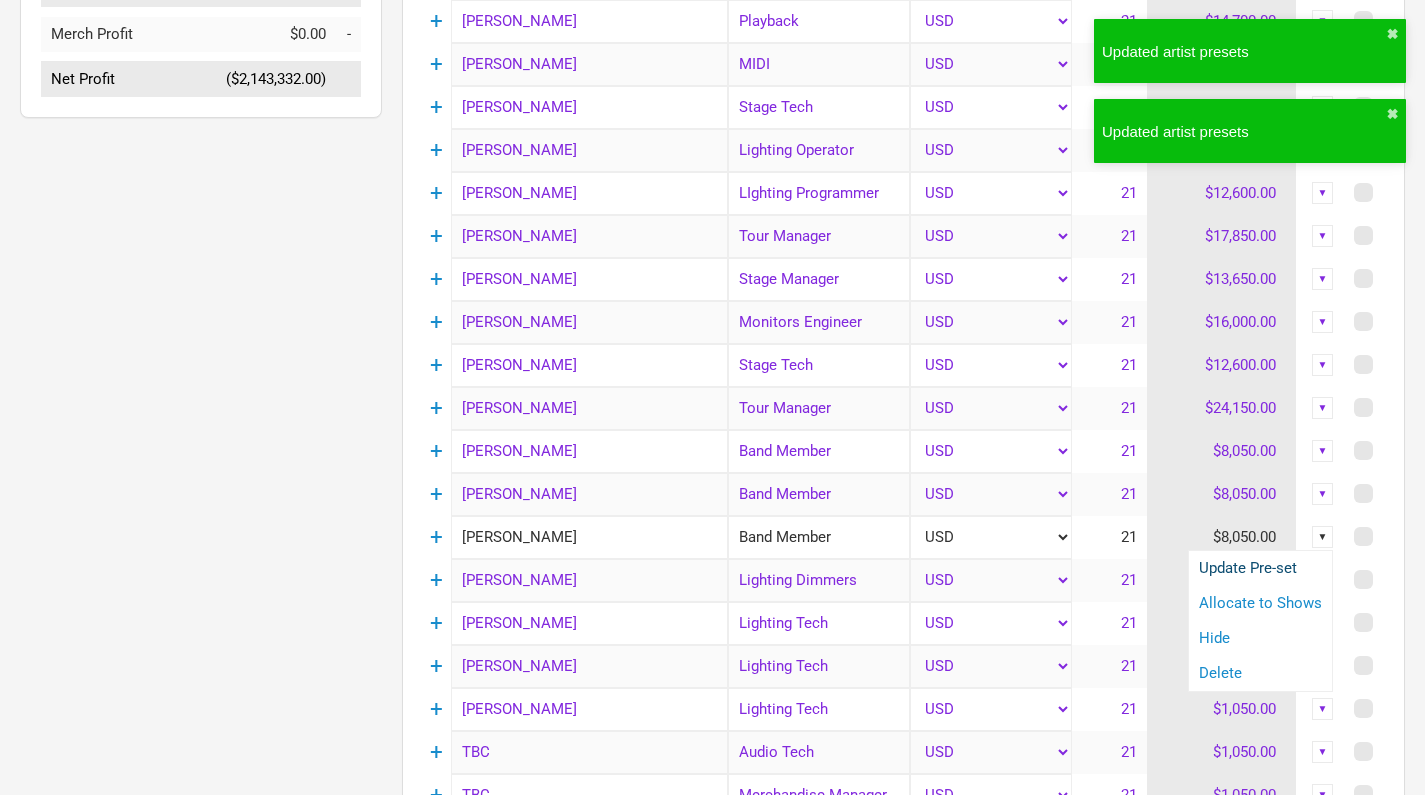click on "Update Pre-set" at bounding box center [1260, 568] 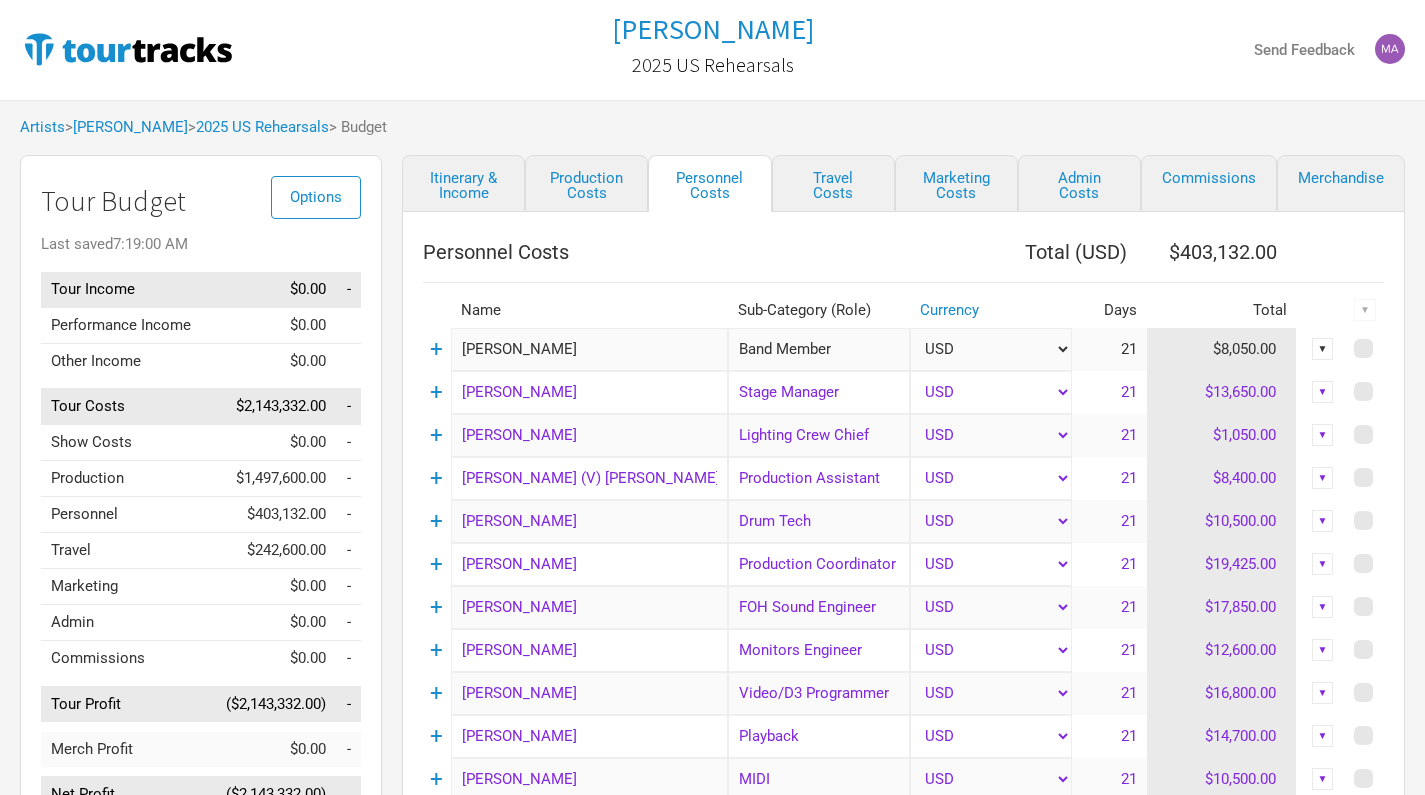 scroll, scrollTop: 0, scrollLeft: 0, axis: both 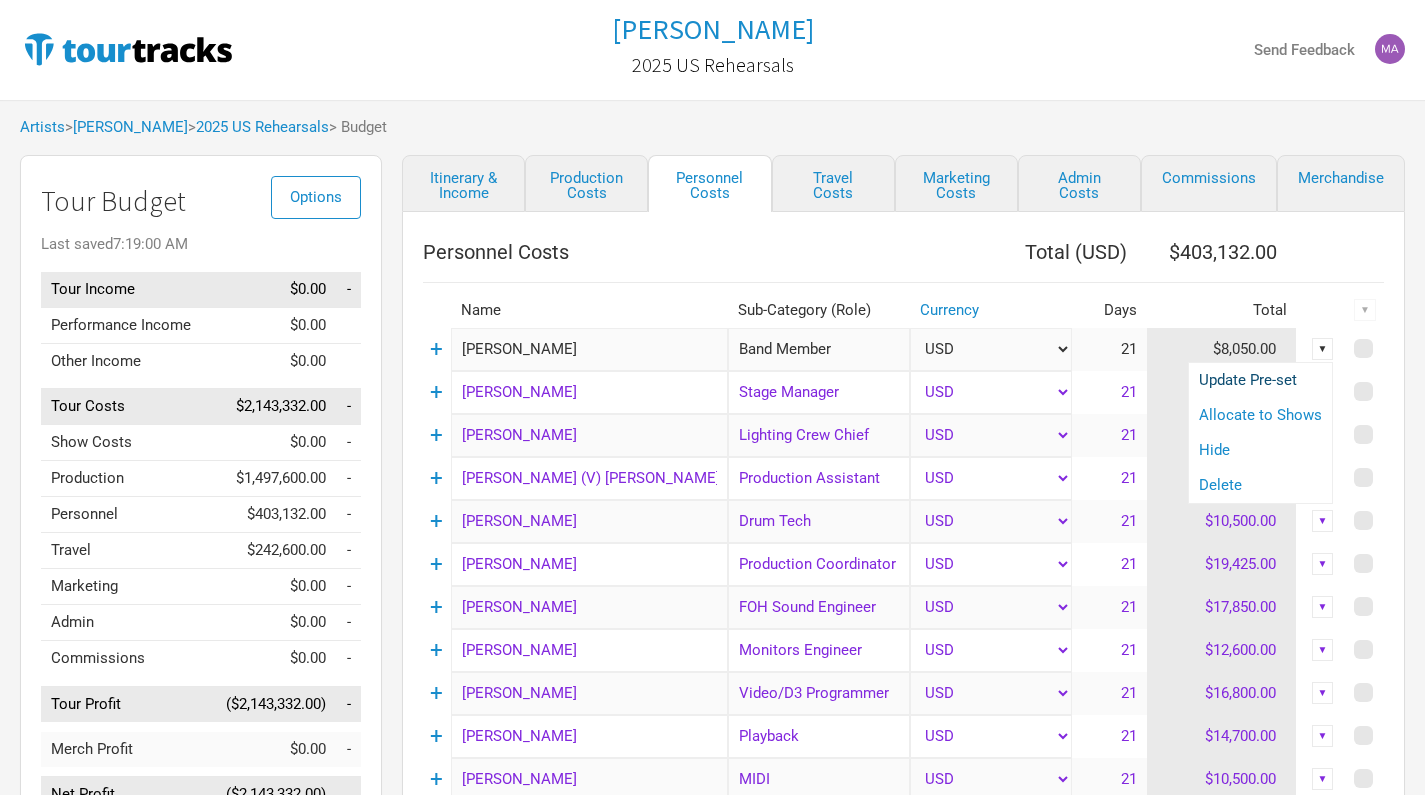 click on "Update Pre-set" at bounding box center (1260, 380) 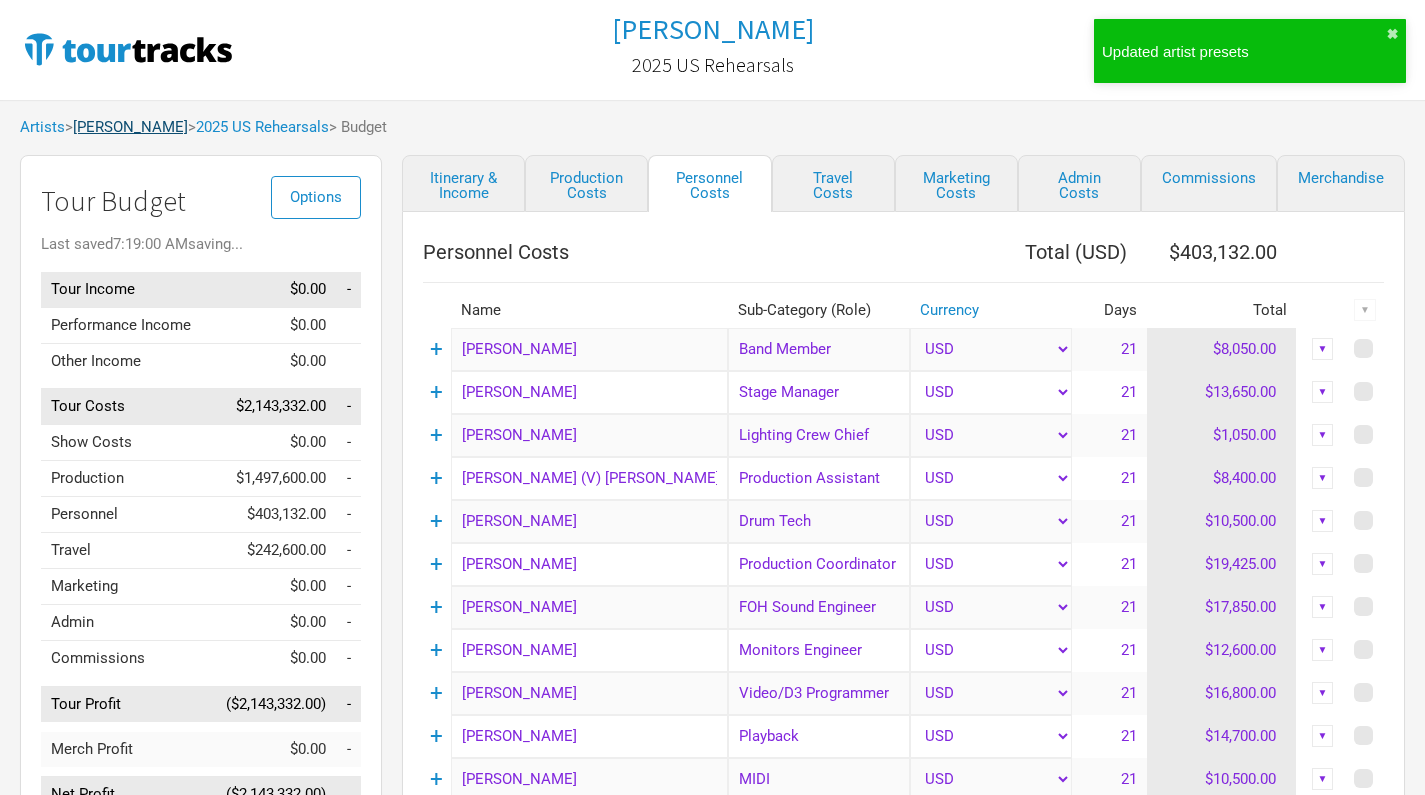 click on "[PERSON_NAME]" at bounding box center [130, 127] 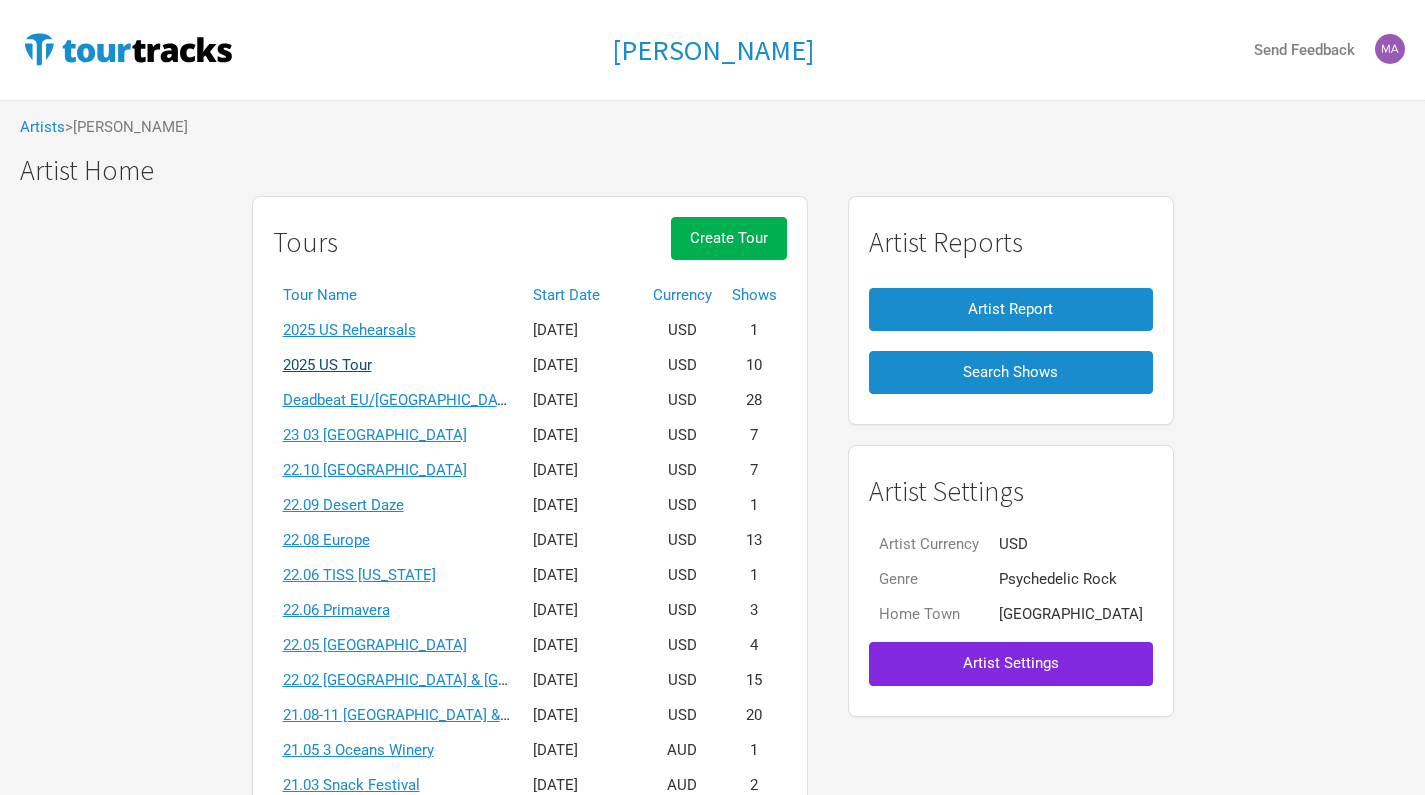 click on "2025 US Tour" at bounding box center [327, 365] 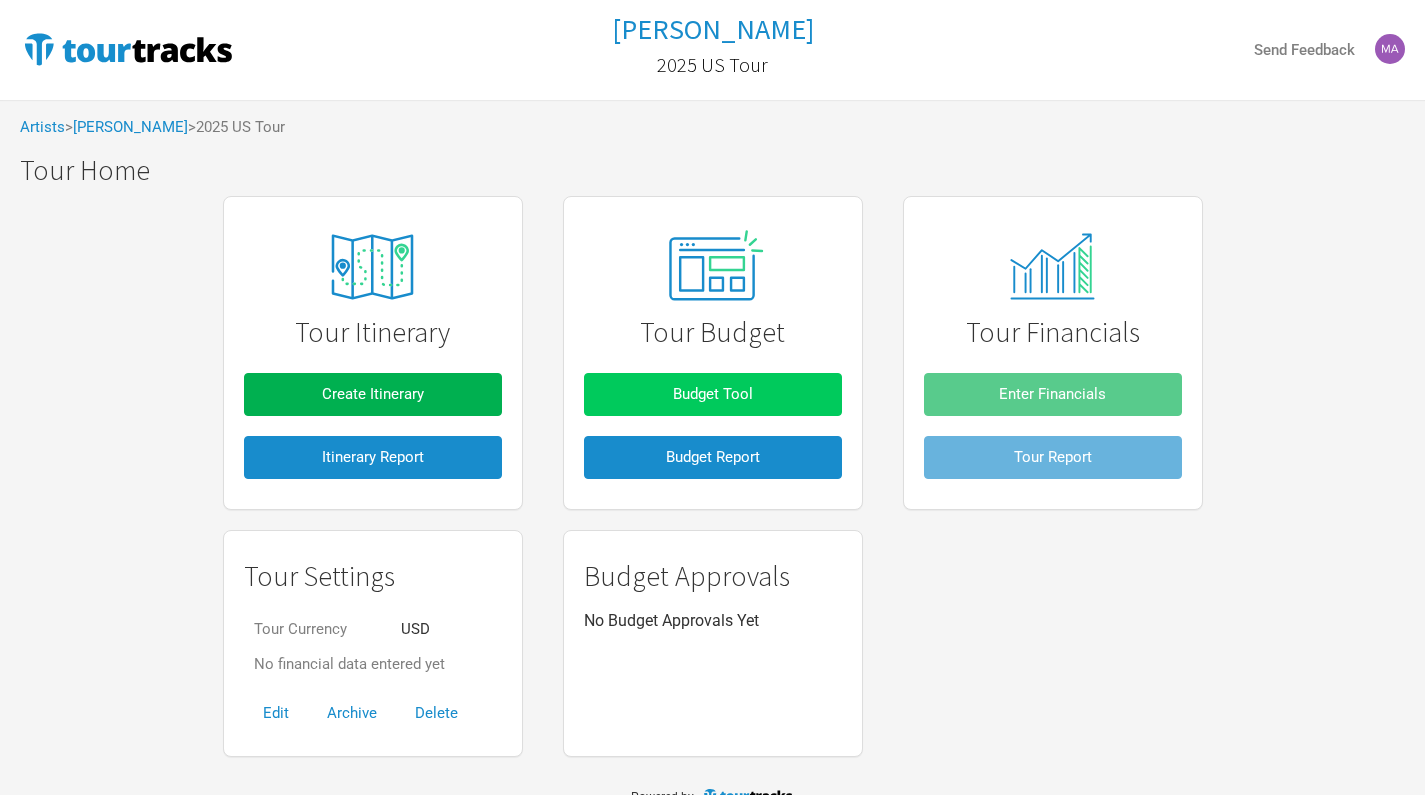 click on "Budget Tool" at bounding box center (713, 394) 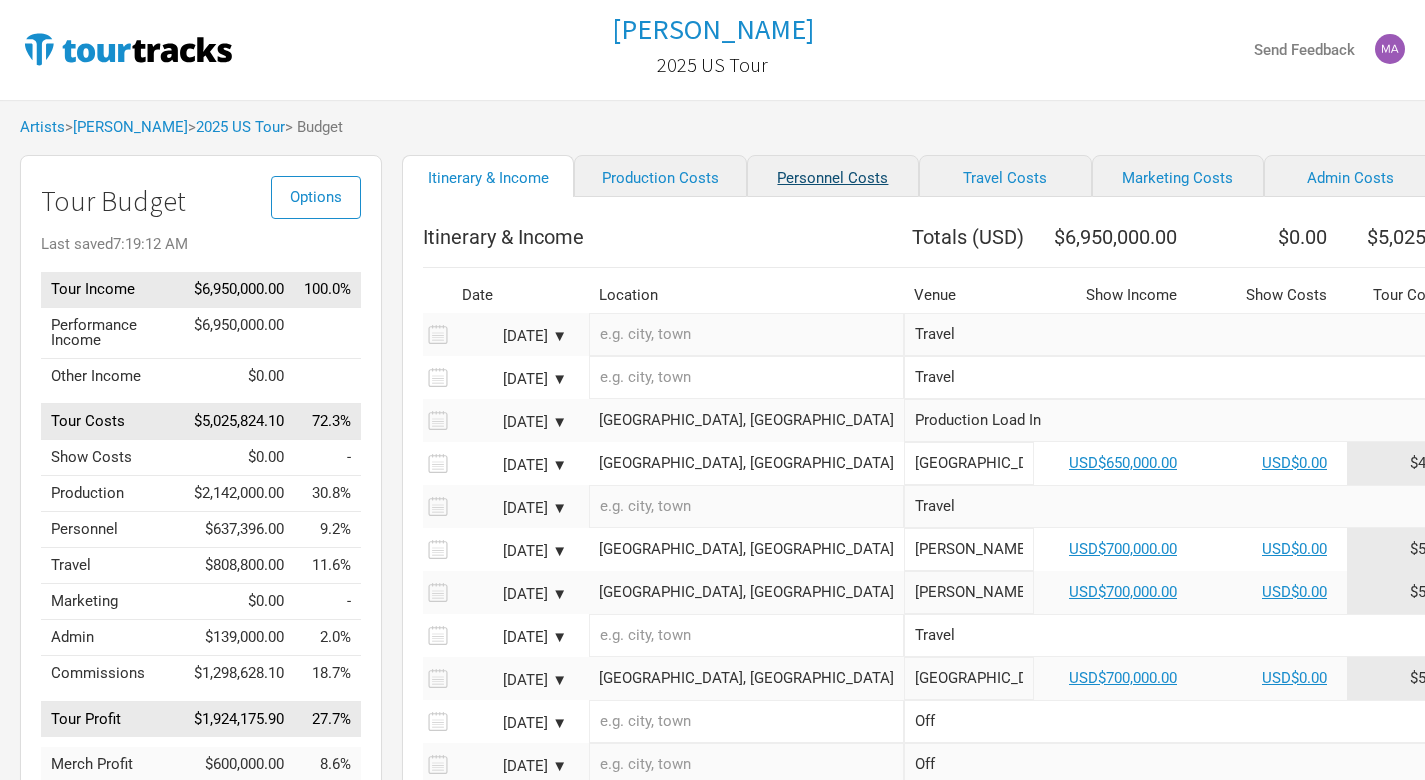 click on "Personnel Costs" at bounding box center (833, 176) 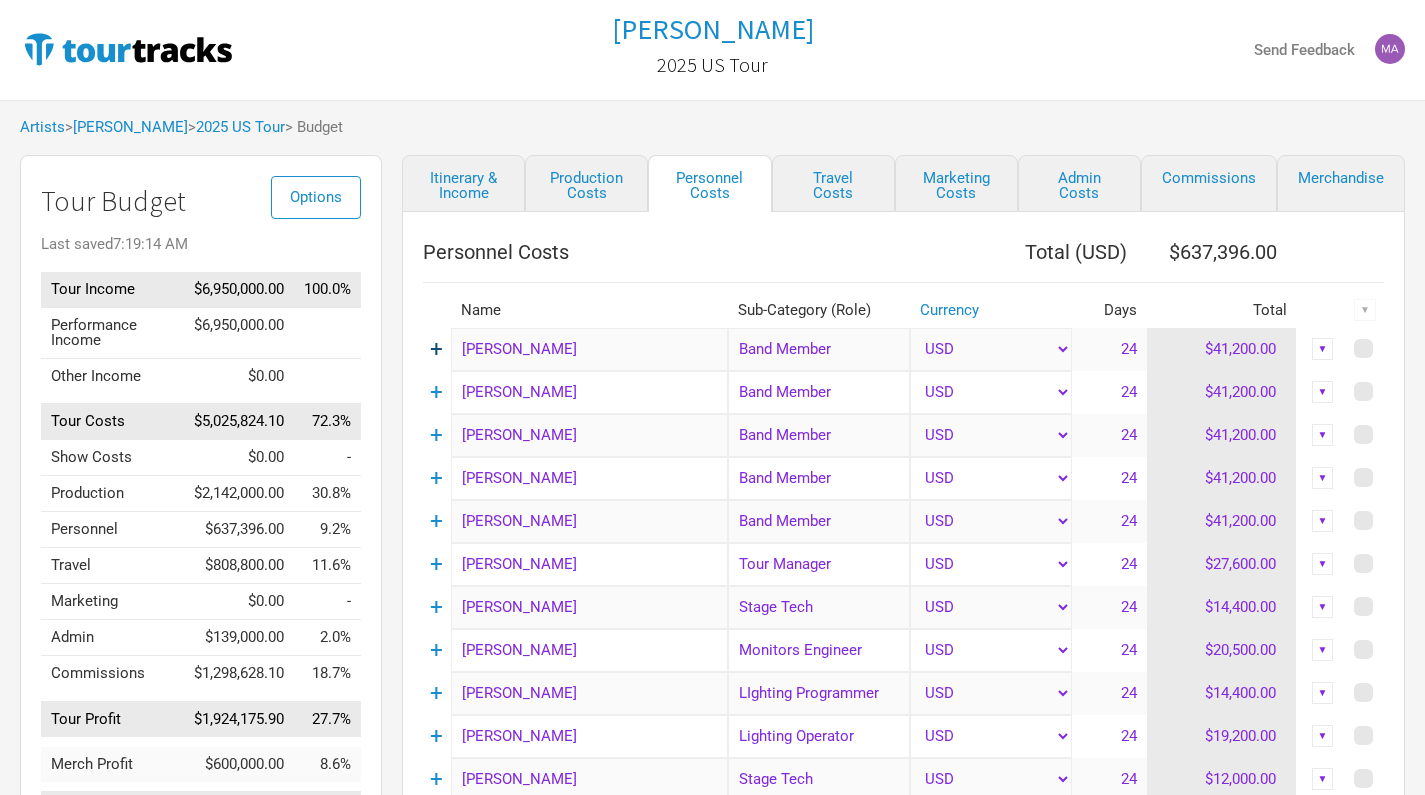 click on "+" at bounding box center (436, 349) 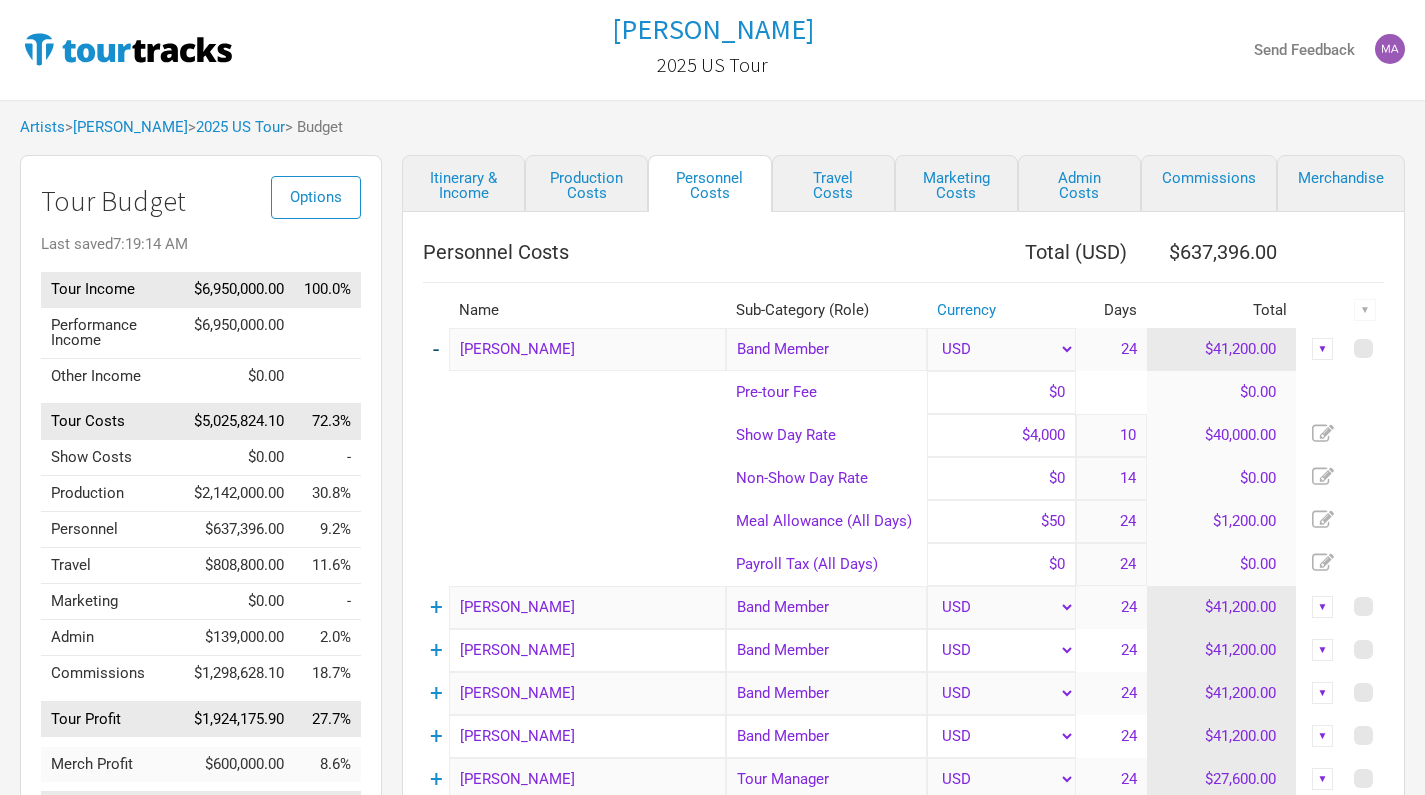 click on "-" at bounding box center [436, 349] 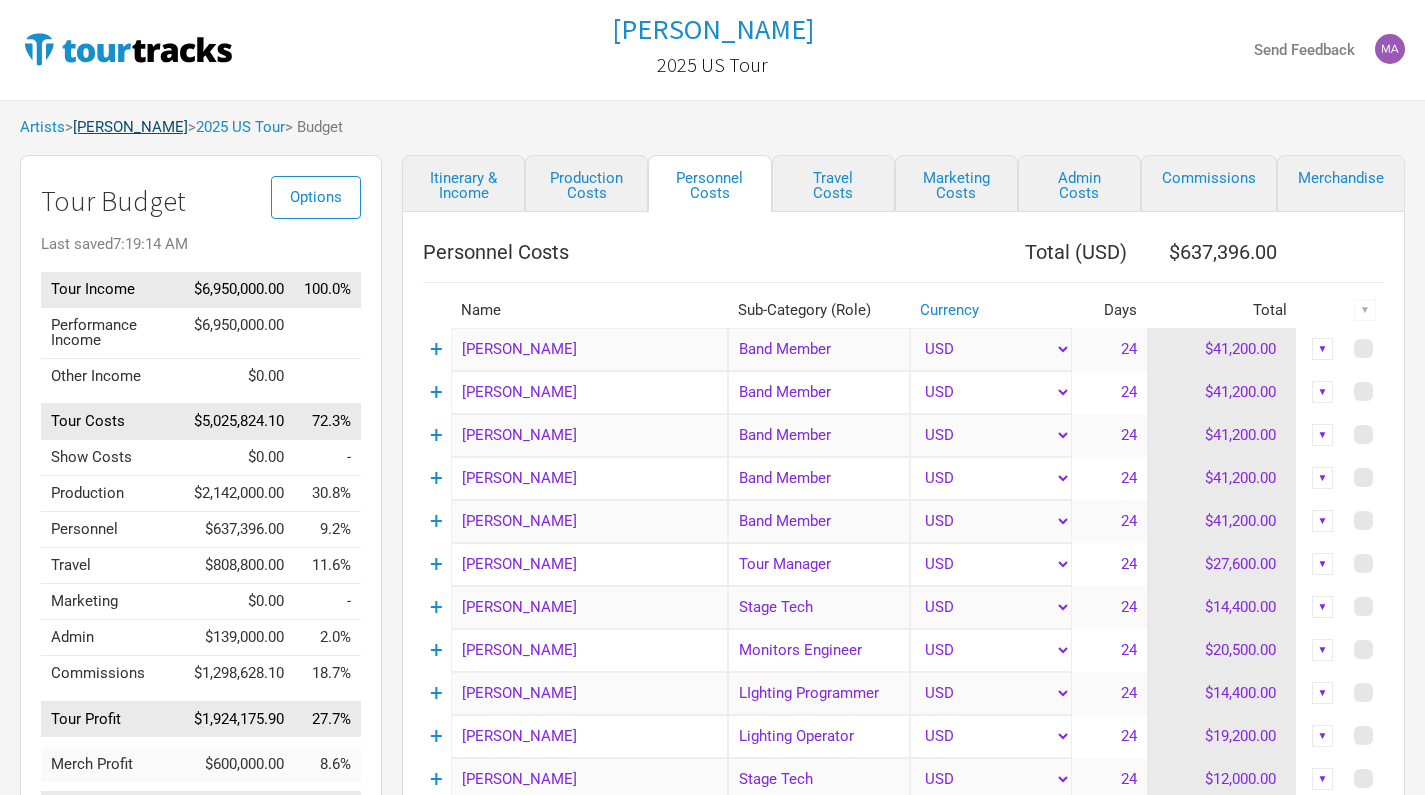 click on "[PERSON_NAME]" at bounding box center [130, 127] 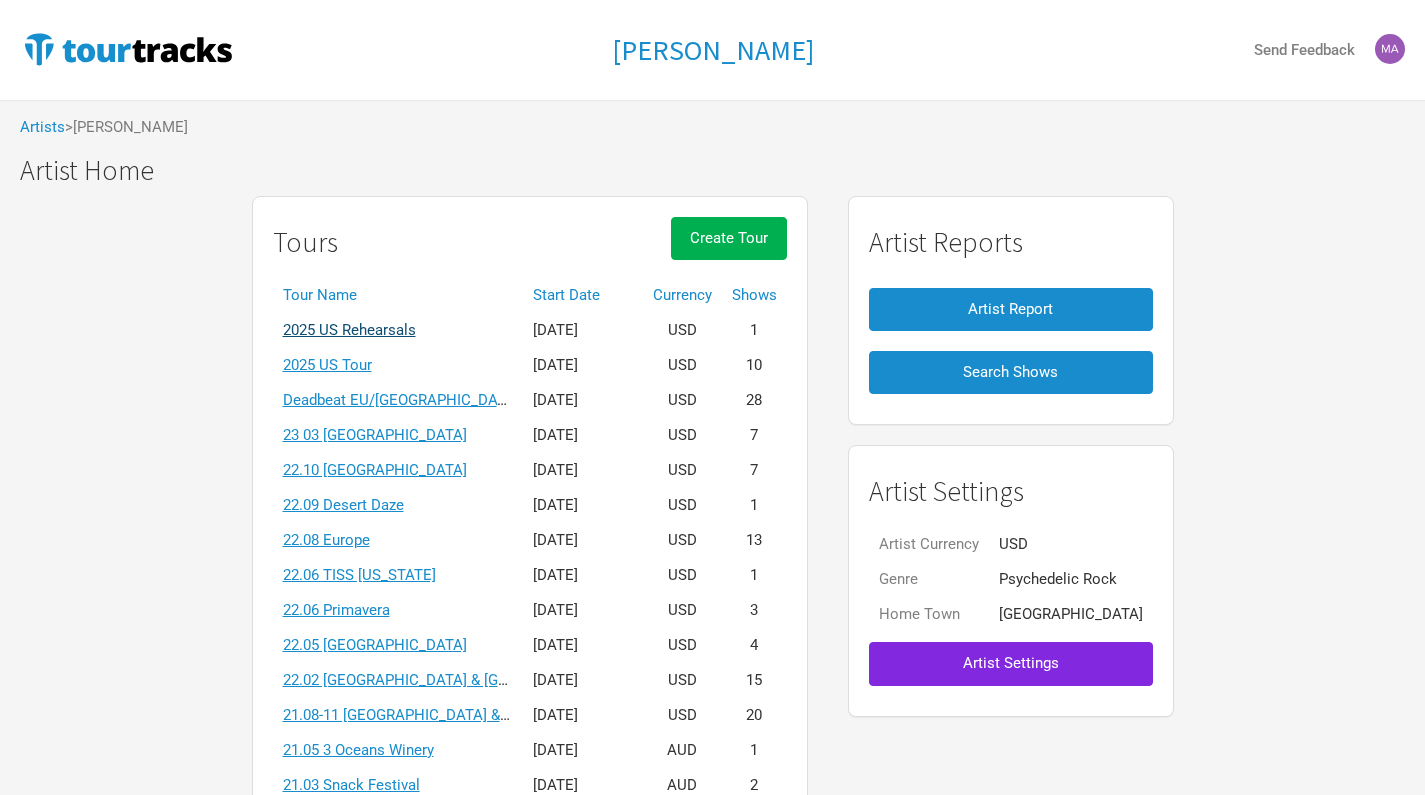 click on "2025 US Rehearsals" at bounding box center (349, 330) 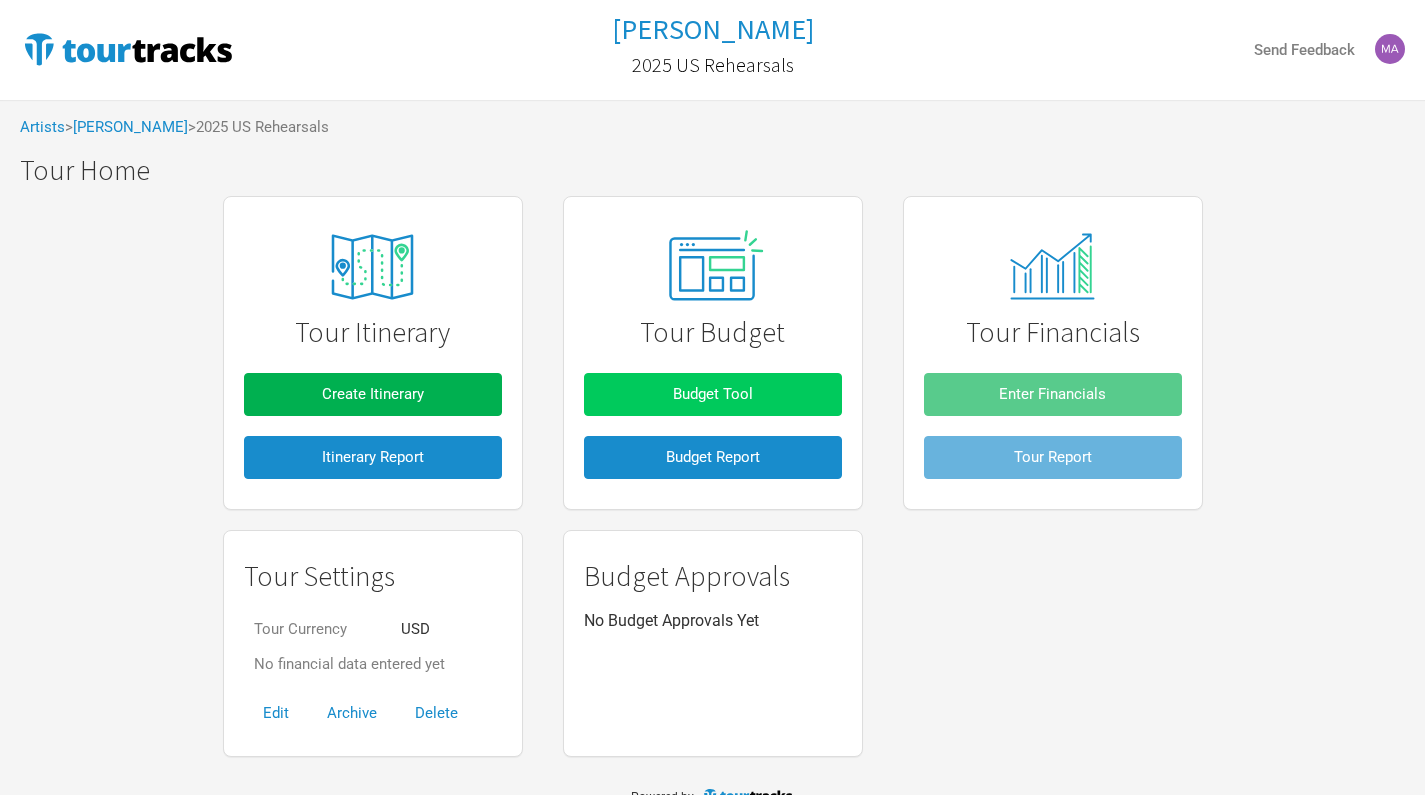 click on "Budget Tool" at bounding box center [713, 394] 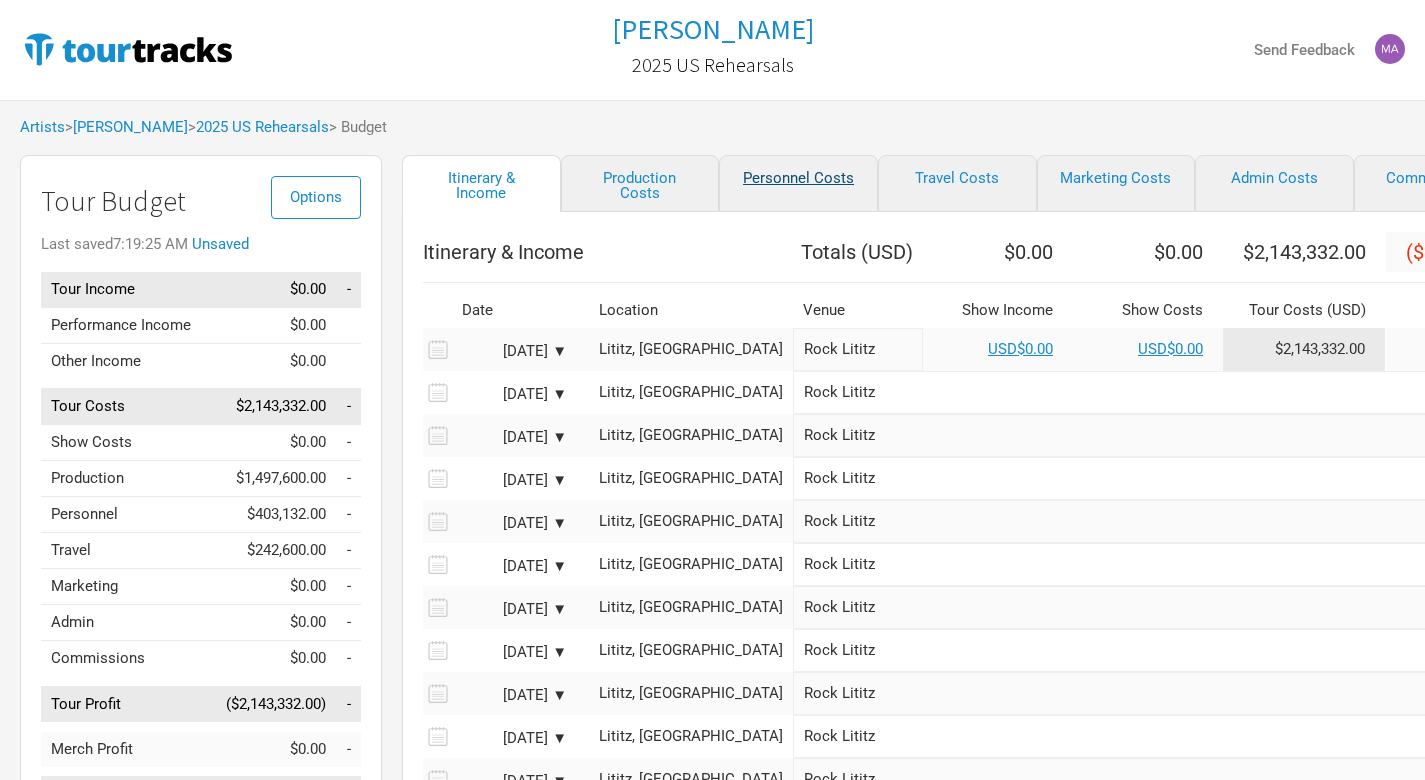 click on "Personnel Costs" at bounding box center [798, 183] 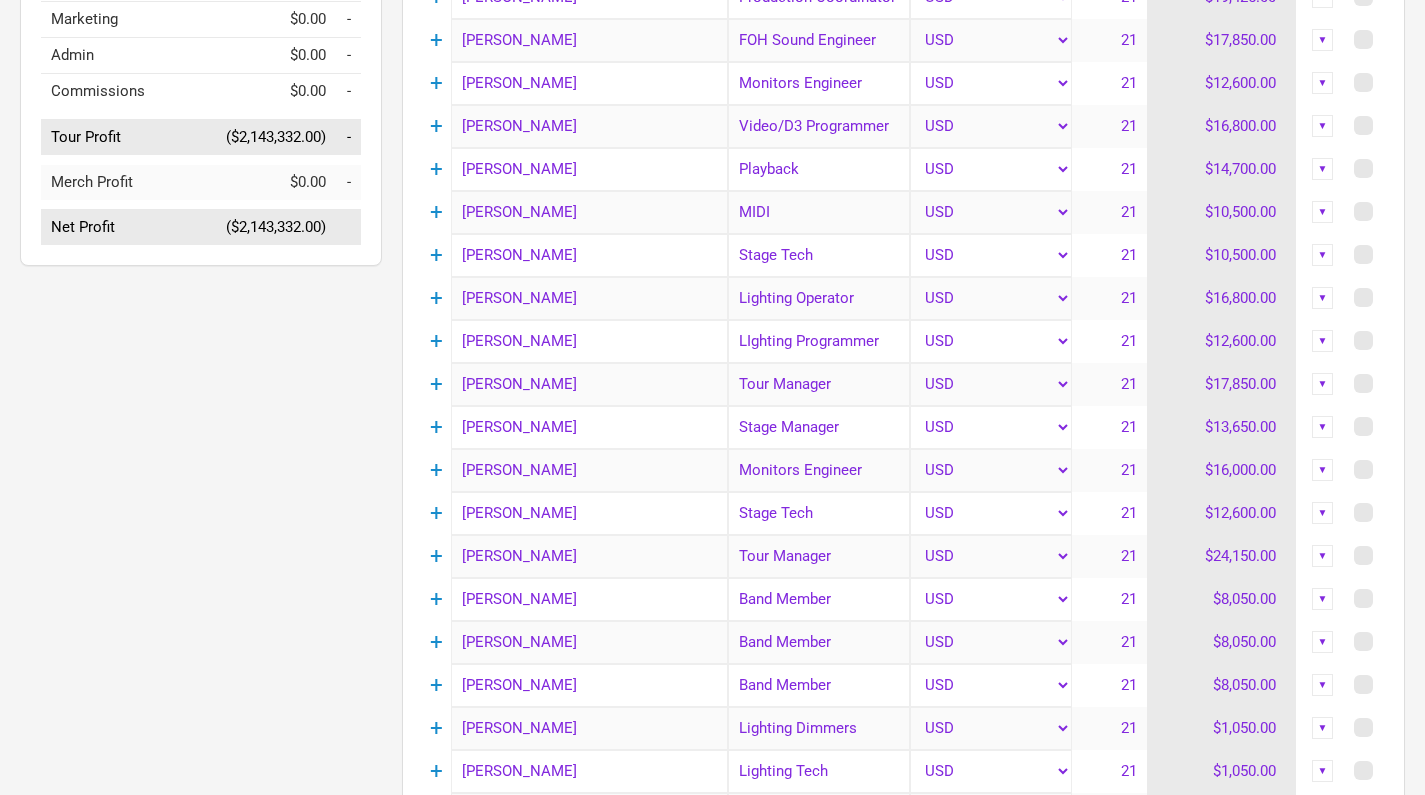 scroll, scrollTop: 570, scrollLeft: 0, axis: vertical 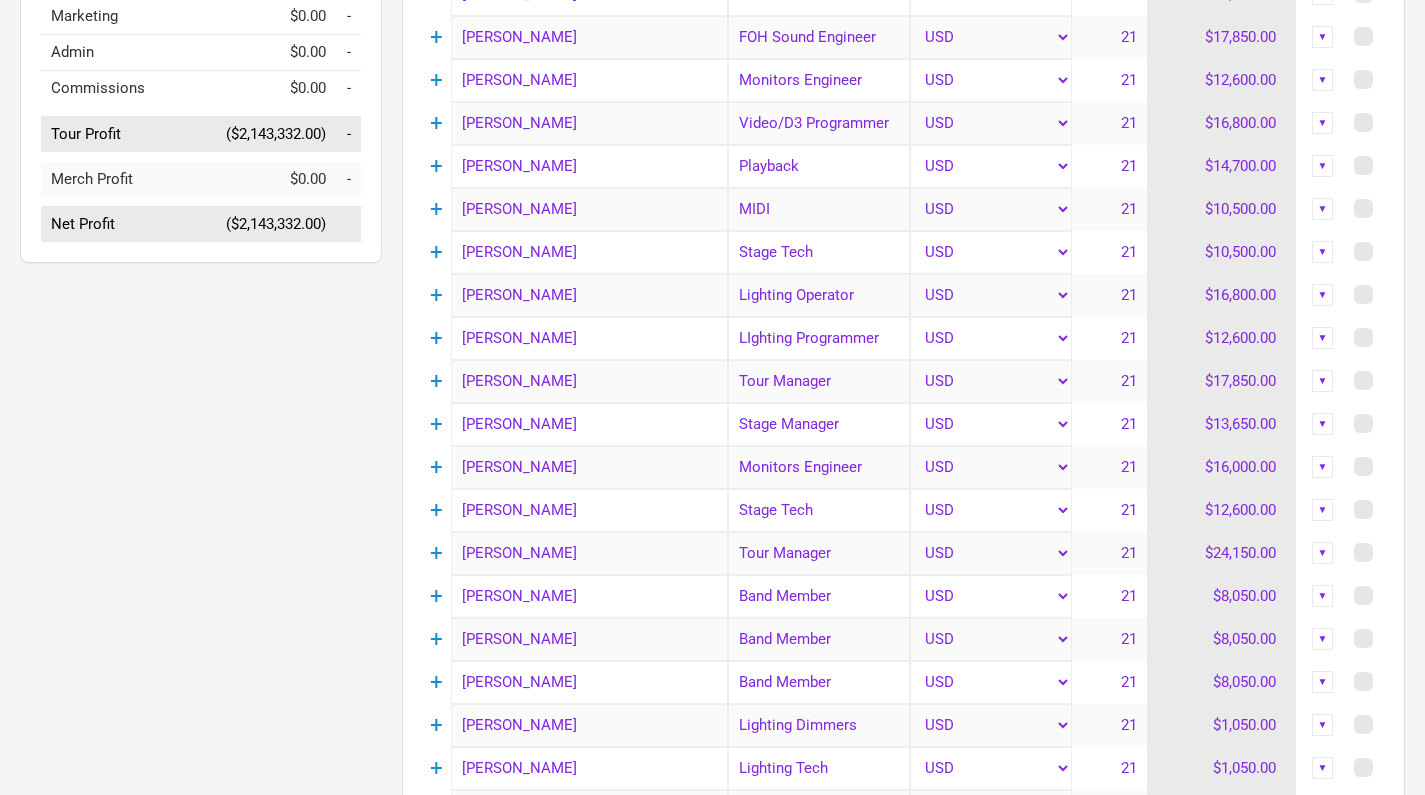 click on "[PERSON_NAME]" at bounding box center (589, 424) 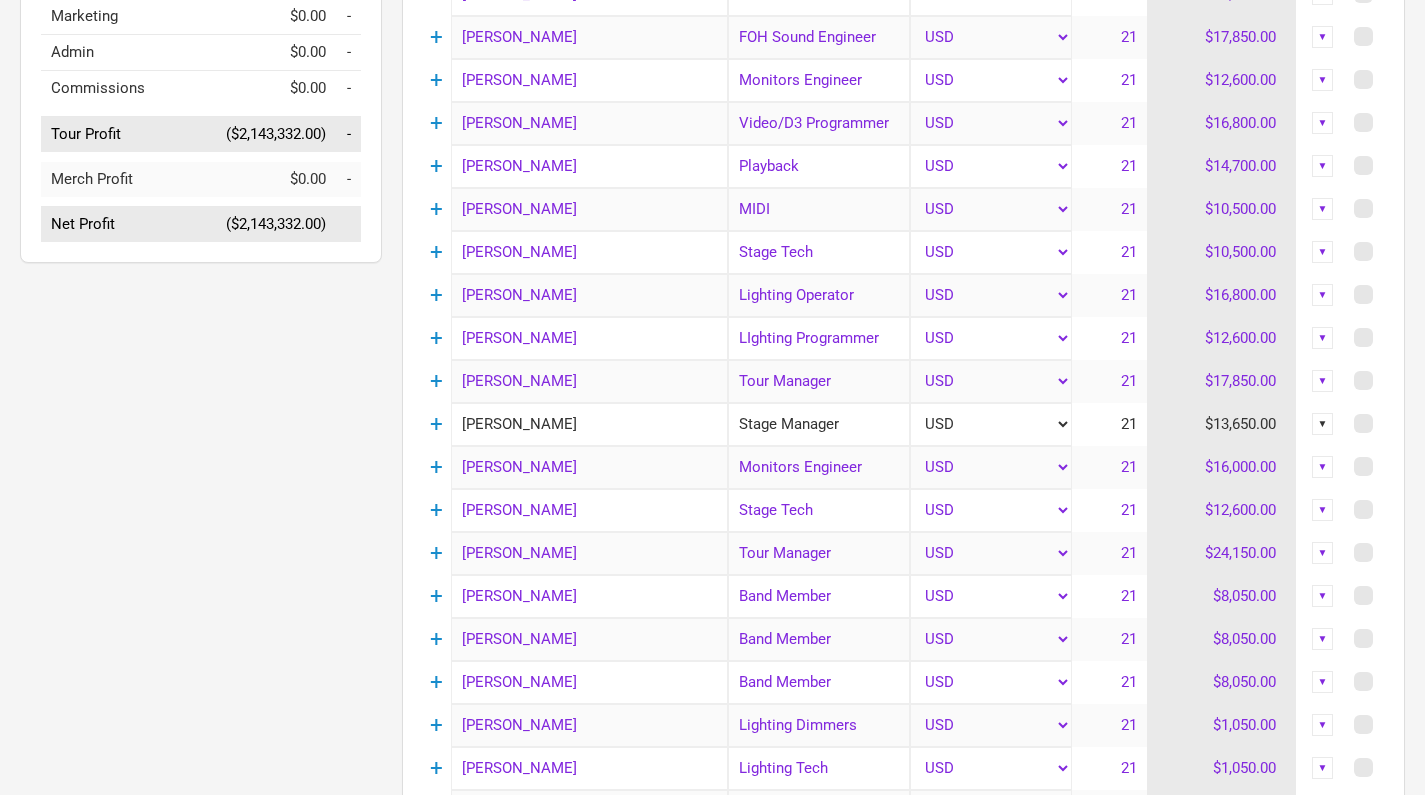 click on "▼" at bounding box center [1323, 424] 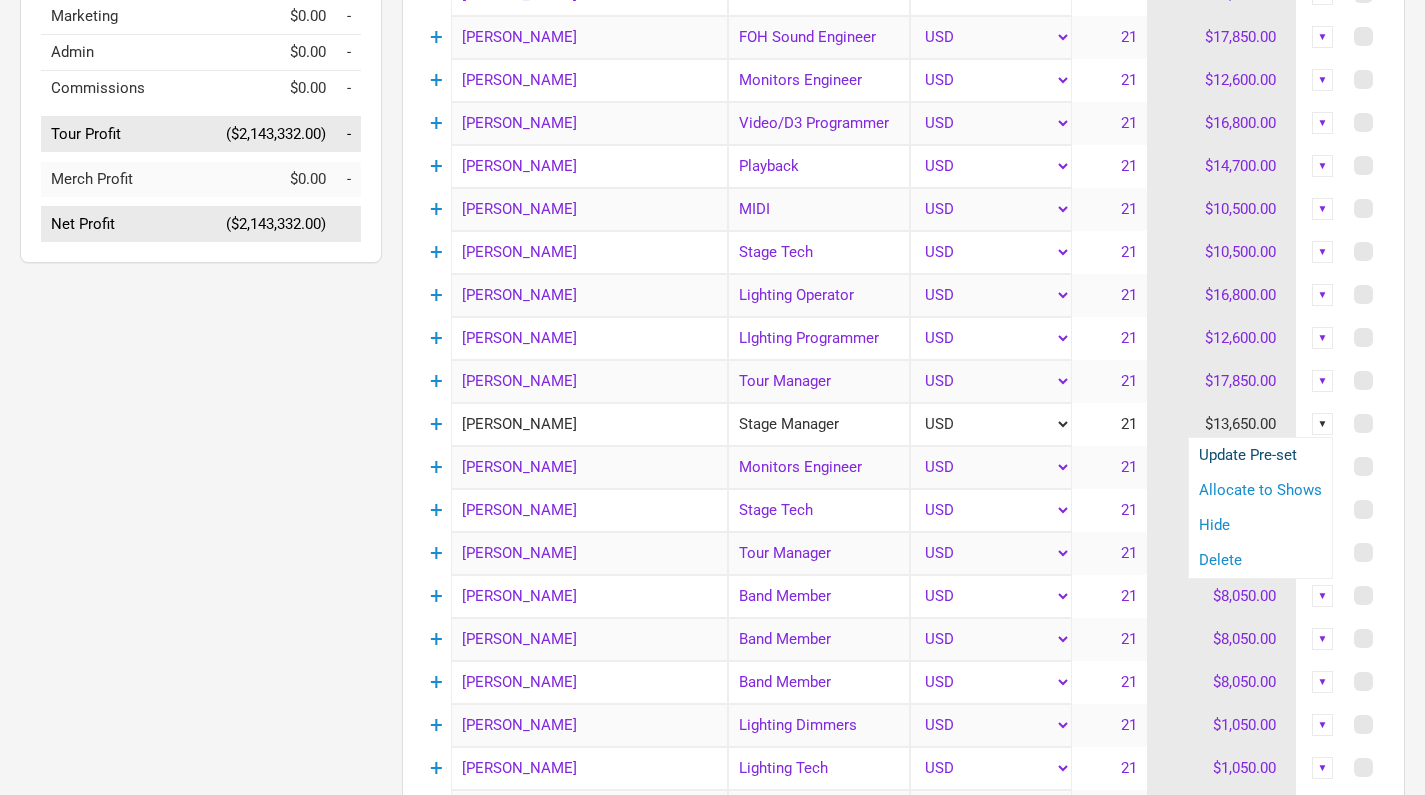 click on "Update Pre-set" at bounding box center [1260, 455] 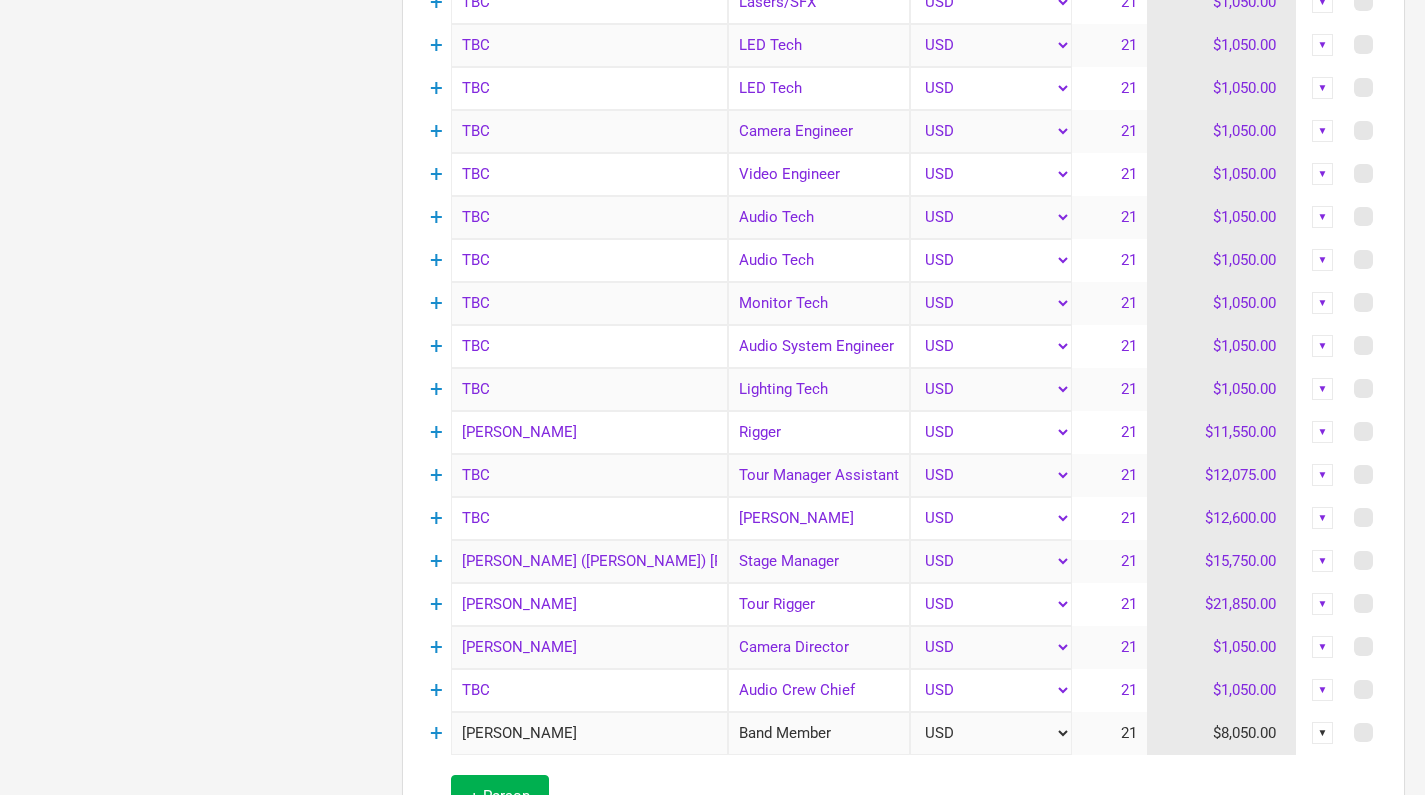 scroll, scrollTop: 1597, scrollLeft: 0, axis: vertical 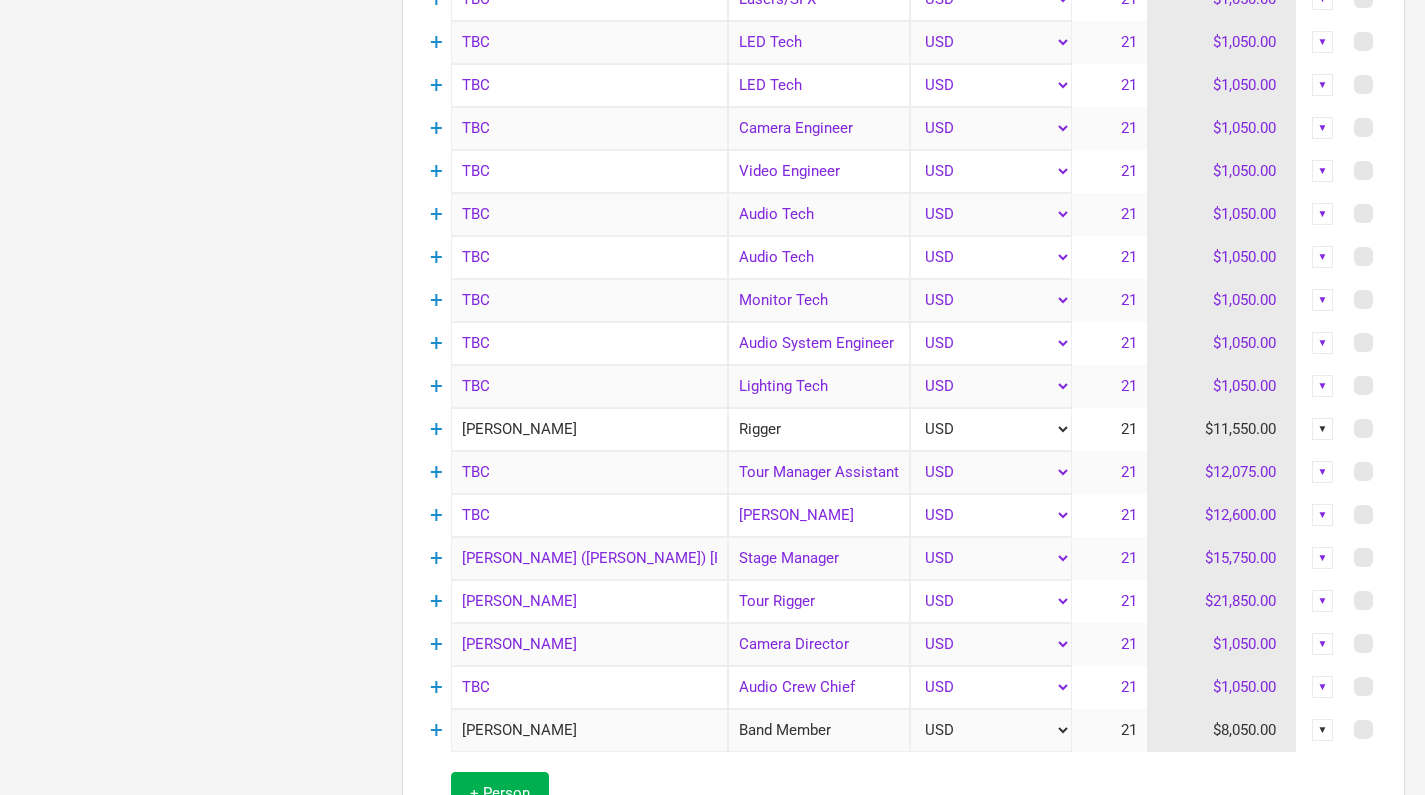 drag, startPoint x: 583, startPoint y: 437, endPoint x: 452, endPoint y: 431, distance: 131.13733 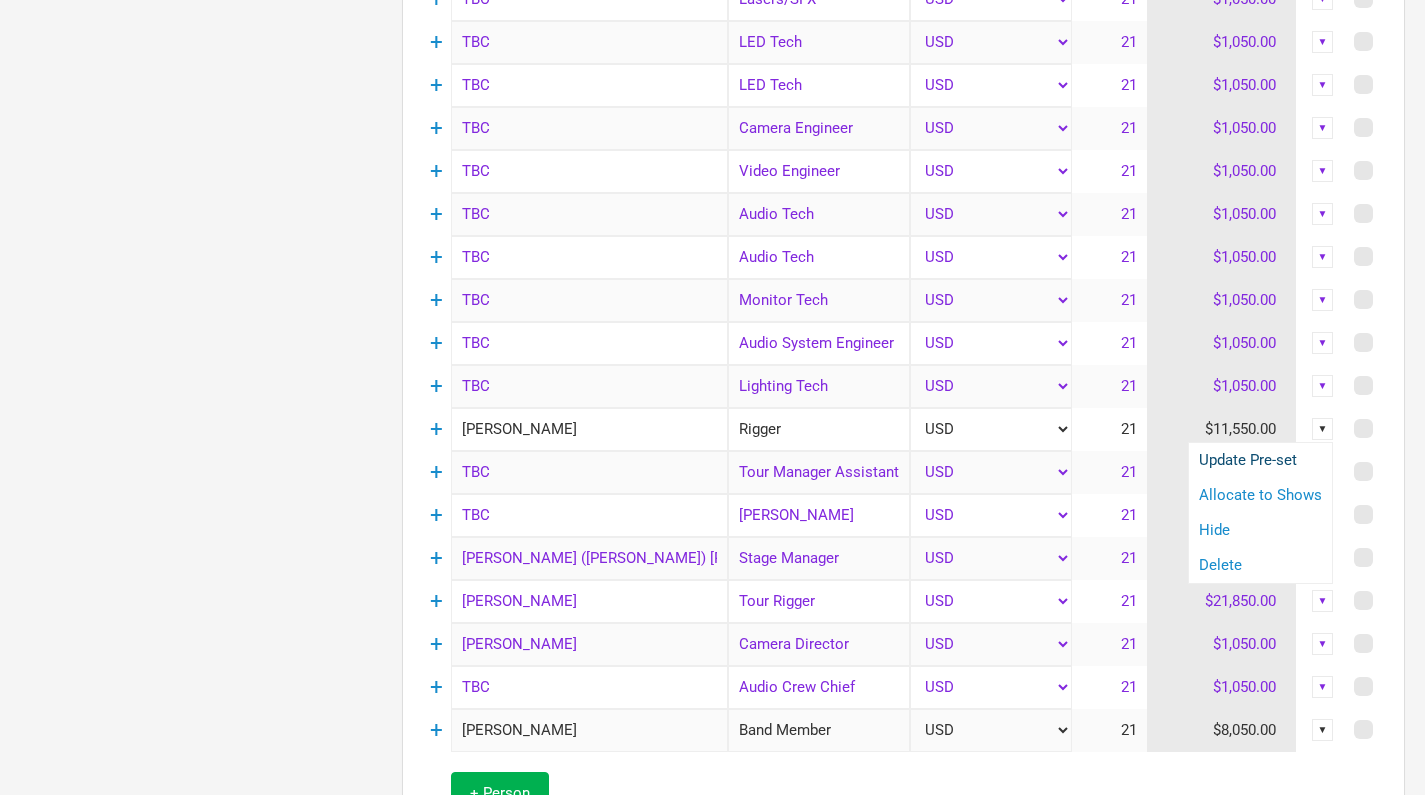 click on "Update Pre-set" at bounding box center [1260, 460] 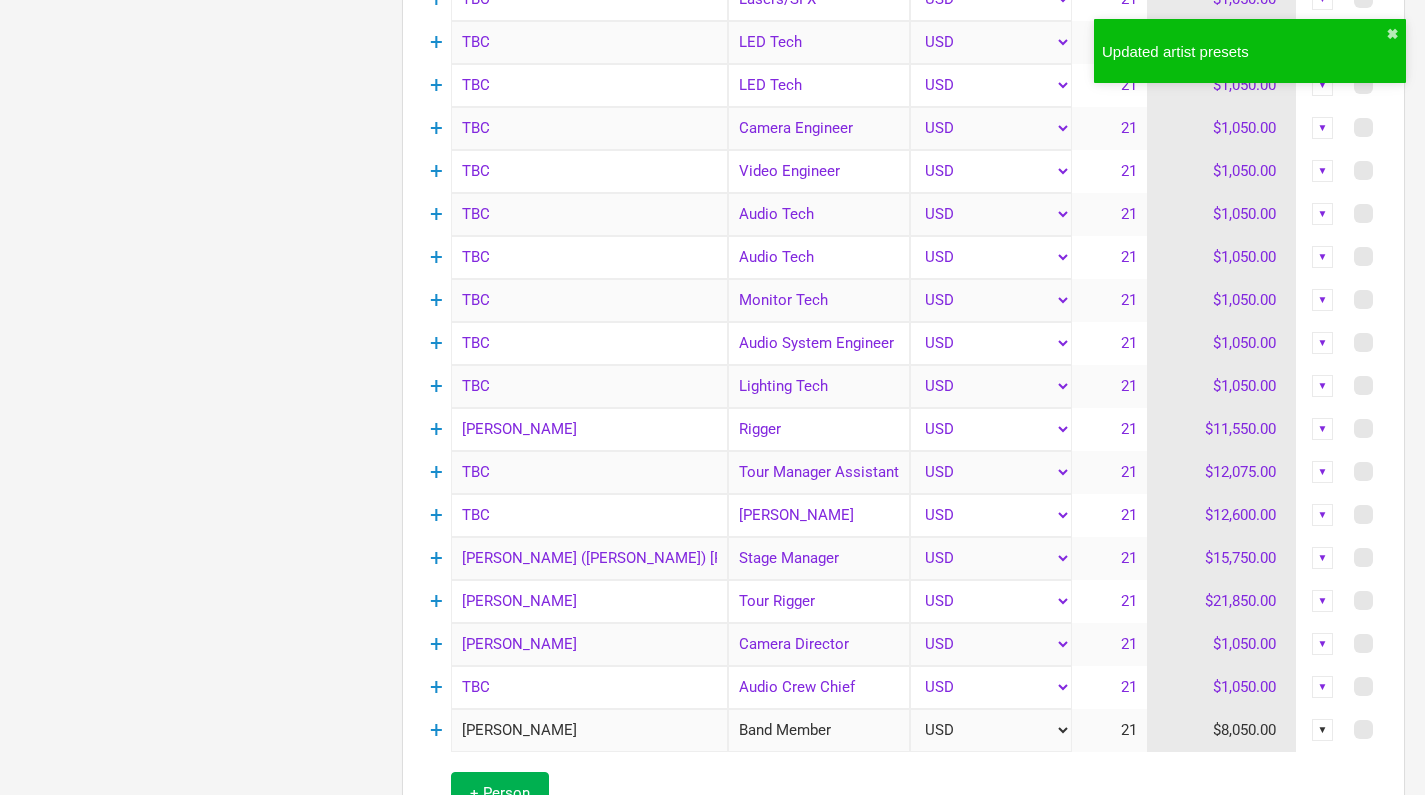 click on "TBC" at bounding box center [589, 472] 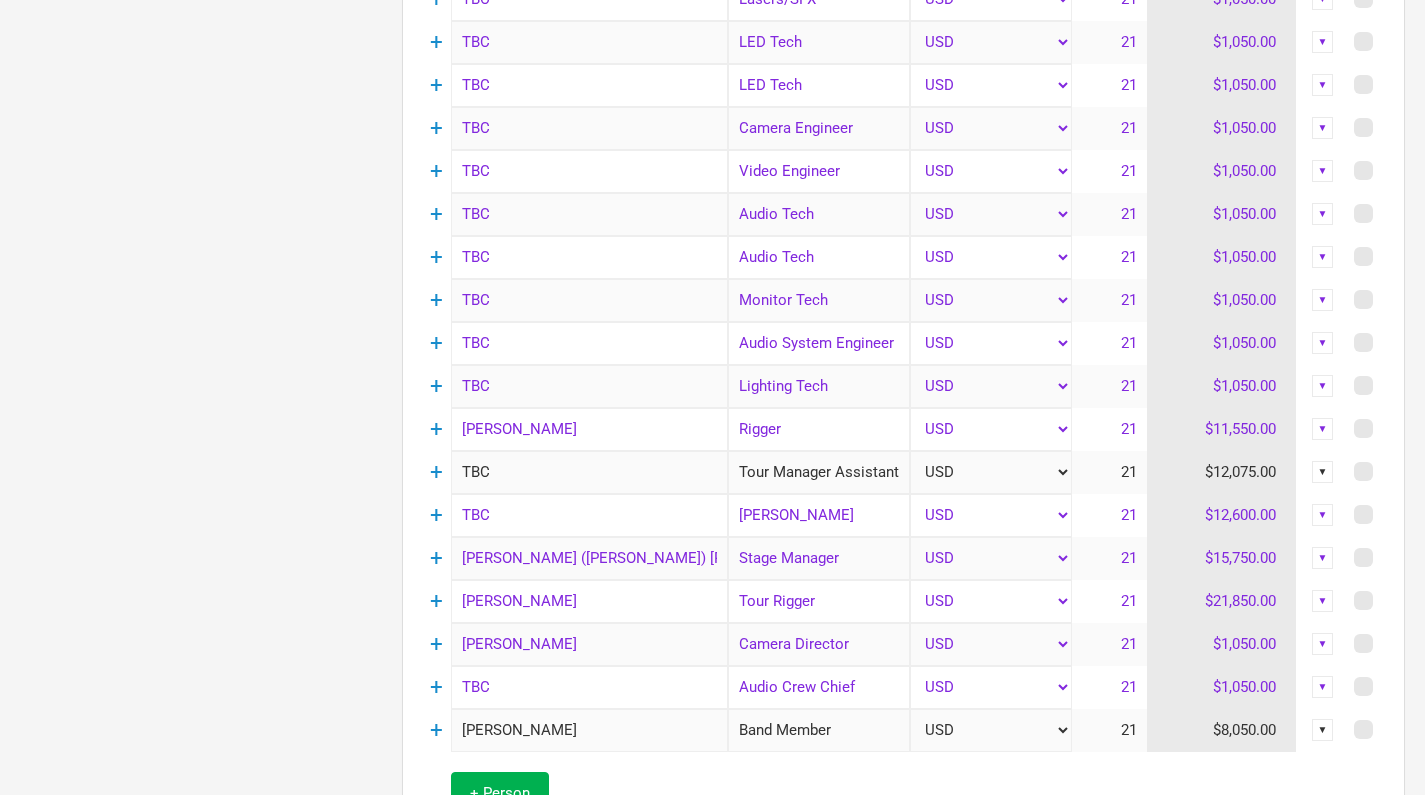 click on "TBC" at bounding box center [589, 472] 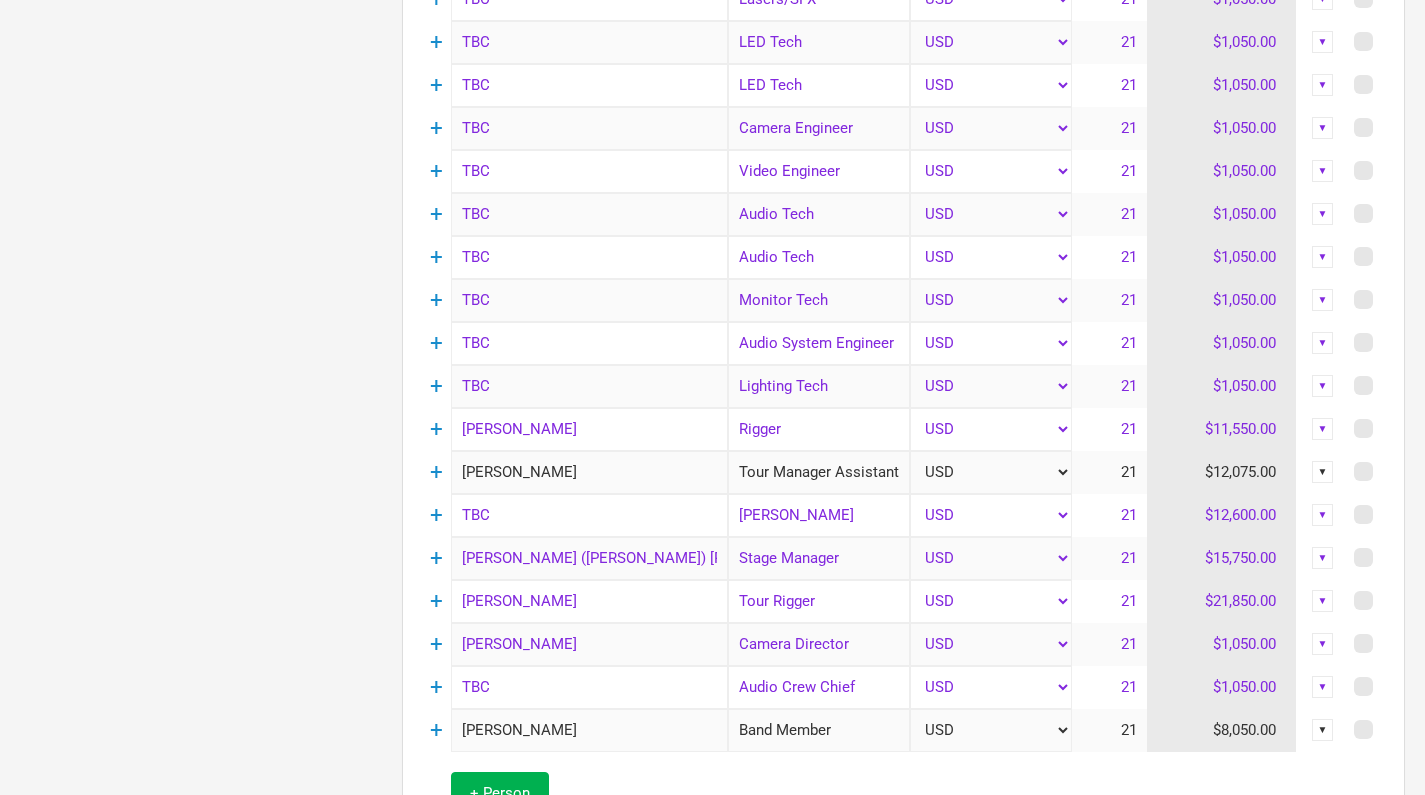 click on "▼" at bounding box center (1323, 472) 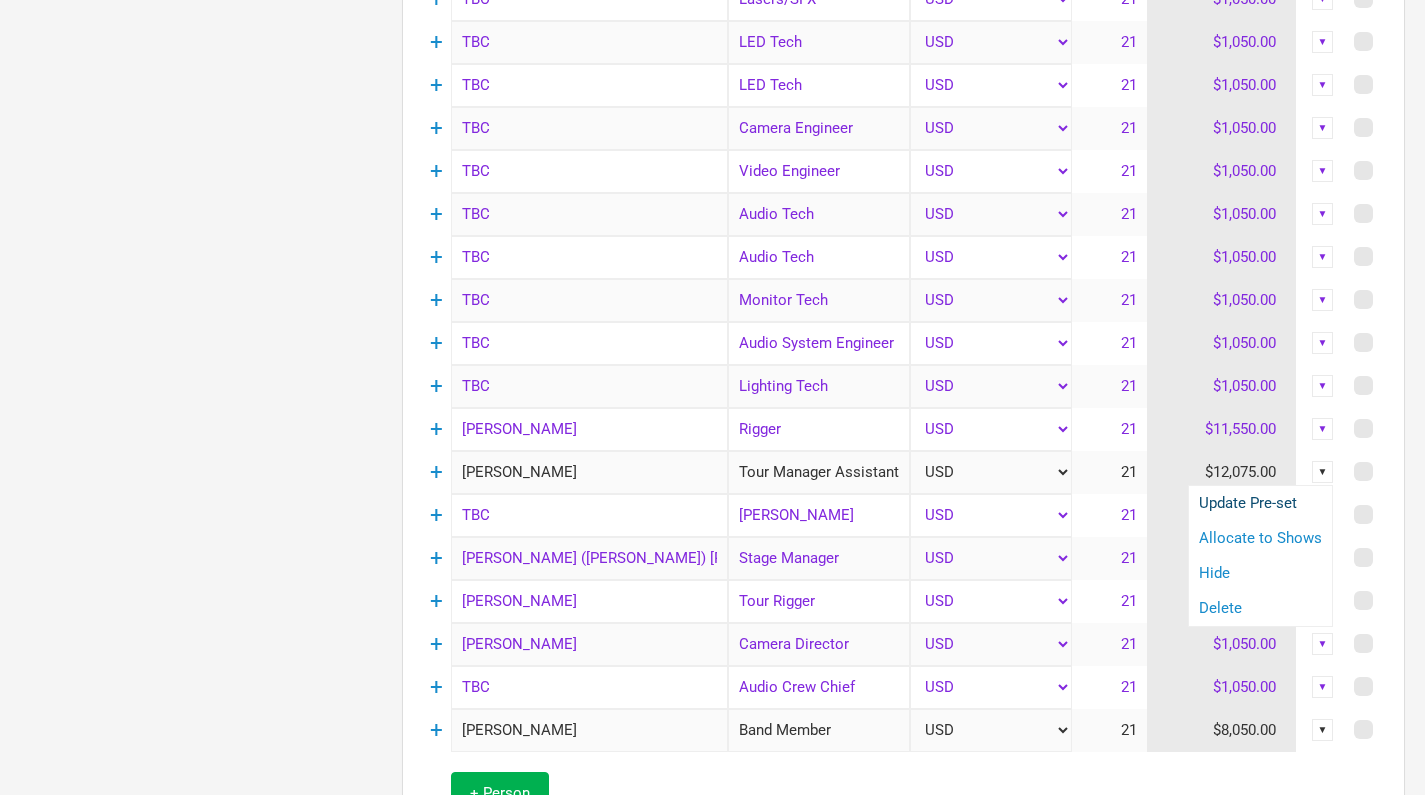 click on "Update Pre-set" at bounding box center (1260, 503) 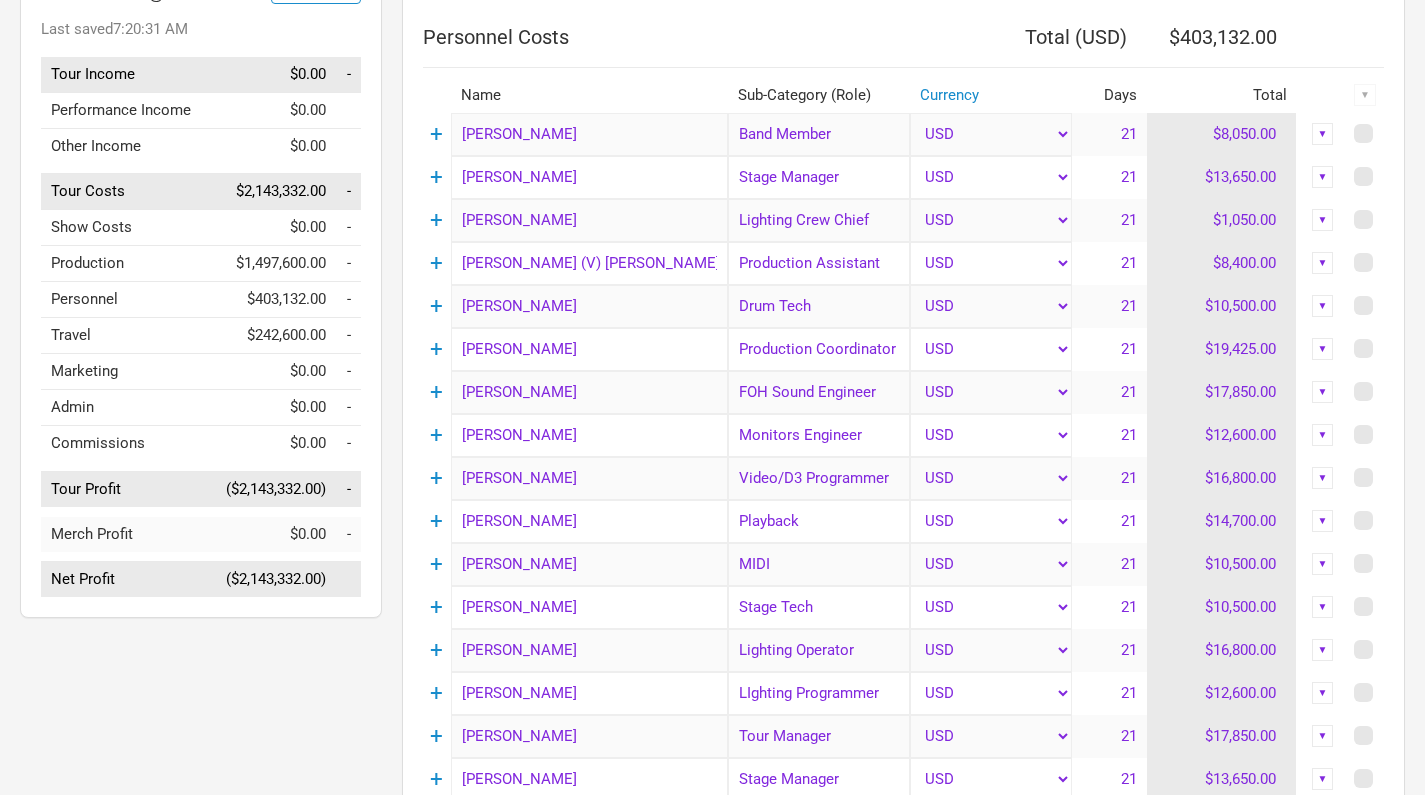 scroll, scrollTop: 214, scrollLeft: 0, axis: vertical 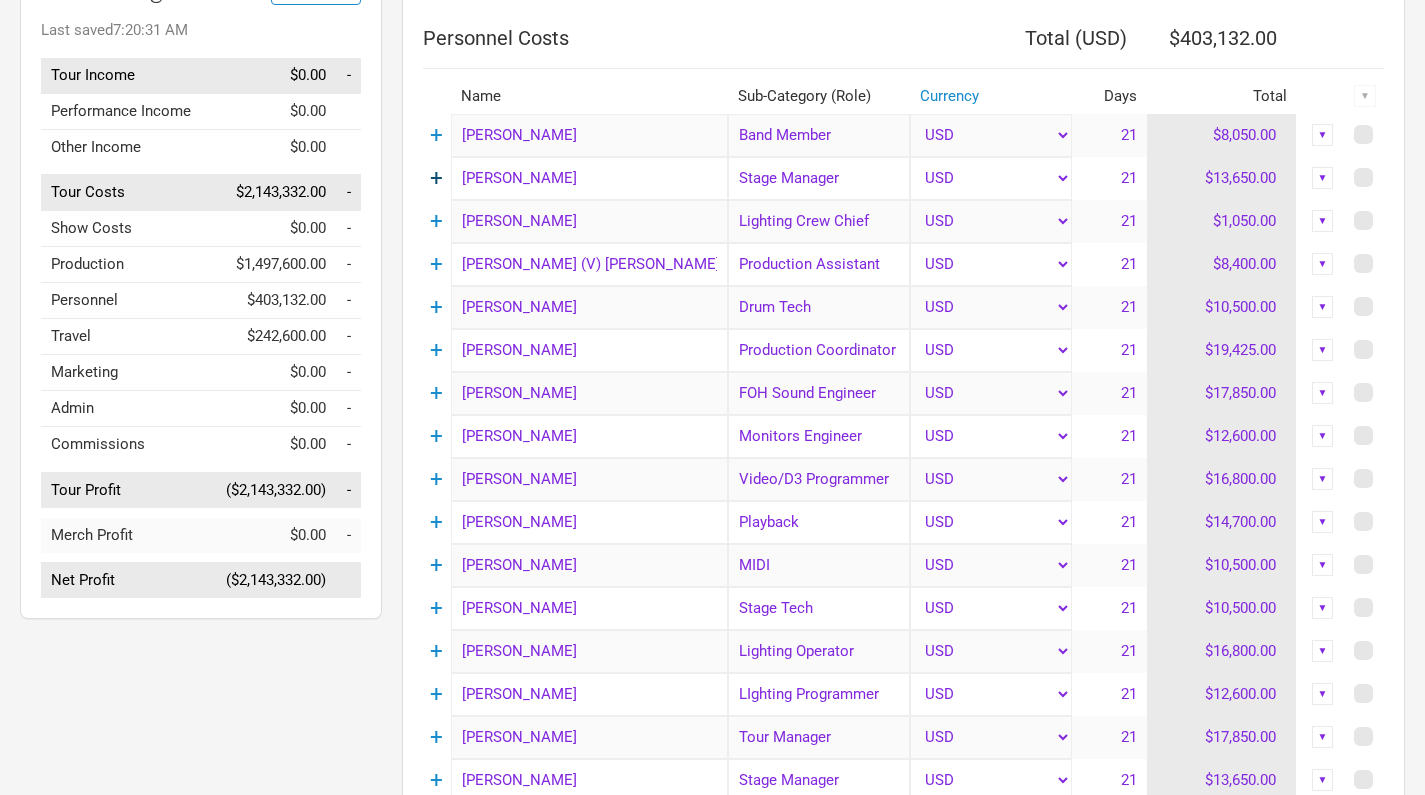 click on "+" at bounding box center [436, 178] 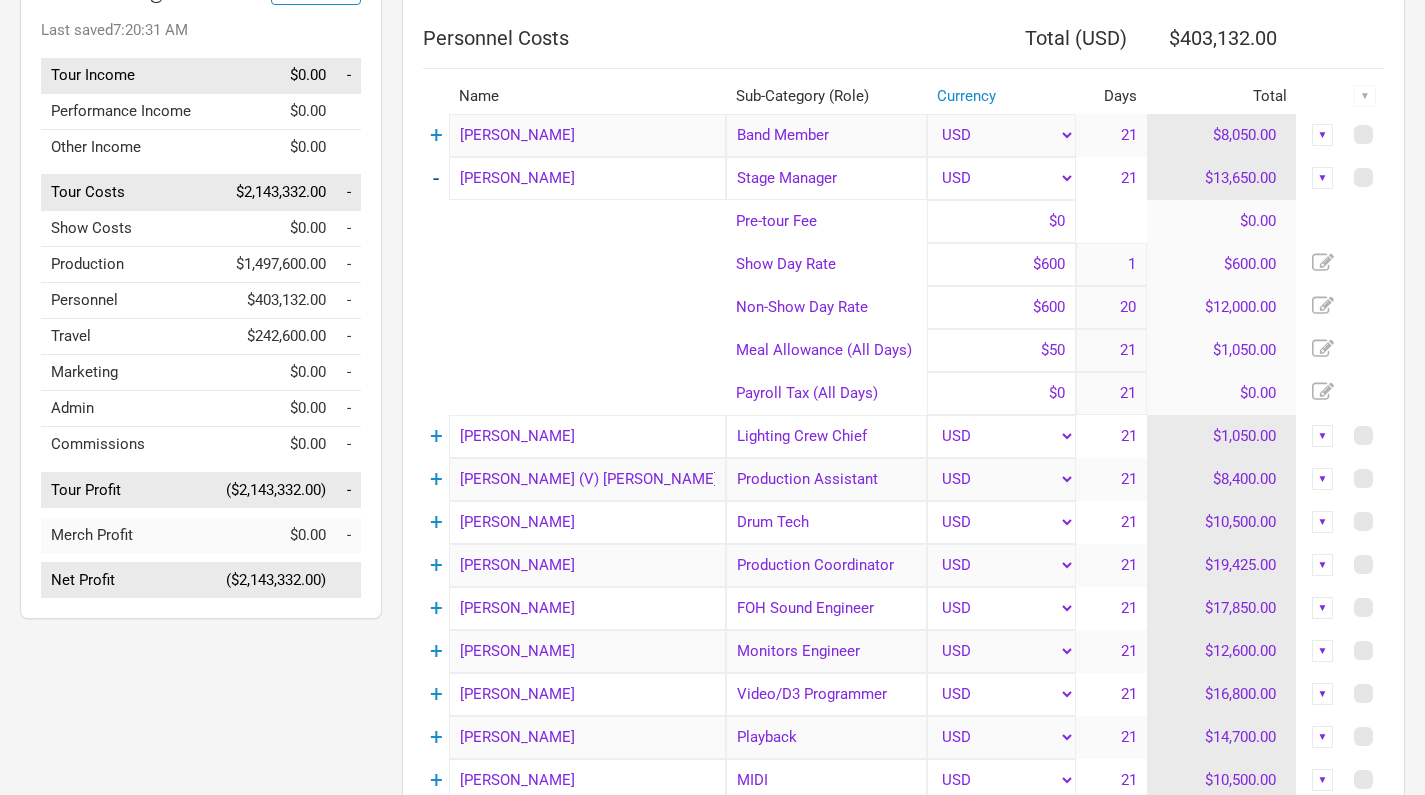 click on "-" at bounding box center [436, 178] 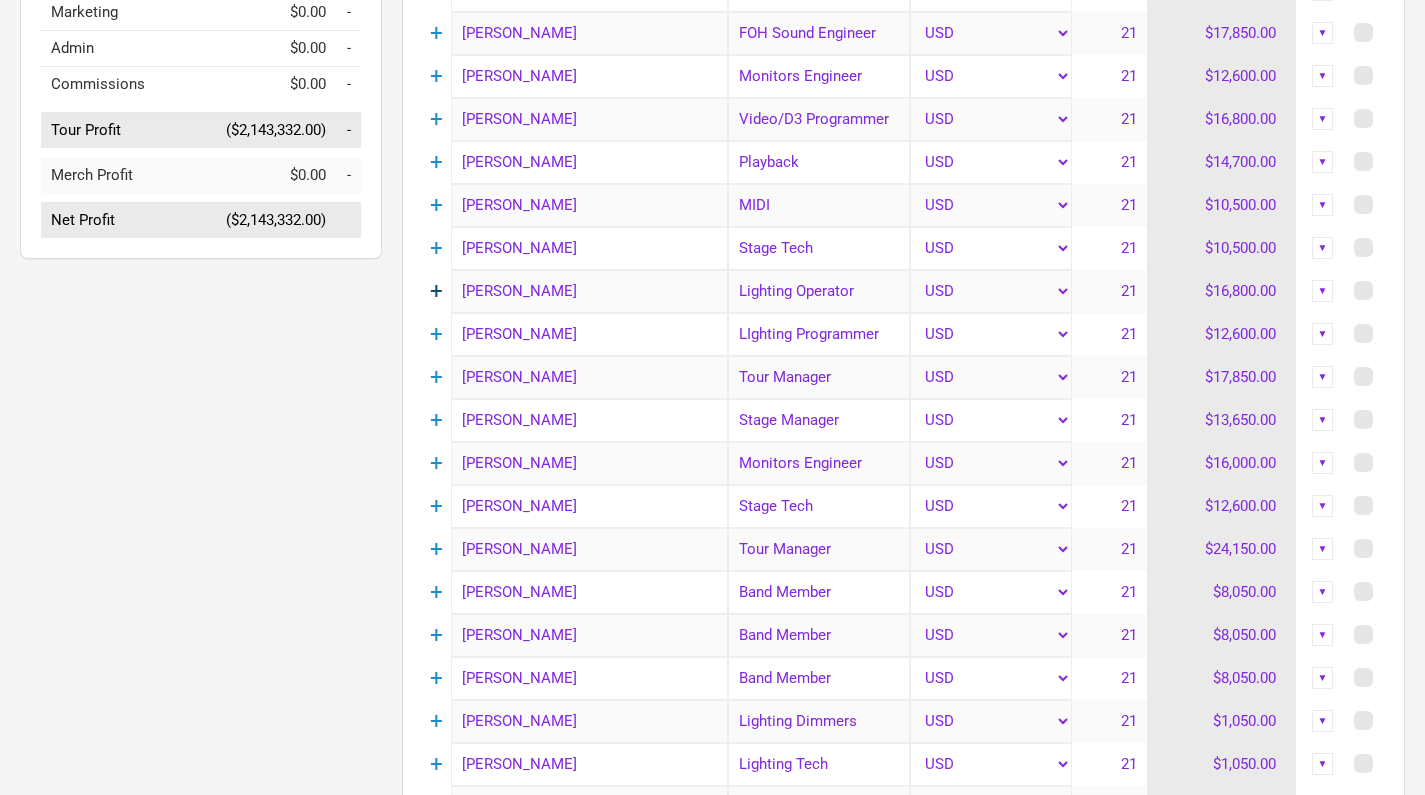 scroll, scrollTop: 585, scrollLeft: 0, axis: vertical 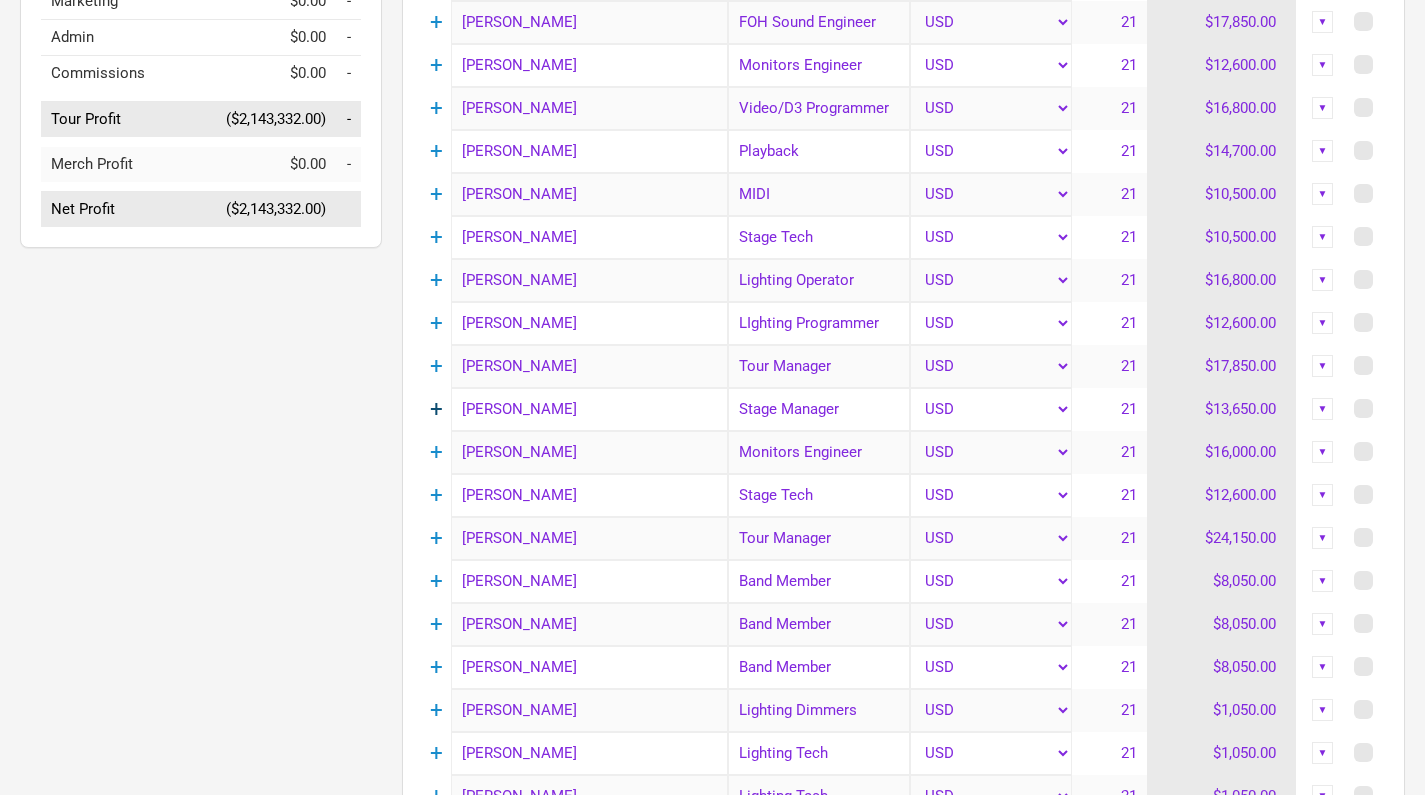 click on "+" at bounding box center [436, 409] 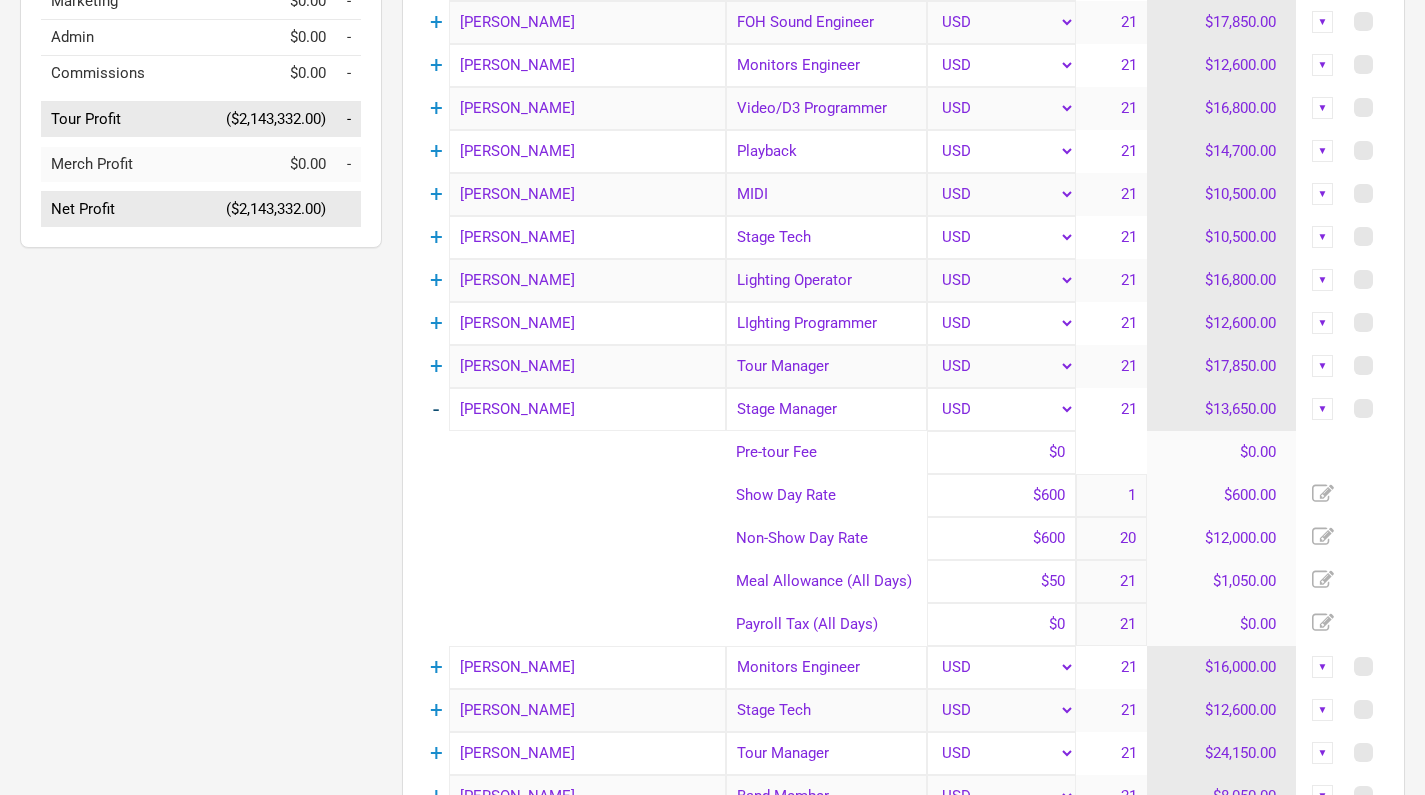 click on "-" at bounding box center [436, 409] 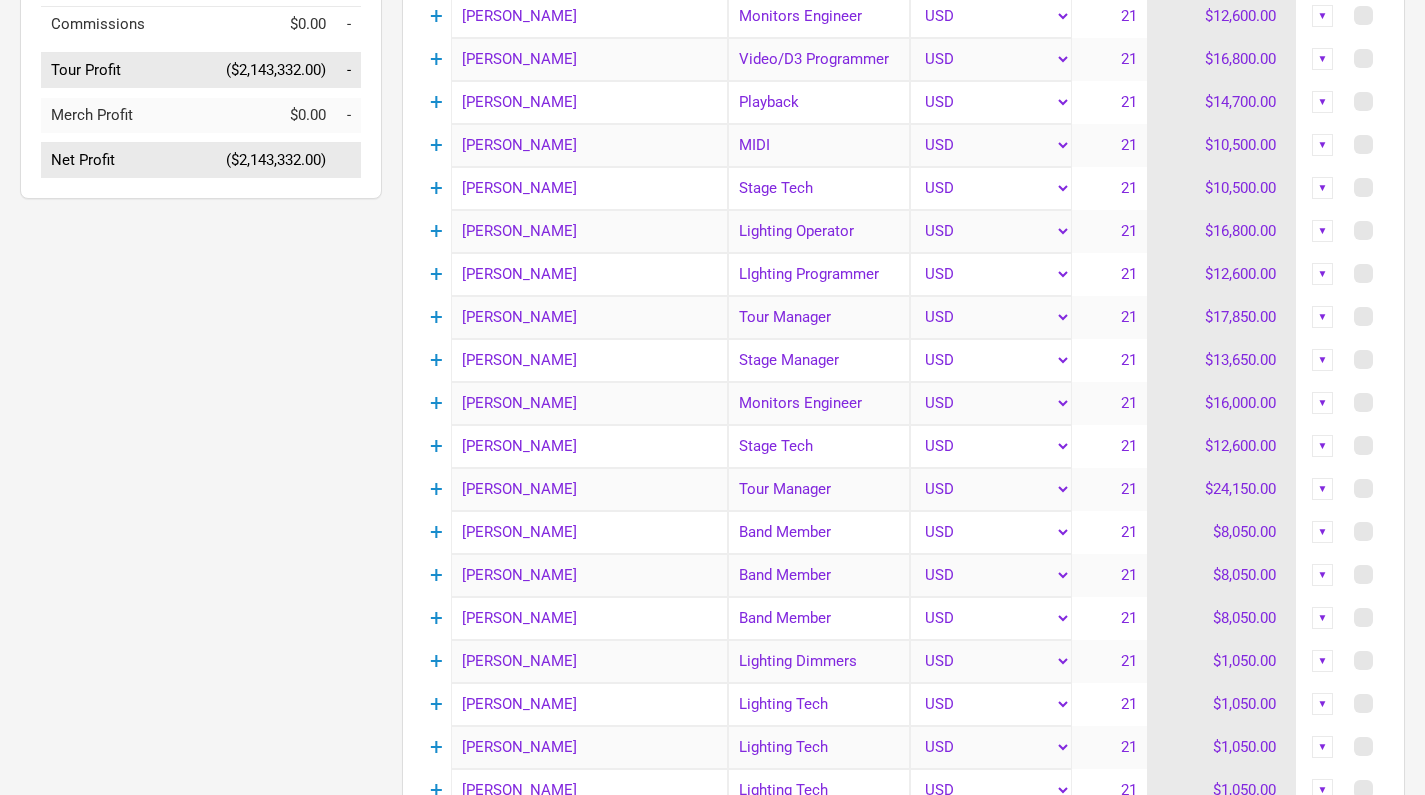scroll, scrollTop: 641, scrollLeft: 0, axis: vertical 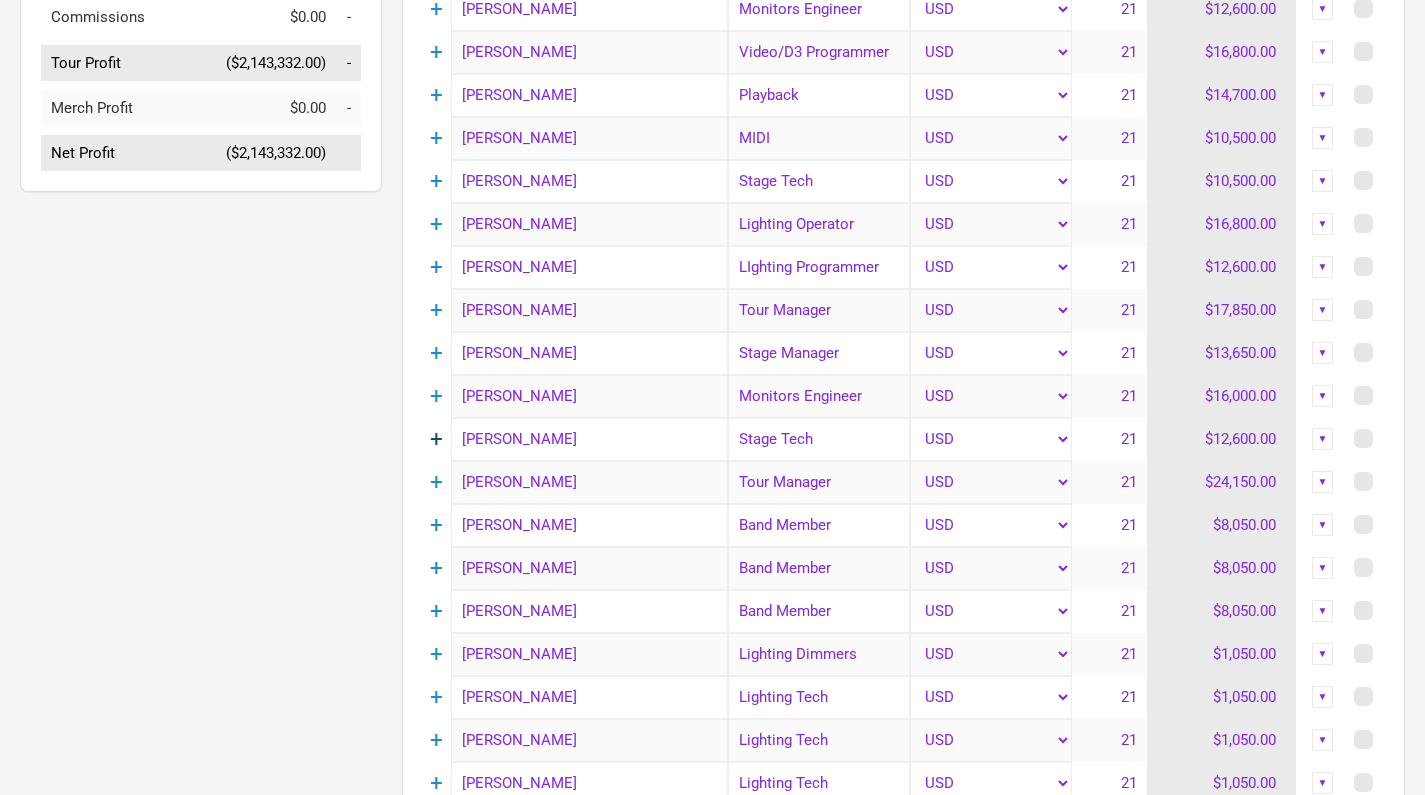 click on "+" at bounding box center (436, 439) 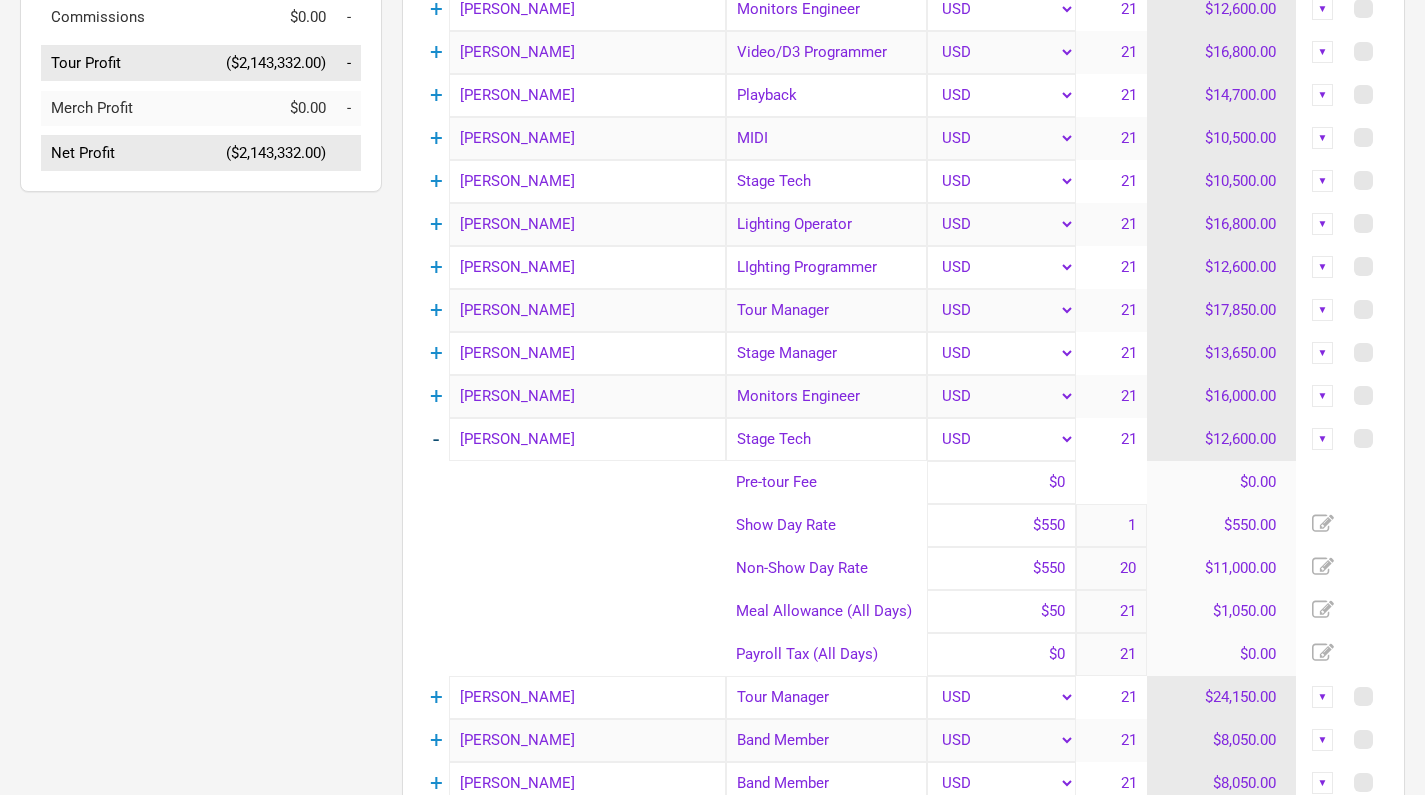 click on "-" at bounding box center (436, 439) 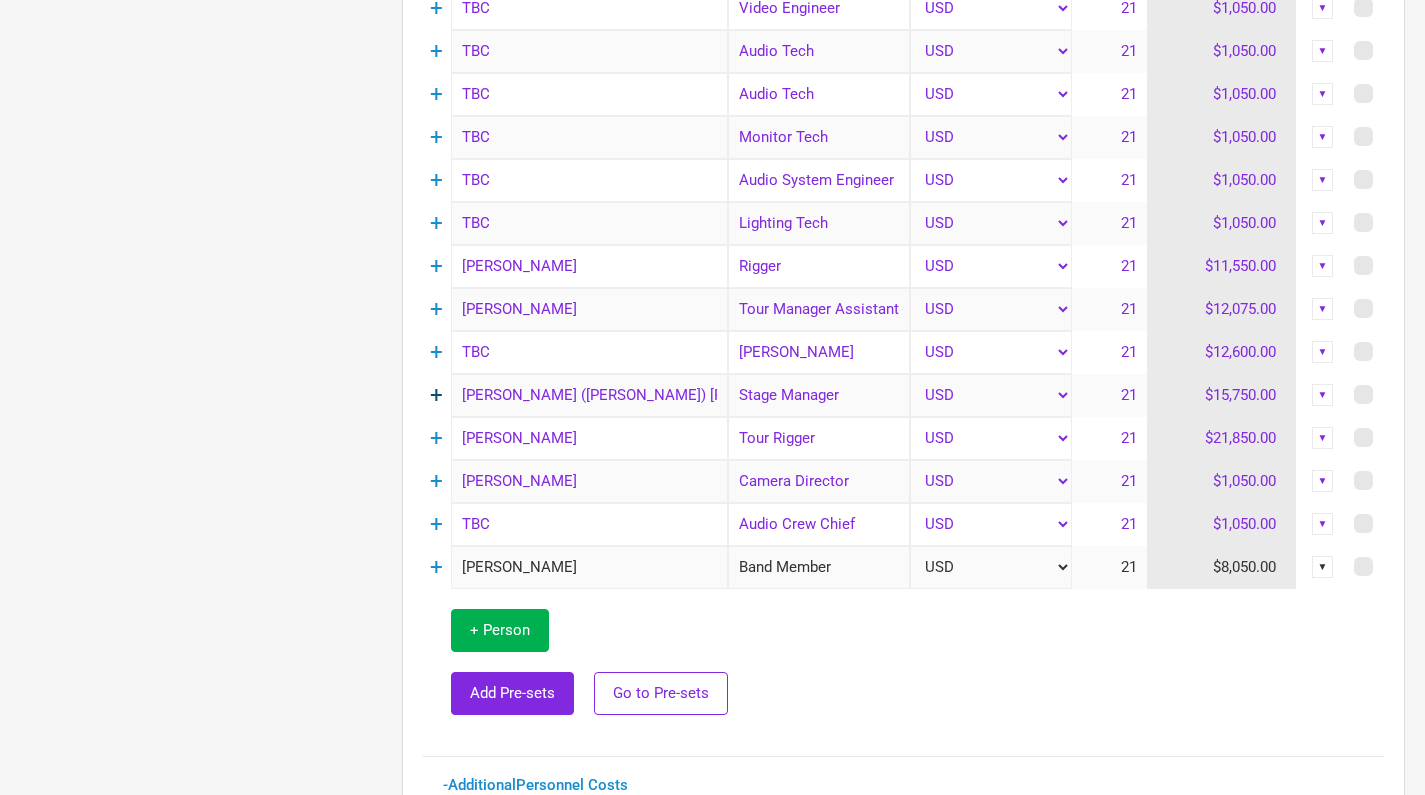 scroll, scrollTop: 1761, scrollLeft: 0, axis: vertical 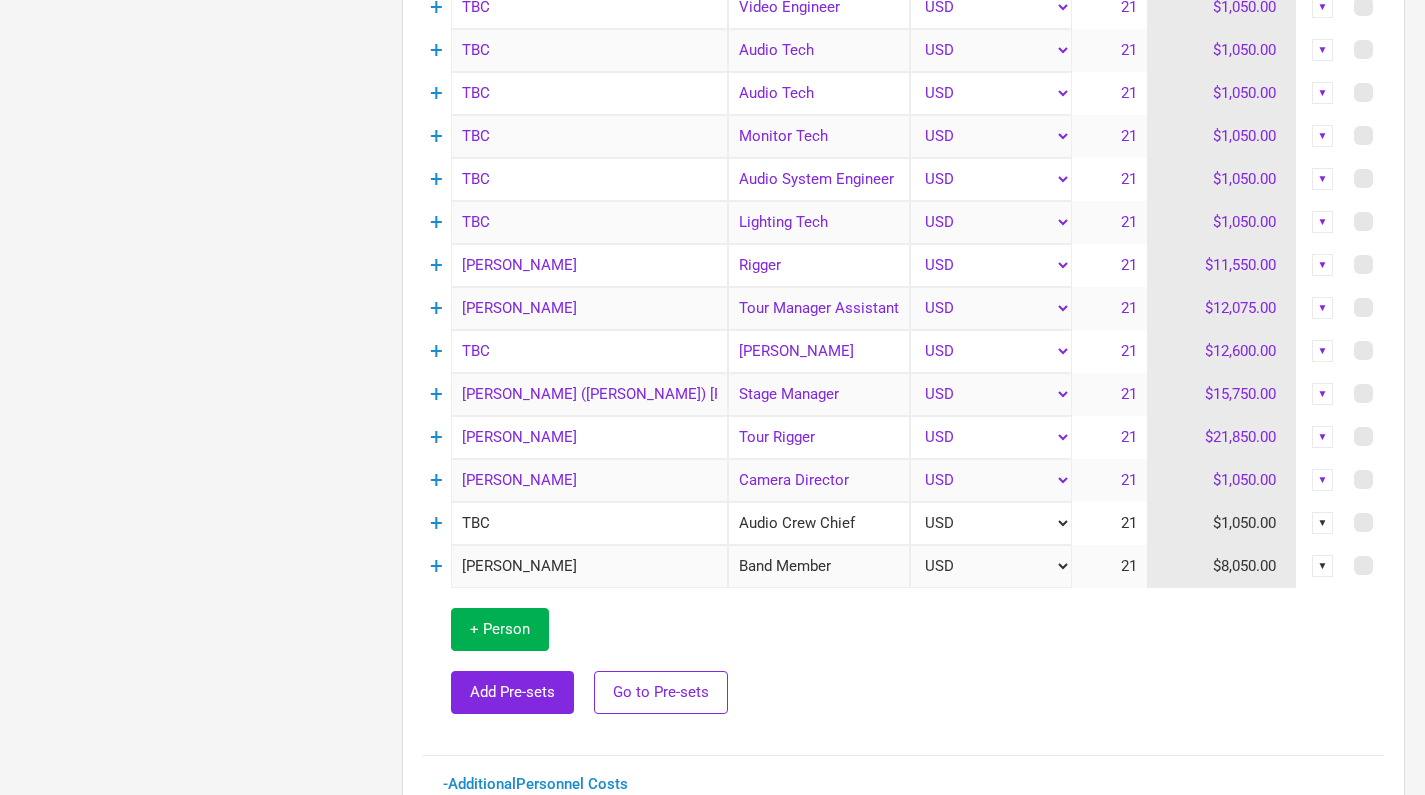 drag, startPoint x: 506, startPoint y: 522, endPoint x: 457, endPoint y: 520, distance: 49.0408 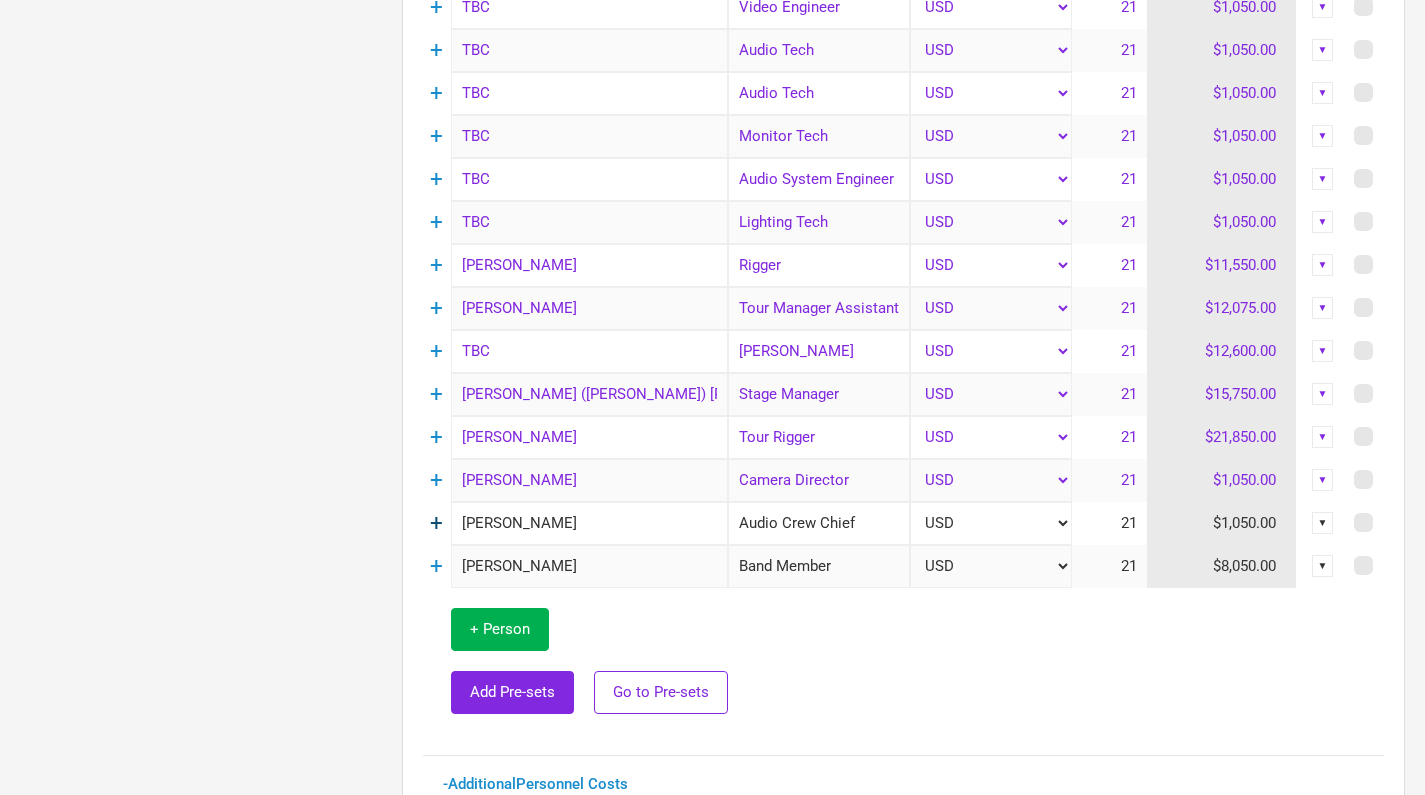 click on "+" at bounding box center [436, 523] 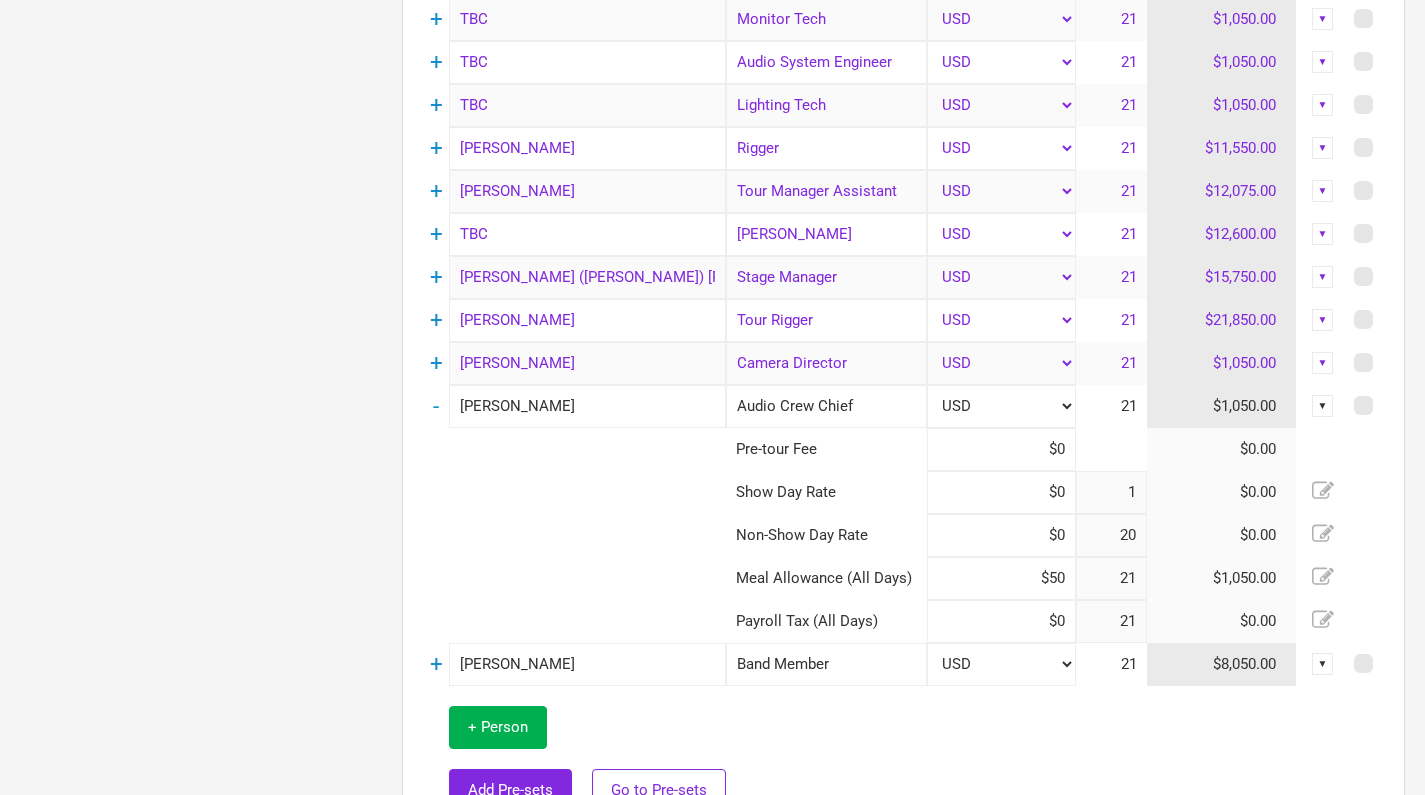 scroll, scrollTop: 1879, scrollLeft: 0, axis: vertical 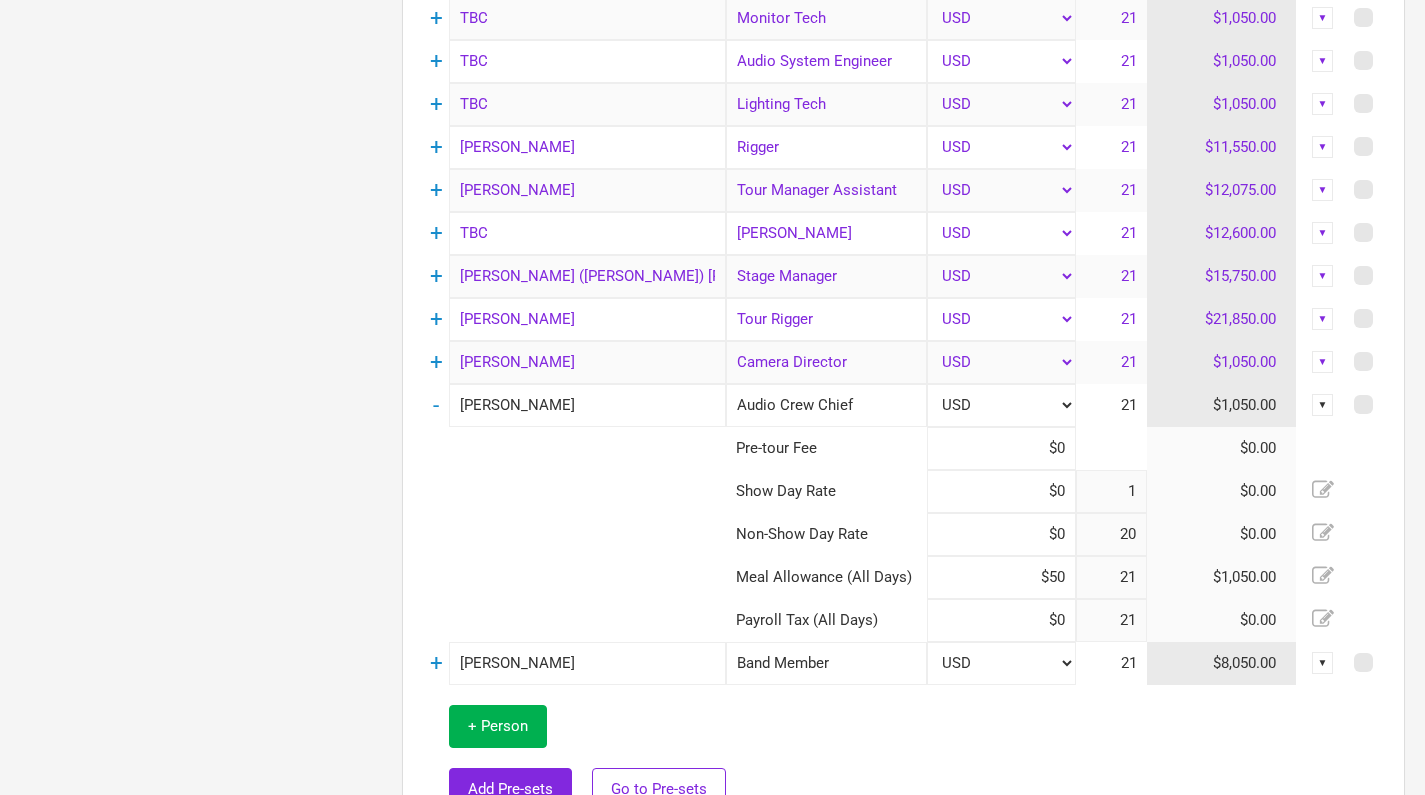 click 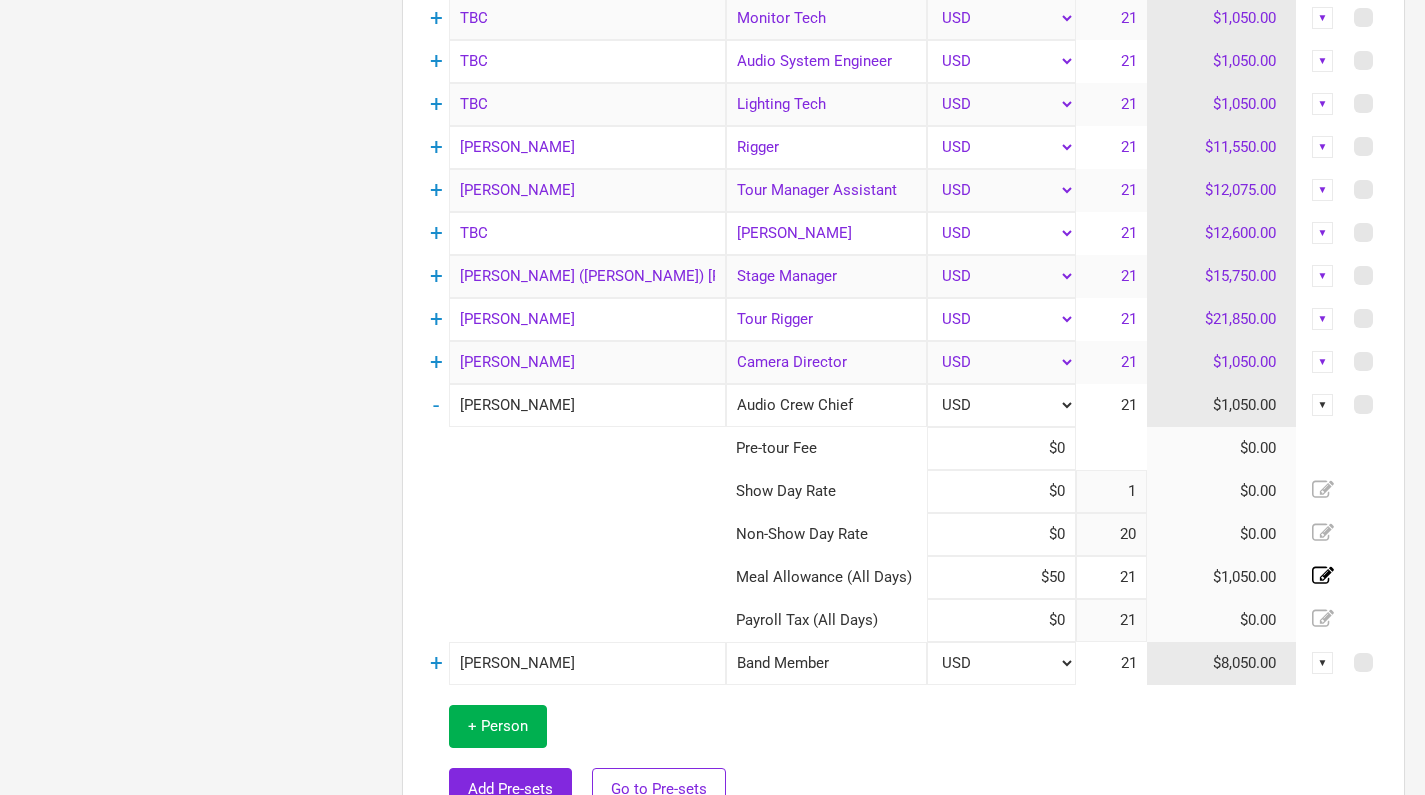 click on "21" at bounding box center (1111, 577) 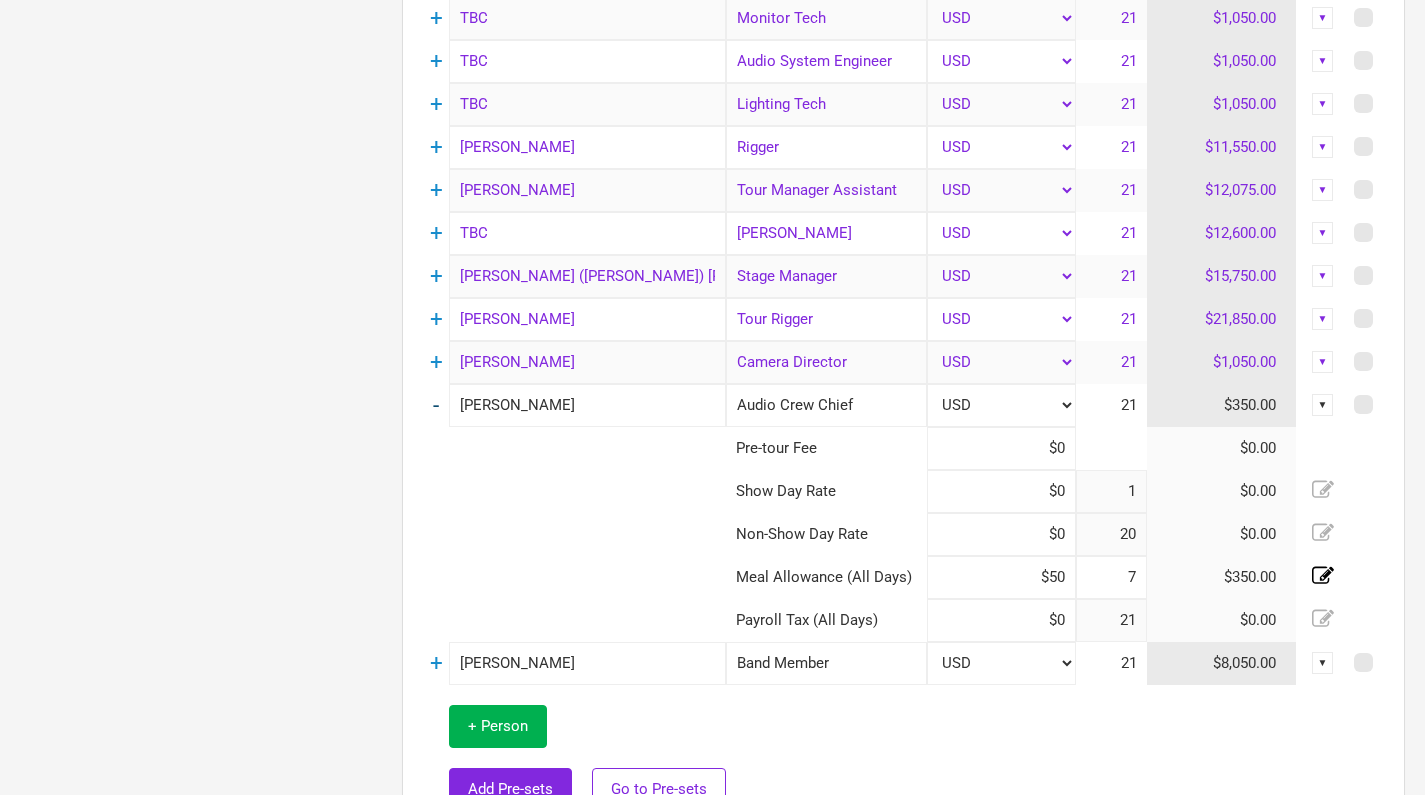 click on "-" at bounding box center [436, 405] 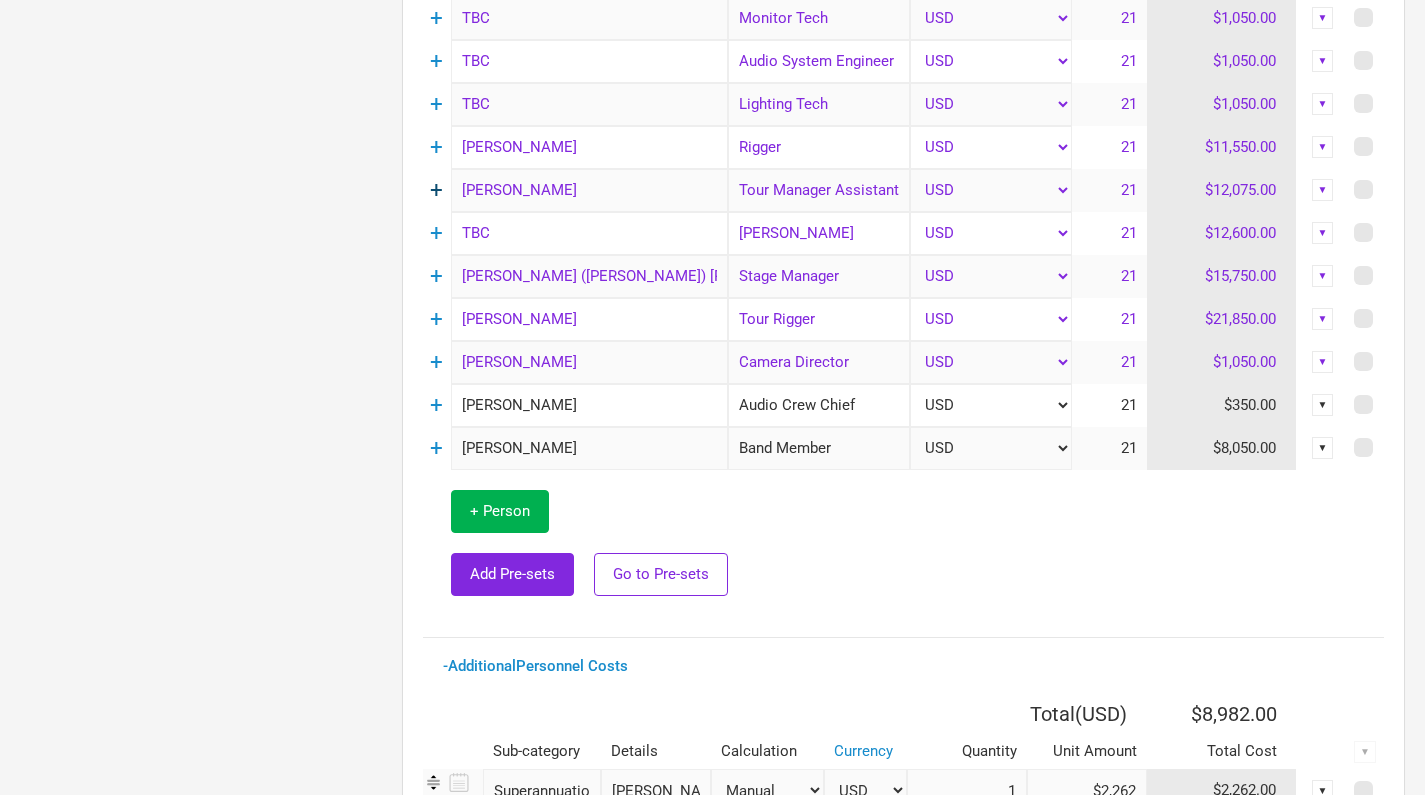click on "+" at bounding box center (436, 190) 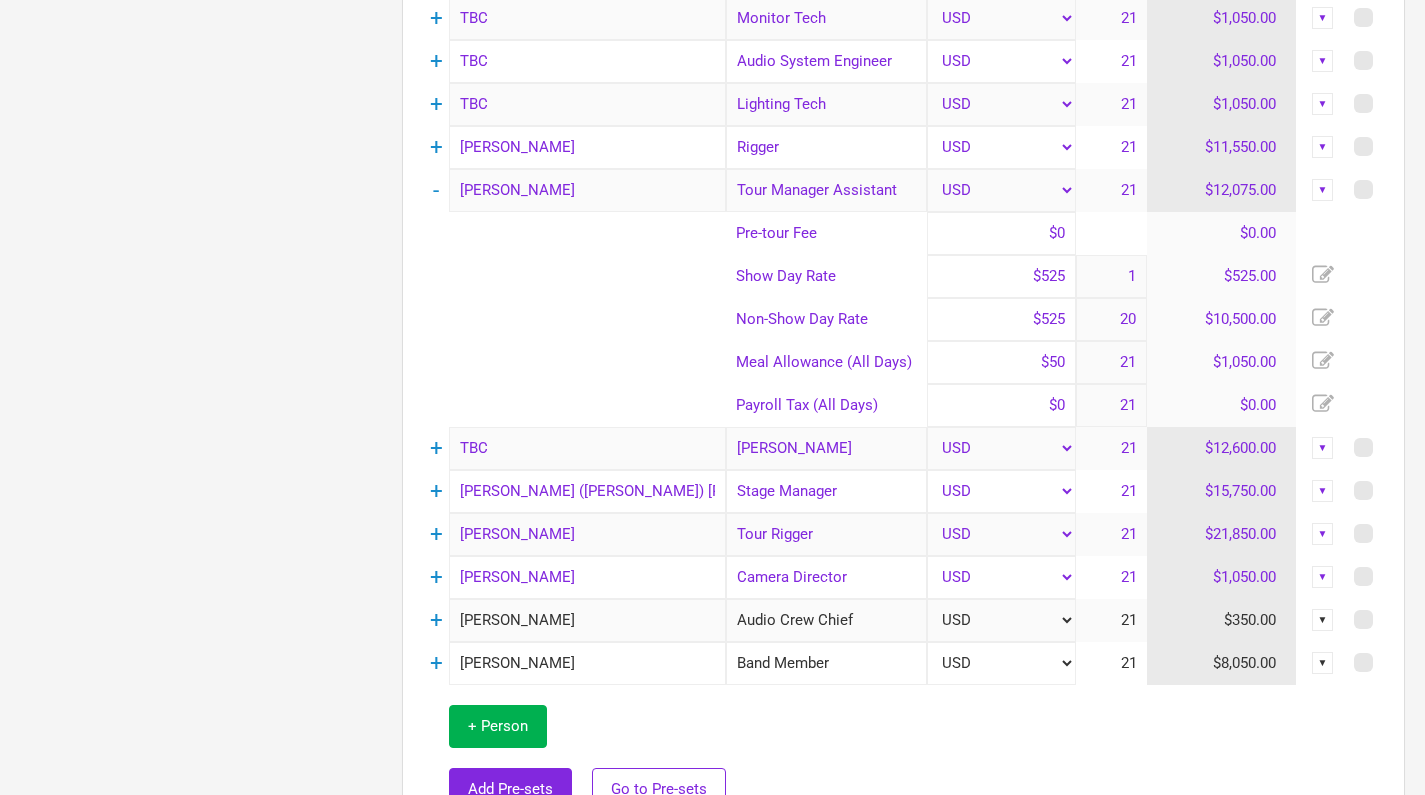 click 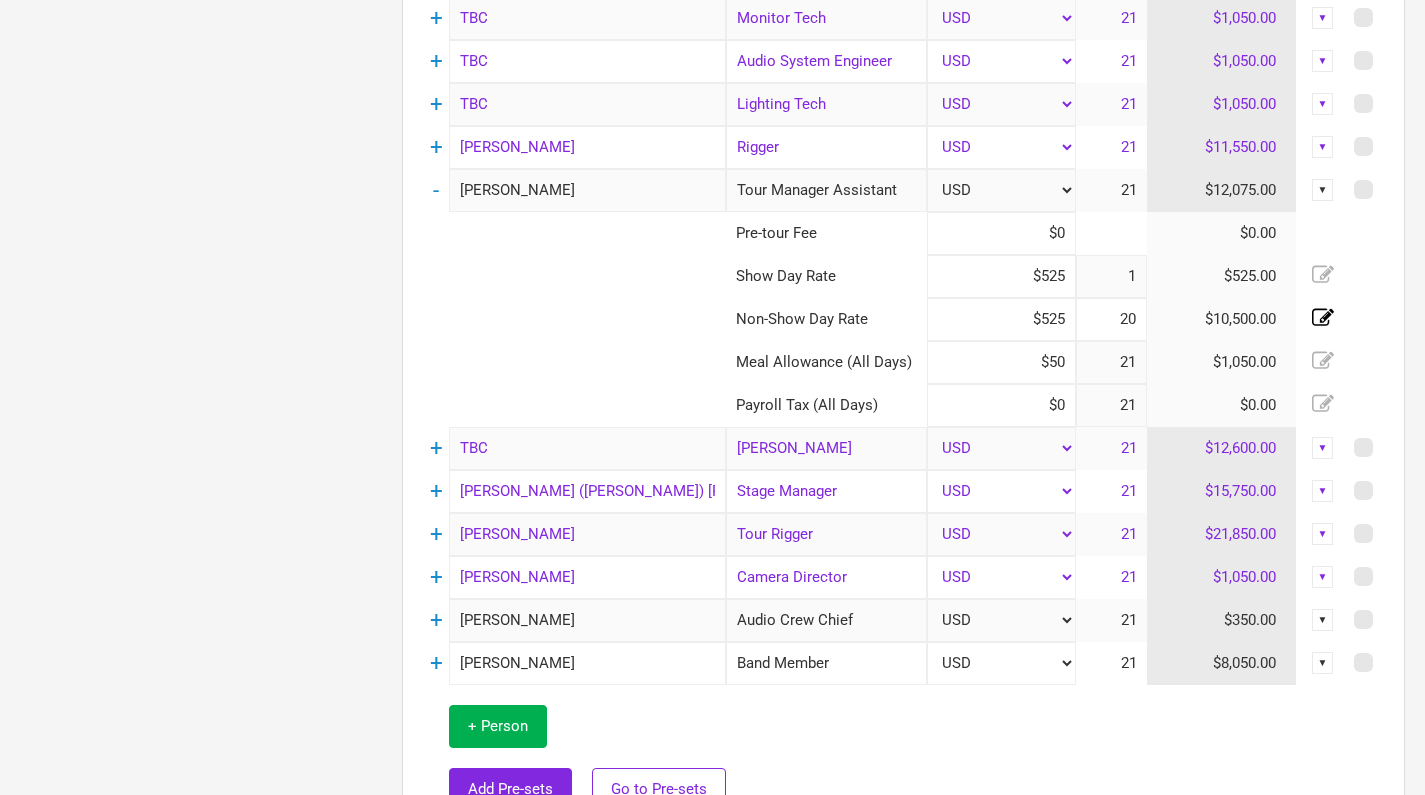 click on "20" at bounding box center (1111, 319) 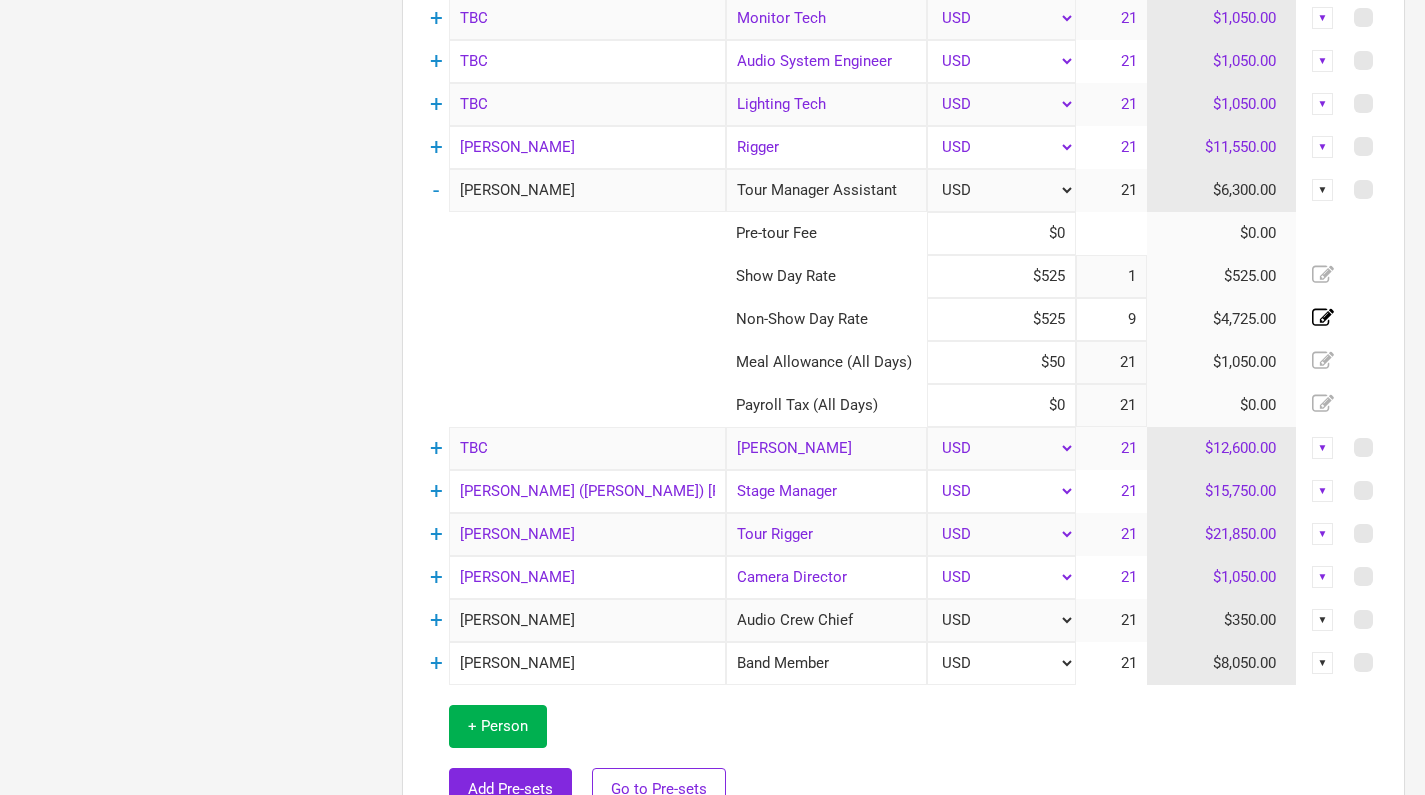 click 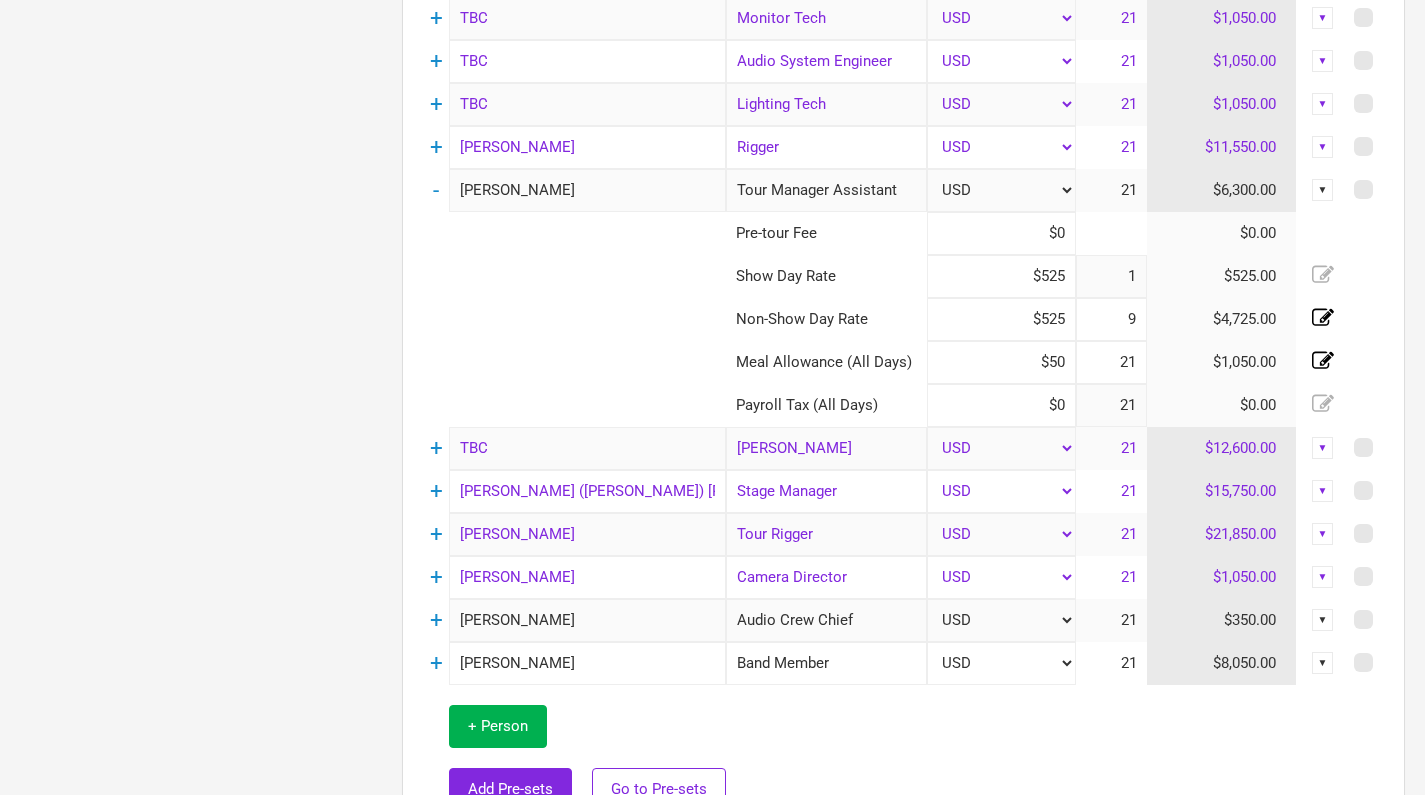 click on "21" at bounding box center (1111, 362) 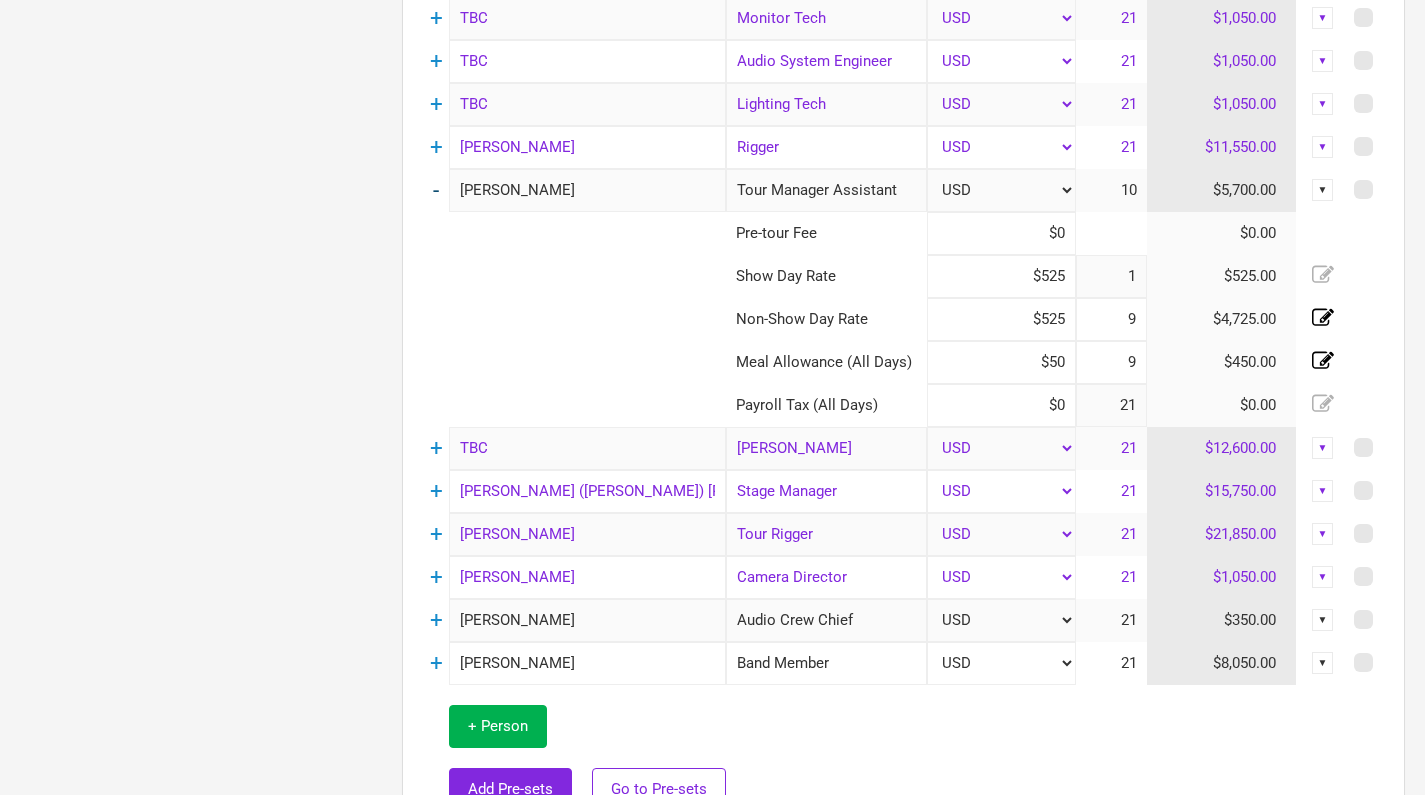 click on "-" at bounding box center (436, 190) 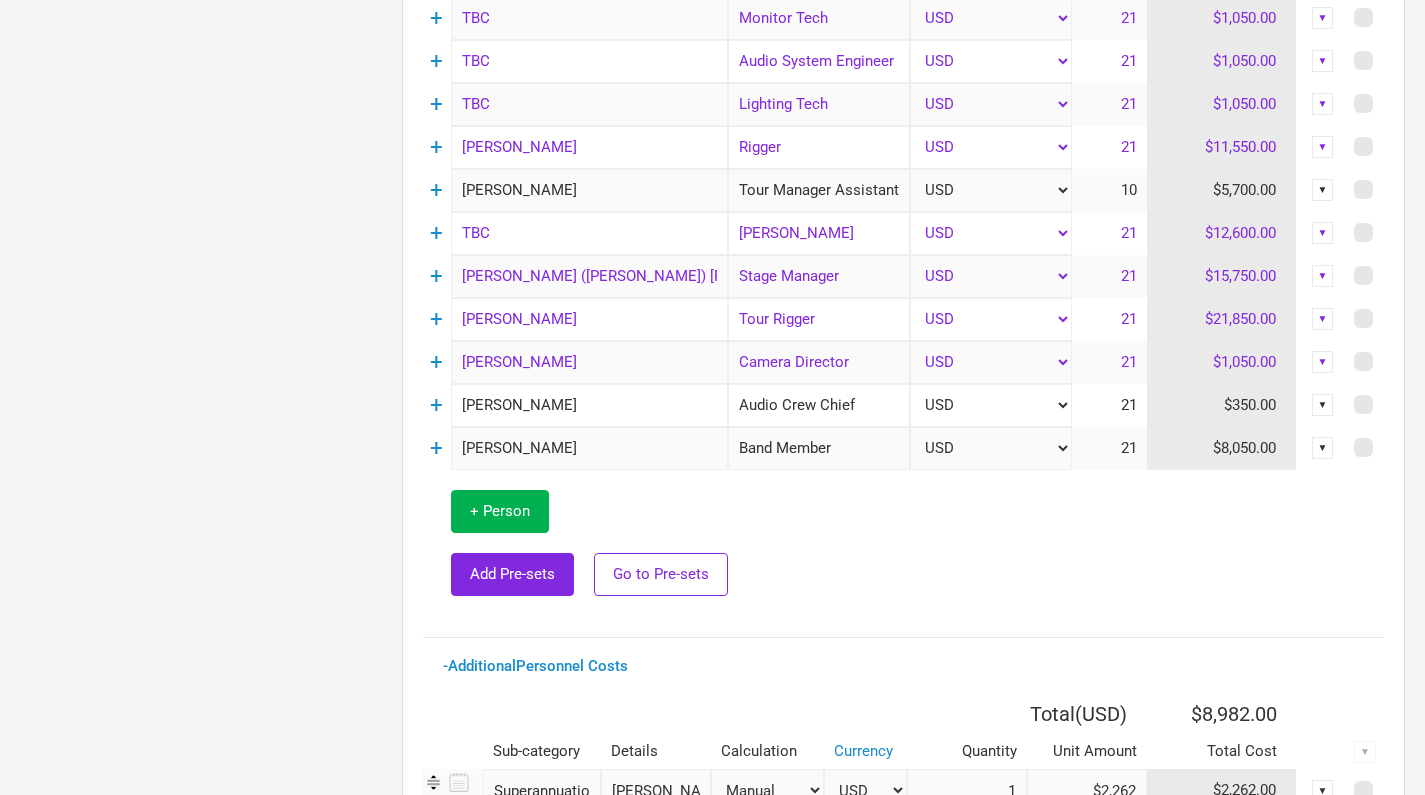 click on "▼" at bounding box center [1323, 190] 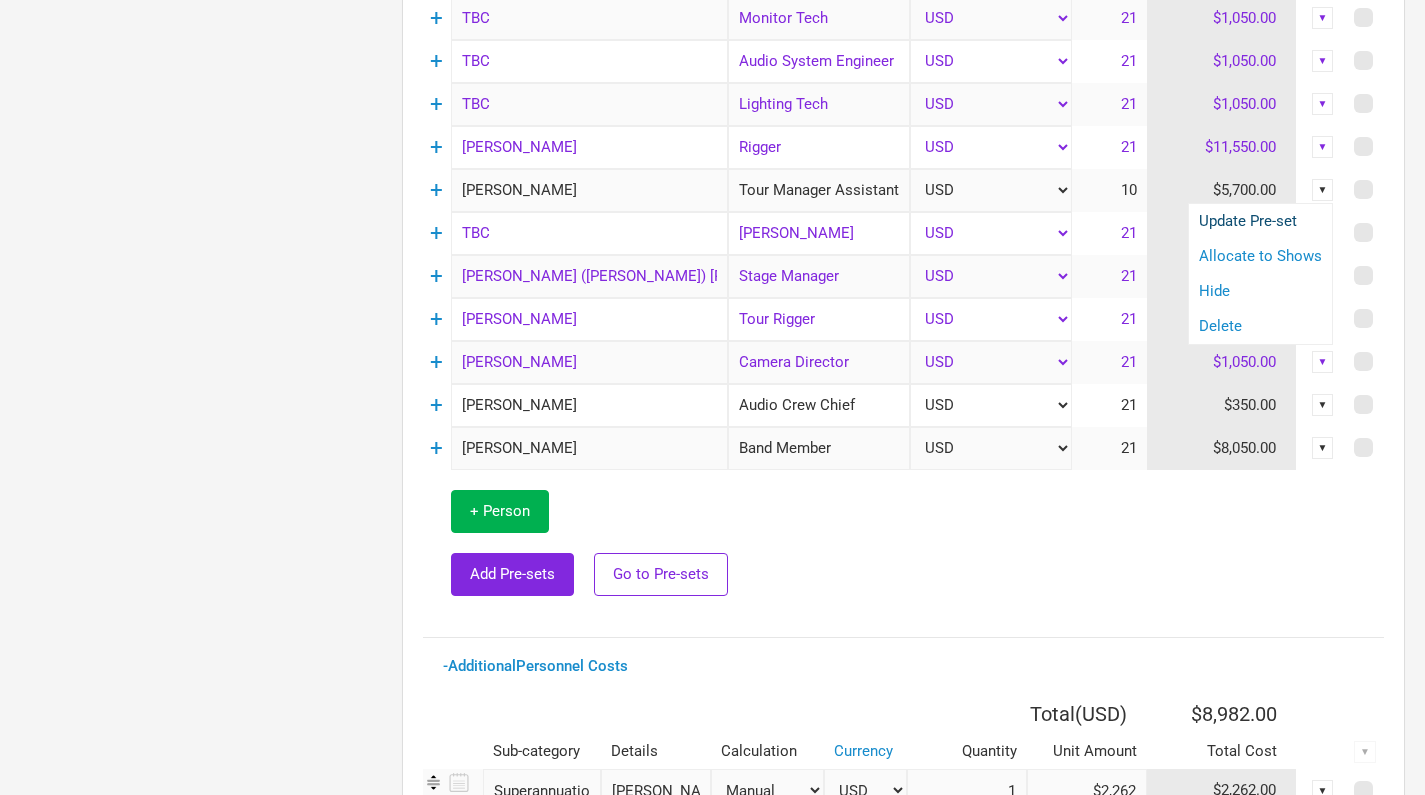 click on "Update Pre-set" at bounding box center (1260, 221) 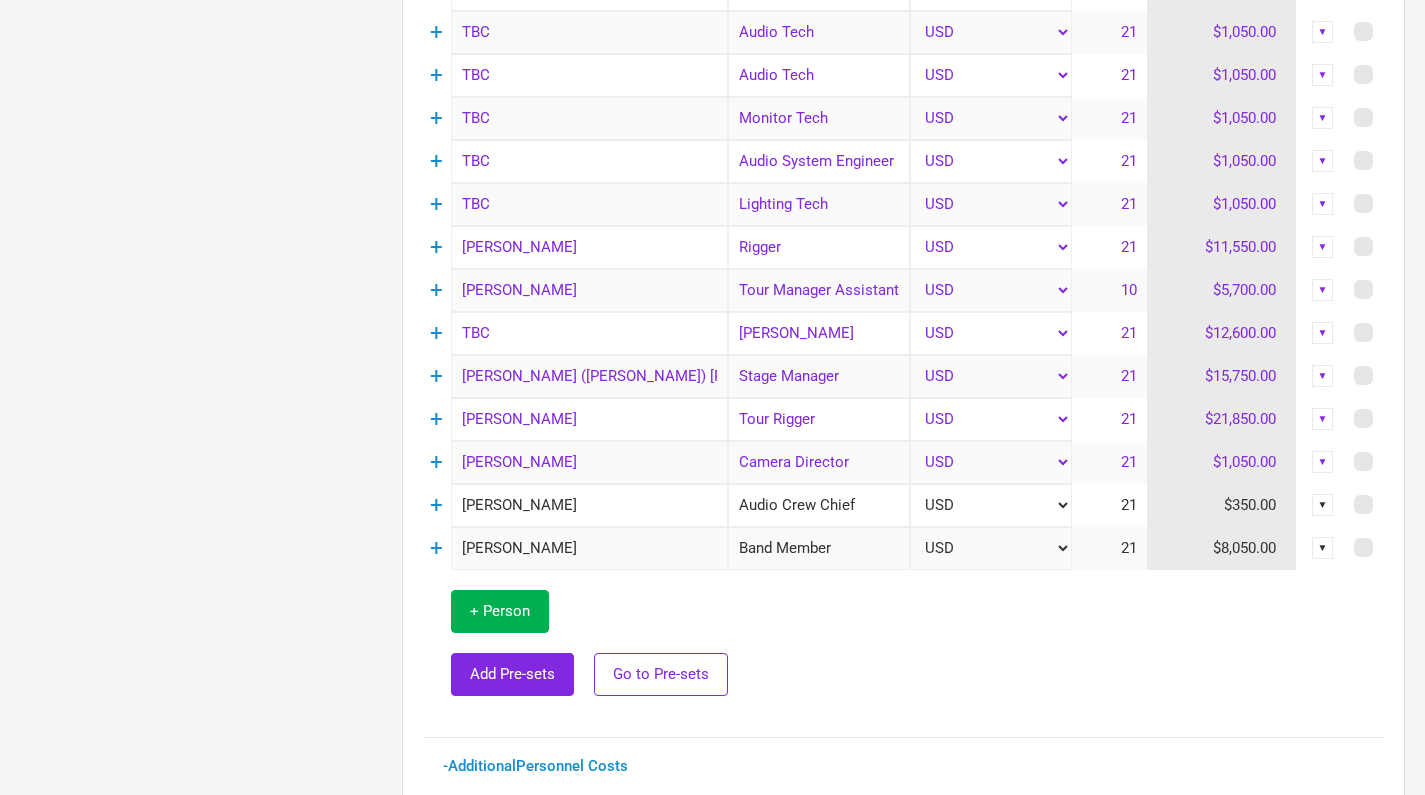 scroll, scrollTop: 1781, scrollLeft: 0, axis: vertical 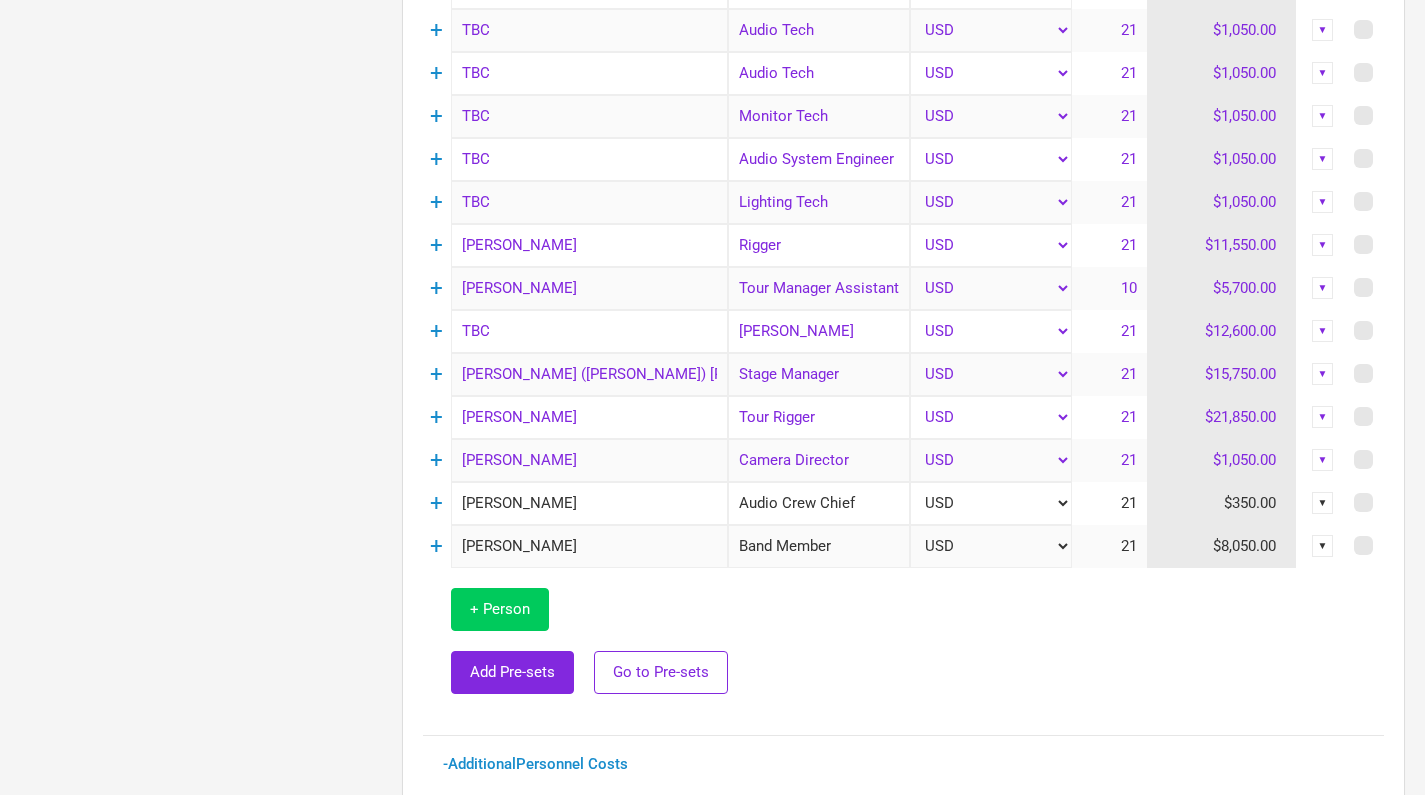 click on "+ Person" at bounding box center [500, 609] 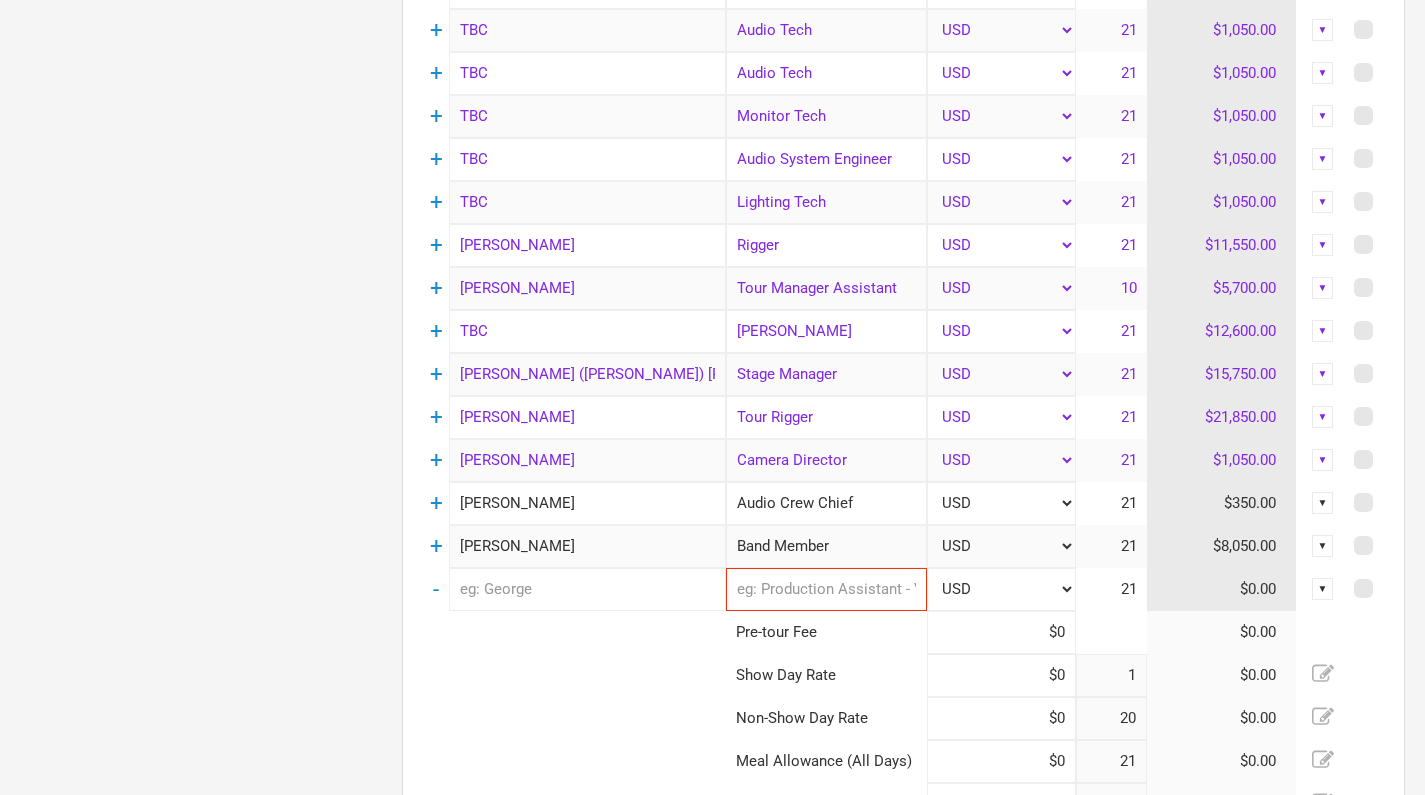 click at bounding box center (587, 589) 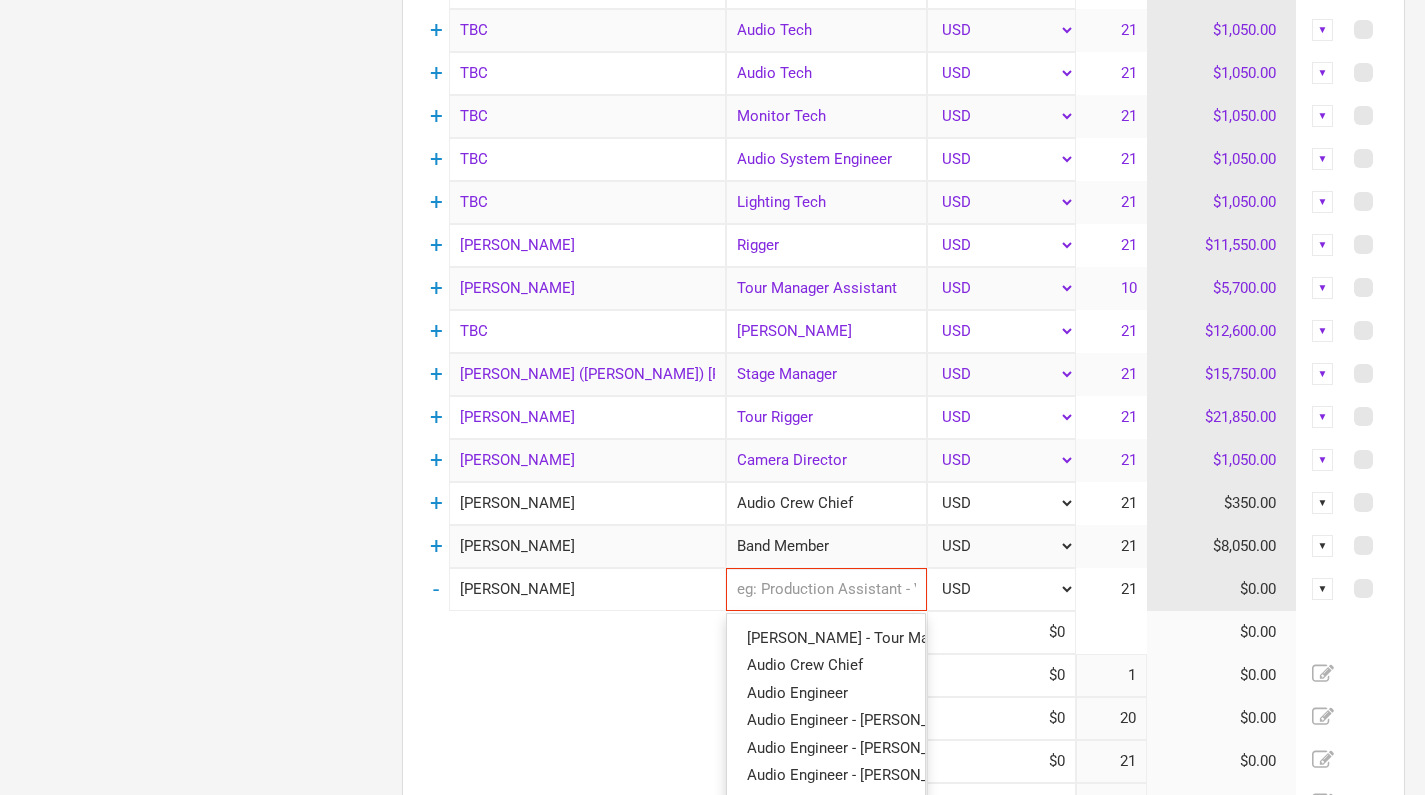 click at bounding box center (826, 589) 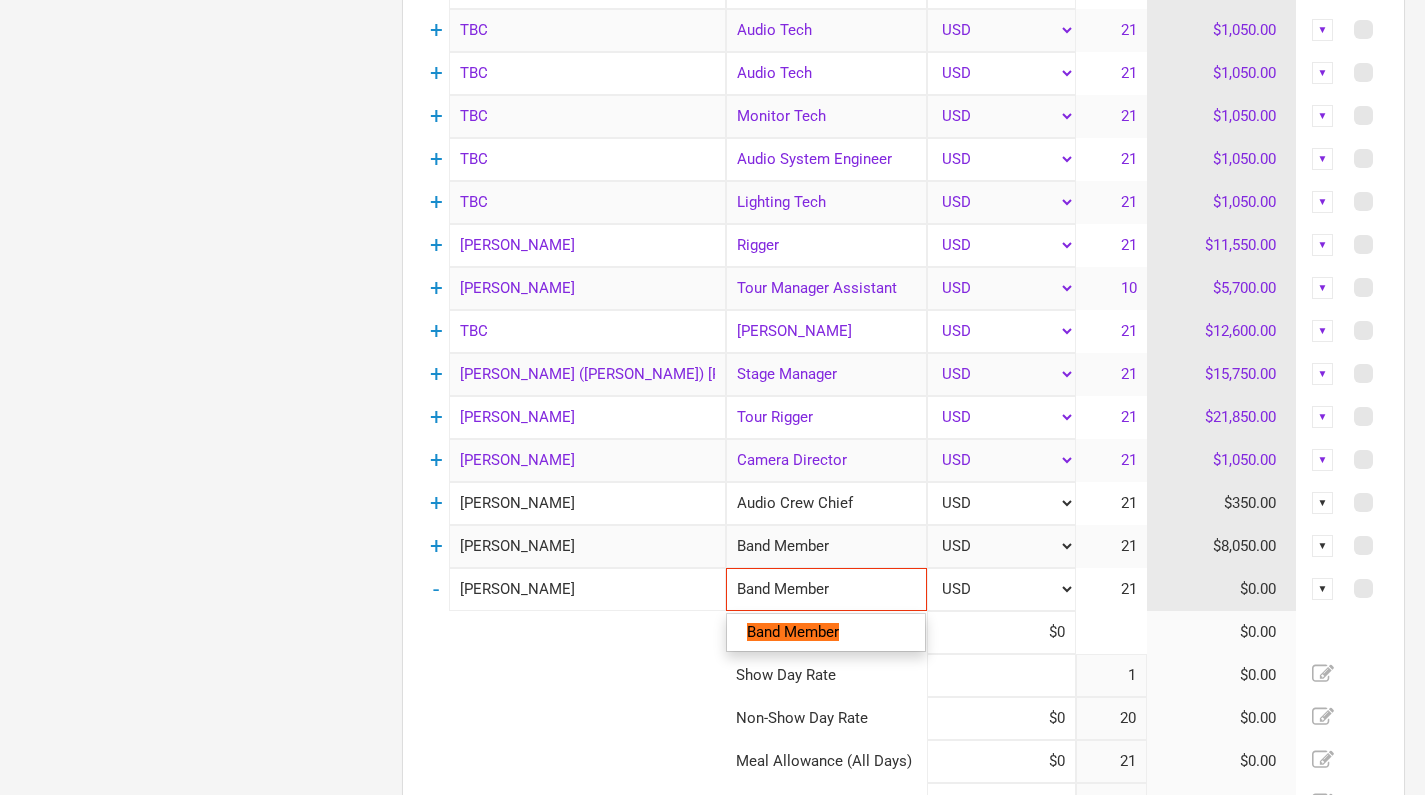 click at bounding box center [1001, 675] 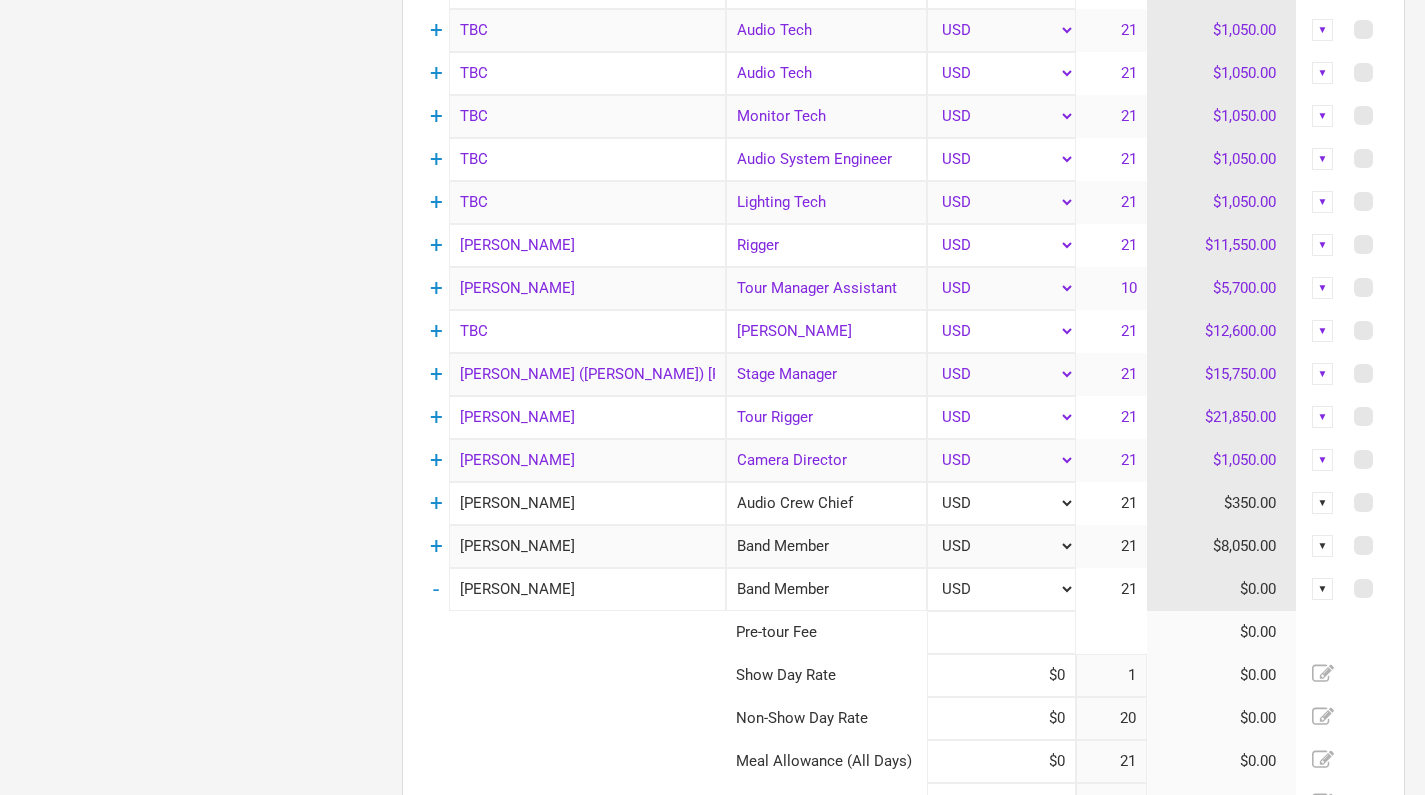 click at bounding box center (1001, 632) 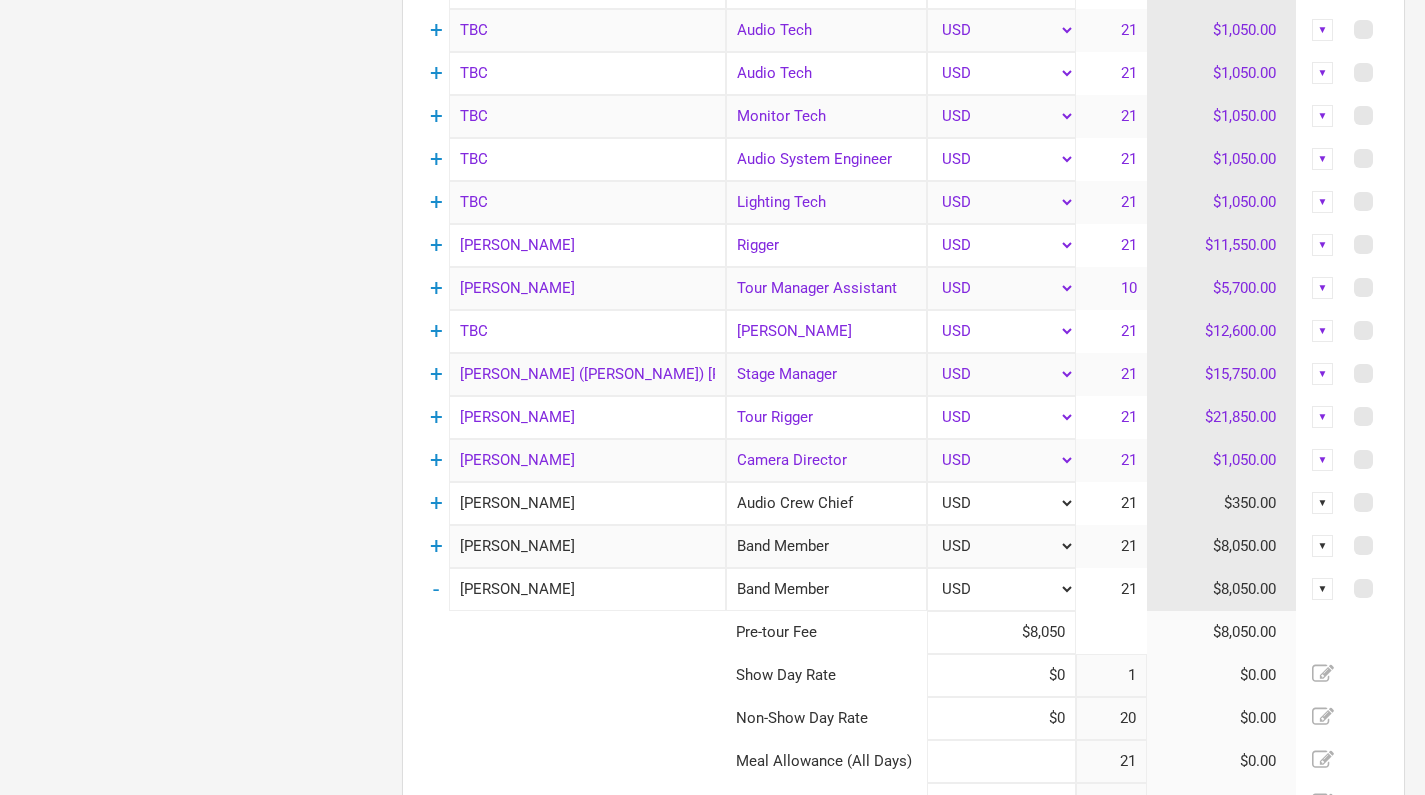 click at bounding box center [1001, 761] 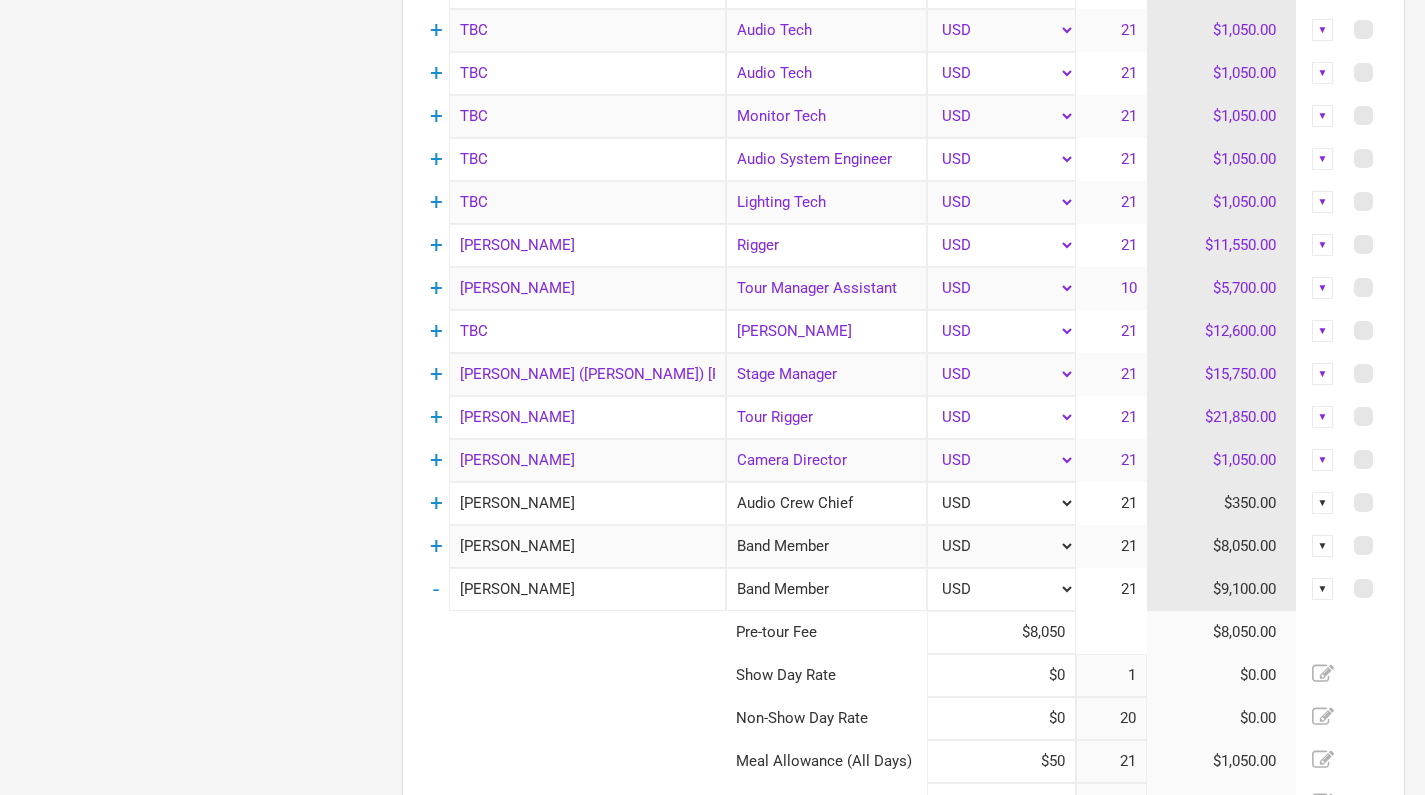click at bounding box center (574, 718) 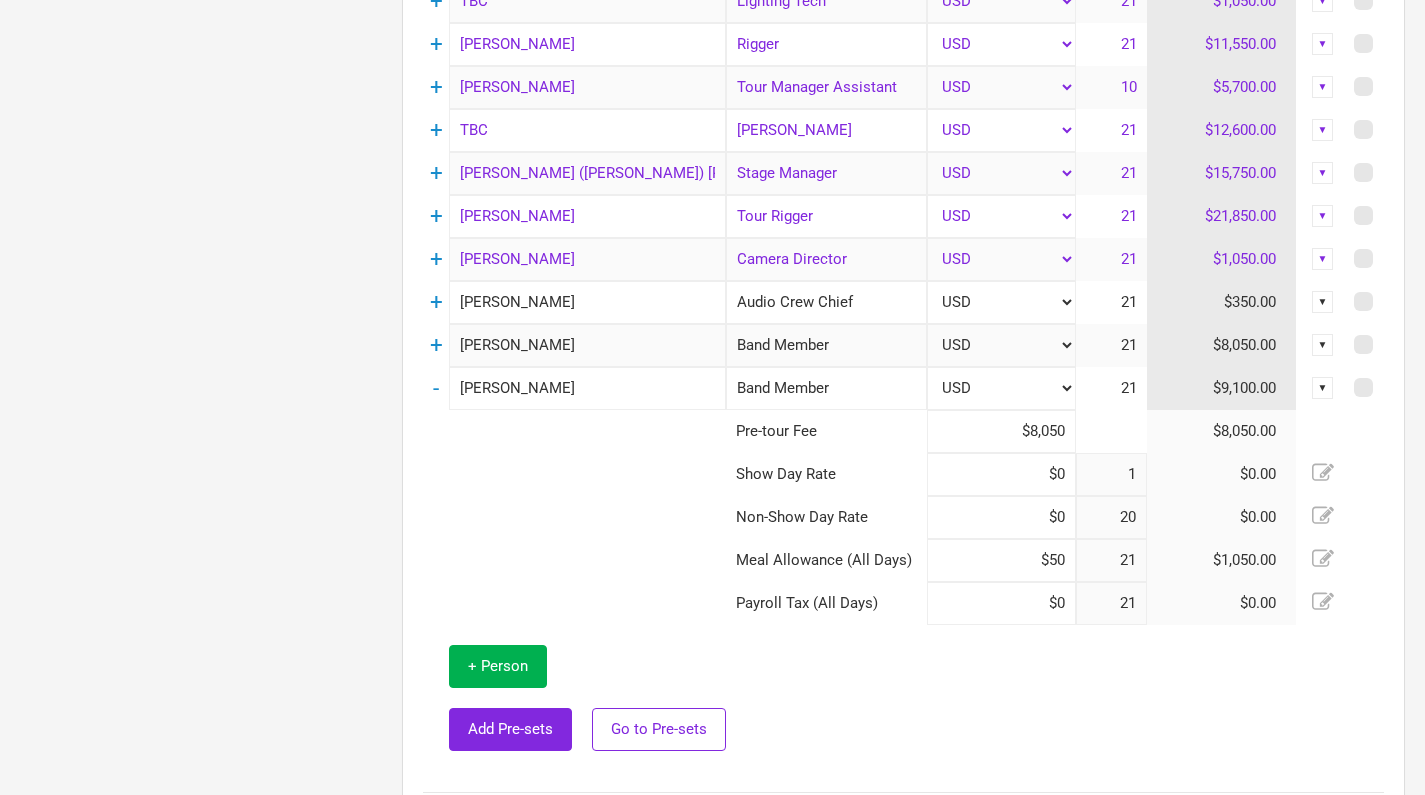 scroll, scrollTop: 1985, scrollLeft: 0, axis: vertical 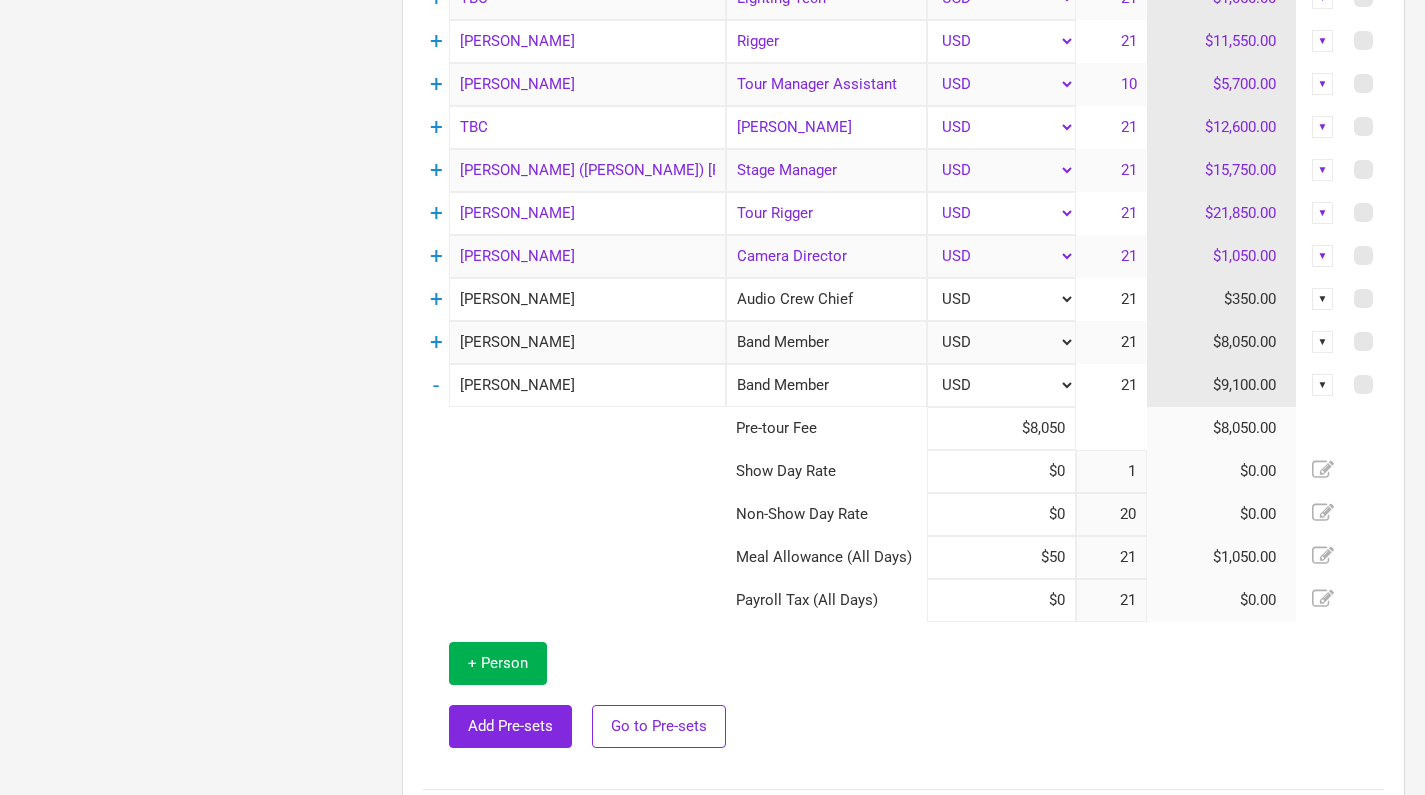 click 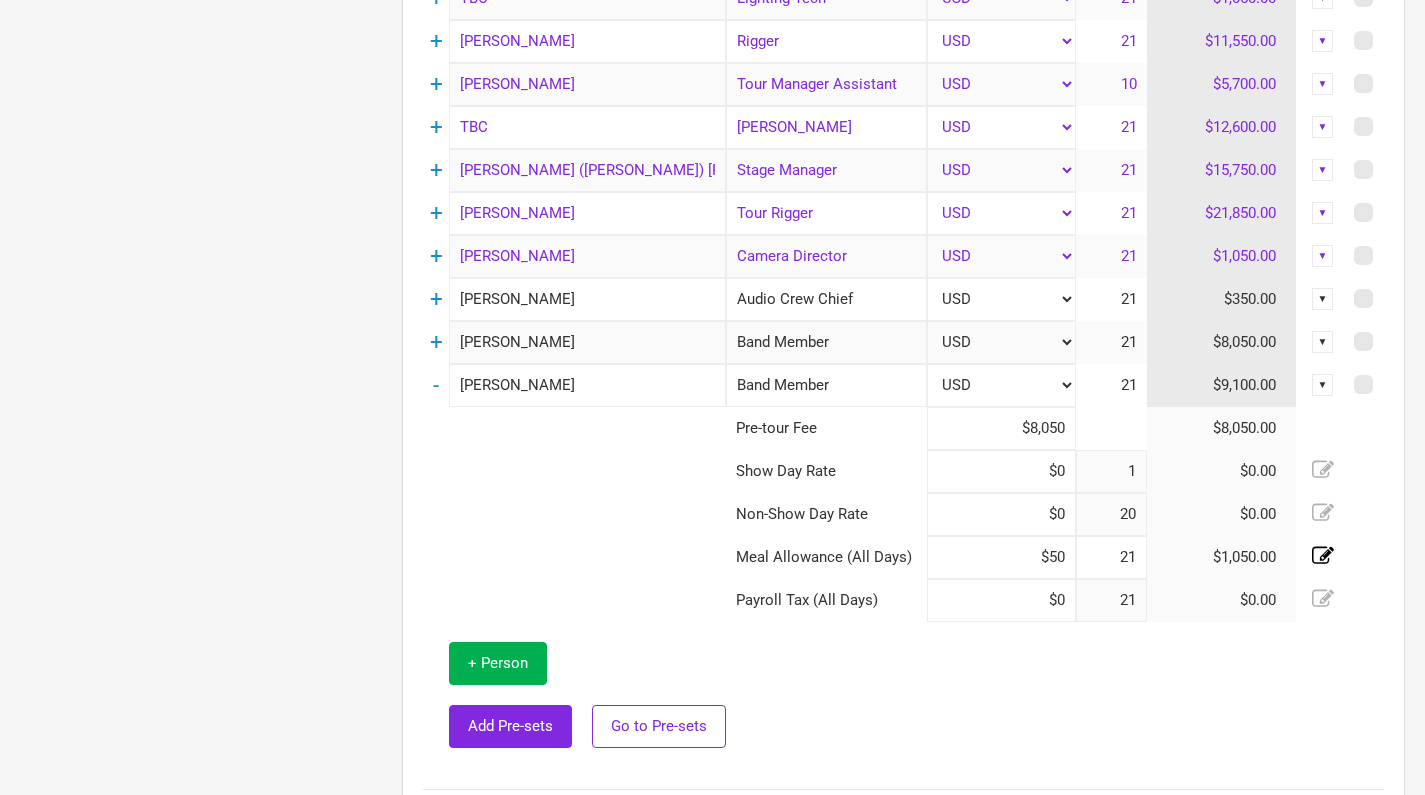 drag, startPoint x: 1132, startPoint y: 563, endPoint x: 1133, endPoint y: 573, distance: 10.049875 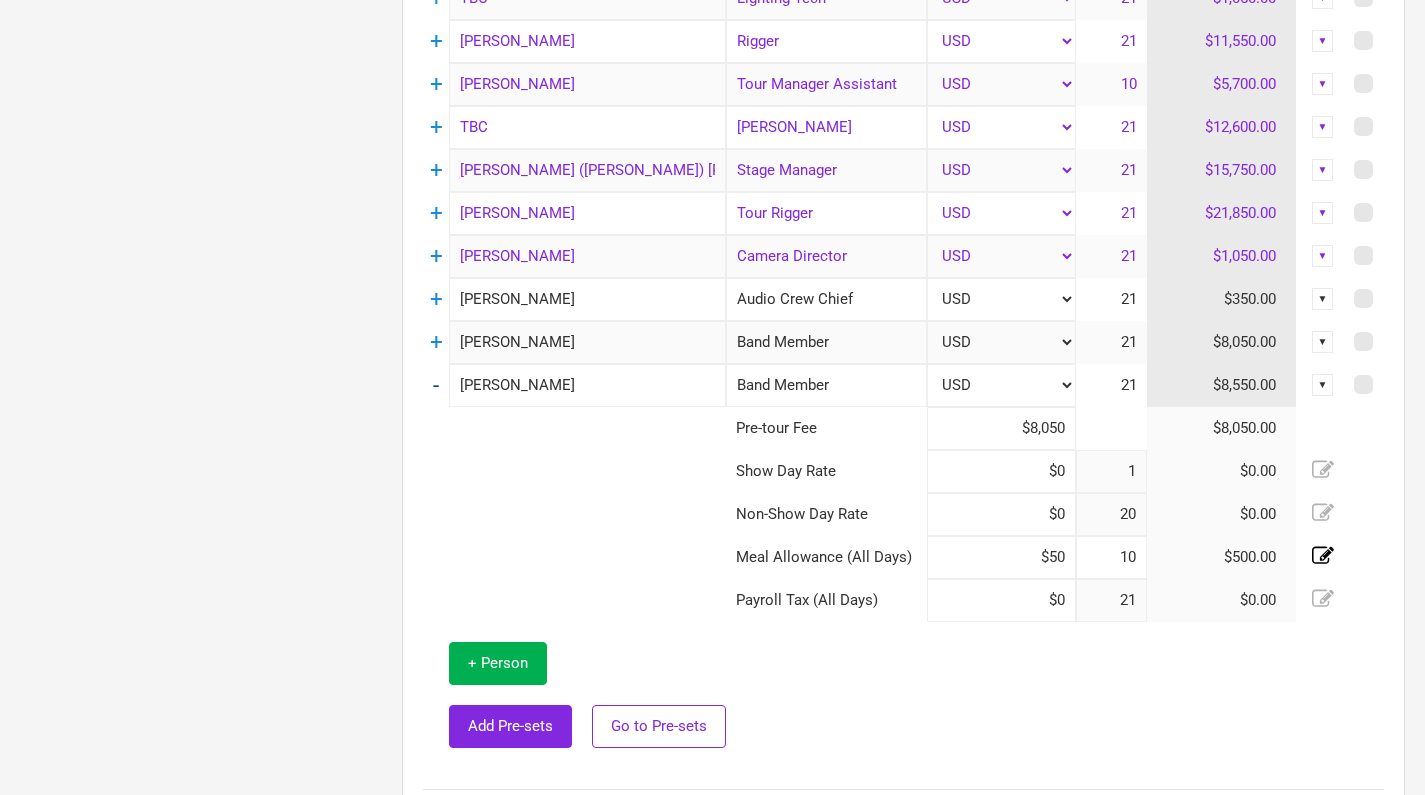 click on "-" at bounding box center (436, 385) 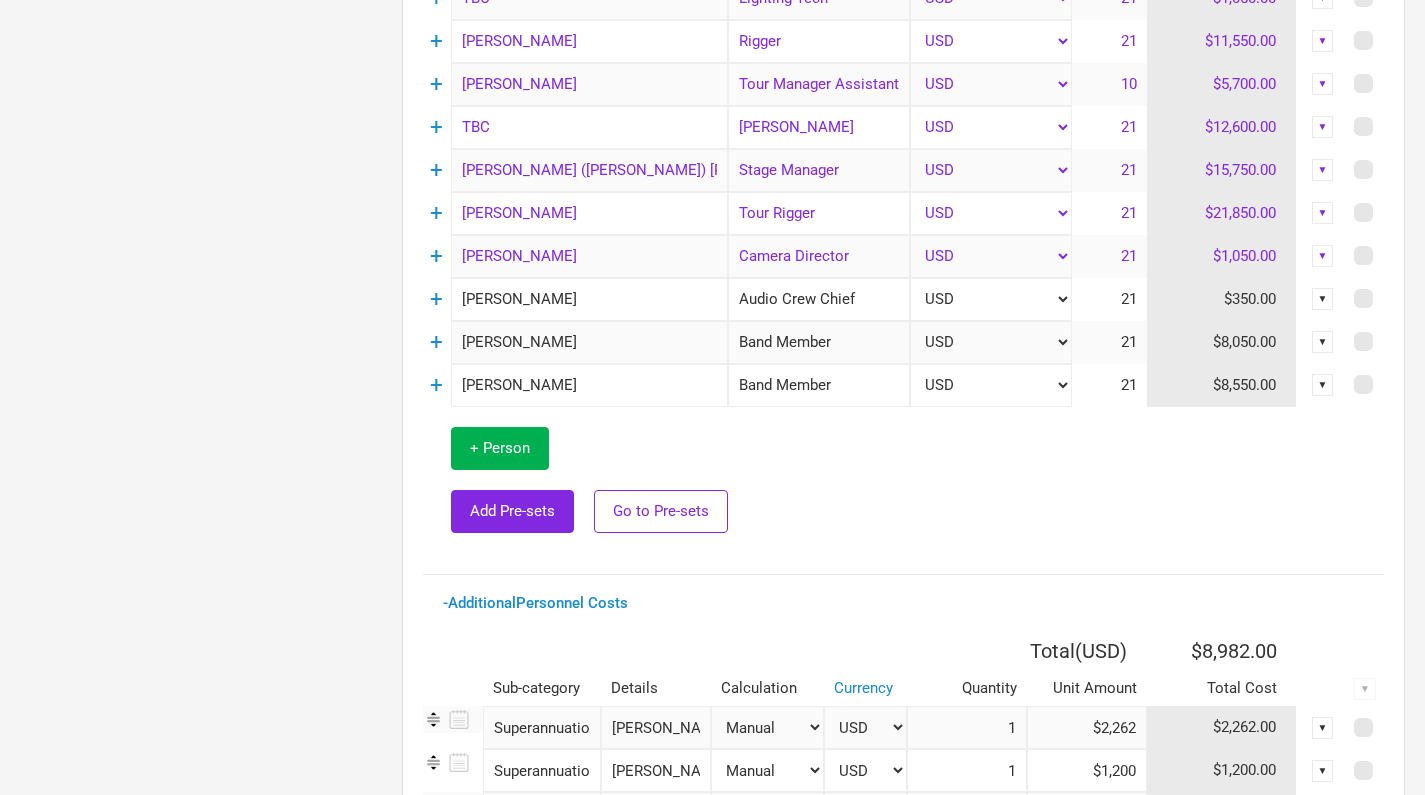 click on "▼" at bounding box center (1323, 385) 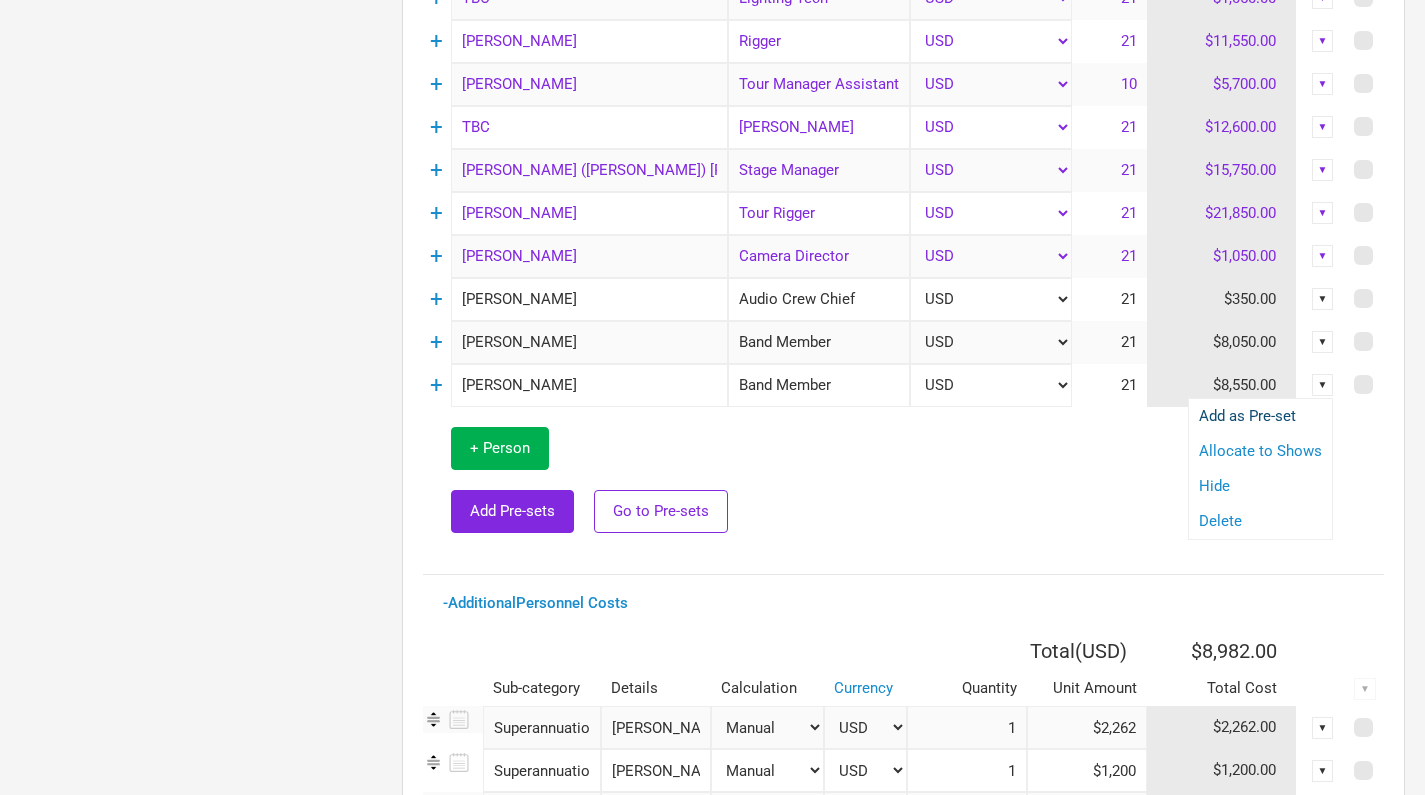 click on "Add as Pre-set" at bounding box center [1260, 416] 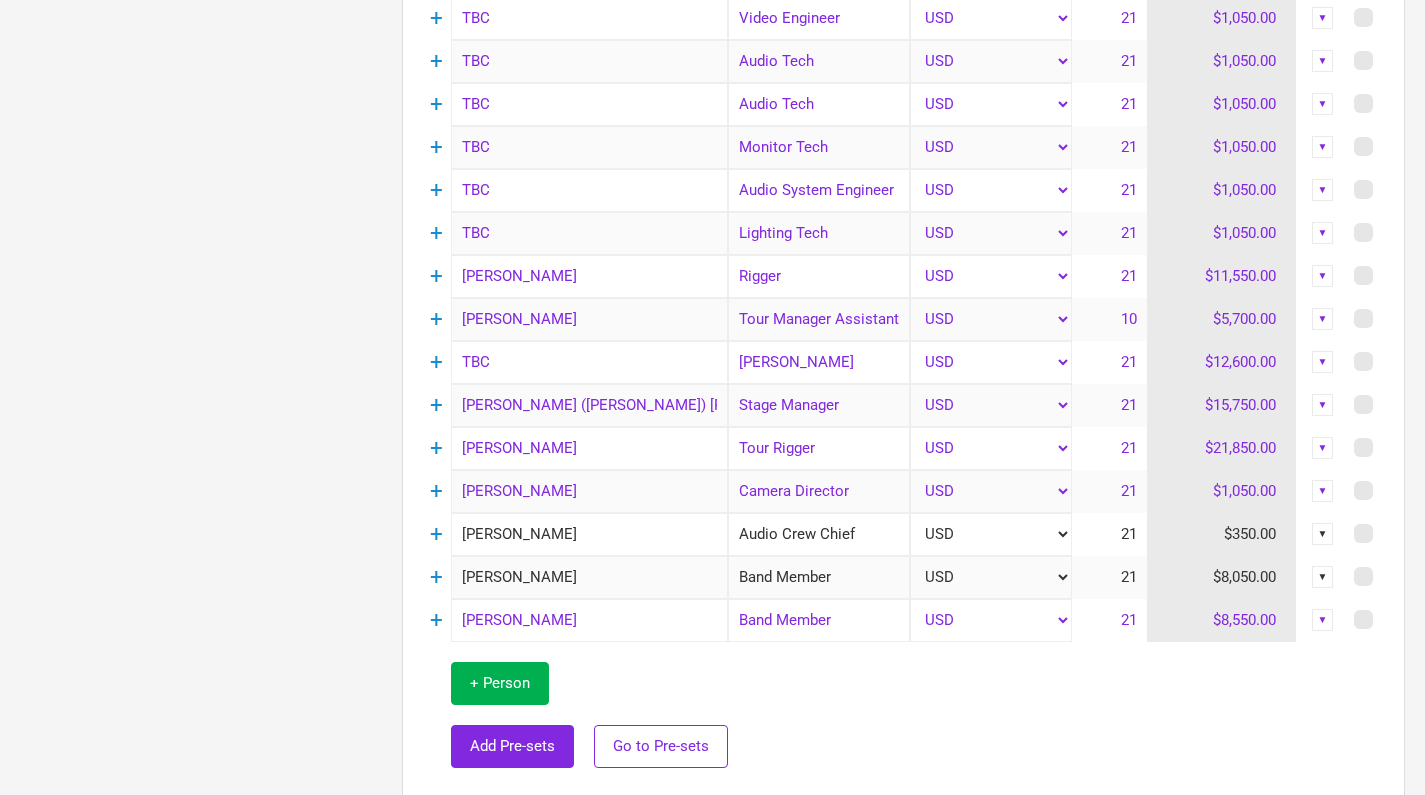scroll, scrollTop: 1741, scrollLeft: 0, axis: vertical 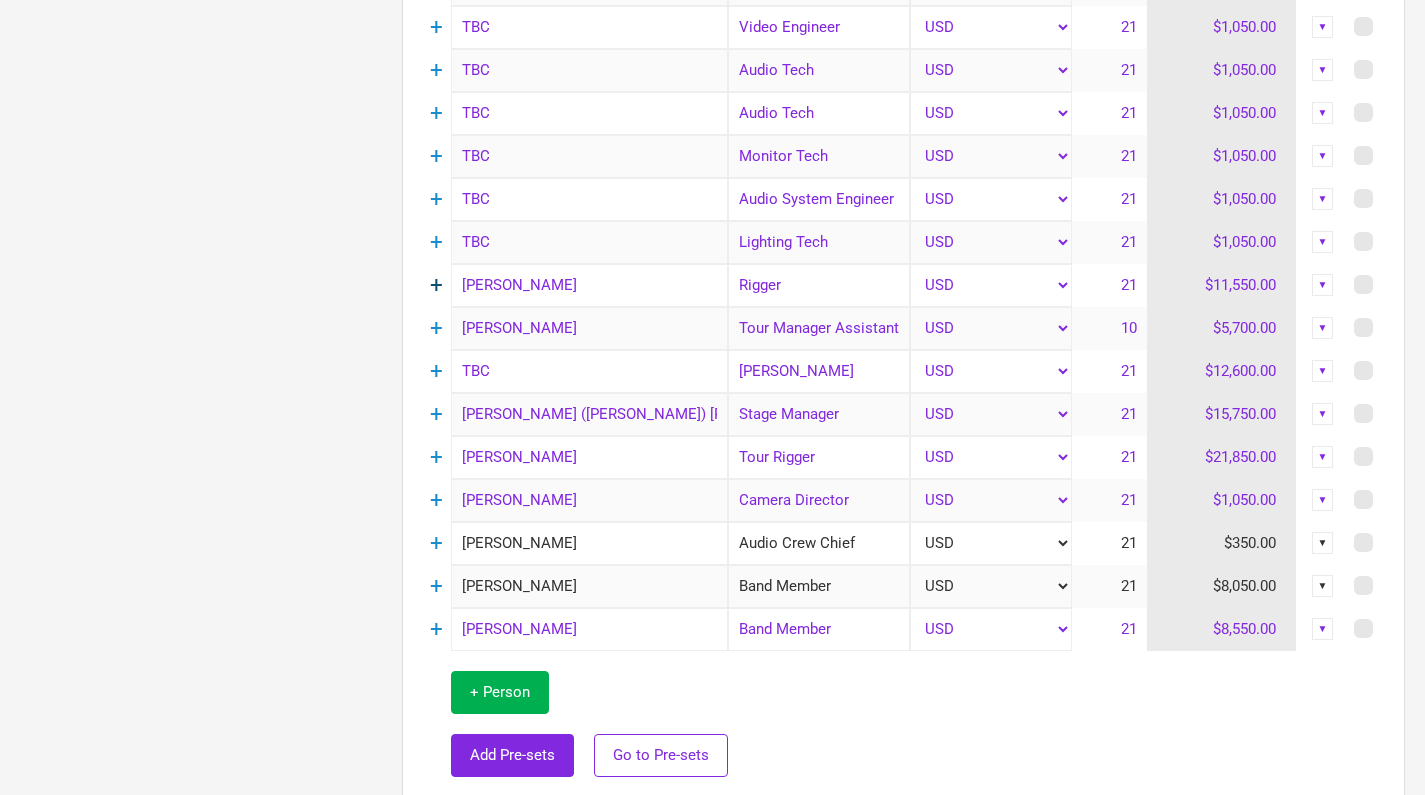 click on "+" at bounding box center (436, 285) 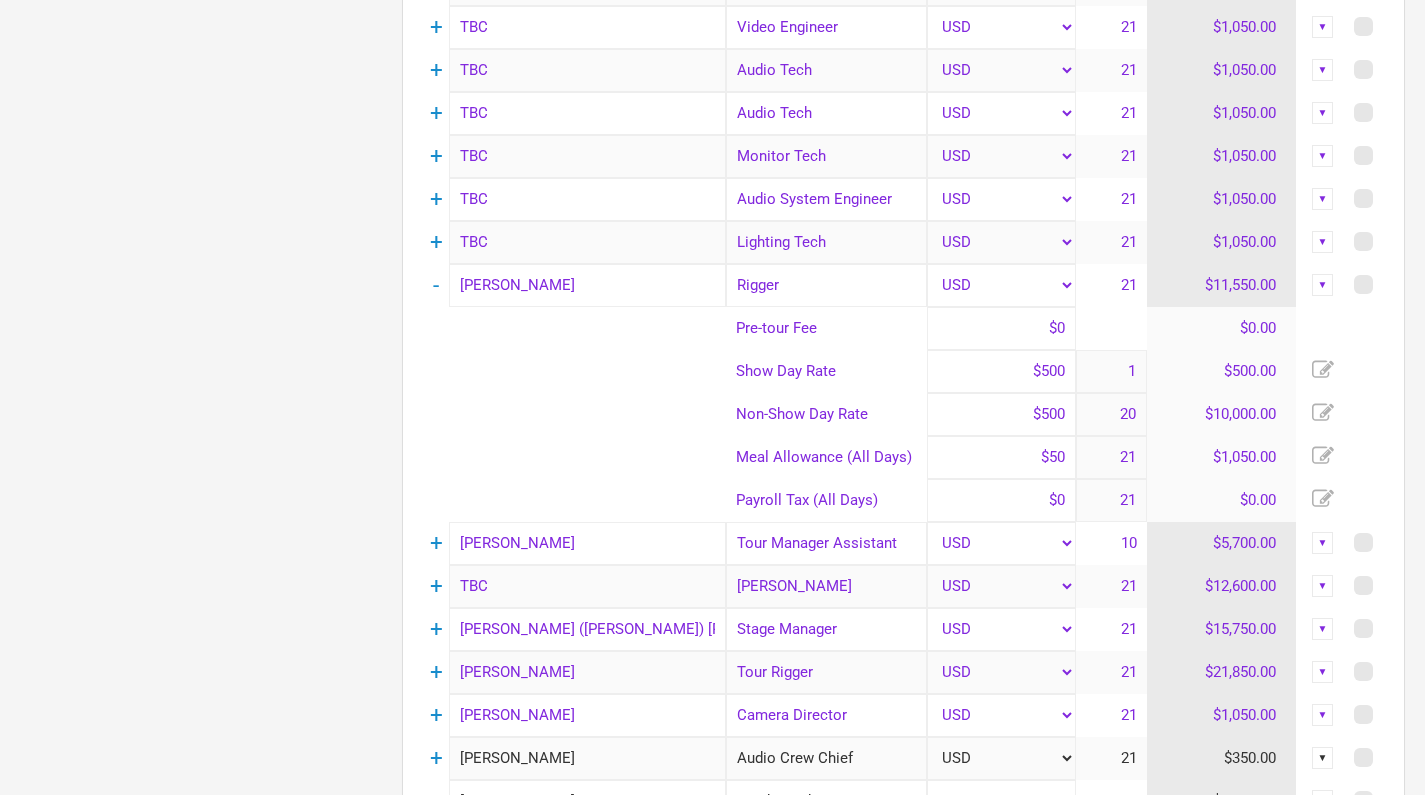 click 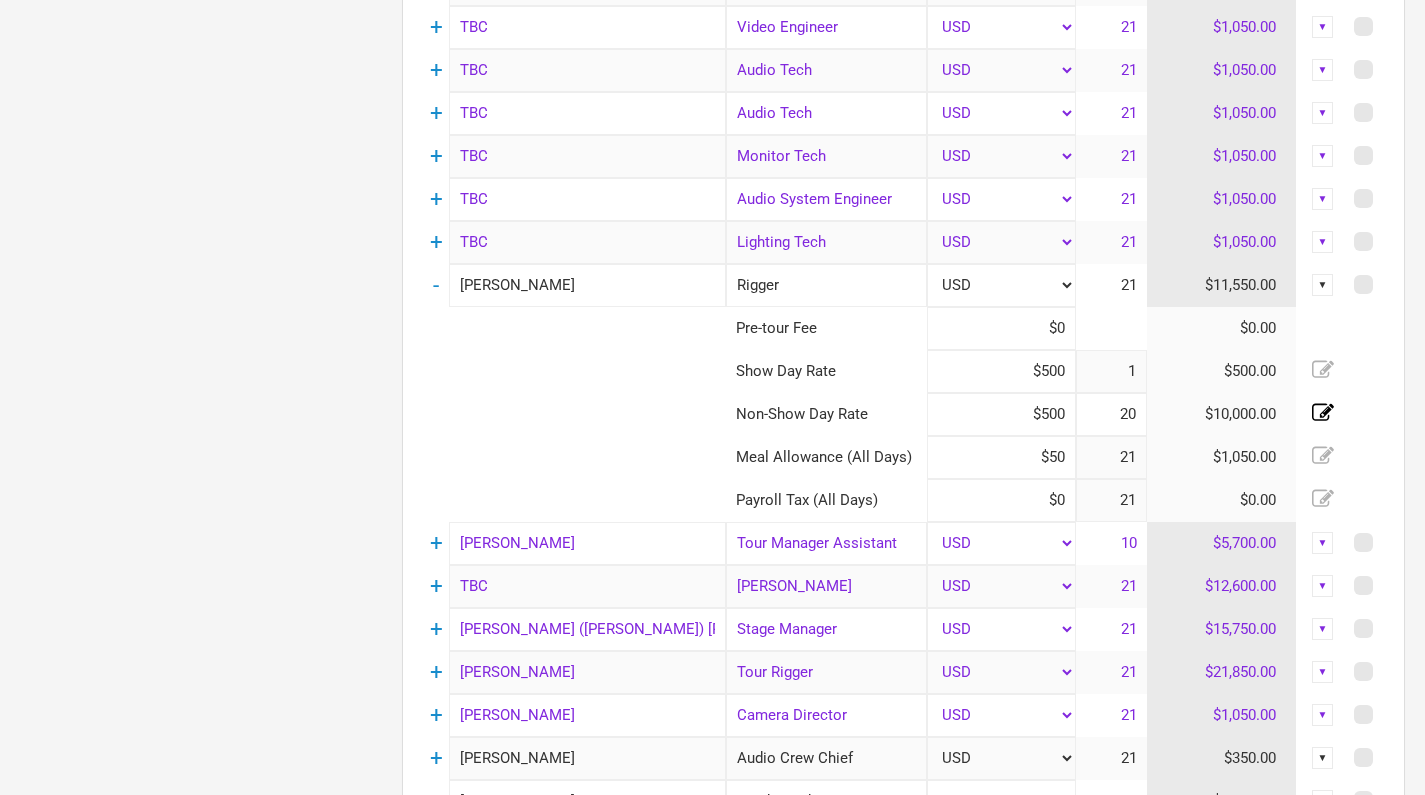 click on "20" at bounding box center (1111, 414) 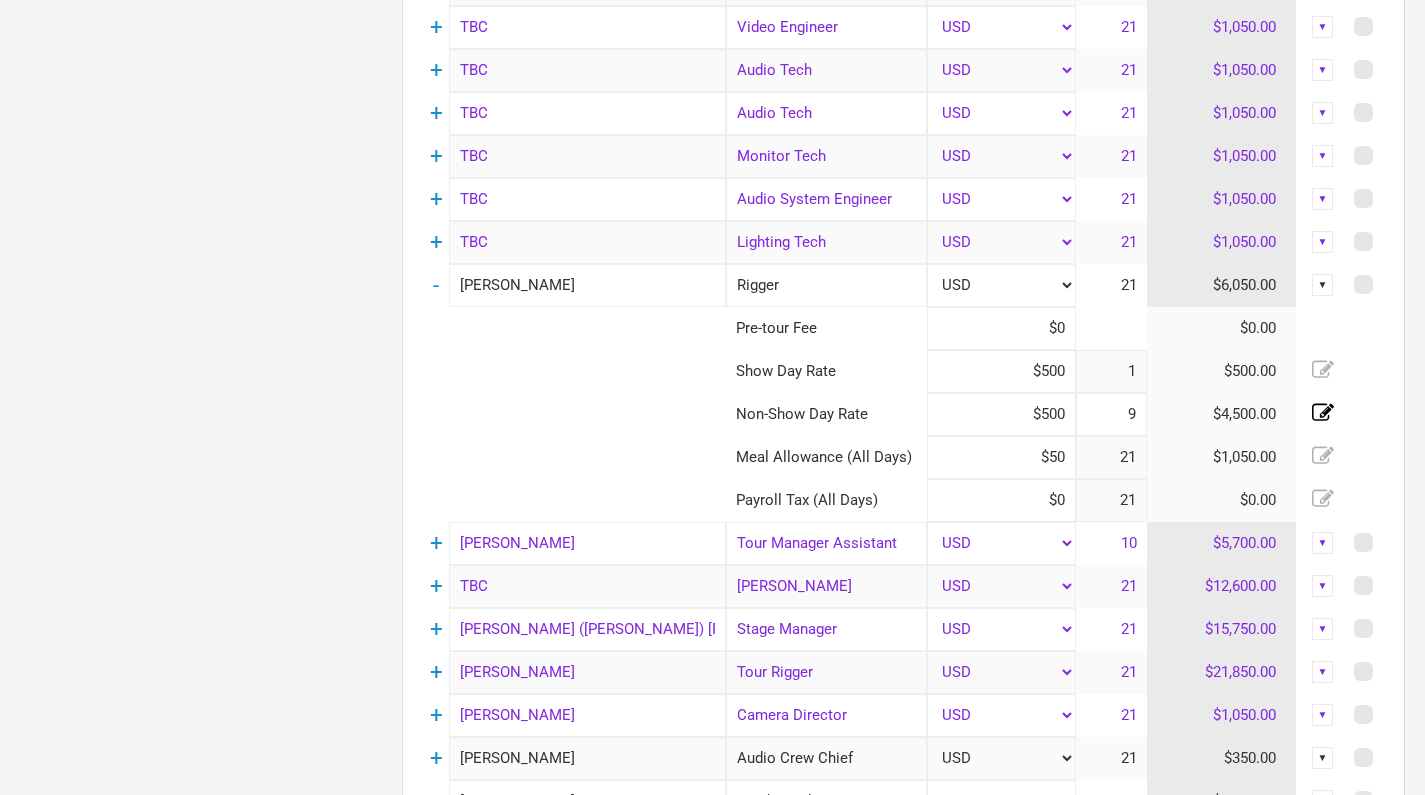 click 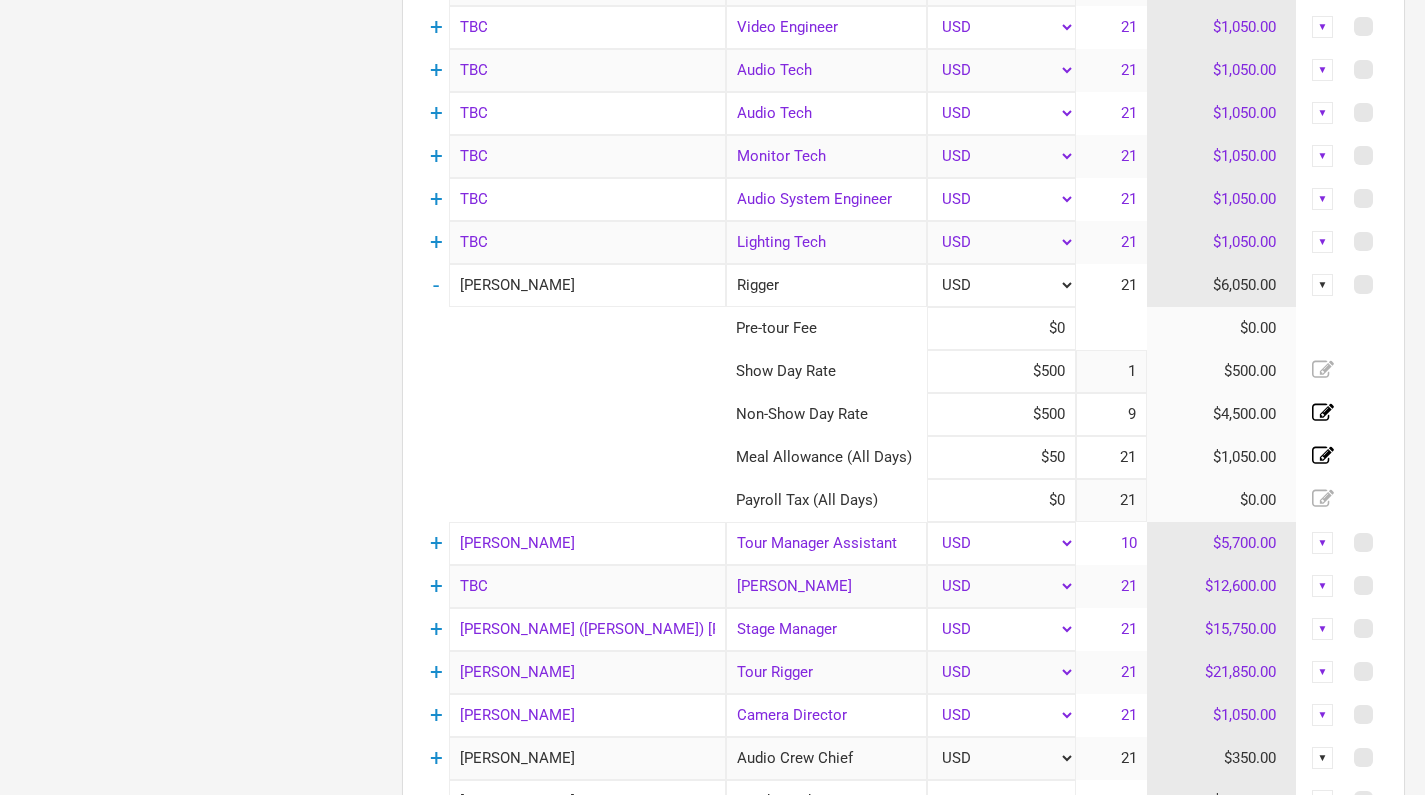 click on "21" at bounding box center [1111, 457] 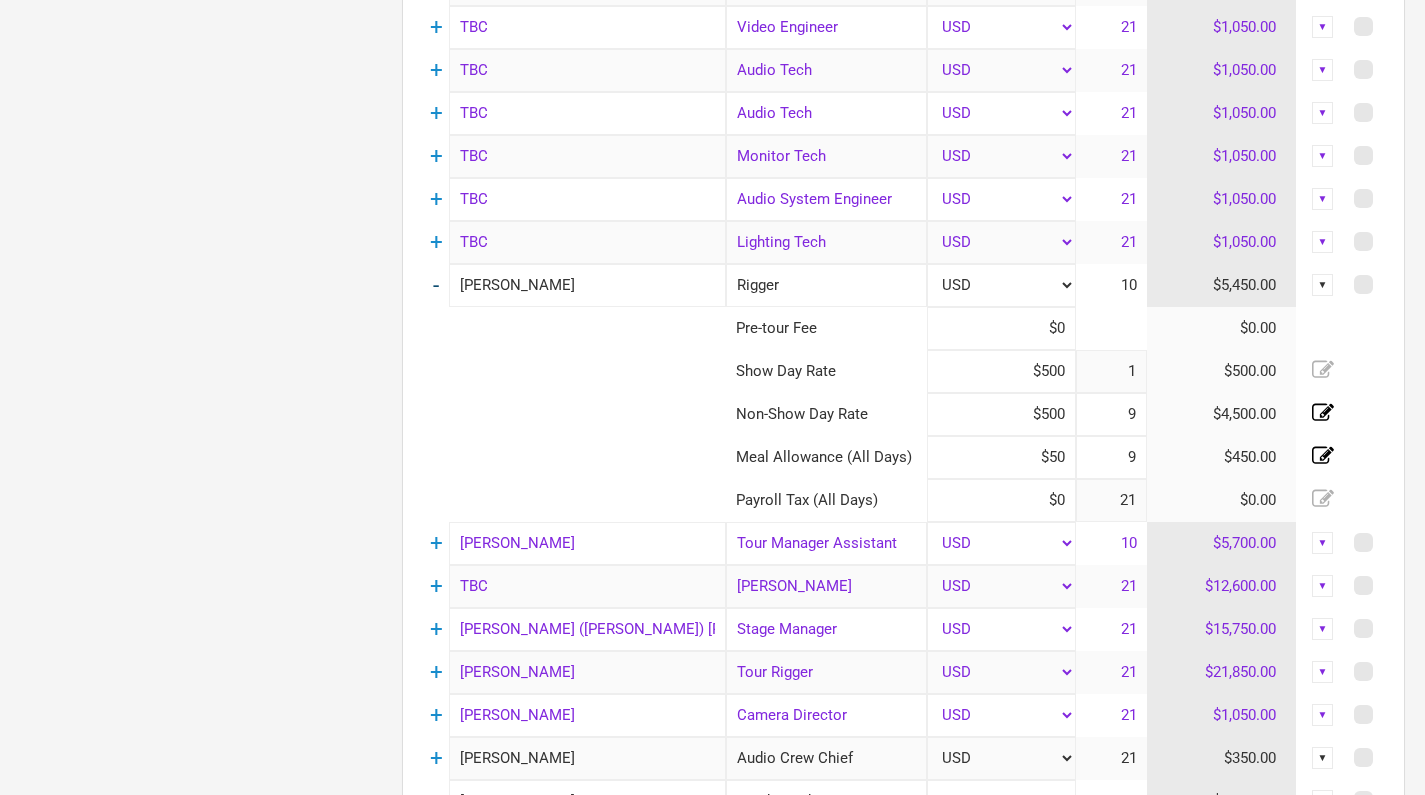click on "-" at bounding box center (436, 285) 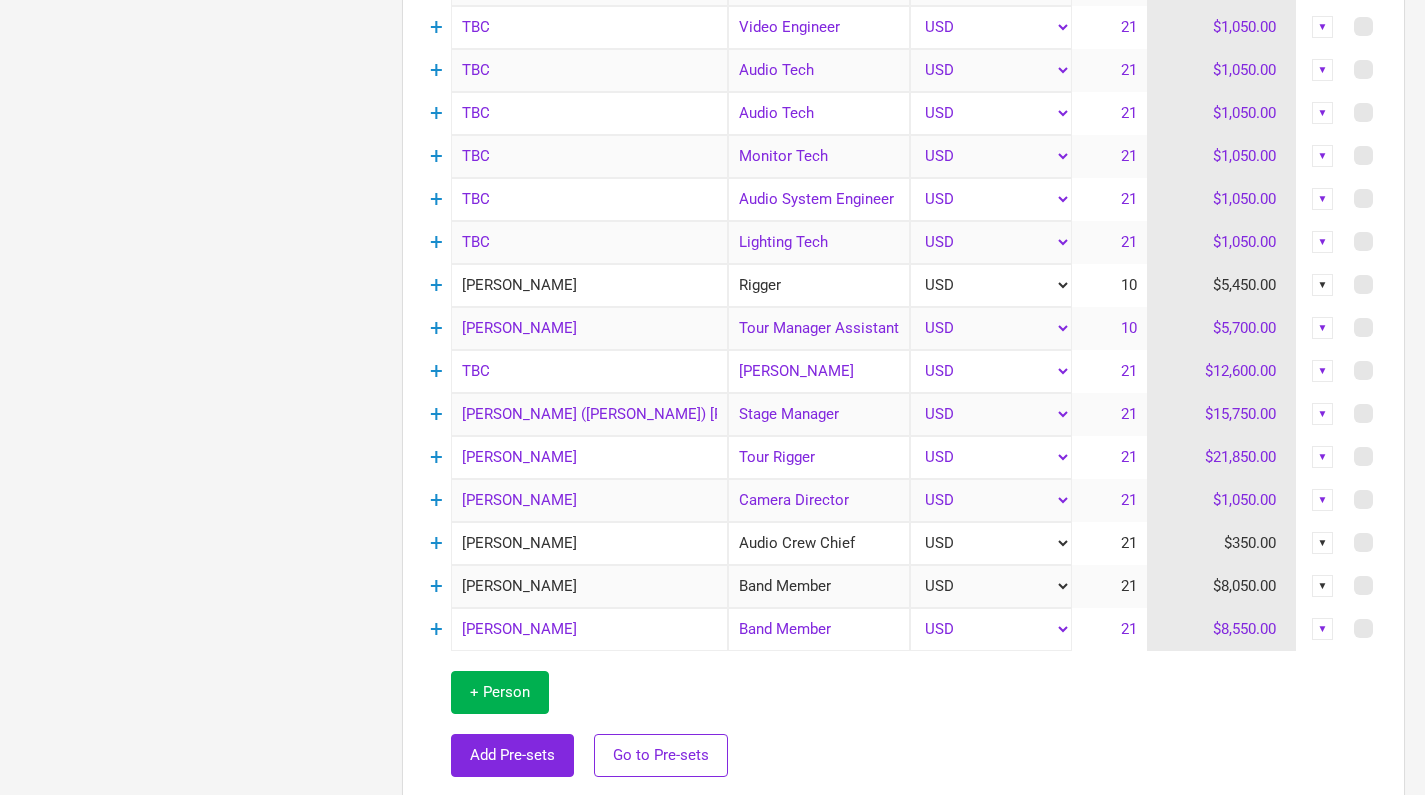 click on "▼" at bounding box center (1323, 285) 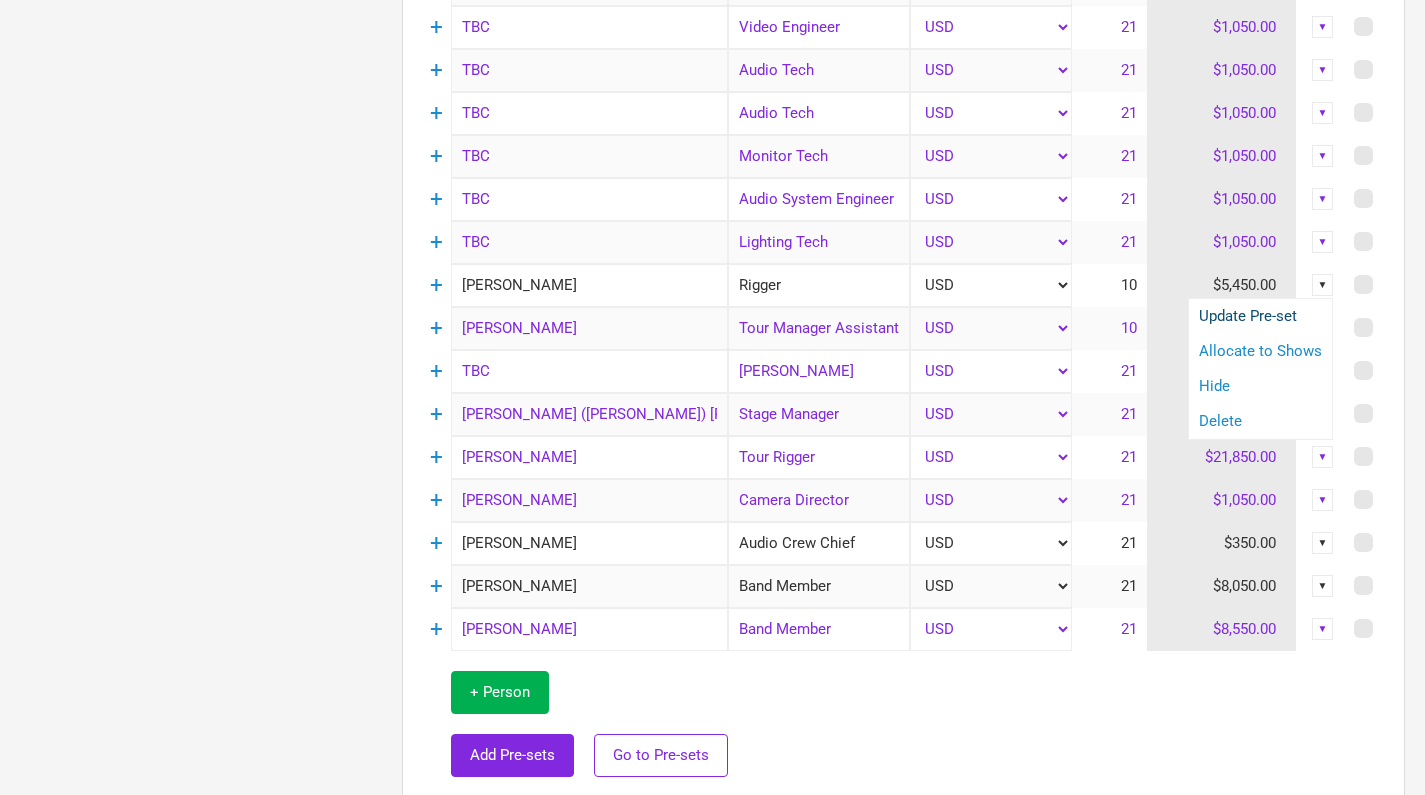 click on "Update Pre-set" at bounding box center (1260, 316) 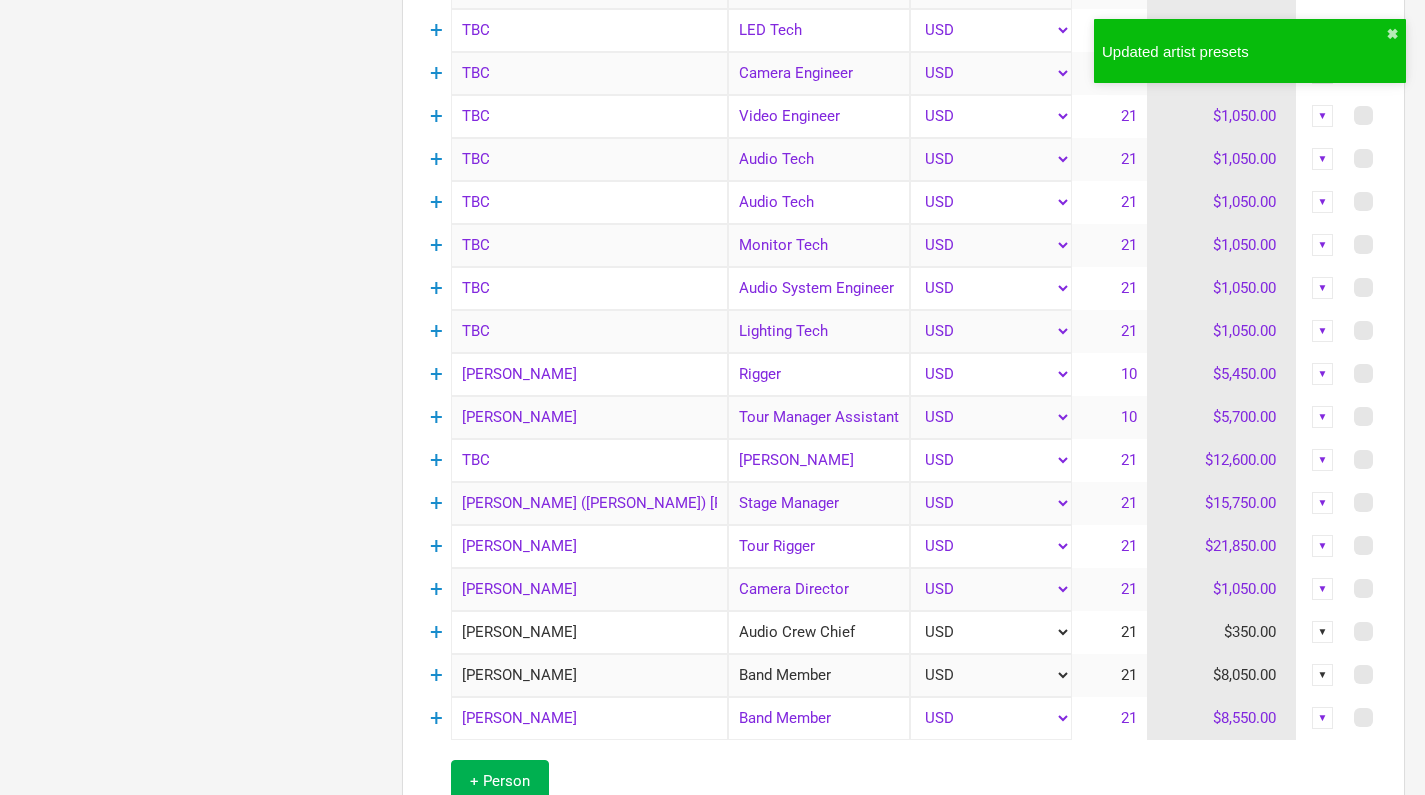 scroll, scrollTop: 1650, scrollLeft: 0, axis: vertical 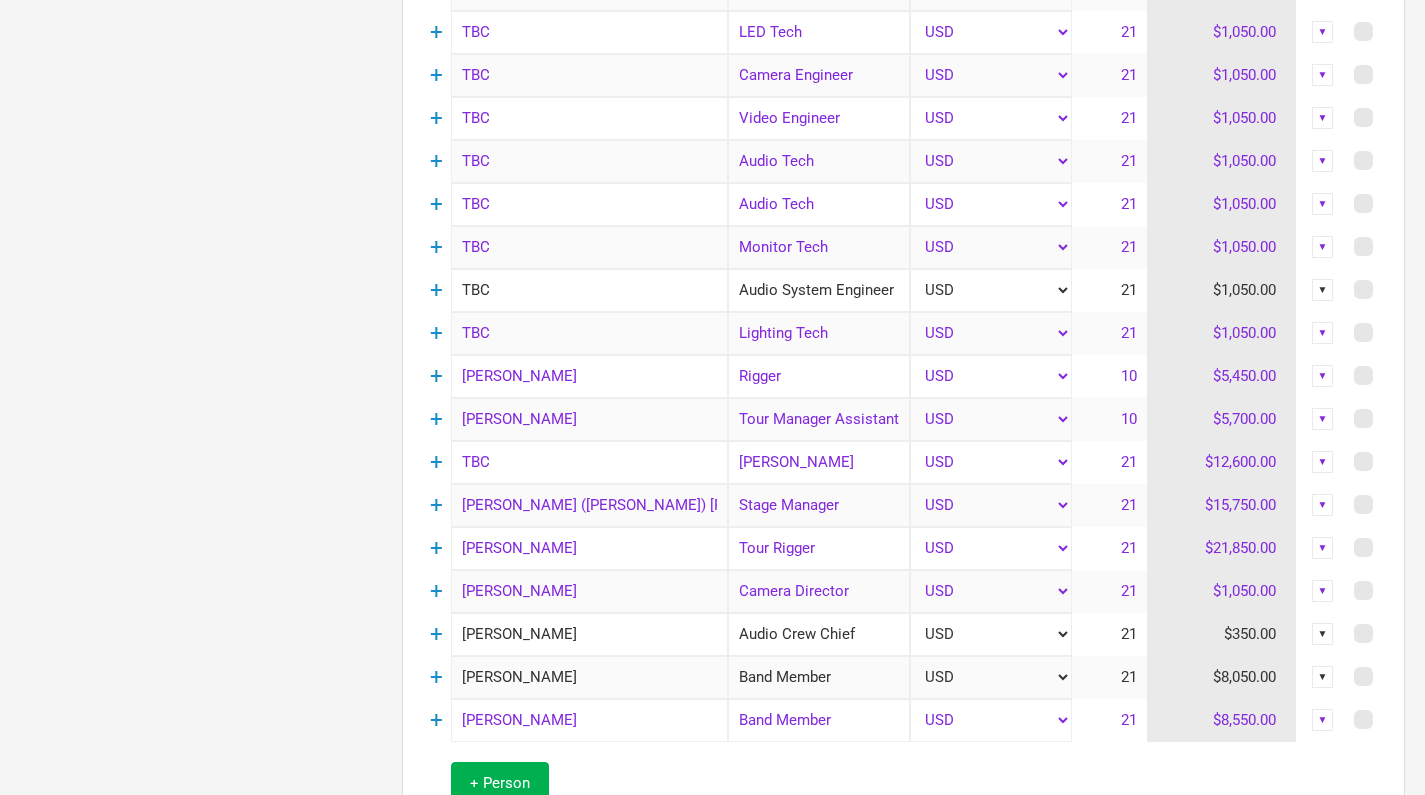click on "TBC" at bounding box center (589, 290) 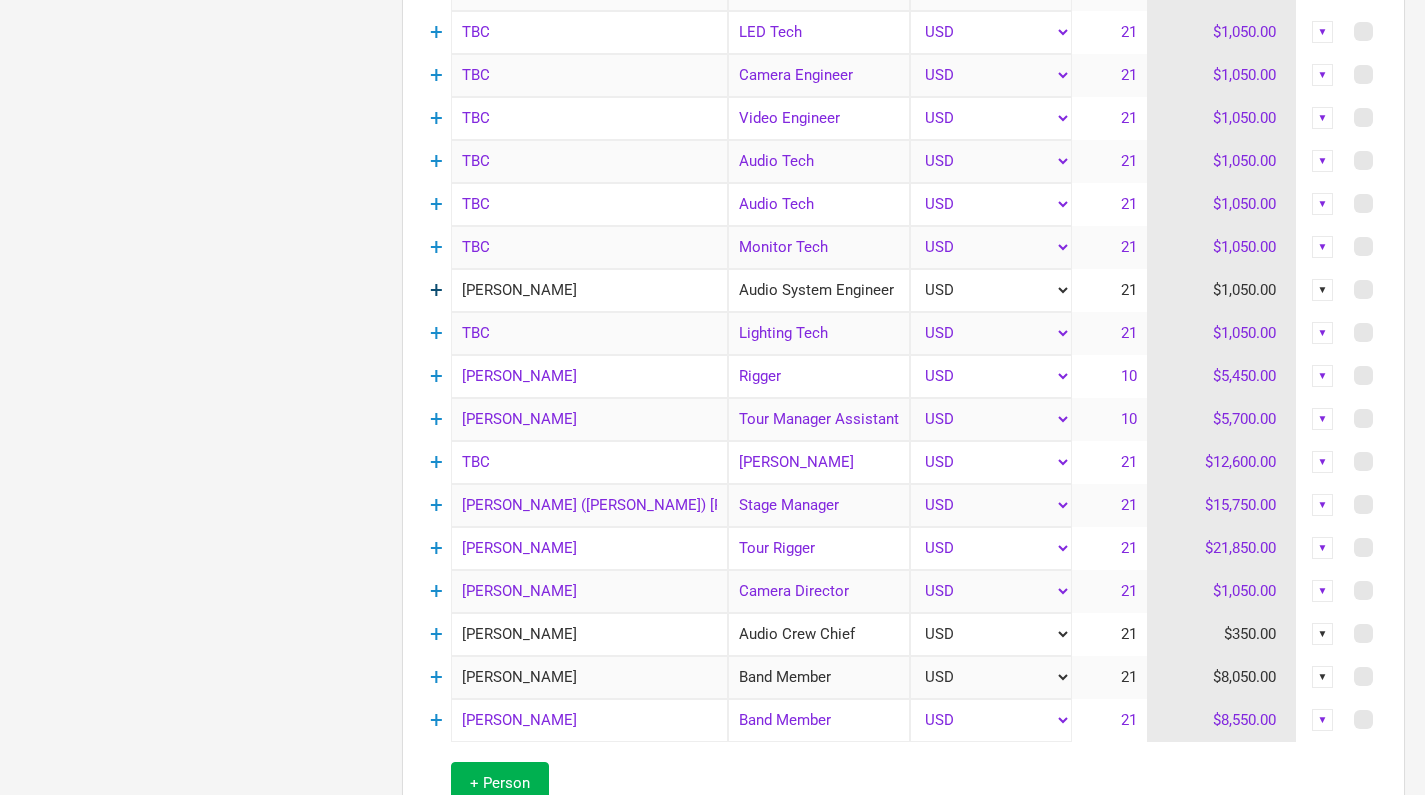 click on "+" at bounding box center (436, 290) 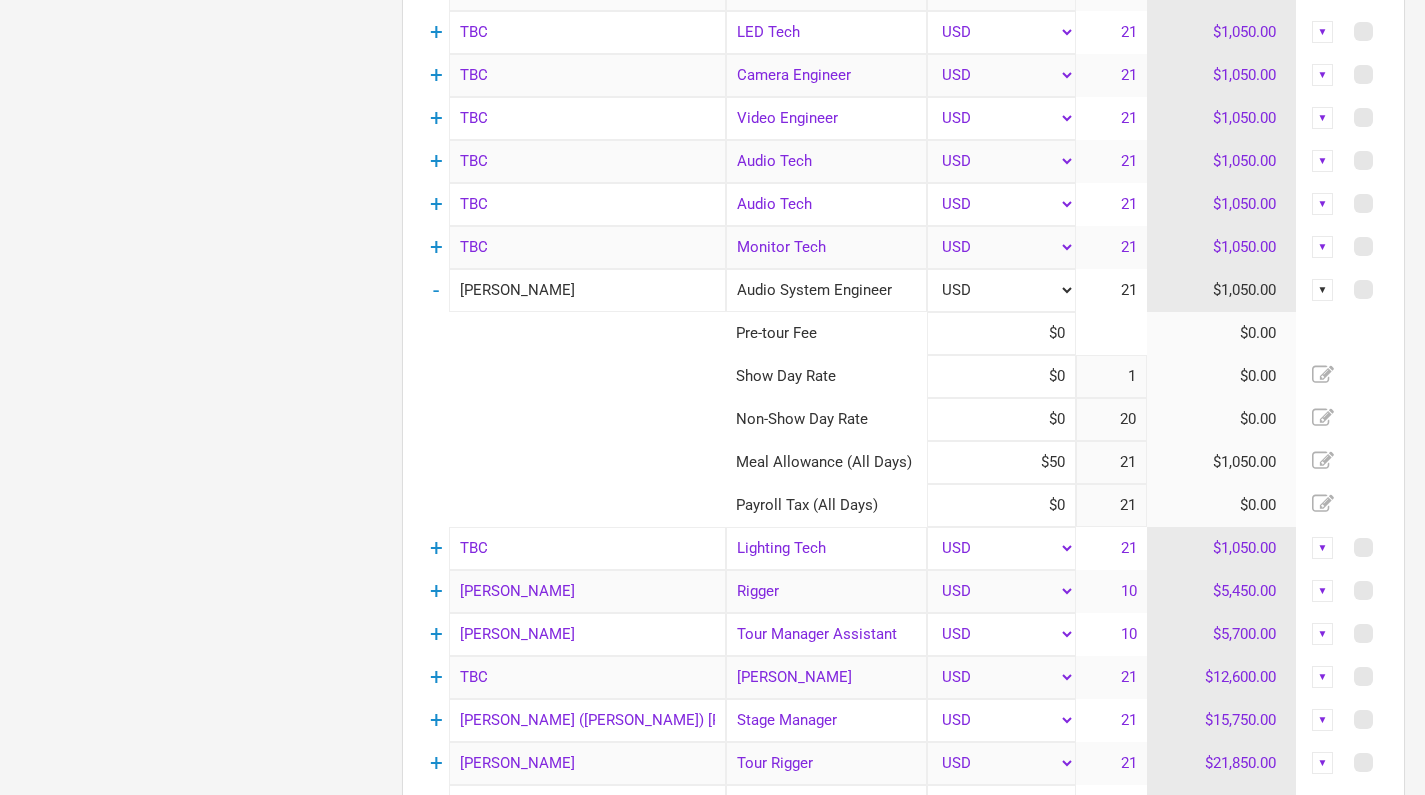 click 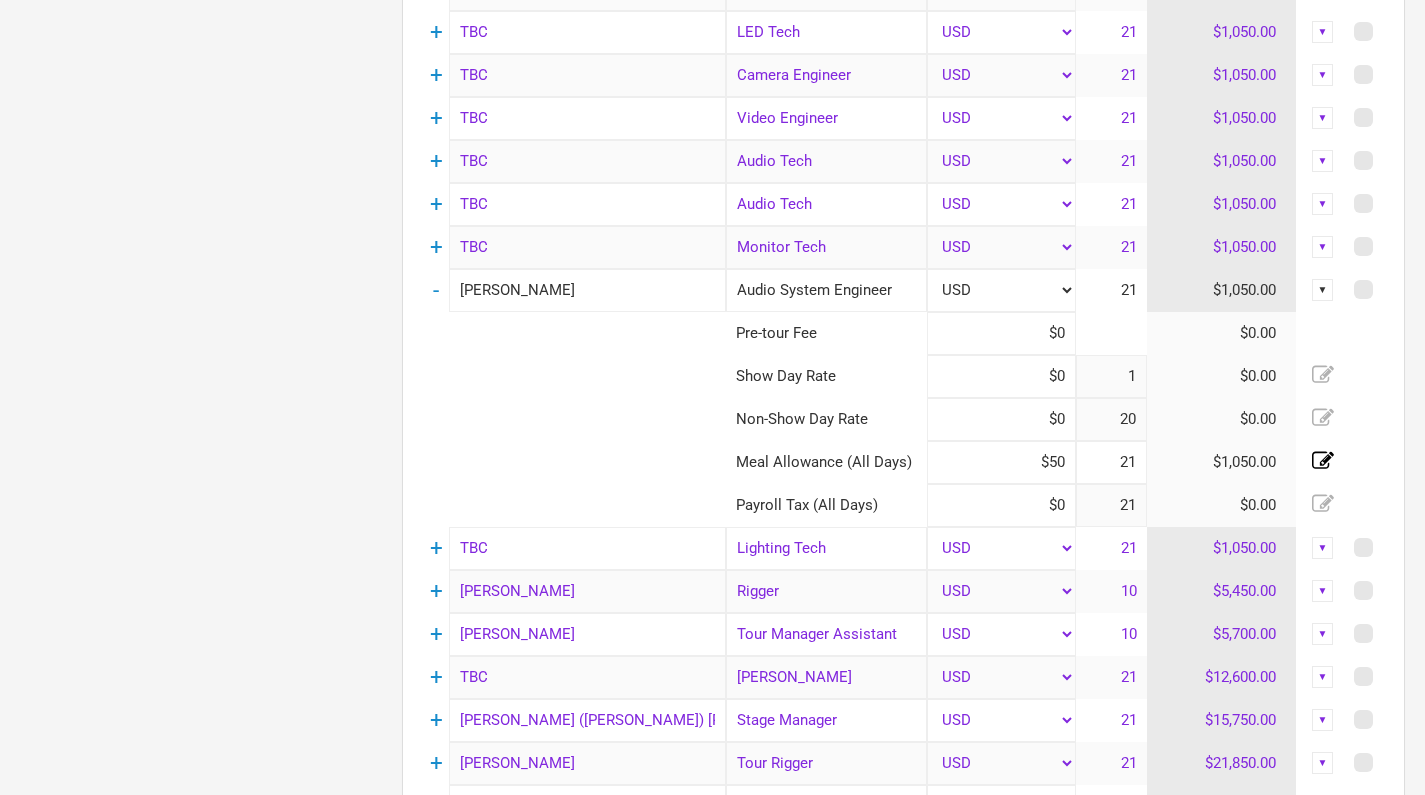 click on "21" at bounding box center (1111, 462) 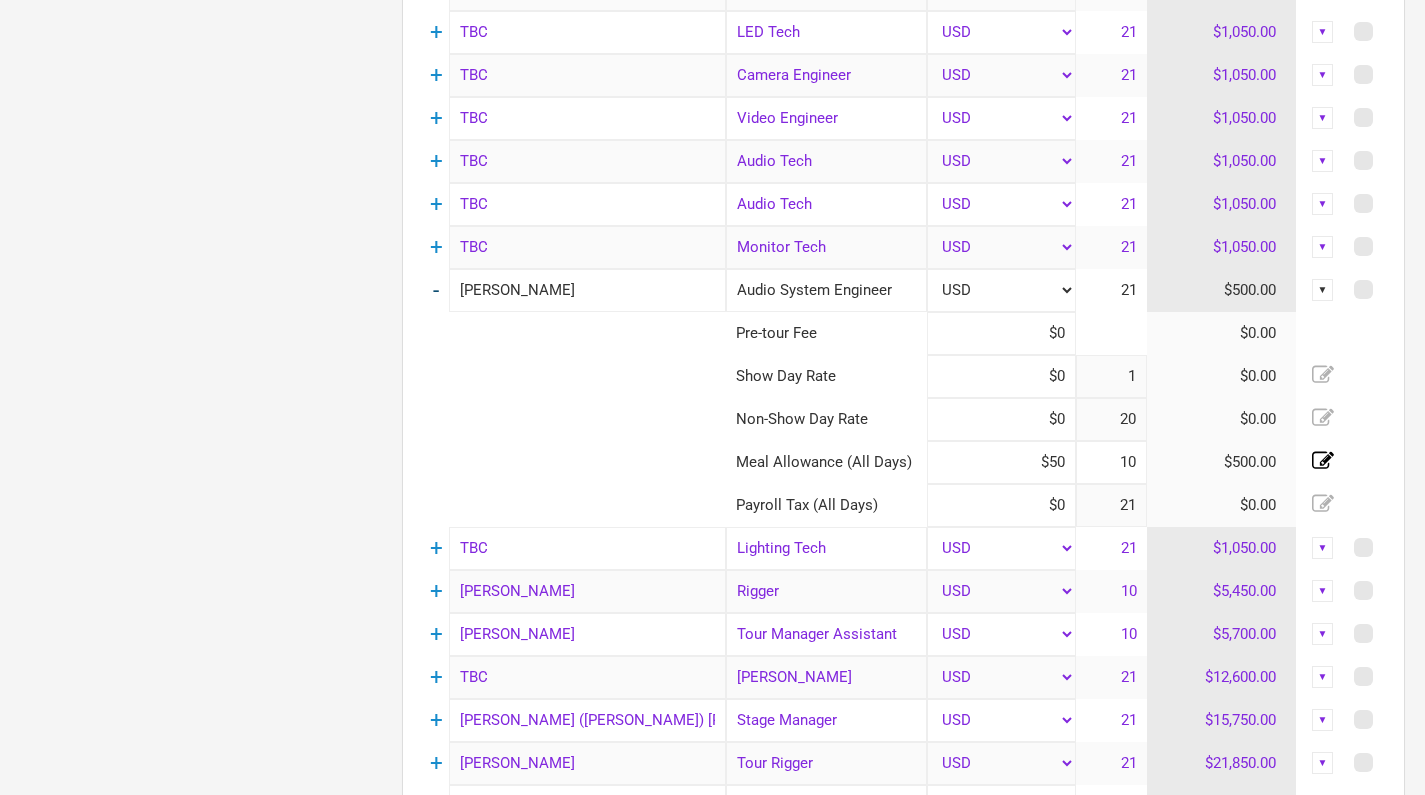 click on "-" at bounding box center (436, 290) 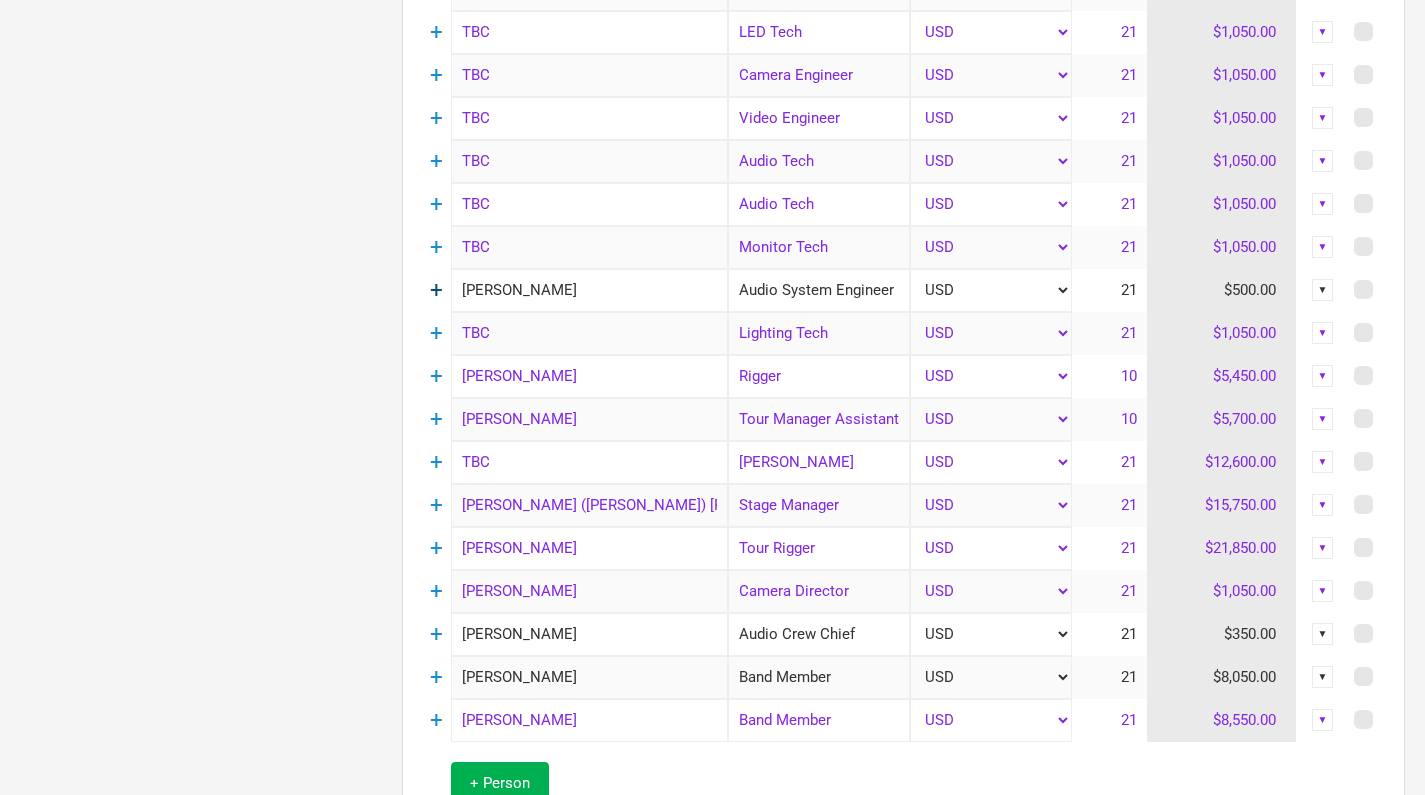 click on "+" at bounding box center [436, 290] 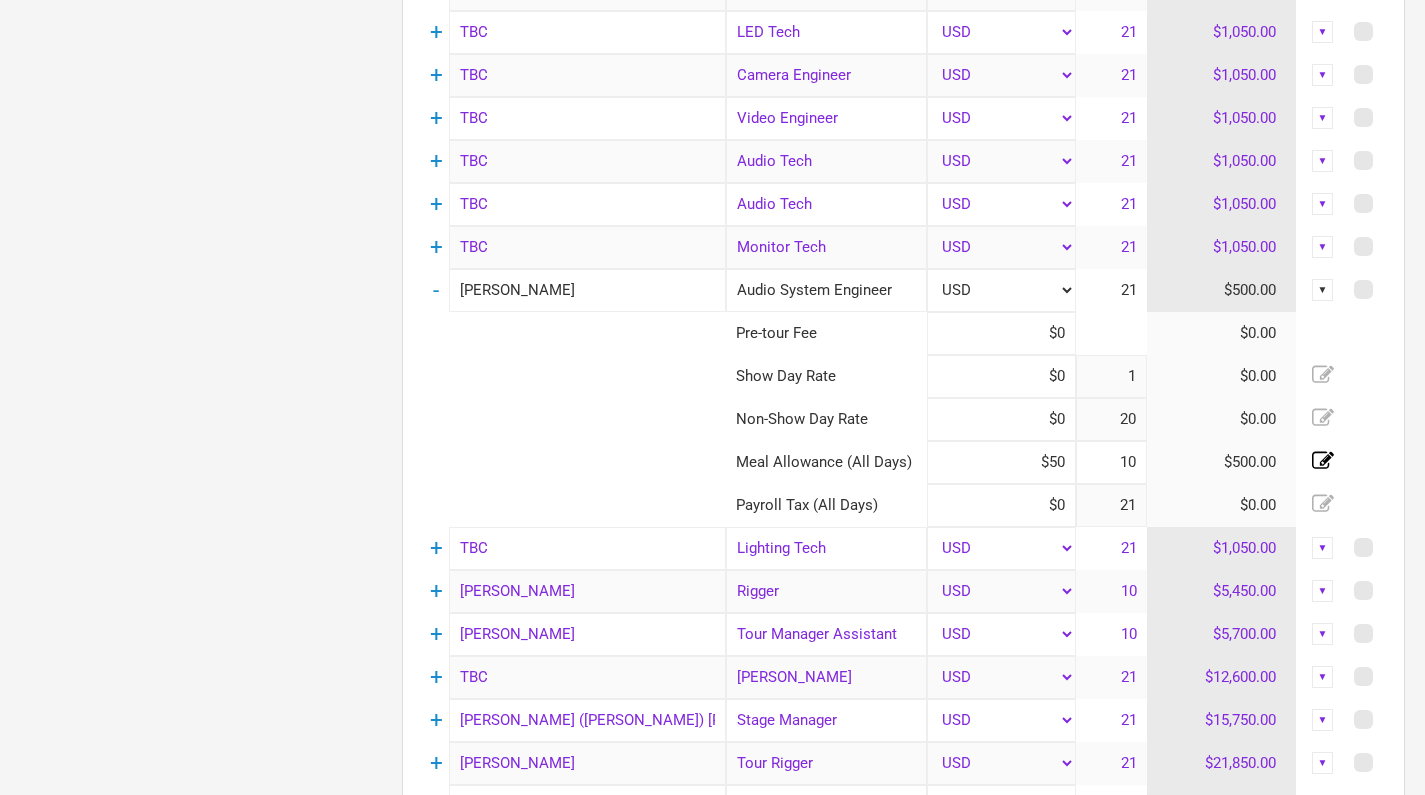 click on "Options Tour Budget Last saved  7:25:44 AM Tour Income $0.00 - Performance Income $0.00 Other Income $0.00 Tour Costs $2,138,157.00 - Show Costs $0.00 - Production $1,497,600.00 - Personnel $397,957.00 - Travel $242,600.00 - Marketing $0.00 - Admin $0.00 - Commissions $0.00 - Tour Profit ($2,138,157.00) - Merch Profit $0.00 - Net Profit ($2,138,157.00)" at bounding box center [191, 110] 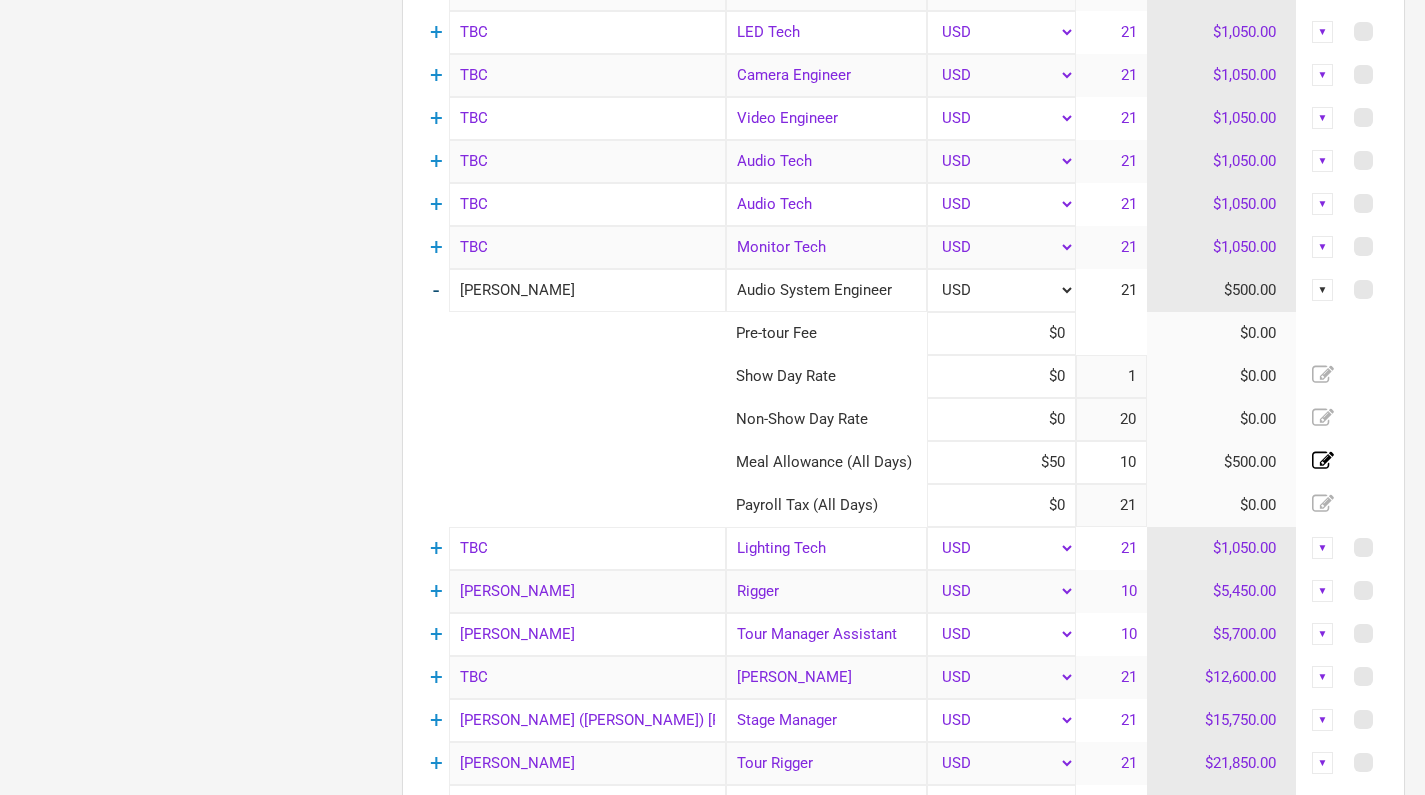 click on "-" at bounding box center [436, 290] 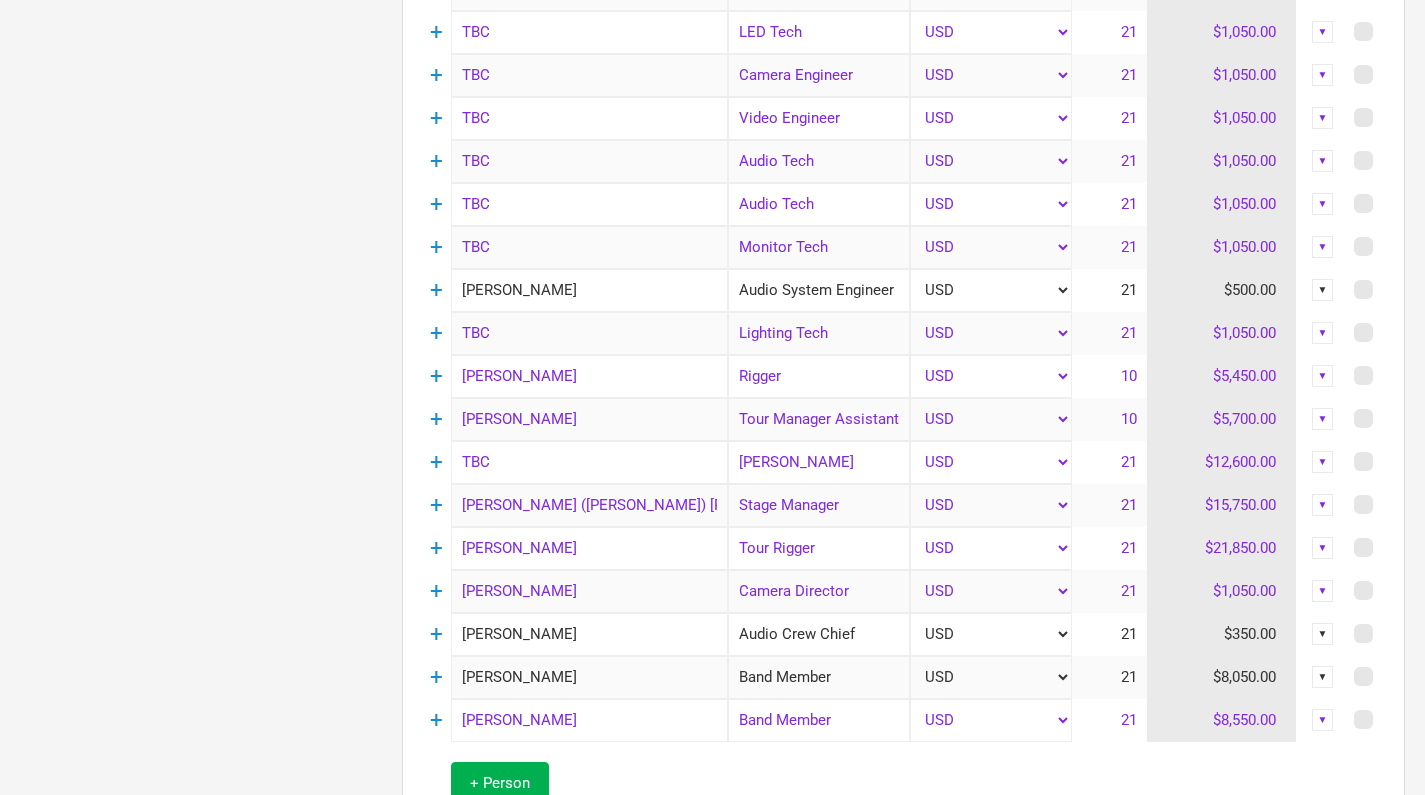 click on "▼" at bounding box center (1323, 290) 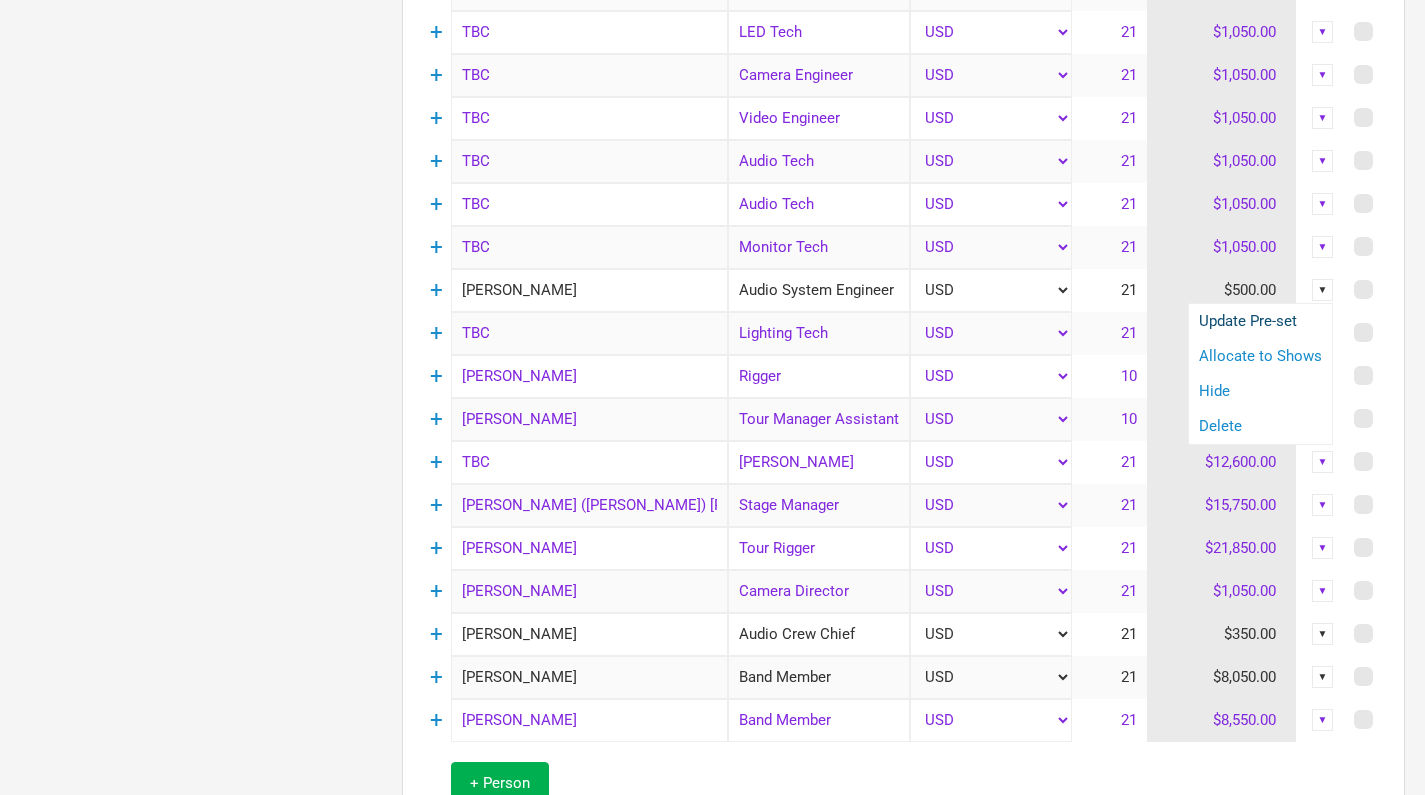 click on "Update Pre-set" at bounding box center (1260, 321) 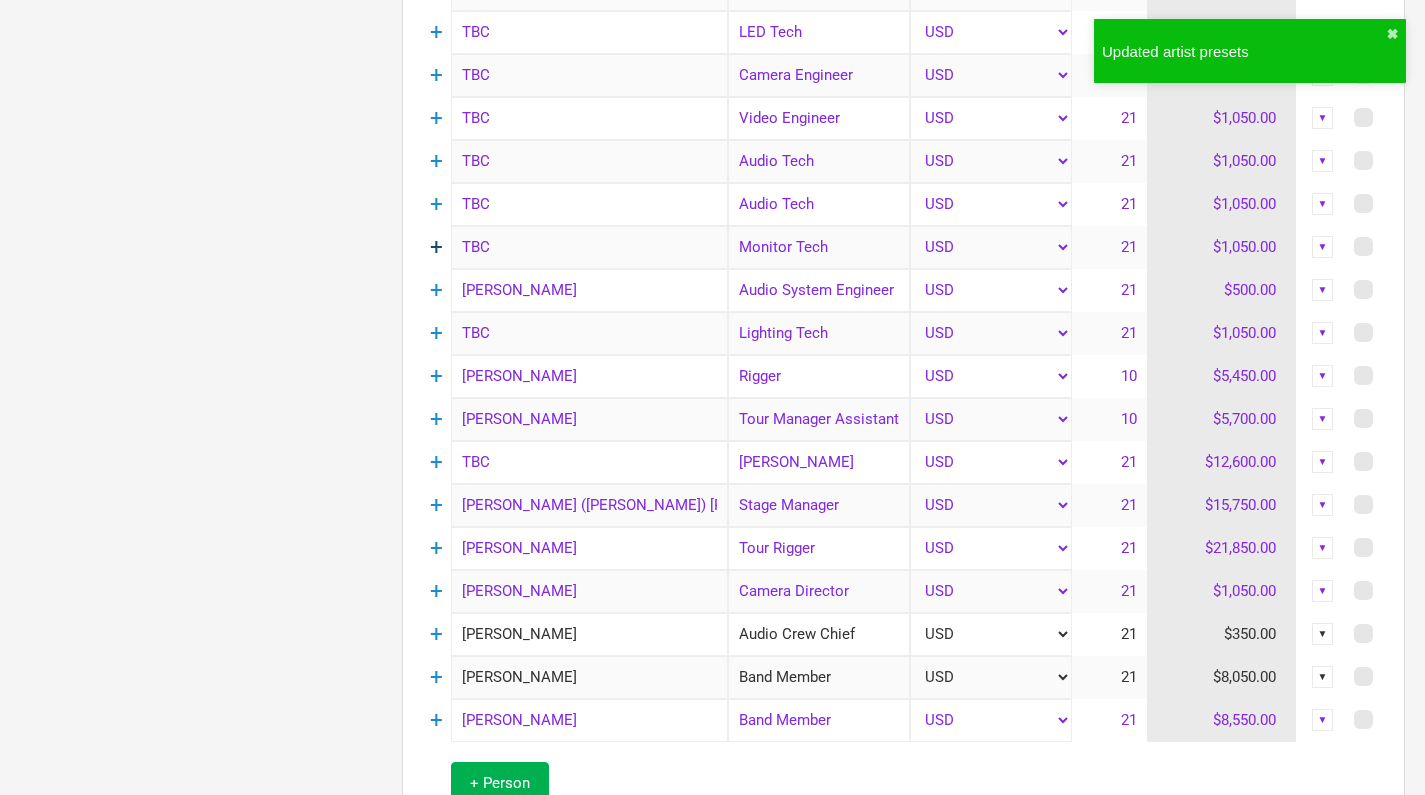 click on "+" at bounding box center (436, 247) 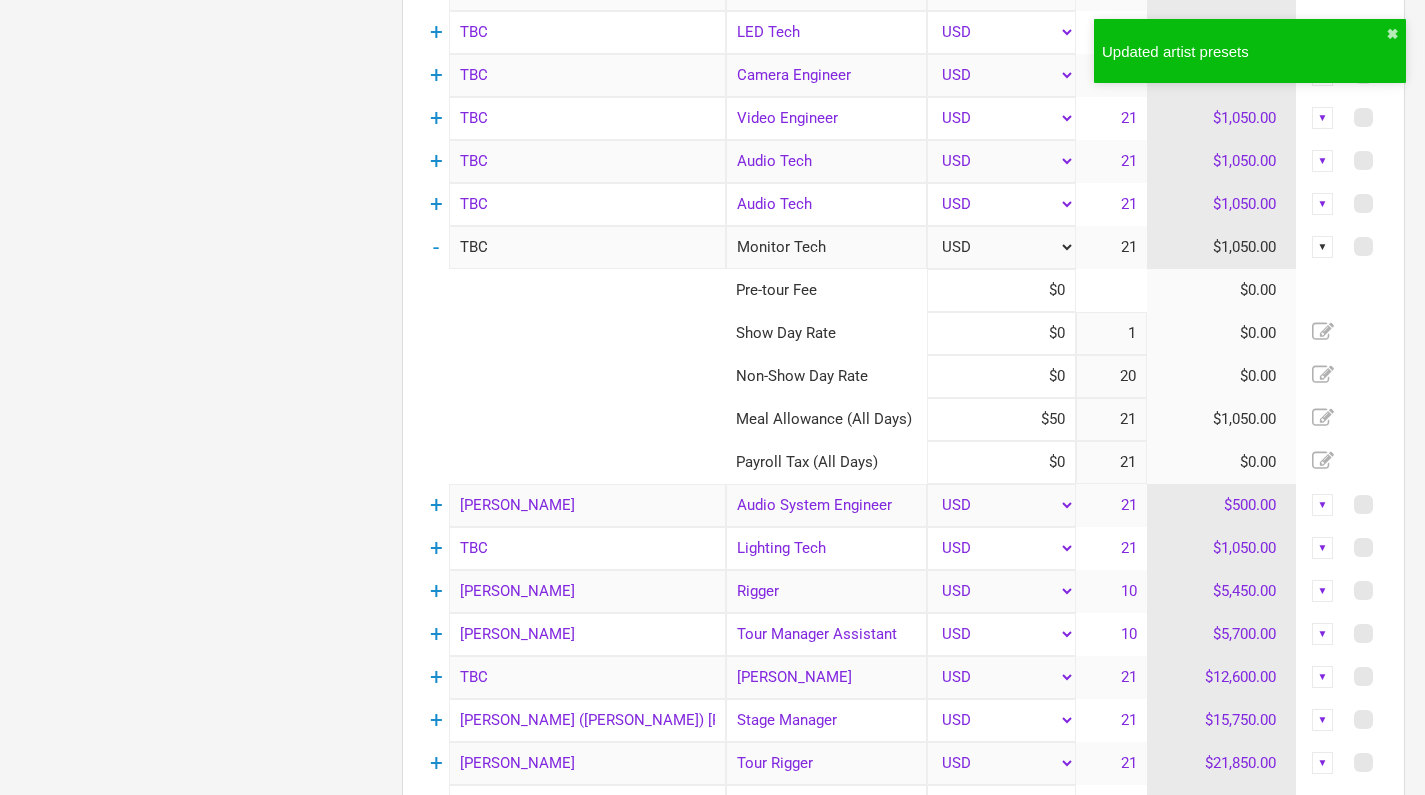 drag, startPoint x: 532, startPoint y: 247, endPoint x: 457, endPoint y: 243, distance: 75.10659 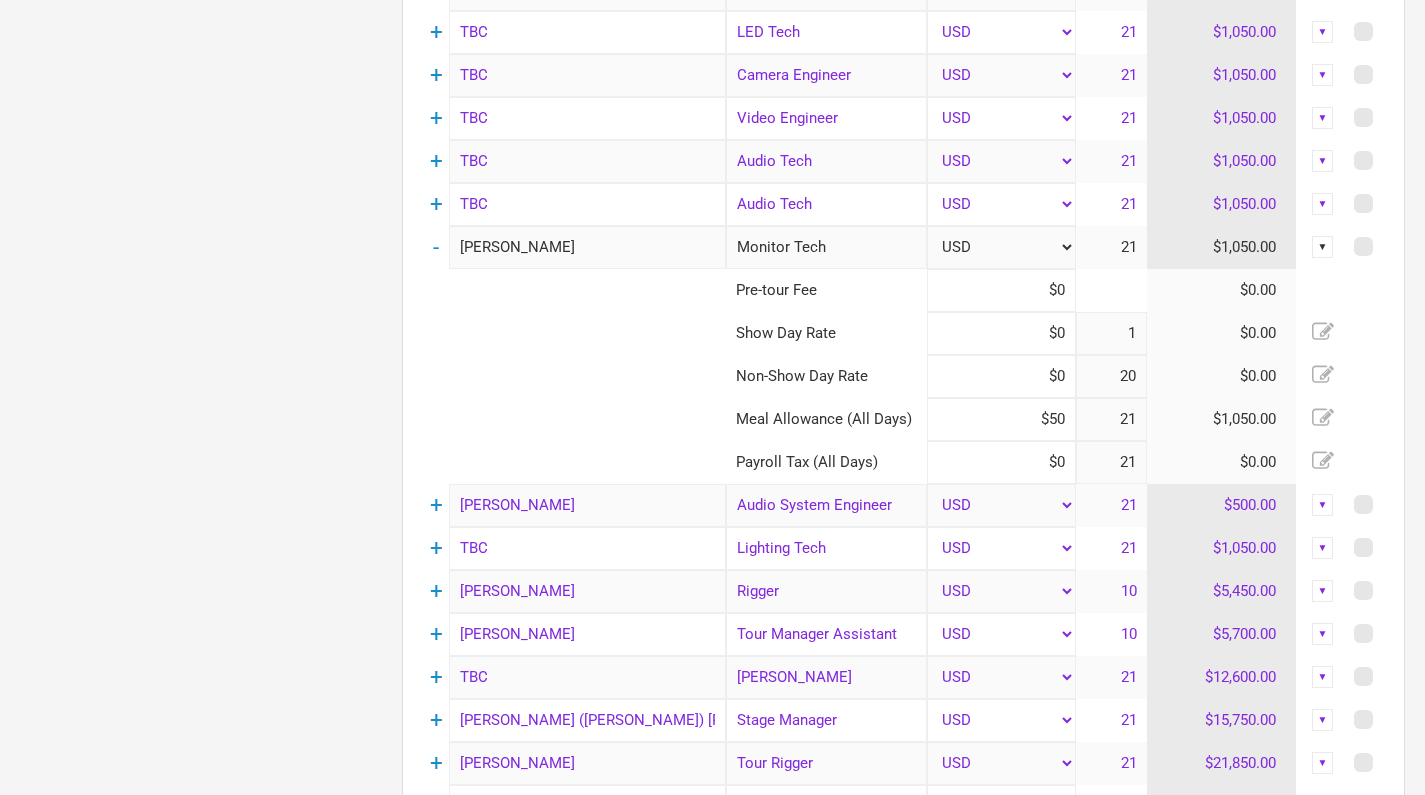 click 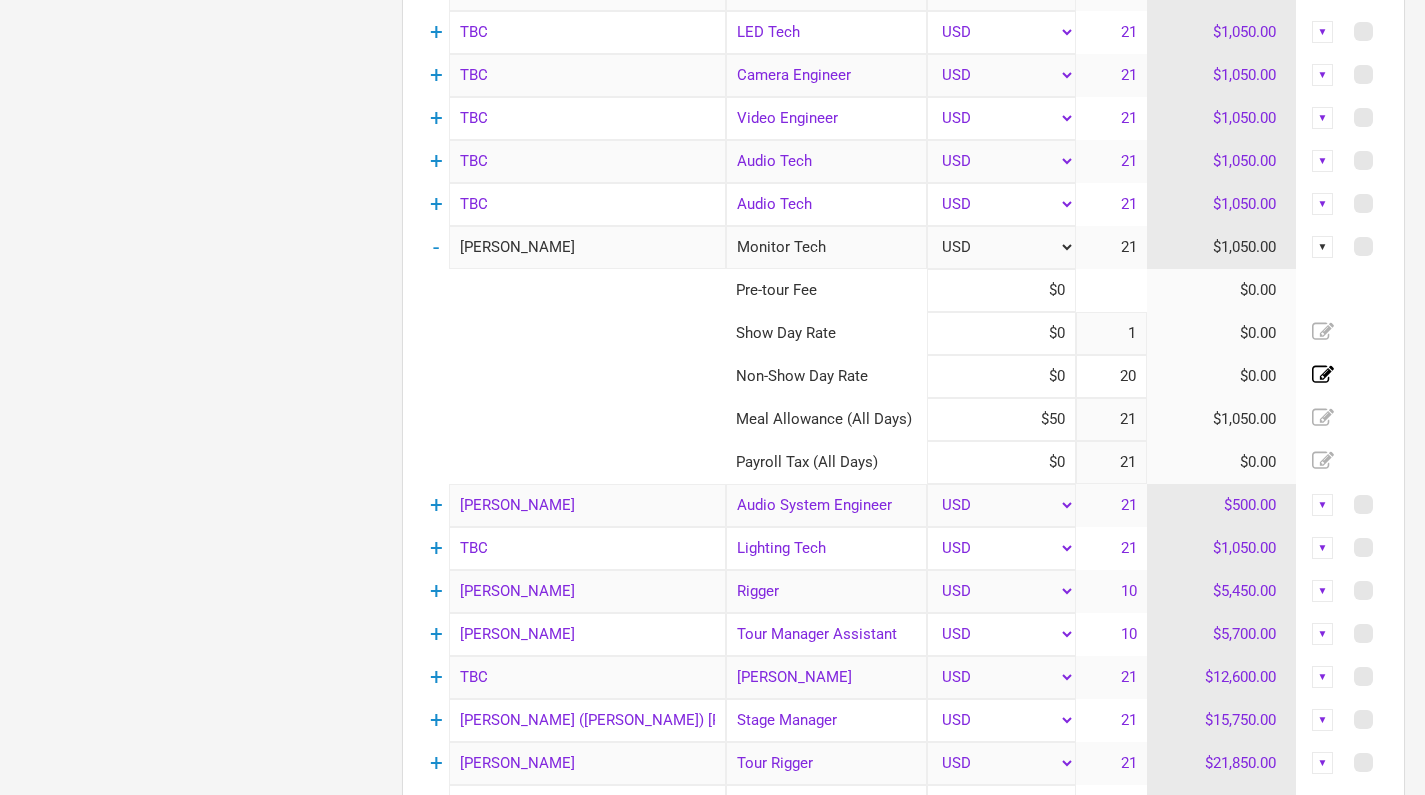 click 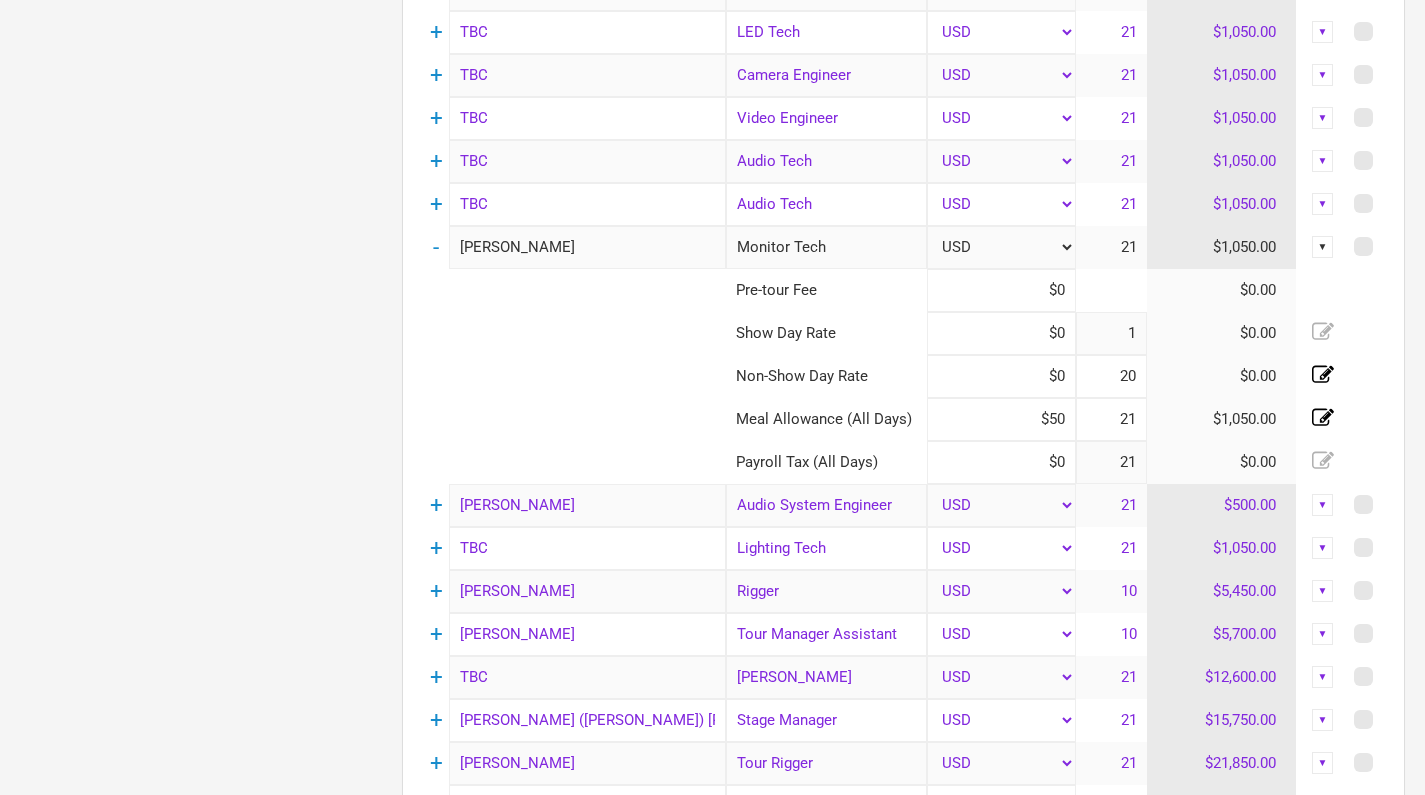 click on "21" at bounding box center (1111, 419) 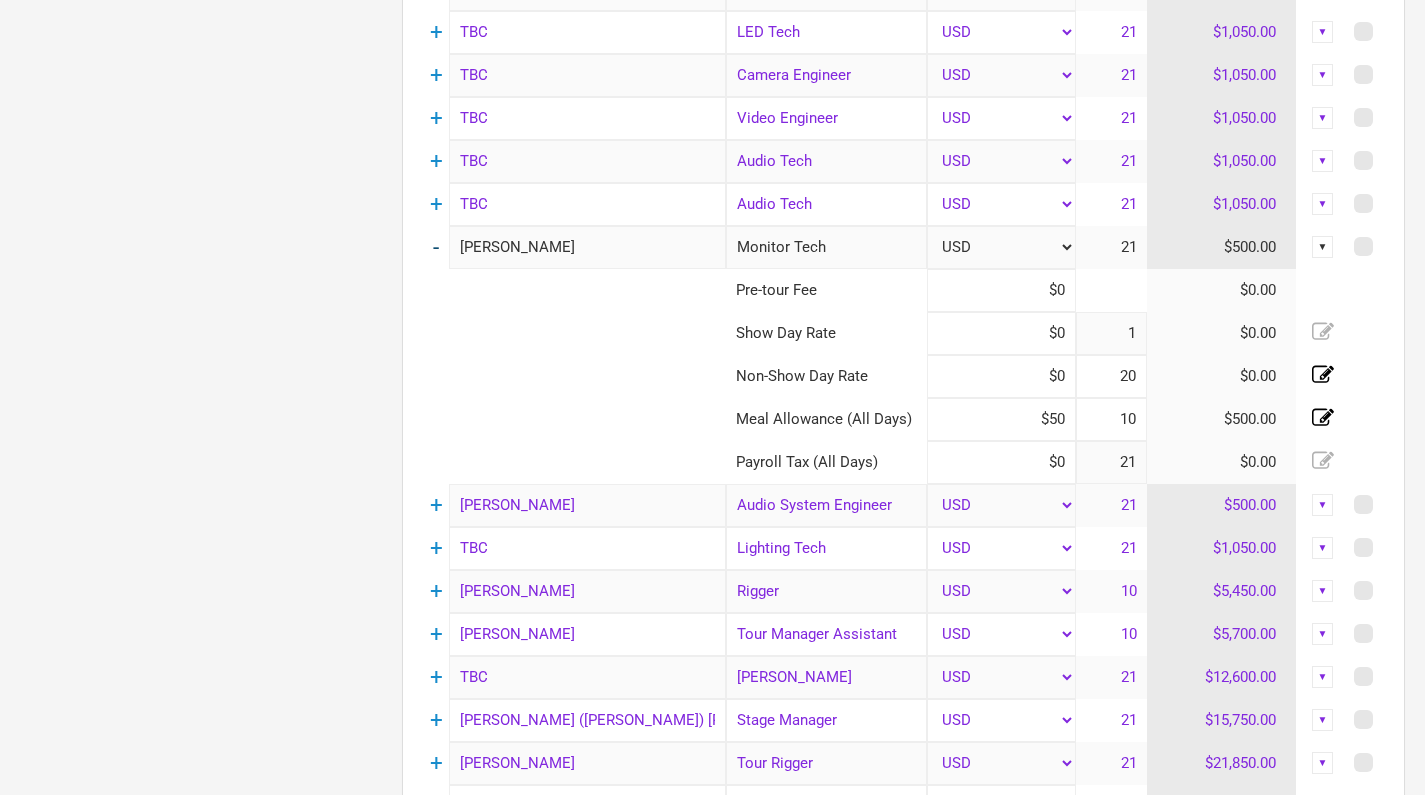 click on "-" at bounding box center [436, 247] 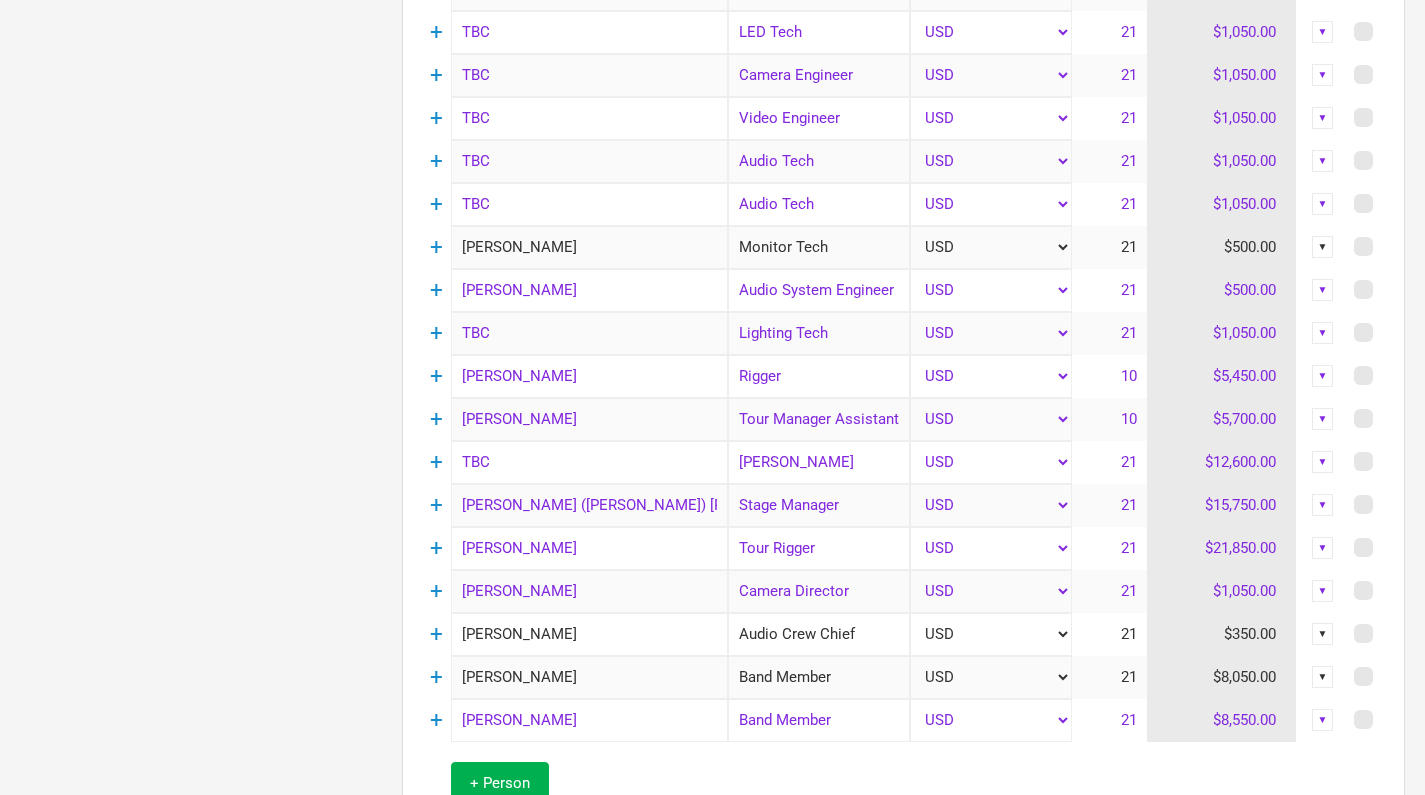 click on "▼" at bounding box center (1323, 247) 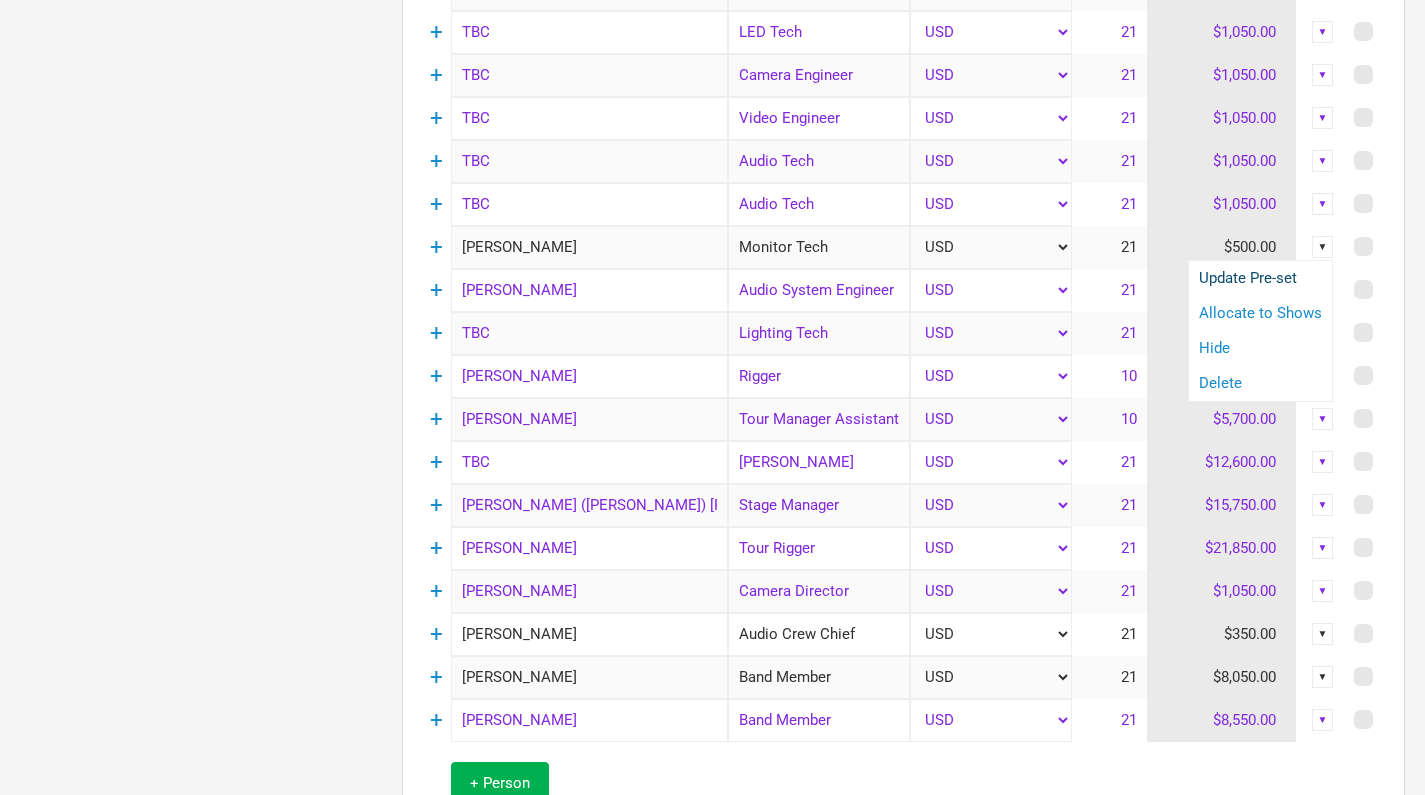 click on "Update Pre-set" at bounding box center [1260, 278] 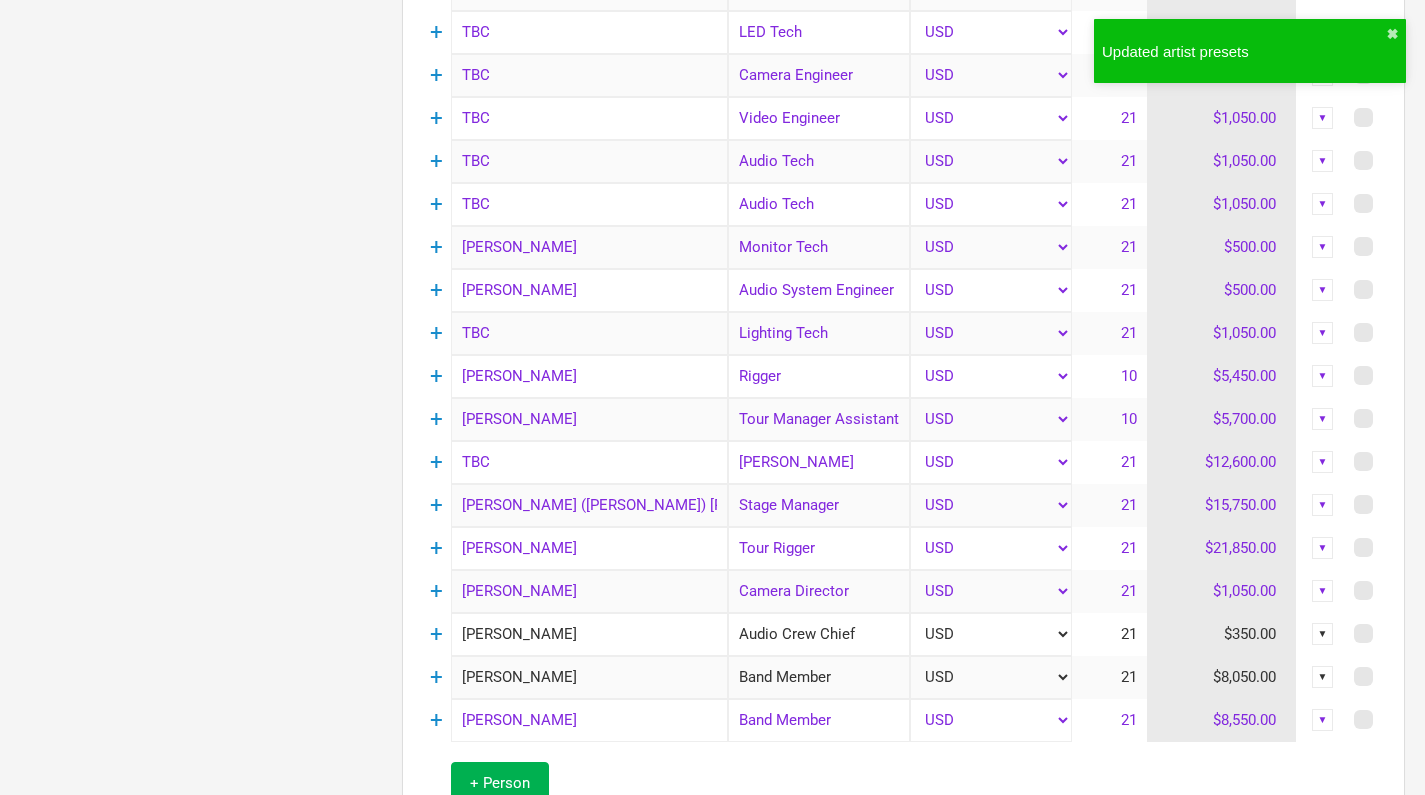 click on "TBC" at bounding box center (589, 333) 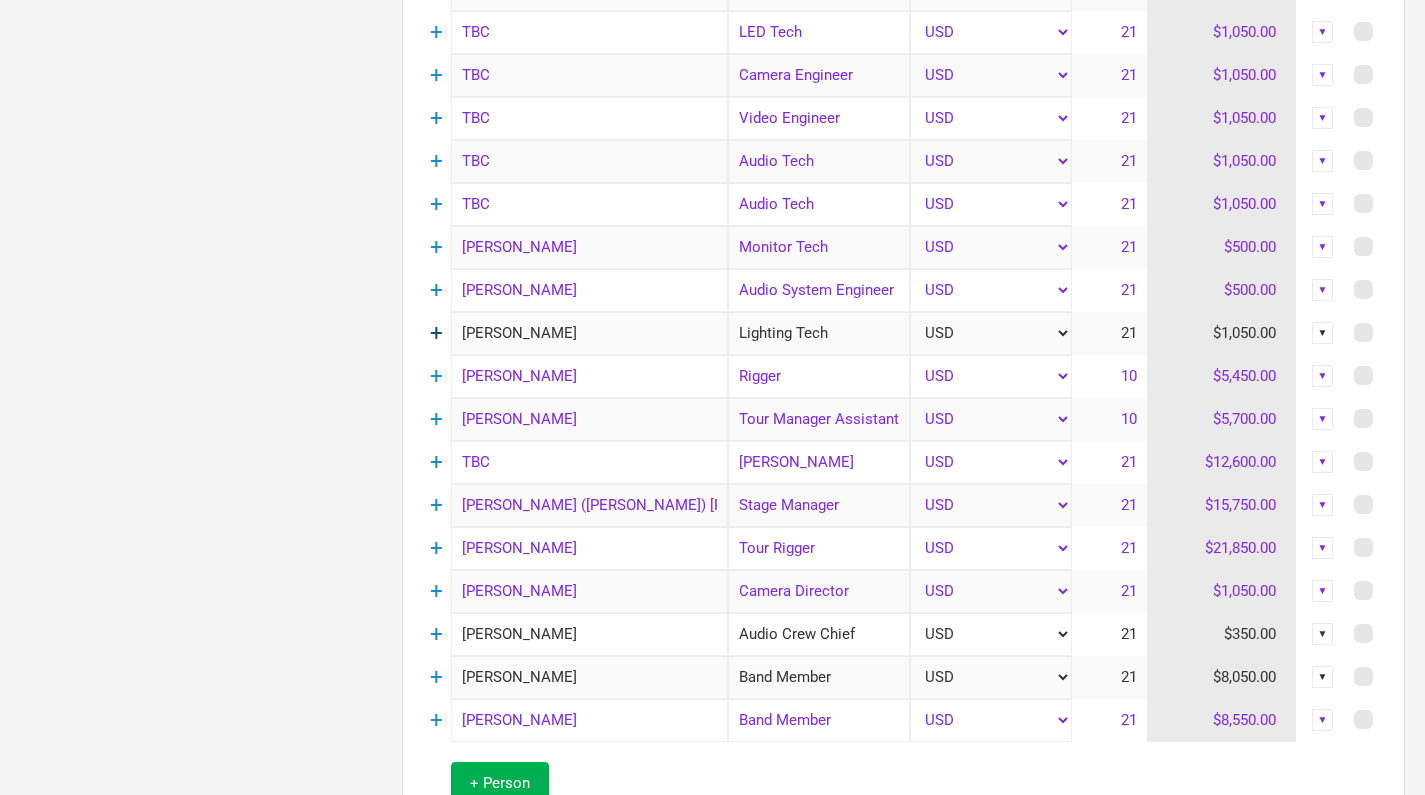 click on "+" at bounding box center (436, 333) 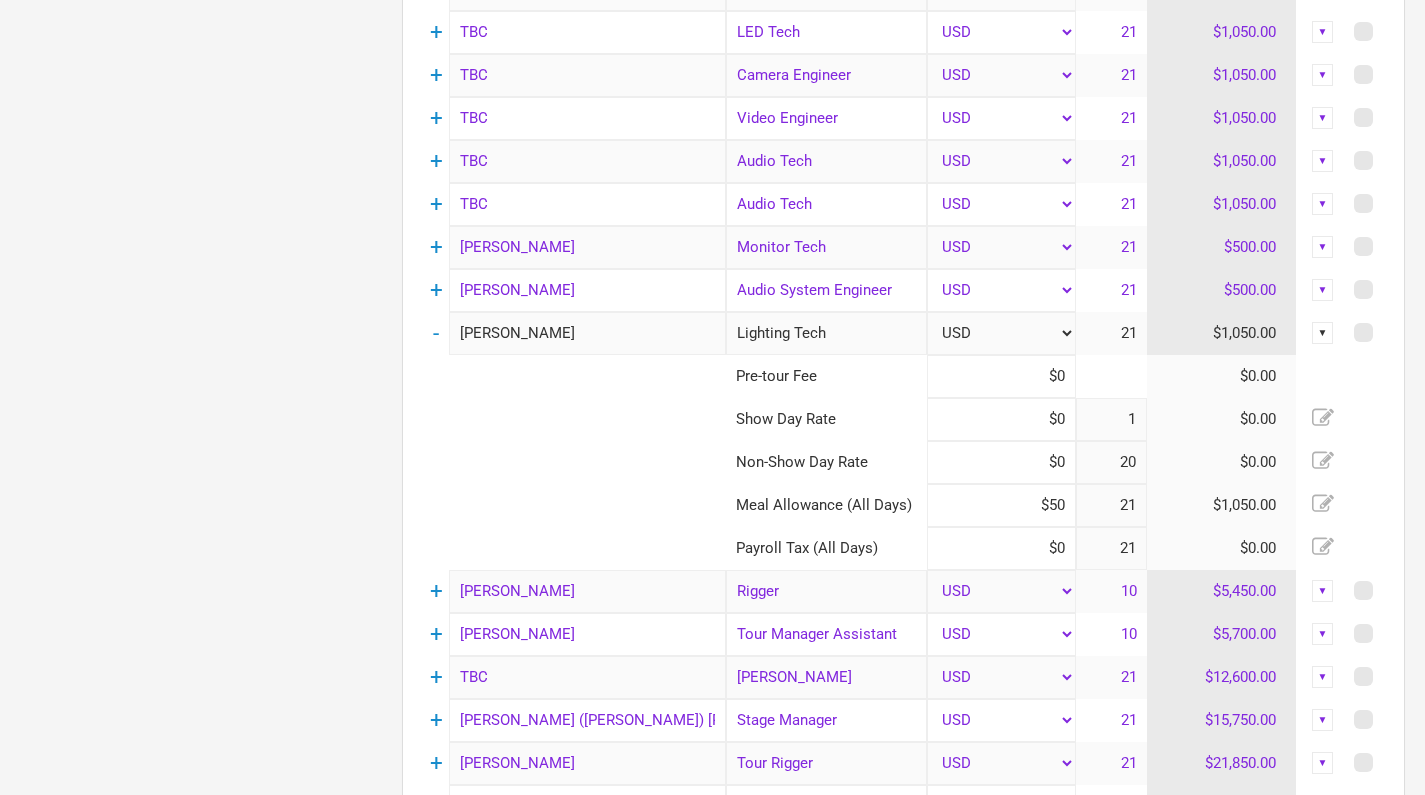 click 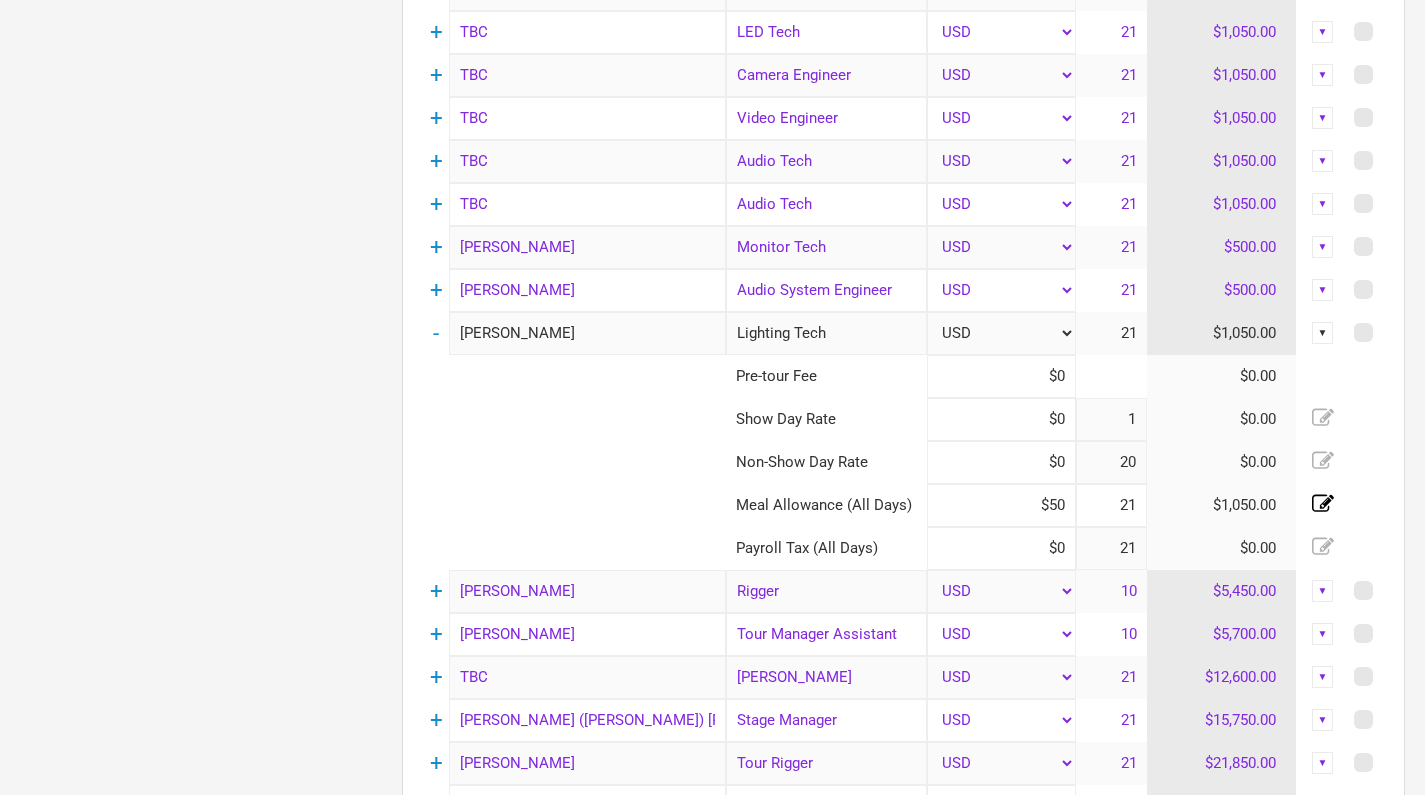 click on "21" at bounding box center (1111, 505) 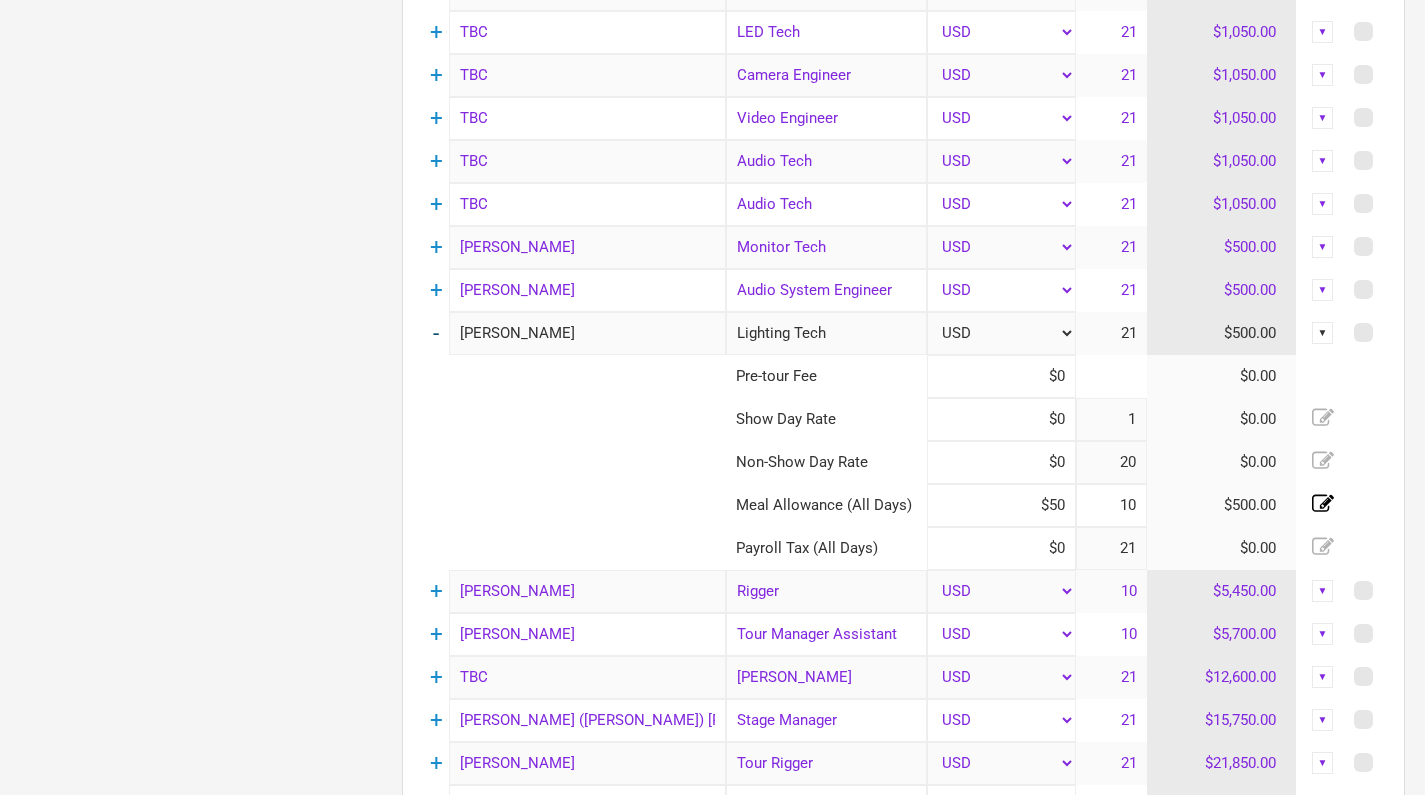 click on "-" at bounding box center (436, 333) 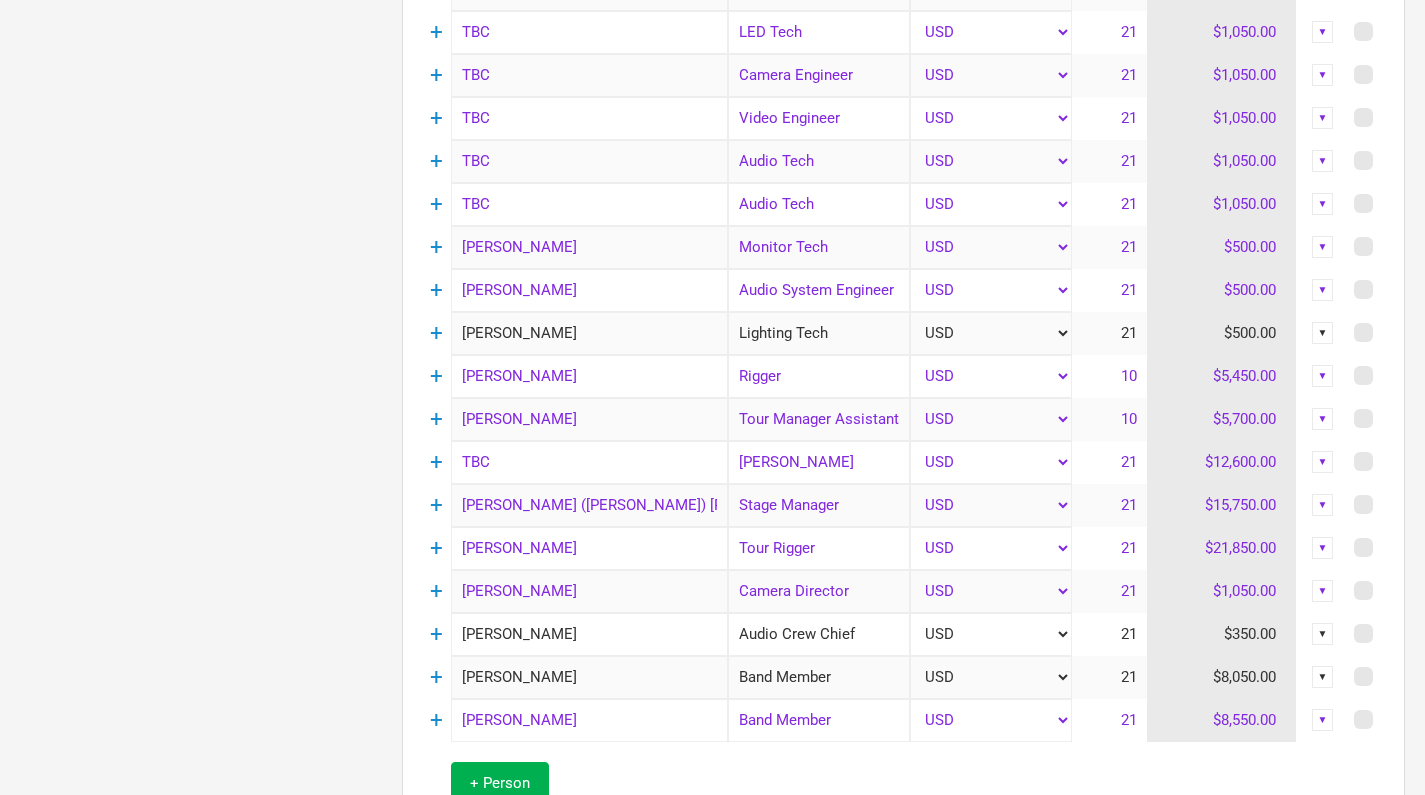 click on "▼" at bounding box center (1323, 333) 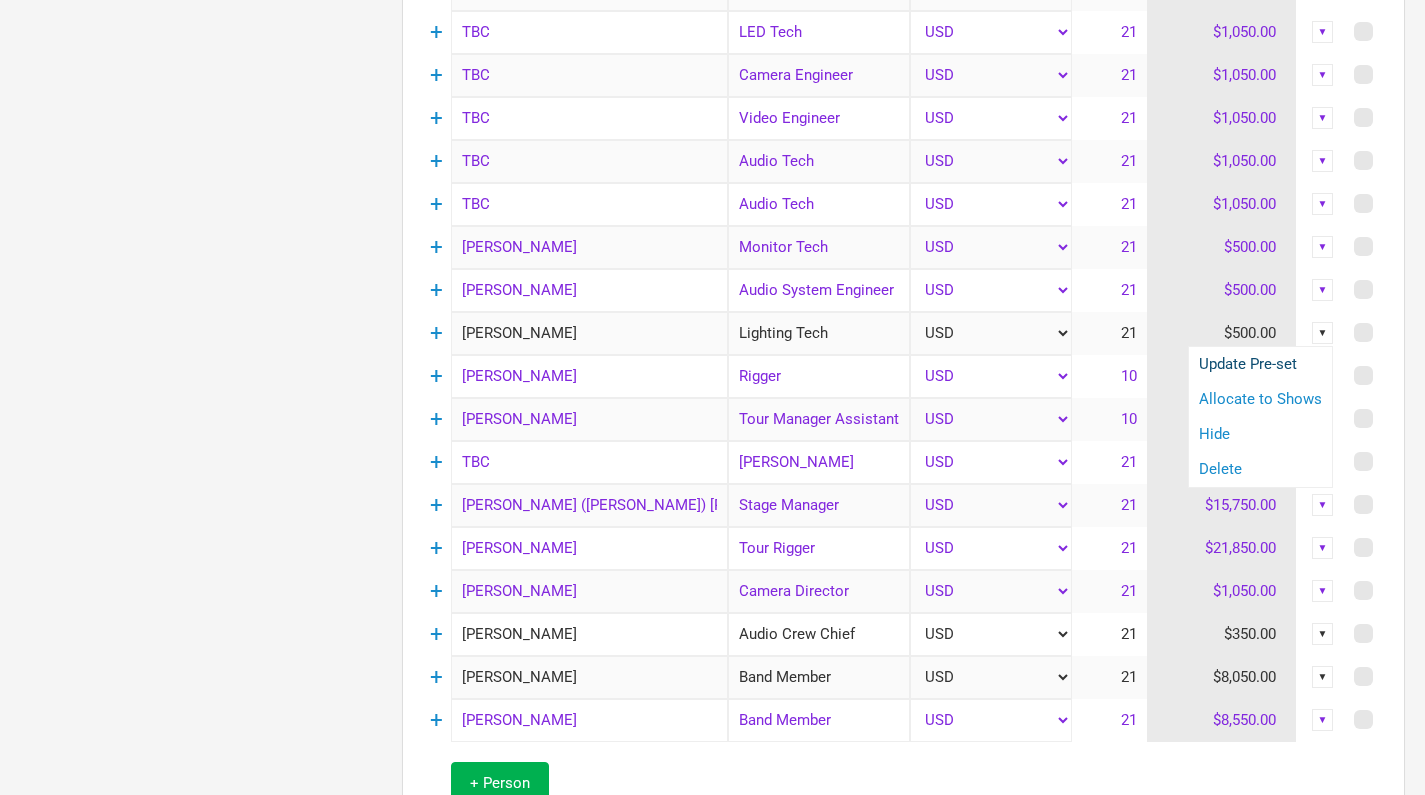 click on "Update Pre-set" at bounding box center (1260, 364) 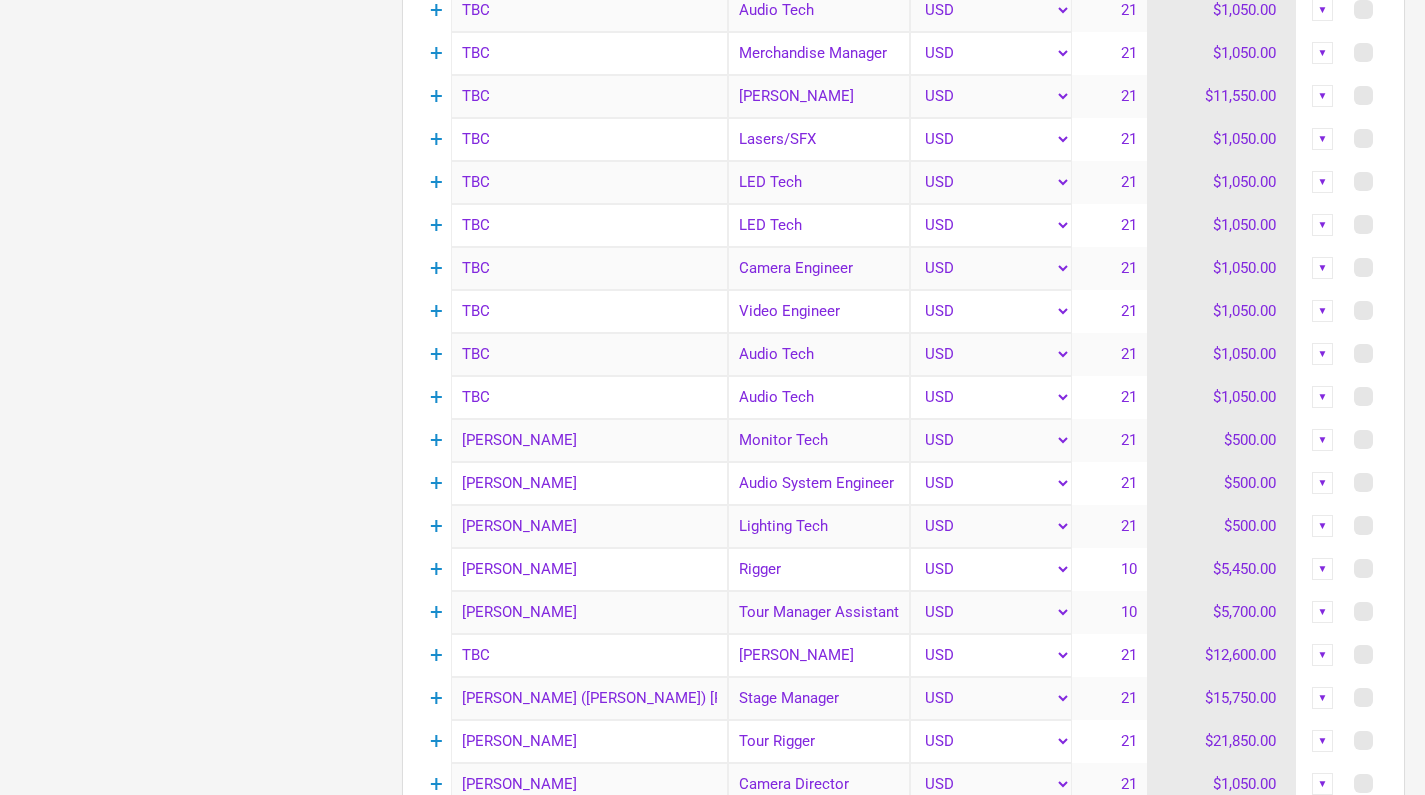 scroll, scrollTop: 1451, scrollLeft: 0, axis: vertical 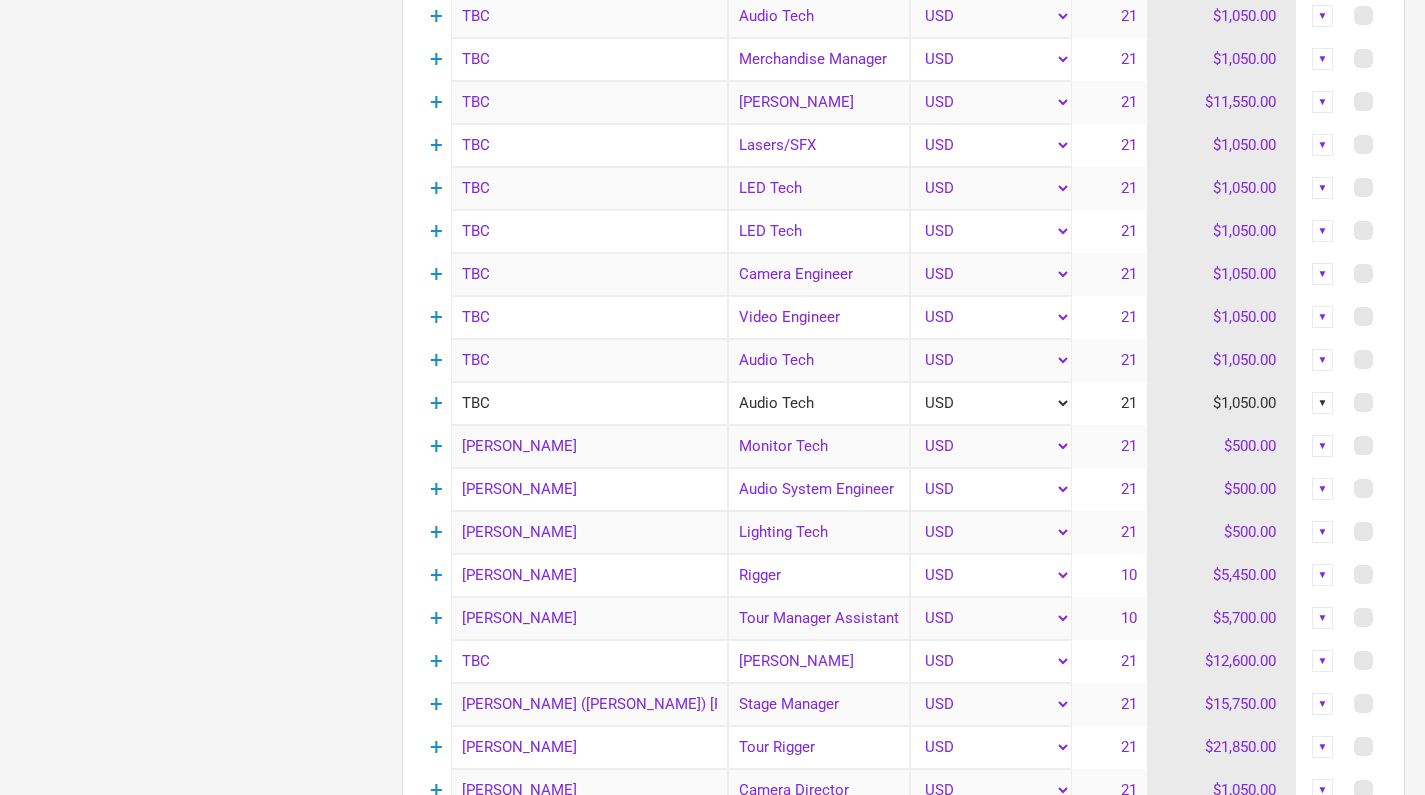 click on "TBC" at bounding box center [589, 403] 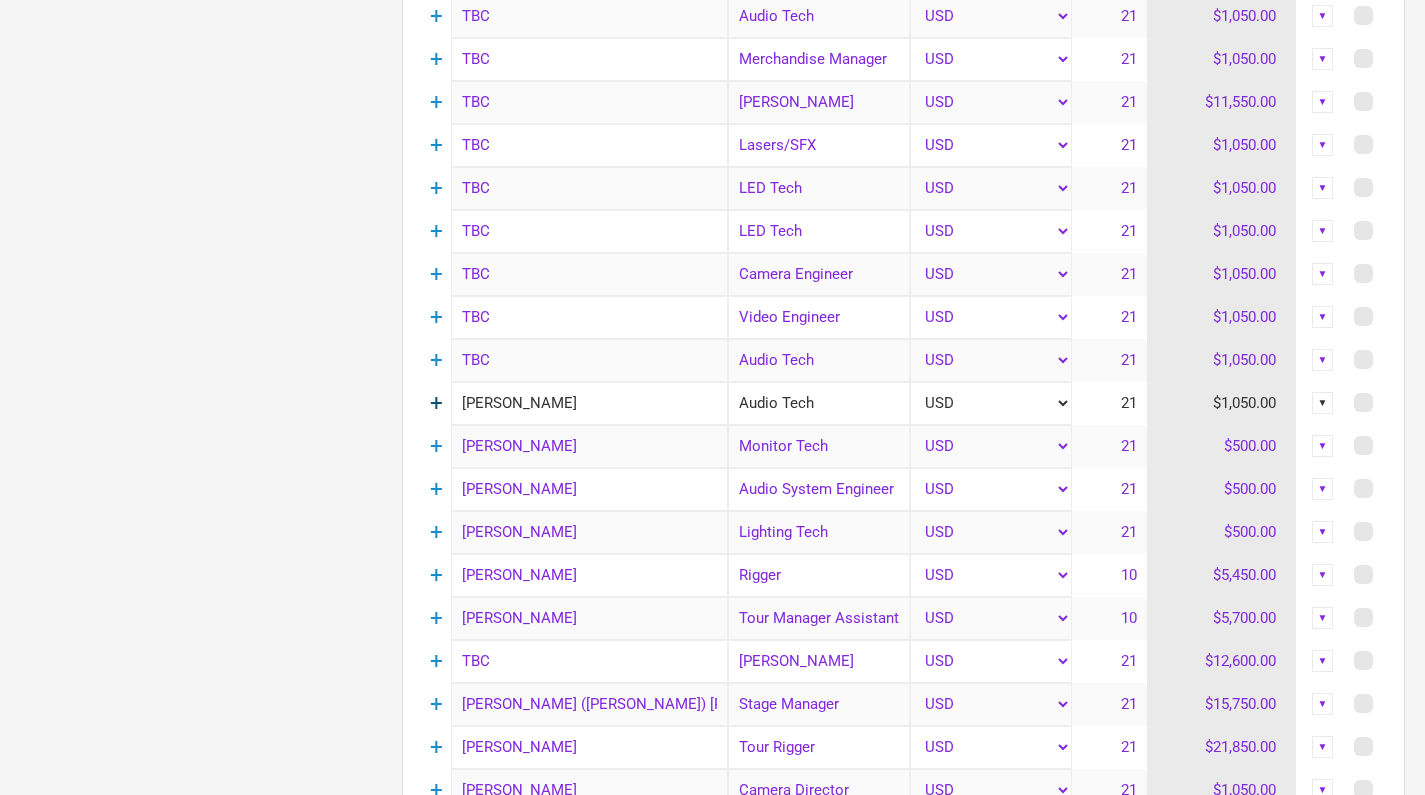 click on "+" at bounding box center [436, 403] 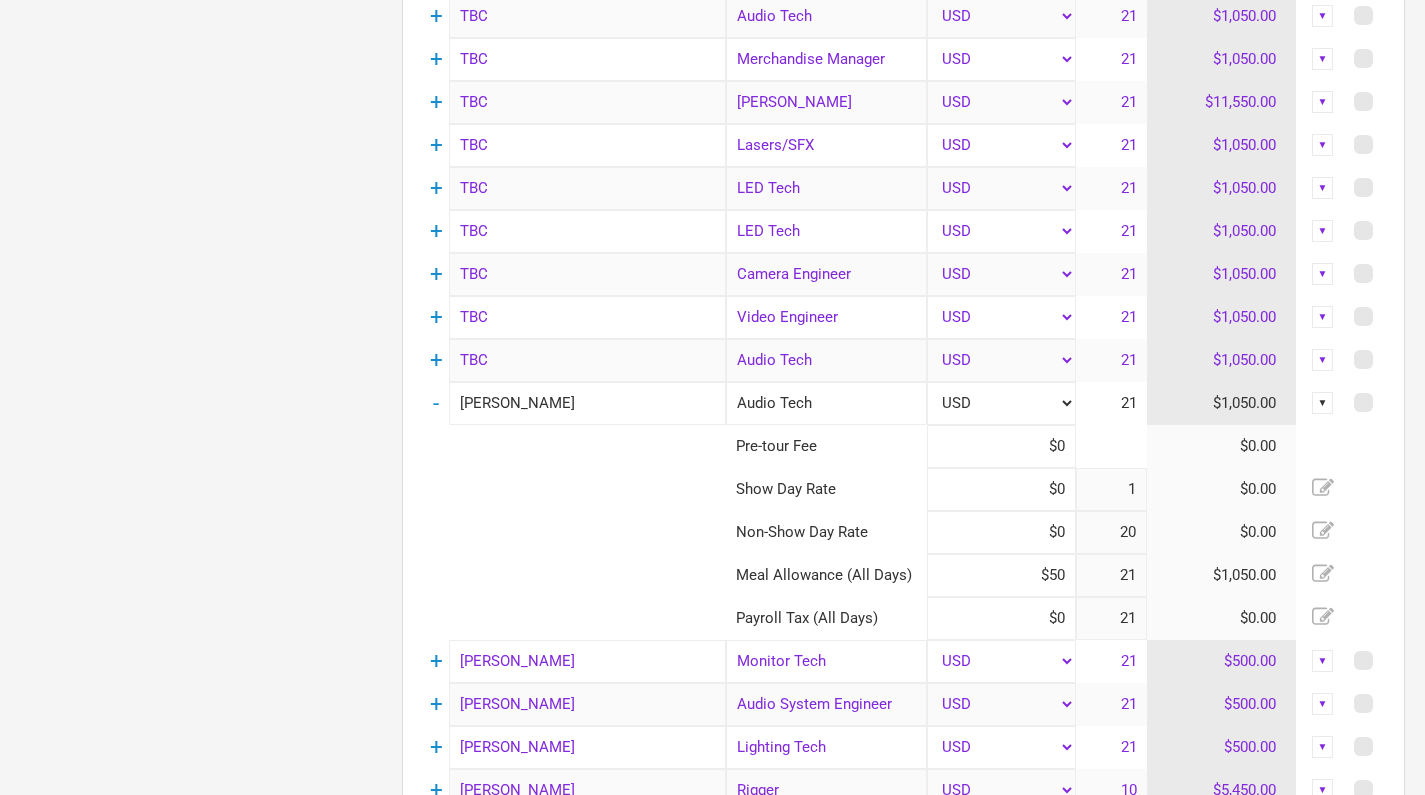 click 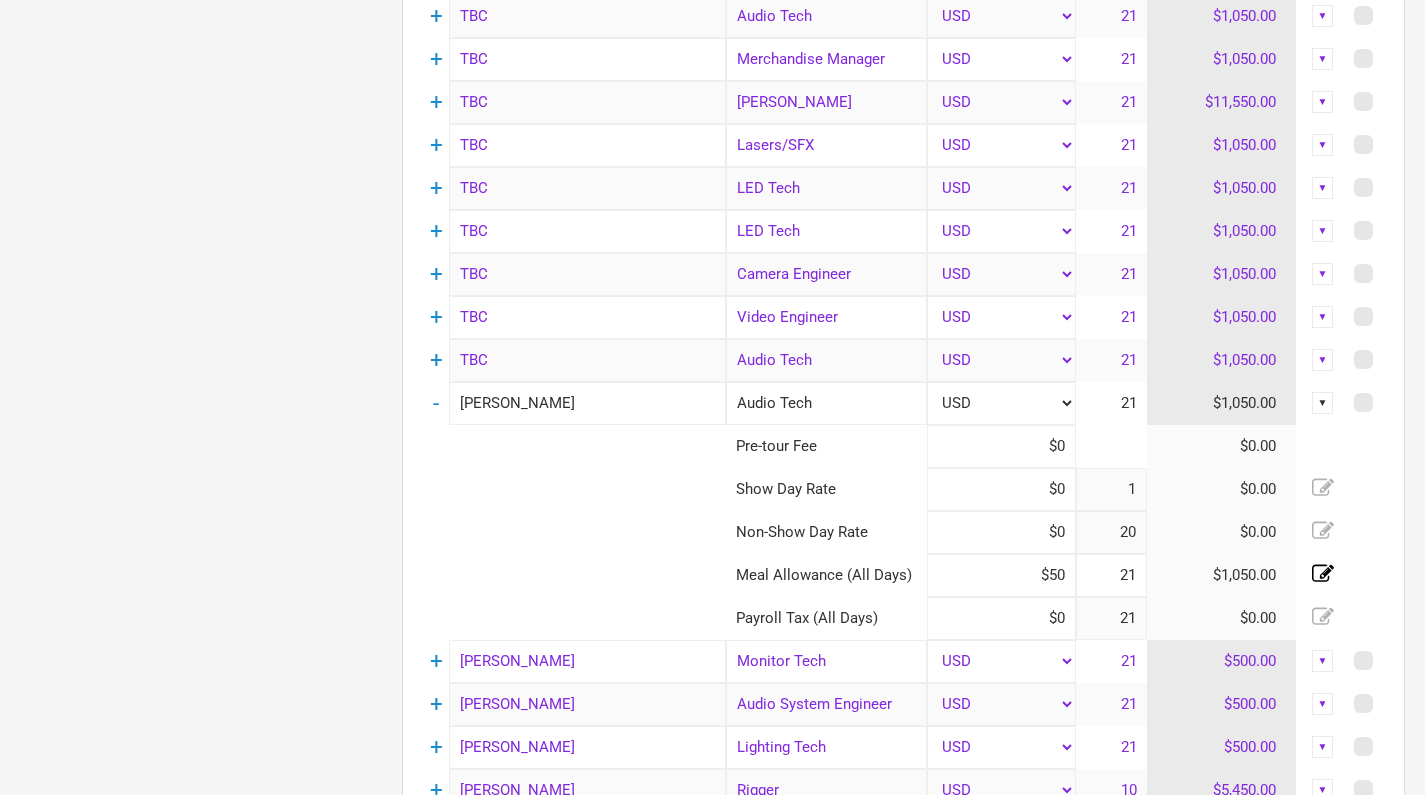 click on "21" at bounding box center [1111, 575] 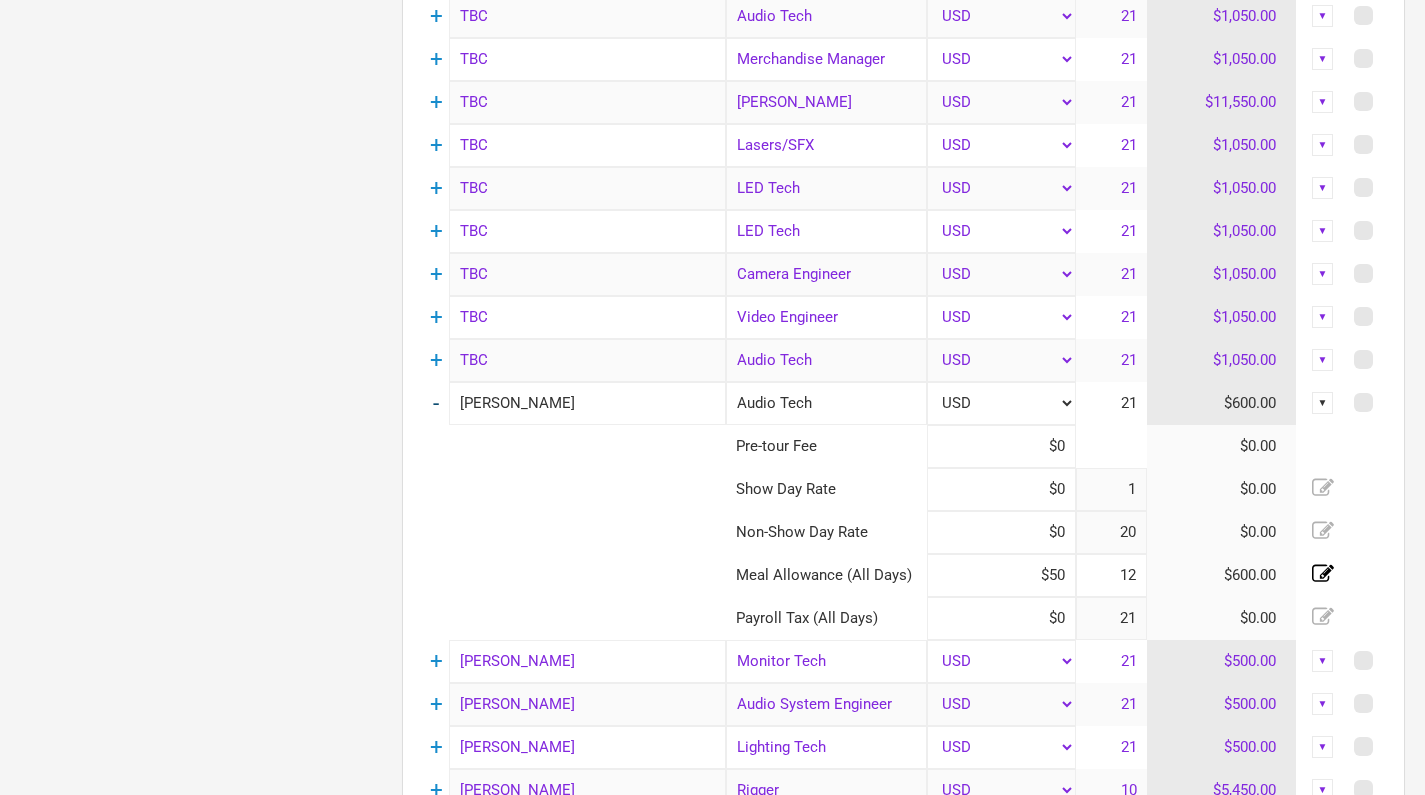 click on "-" at bounding box center (436, 403) 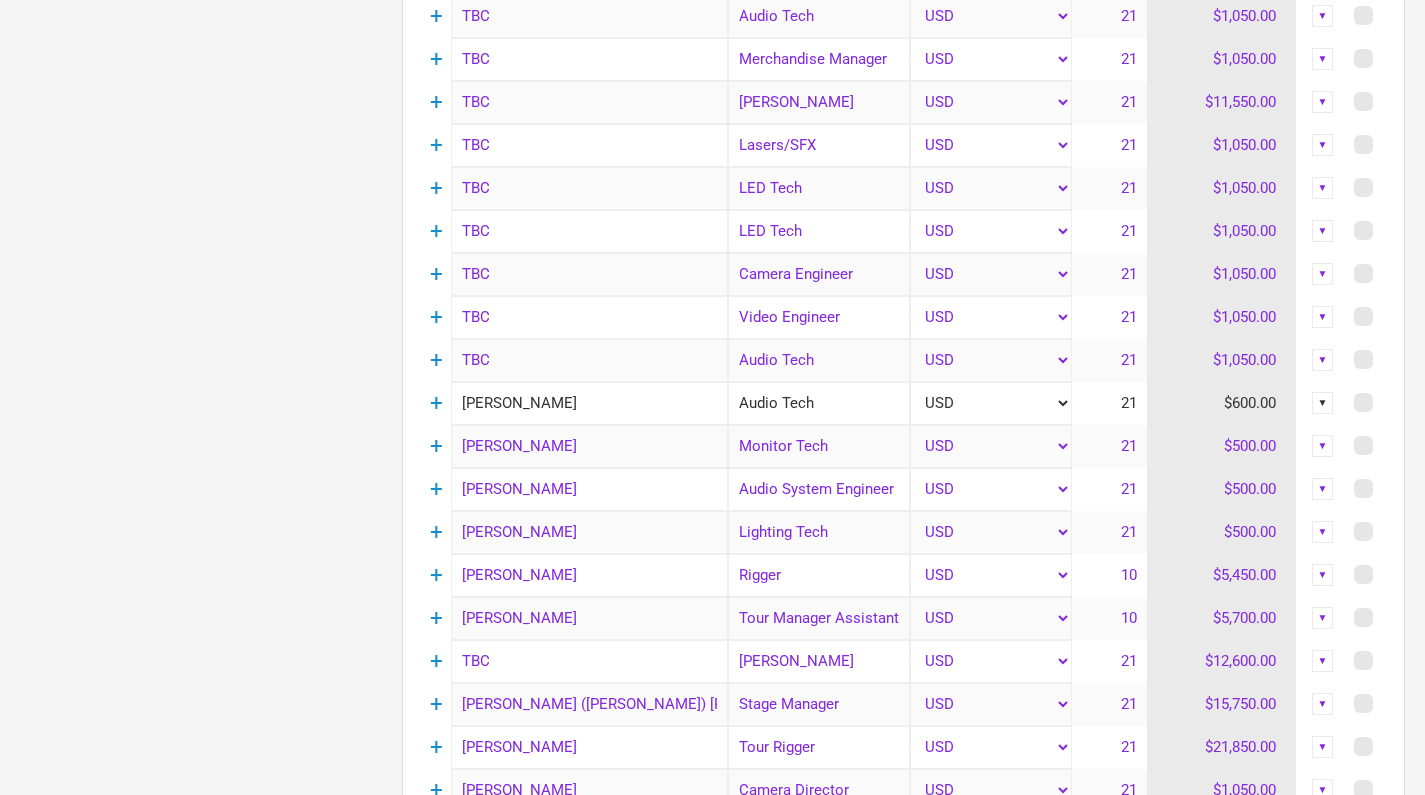 click on "▼" at bounding box center (1323, 403) 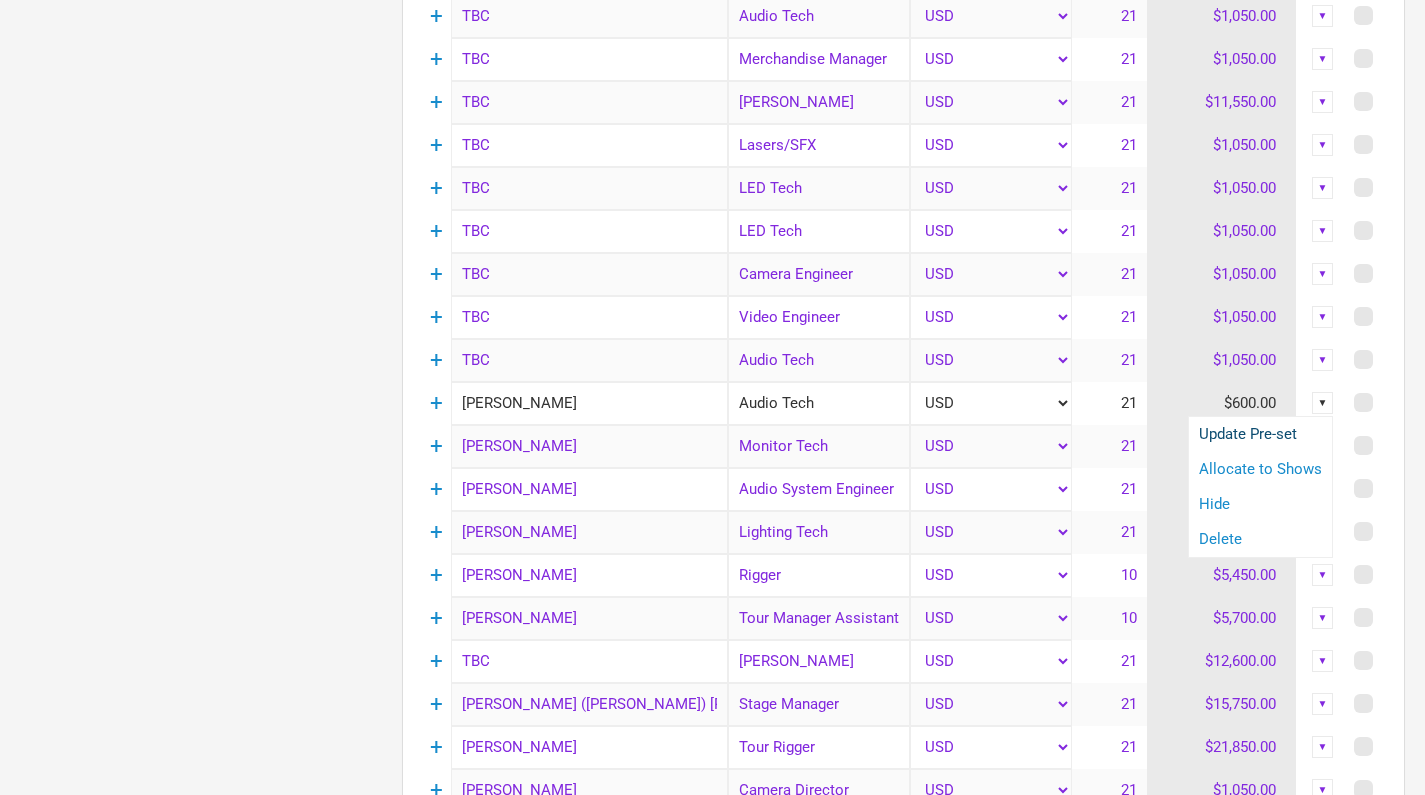 click on "Update Pre-set" at bounding box center [1260, 434] 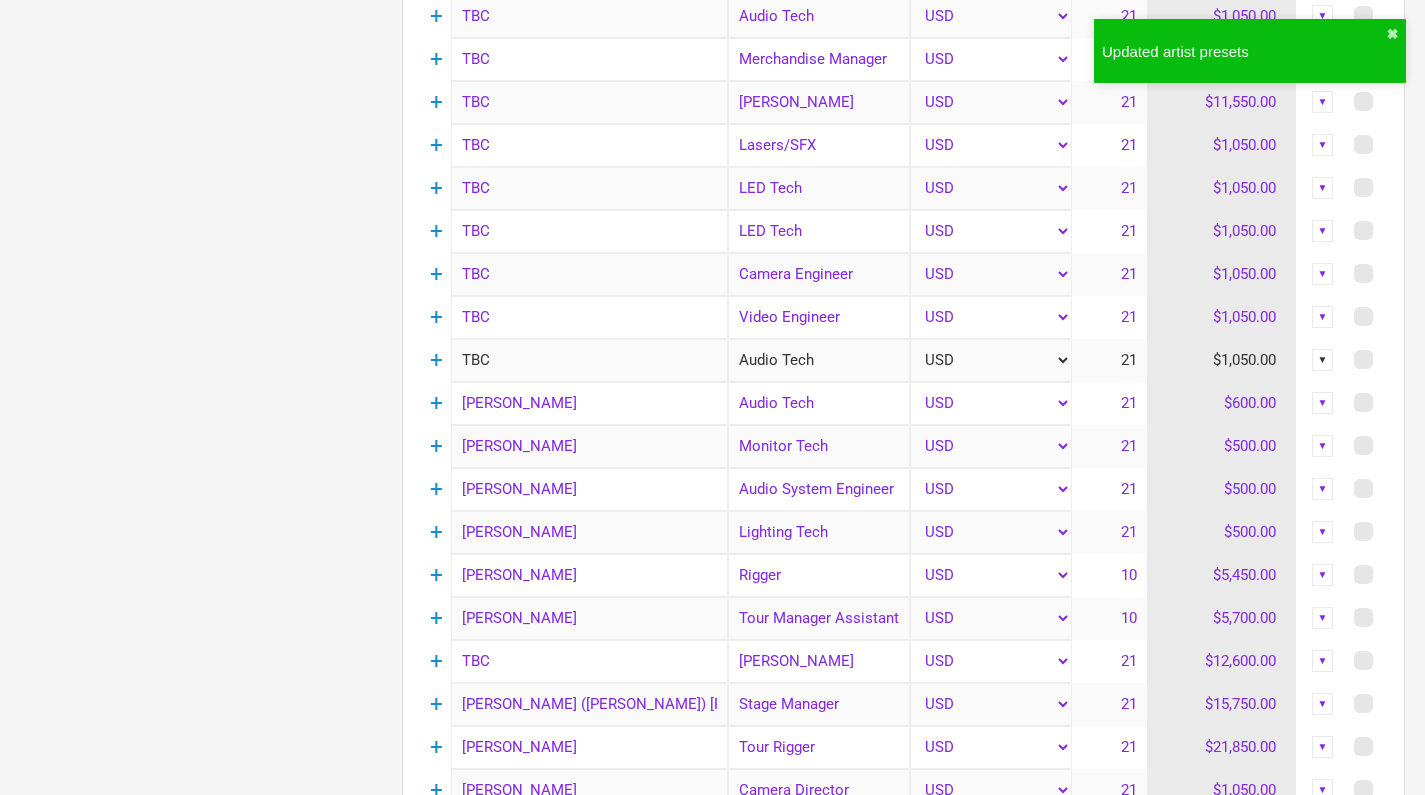 click on "TBC" at bounding box center (589, 360) 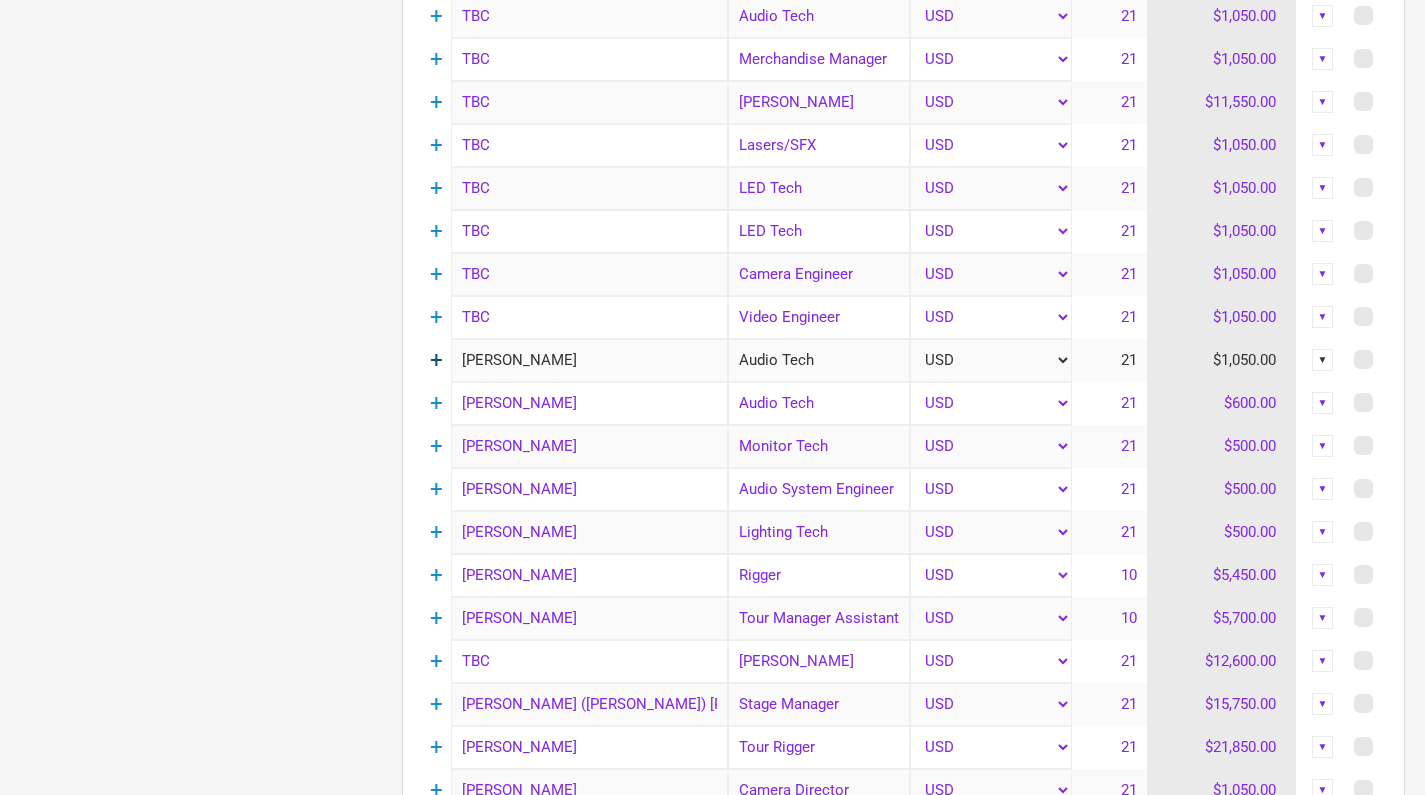 click on "+" at bounding box center (436, 360) 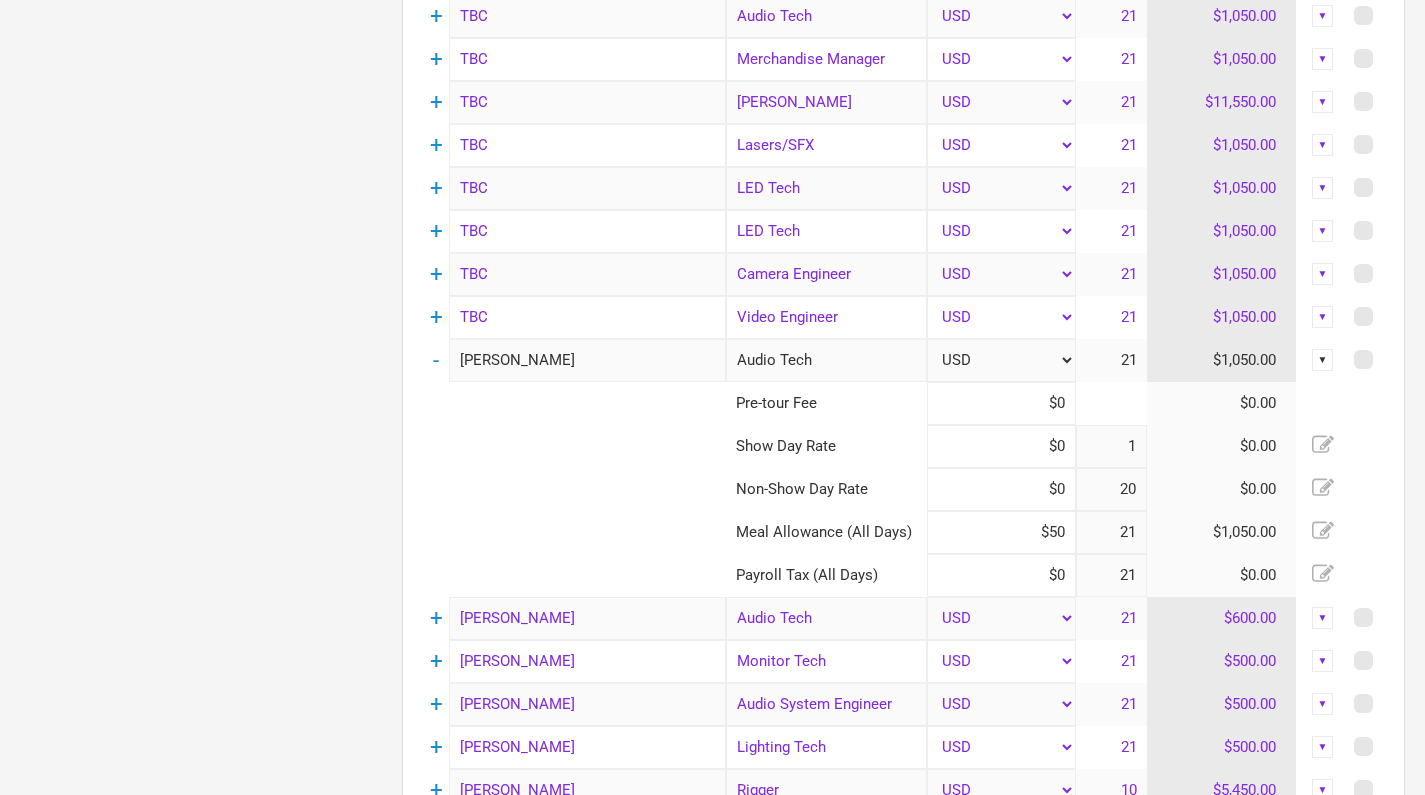 click 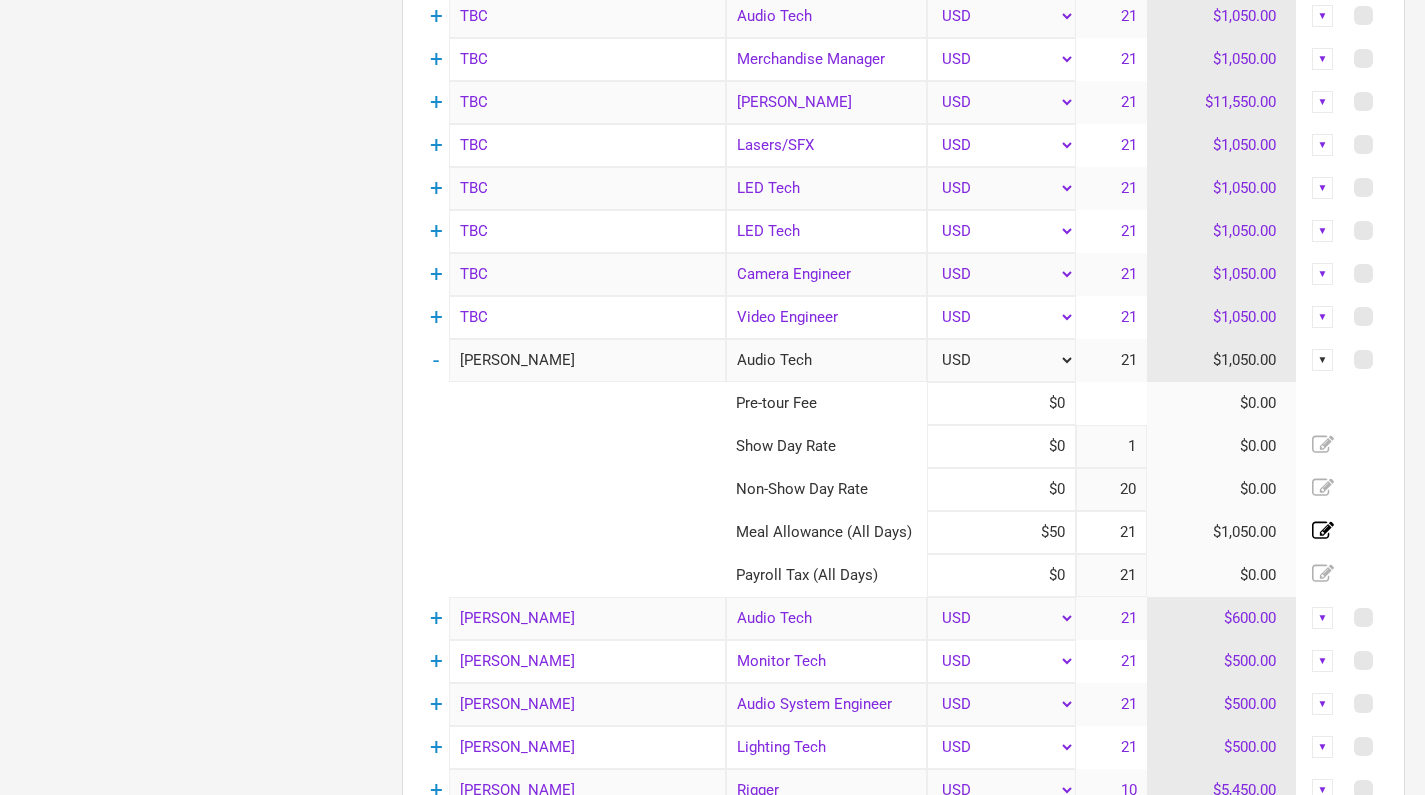 click on "21" at bounding box center [1111, 532] 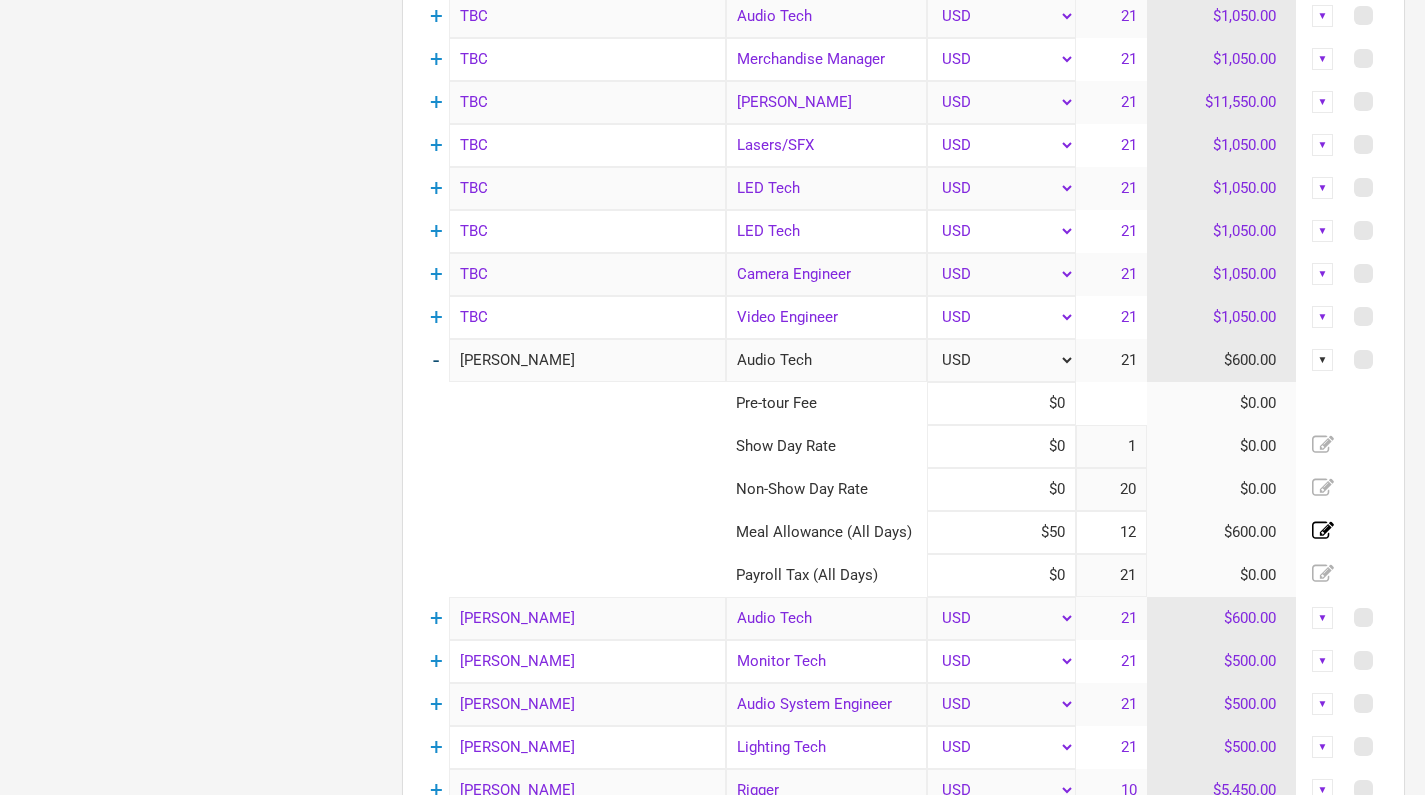 click on "-" at bounding box center (436, 360) 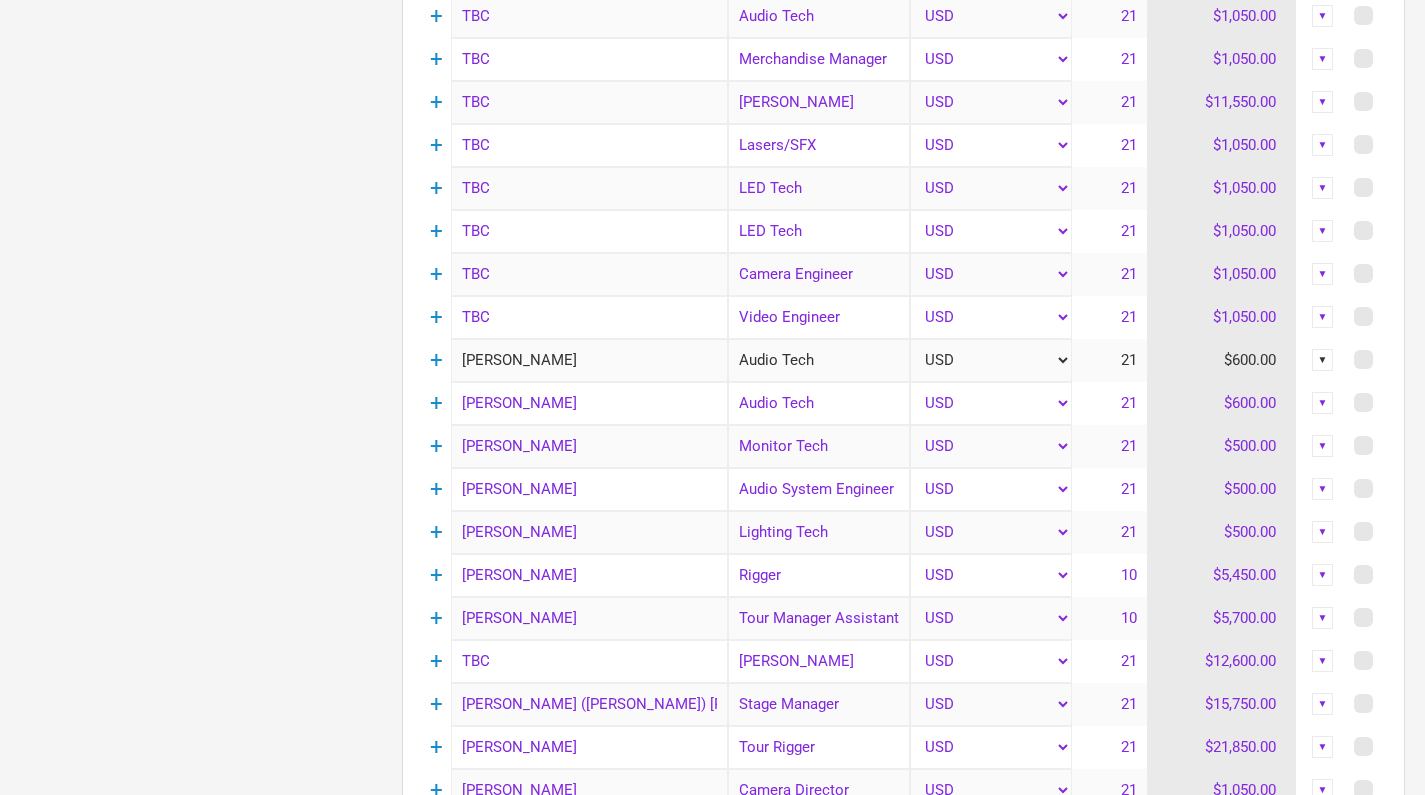 click on "▼" at bounding box center [1323, 360] 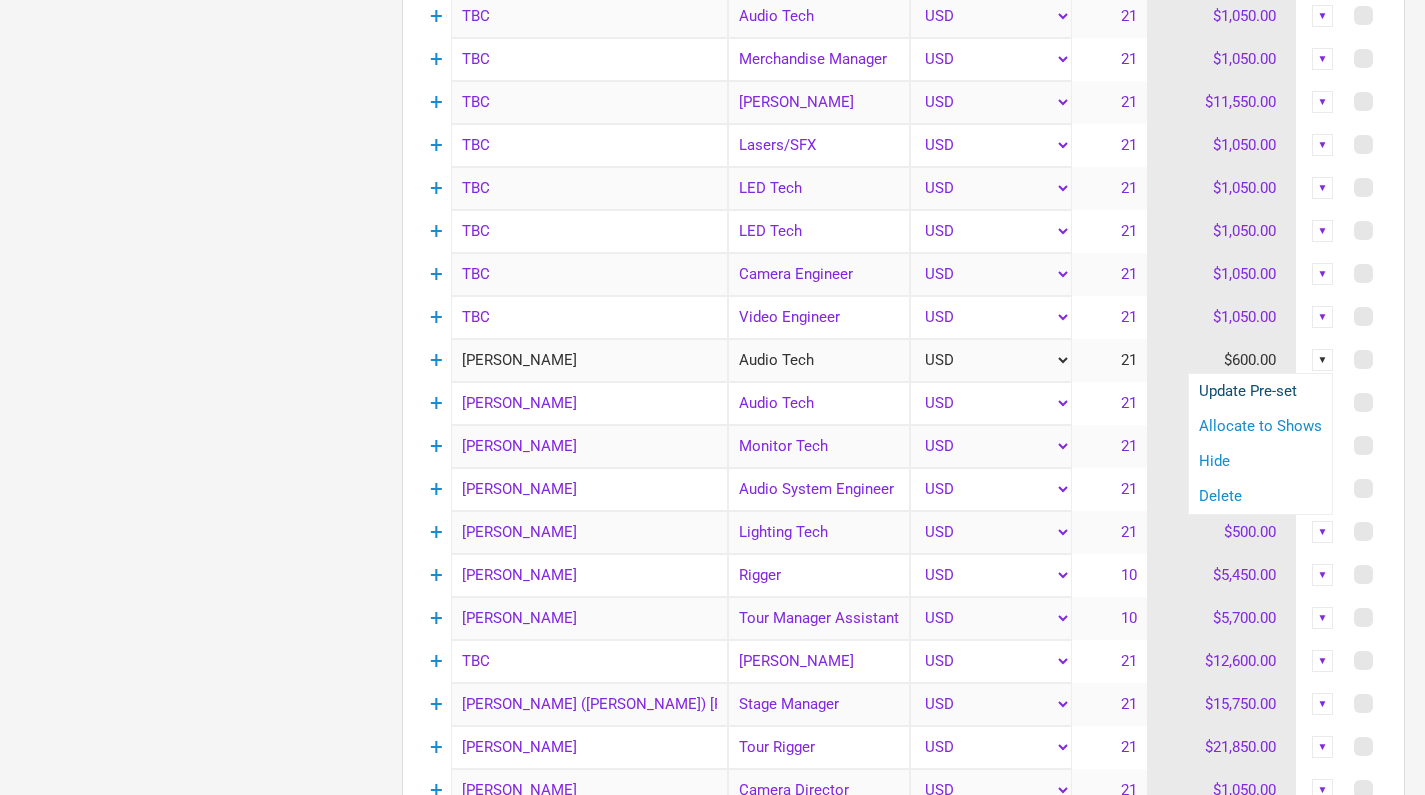 click on "Update Pre-set" at bounding box center (1260, 391) 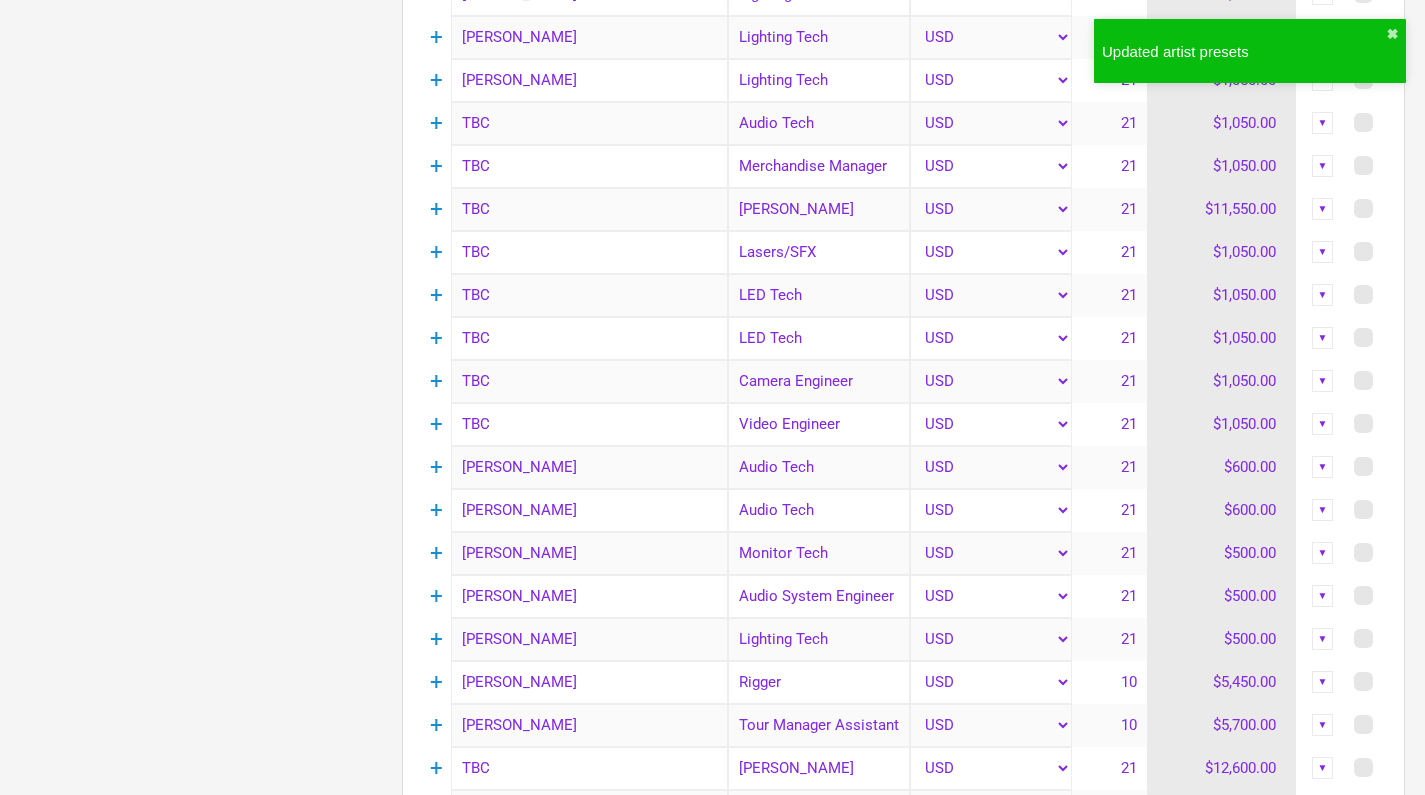 scroll, scrollTop: 1334, scrollLeft: 0, axis: vertical 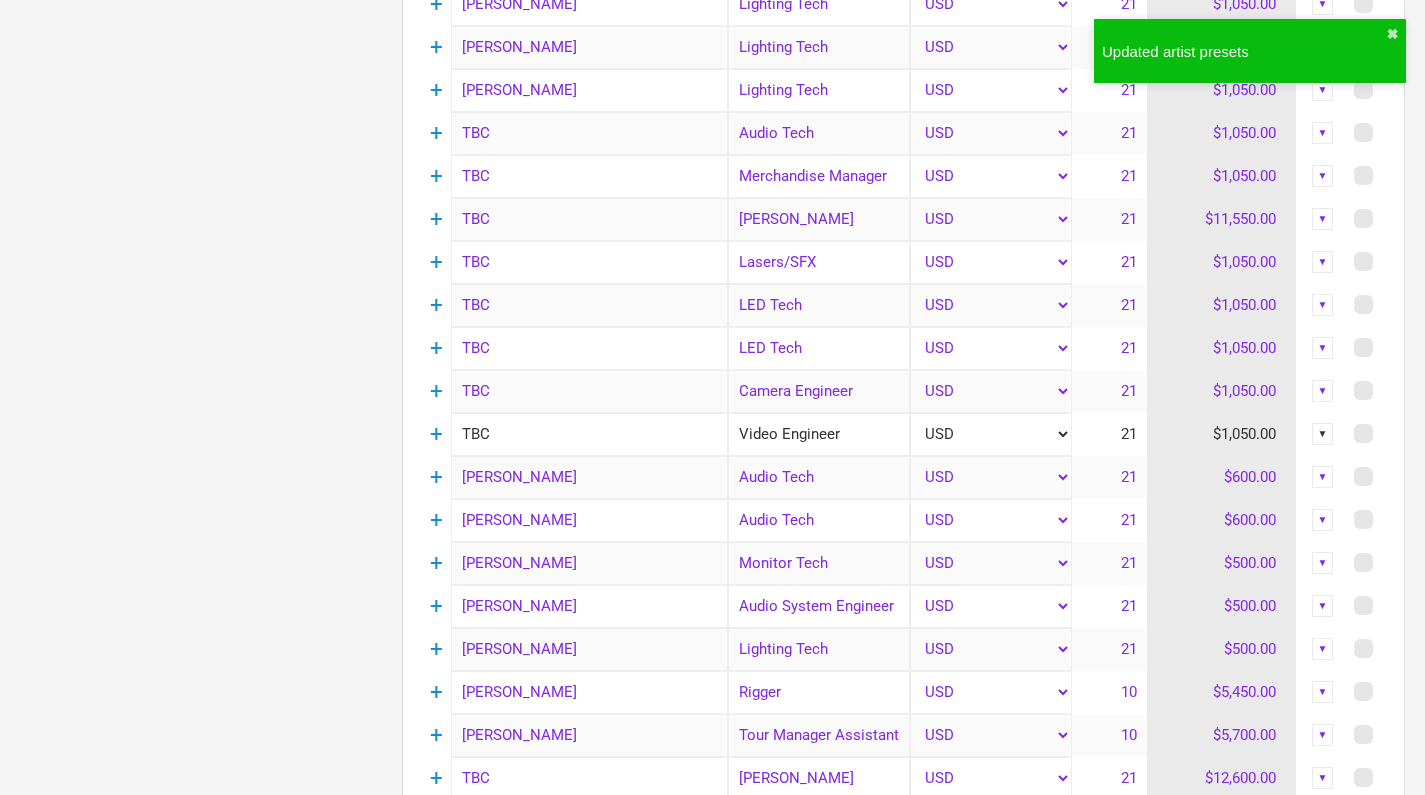click on "TBC" at bounding box center [589, 434] 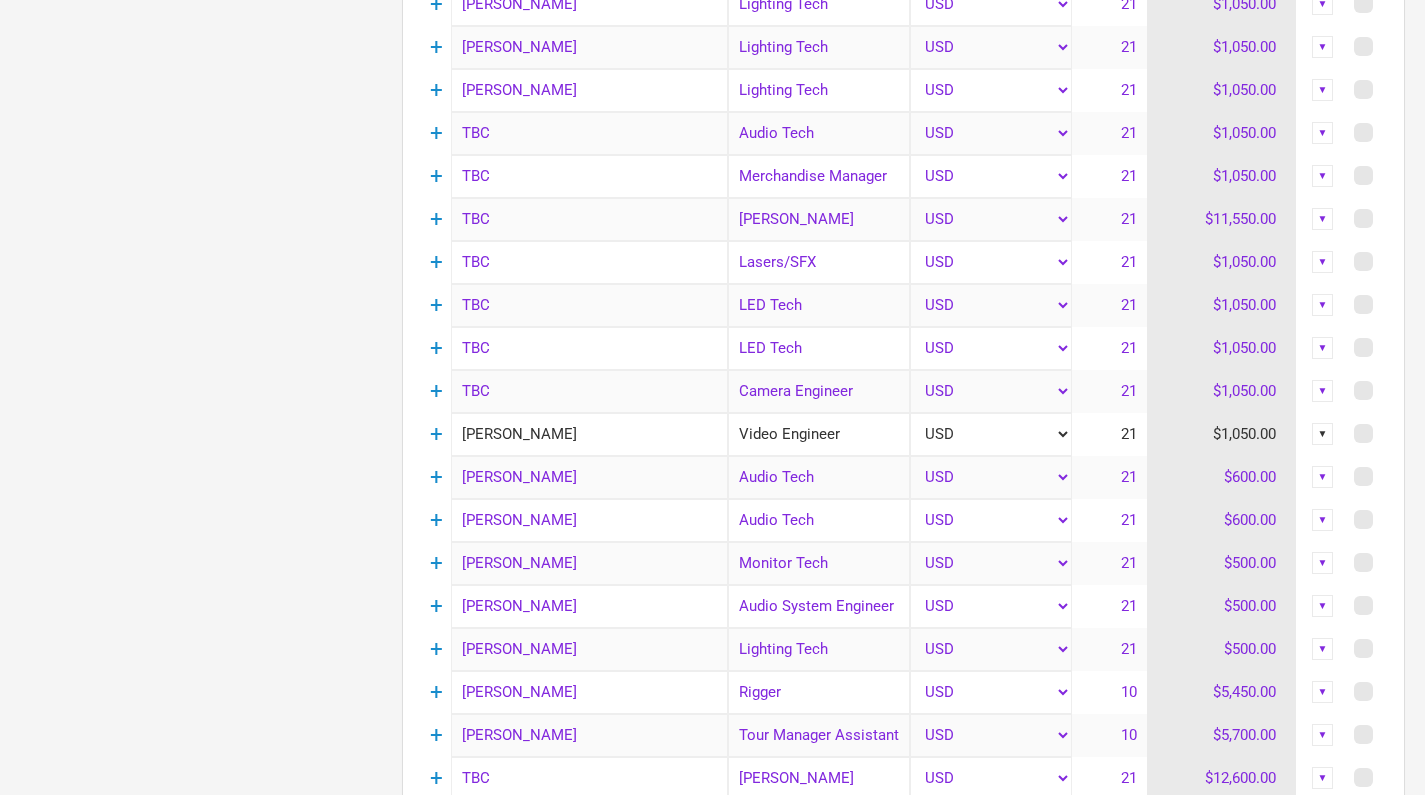 click on "▼" at bounding box center (1323, 434) 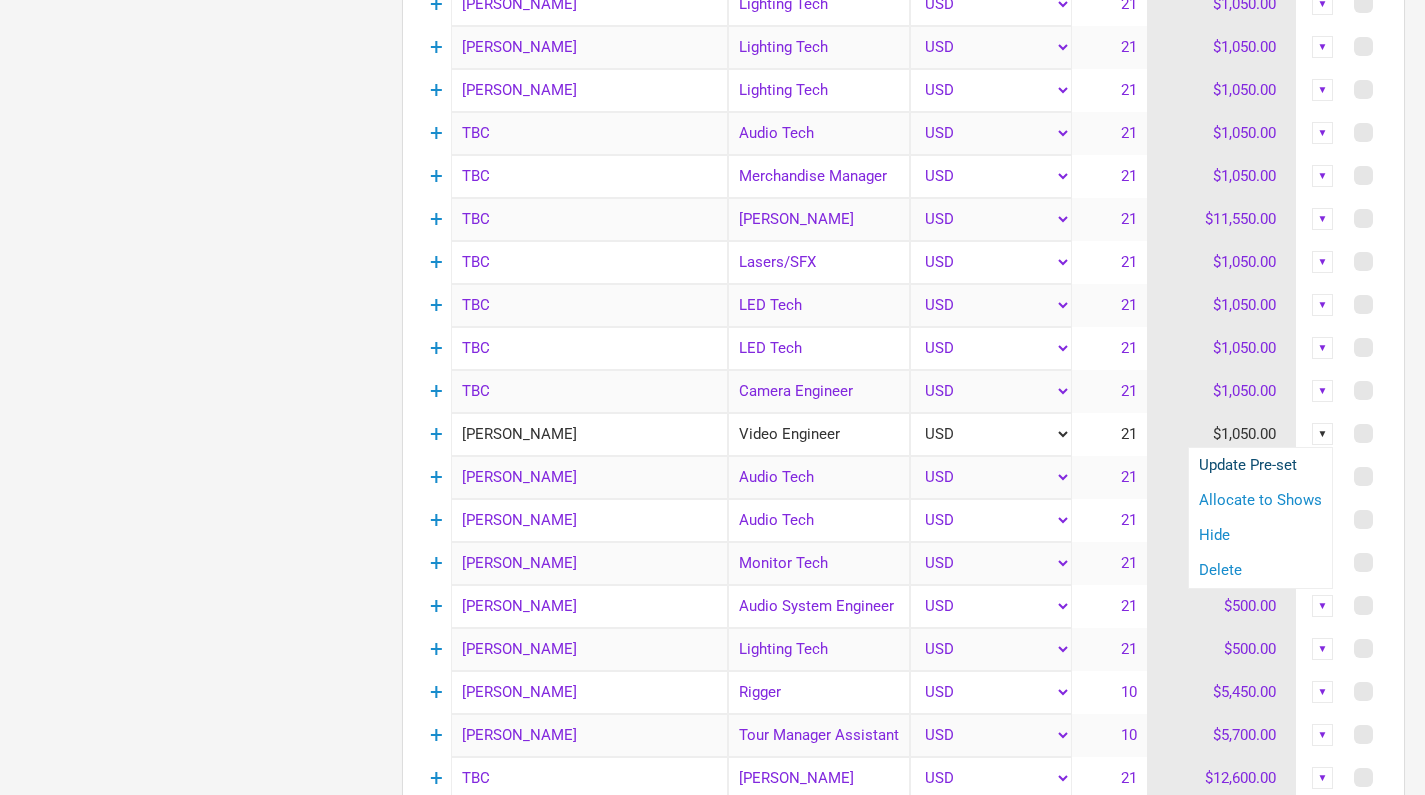 click on "Update Pre-set" at bounding box center (1260, 465) 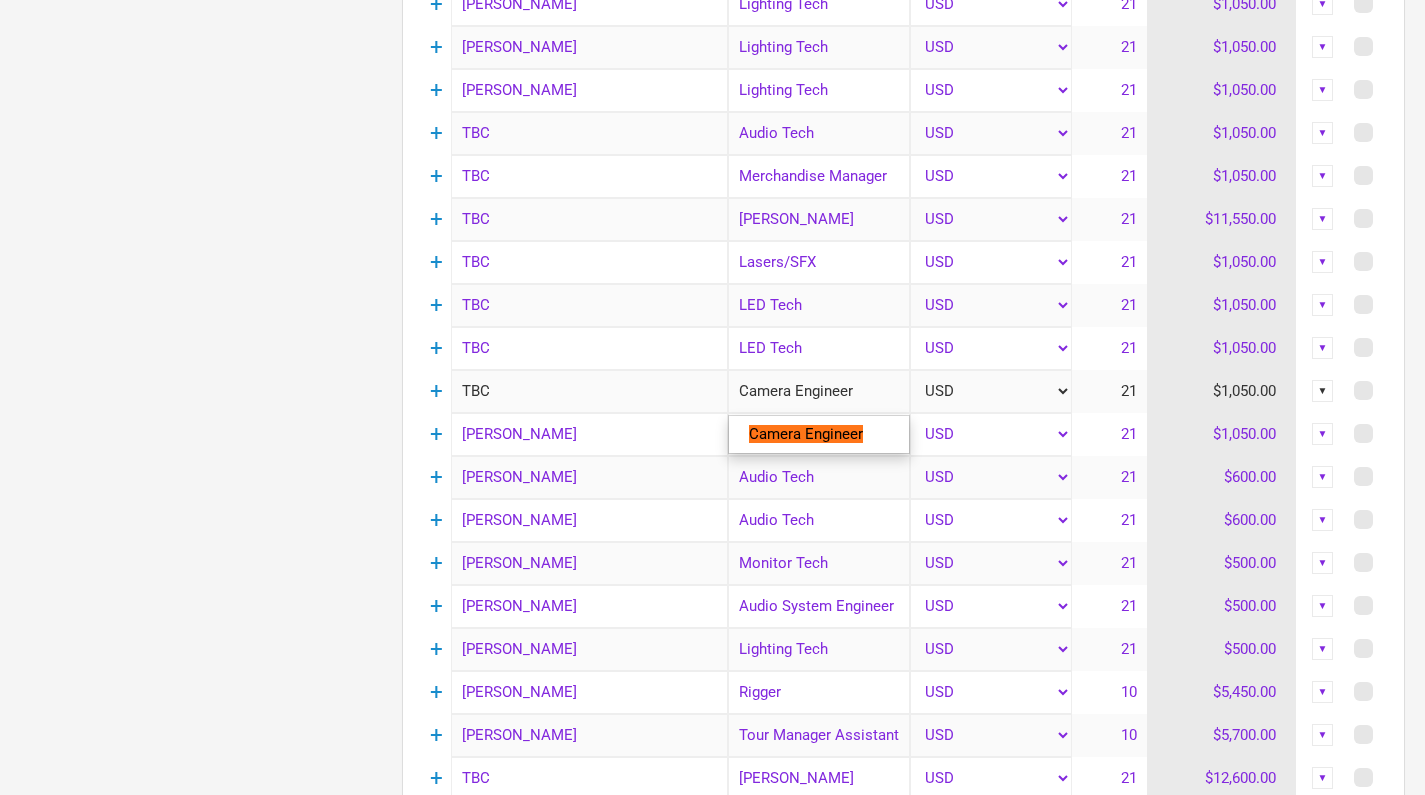 click on "Camera Engineer" at bounding box center [819, 391] 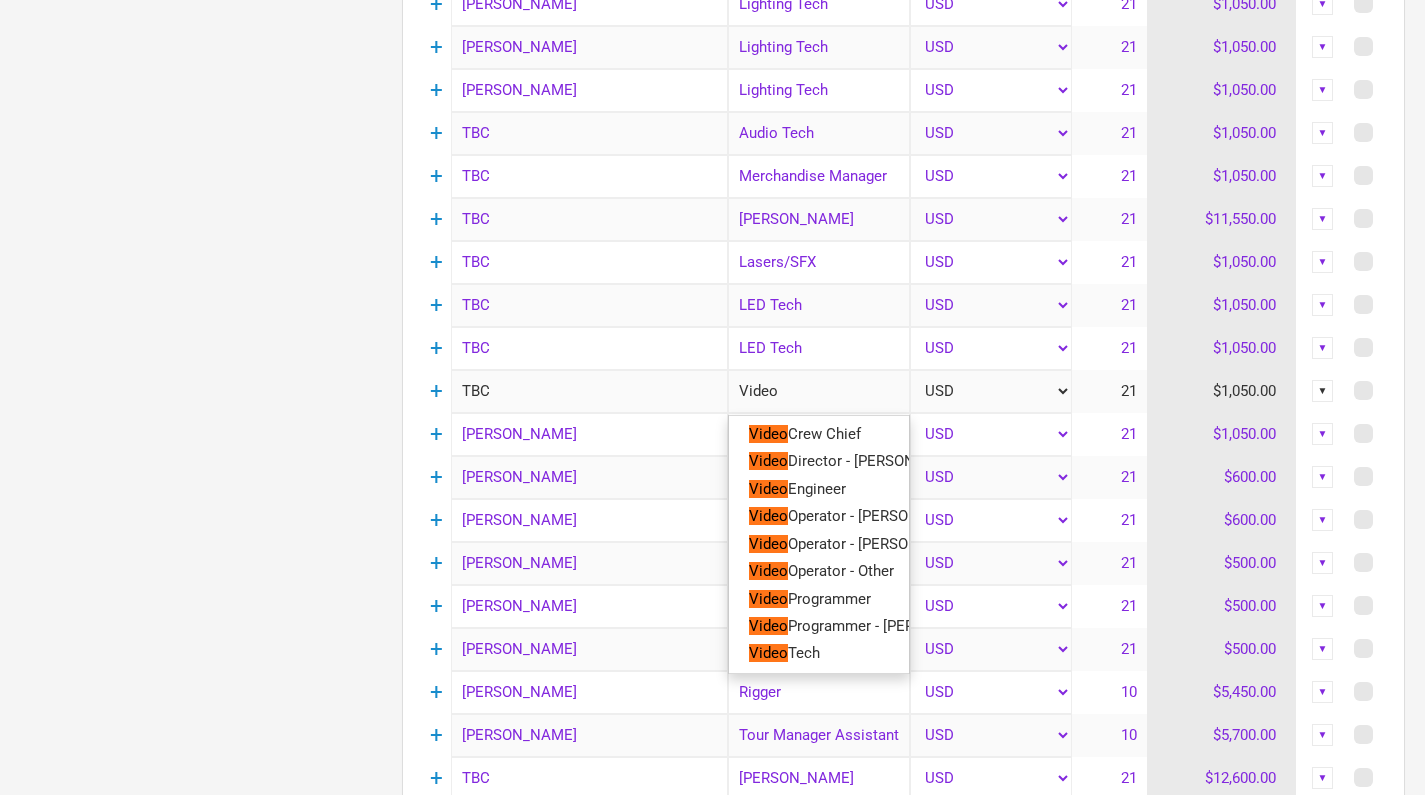 click on "Crew Chief" at bounding box center [824, 434] 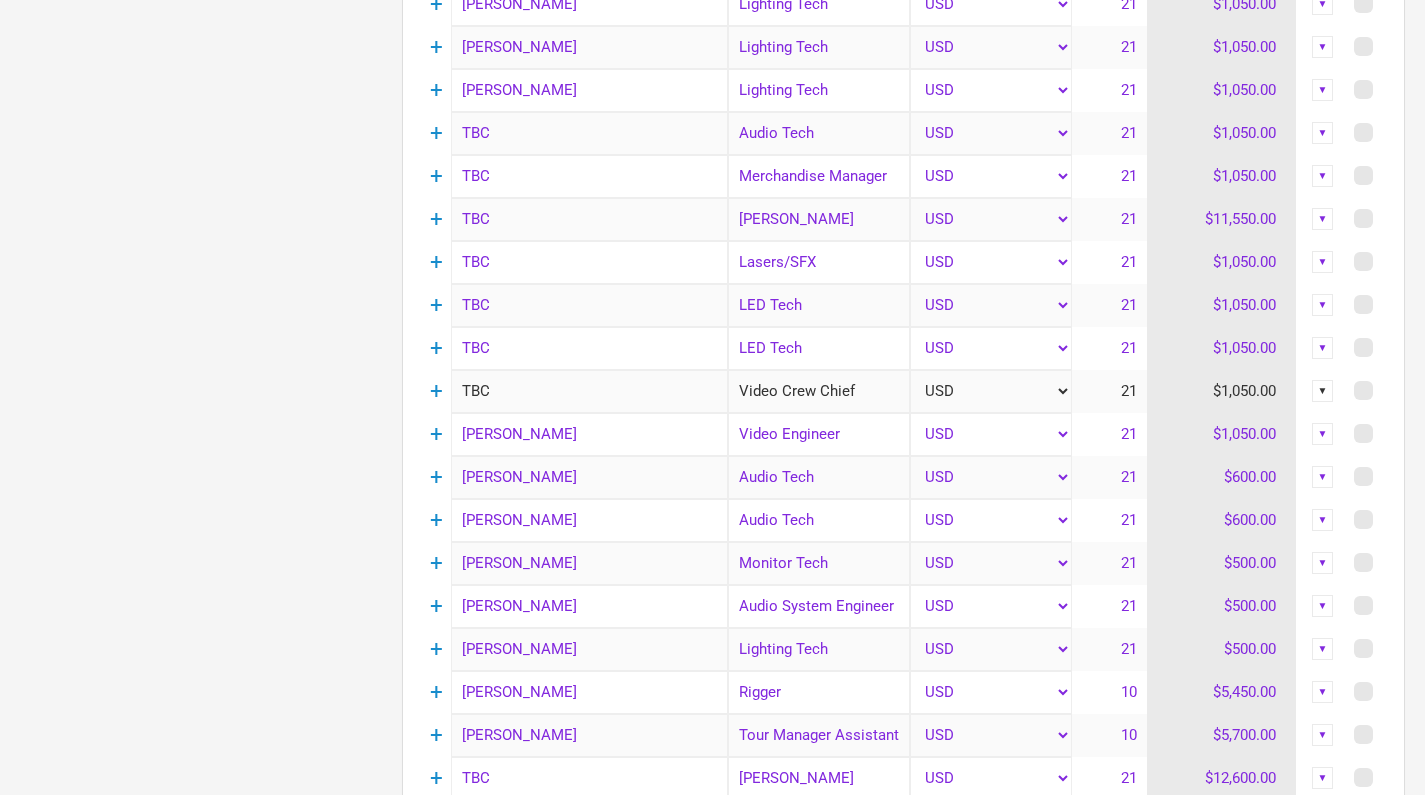 click on "▼" at bounding box center [1323, 391] 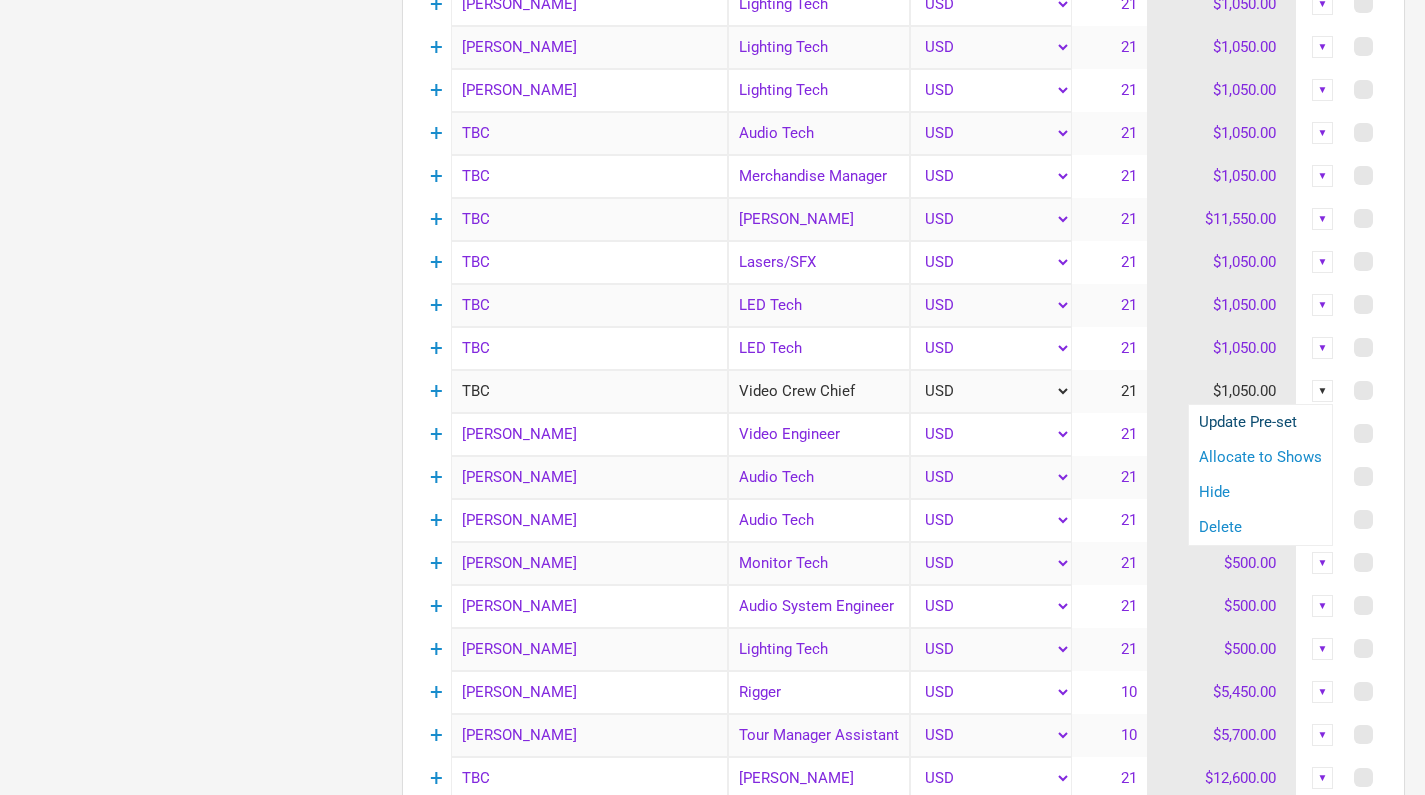 click on "Update Pre-set" at bounding box center [1260, 422] 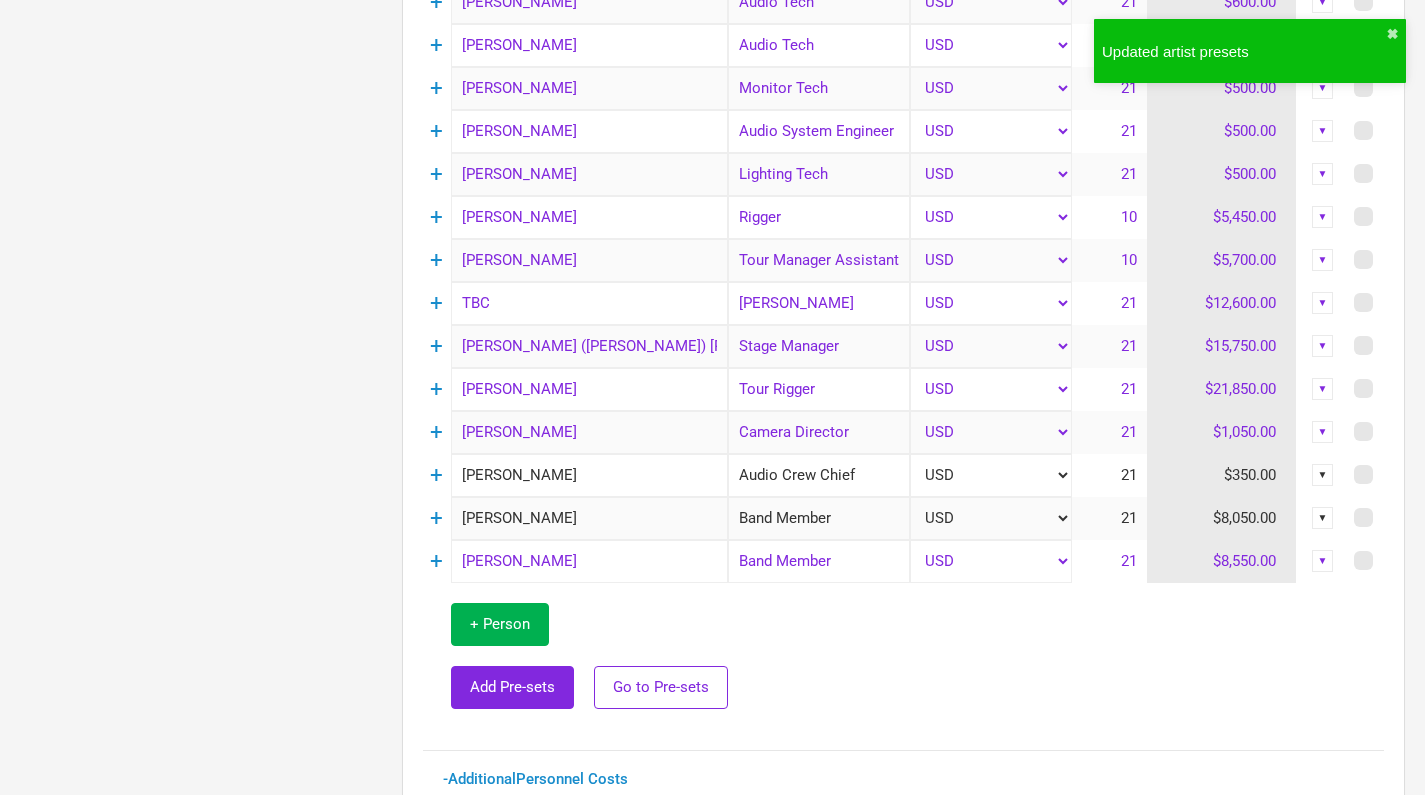 scroll, scrollTop: 1810, scrollLeft: 0, axis: vertical 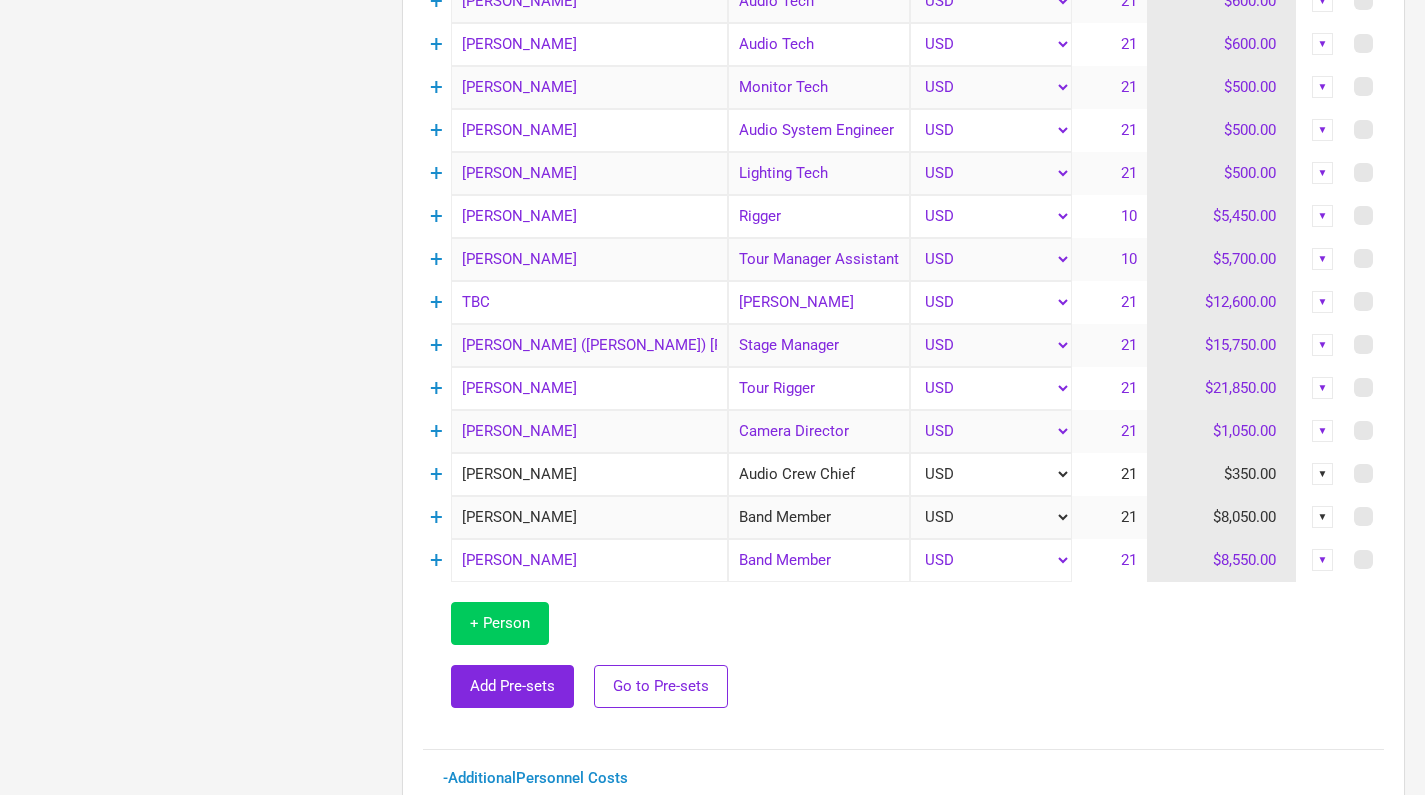 click on "+ Person" at bounding box center (500, 623) 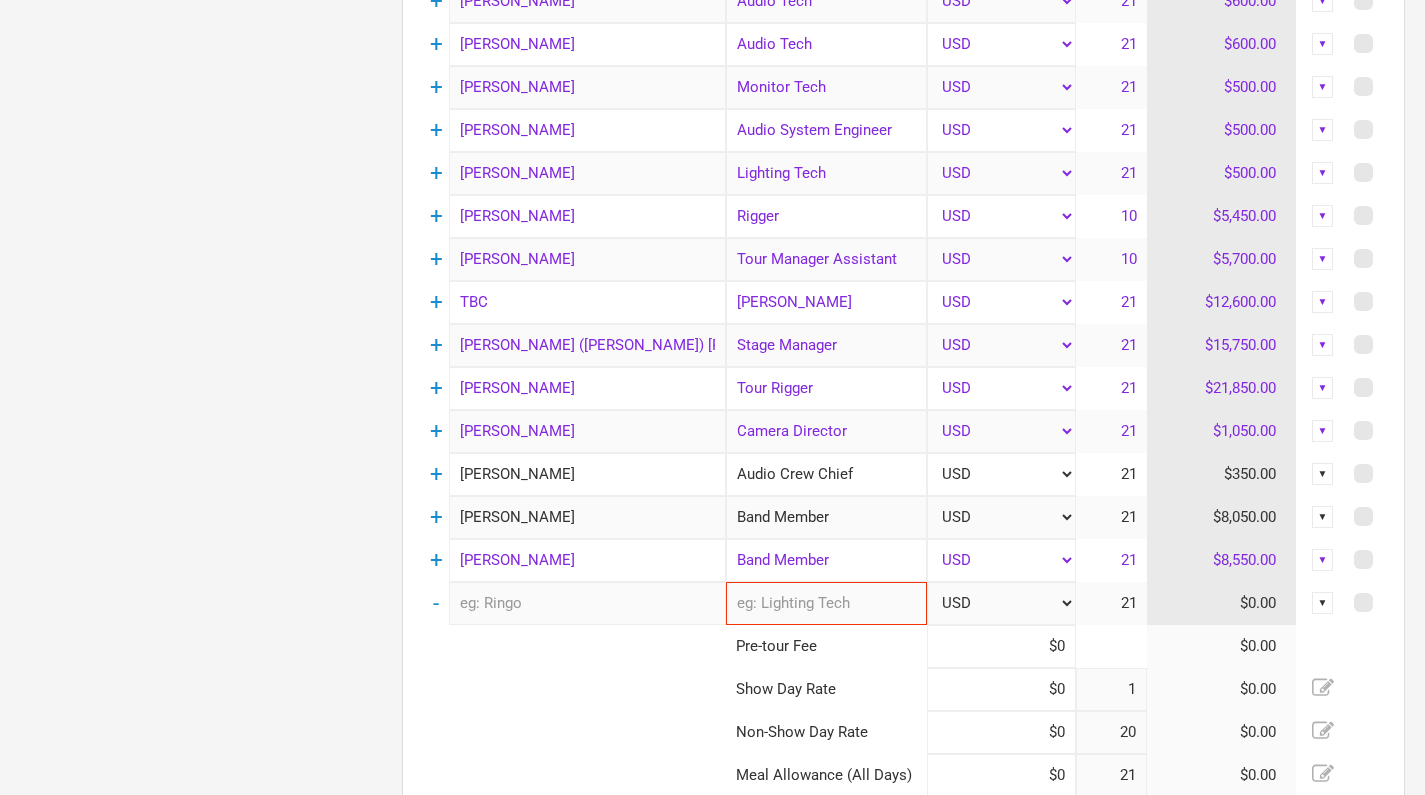 click at bounding box center (587, 603) 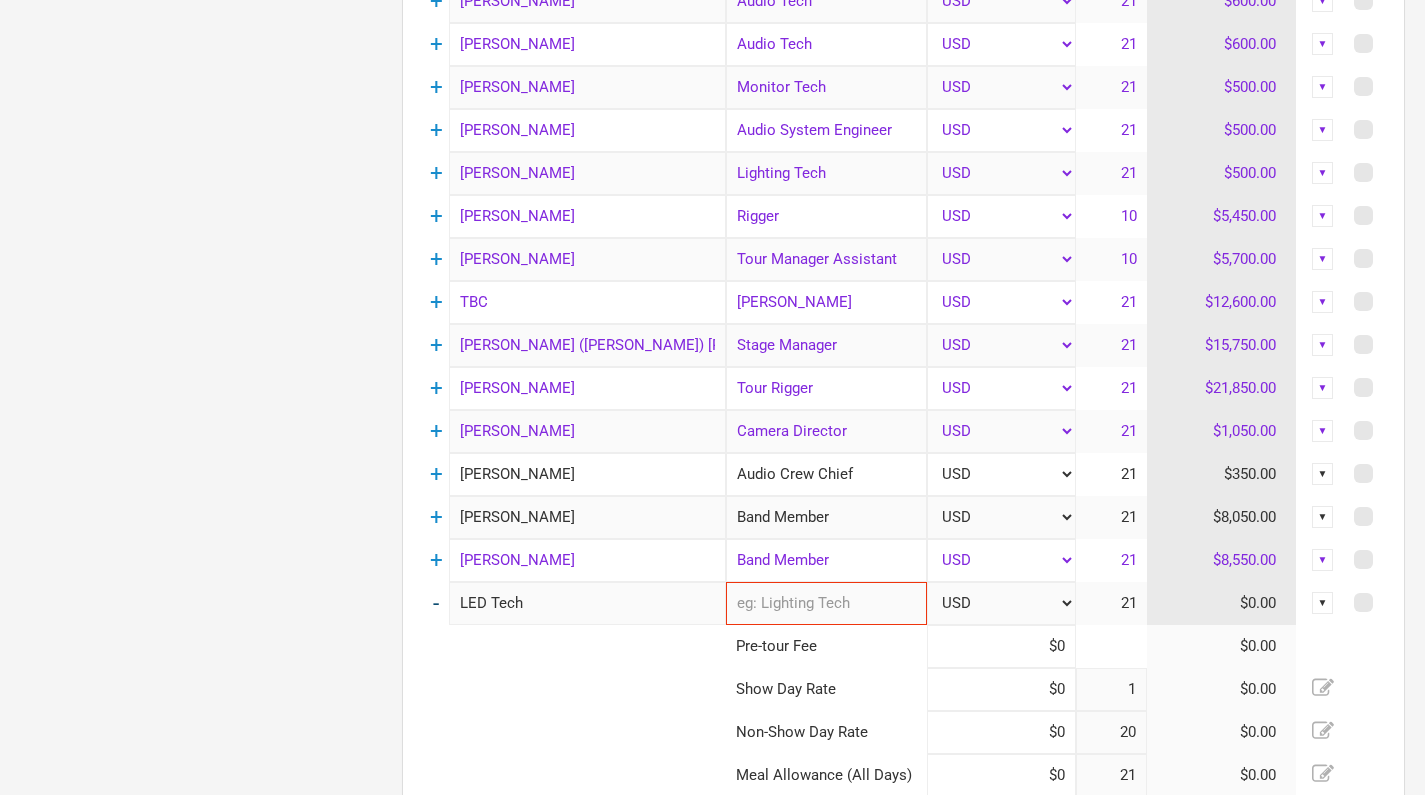 drag, startPoint x: 544, startPoint y: 605, endPoint x: 434, endPoint y: 602, distance: 110.0409 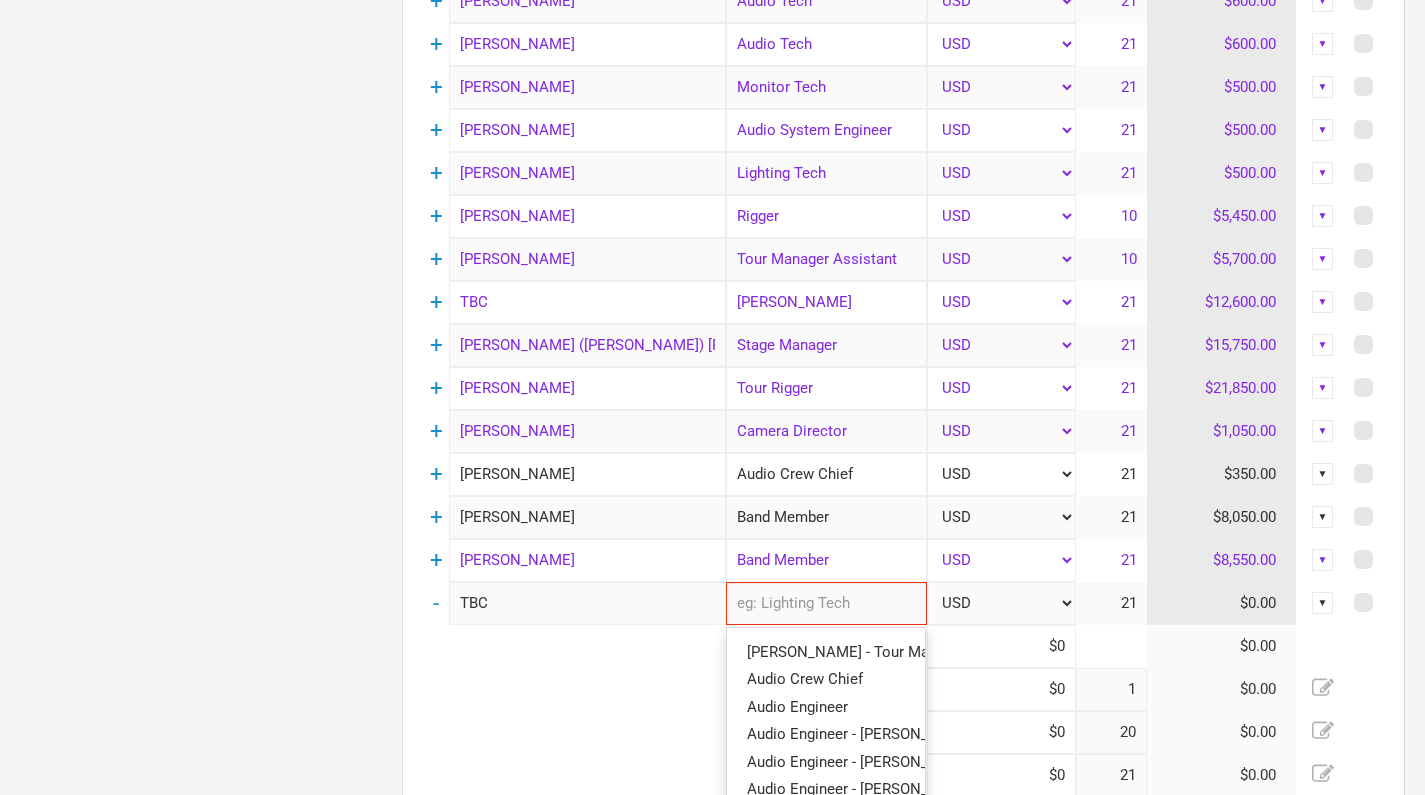 click at bounding box center [826, 603] 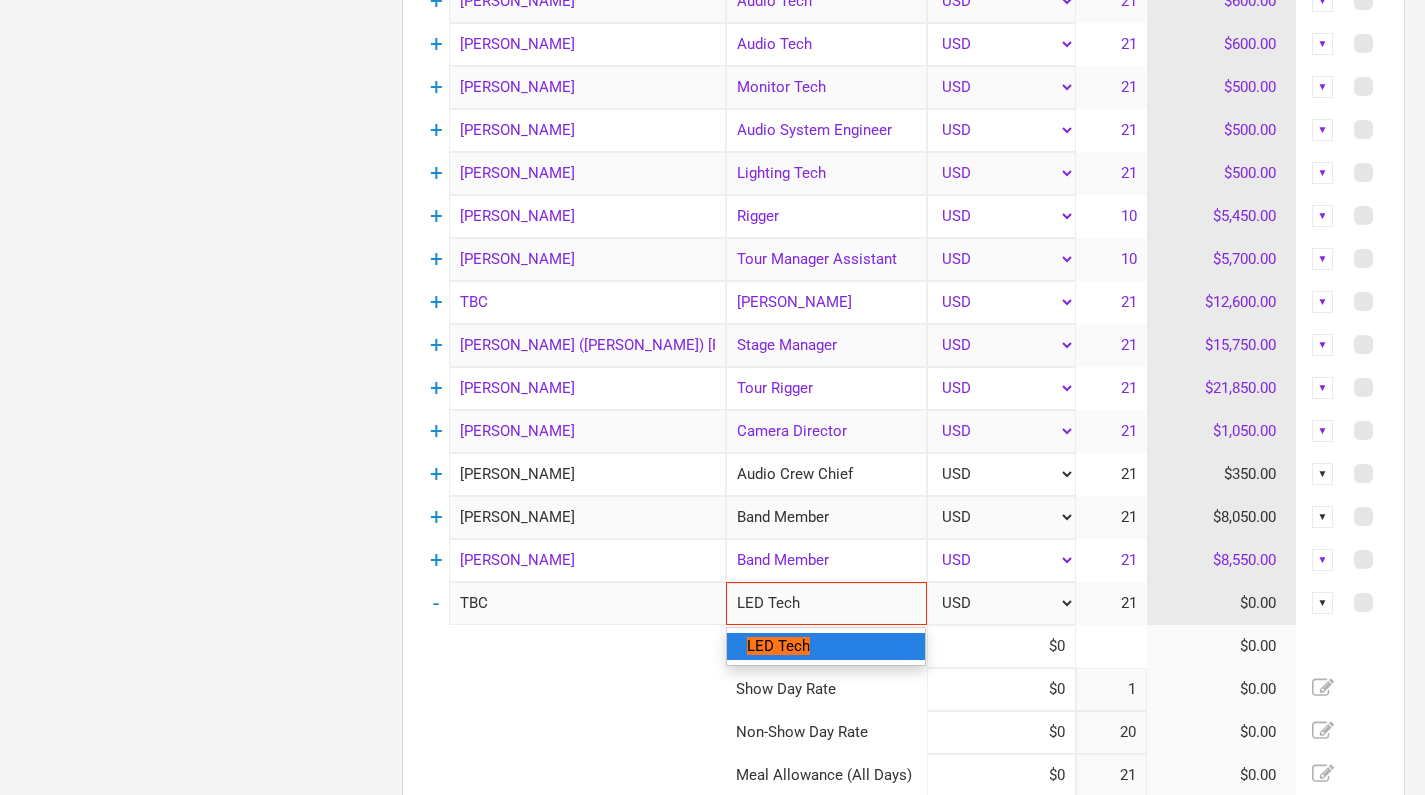 click on "LED Tech" at bounding box center [778, 646] 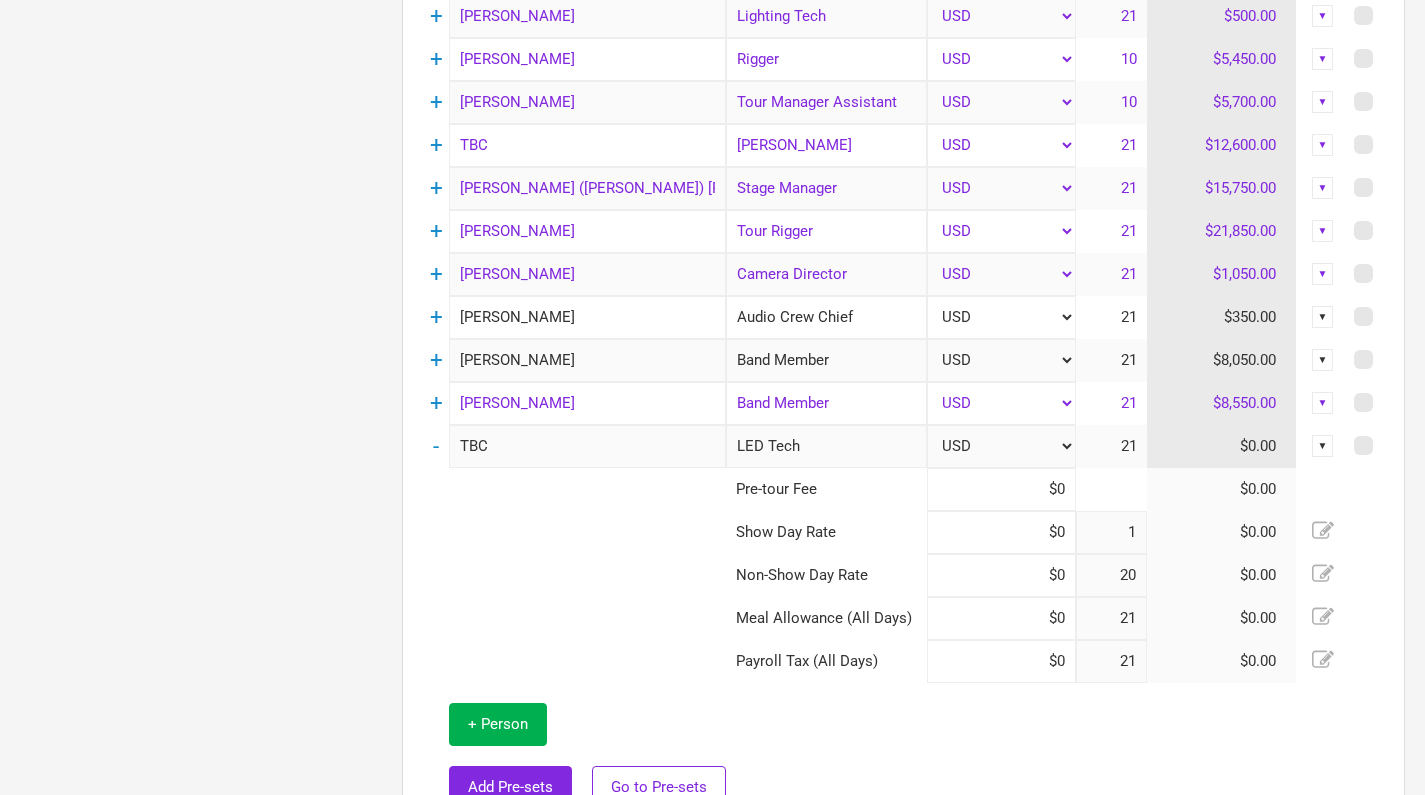 scroll, scrollTop: 1992, scrollLeft: 0, axis: vertical 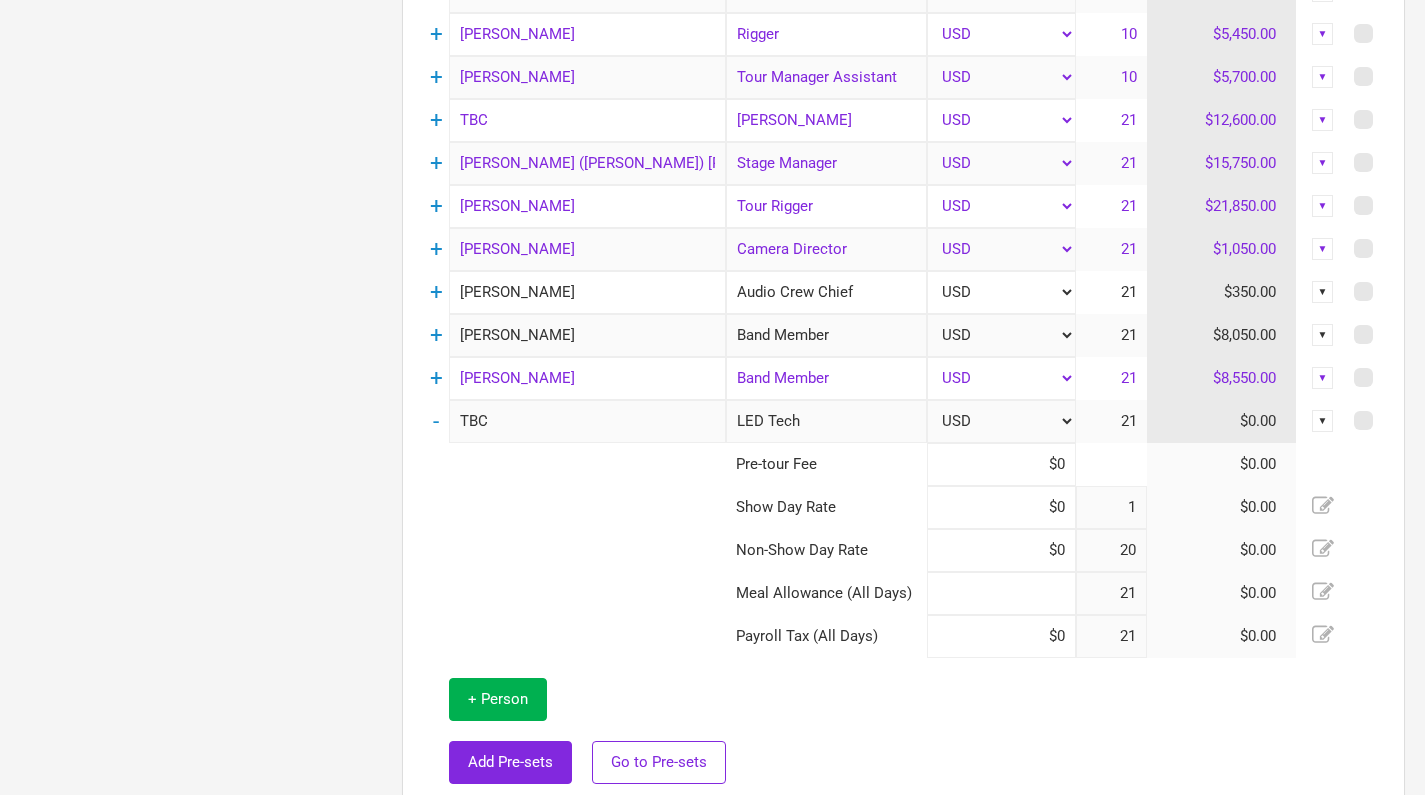 click at bounding box center (1001, 593) 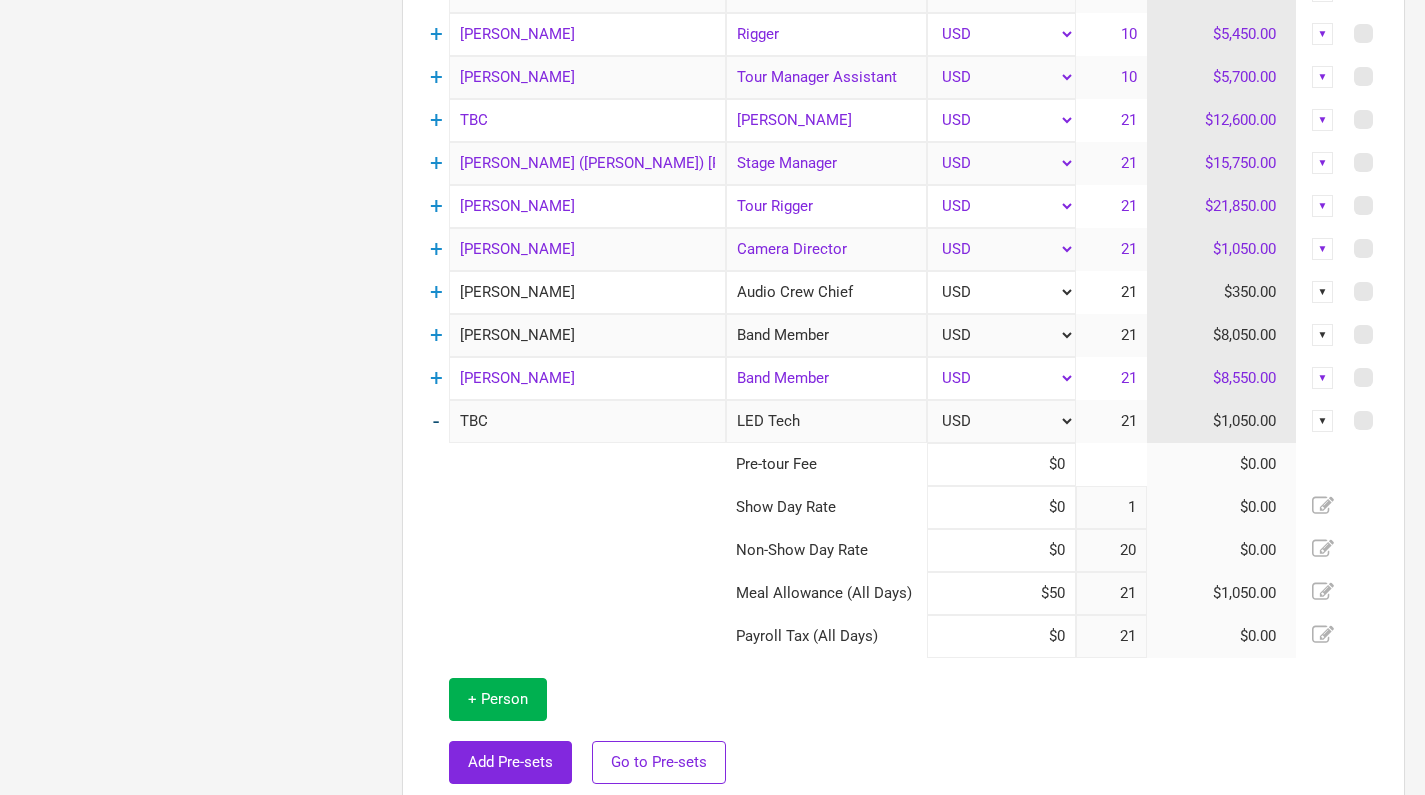 click on "-" at bounding box center [436, 421] 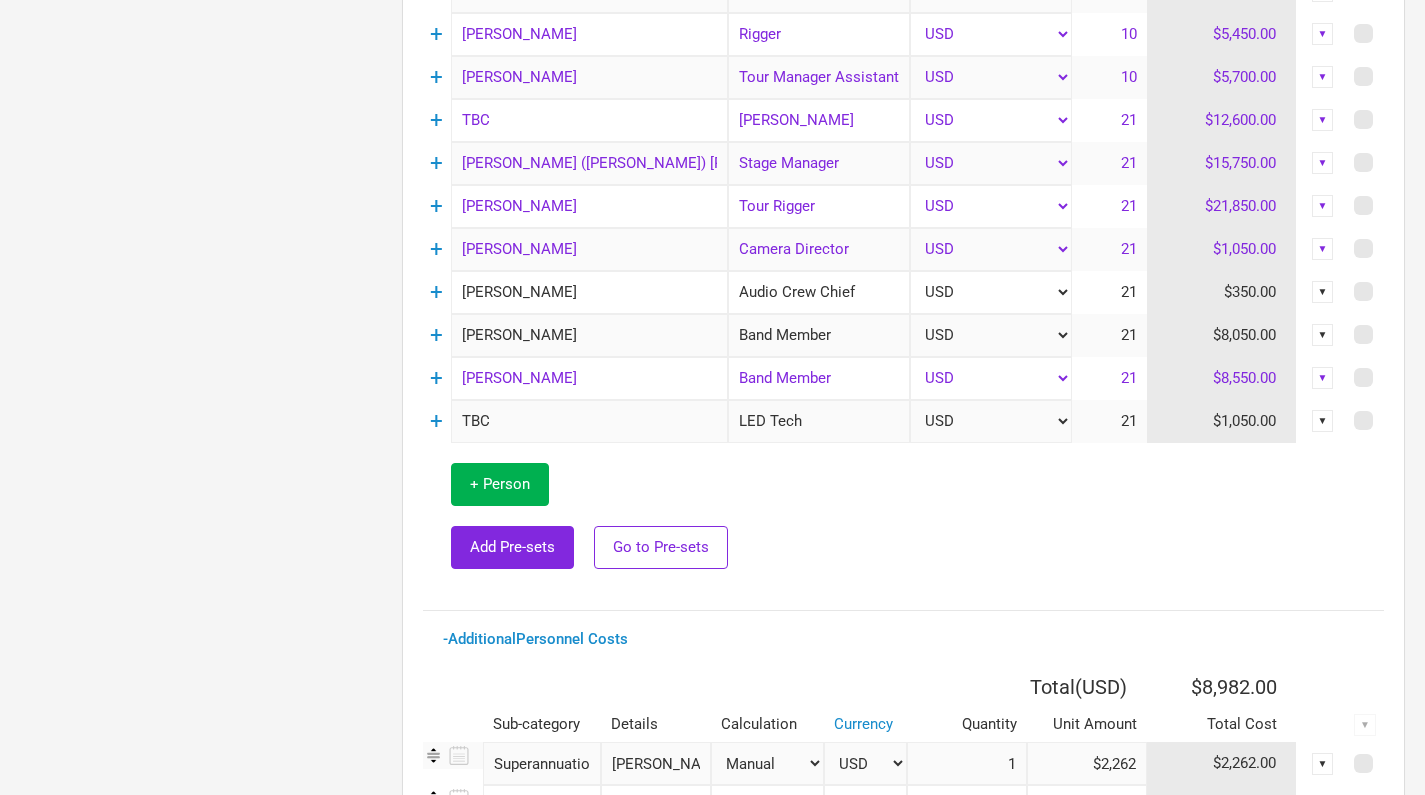 click on "▼" at bounding box center (1323, 335) 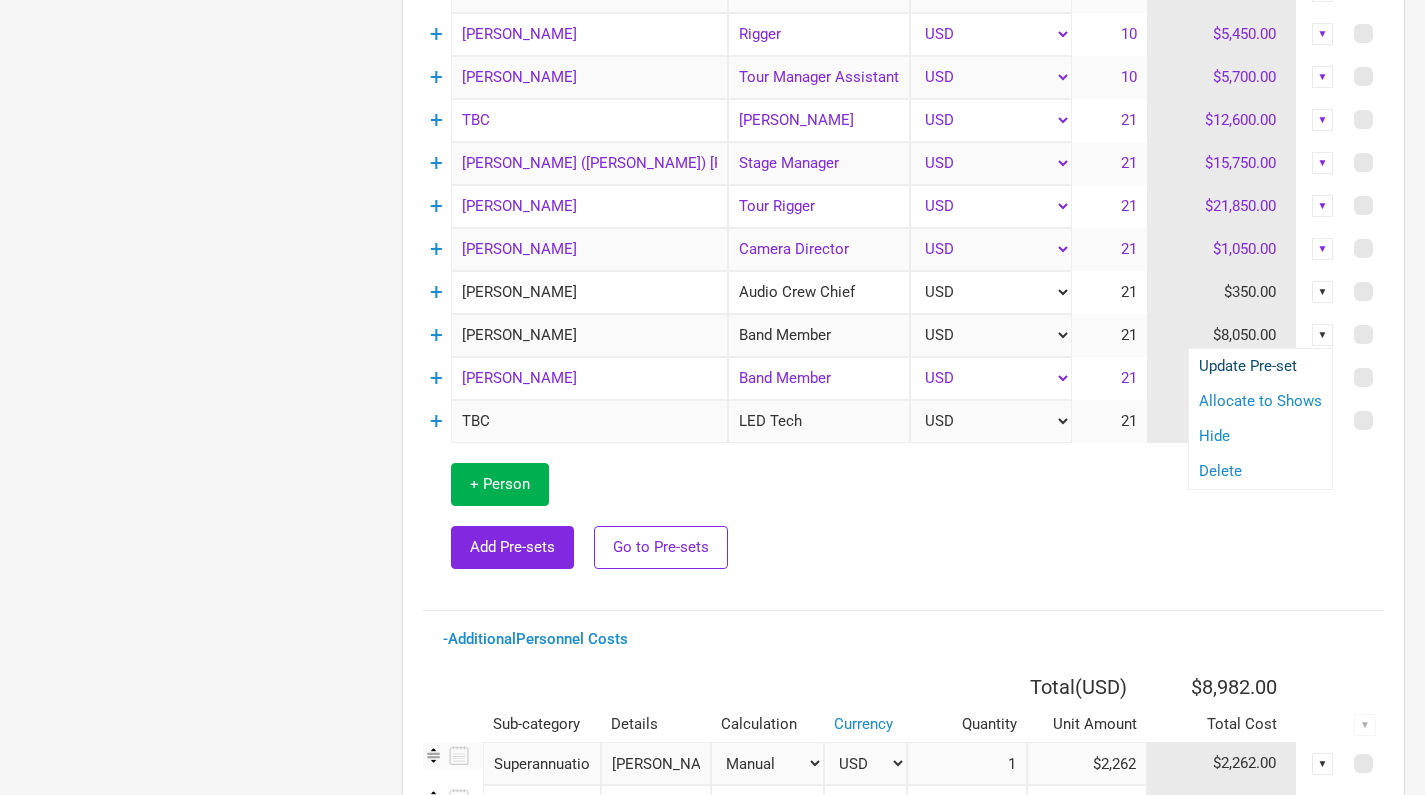 click on "Update Pre-set" at bounding box center (1260, 366) 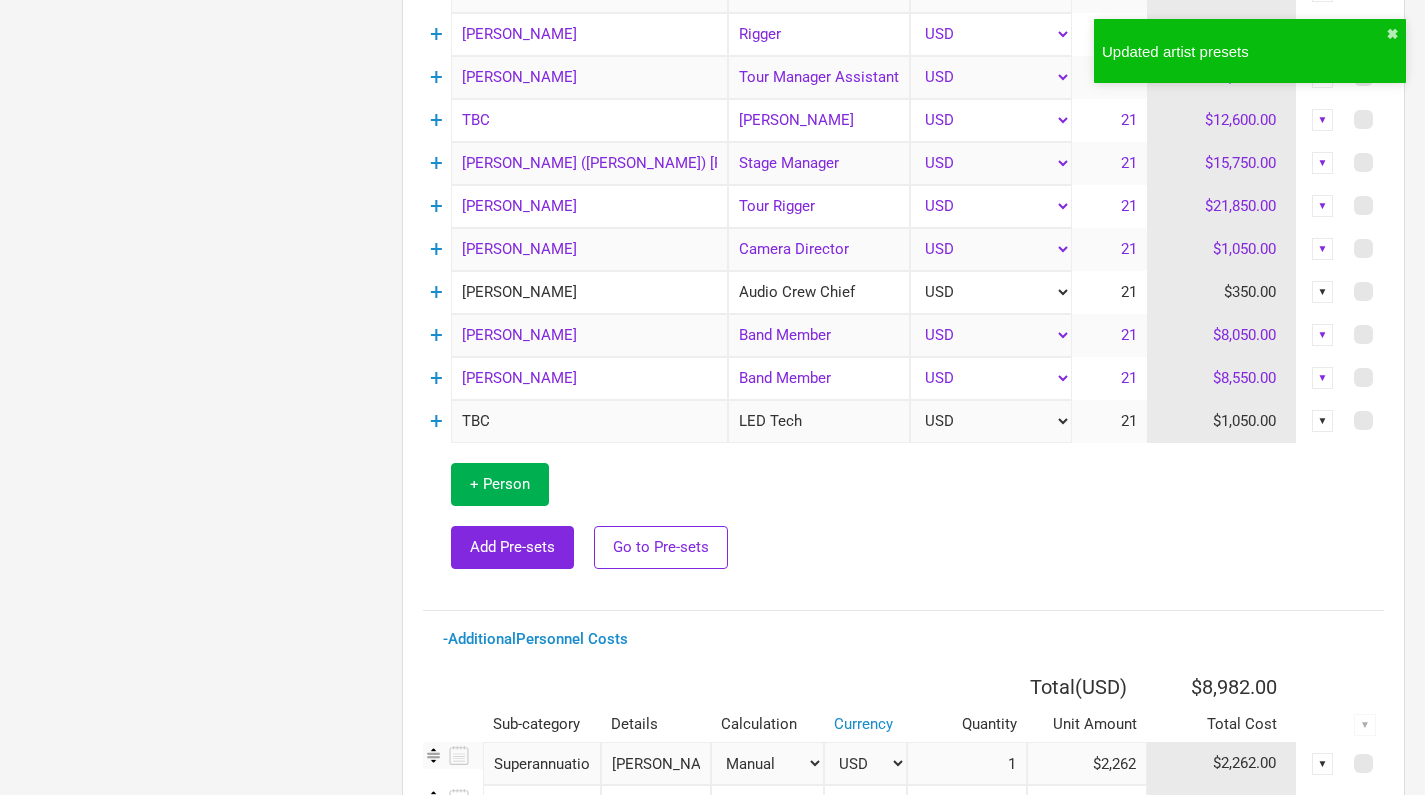 click on "▼" at bounding box center (1323, 292) 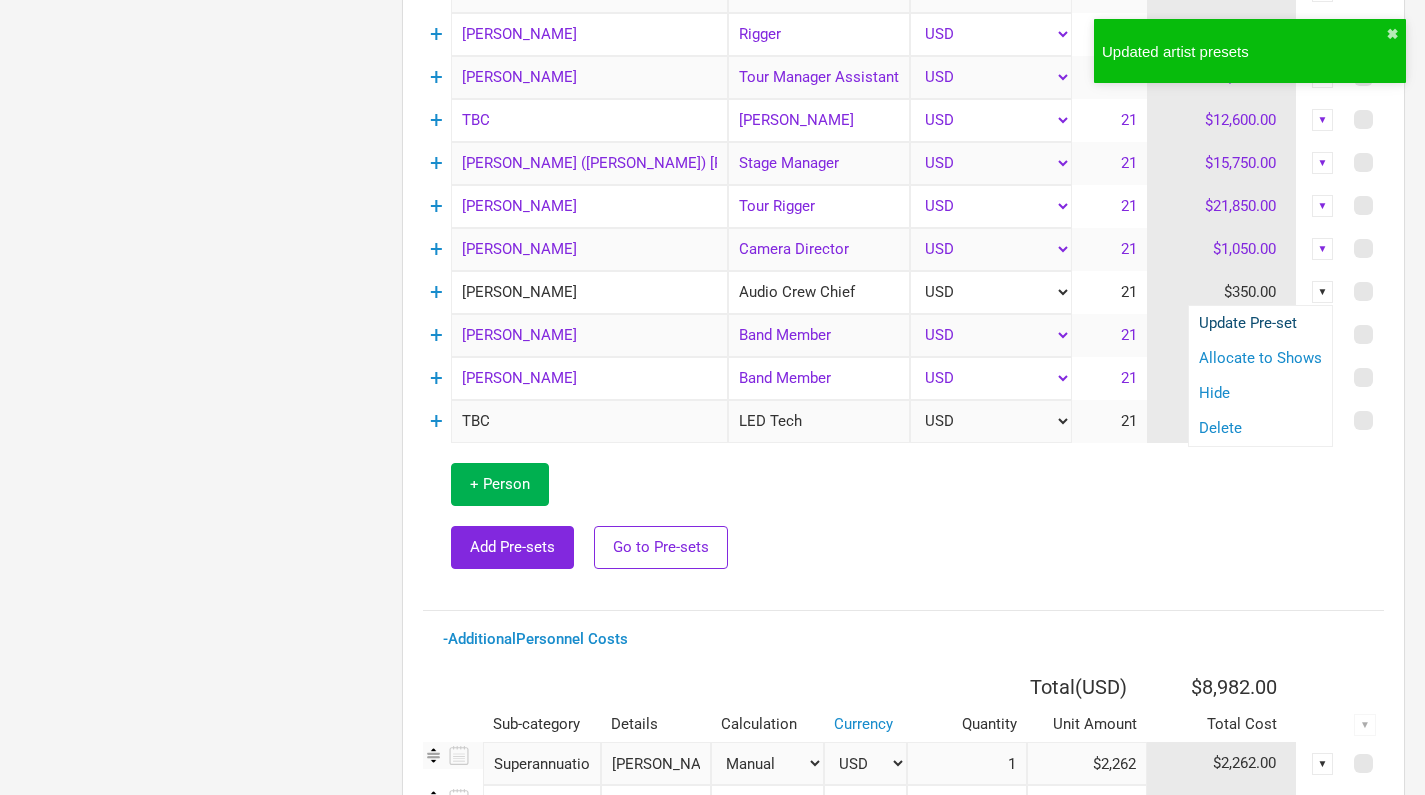 click on "Update Pre-set" at bounding box center (1260, 323) 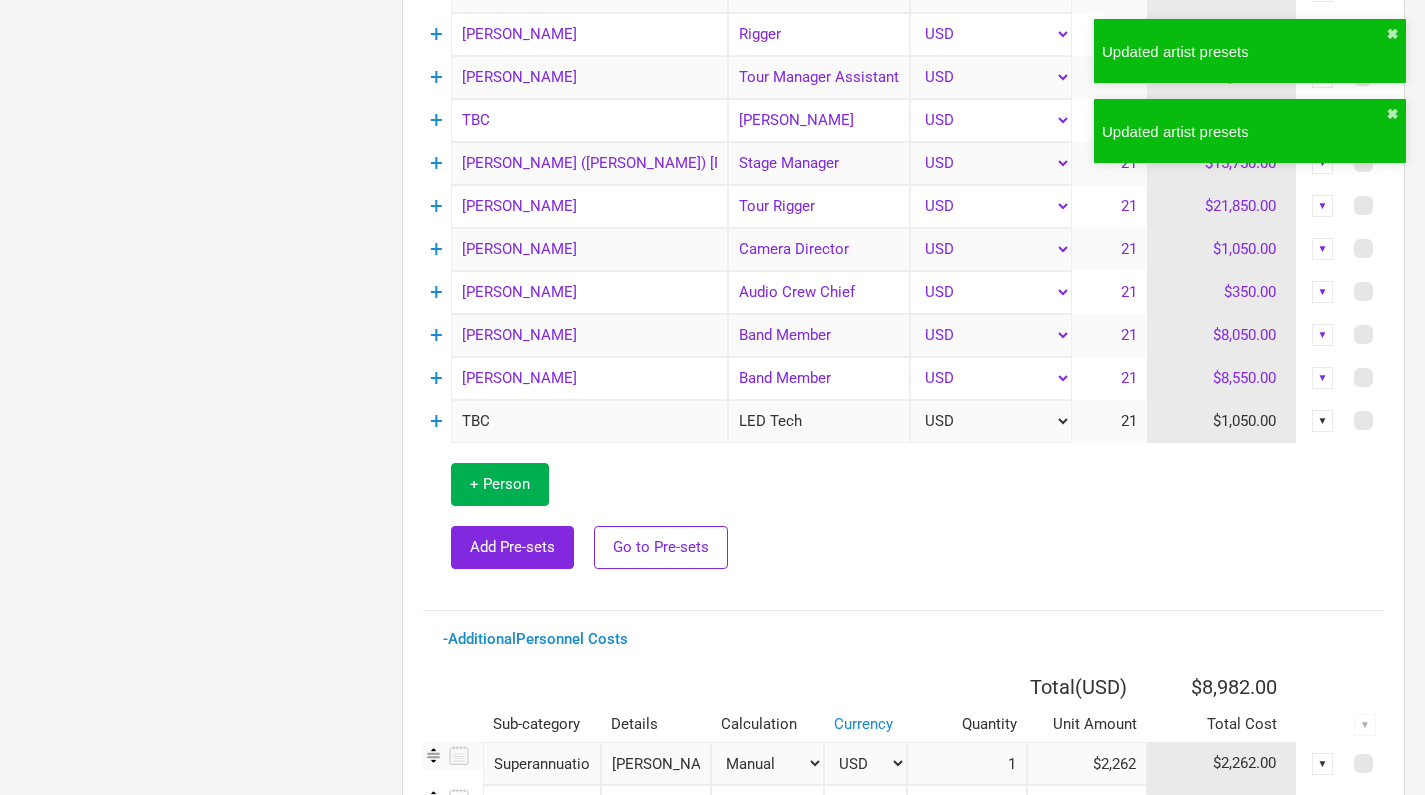 click on "▼" at bounding box center [1323, 421] 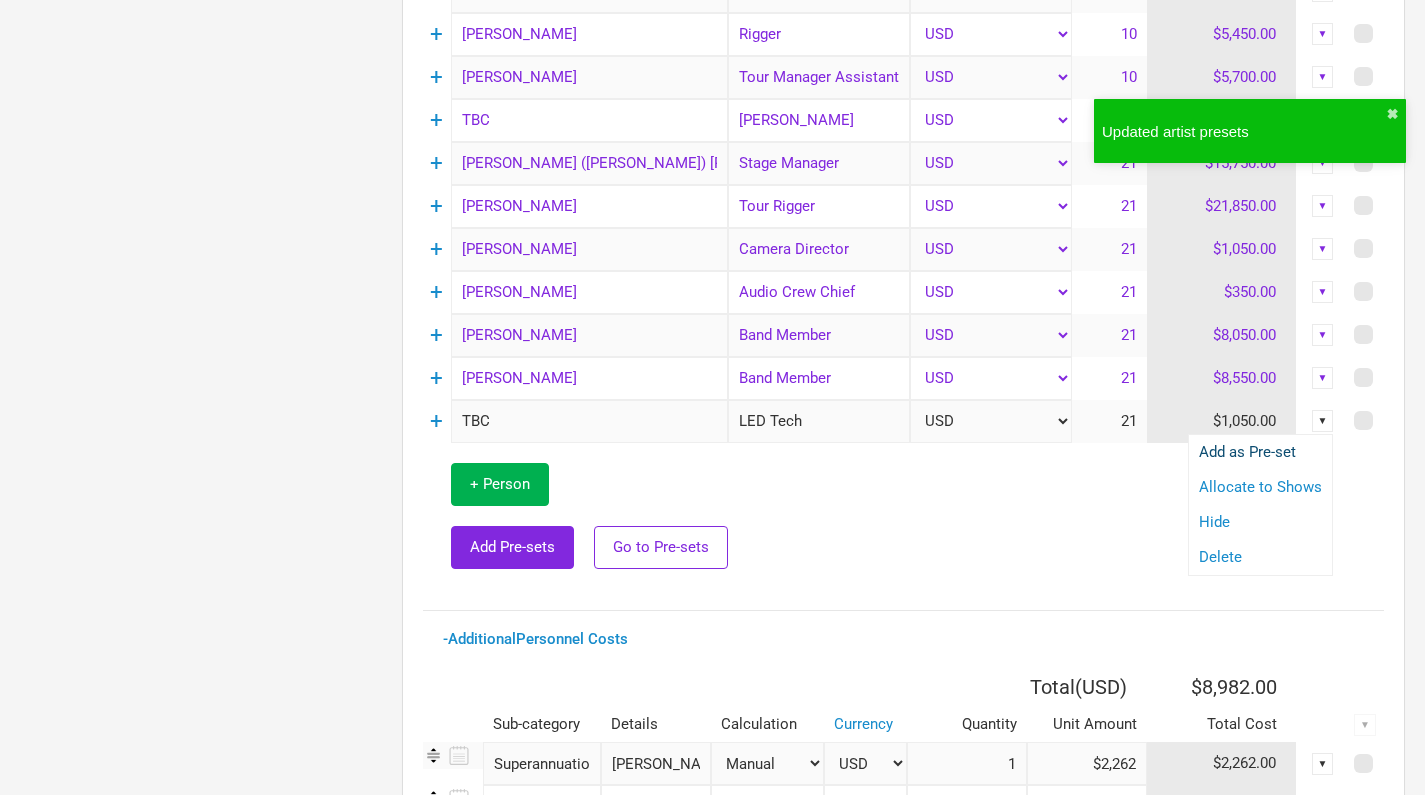 click on "Add as Pre-set" at bounding box center (1260, 452) 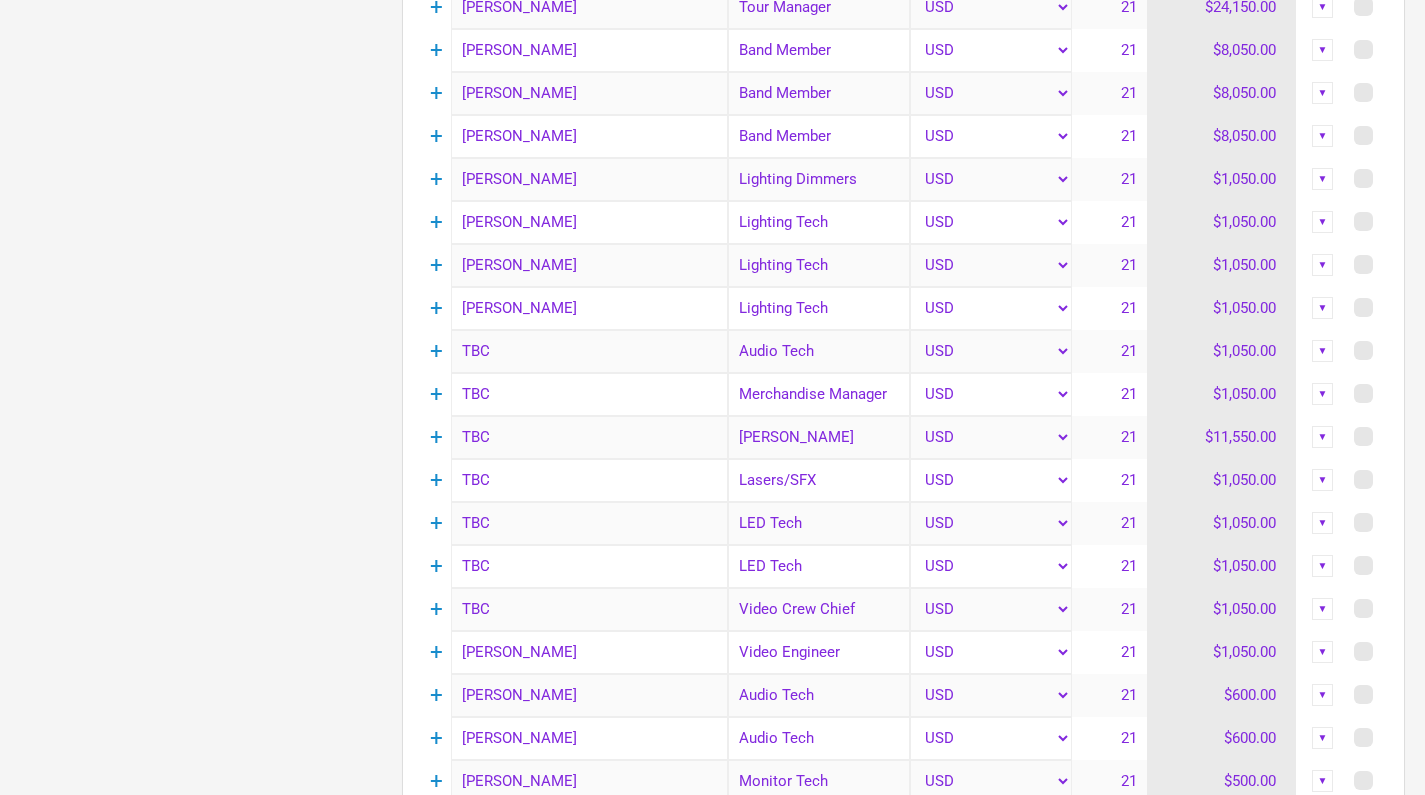 scroll, scrollTop: 1106, scrollLeft: 0, axis: vertical 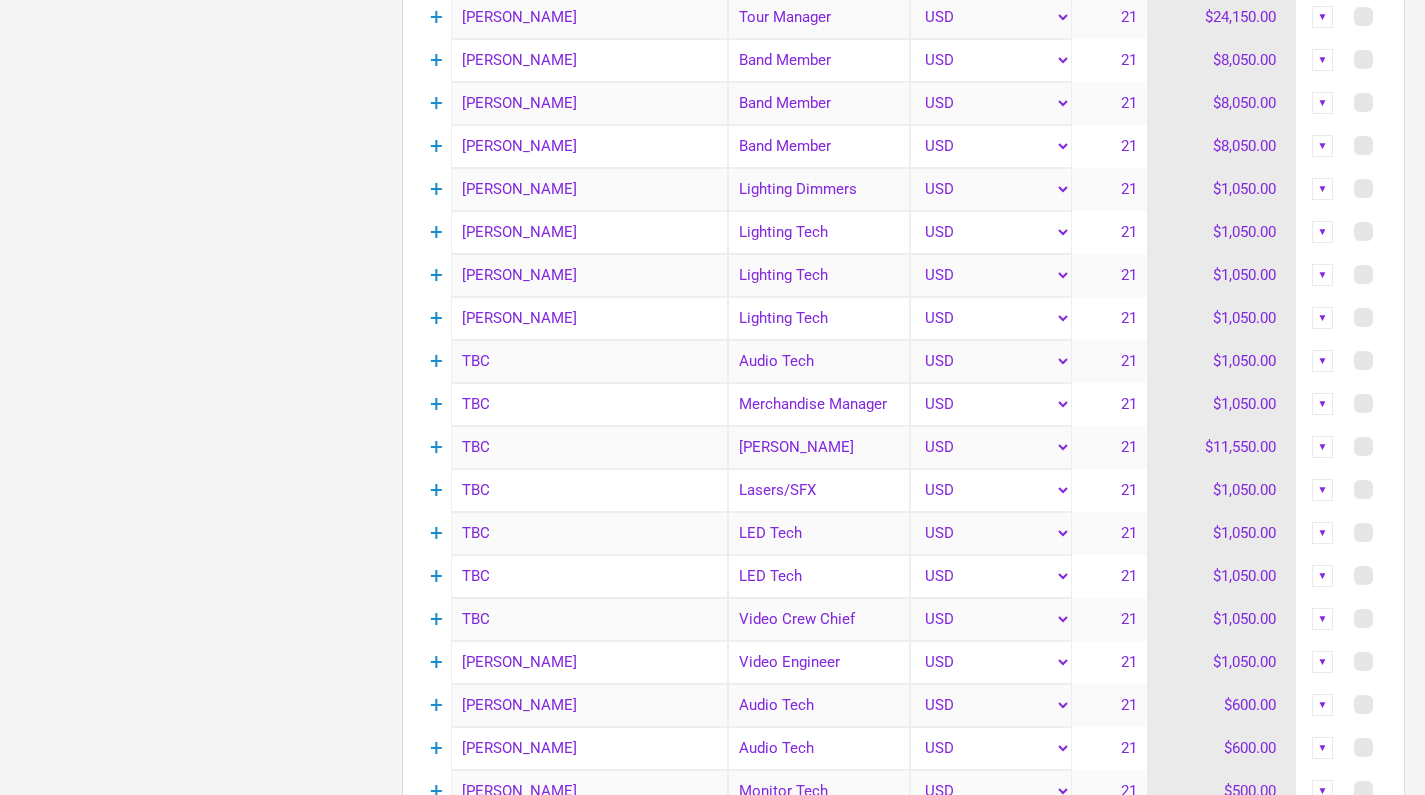 click on "TBC" at bounding box center [589, 361] 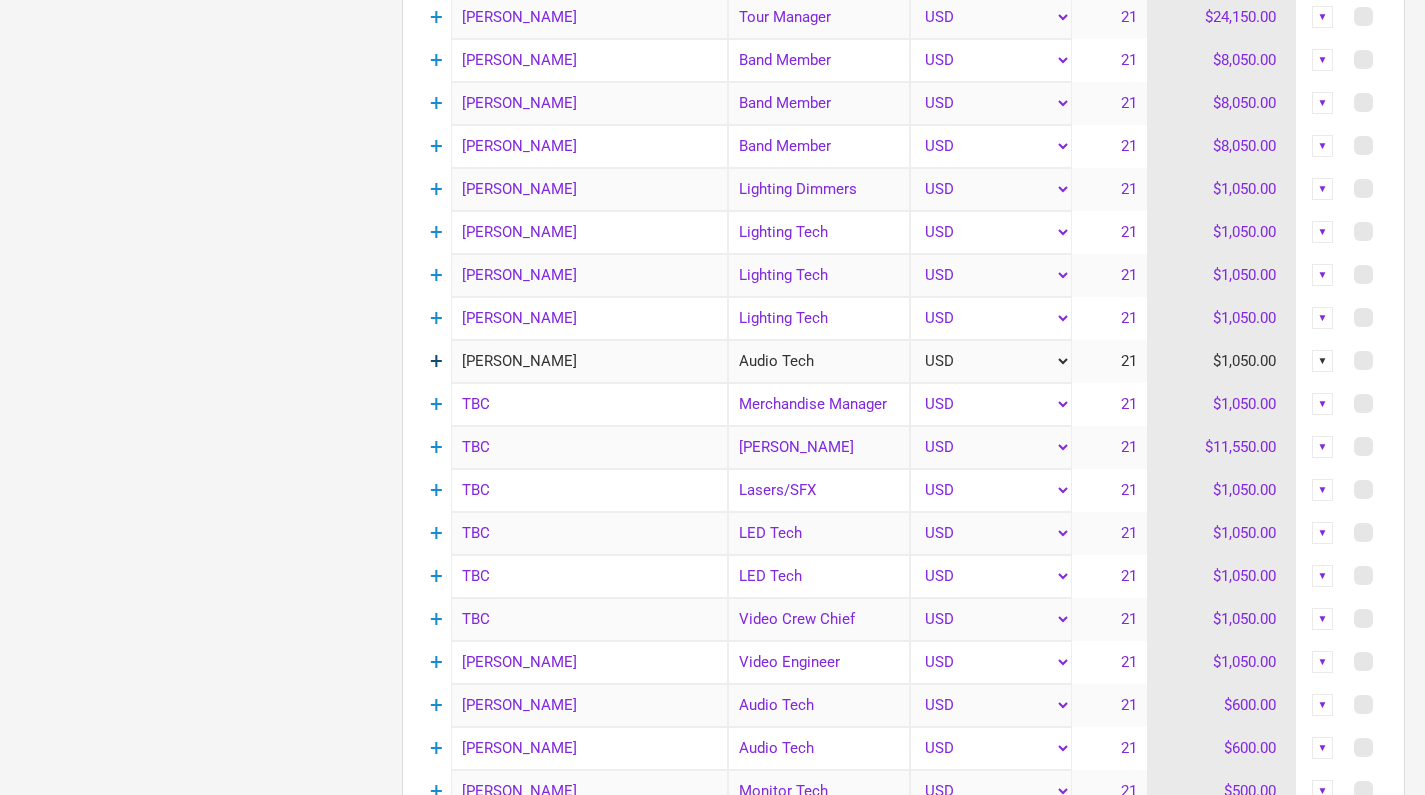 click on "+" at bounding box center [436, 361] 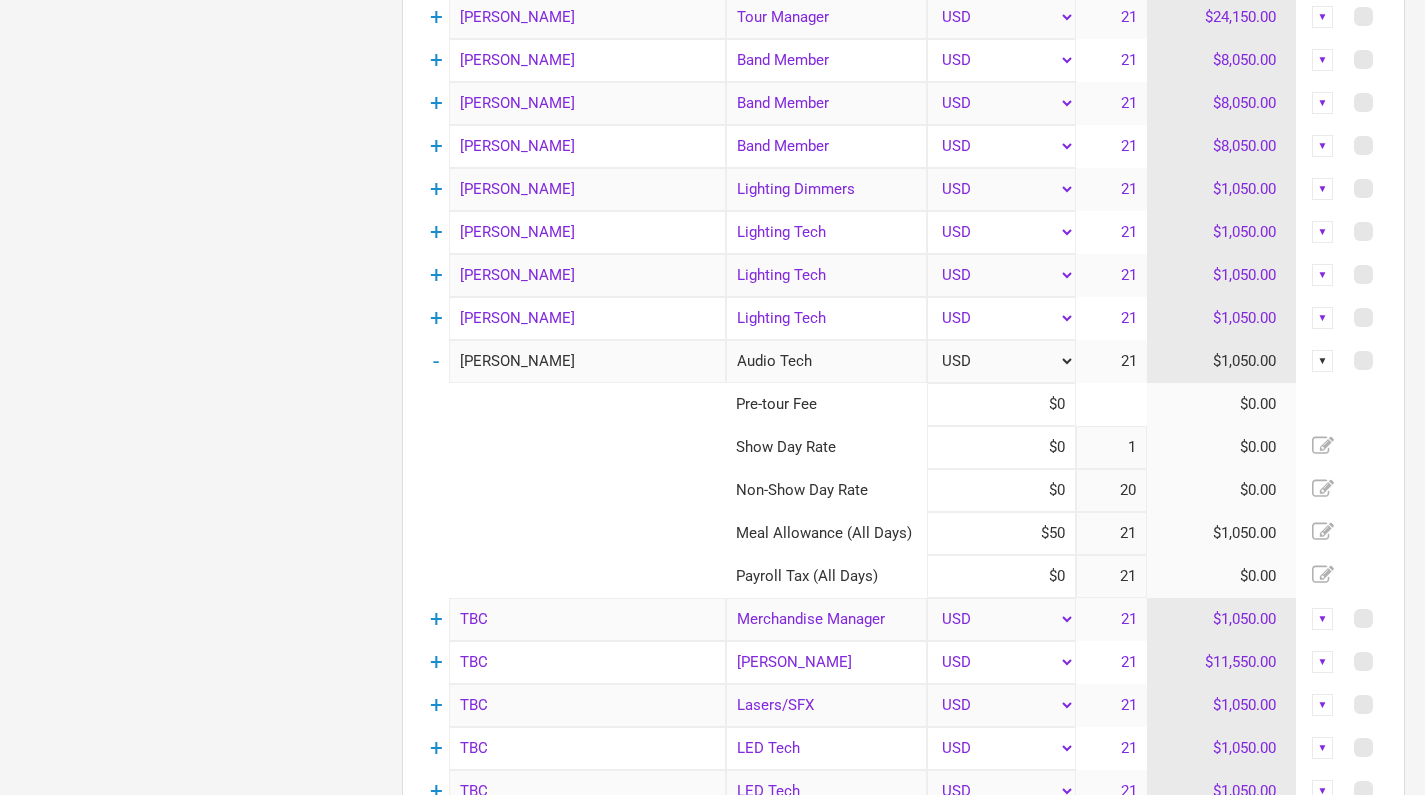 click 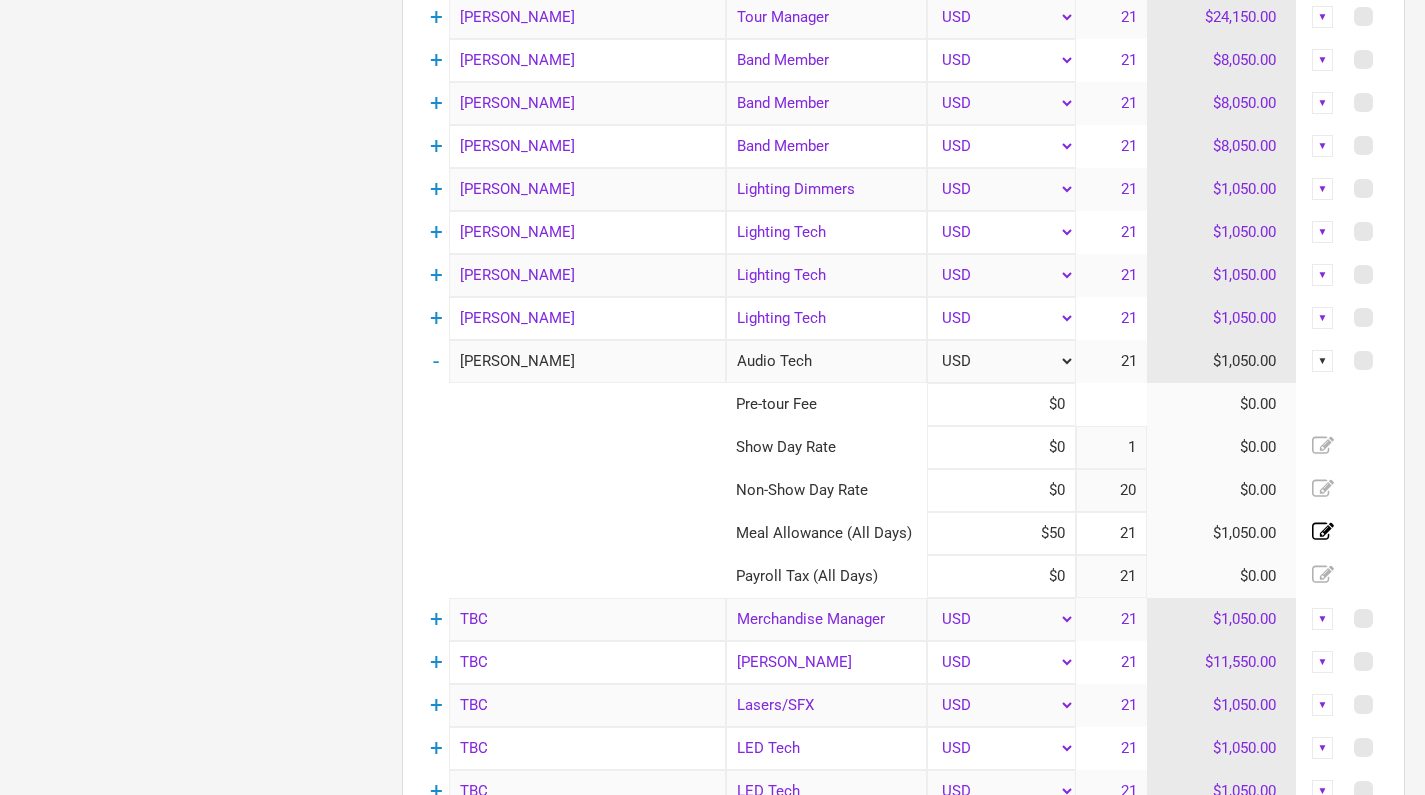click on "21" at bounding box center [1111, 533] 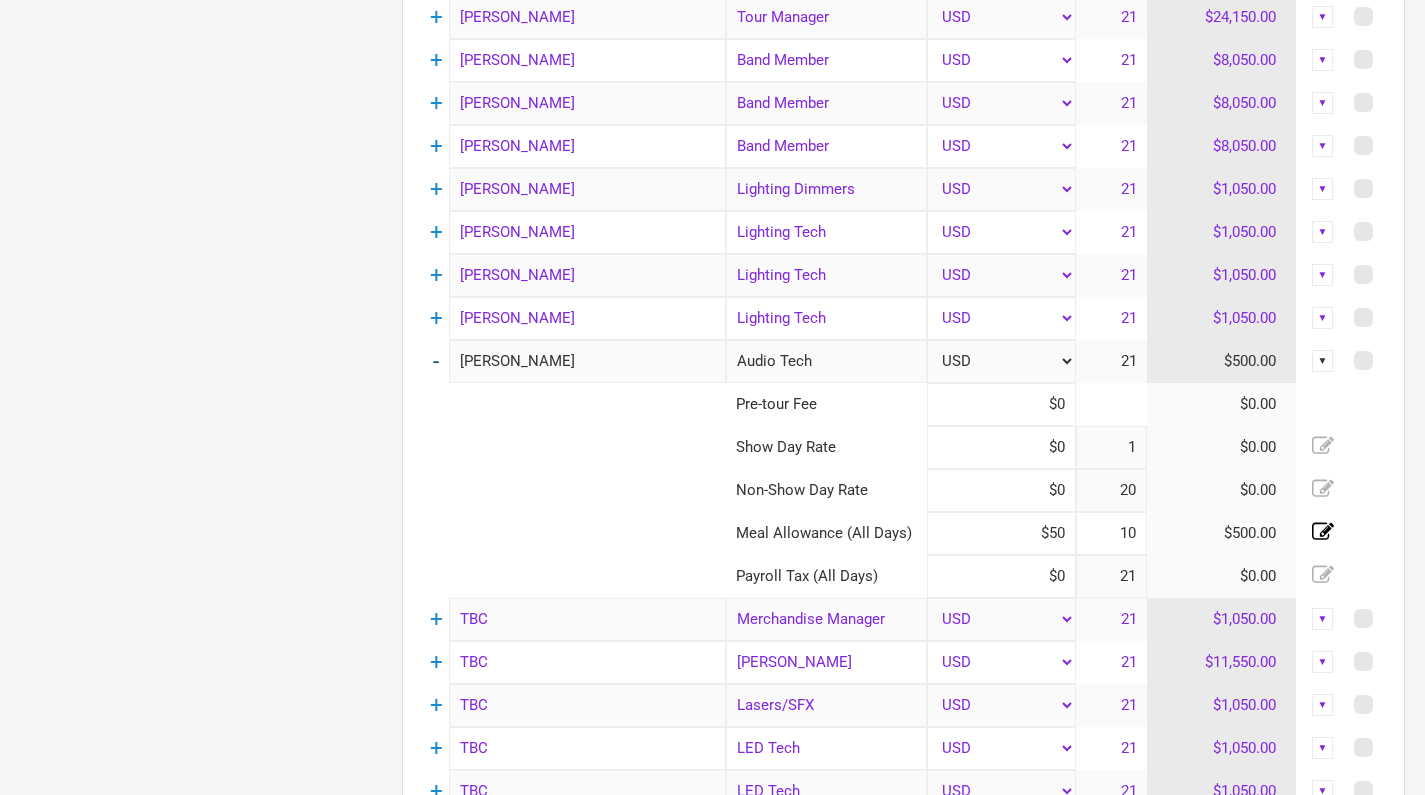 click on "-" at bounding box center [436, 361] 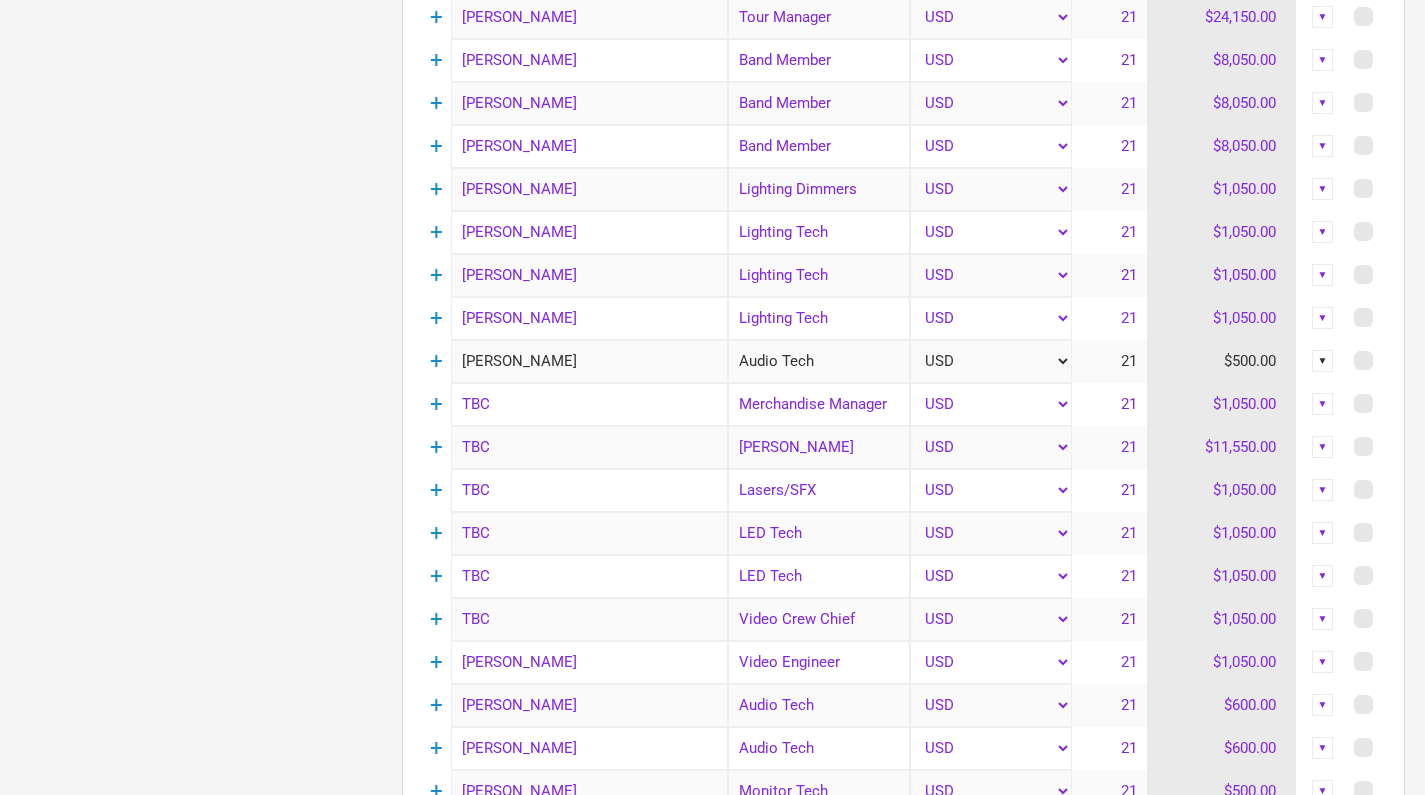 click on "▼" at bounding box center (1323, 361) 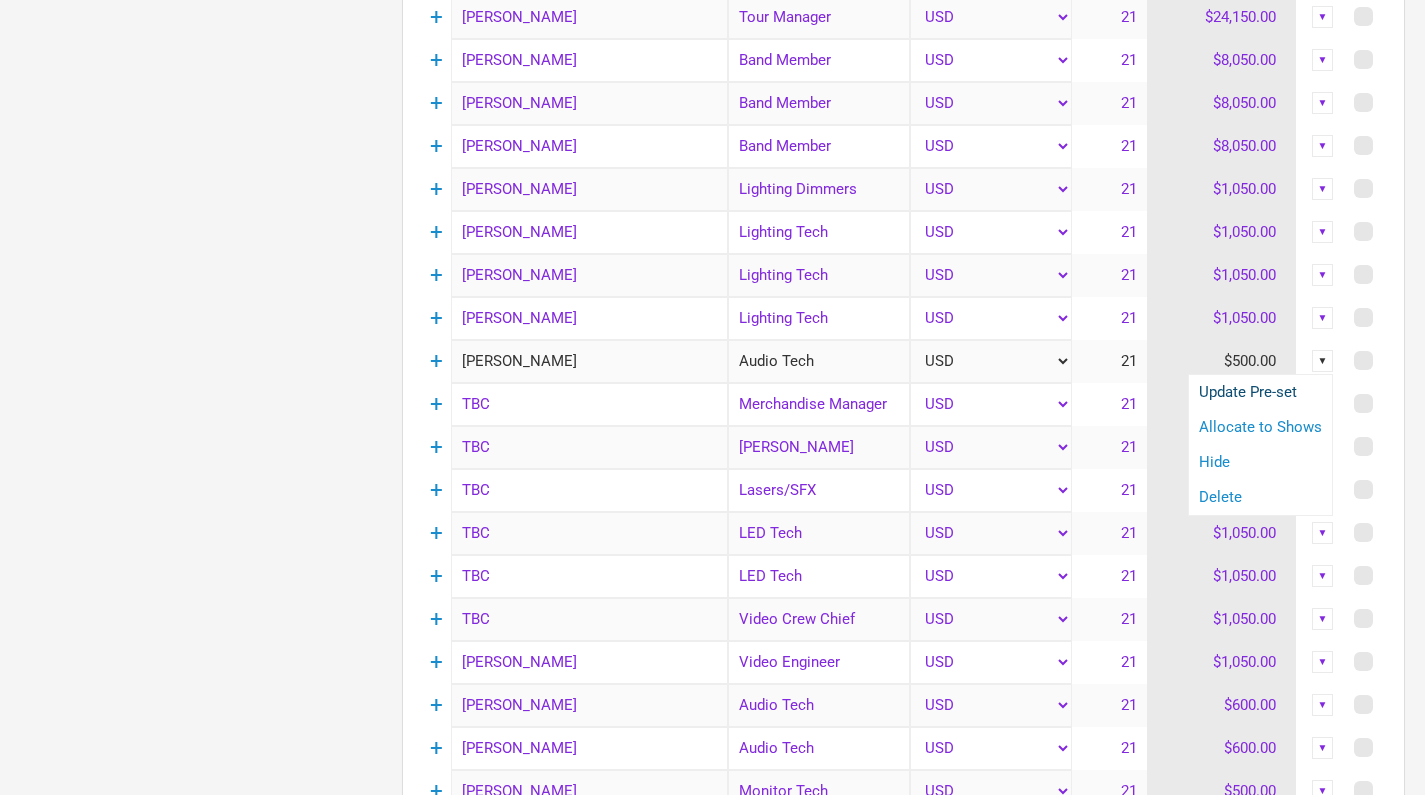 click on "Update Pre-set" at bounding box center (1260, 392) 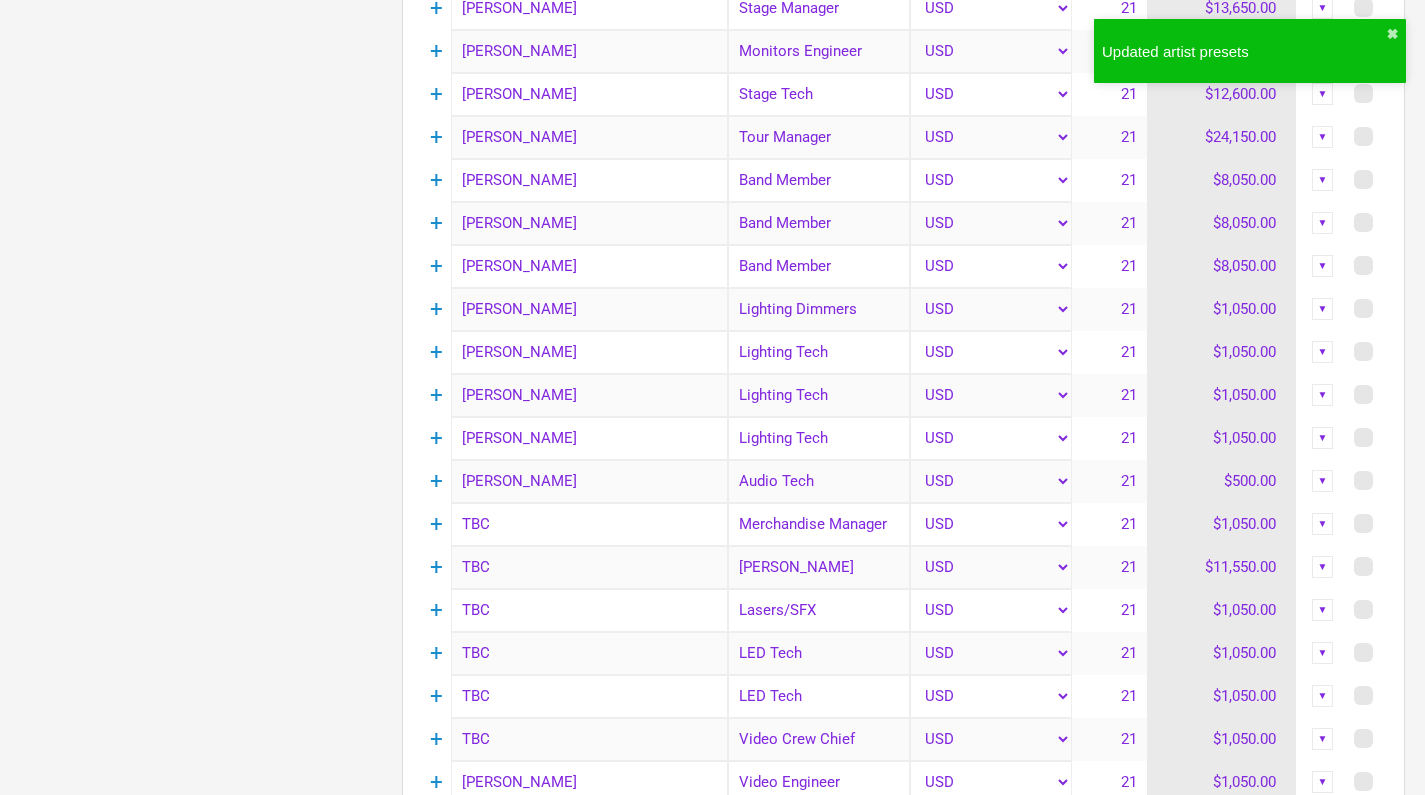 scroll, scrollTop: 986, scrollLeft: 0, axis: vertical 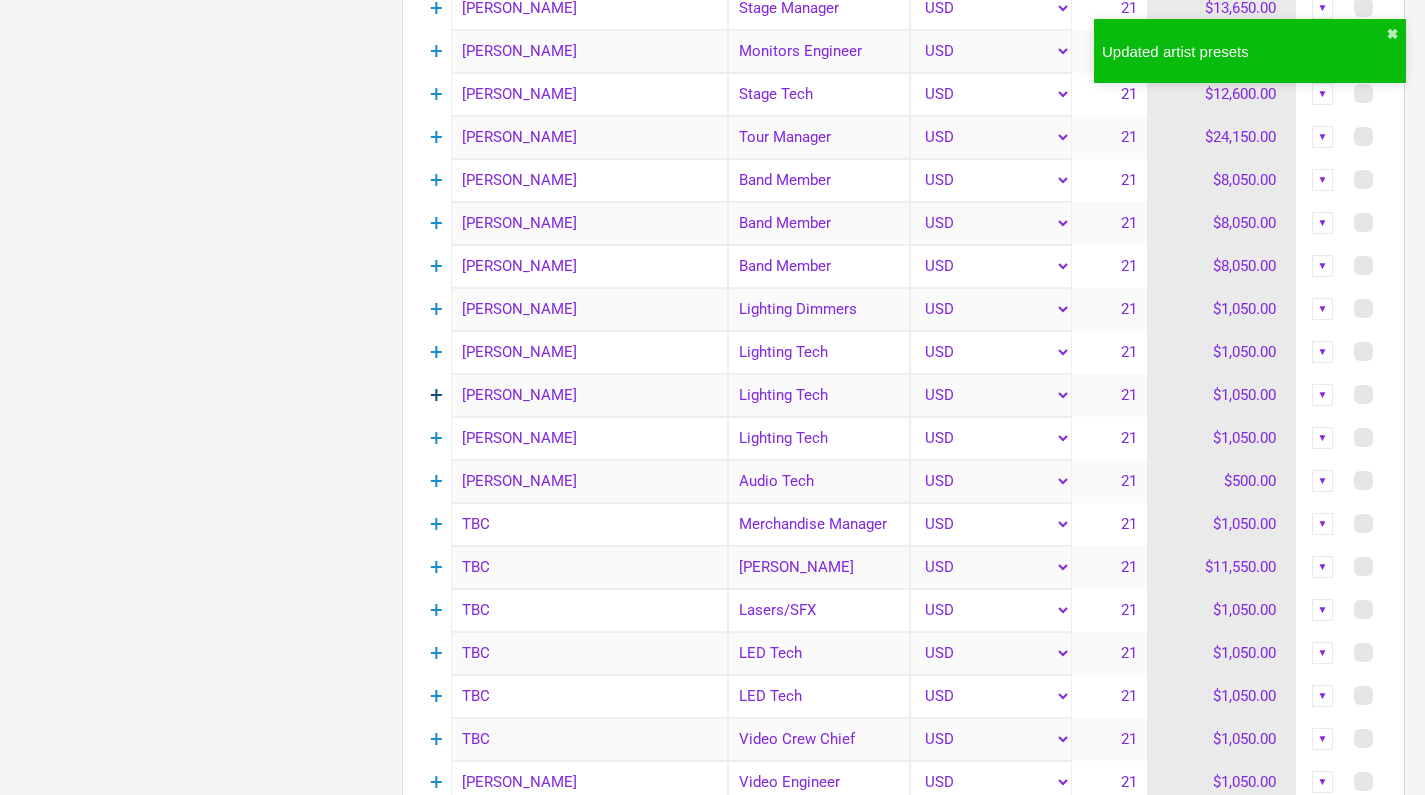 click on "+" at bounding box center (436, 395) 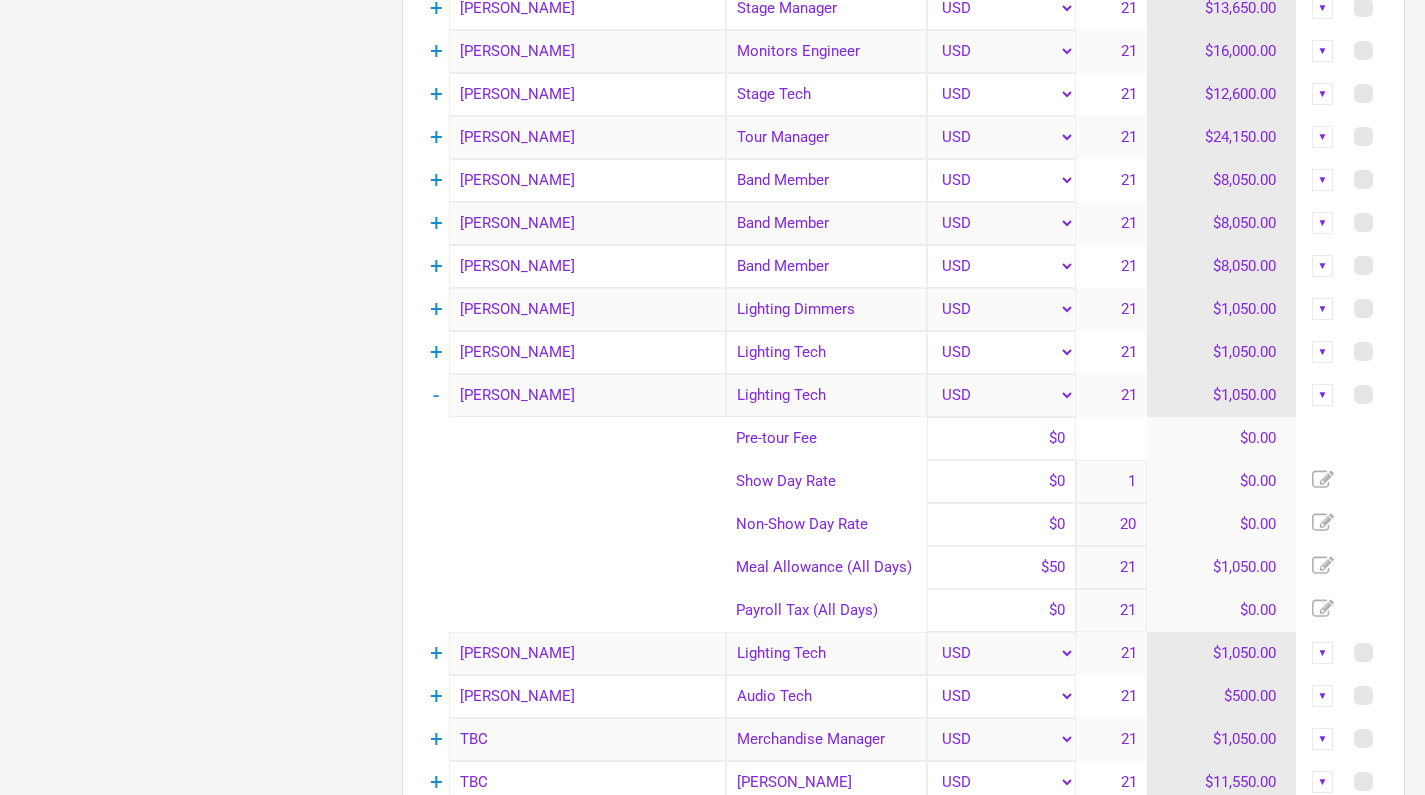 click 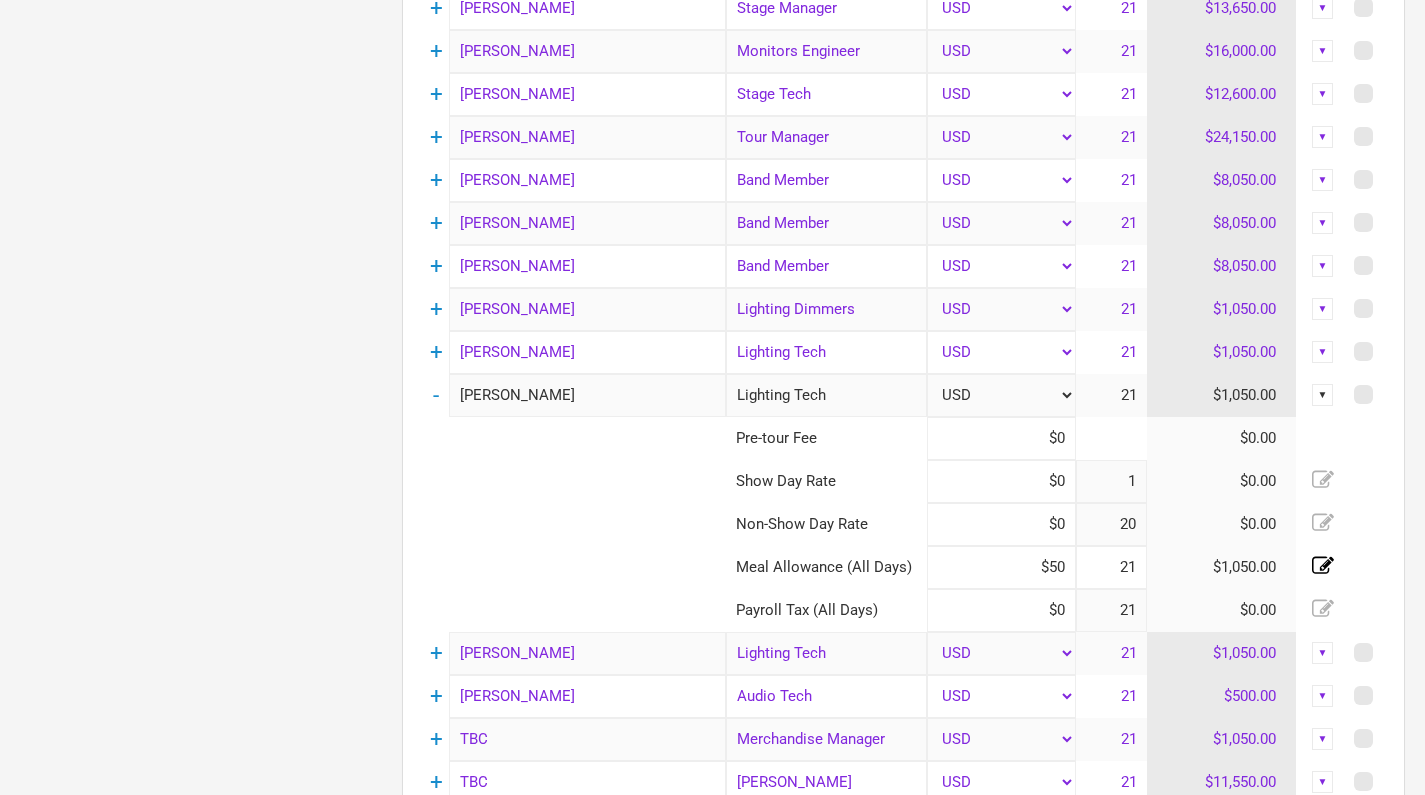 click on "21" at bounding box center (1111, 567) 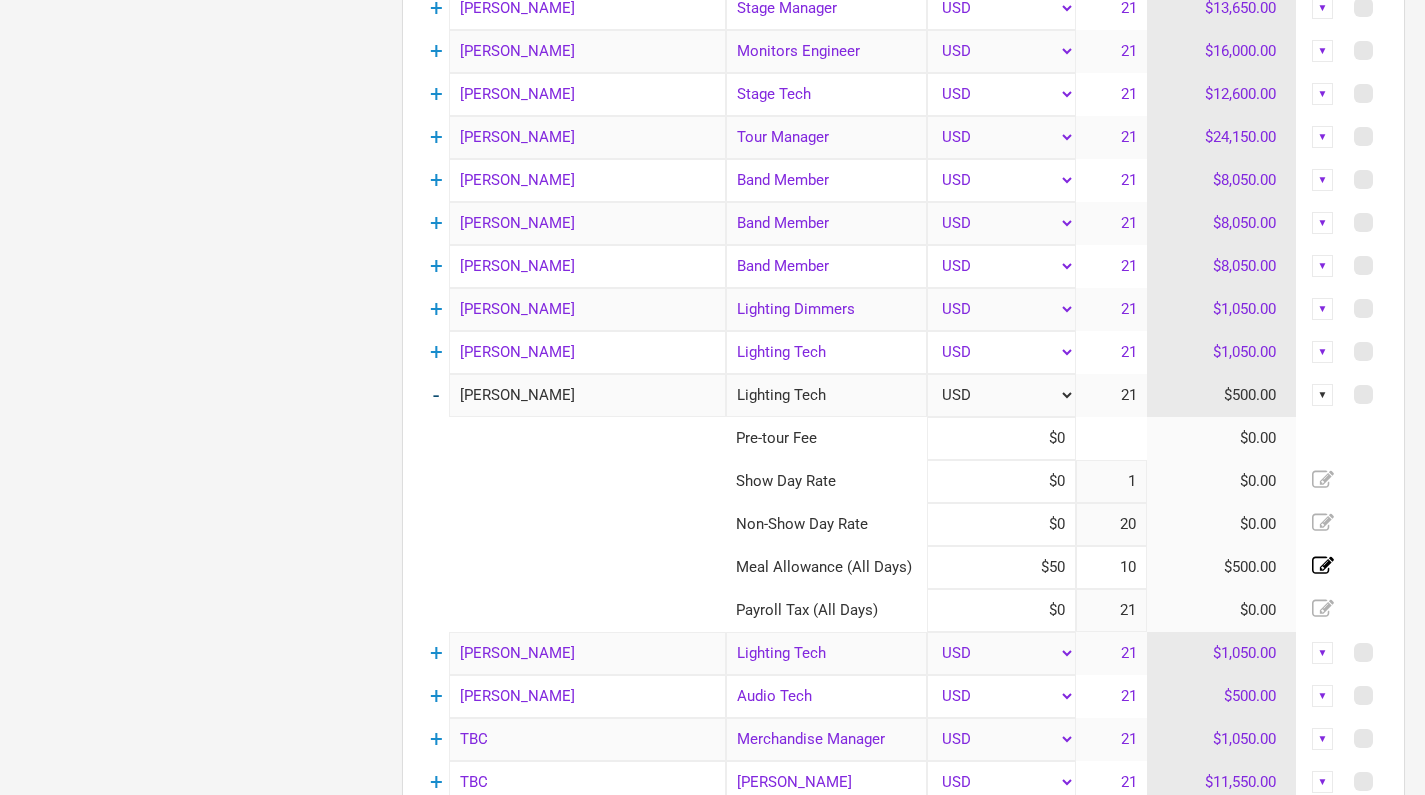 click on "-" at bounding box center [436, 395] 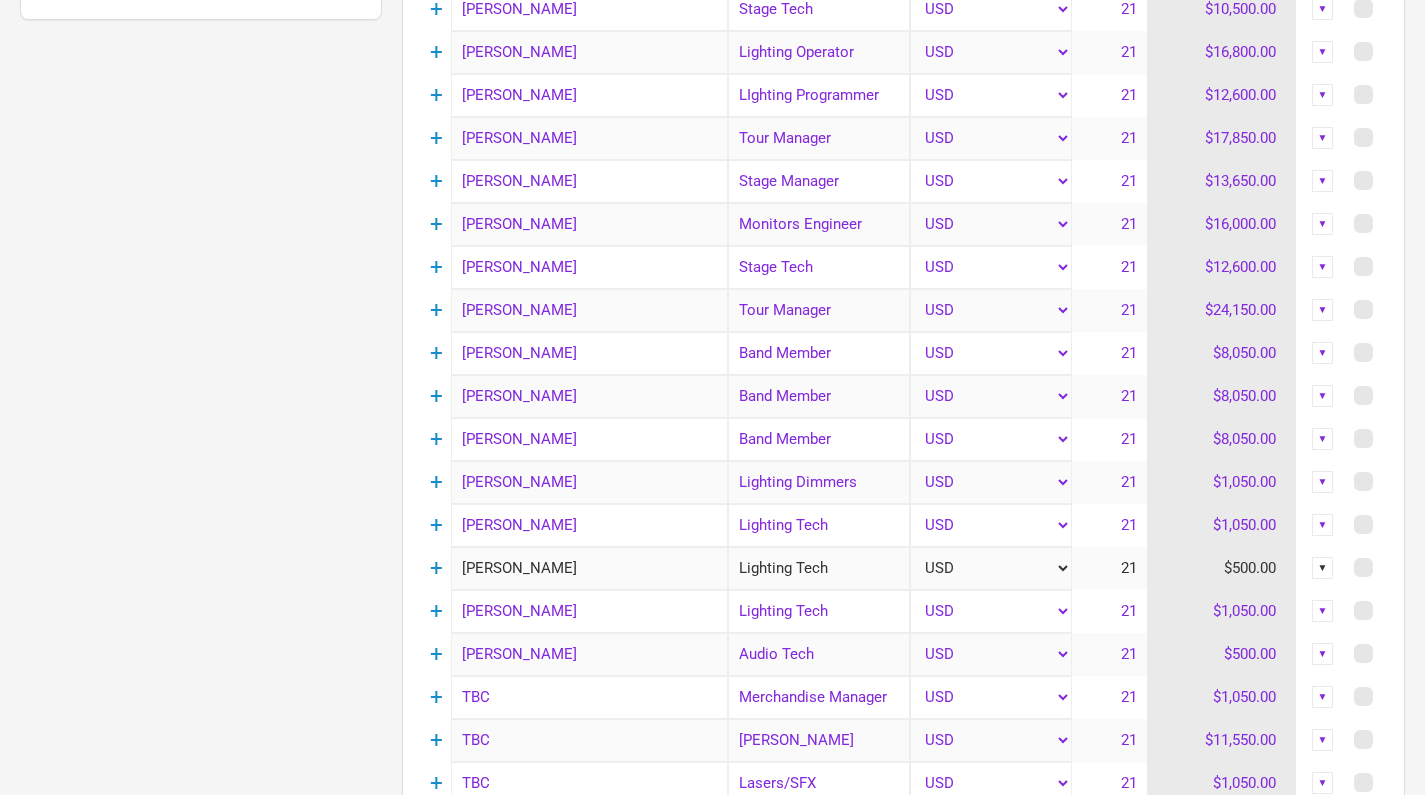 scroll, scrollTop: 810, scrollLeft: 0, axis: vertical 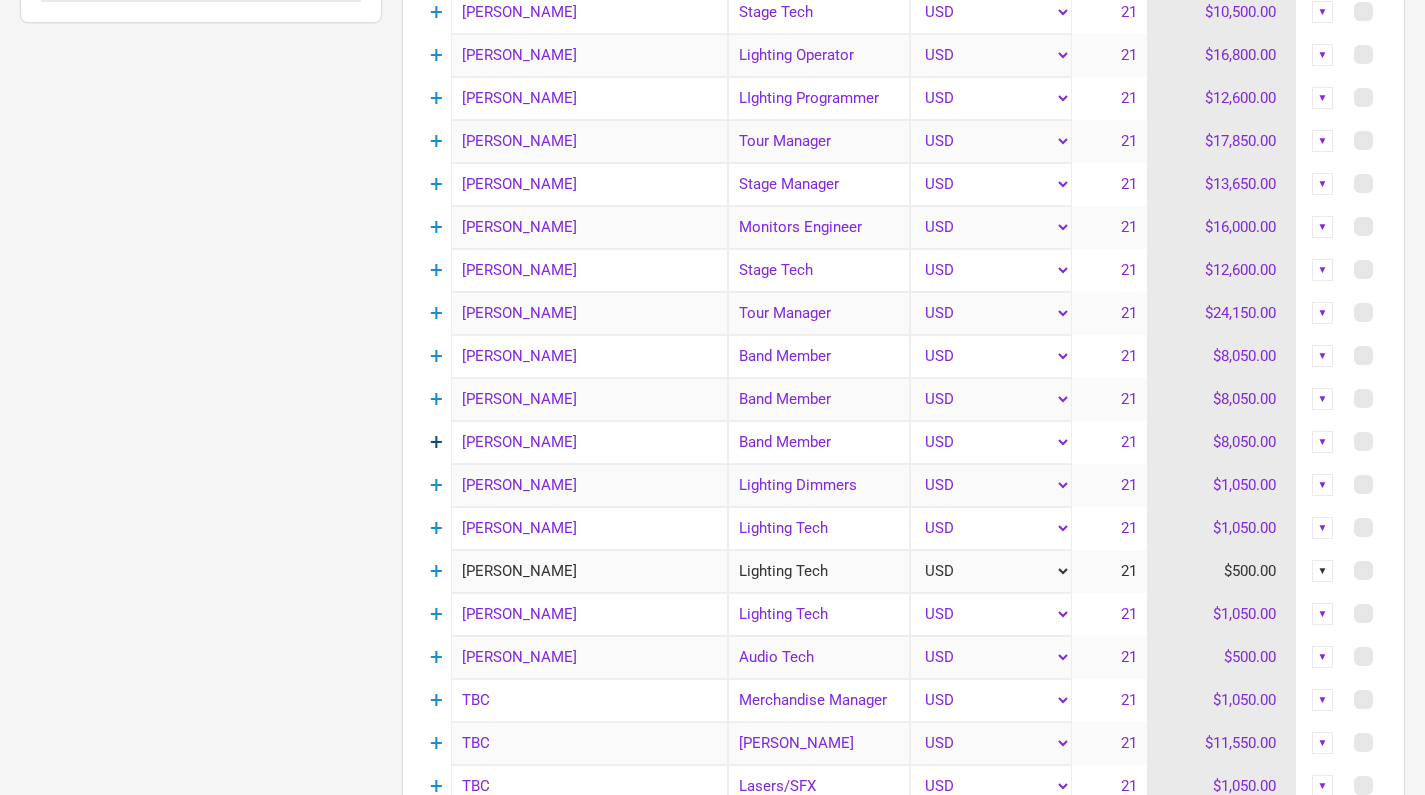 click on "+" at bounding box center (436, 442) 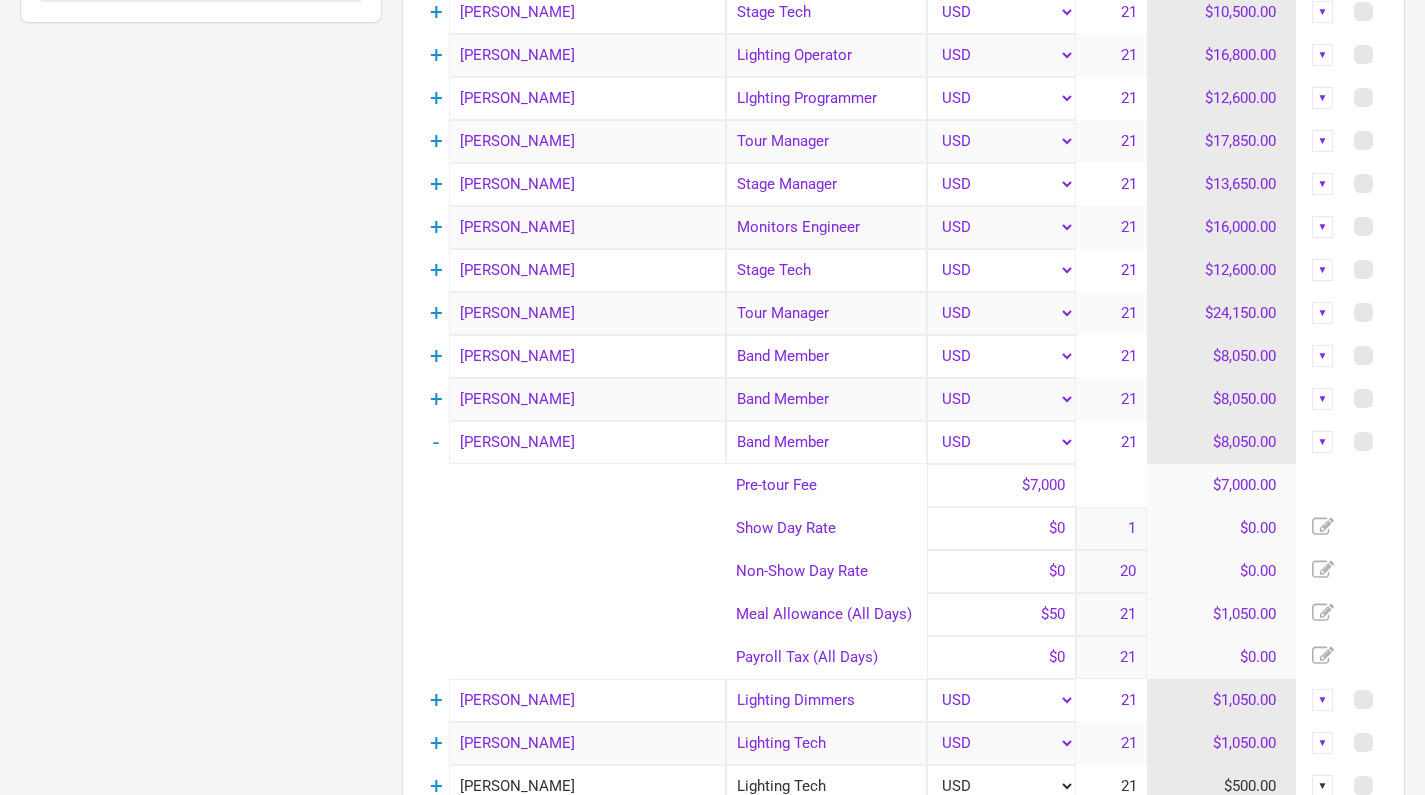 click 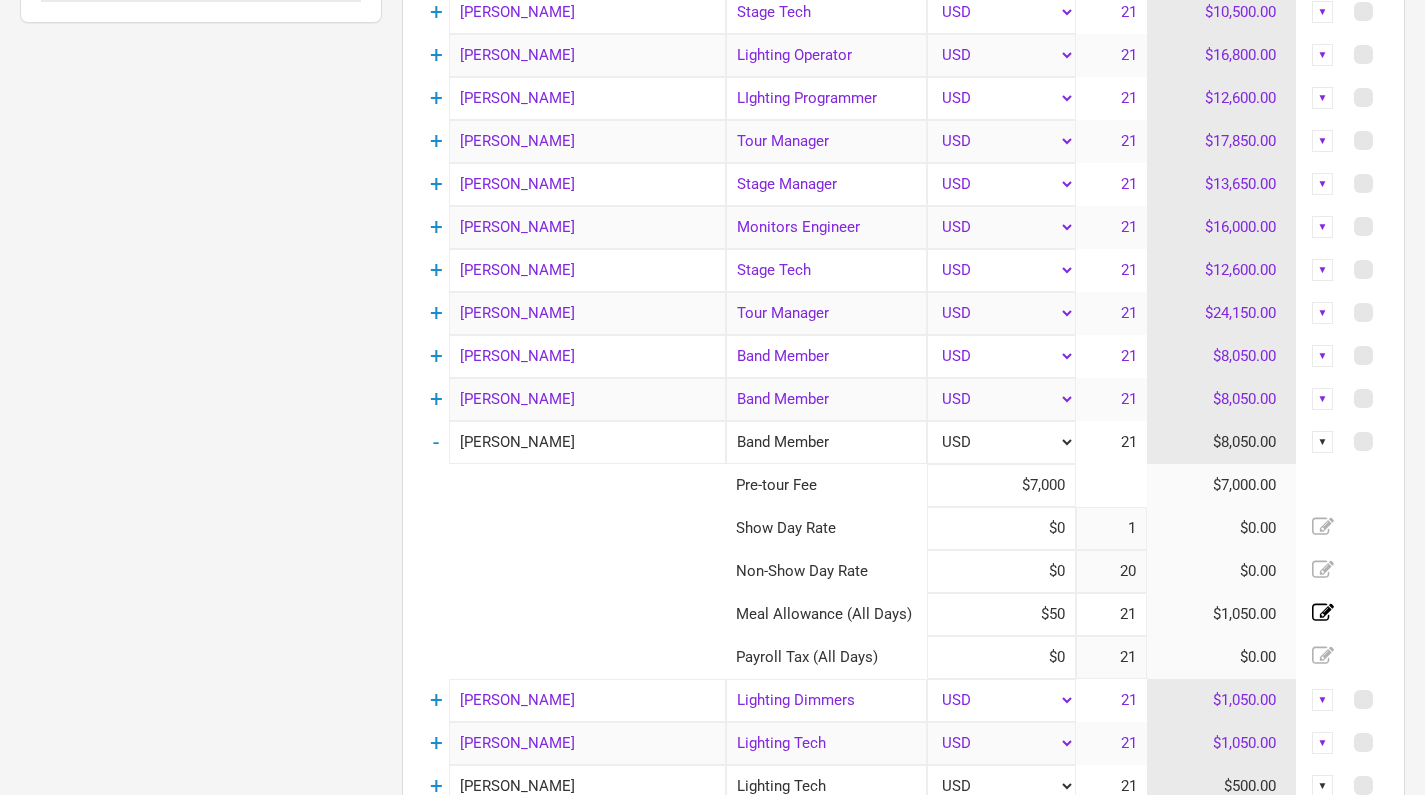click on "21" at bounding box center [1111, 614] 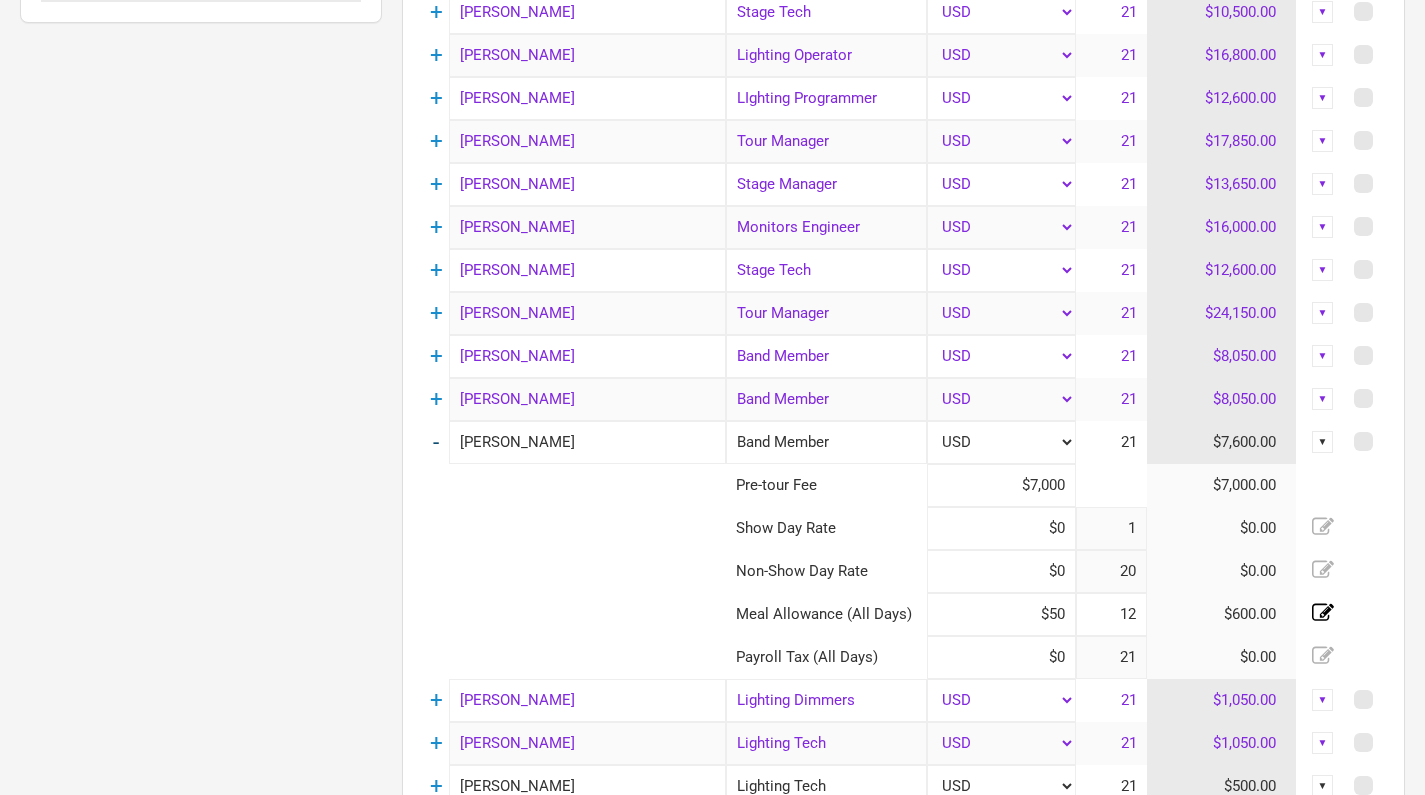 click on "-" at bounding box center [436, 442] 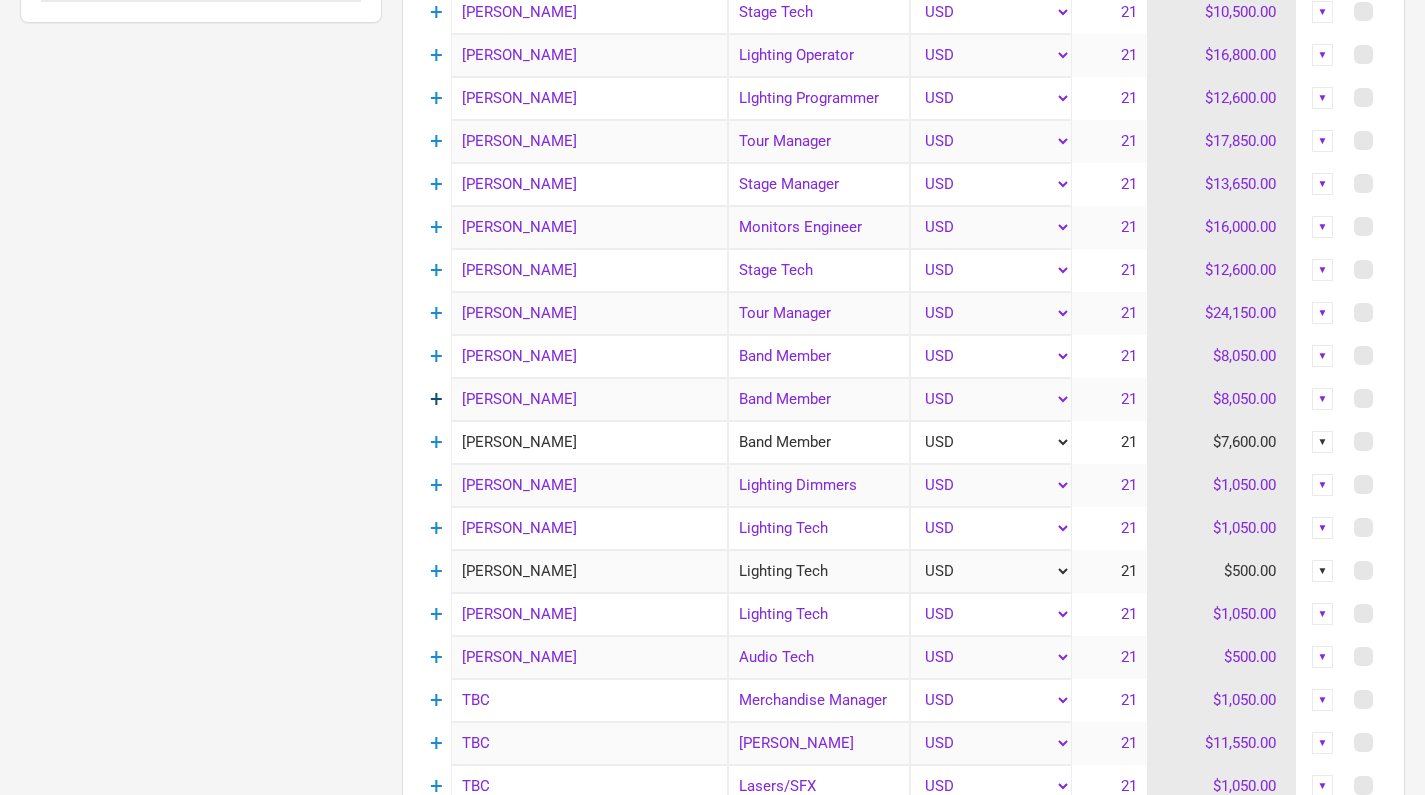 click on "+" at bounding box center (436, 399) 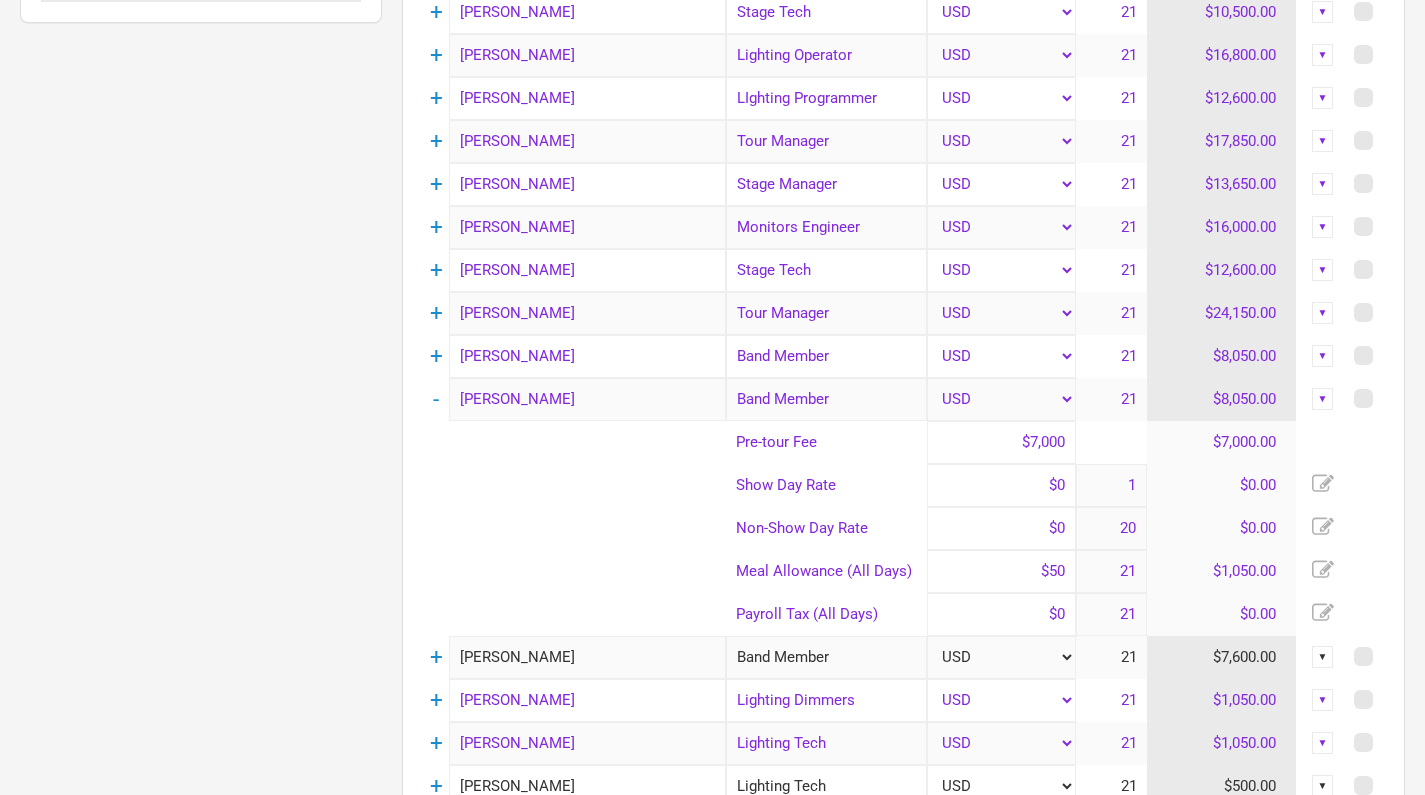 click 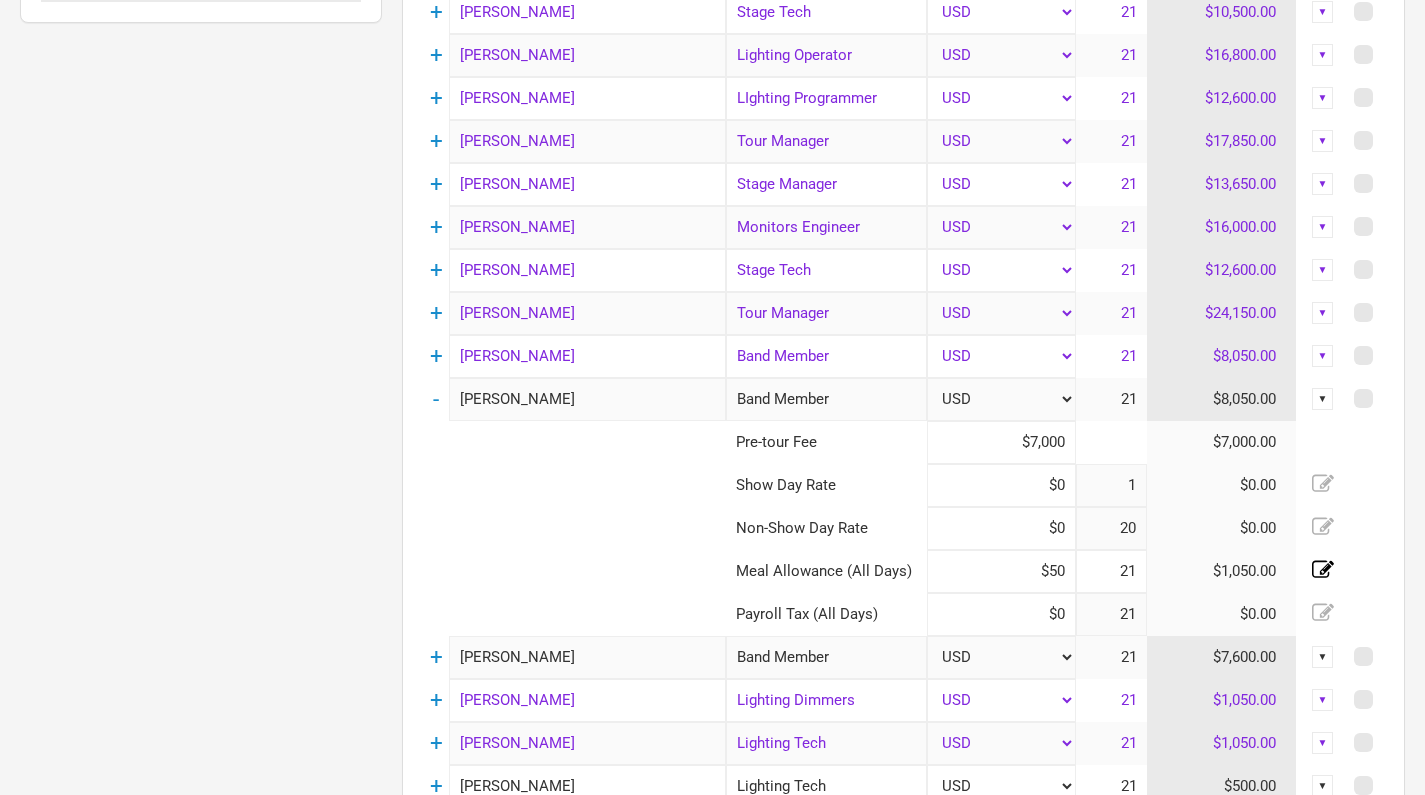 click on "21" at bounding box center (1111, 571) 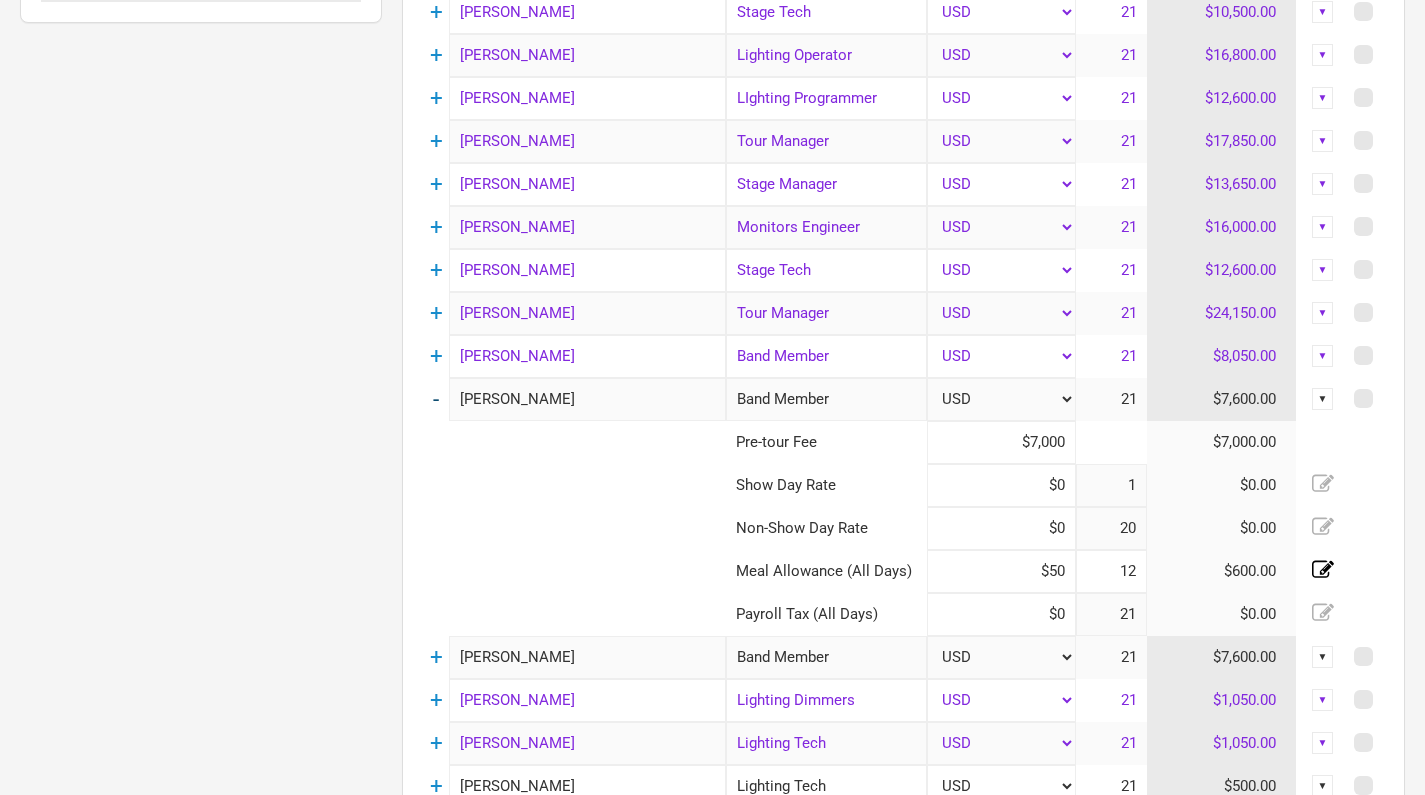 click on "-" at bounding box center [436, 399] 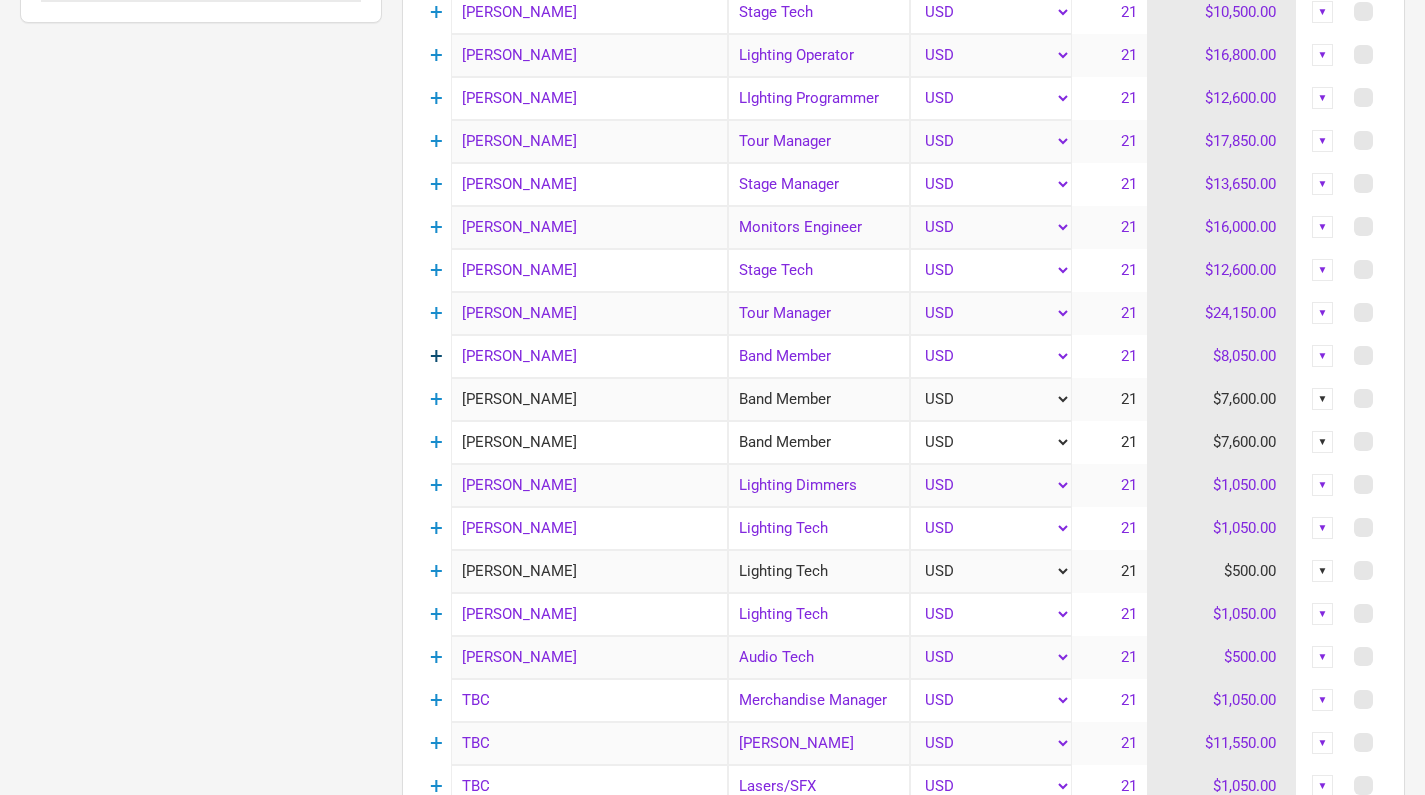 click on "+" at bounding box center (436, 356) 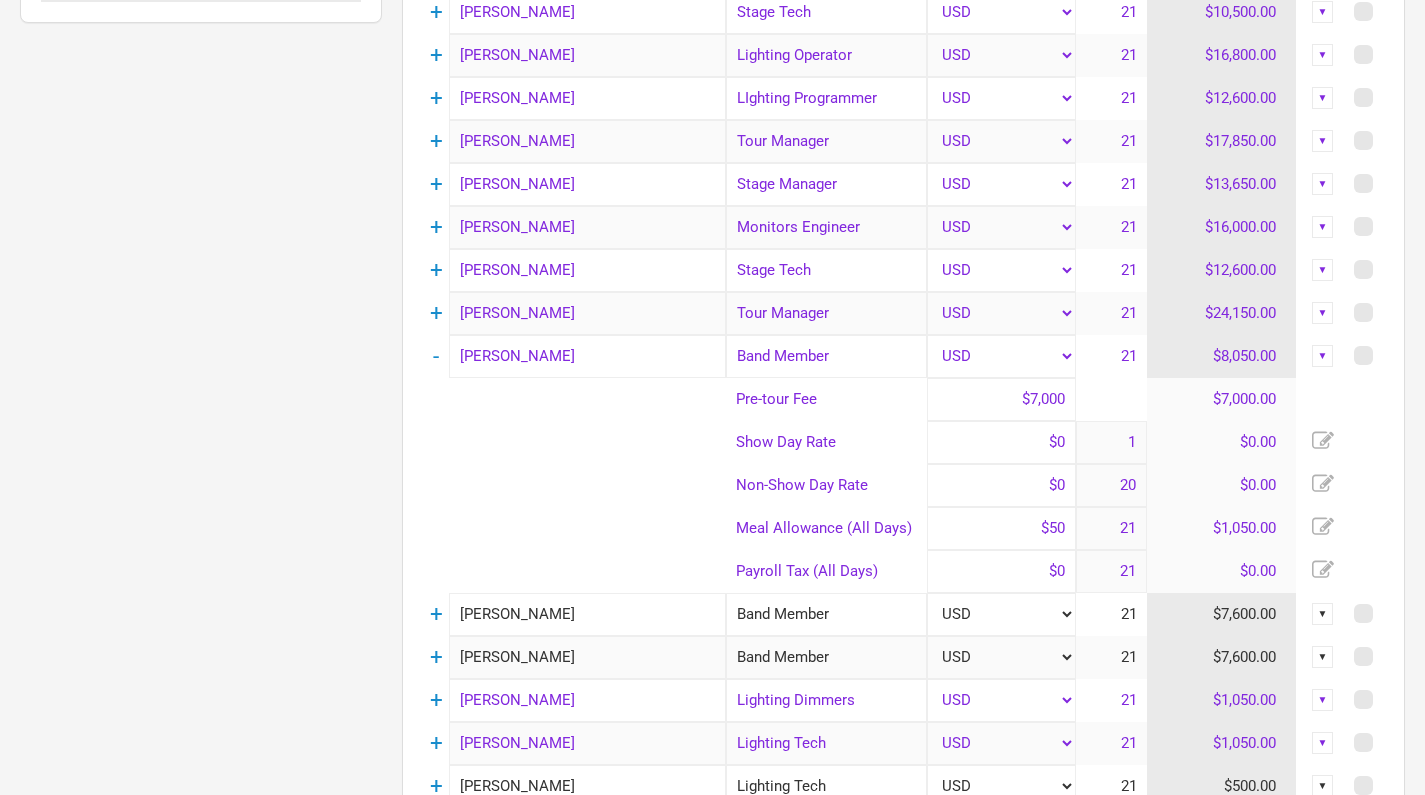 click 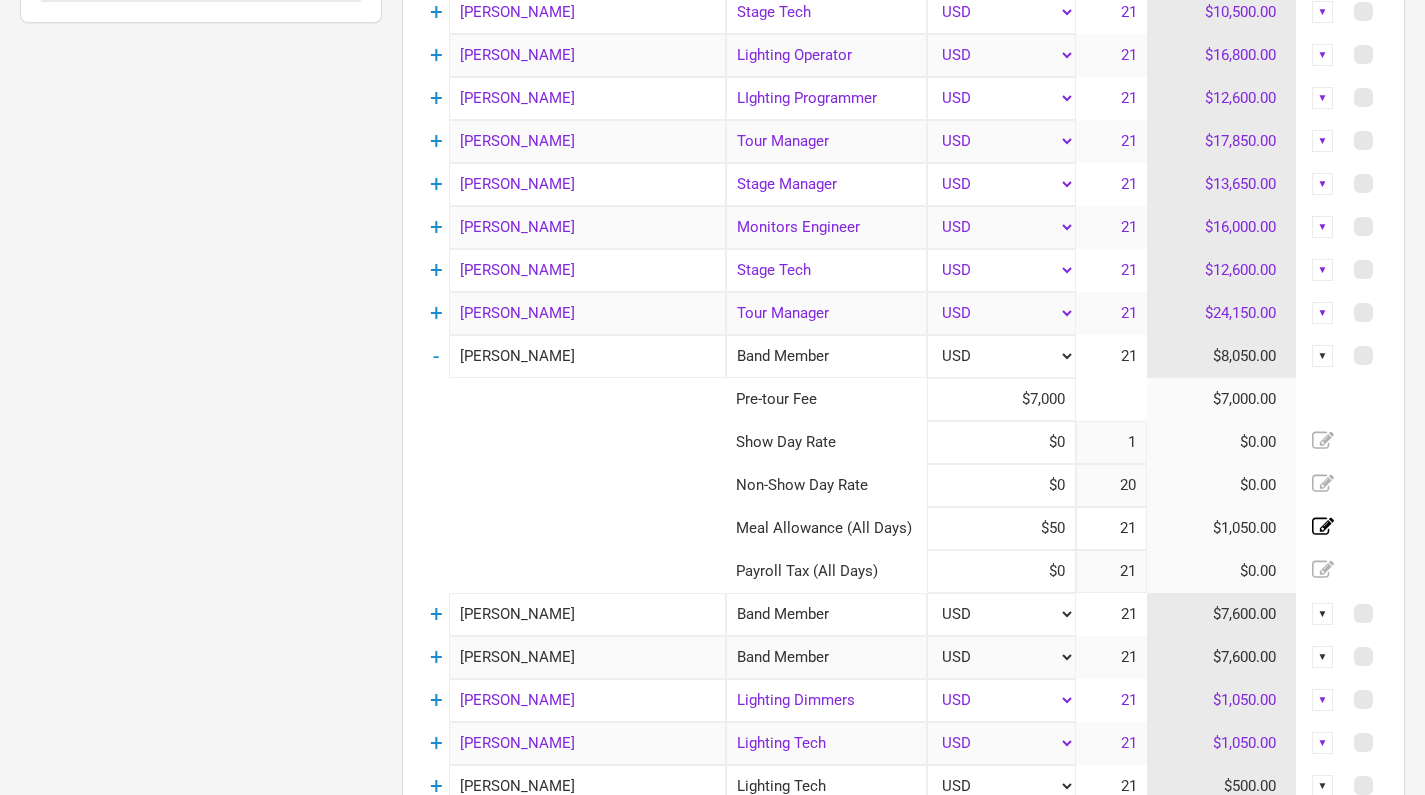 click on "21" at bounding box center (1111, 528) 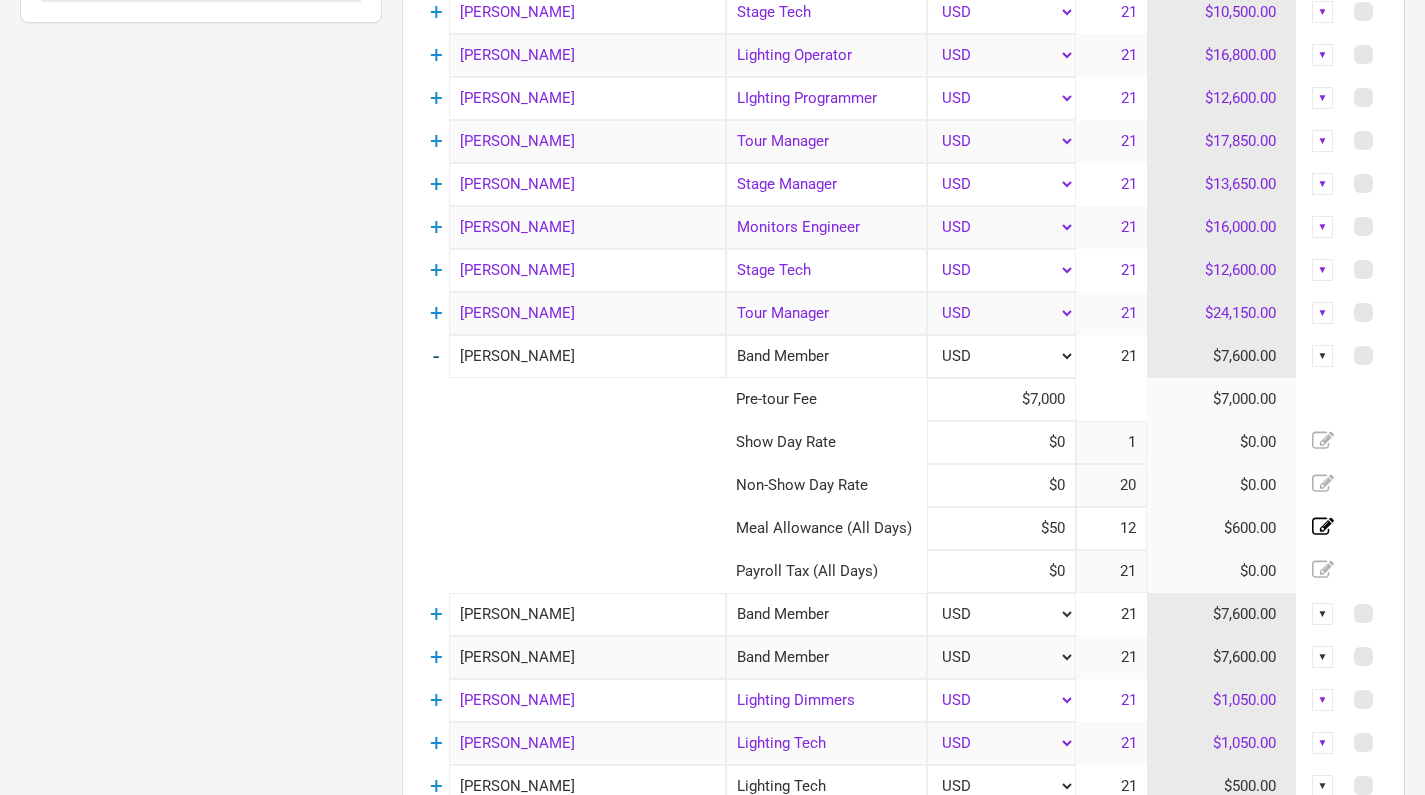 click on "-" at bounding box center (436, 356) 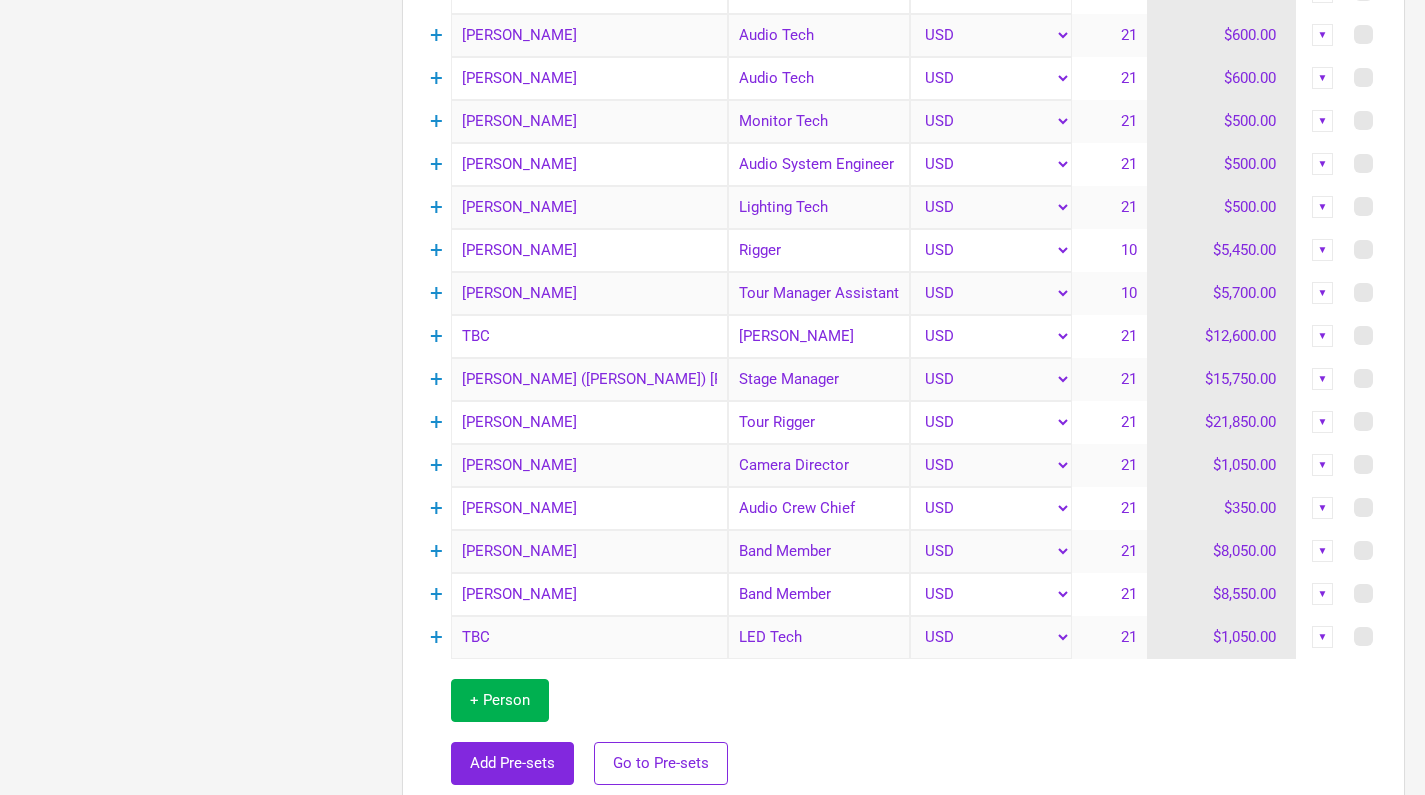 scroll, scrollTop: 1783, scrollLeft: 0, axis: vertical 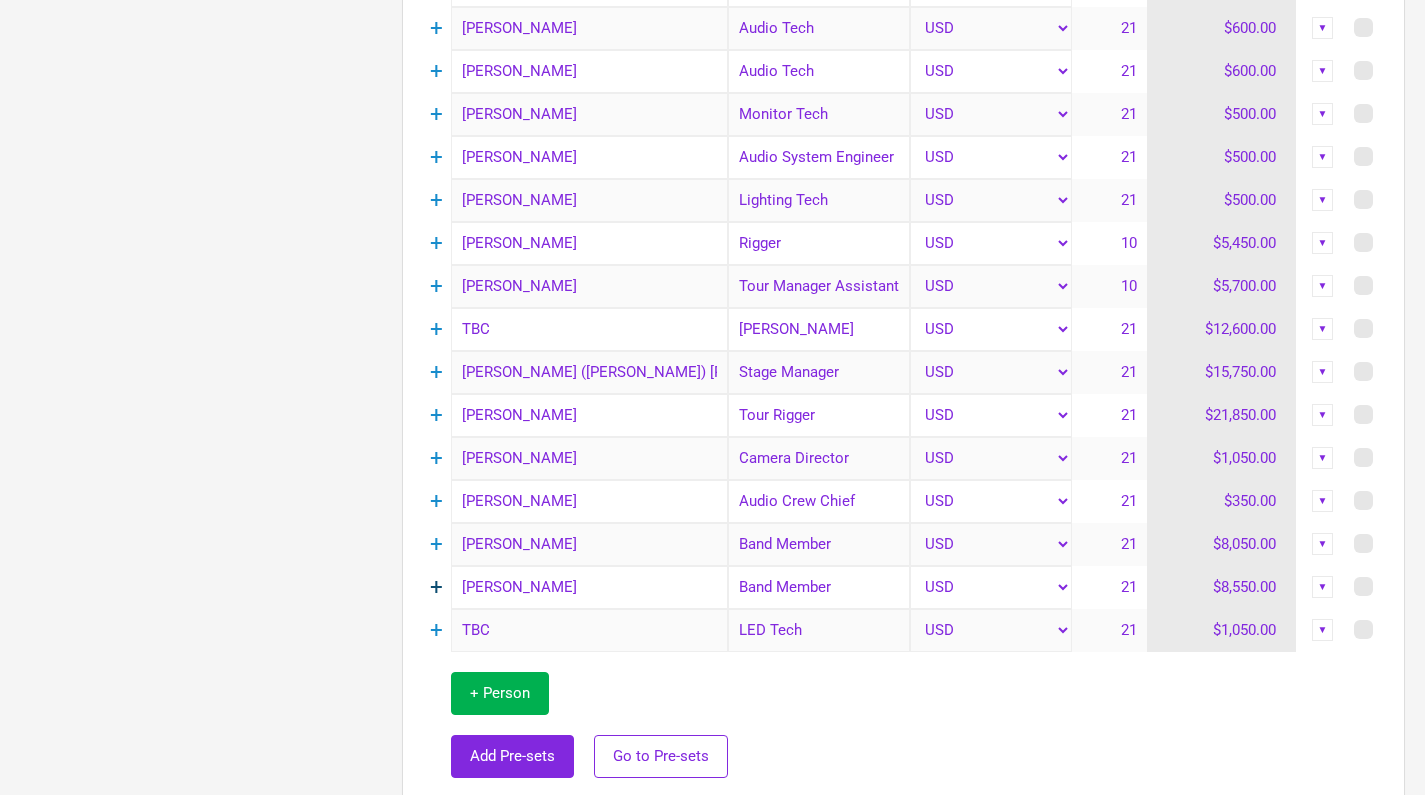 click on "+" at bounding box center [436, 587] 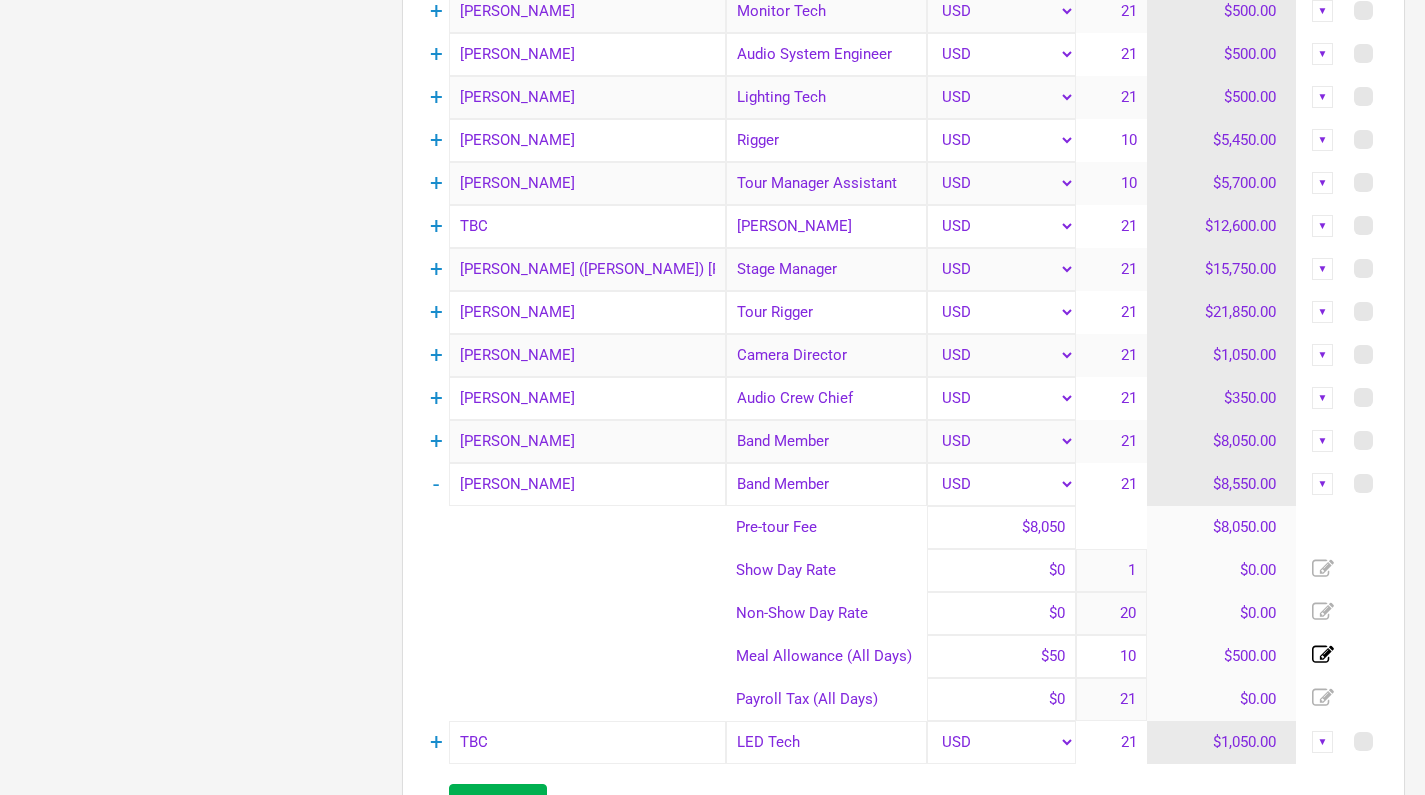scroll, scrollTop: 1935, scrollLeft: 0, axis: vertical 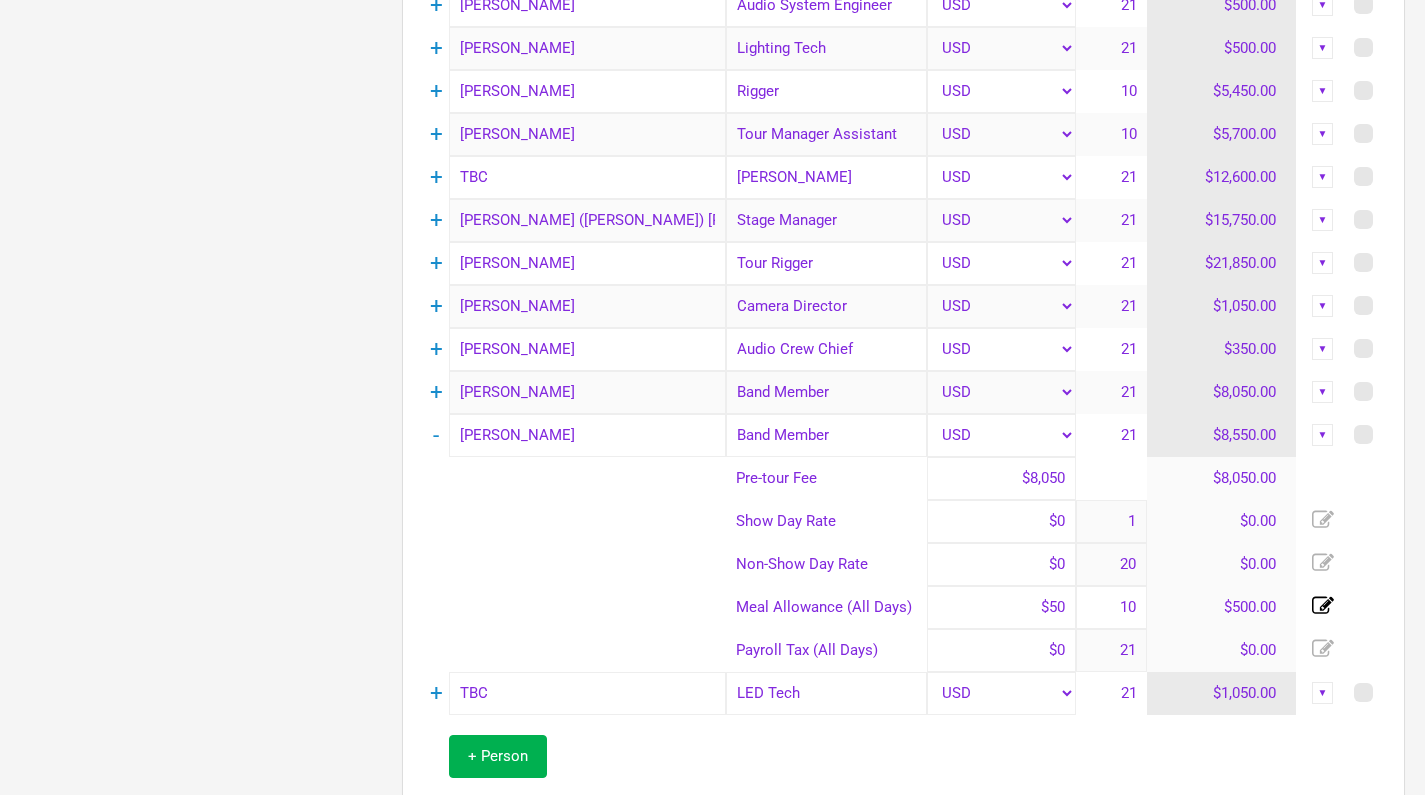 click on "$8,050" at bounding box center (1001, 478) 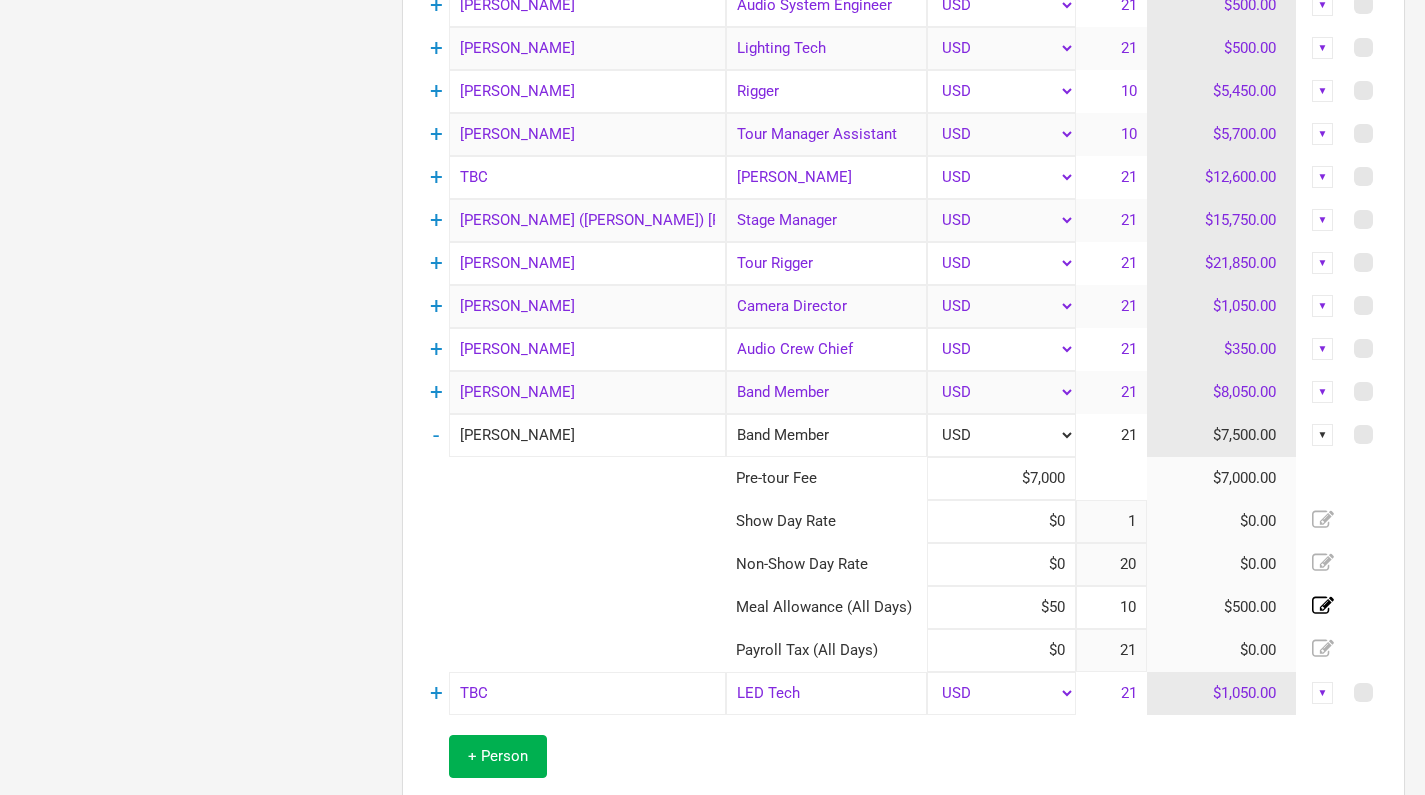 click on "10" at bounding box center [1111, 607] 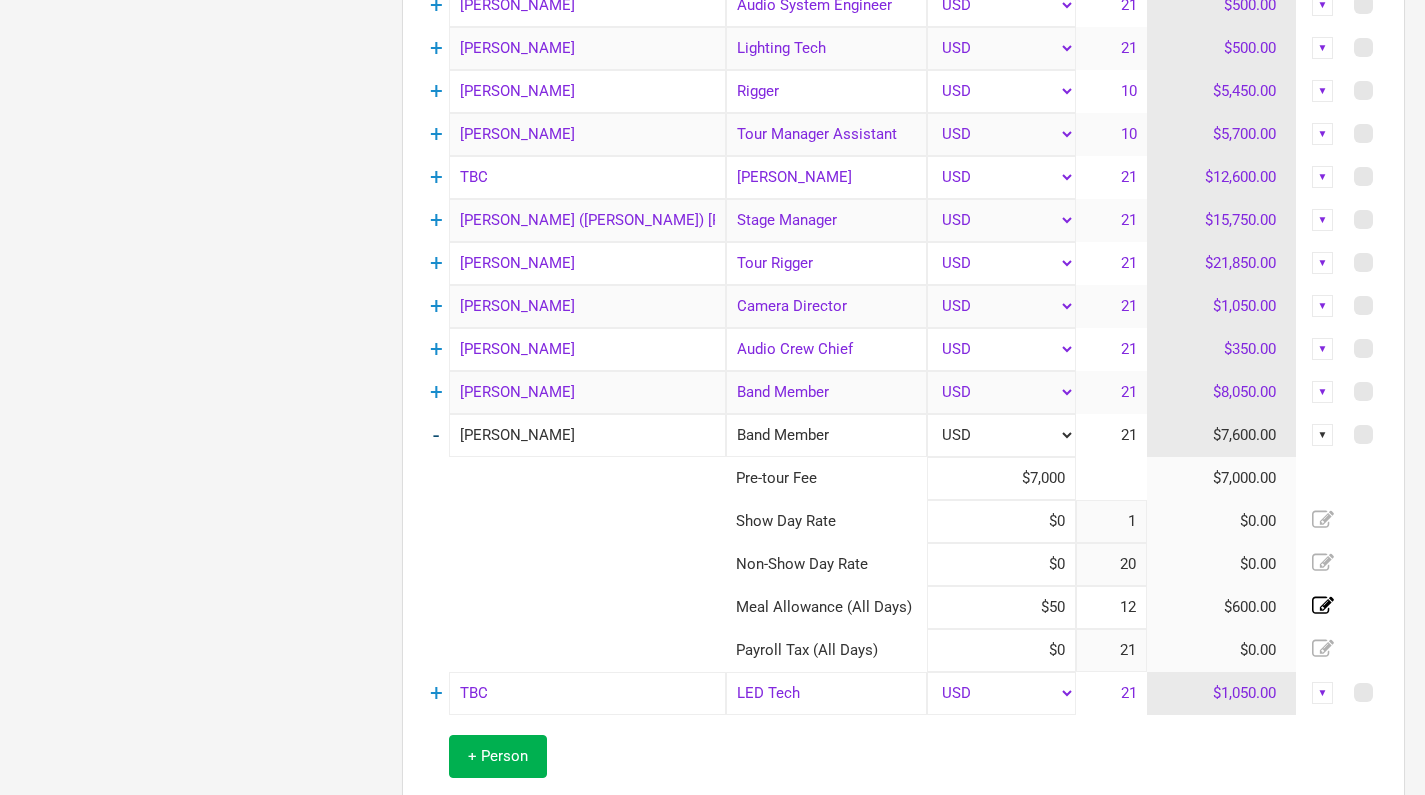 click on "-" at bounding box center (436, 435) 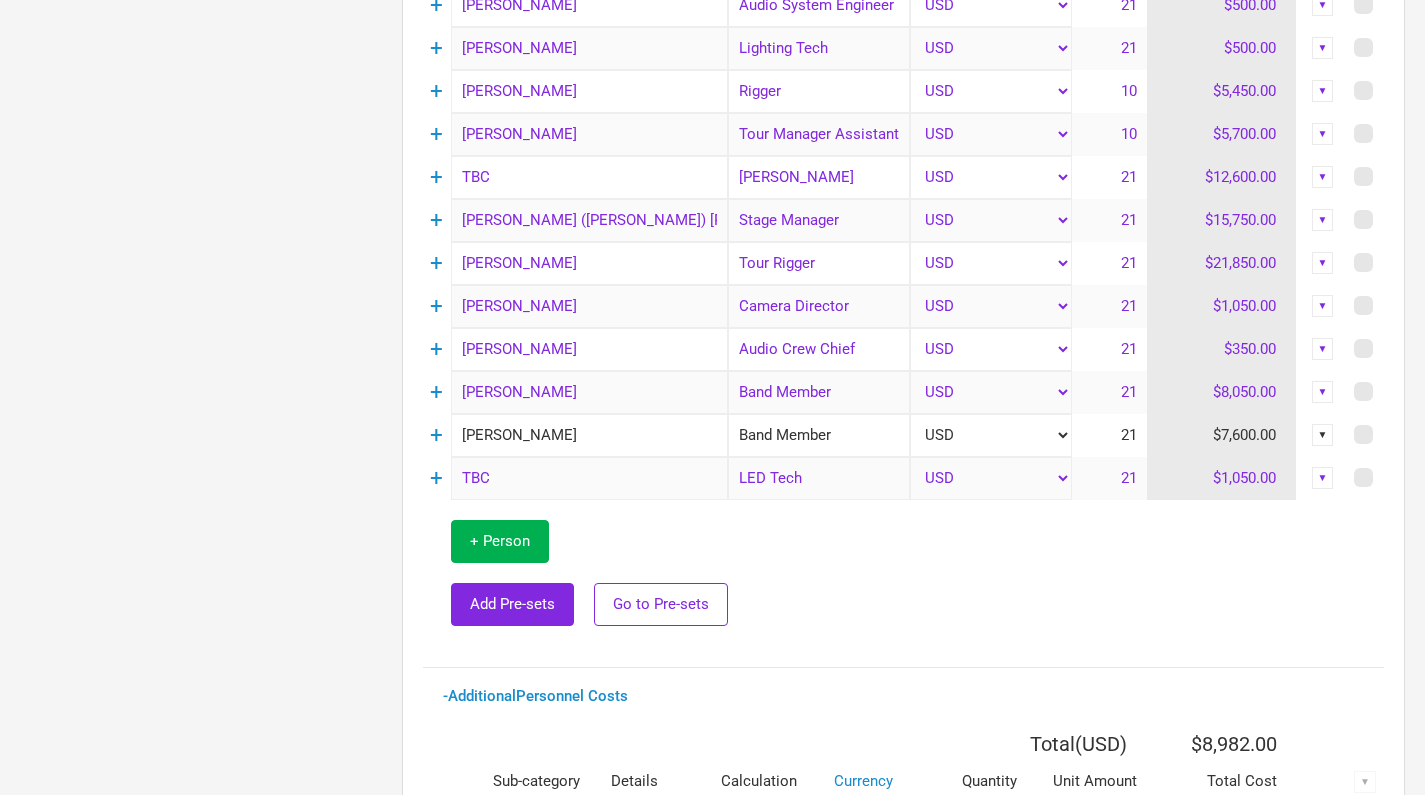 click on "▼" at bounding box center (1323, 435) 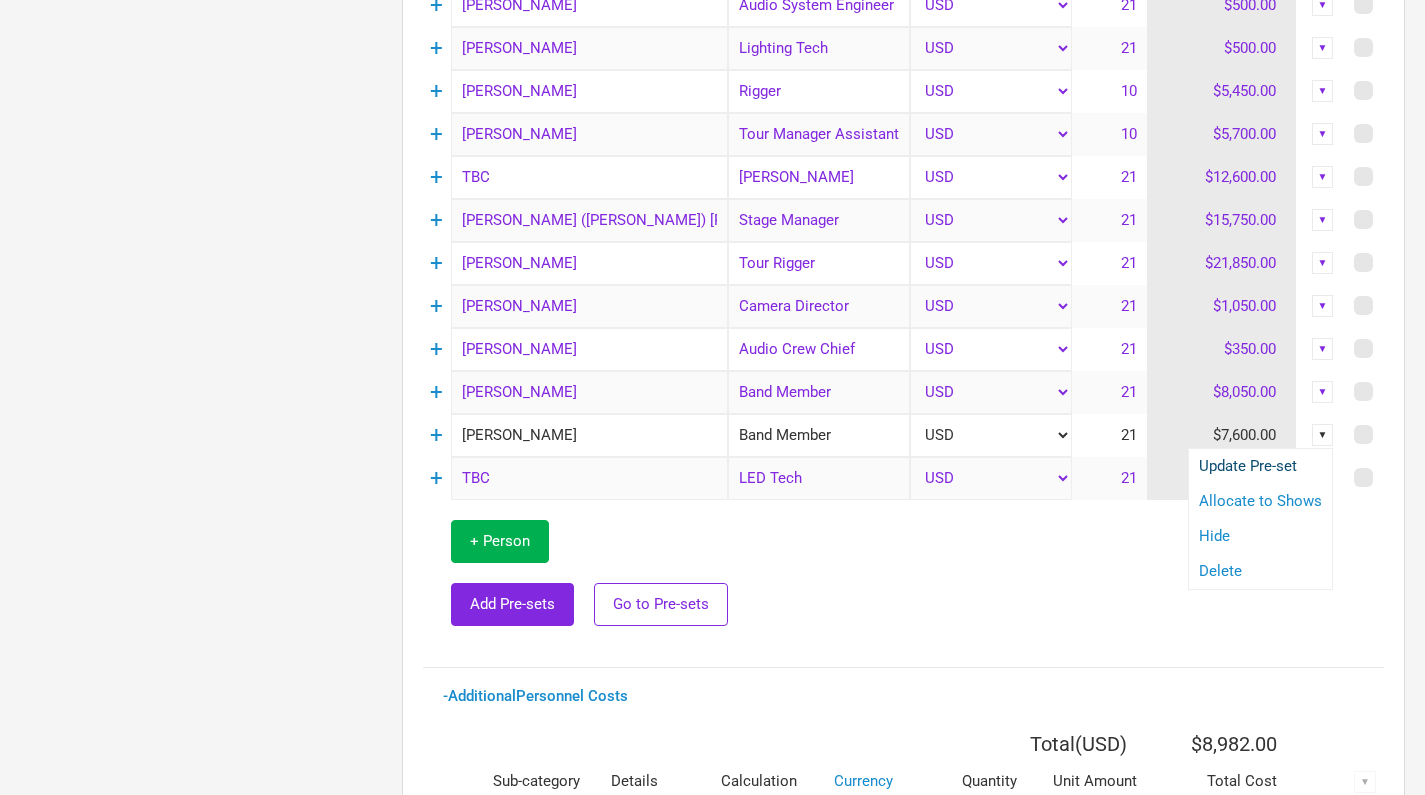 click on "Update Pre-set" at bounding box center [1260, 466] 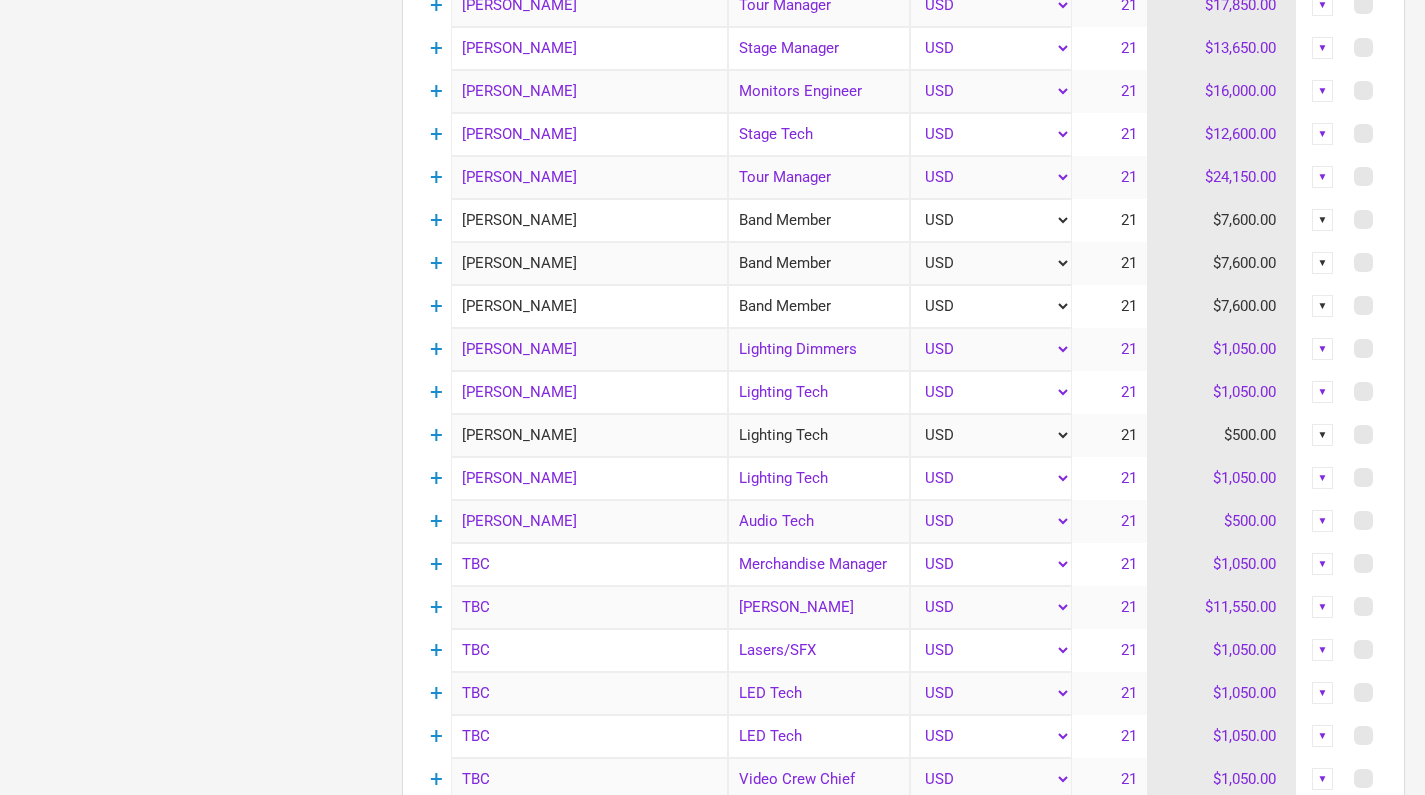 scroll, scrollTop: 943, scrollLeft: 0, axis: vertical 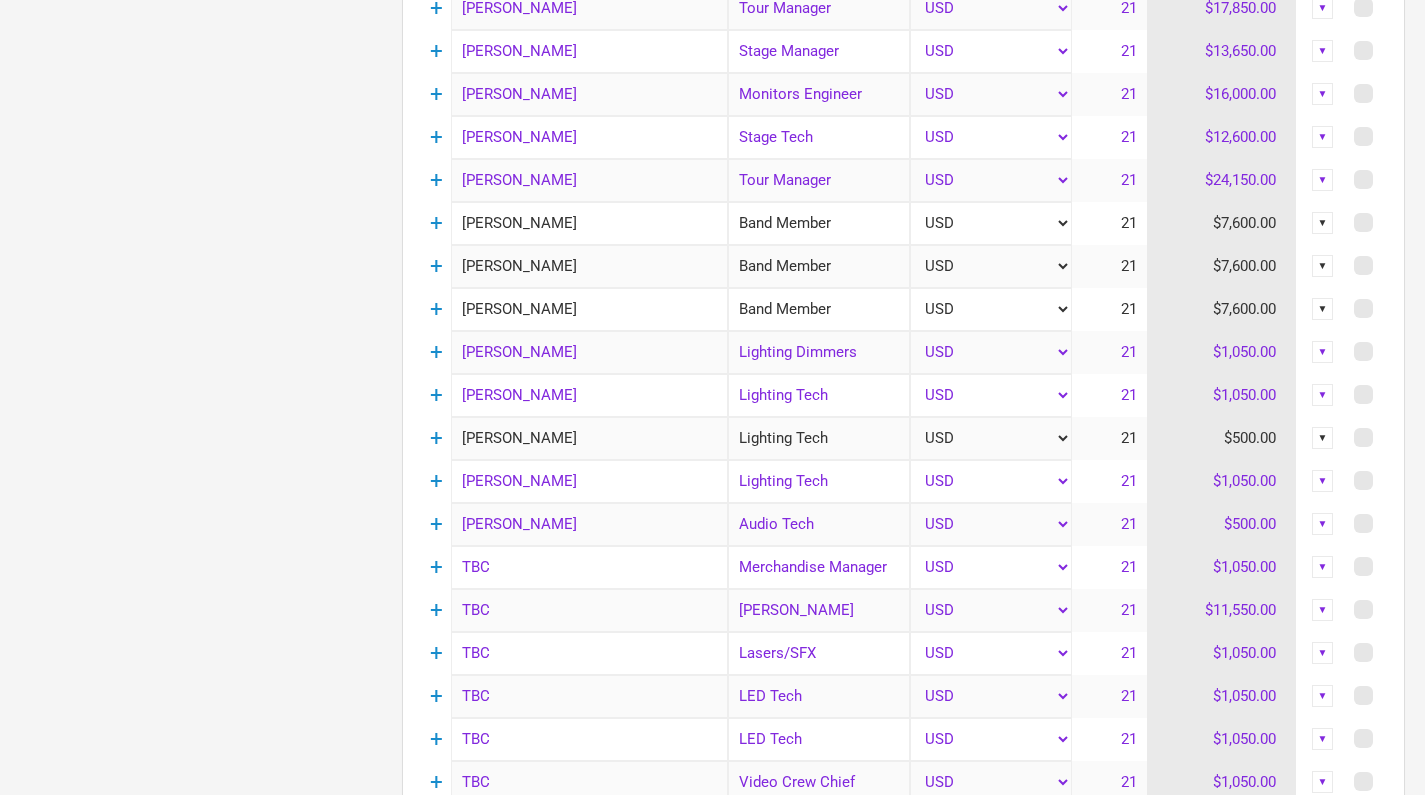 click on "▼" at bounding box center (1323, 438) 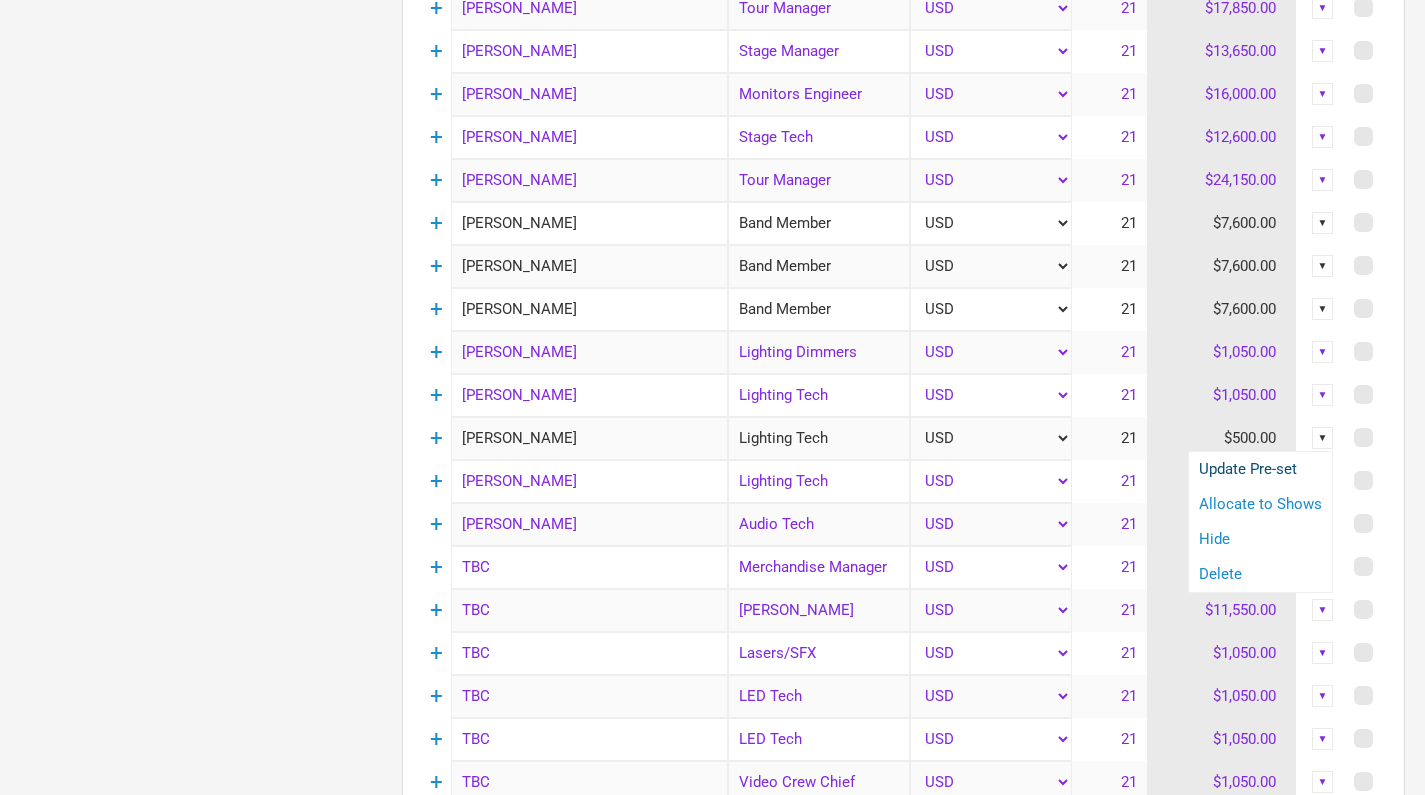 click on "Update Pre-set" at bounding box center [1260, 469] 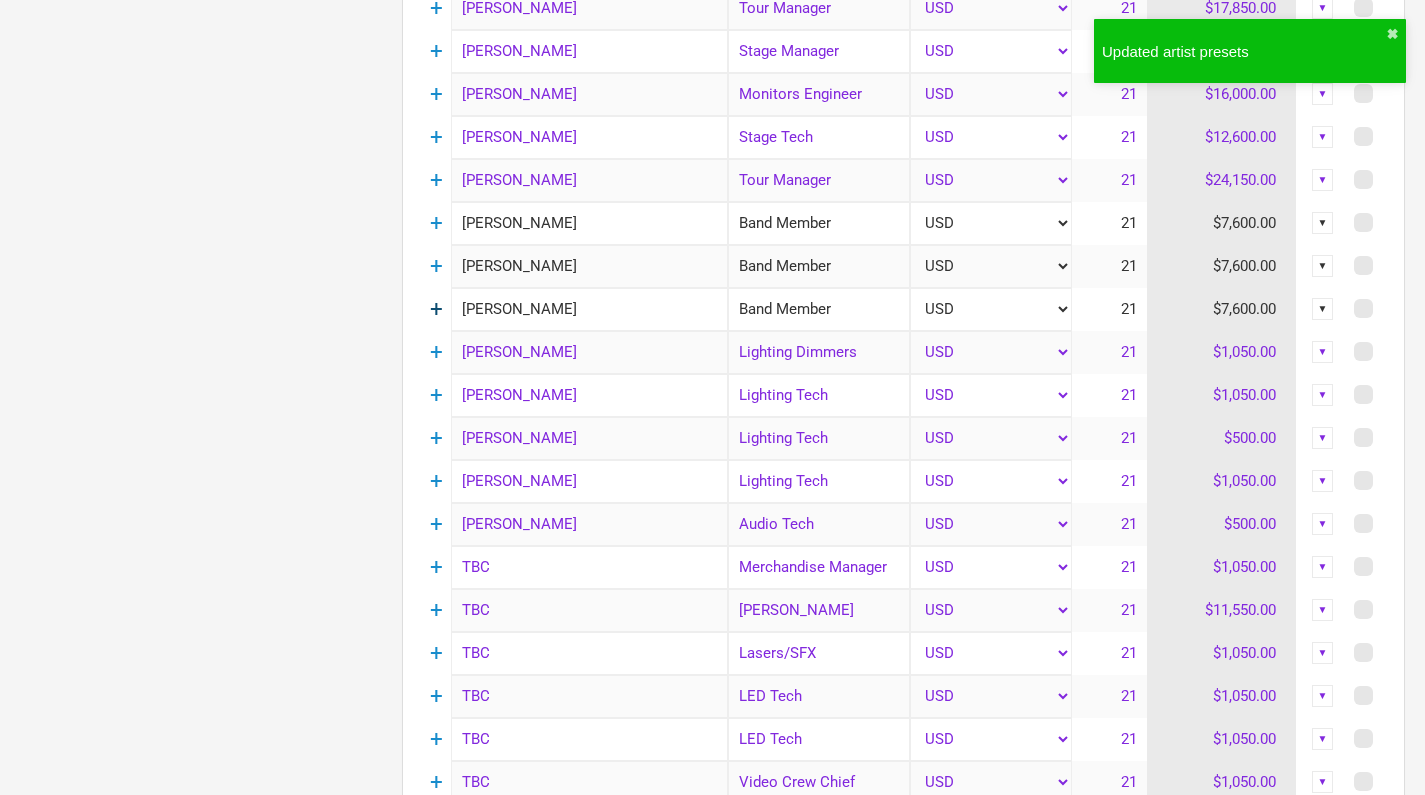 click on "+" at bounding box center [436, 309] 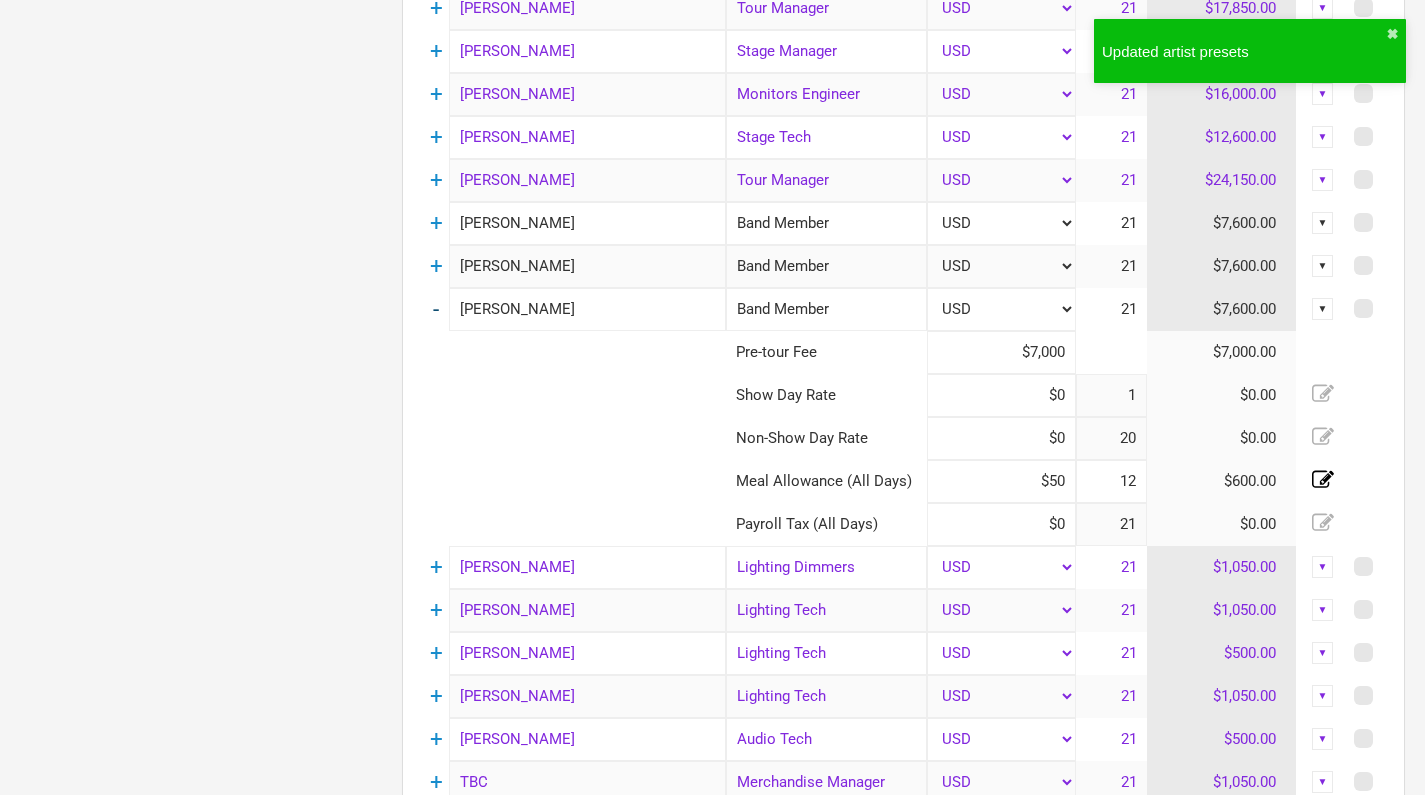 click on "-" at bounding box center [436, 309] 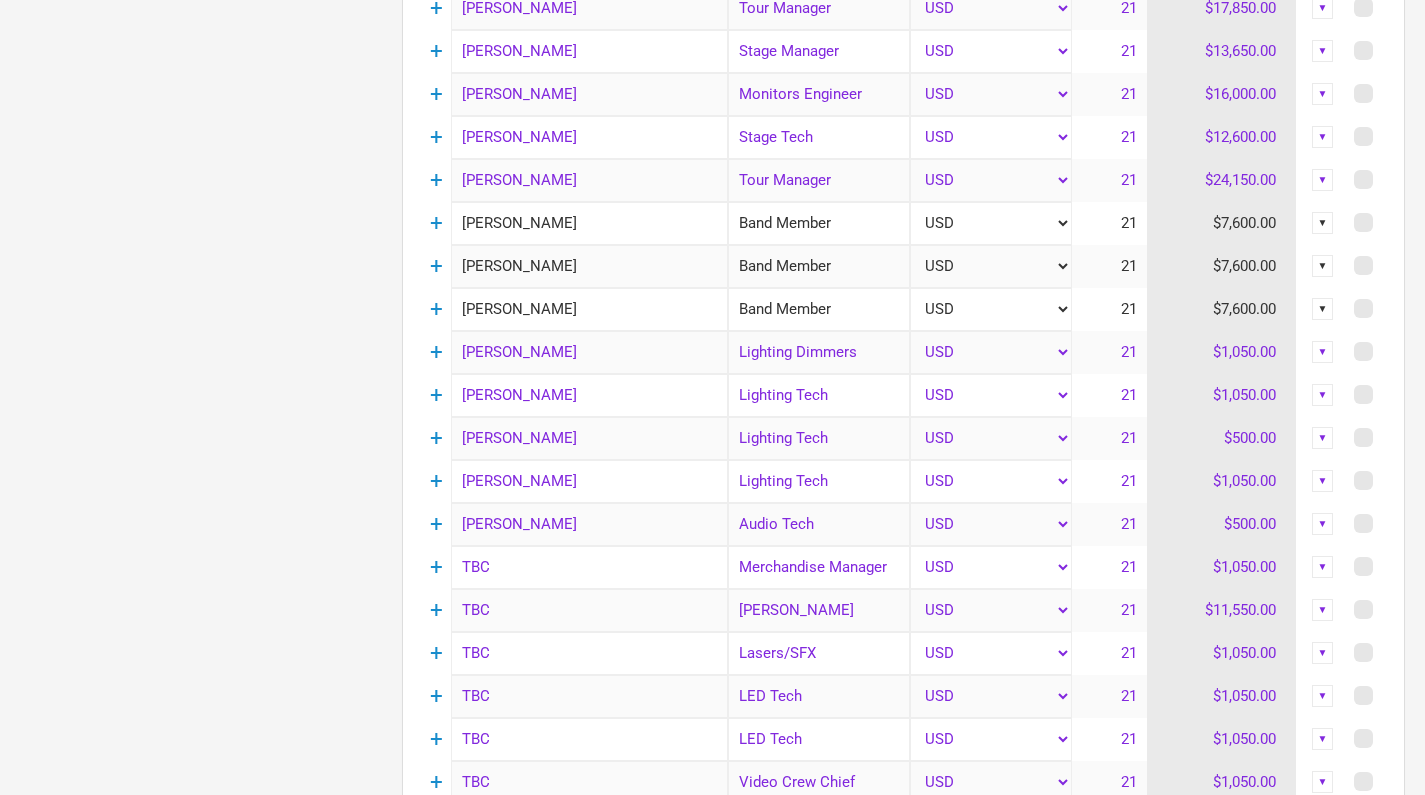 click on "▼" at bounding box center (1323, 309) 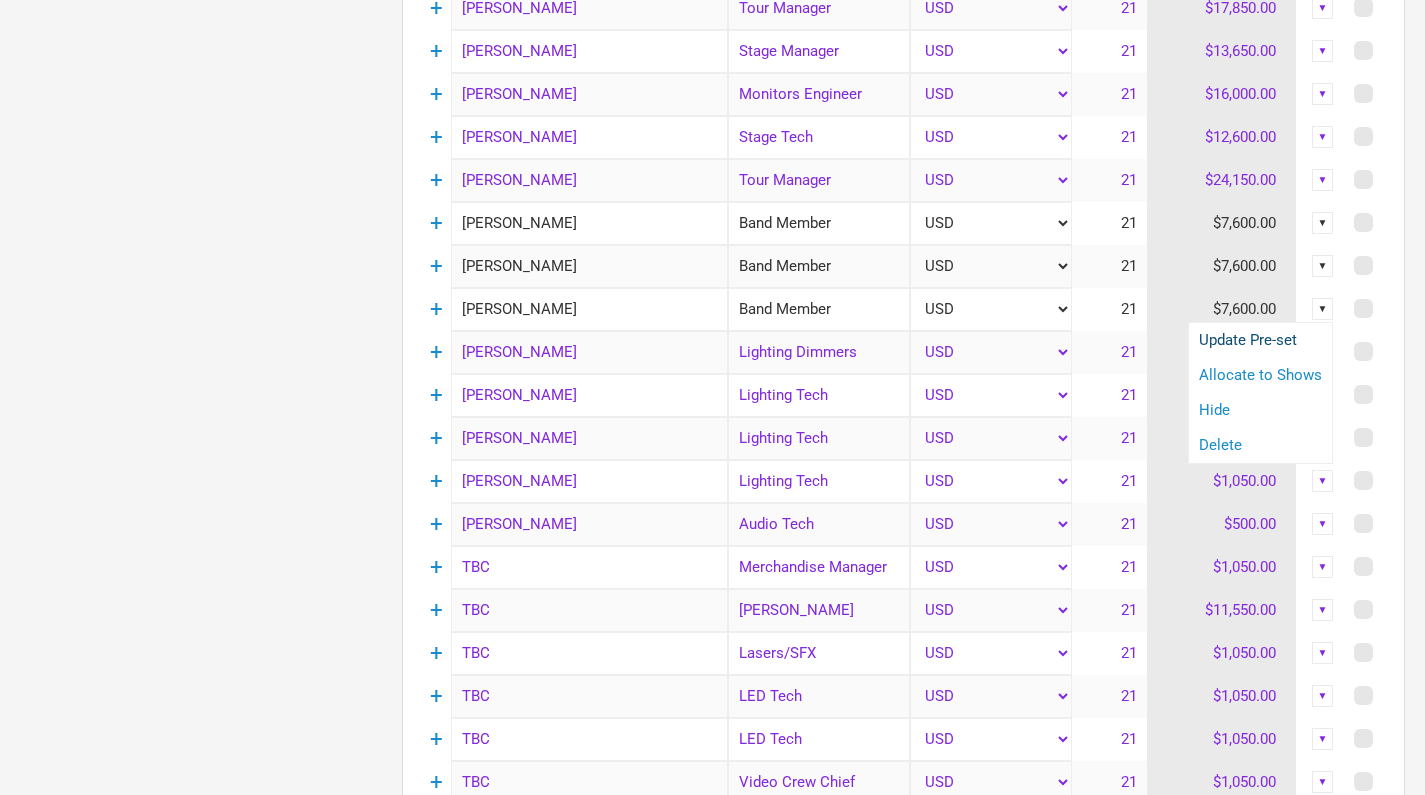 click on "Update Pre-set" at bounding box center (1260, 340) 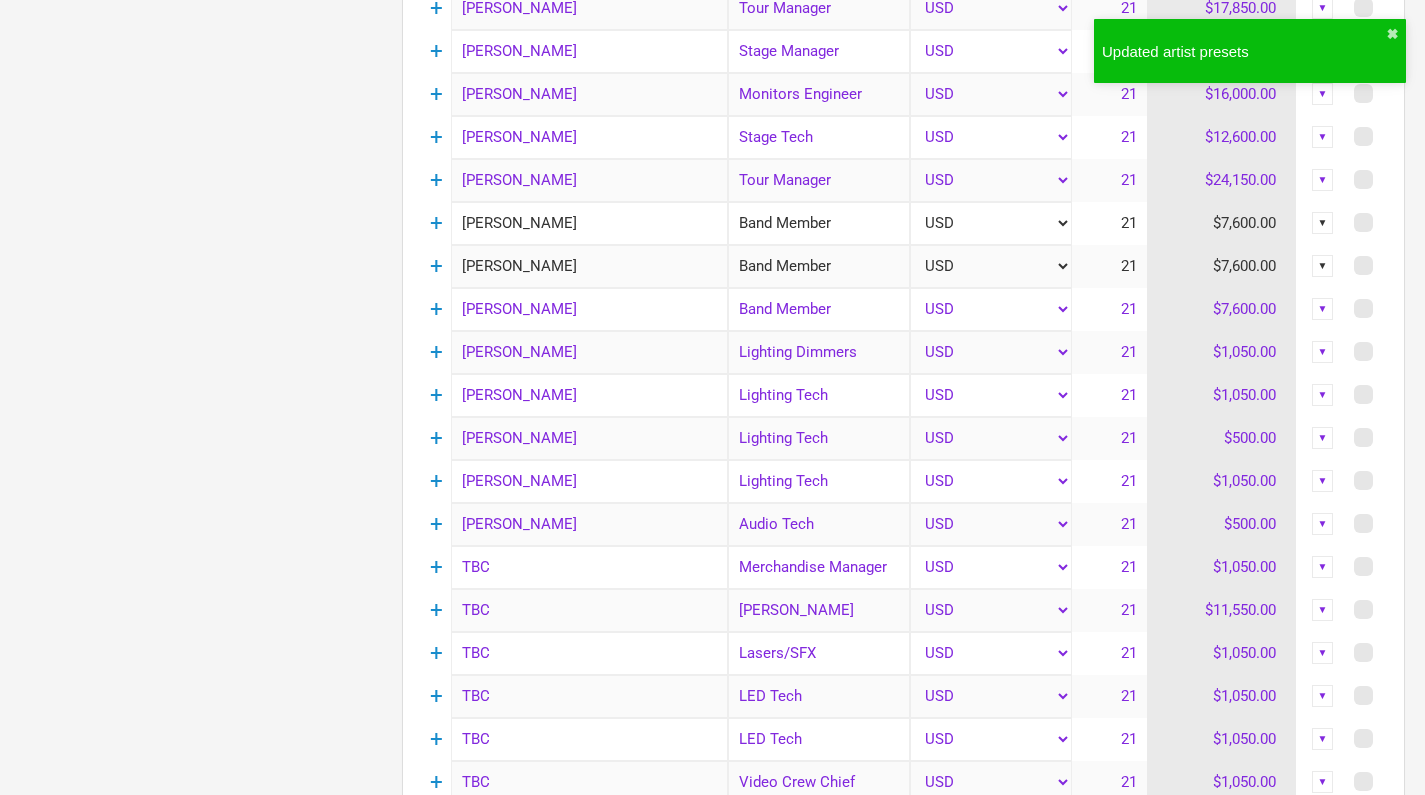 click on "▼" at bounding box center (1323, 266) 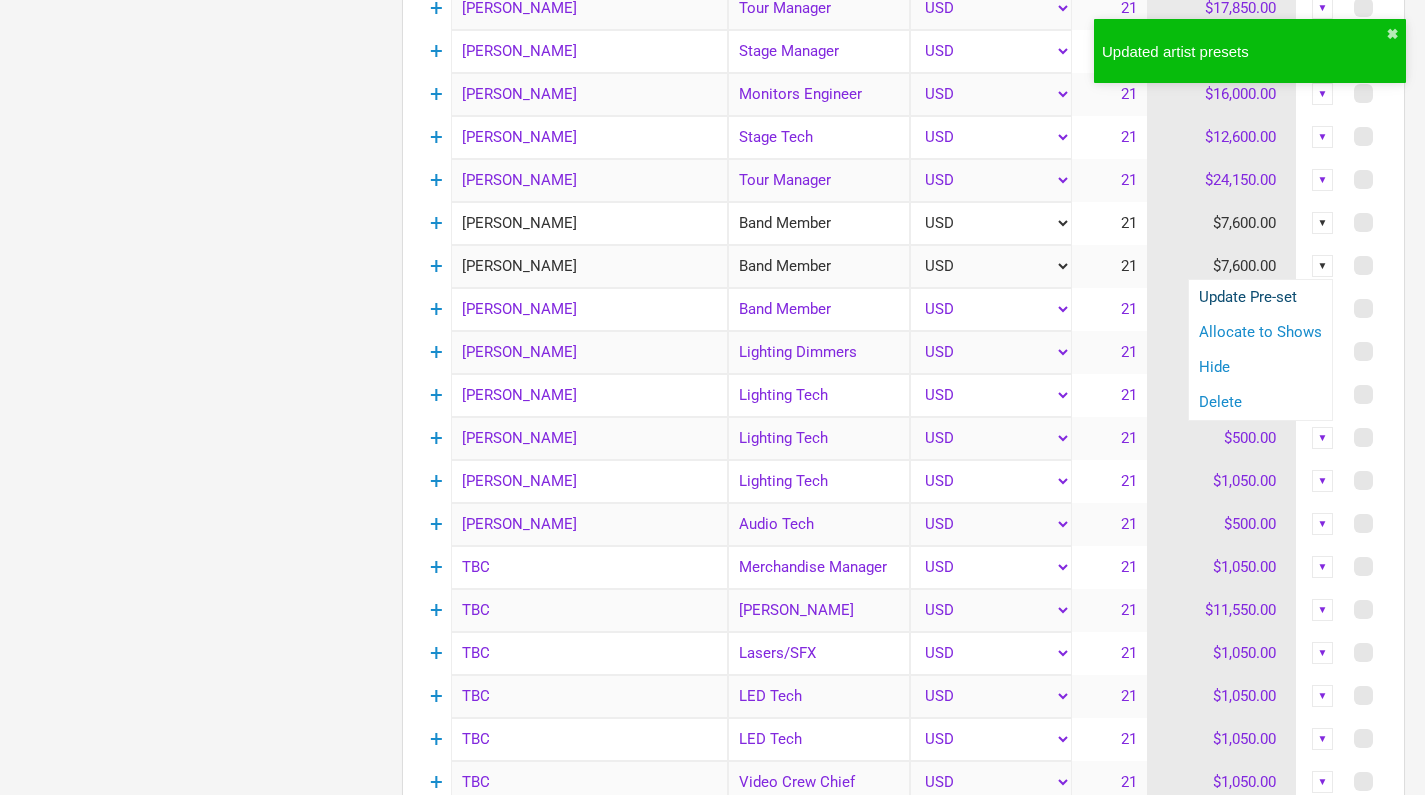click on "Update Pre-set" at bounding box center (1260, 297) 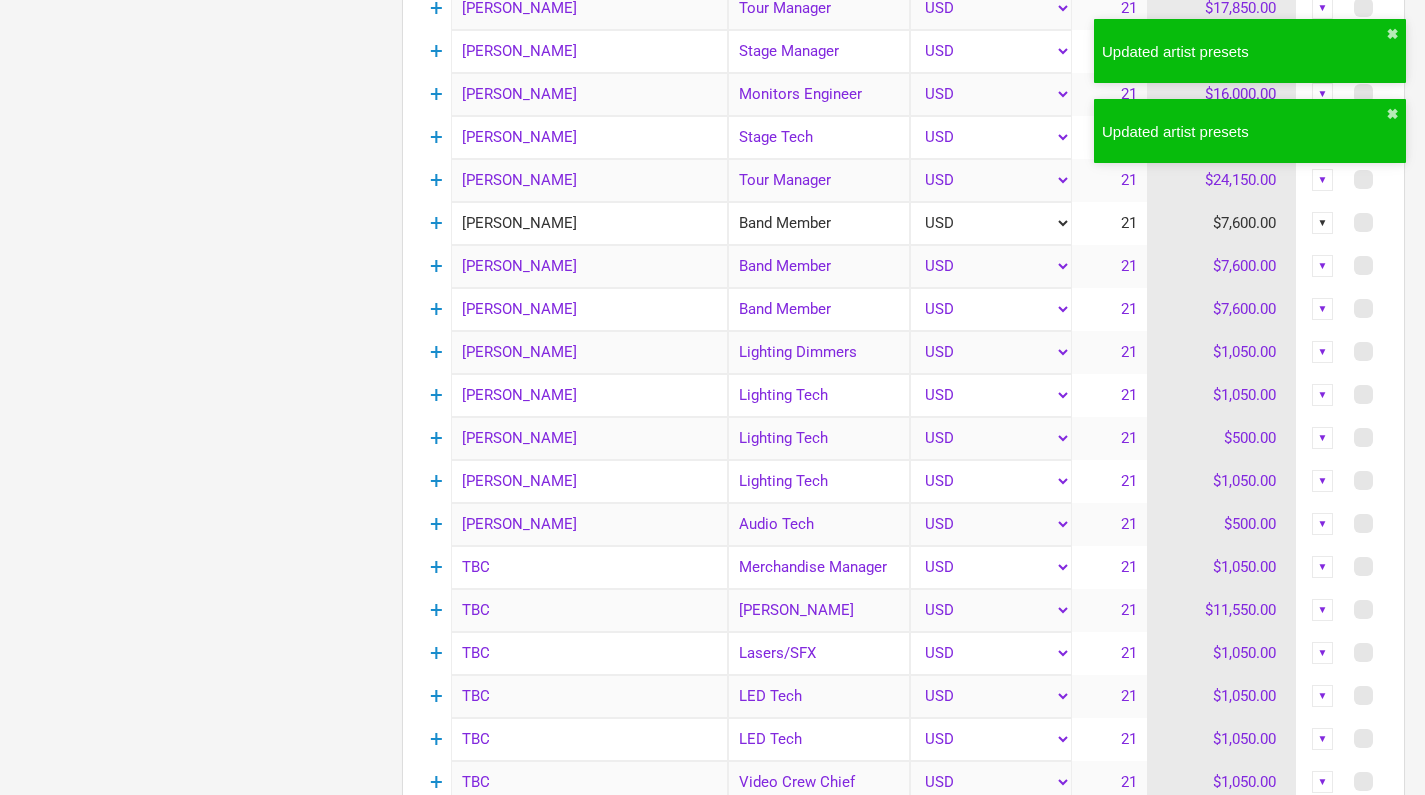 click on "▼" at bounding box center [1323, 223] 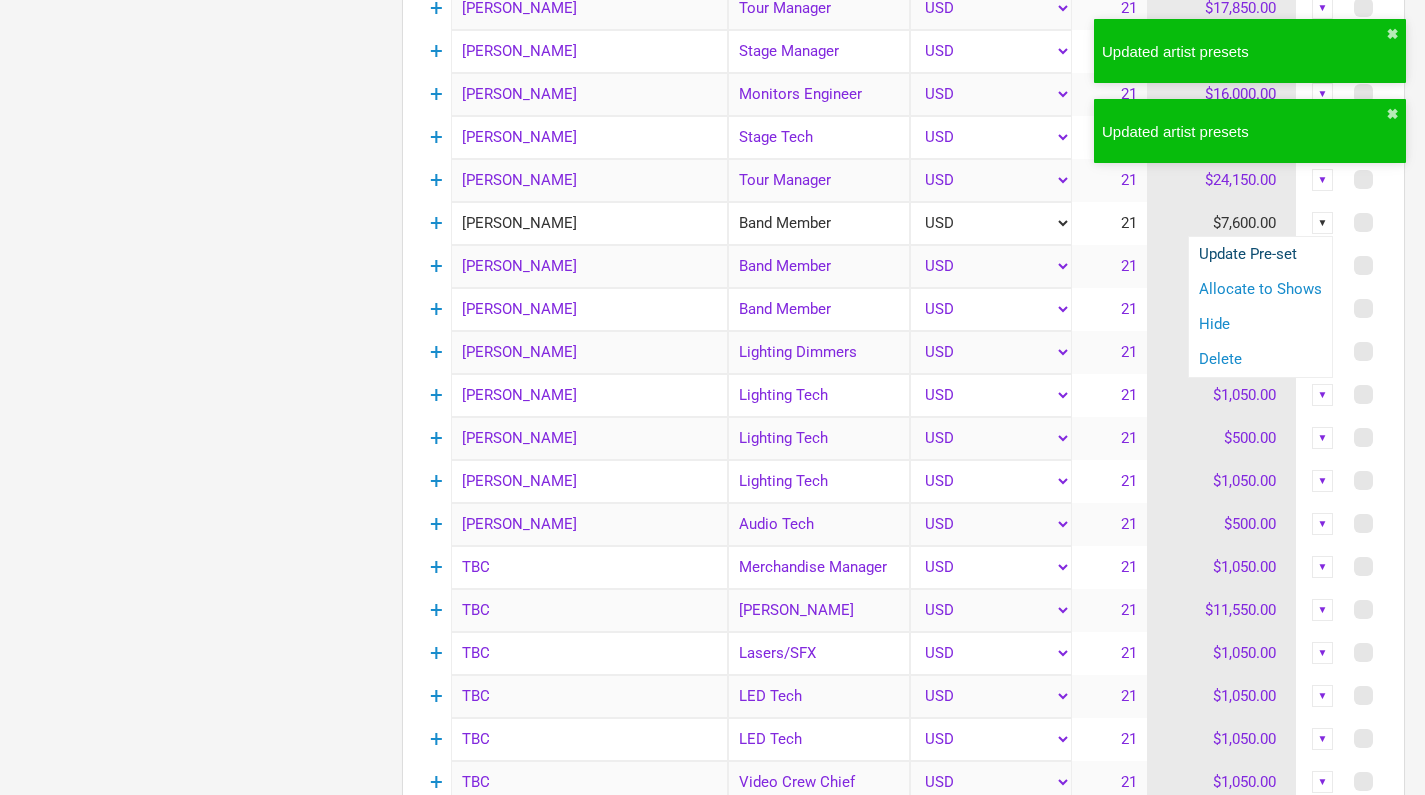 click on "Update Pre-set" at bounding box center (1260, 254) 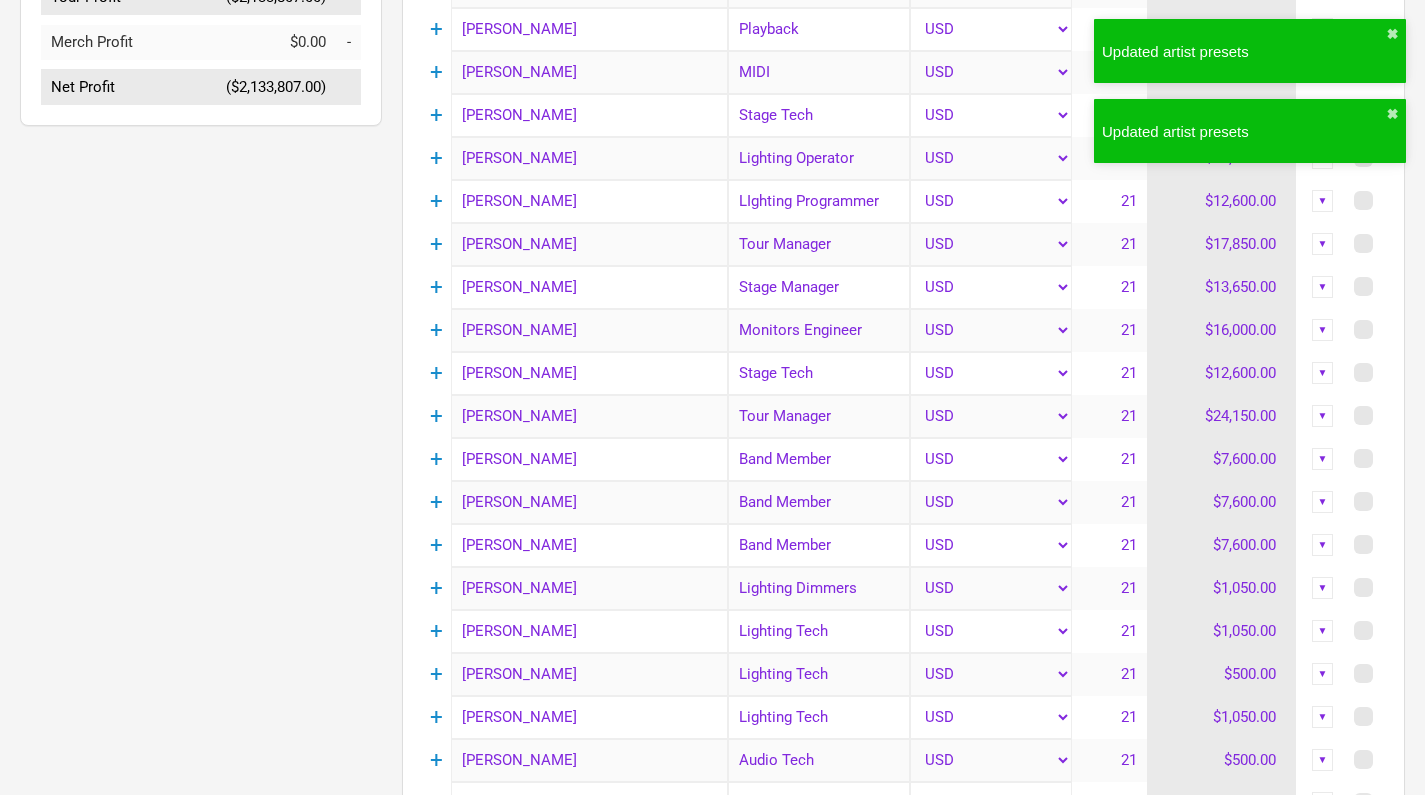 scroll, scrollTop: 696, scrollLeft: 0, axis: vertical 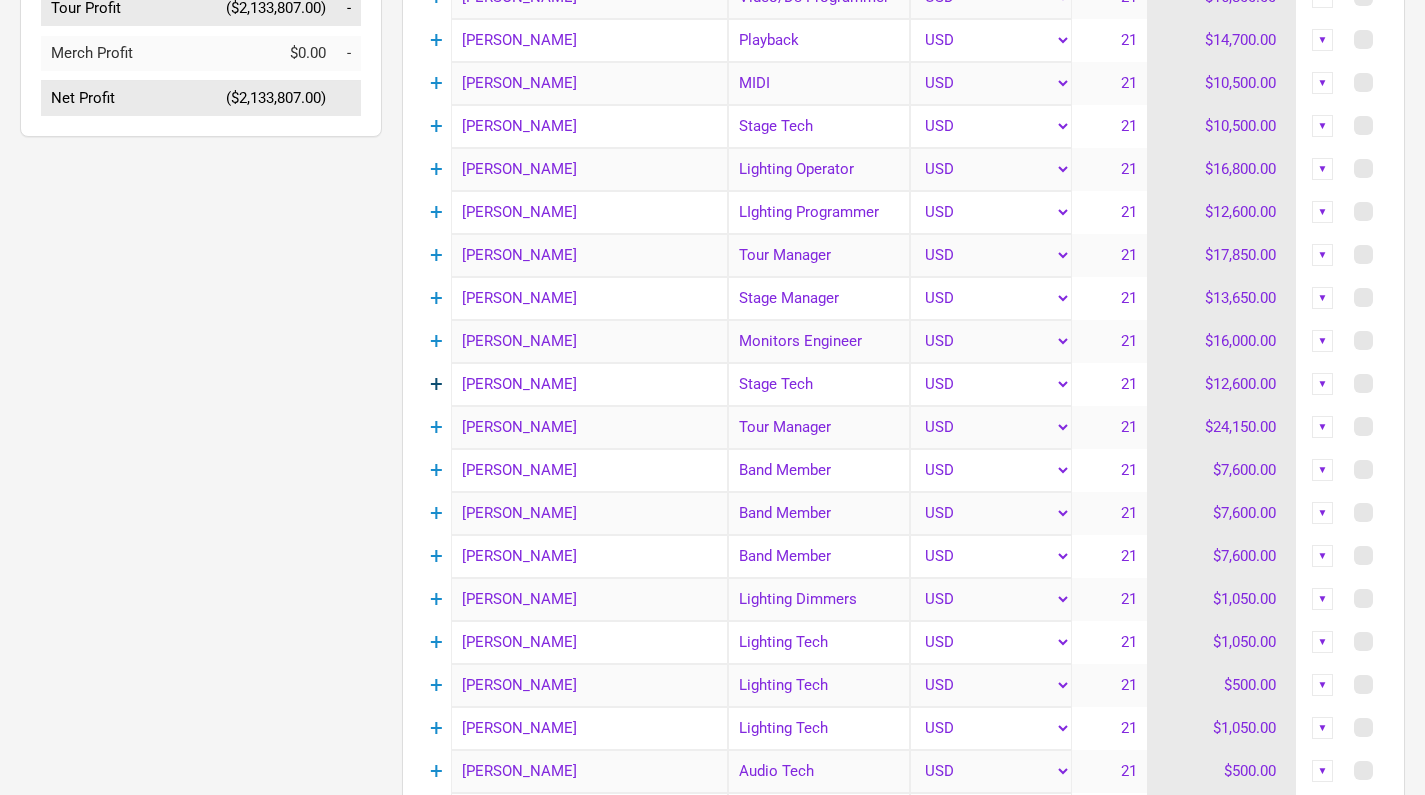 click on "+" at bounding box center (436, 384) 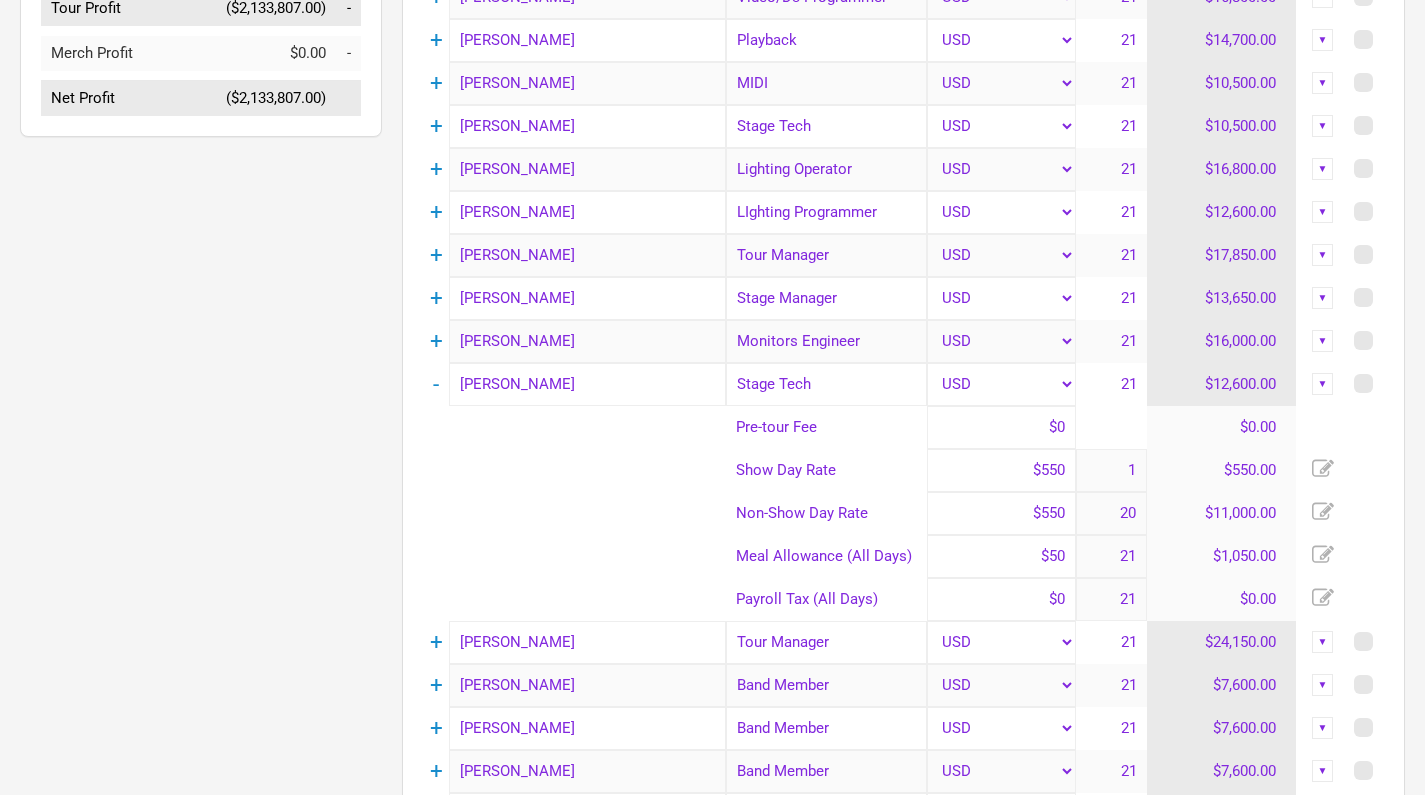 click 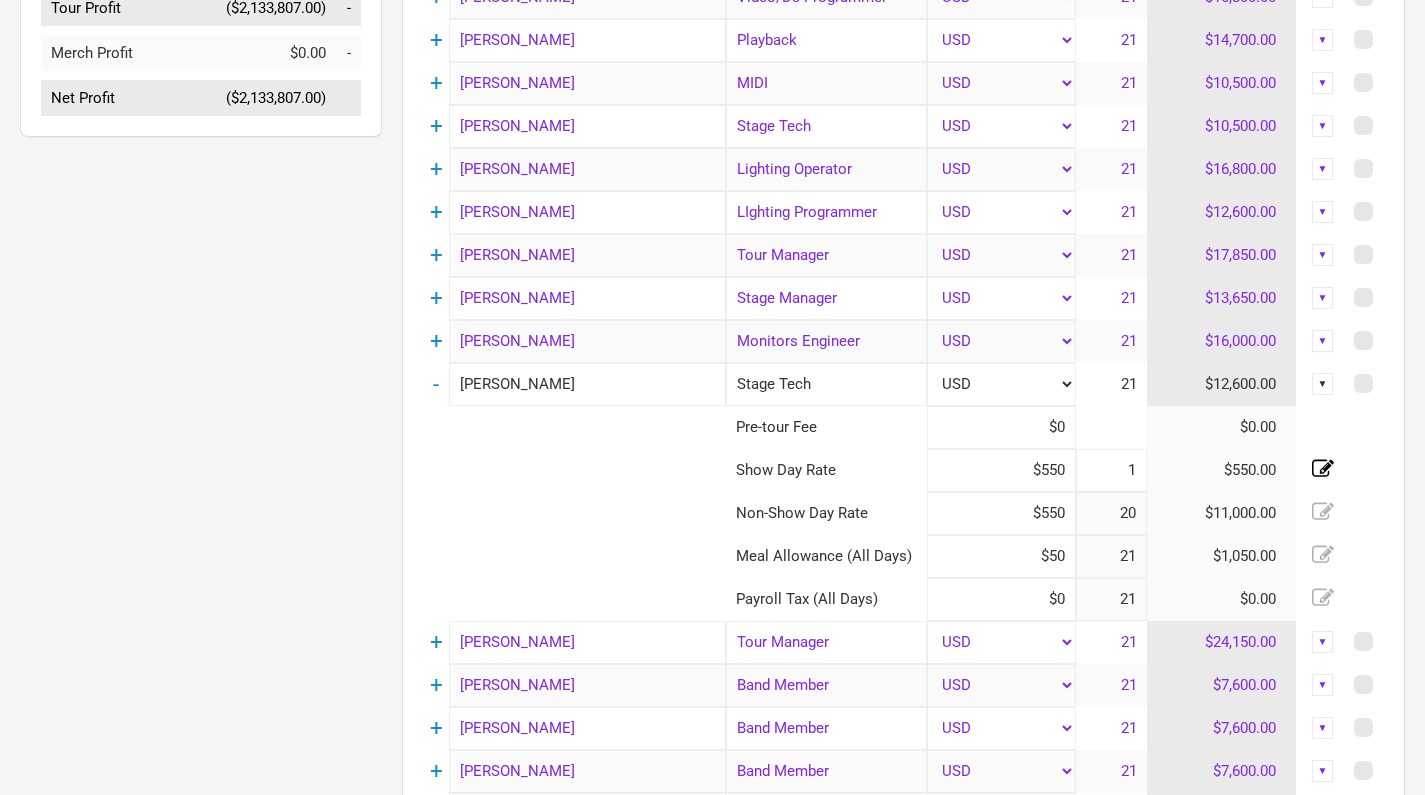 click on "1" at bounding box center (1111, 470) 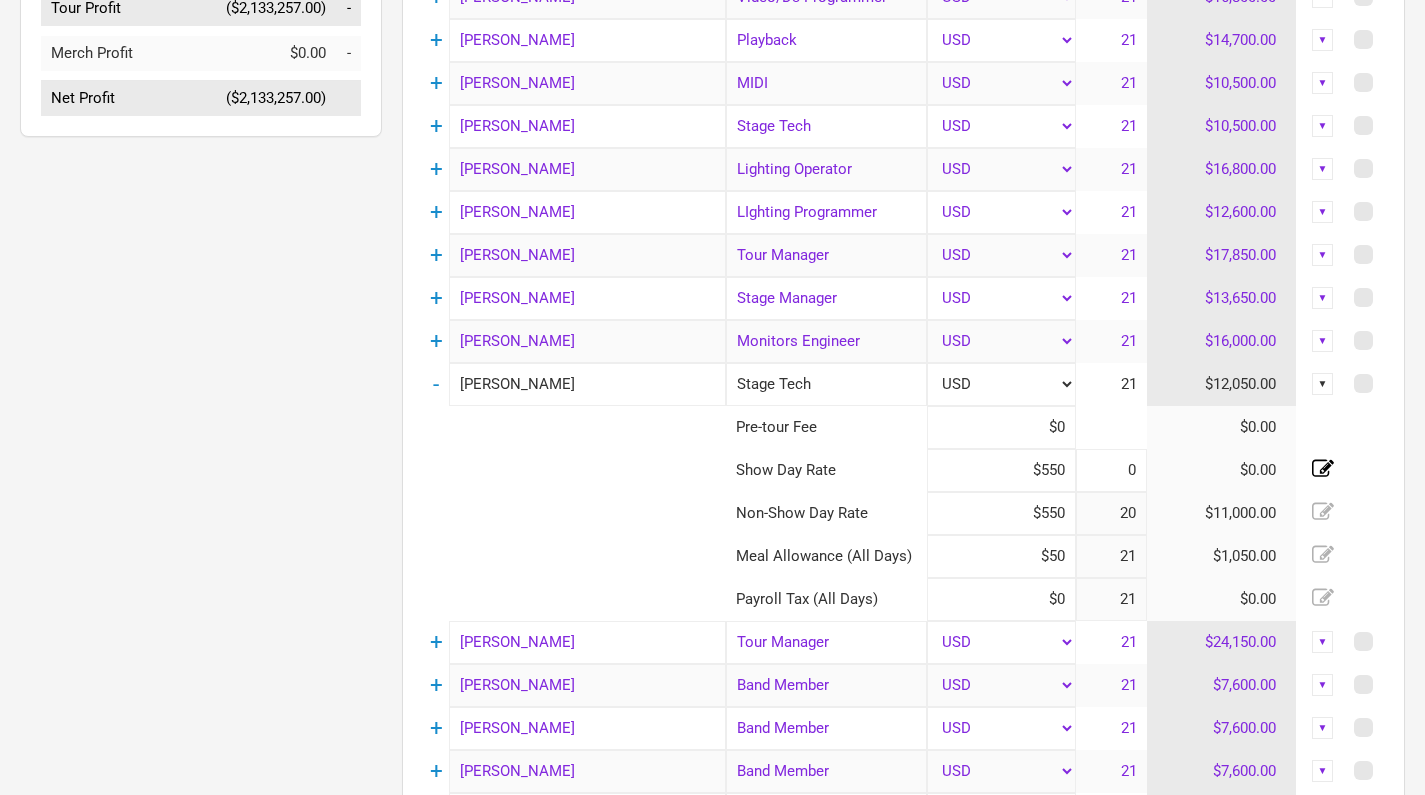 click 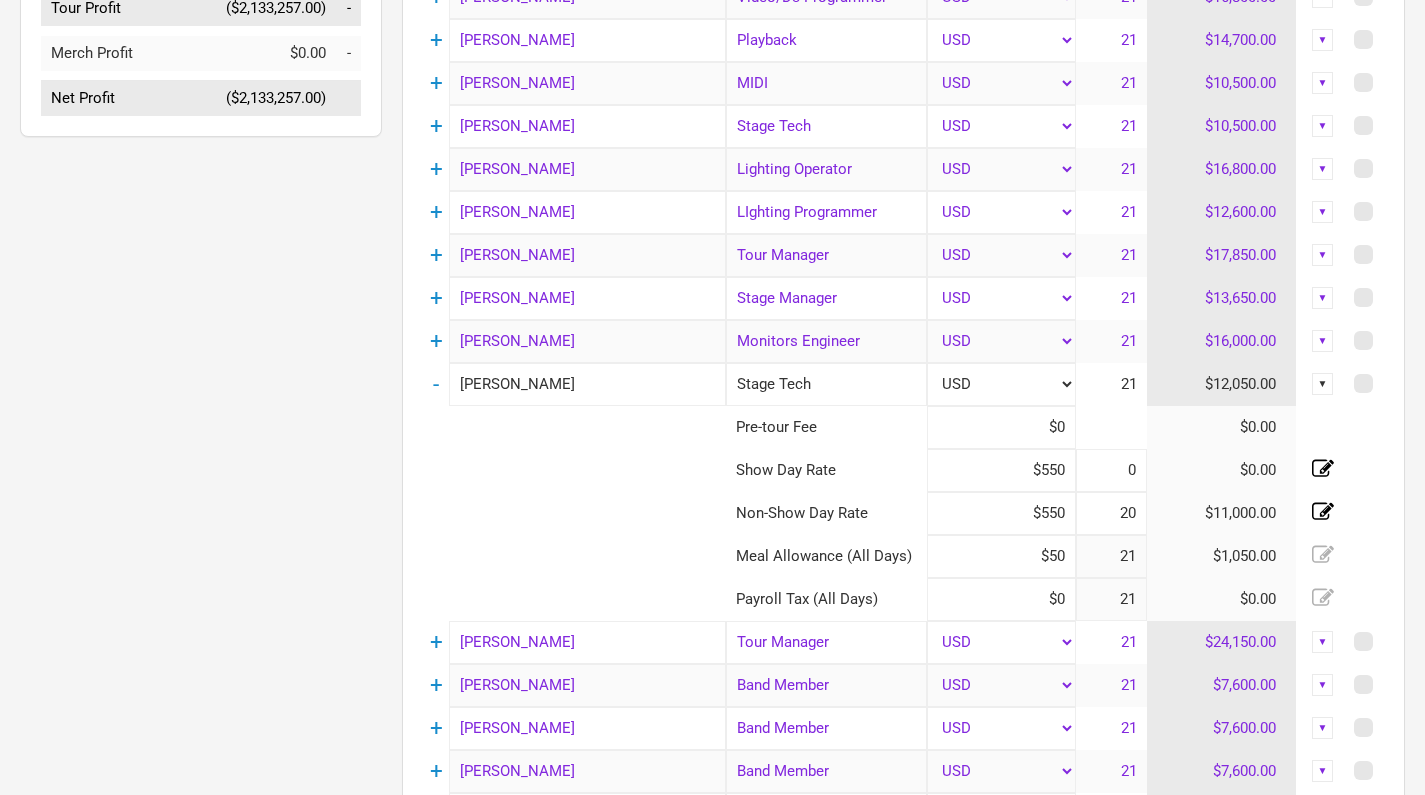 click on "20" at bounding box center [1111, 513] 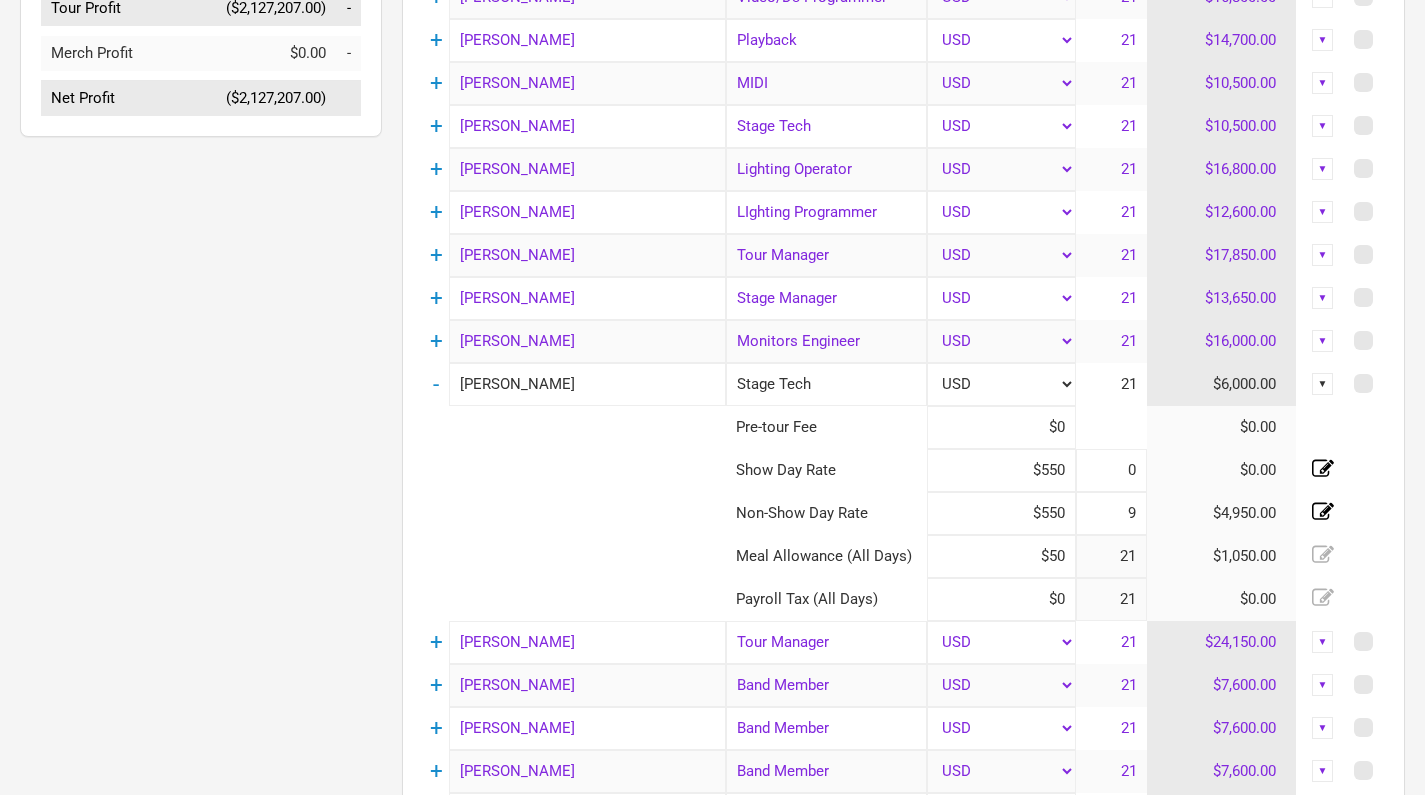 click 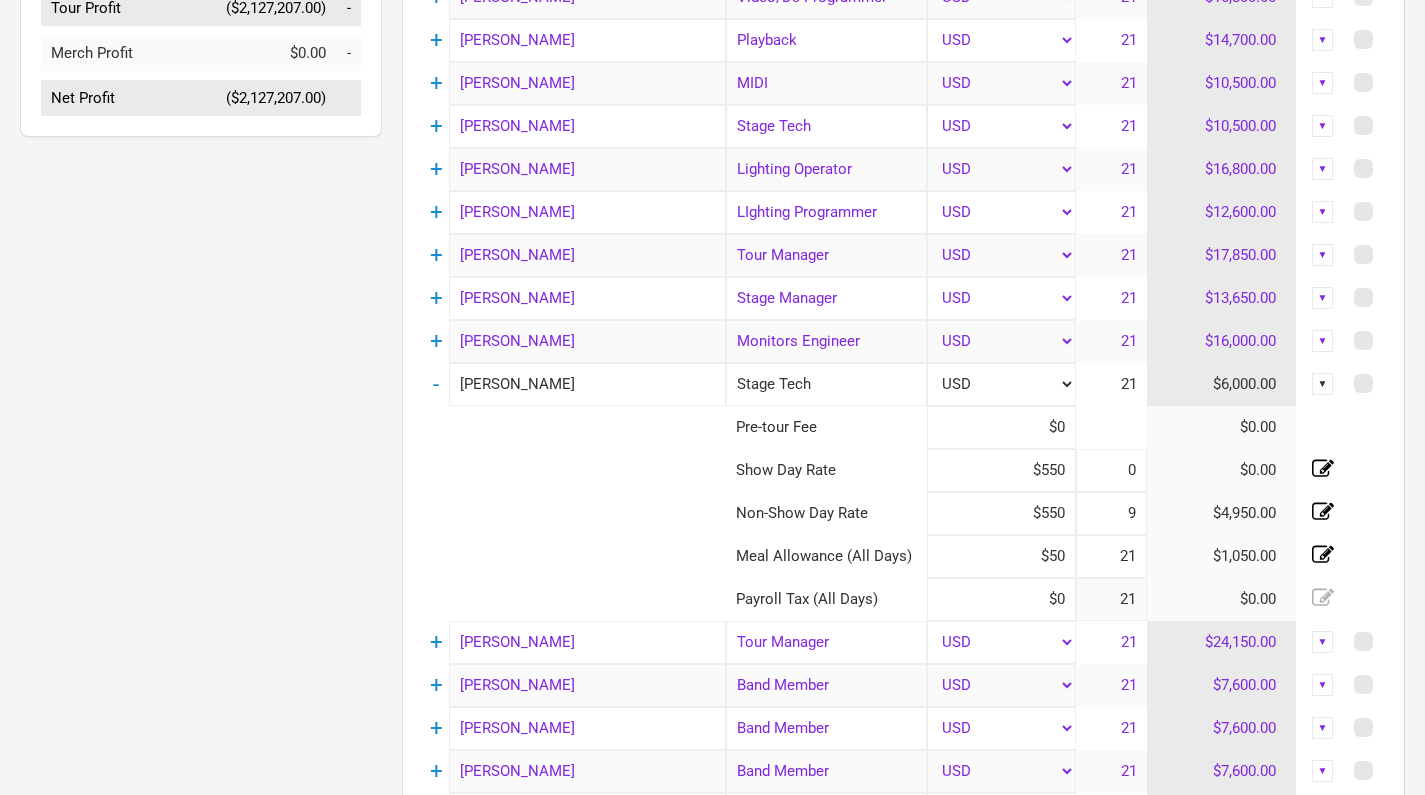 click on "21" at bounding box center [1111, 556] 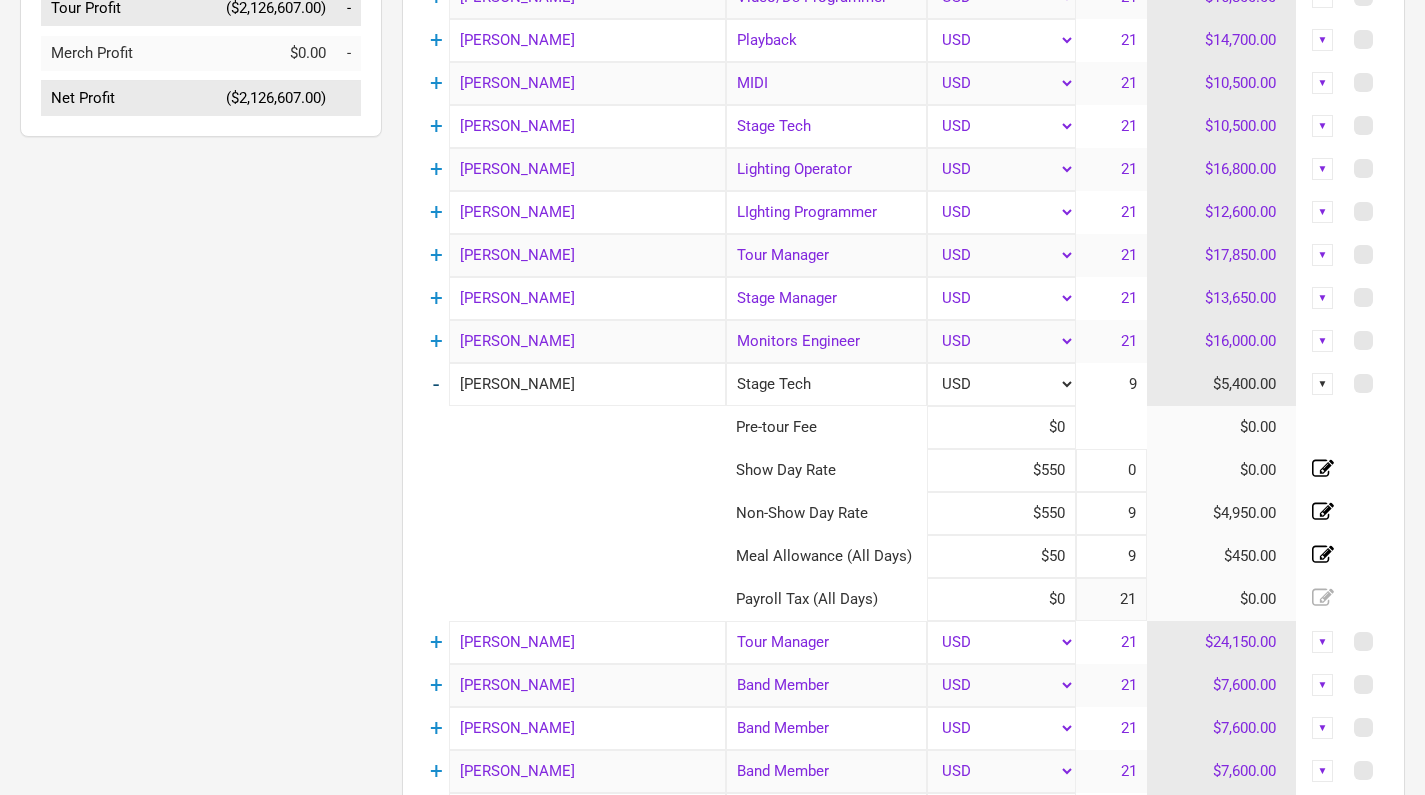 click on "-" at bounding box center [436, 384] 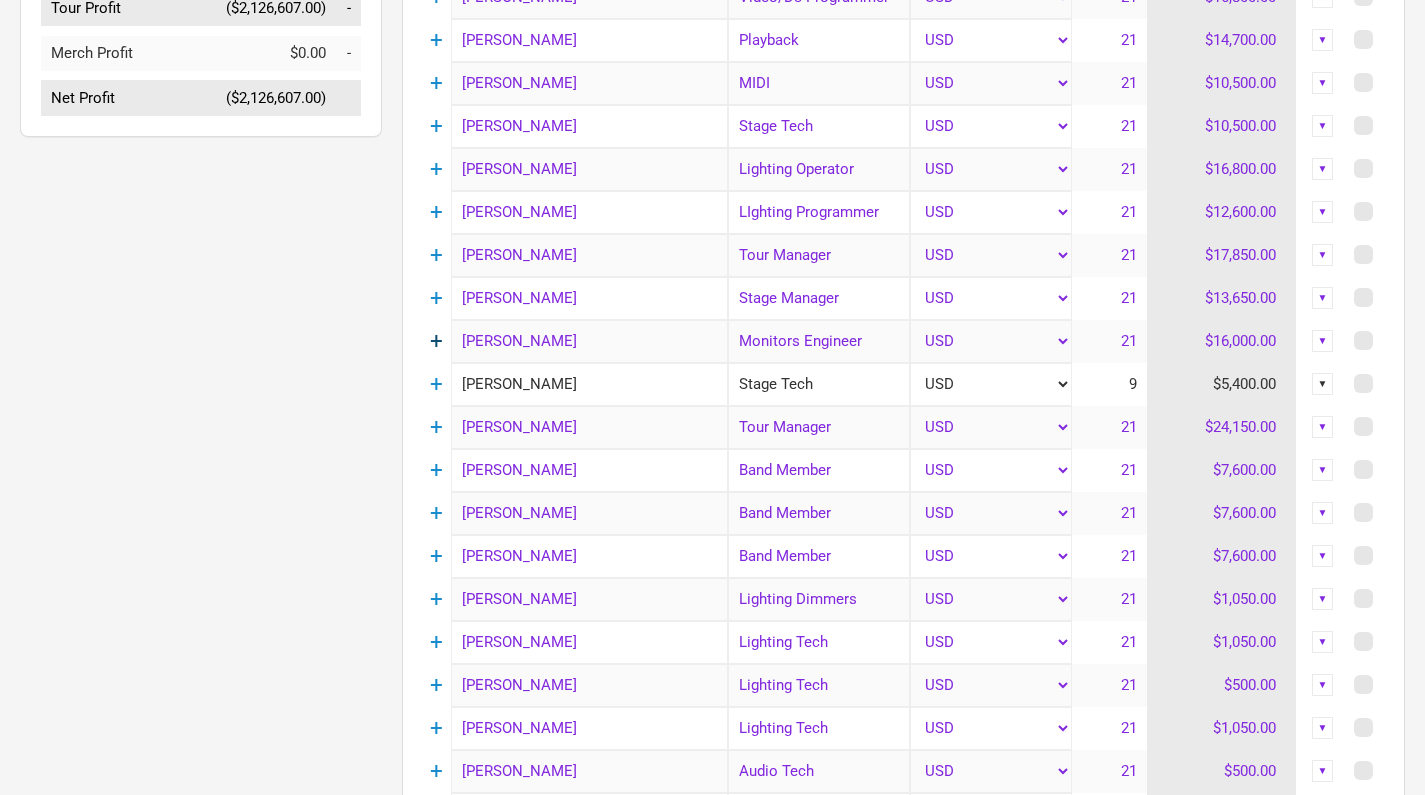 click on "+" at bounding box center [436, 341] 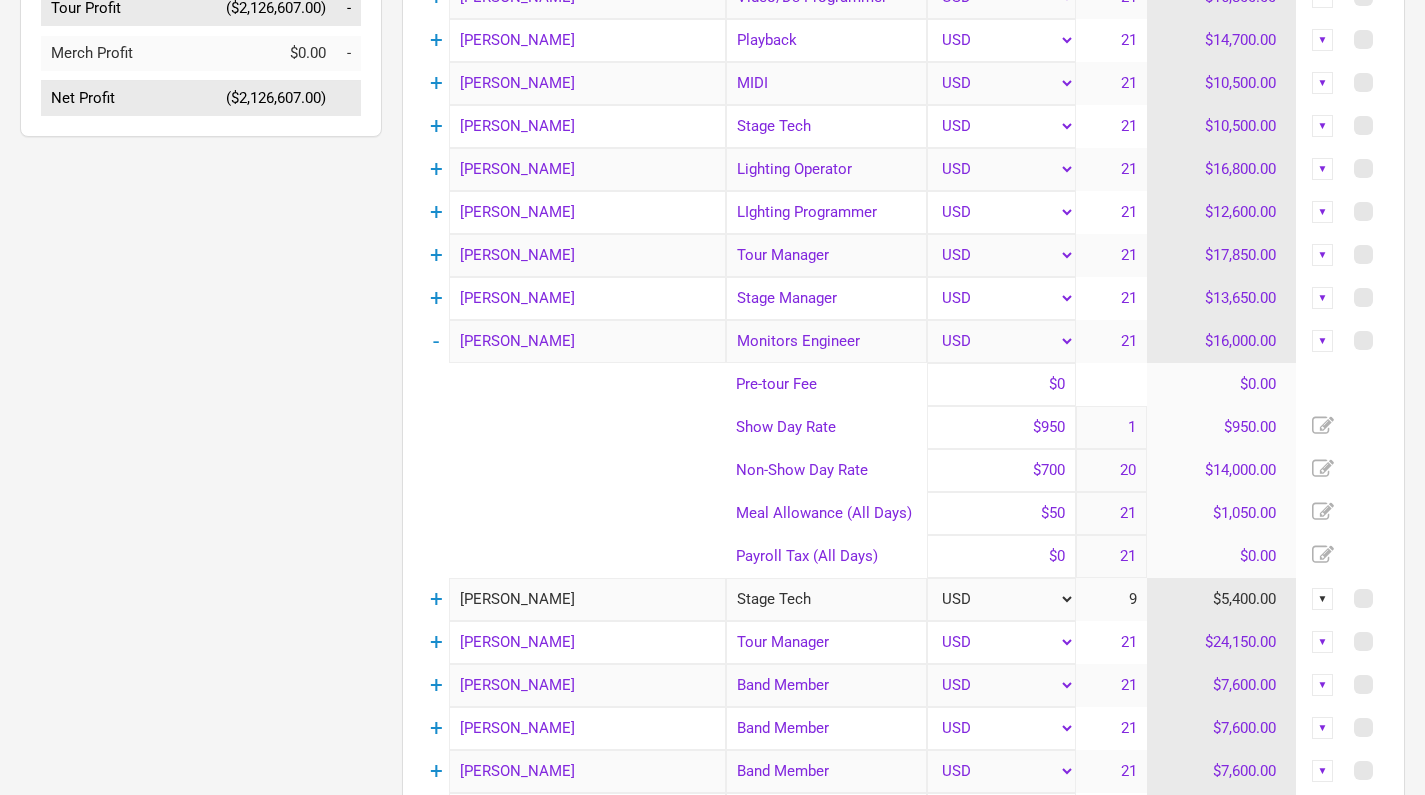 click 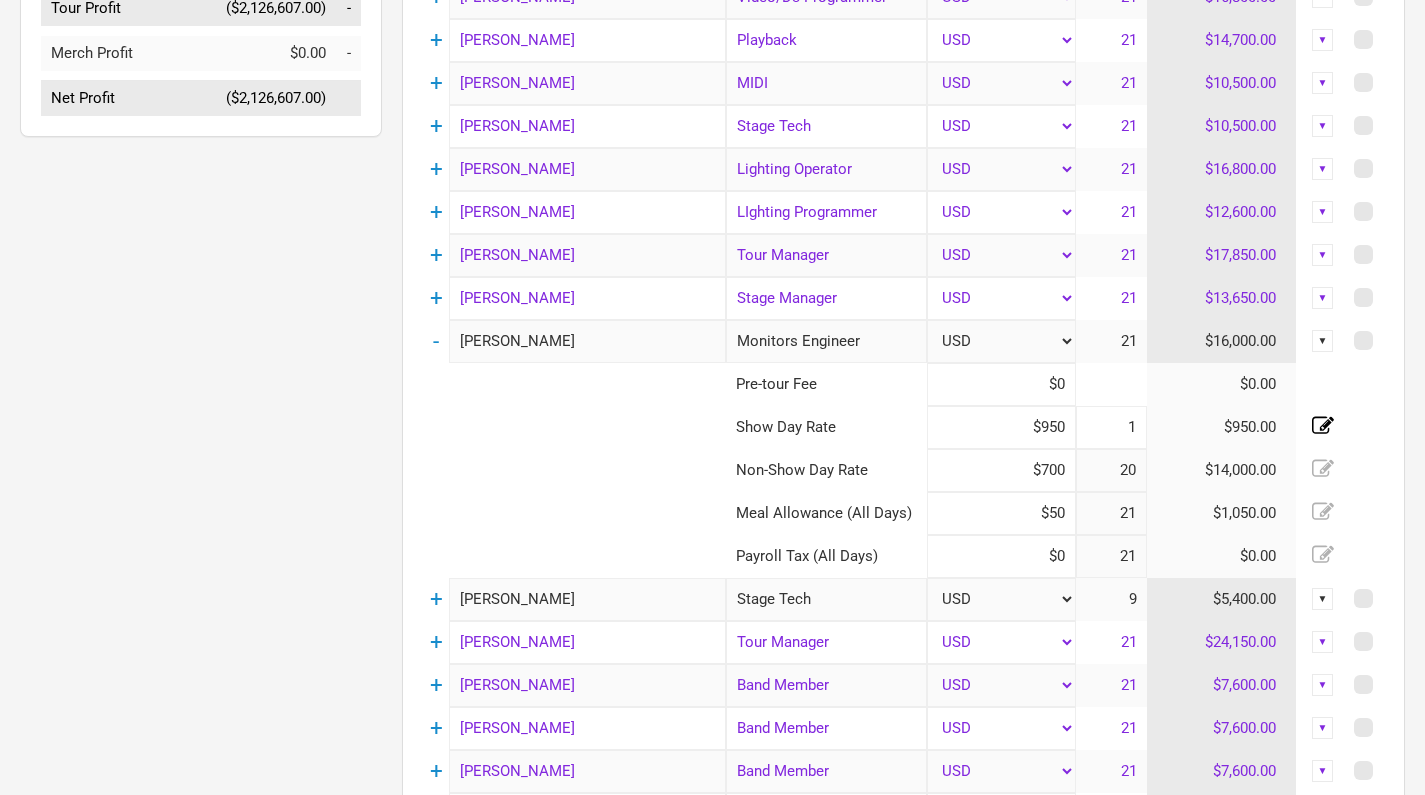 click on "1" at bounding box center (1111, 427) 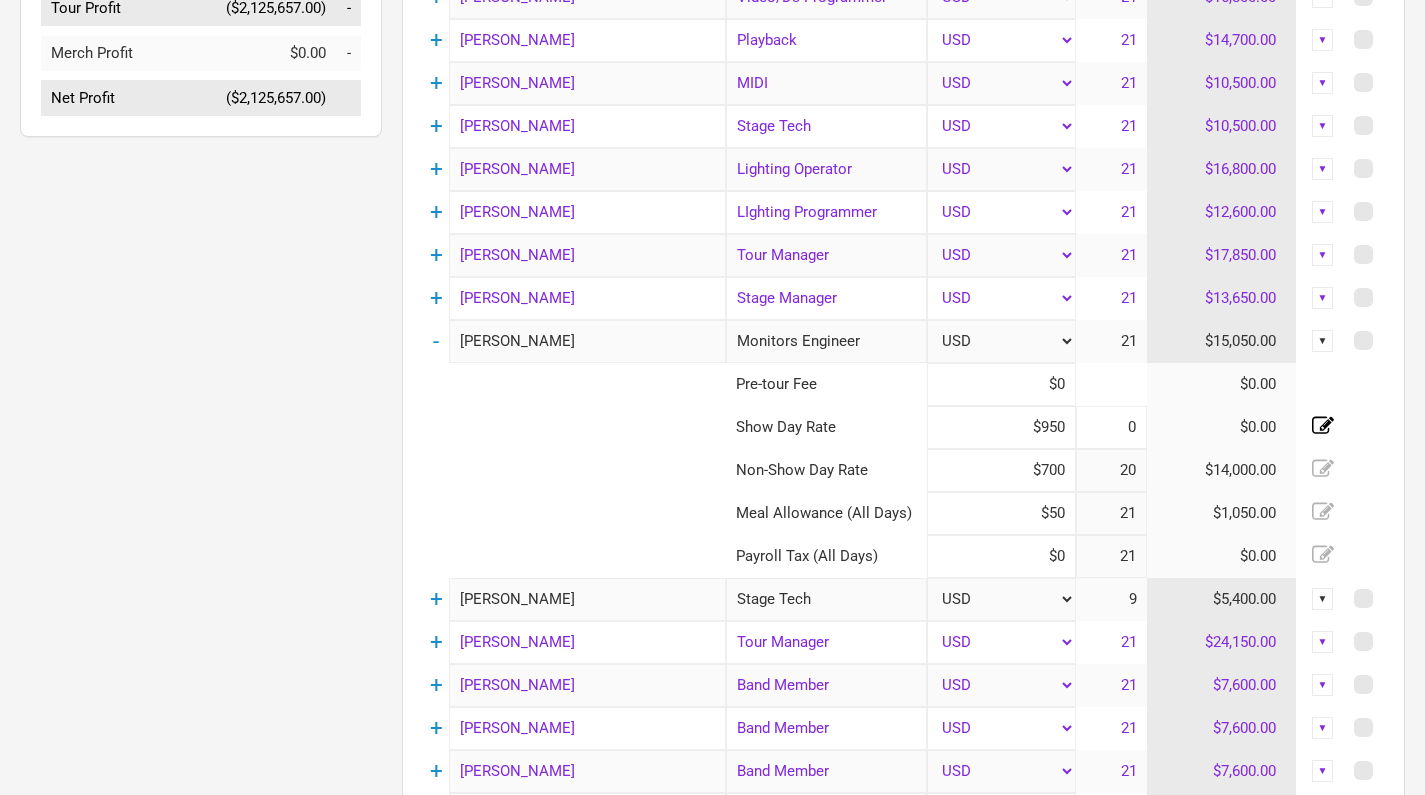 click 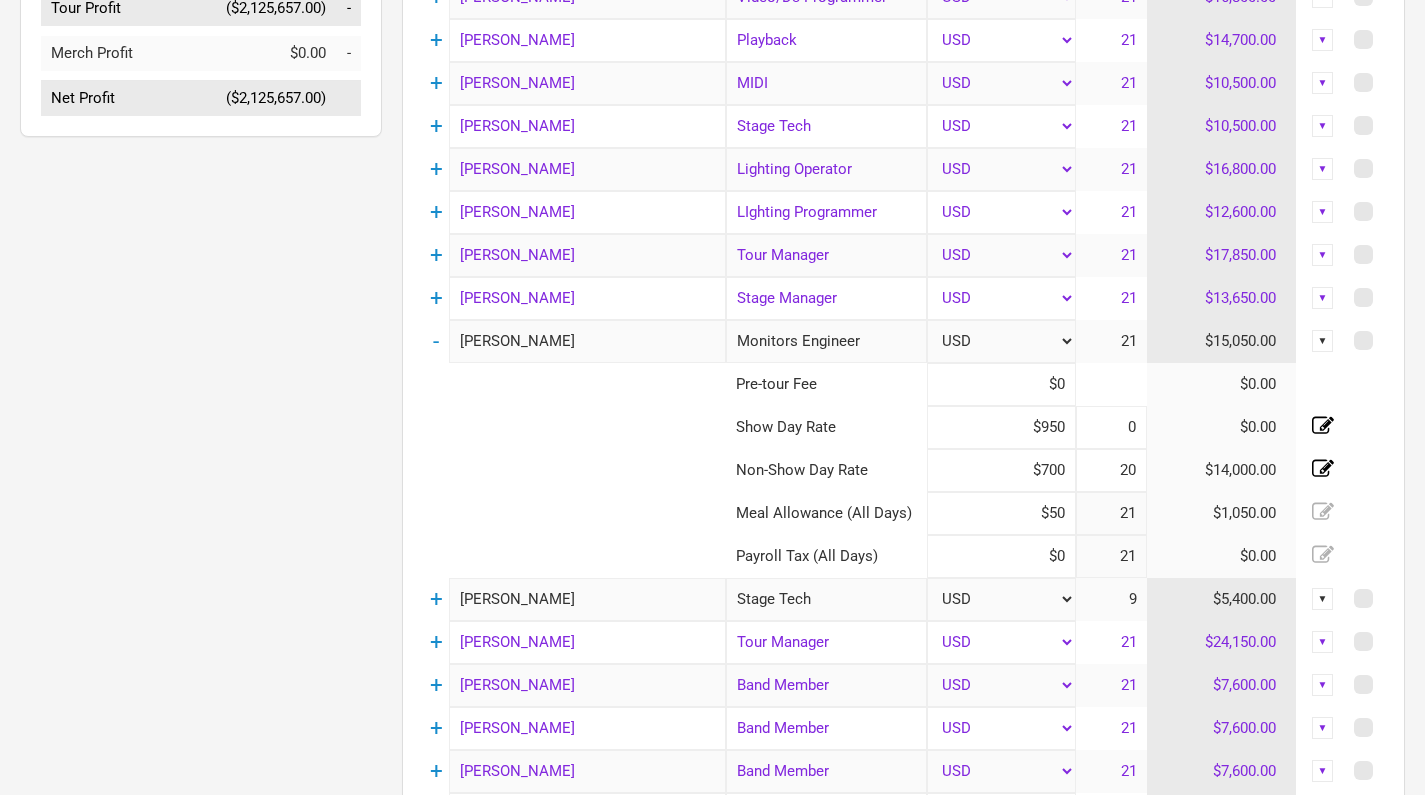 click on "20" at bounding box center (1111, 470) 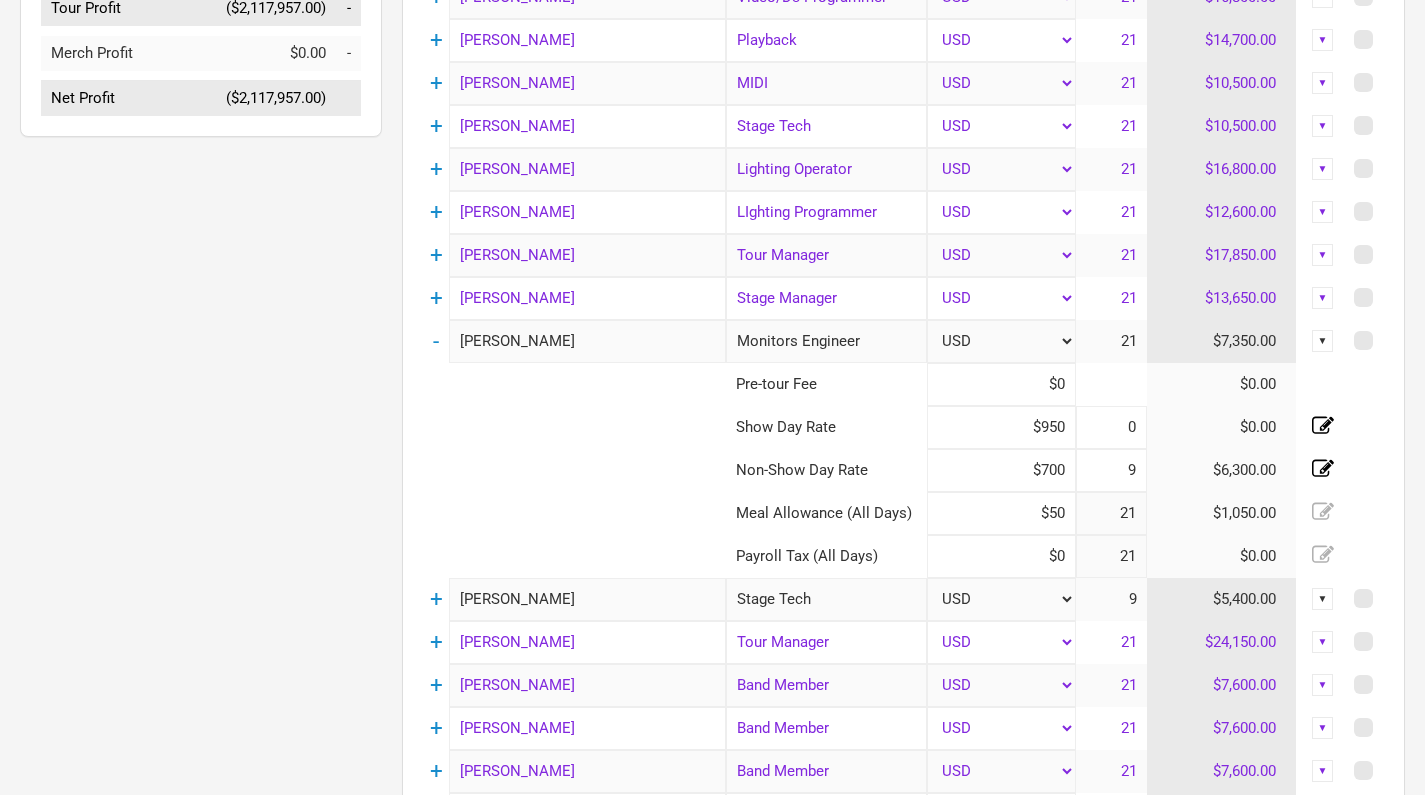 click 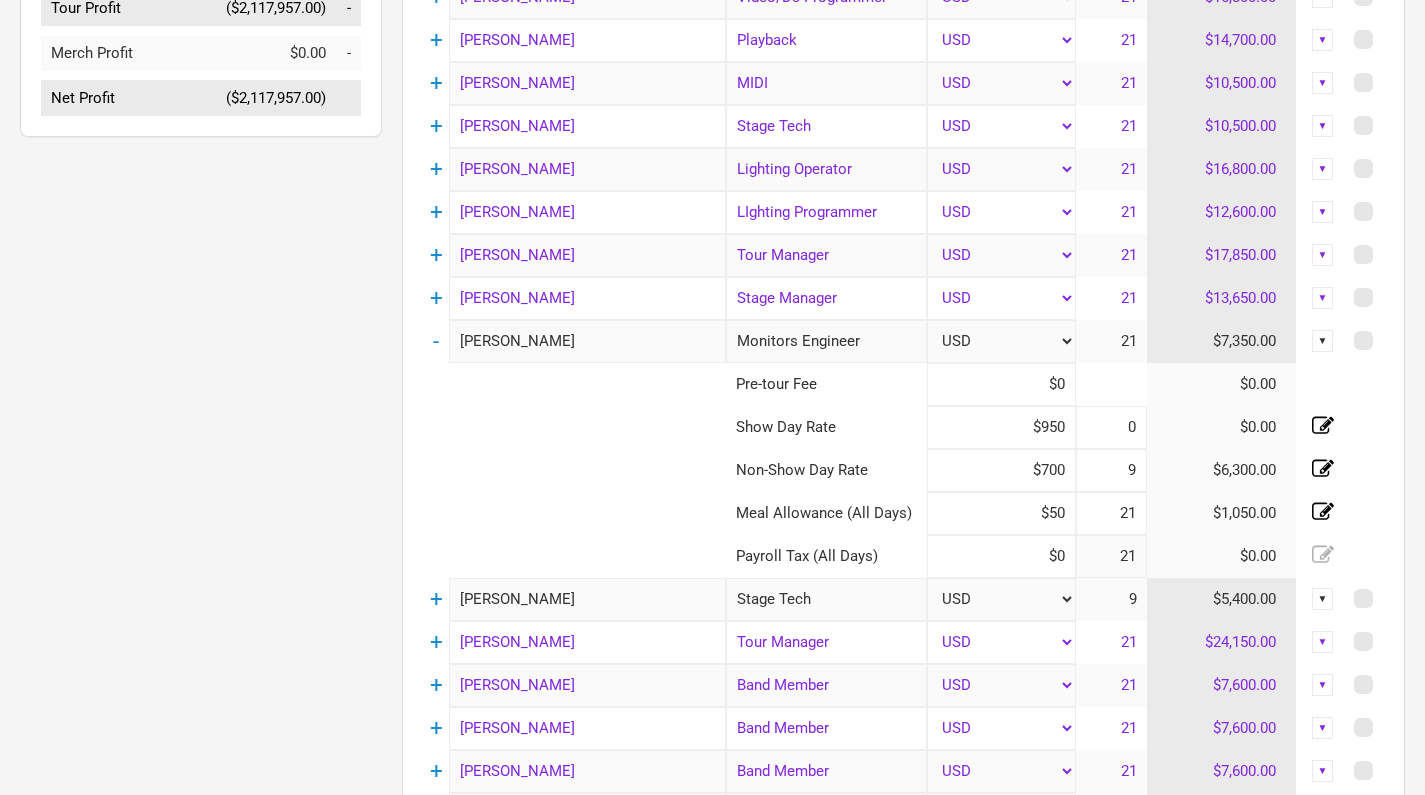 click on "21" at bounding box center [1111, 513] 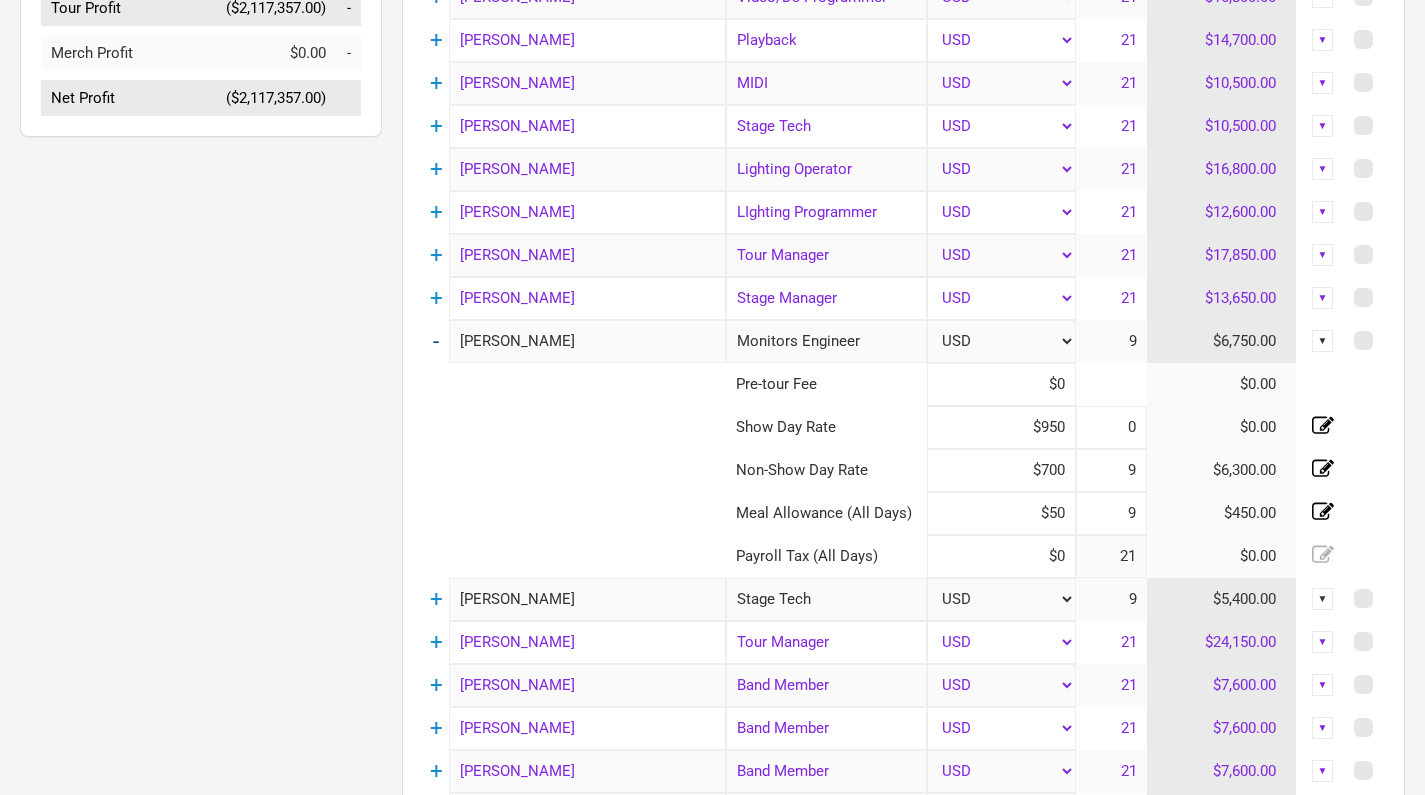 click on "-" at bounding box center (436, 341) 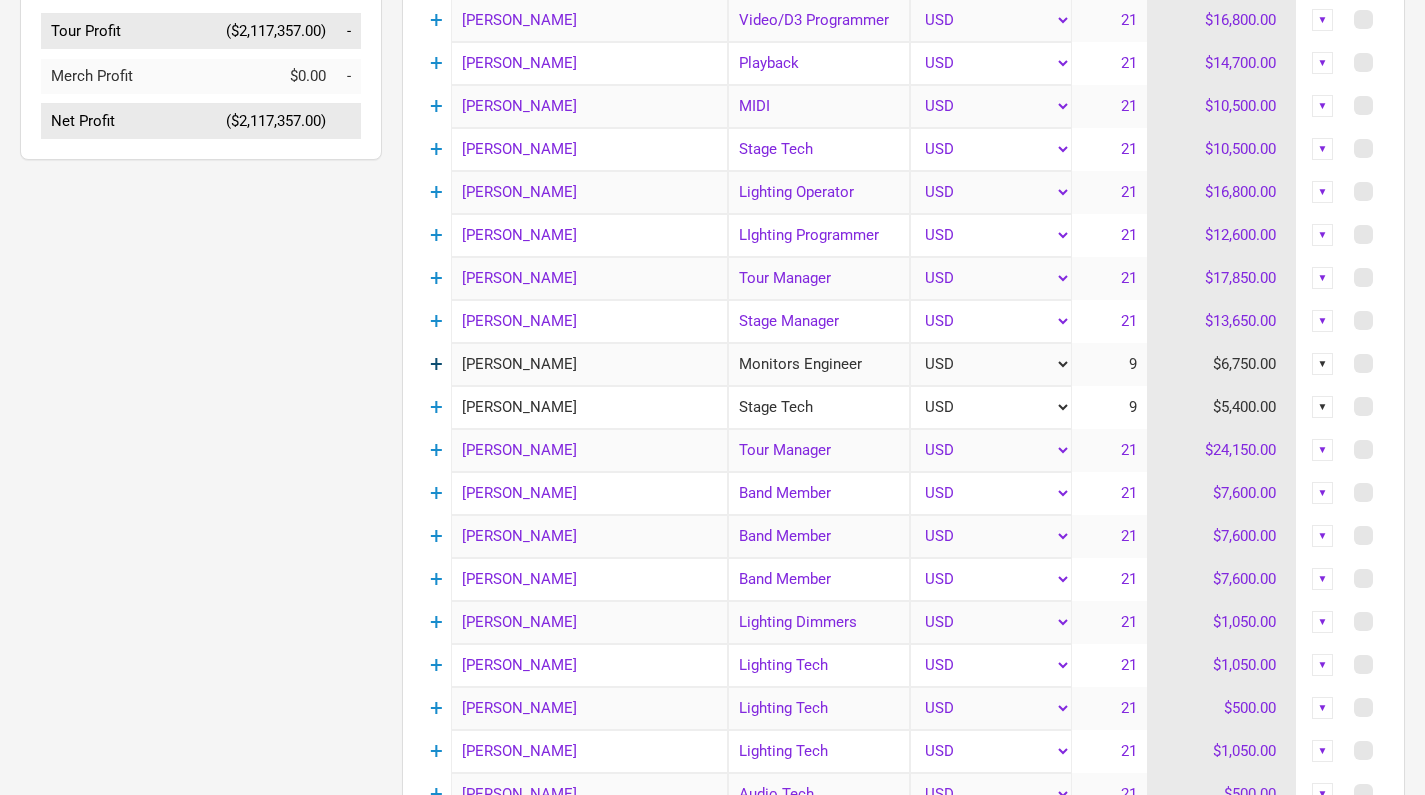 scroll, scrollTop: 664, scrollLeft: 0, axis: vertical 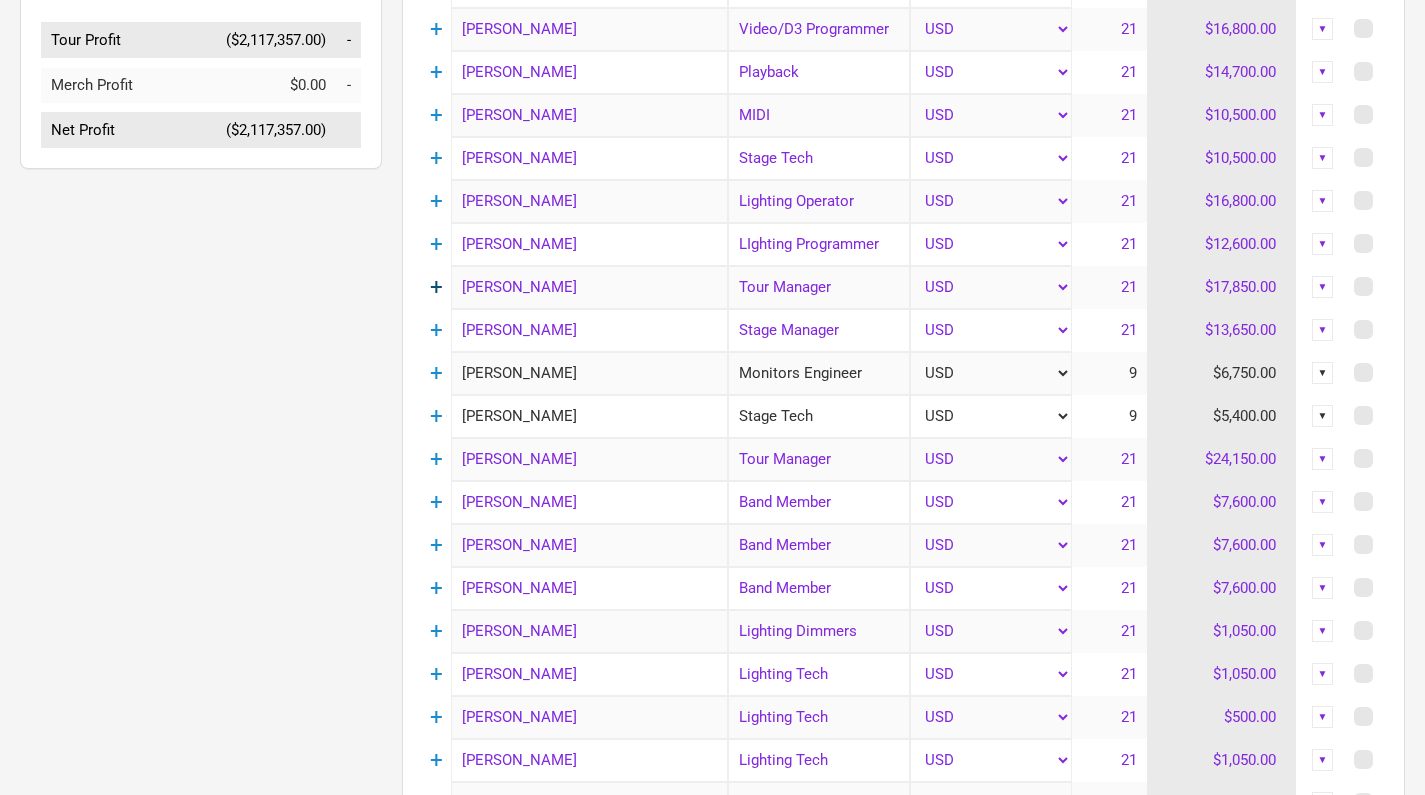 click on "+" at bounding box center (436, 287) 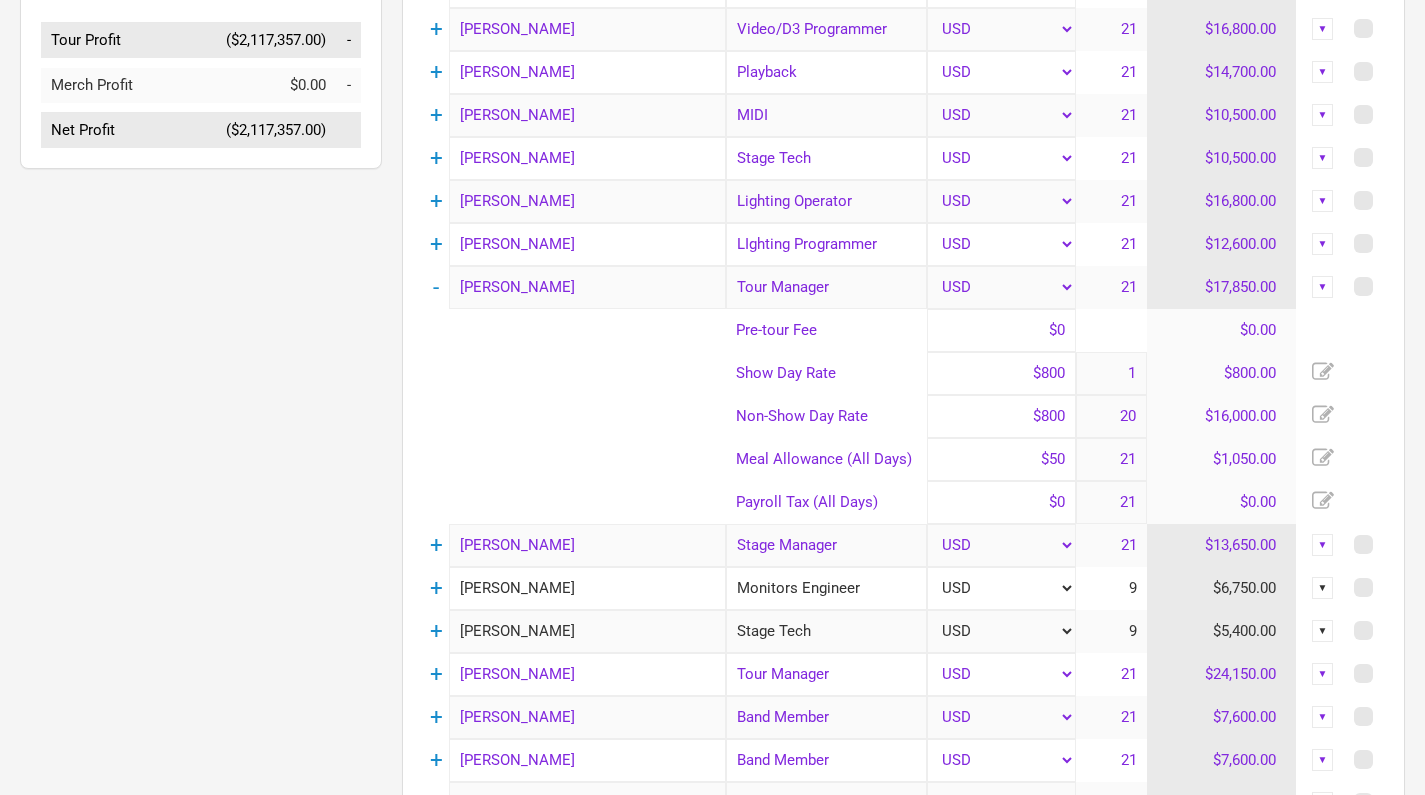 click 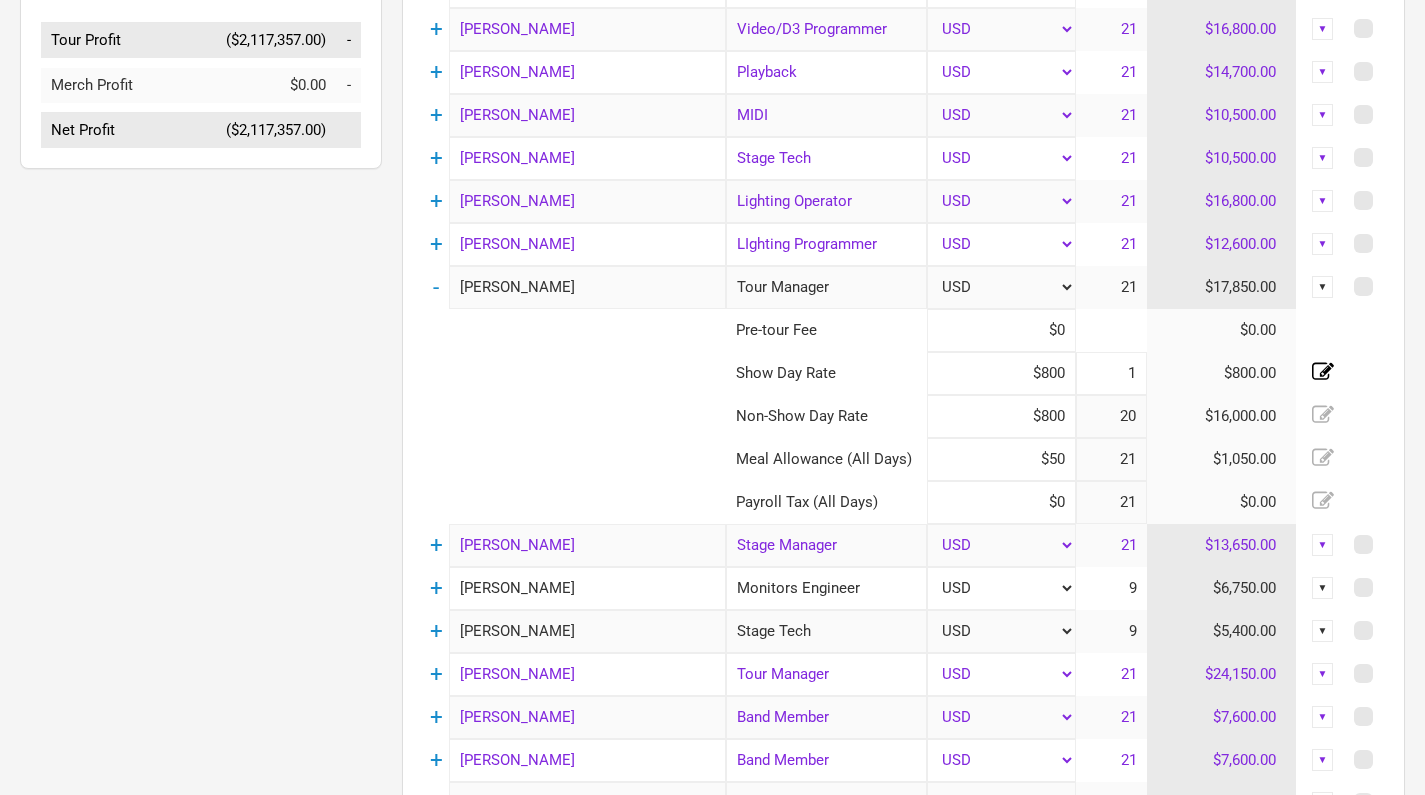 click on "1" at bounding box center (1111, 373) 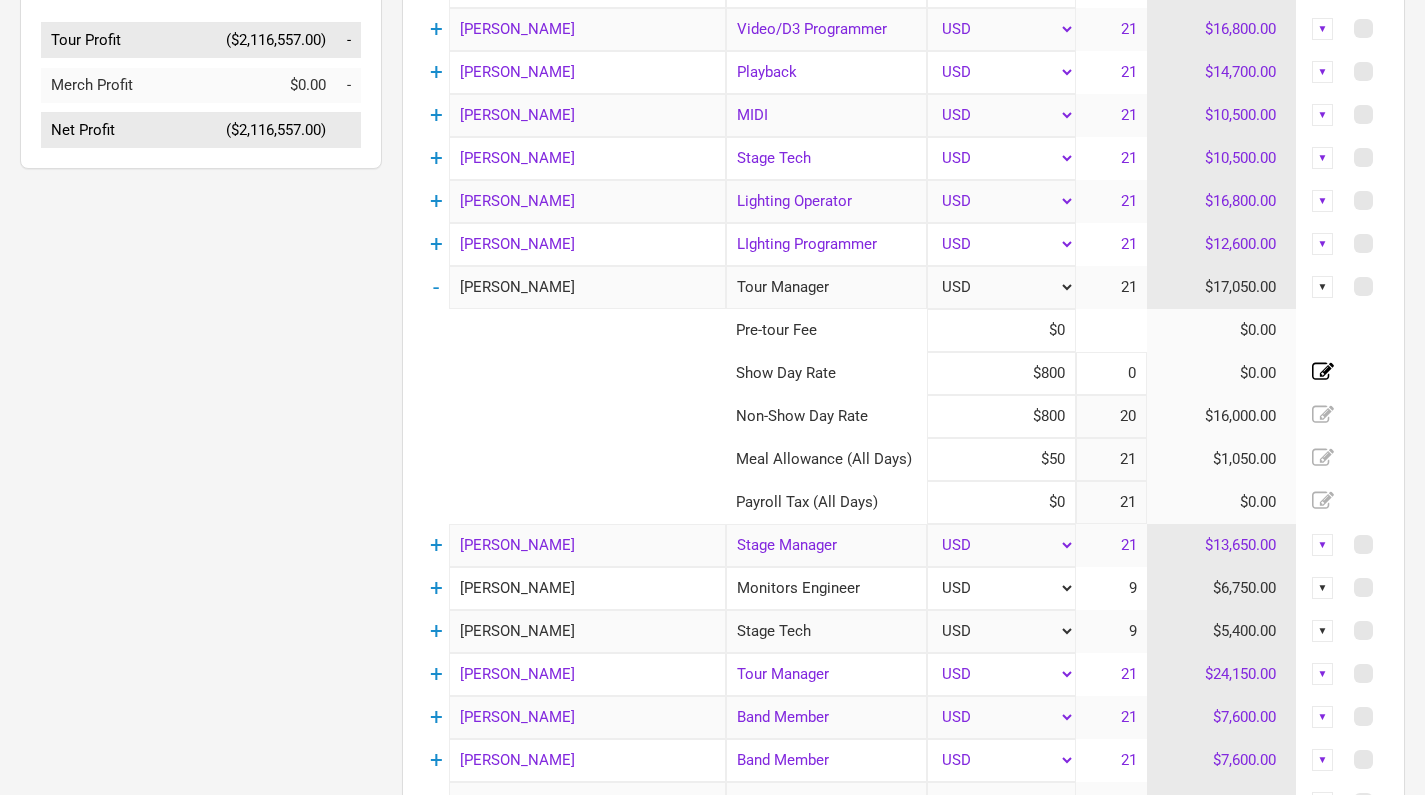 click 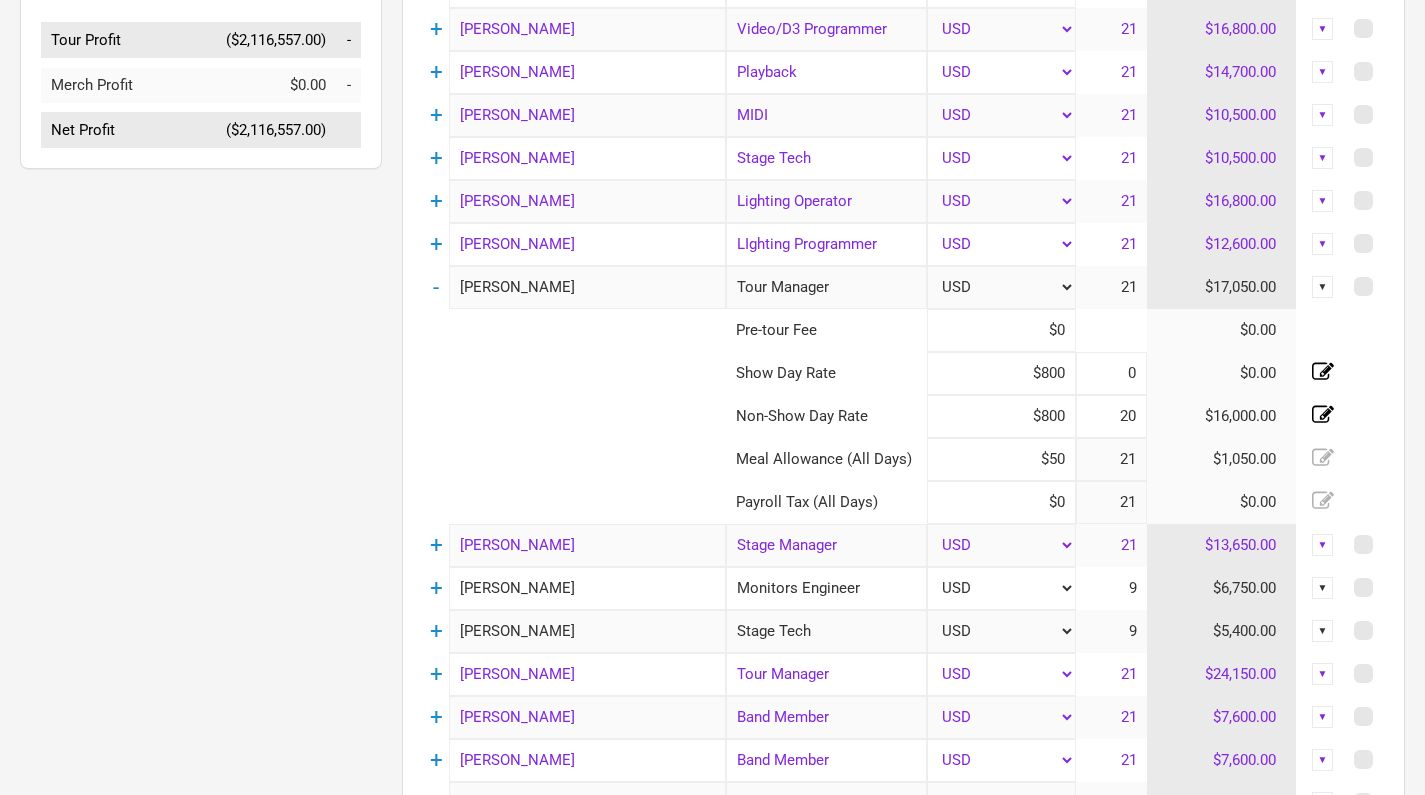 click on "20" at bounding box center (1111, 416) 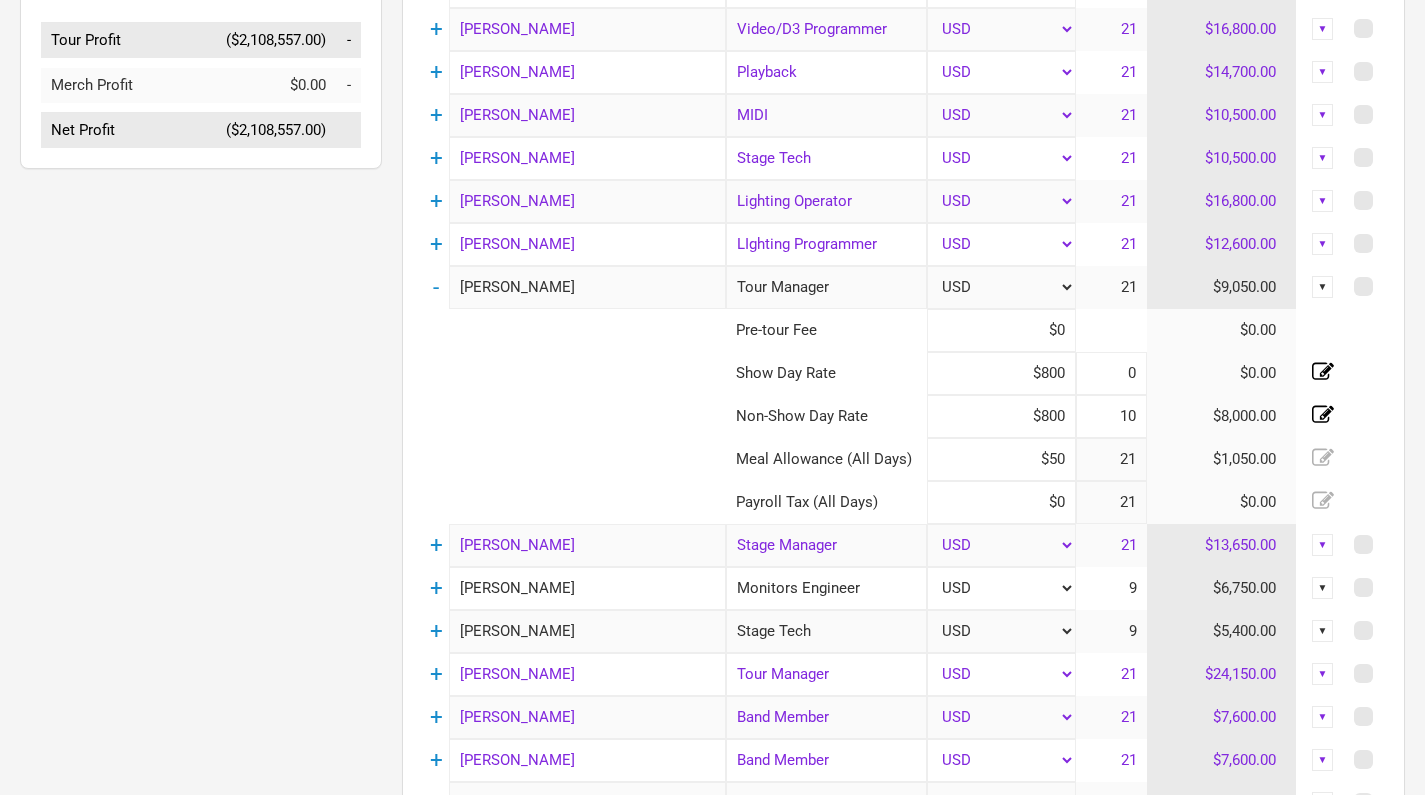 click 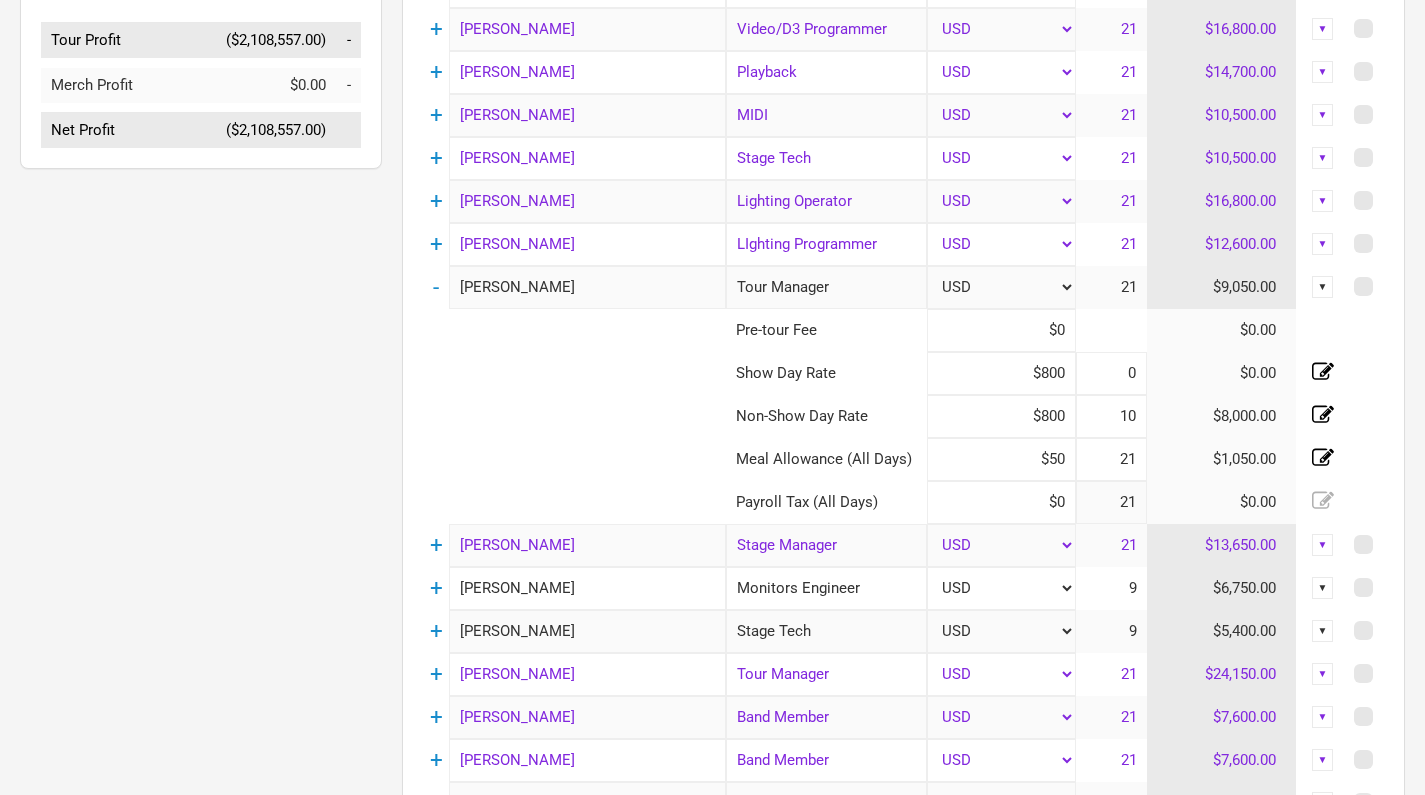 click on "21" at bounding box center (1111, 459) 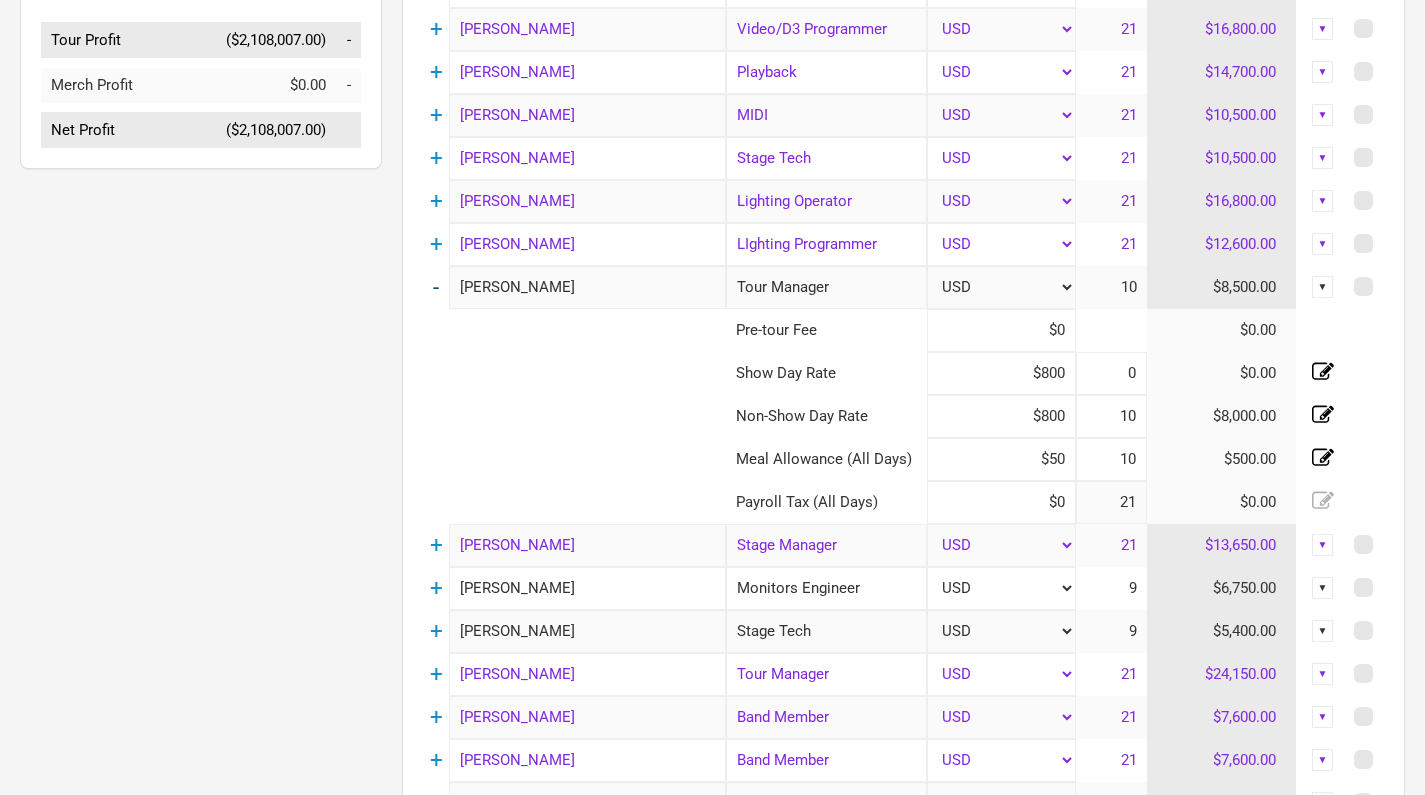 click on "-" at bounding box center [436, 287] 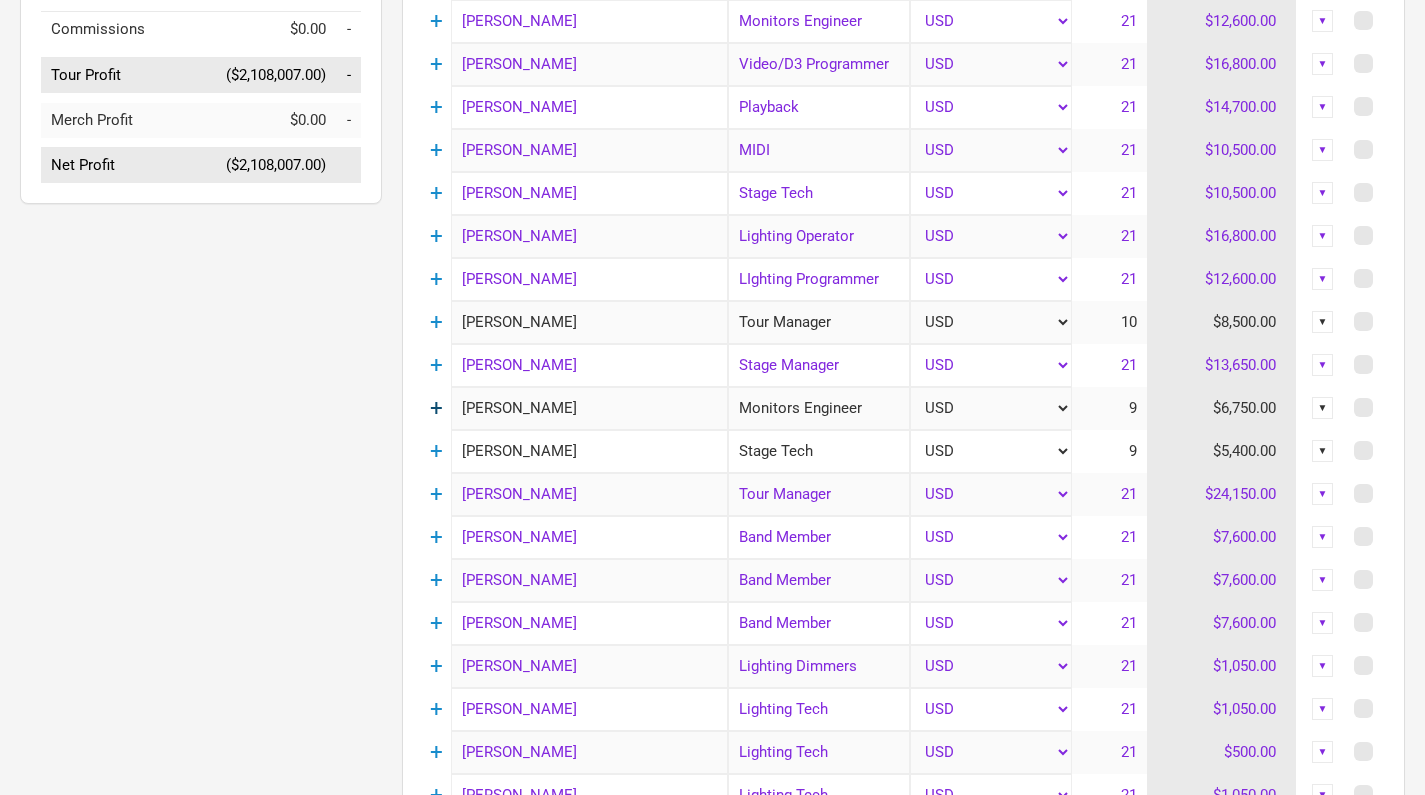 scroll, scrollTop: 626, scrollLeft: 0, axis: vertical 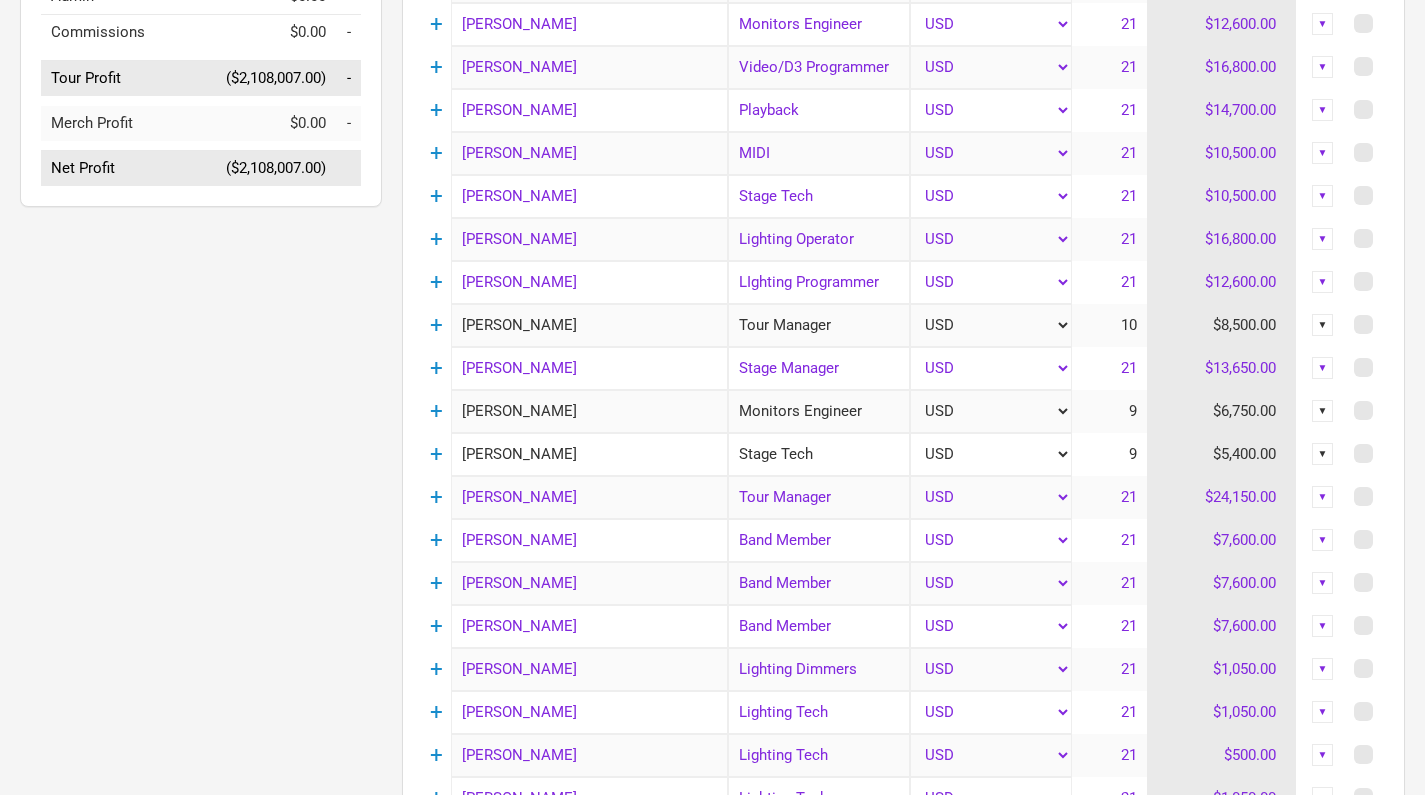 click on "▼" at bounding box center [1323, 411] 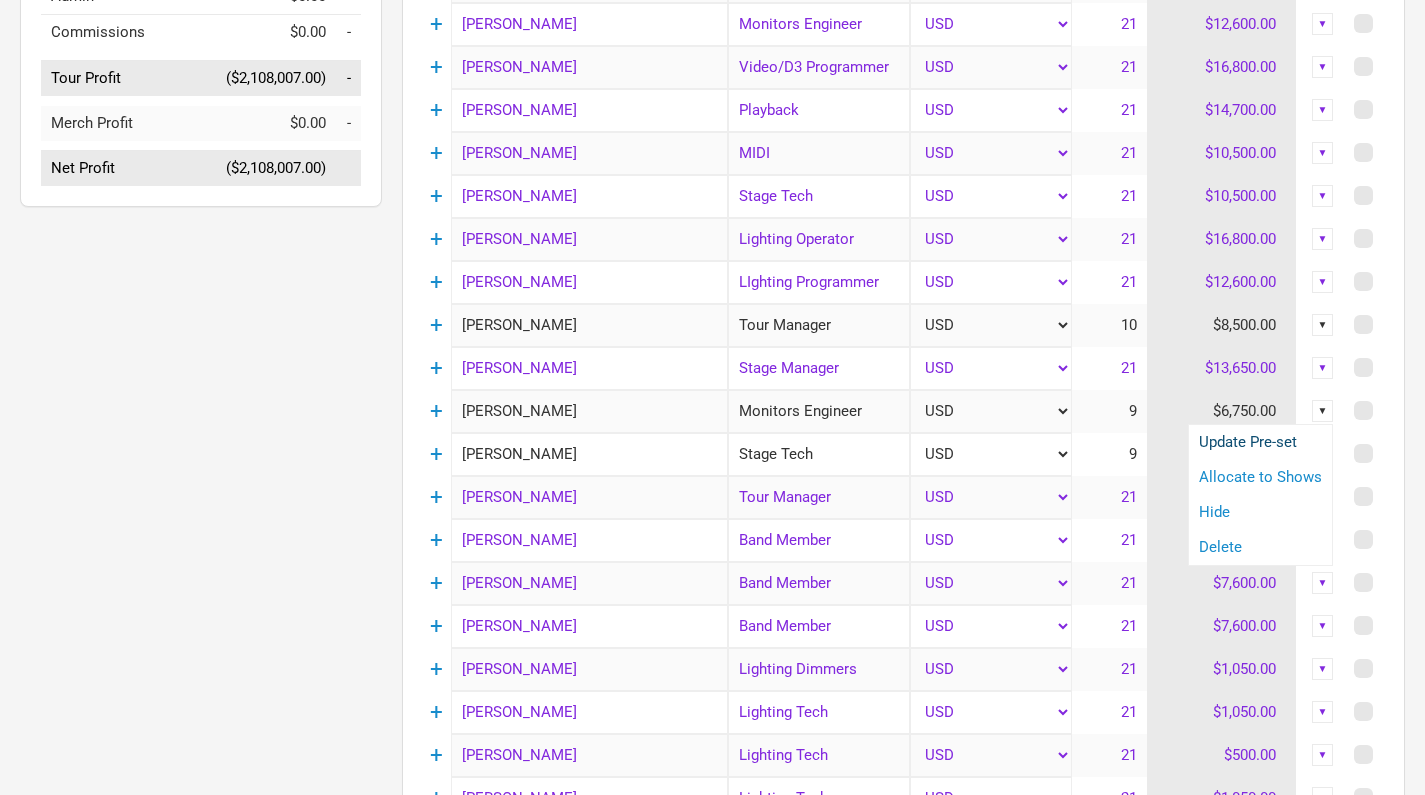 click on "Update Pre-set" at bounding box center (1260, 442) 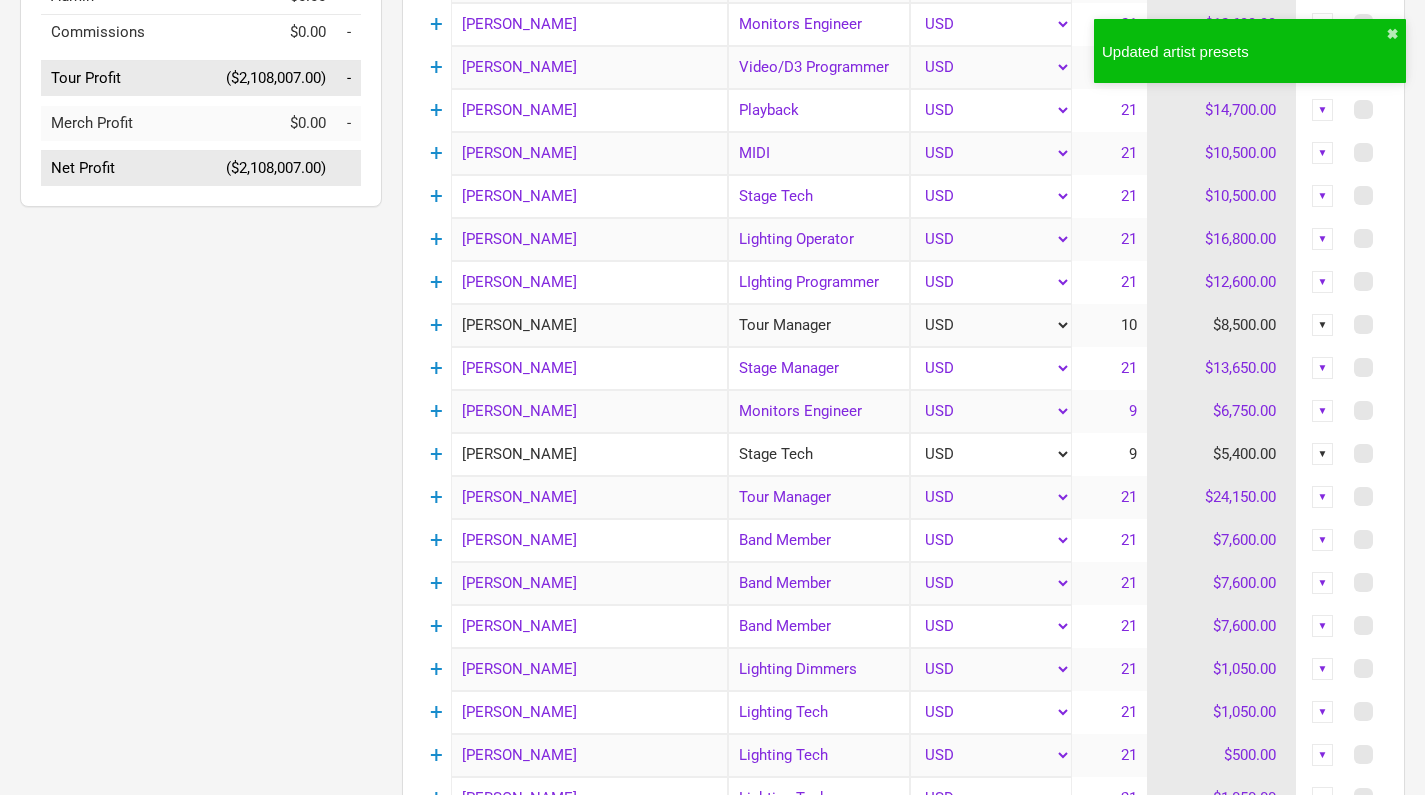 click on "▼" at bounding box center (1323, 454) 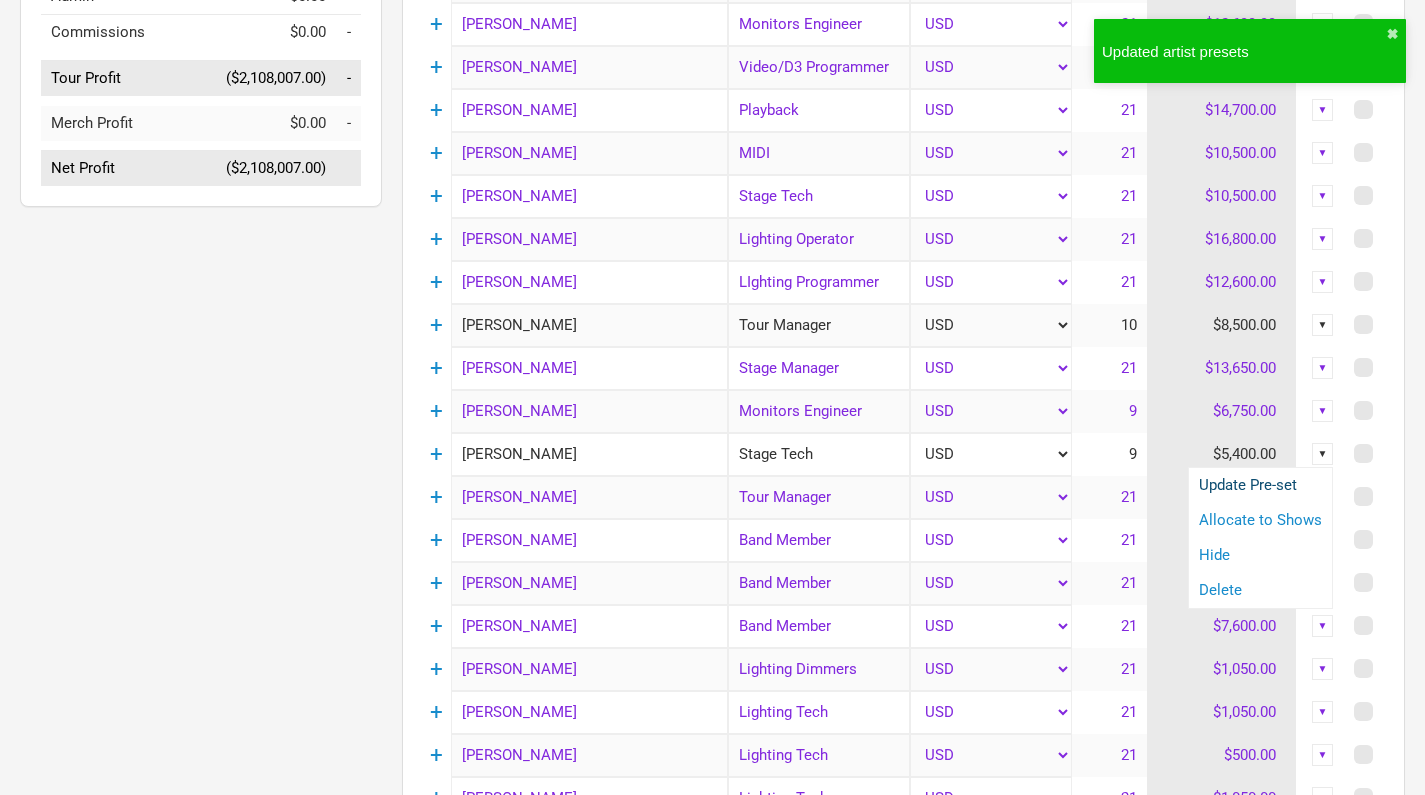 click on "Update Pre-set" at bounding box center (1260, 485) 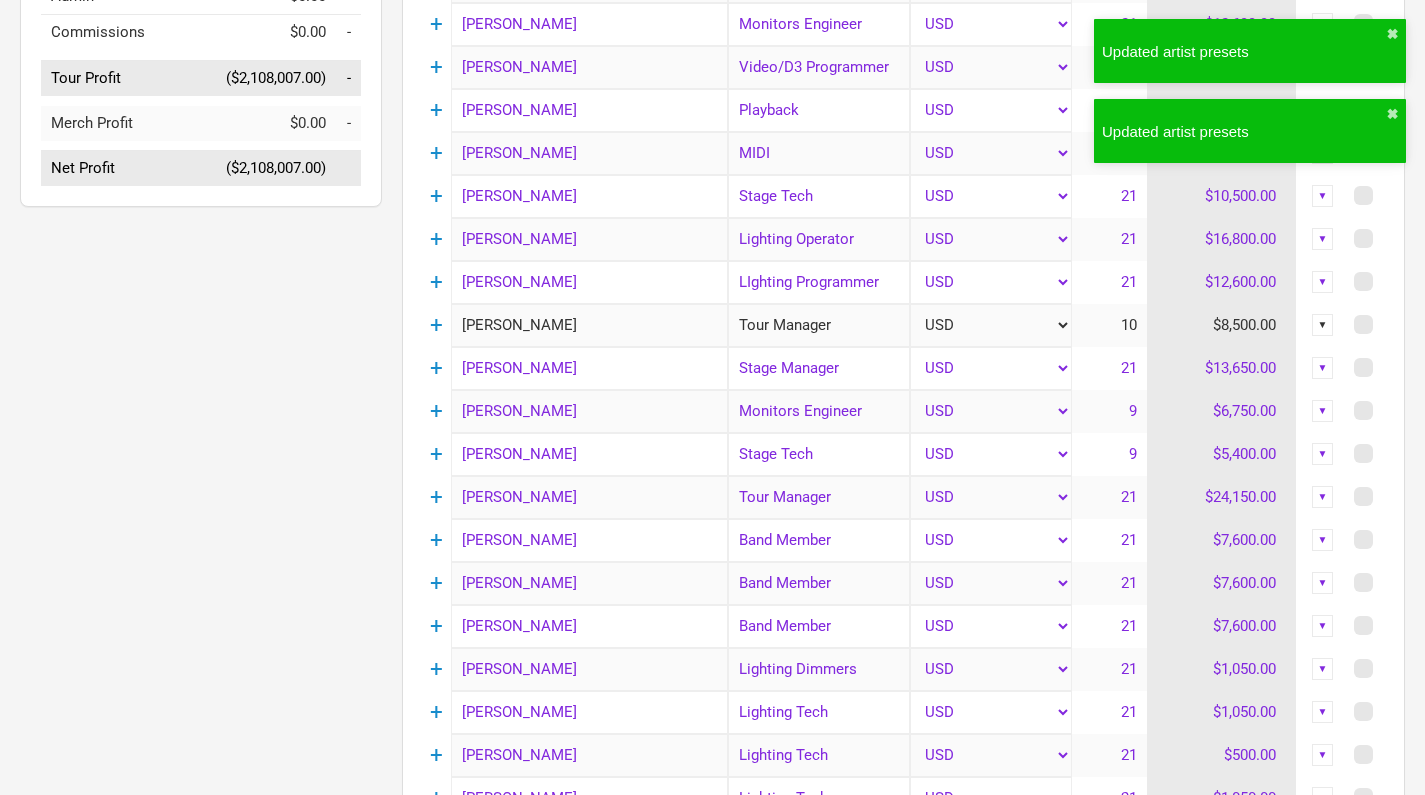 click on "▼" at bounding box center [1323, 325] 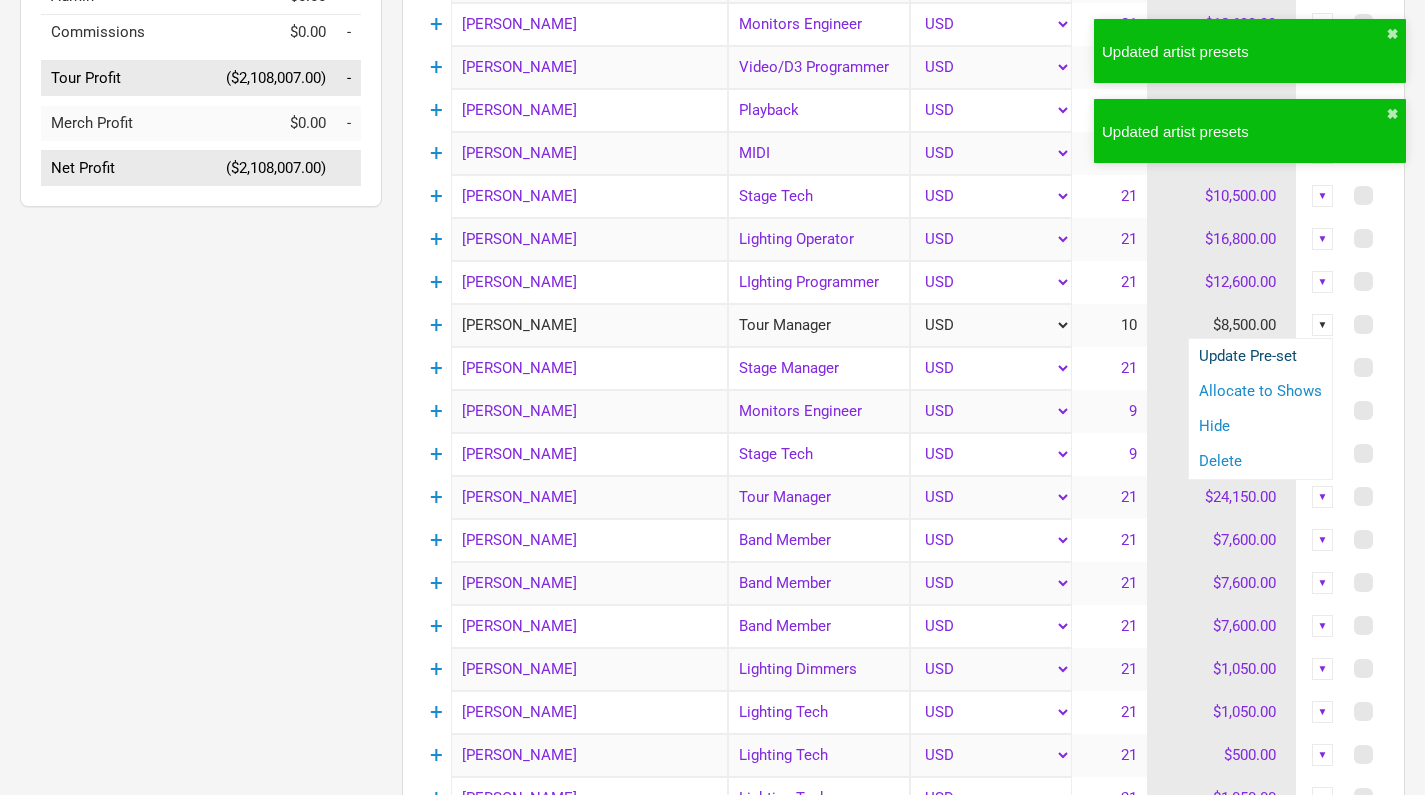 click on "Update Pre-set" at bounding box center [1260, 356] 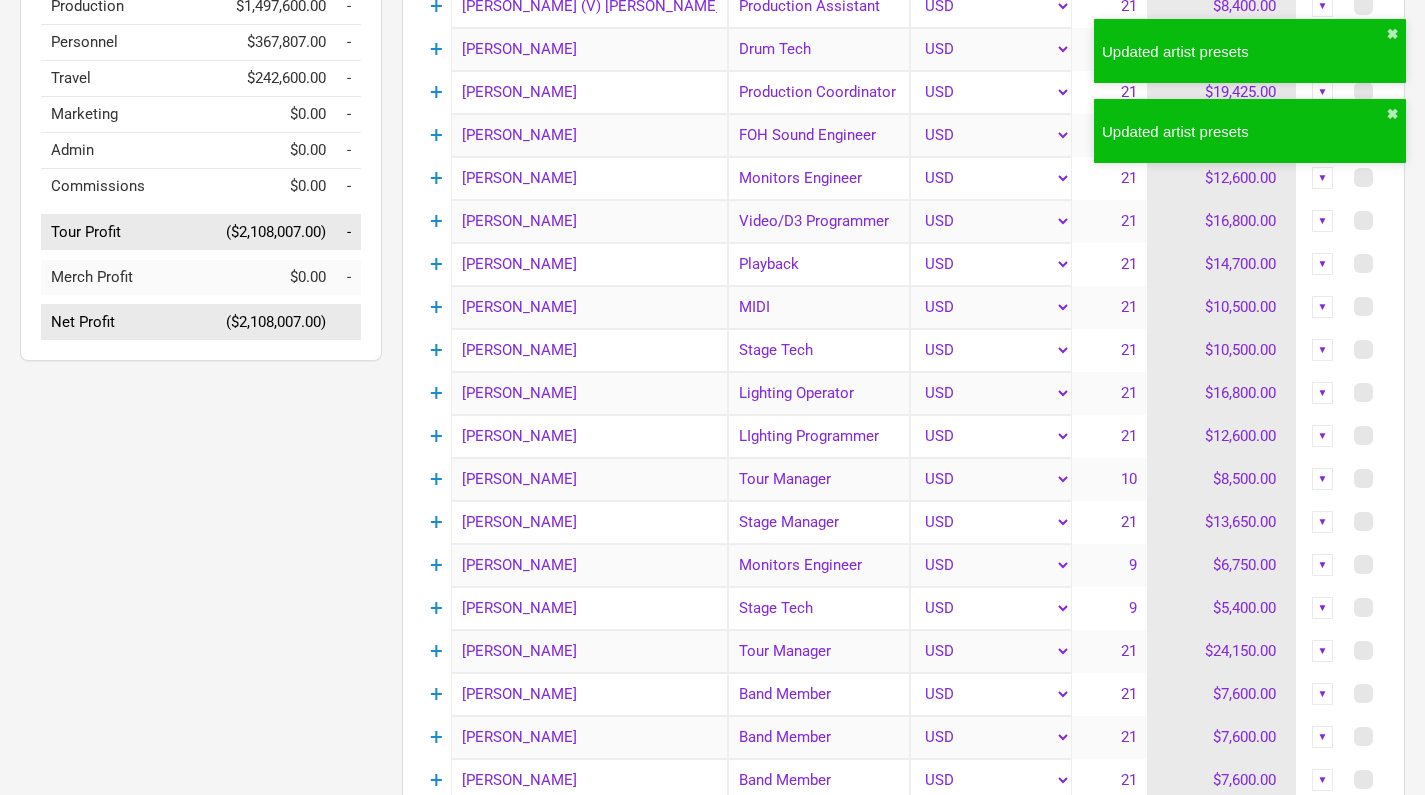 scroll, scrollTop: 469, scrollLeft: 0, axis: vertical 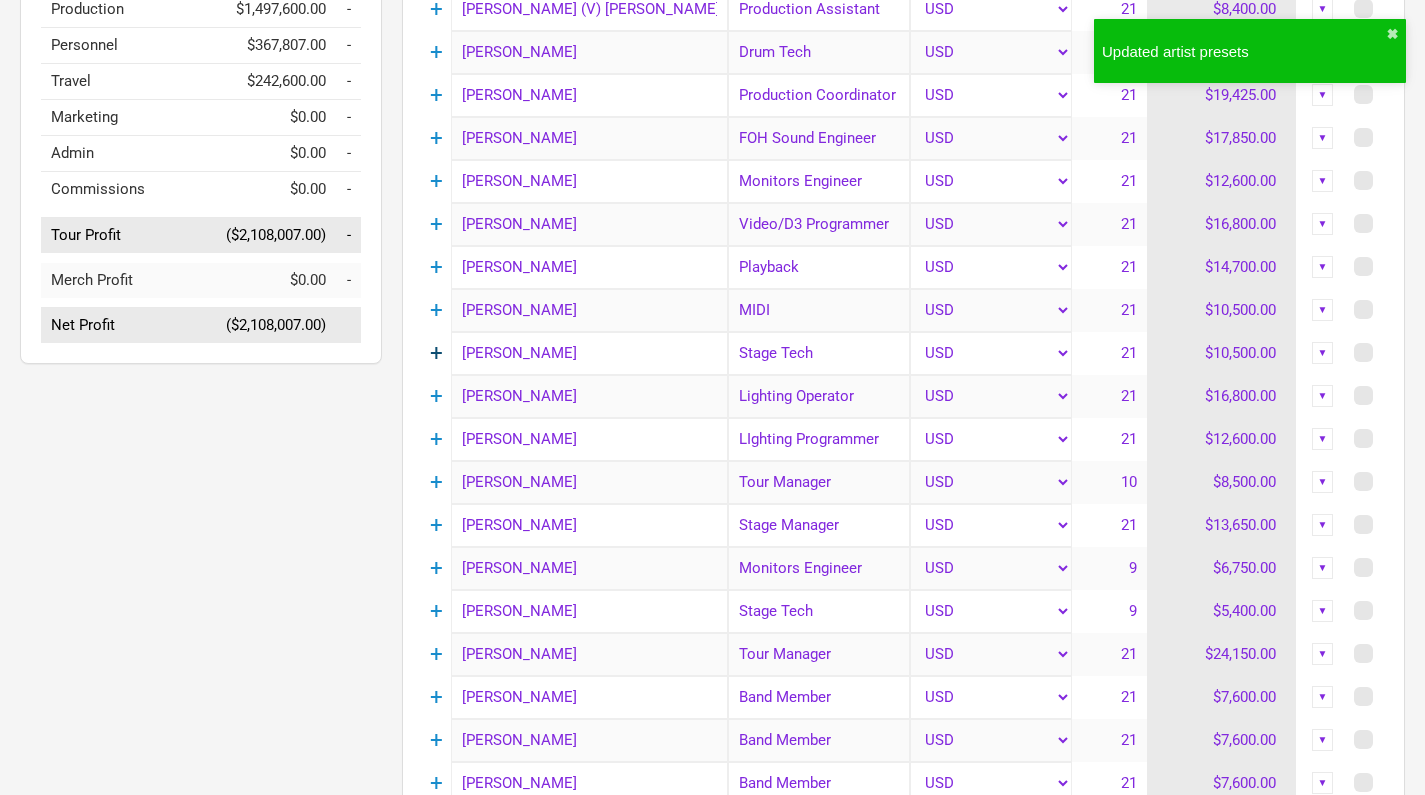 click on "+" at bounding box center [436, 353] 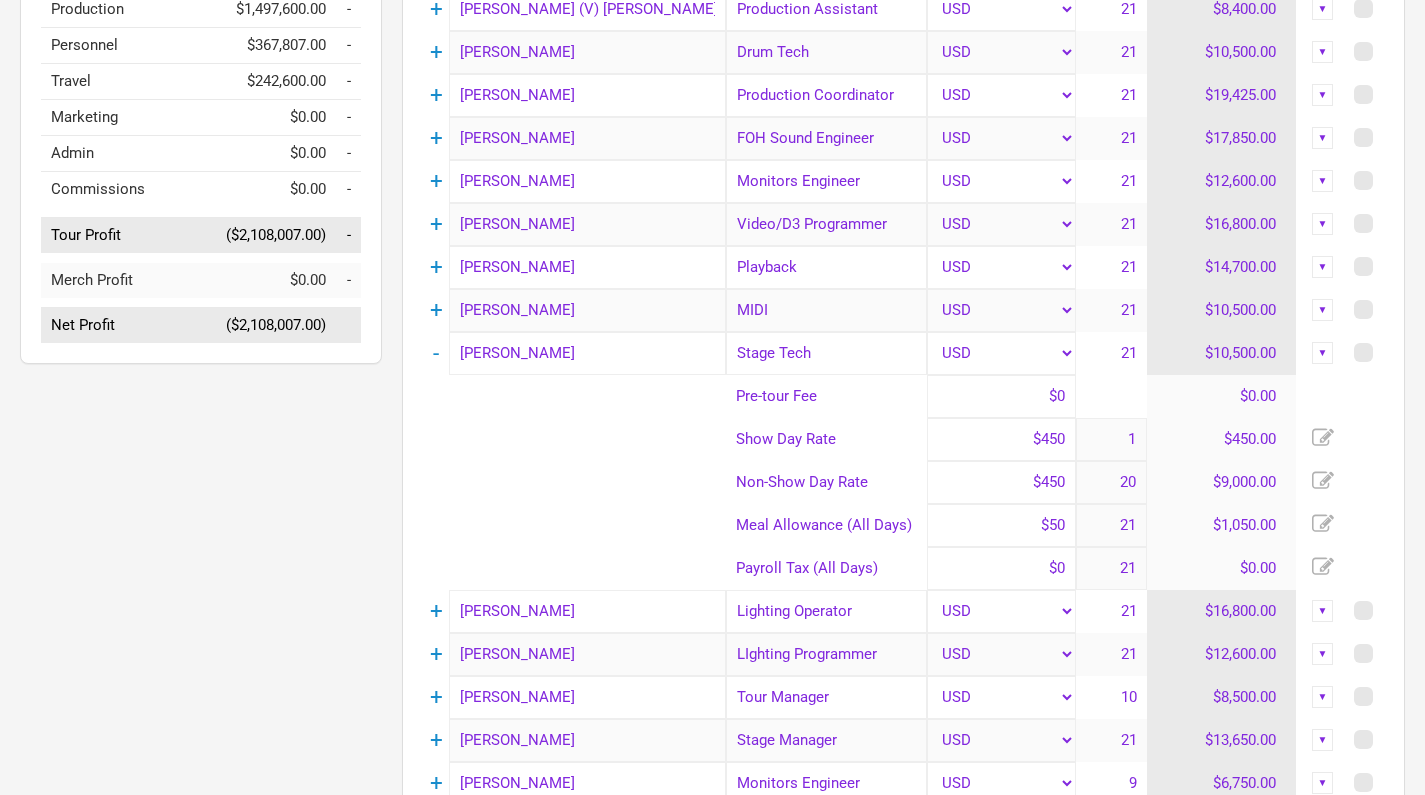 click 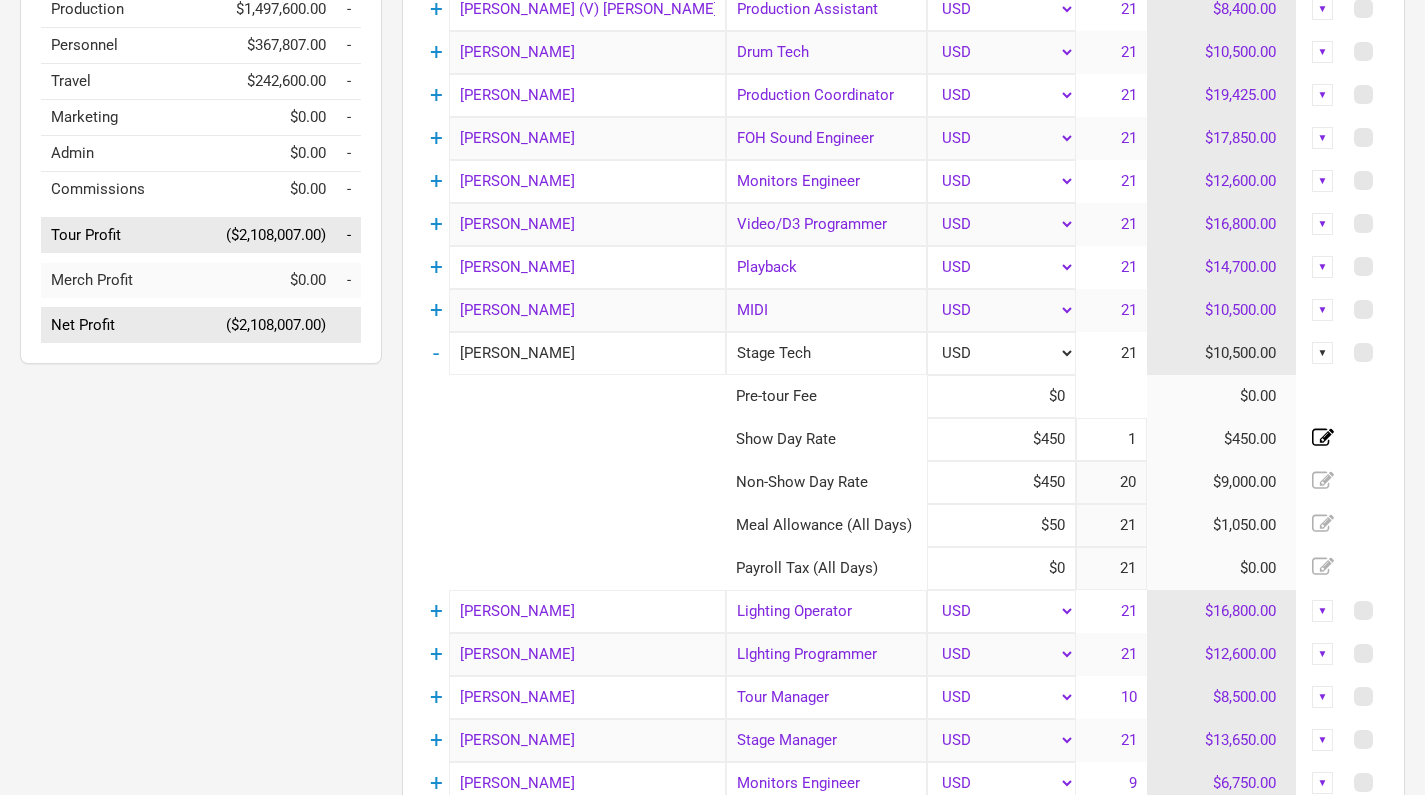 click on "1" at bounding box center [1111, 439] 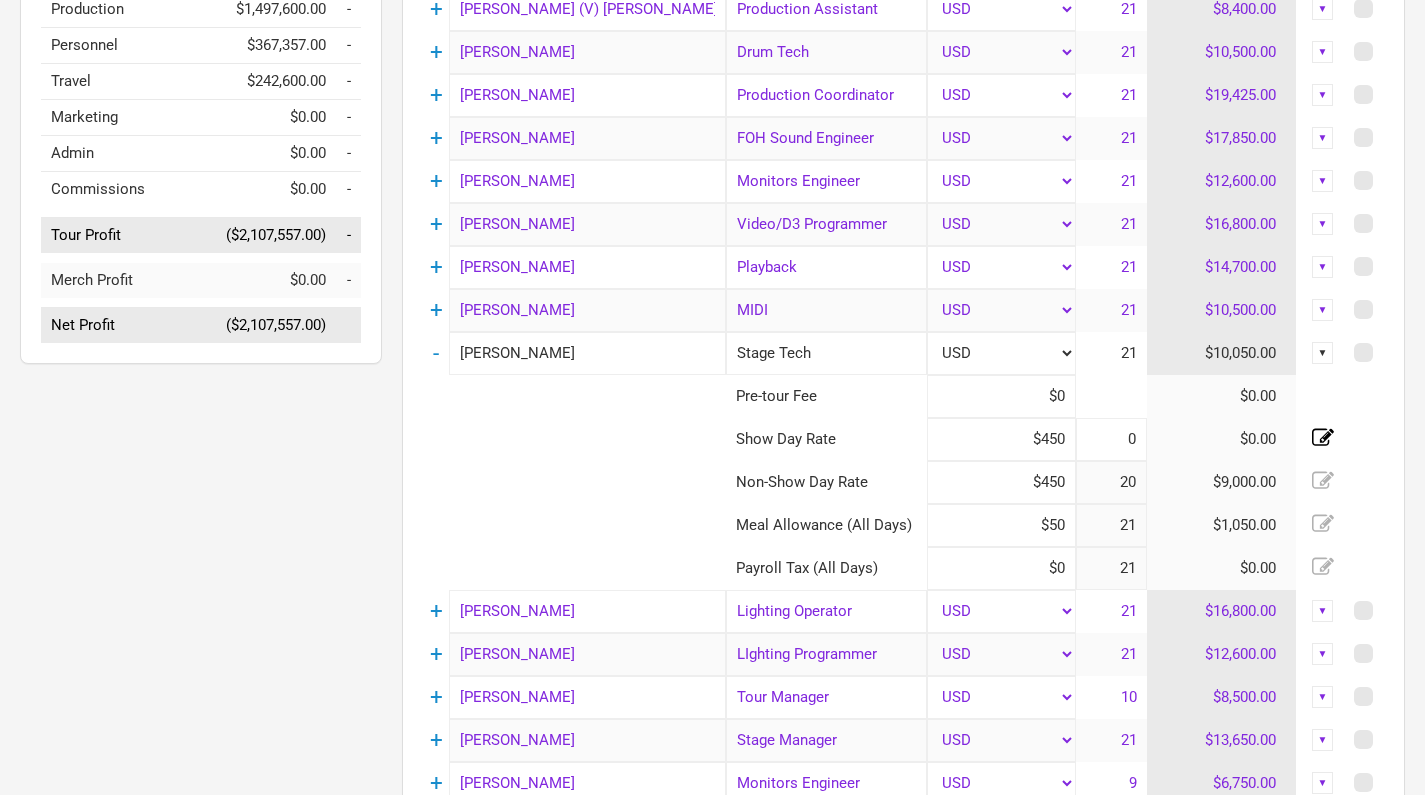 click 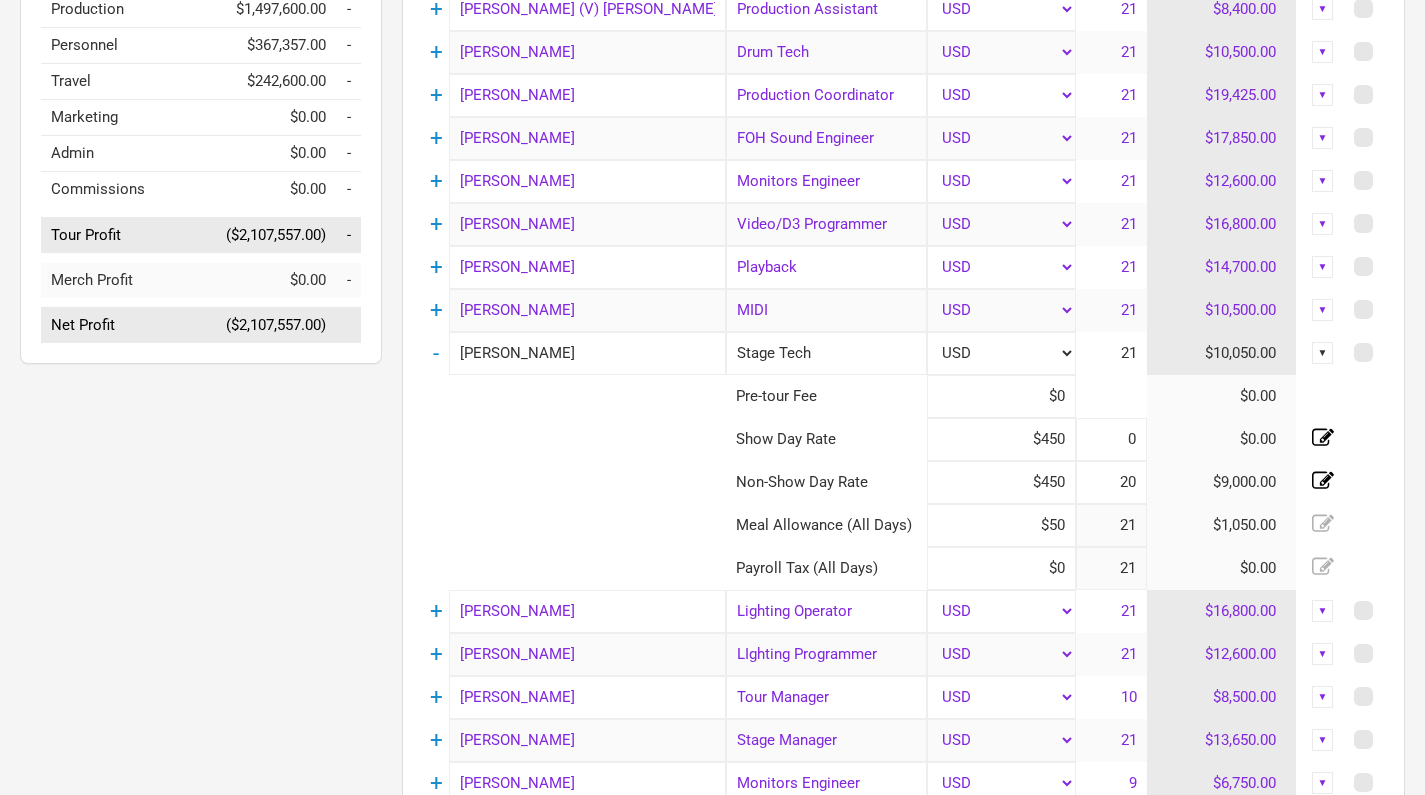 click on "20" at bounding box center [1111, 482] 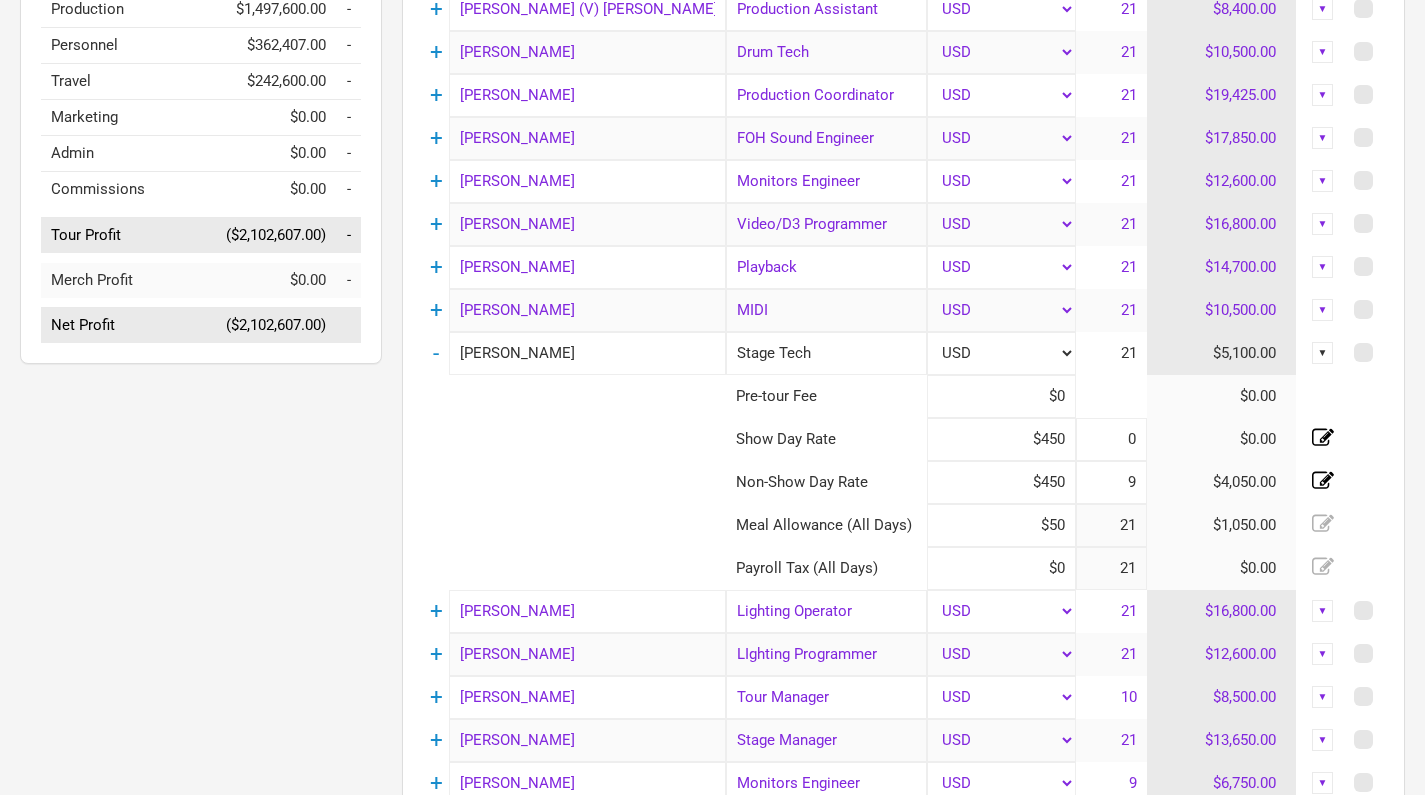 click 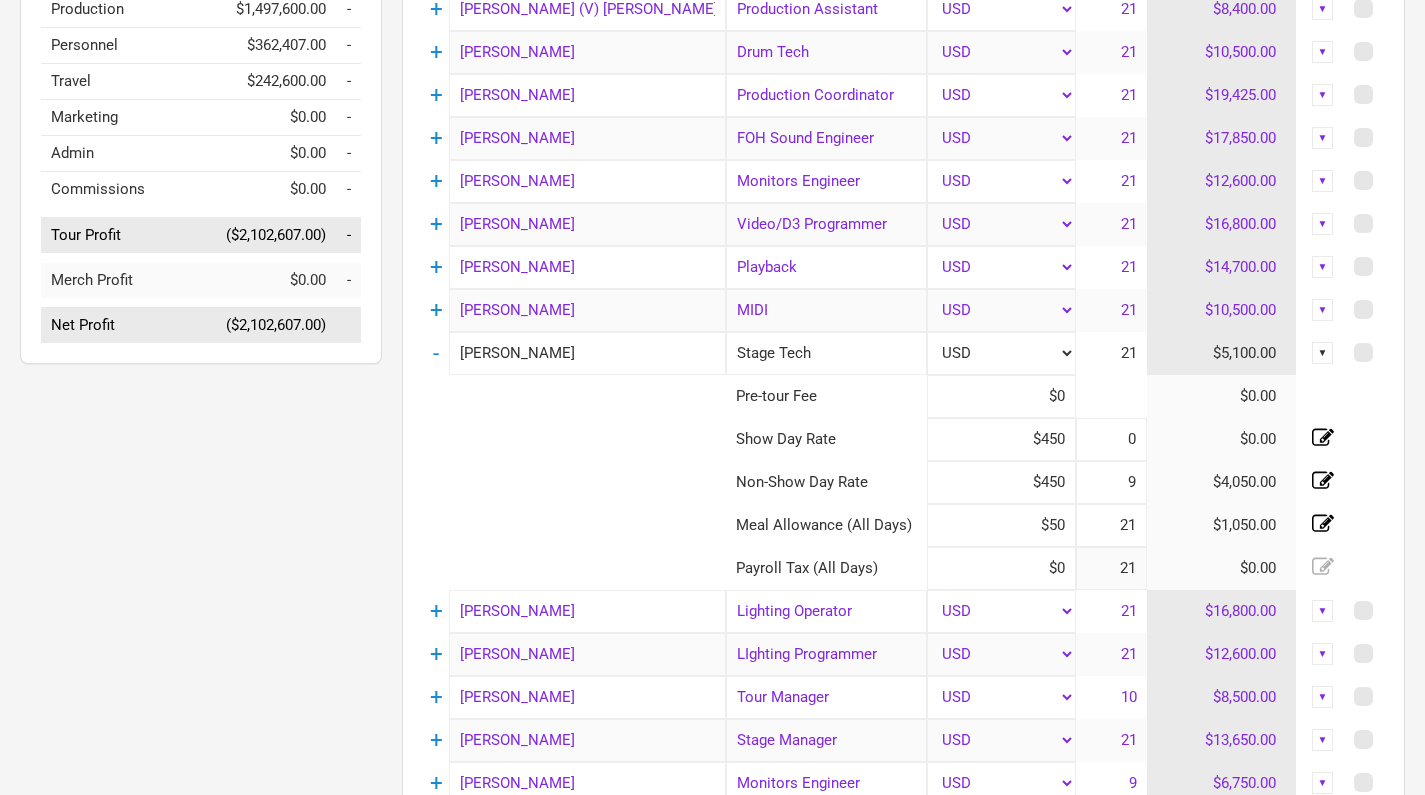 click on "21" at bounding box center [1111, 525] 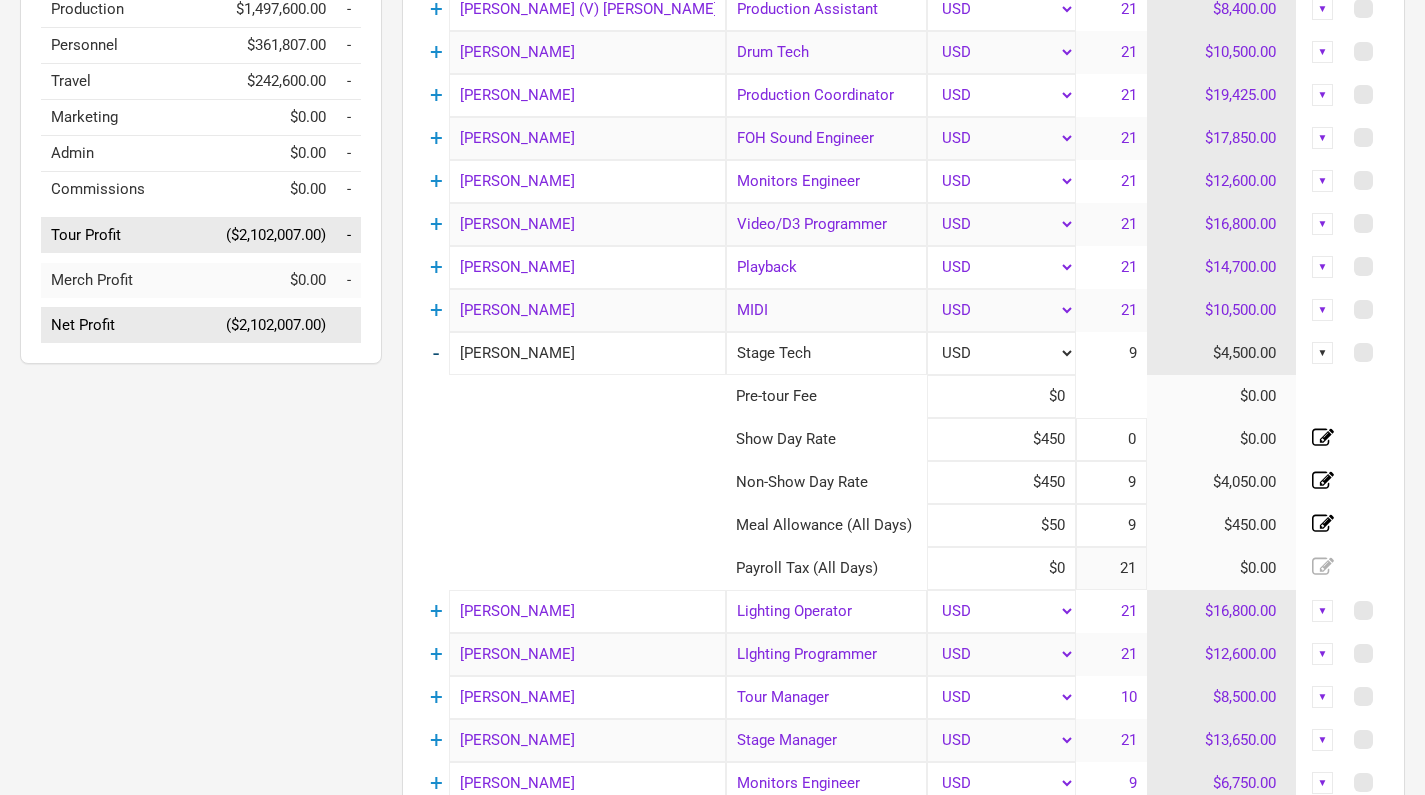 click on "-" at bounding box center [436, 353] 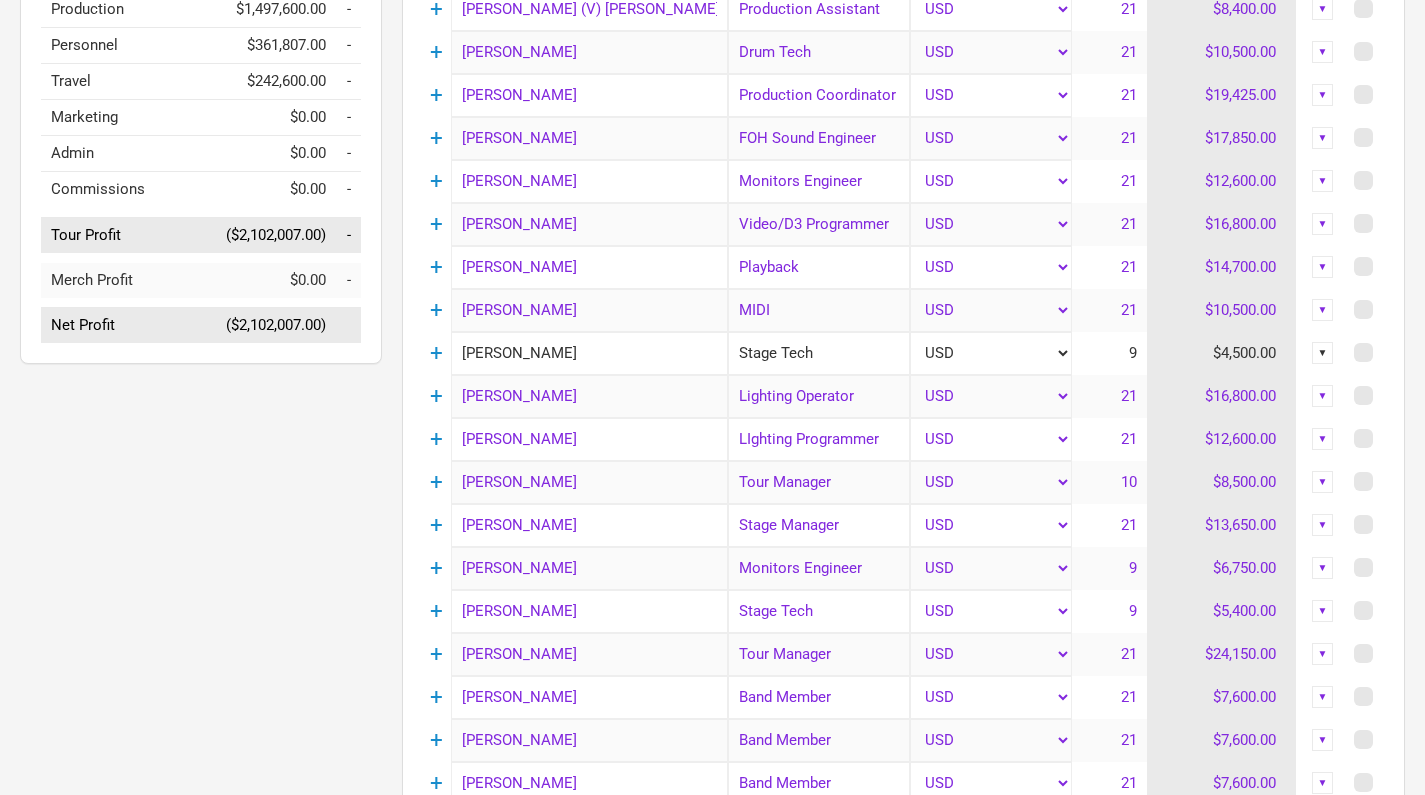 click on "▼" at bounding box center (1323, 353) 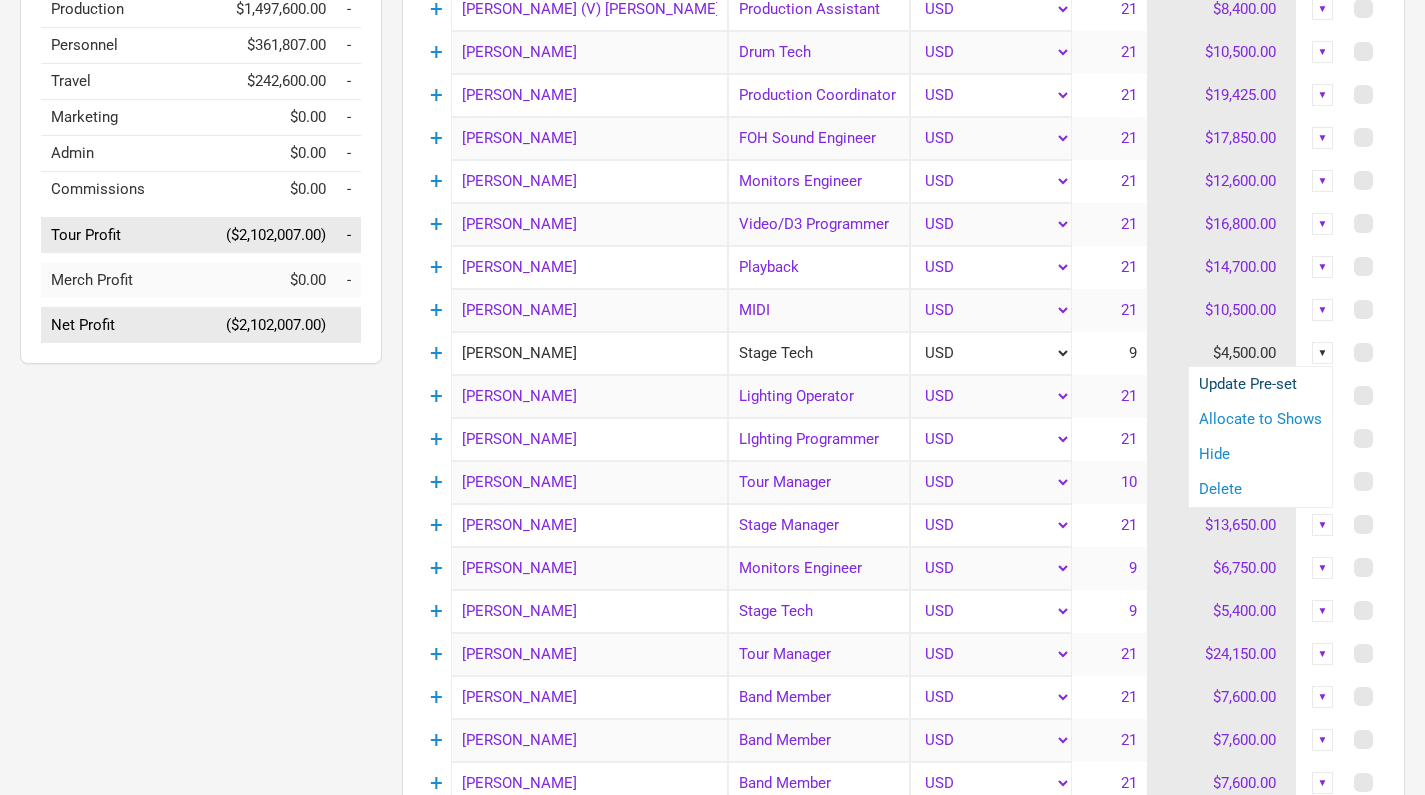 click on "Update Pre-set" at bounding box center [1260, 384] 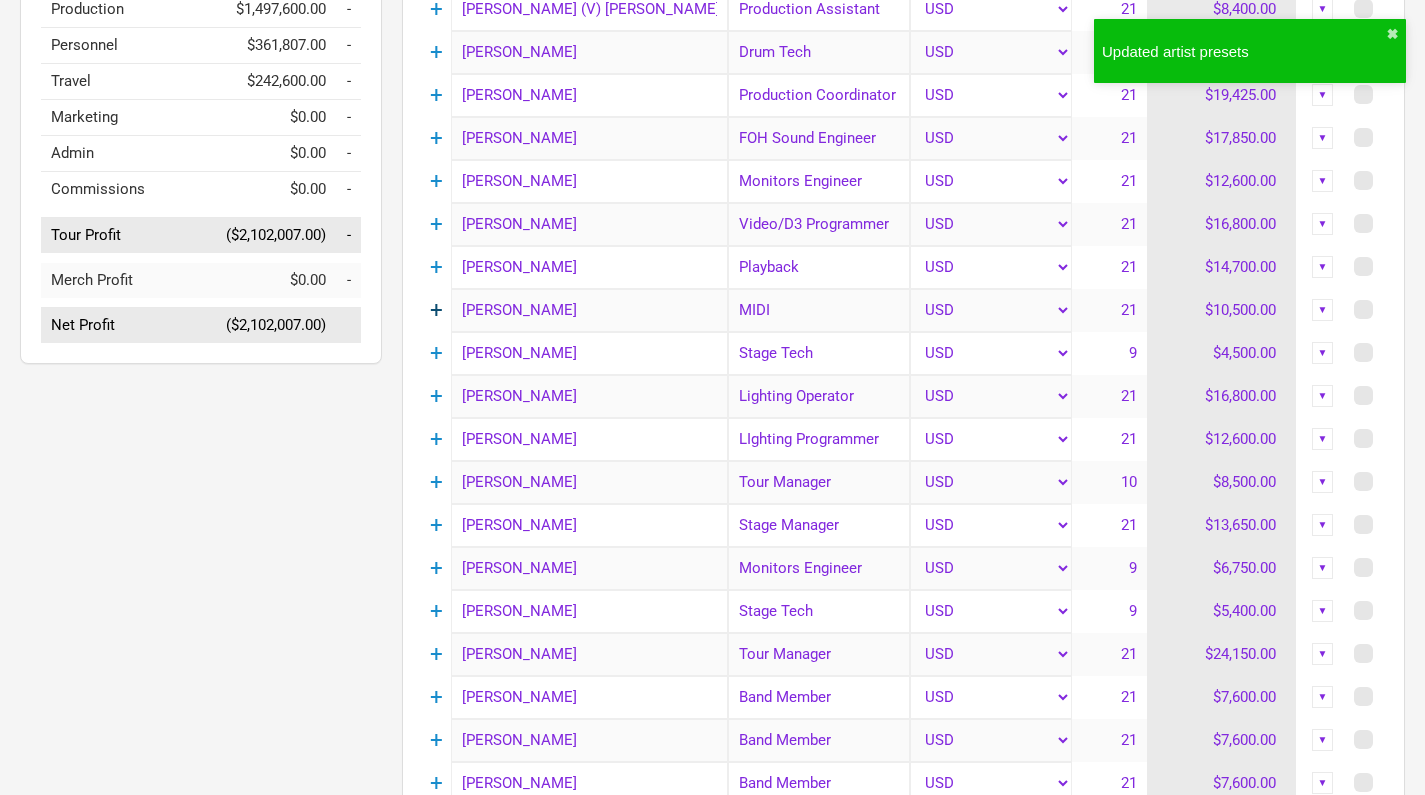 click on "+" at bounding box center [436, 310] 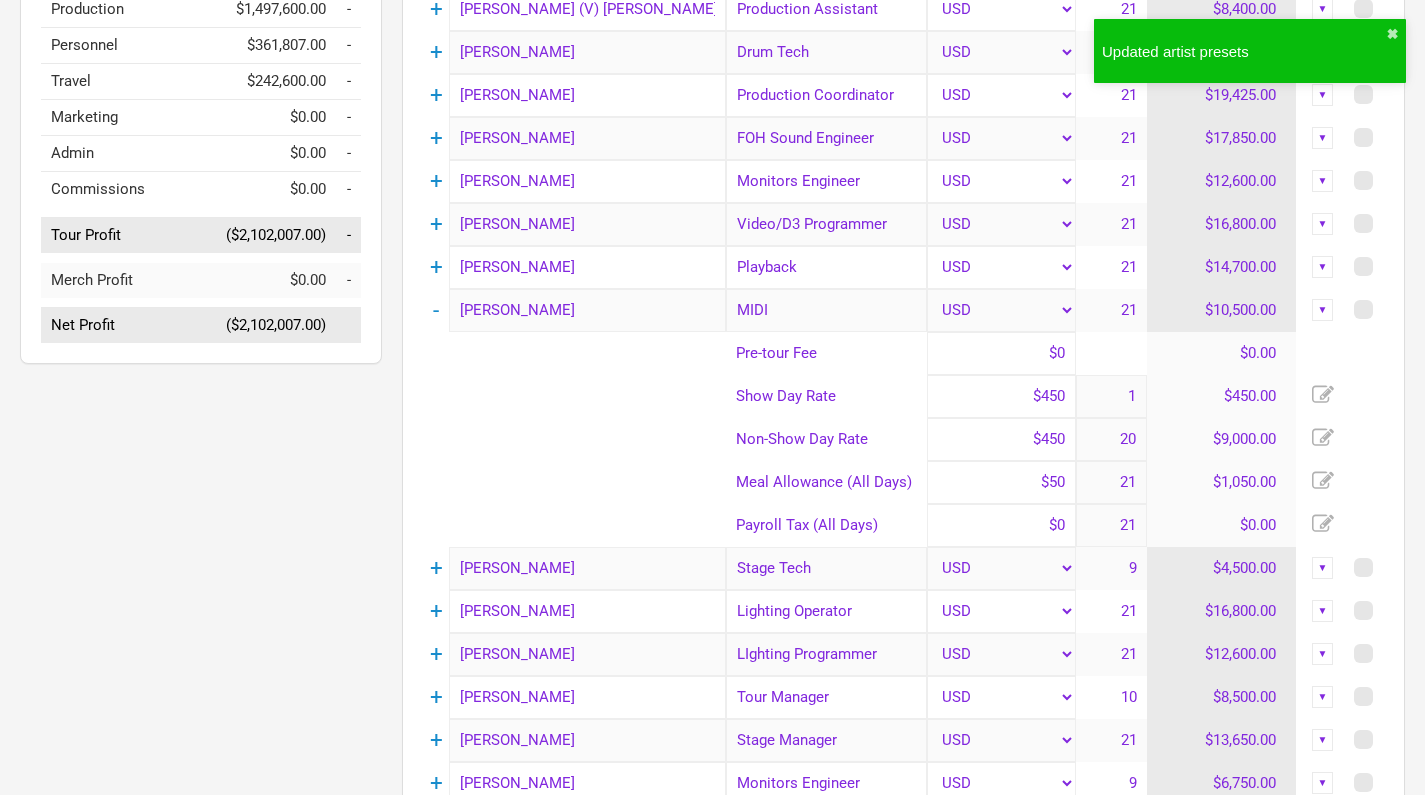 click 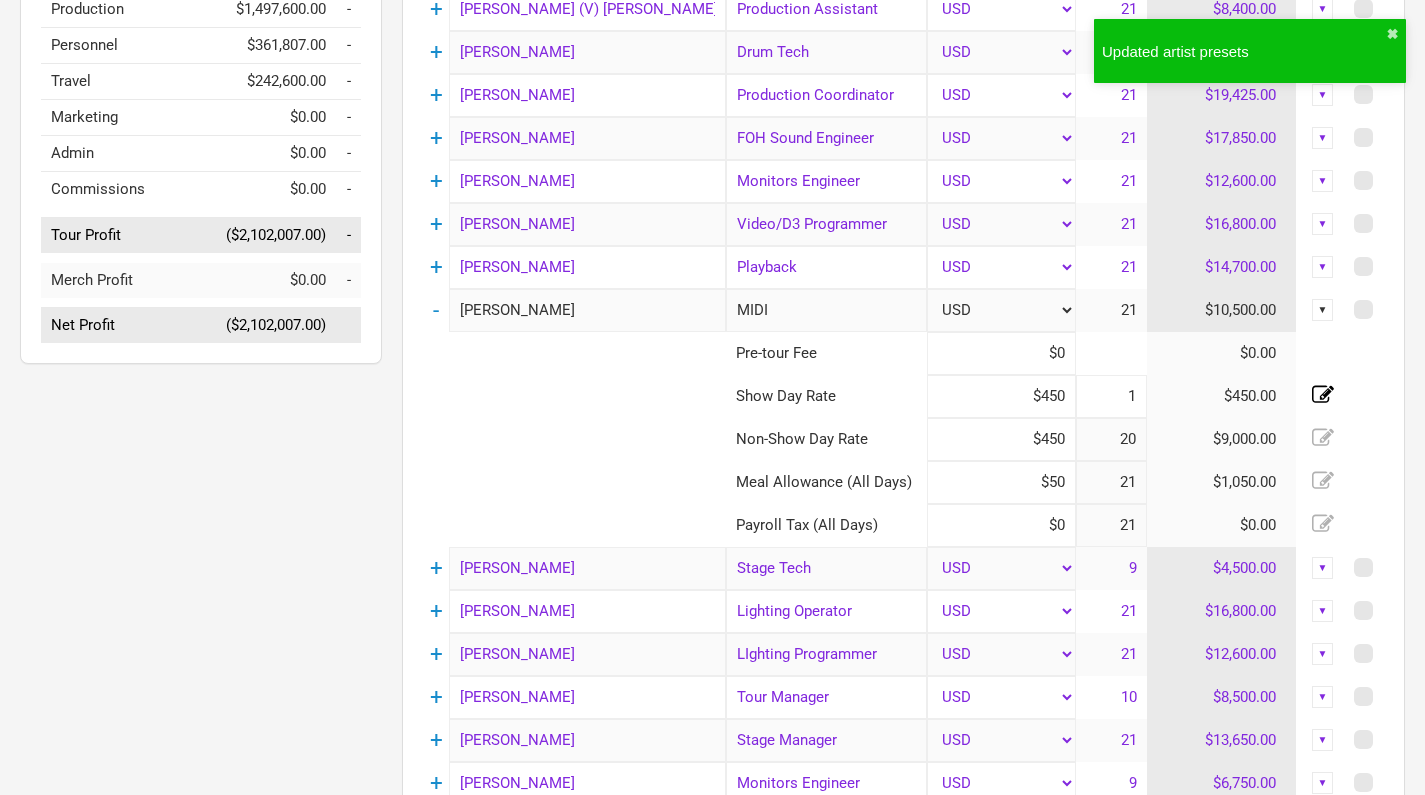 click on "1" at bounding box center (1111, 396) 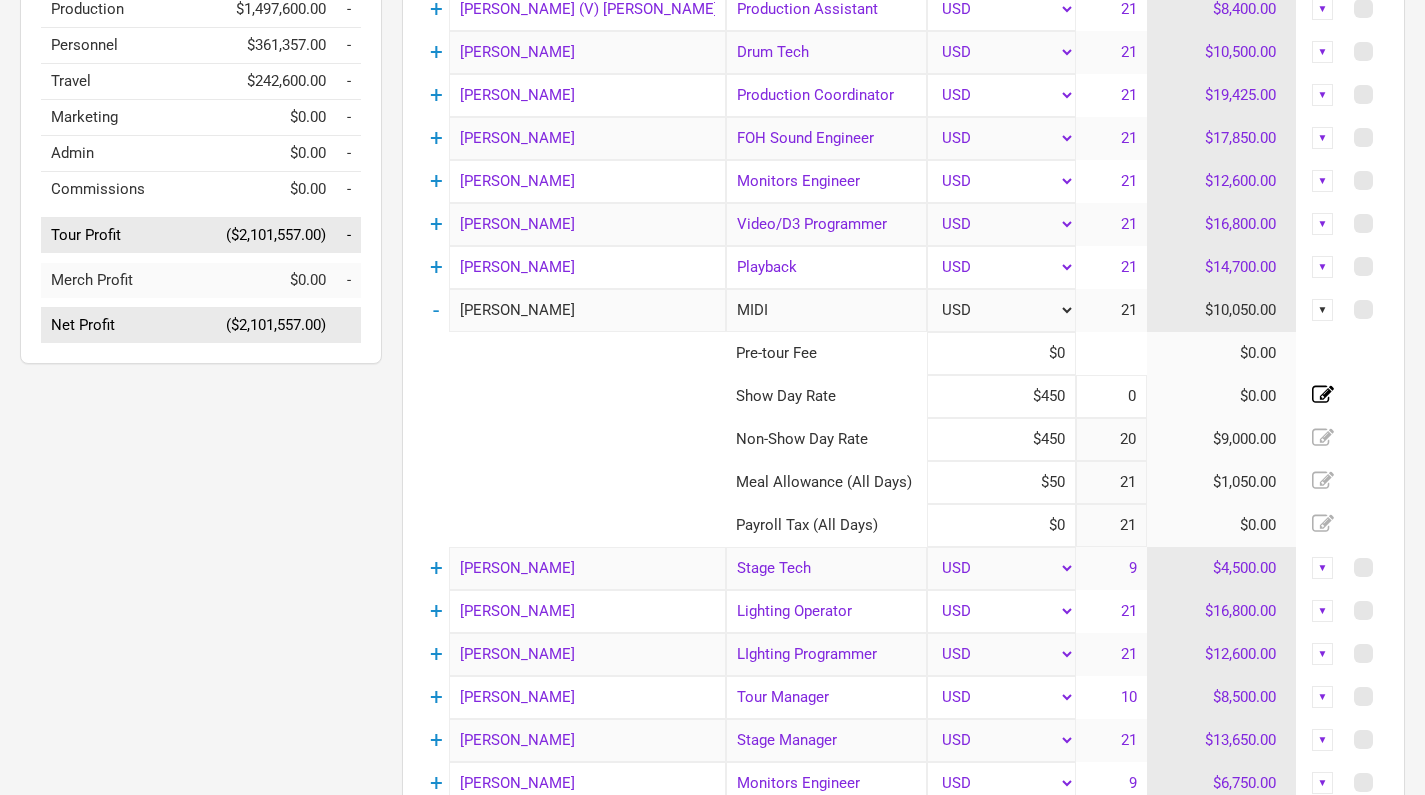 click 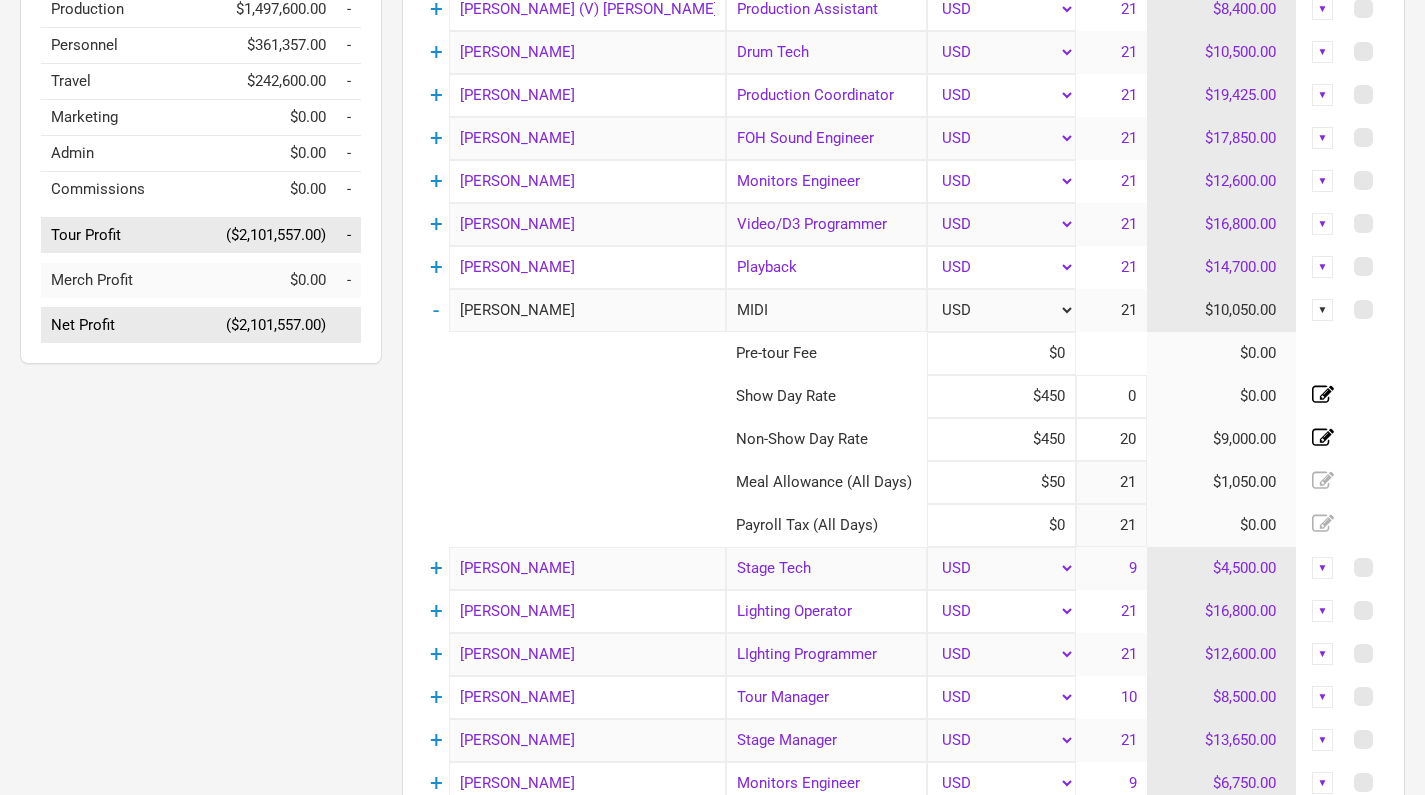 click 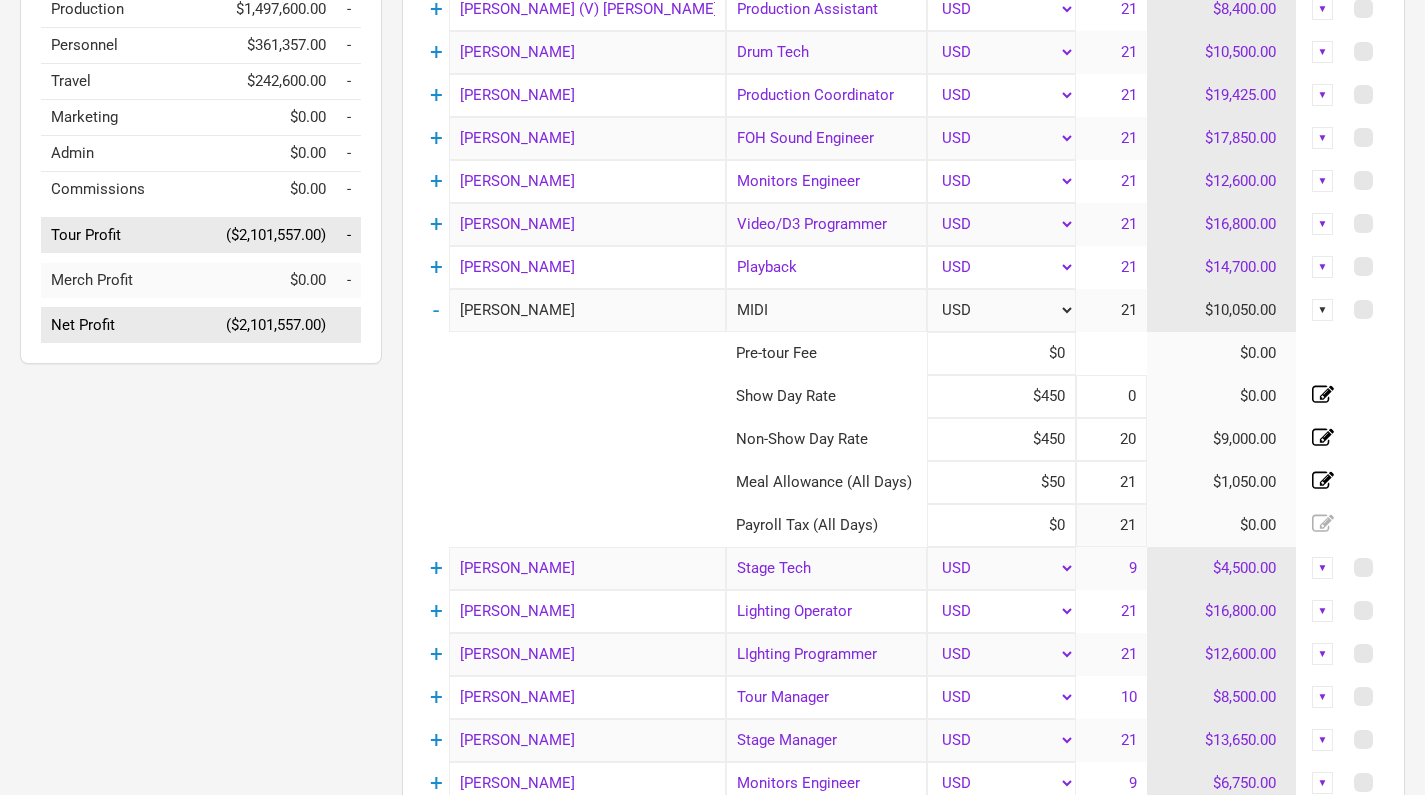 click on "20" at bounding box center (1111, 439) 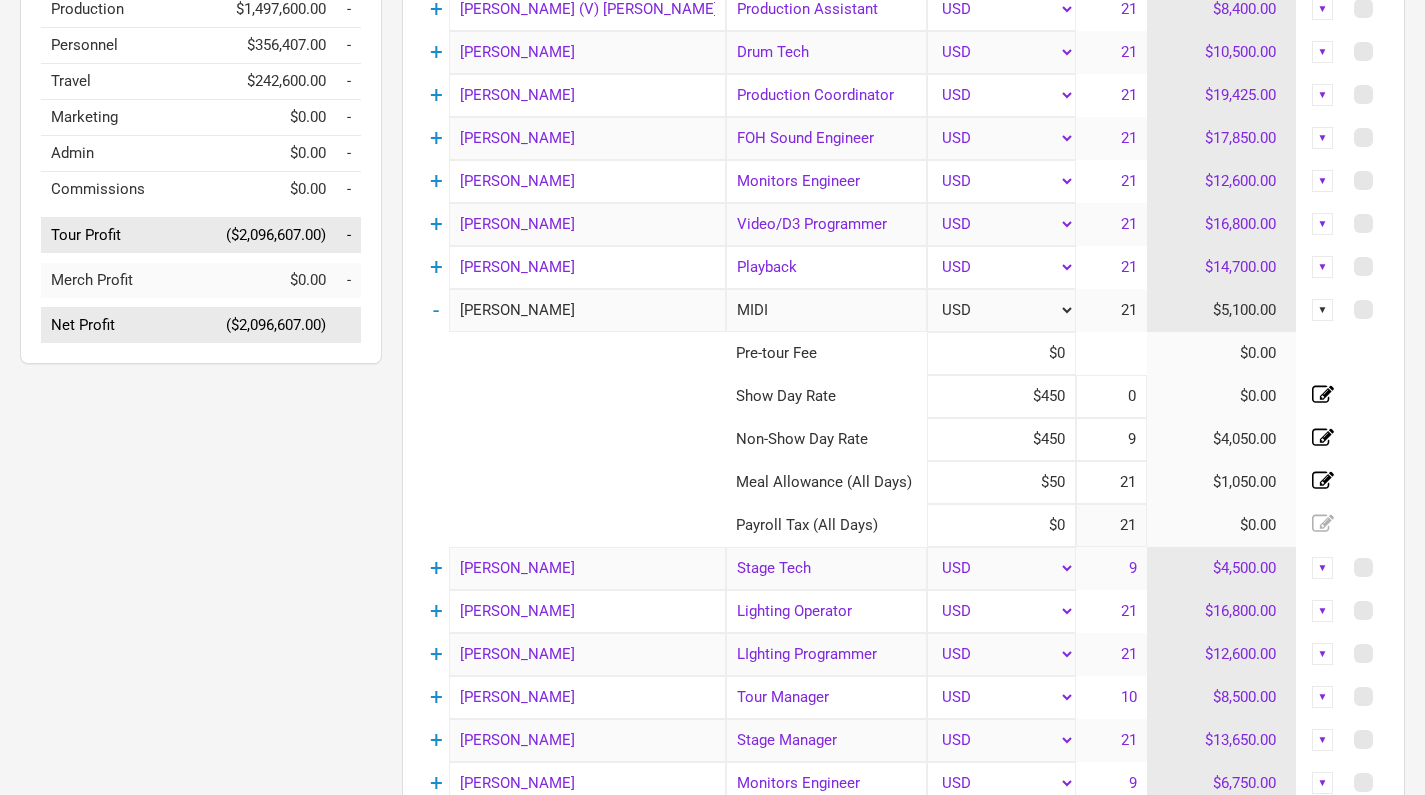 click on "21" at bounding box center [1111, 482] 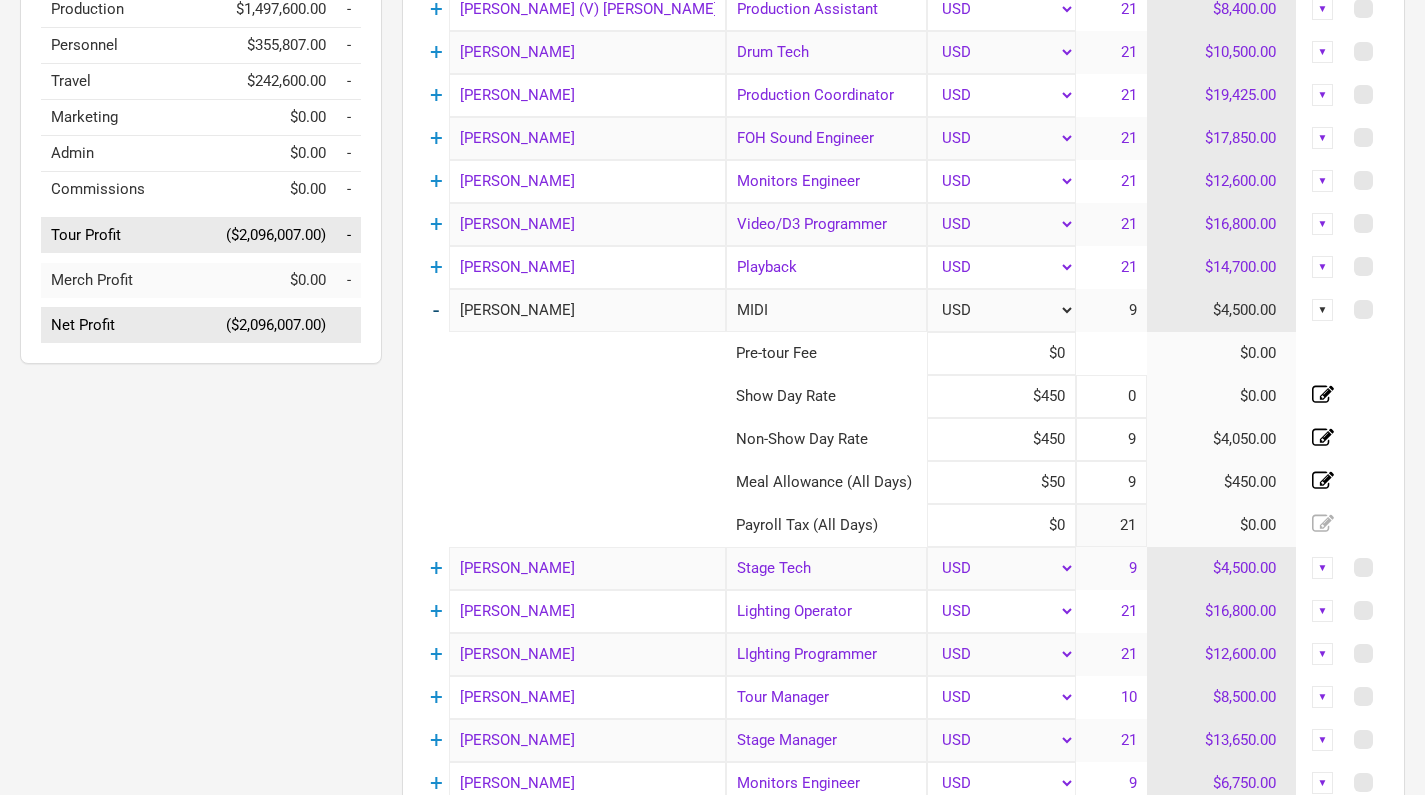 click on "-" at bounding box center (436, 310) 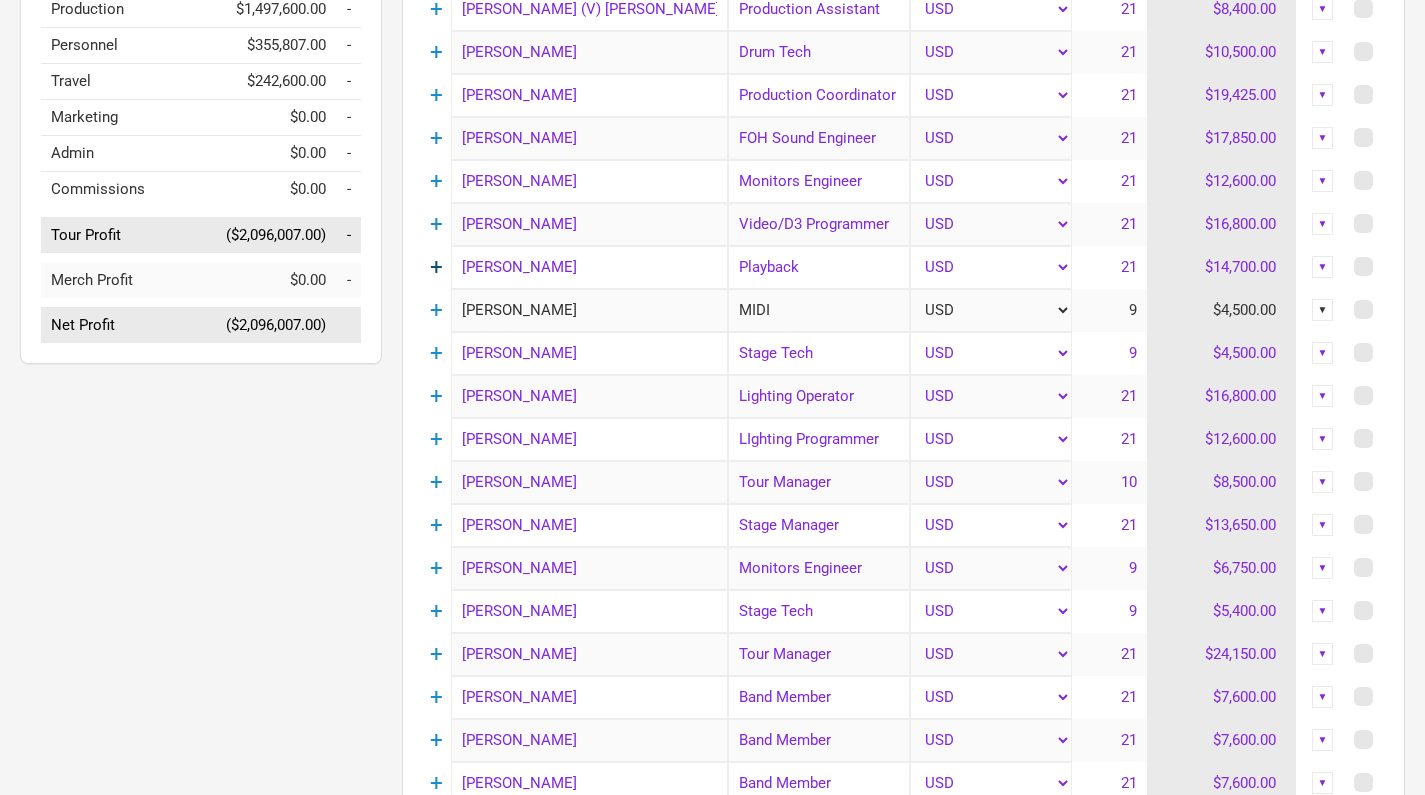 click on "+" at bounding box center (436, 267) 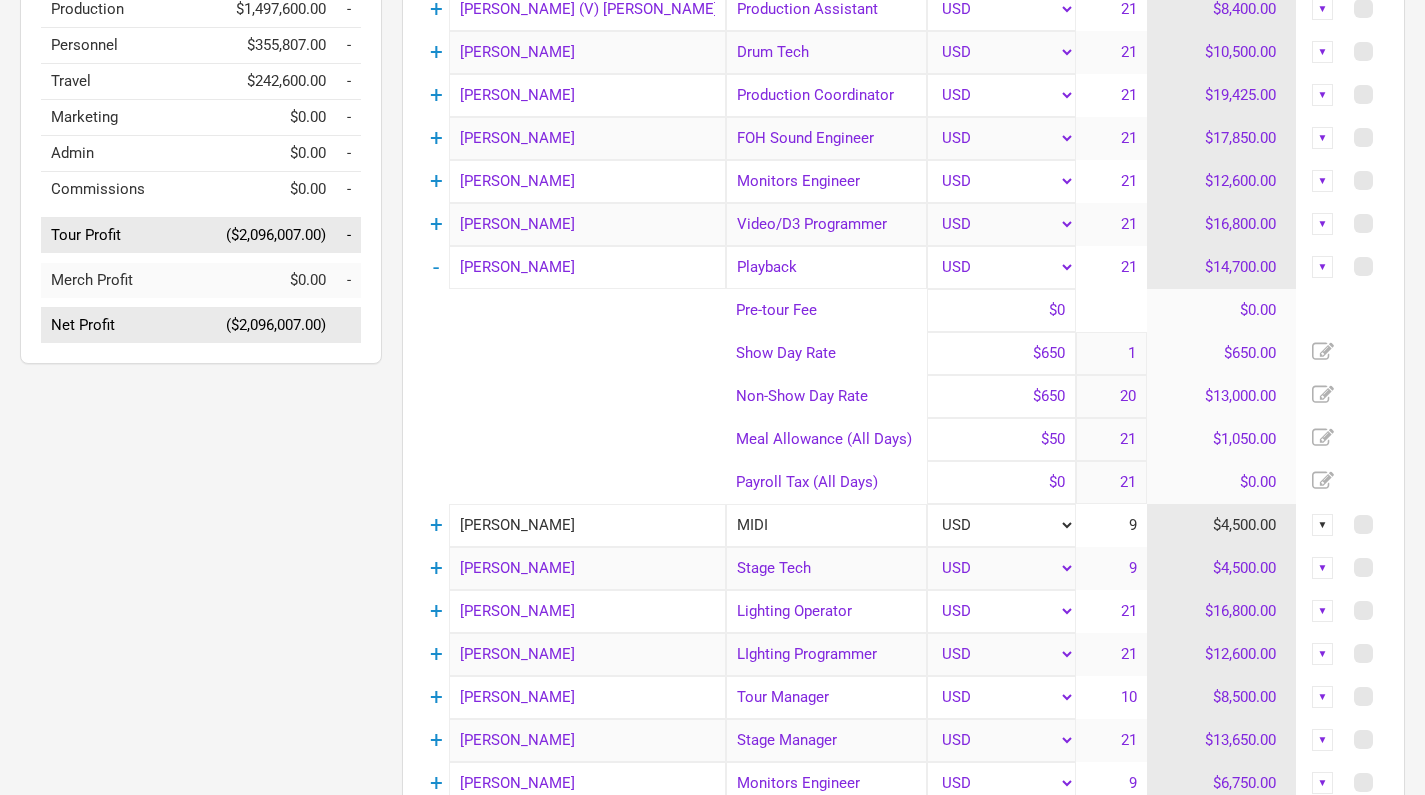 click 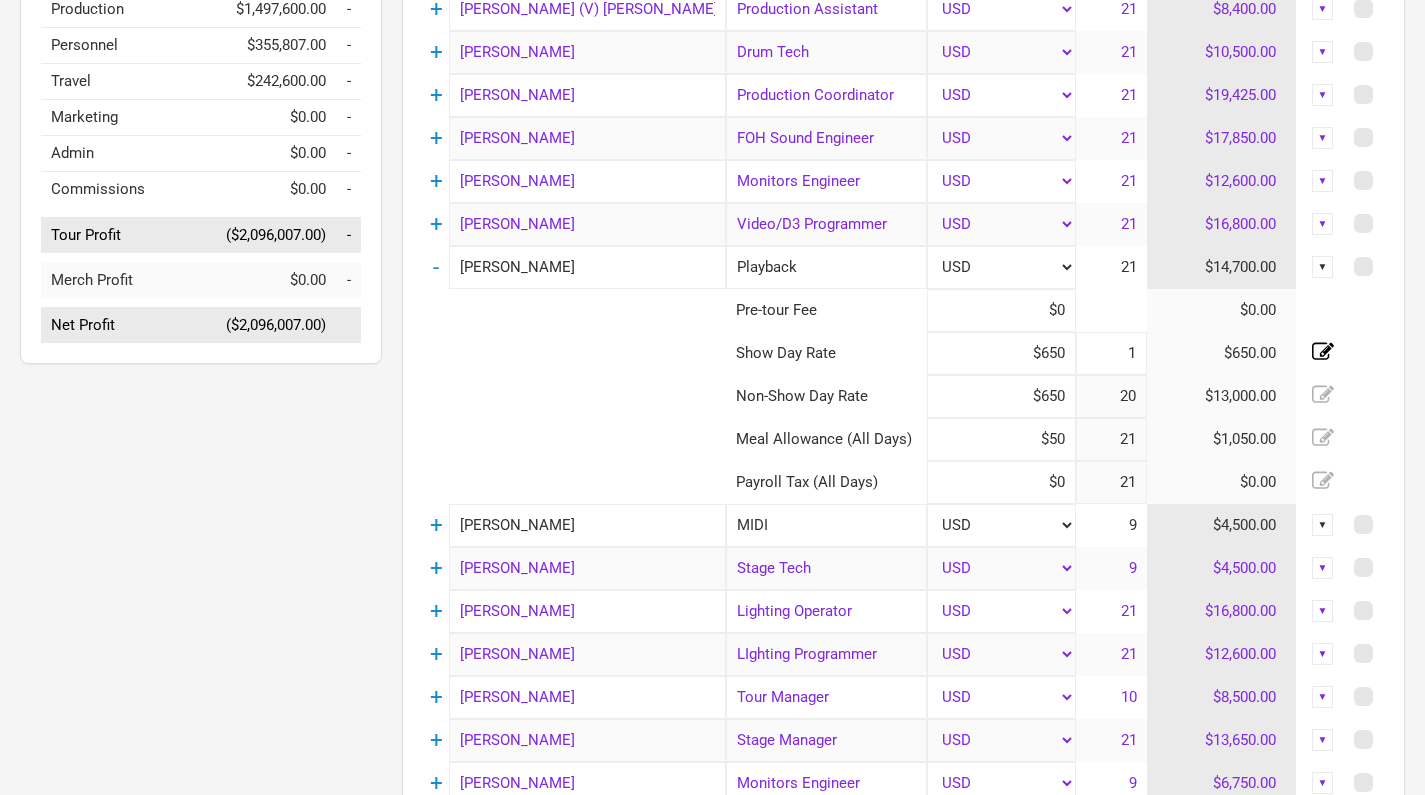 click 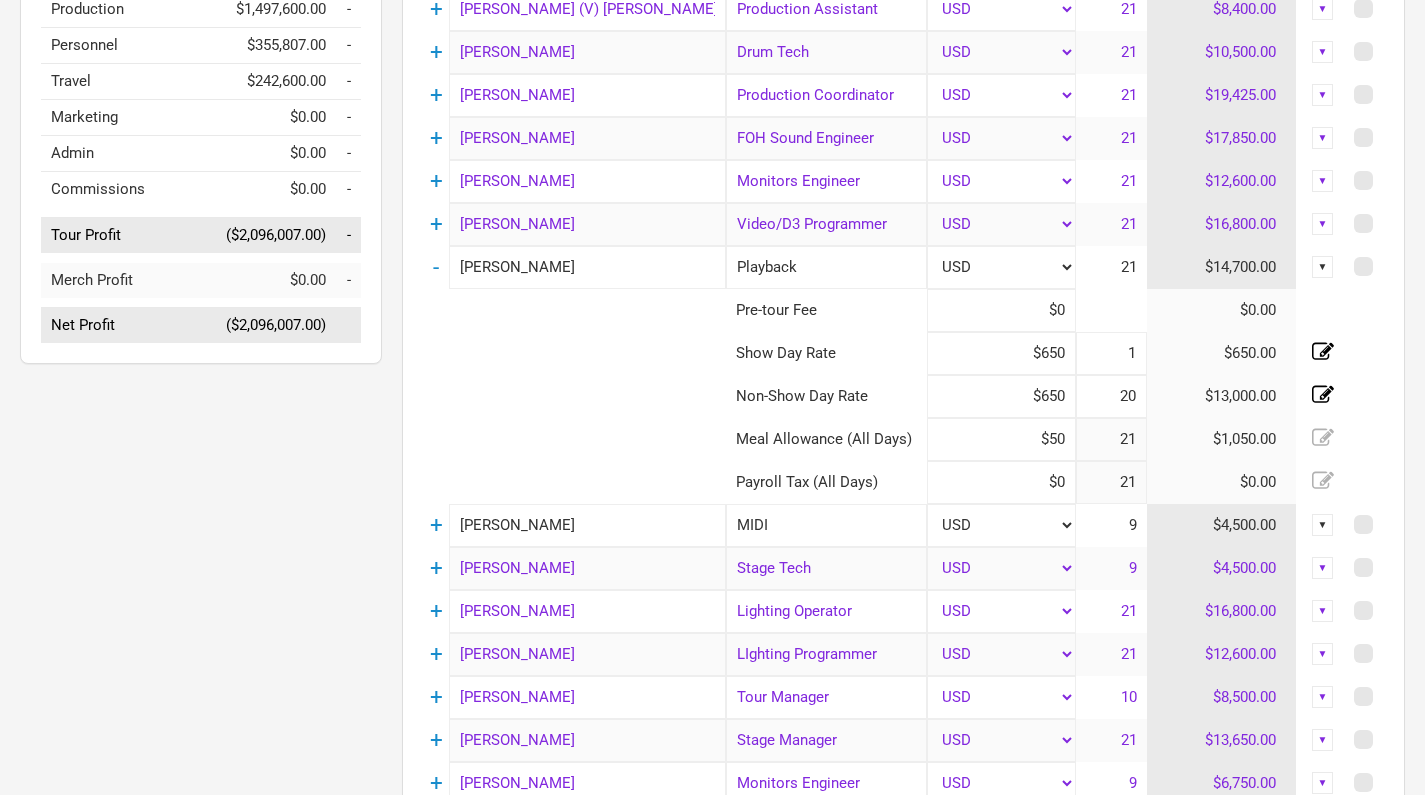 click 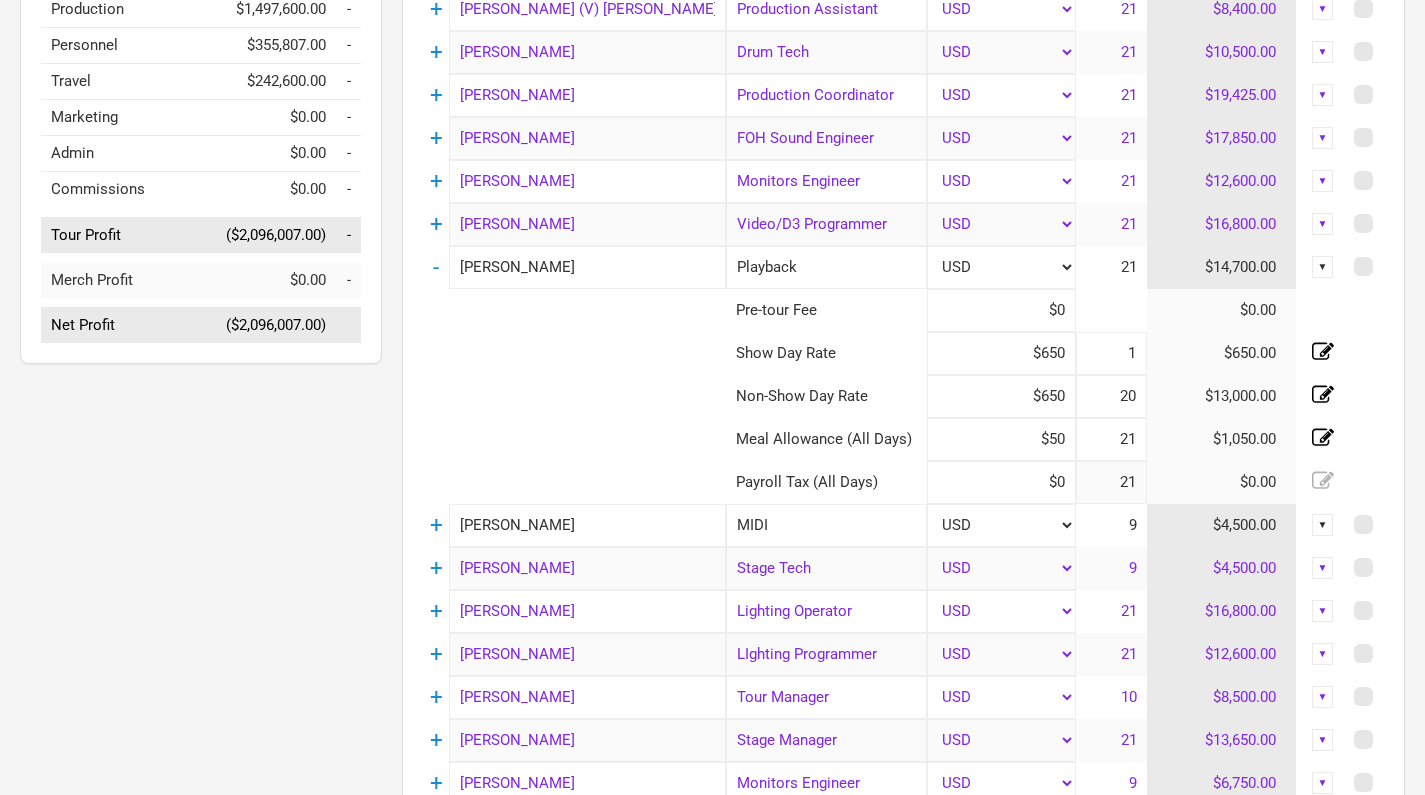 click on "1" at bounding box center (1111, 353) 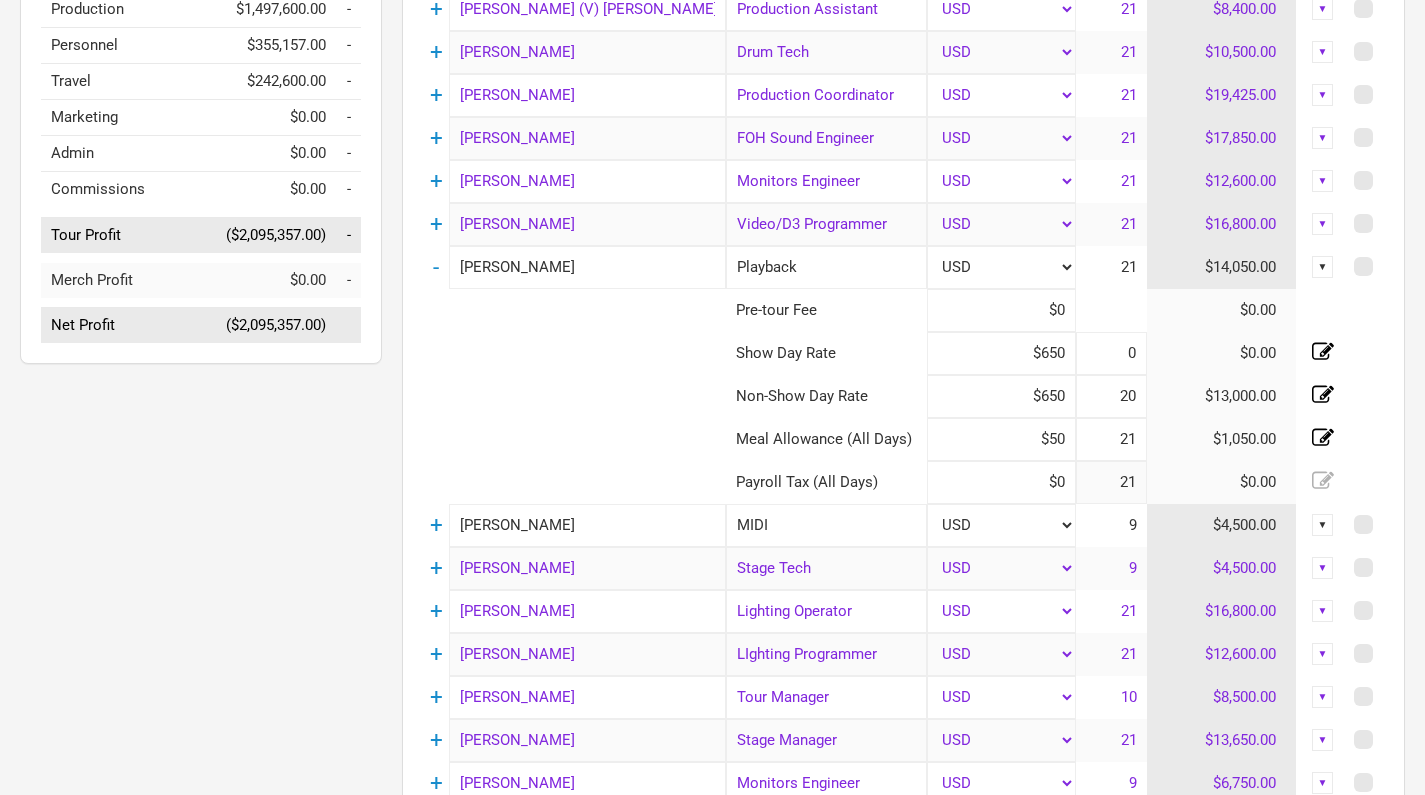 click on "20" at bounding box center [1111, 396] 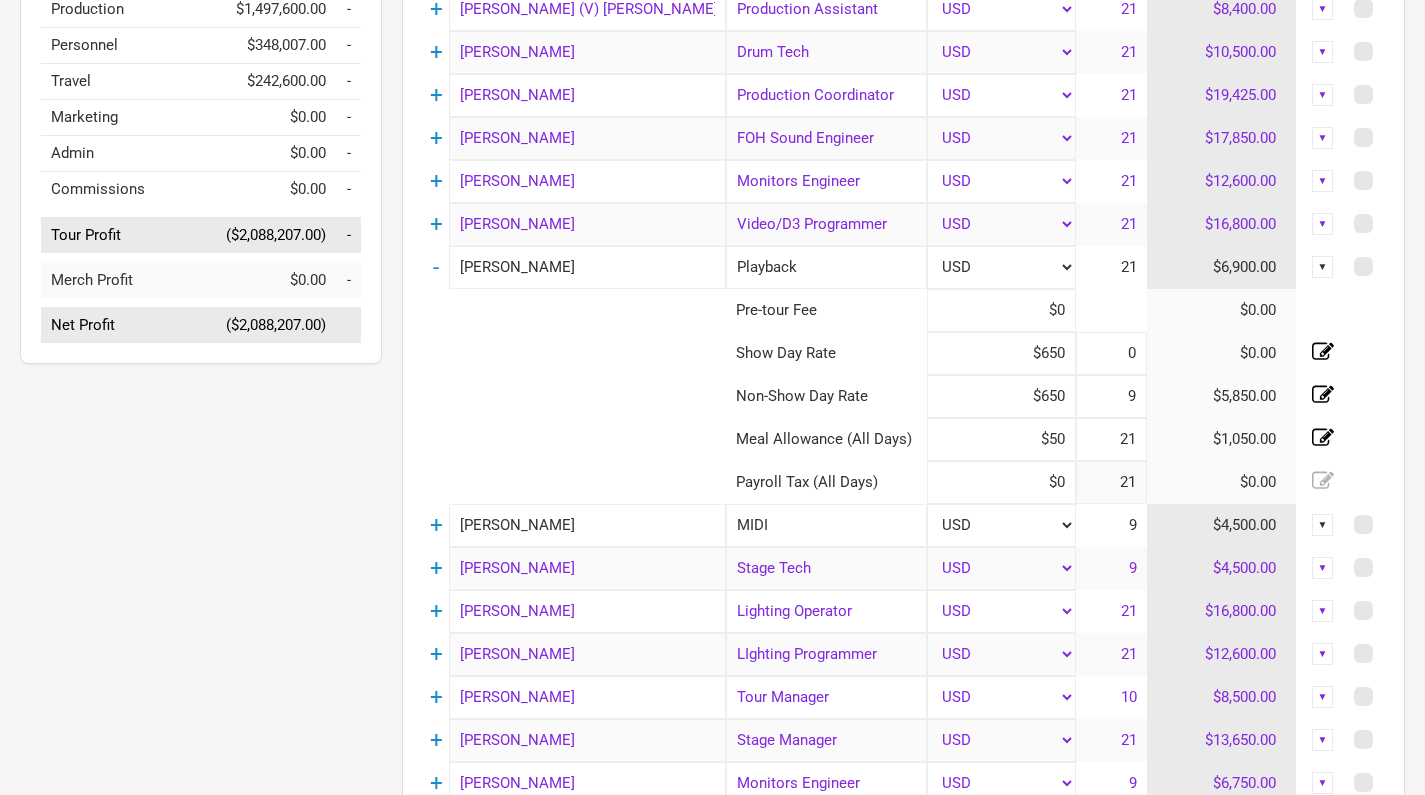 click on "21" at bounding box center (1111, 439) 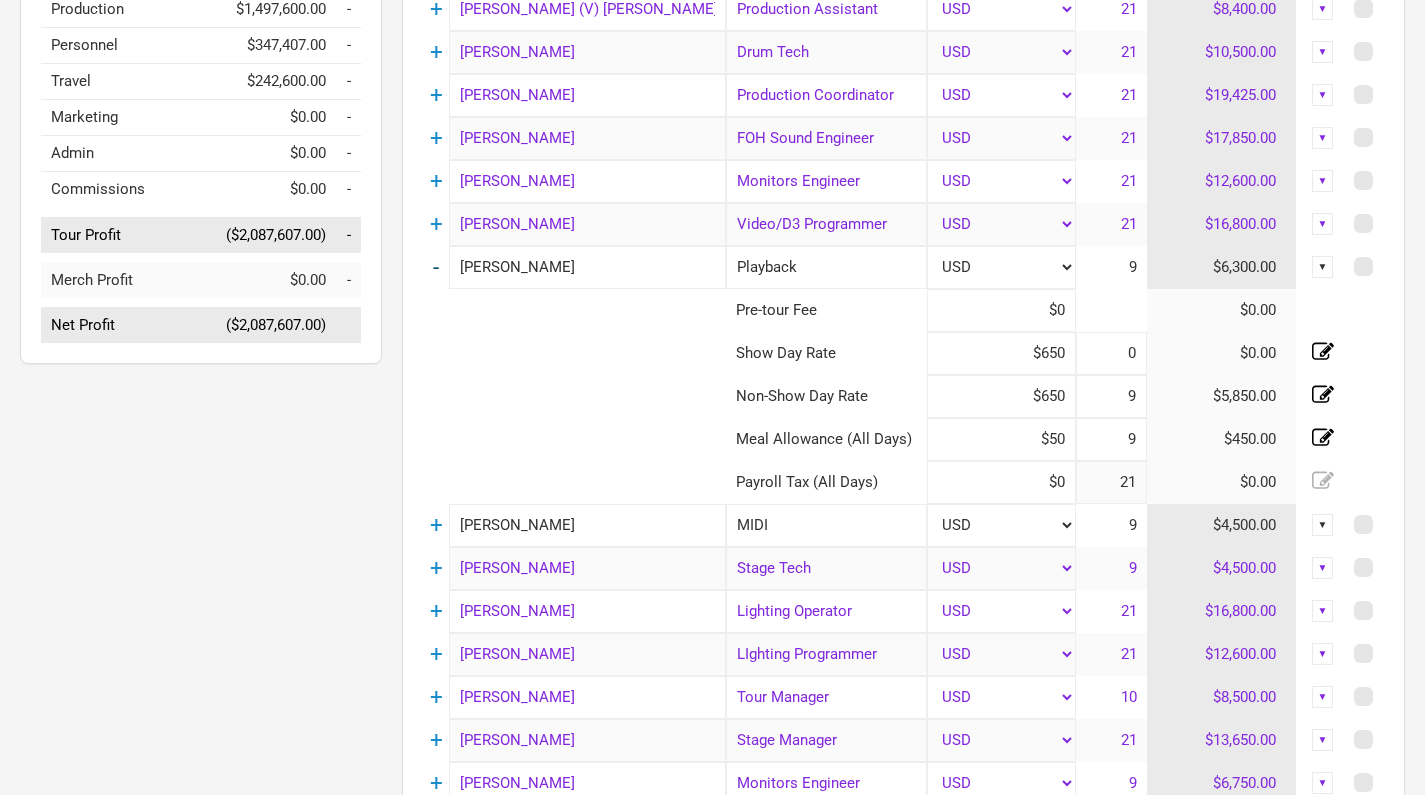 click on "-" at bounding box center [436, 267] 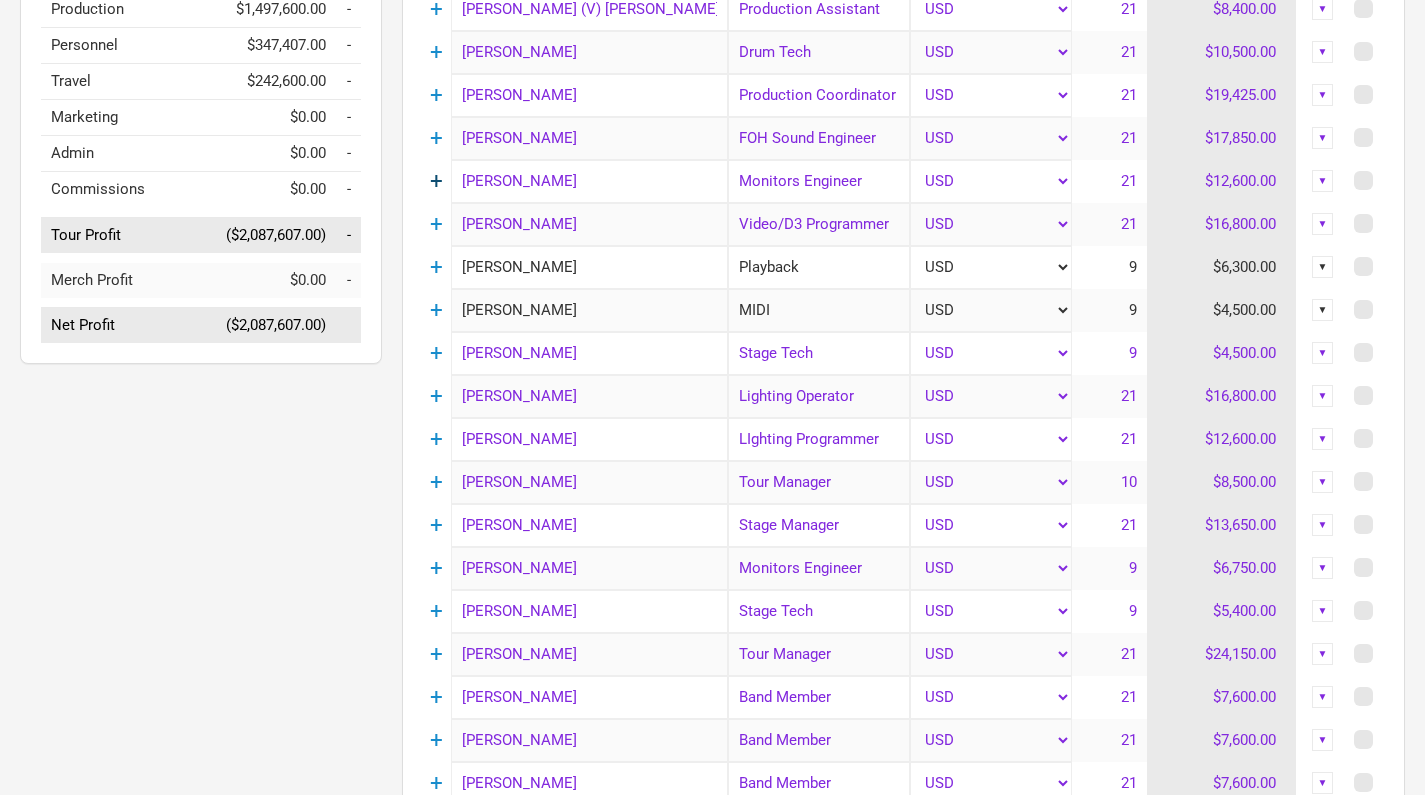 click on "+" at bounding box center (436, 181) 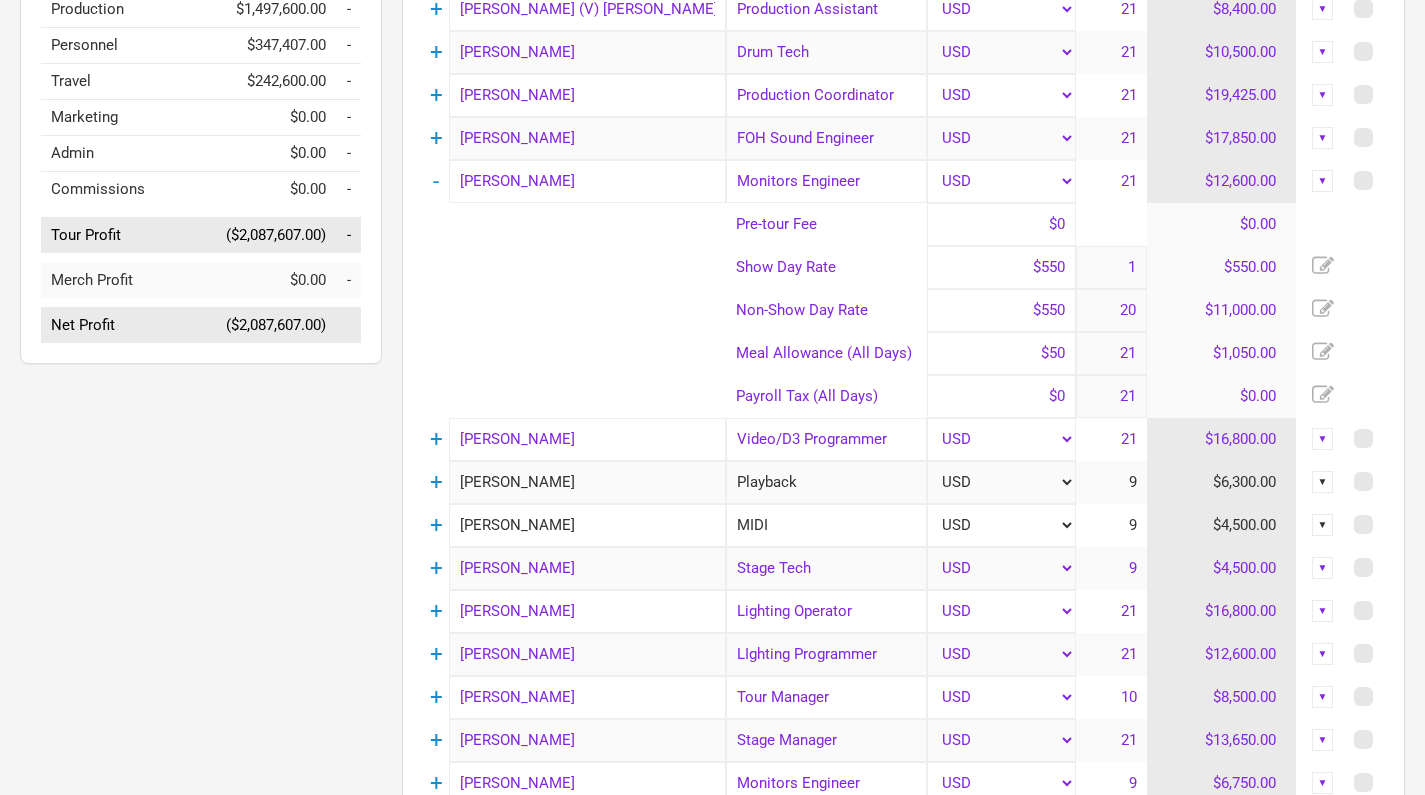 click 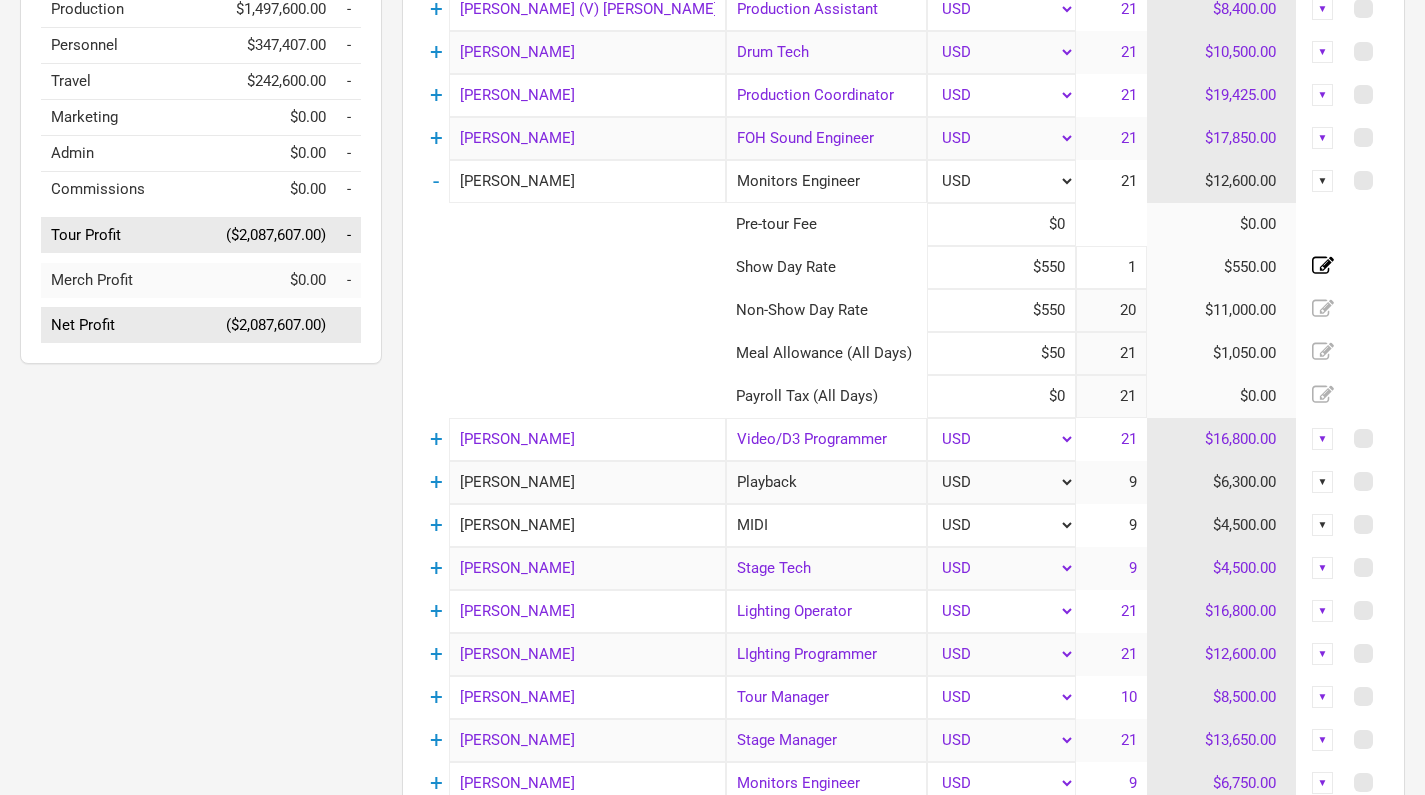 click 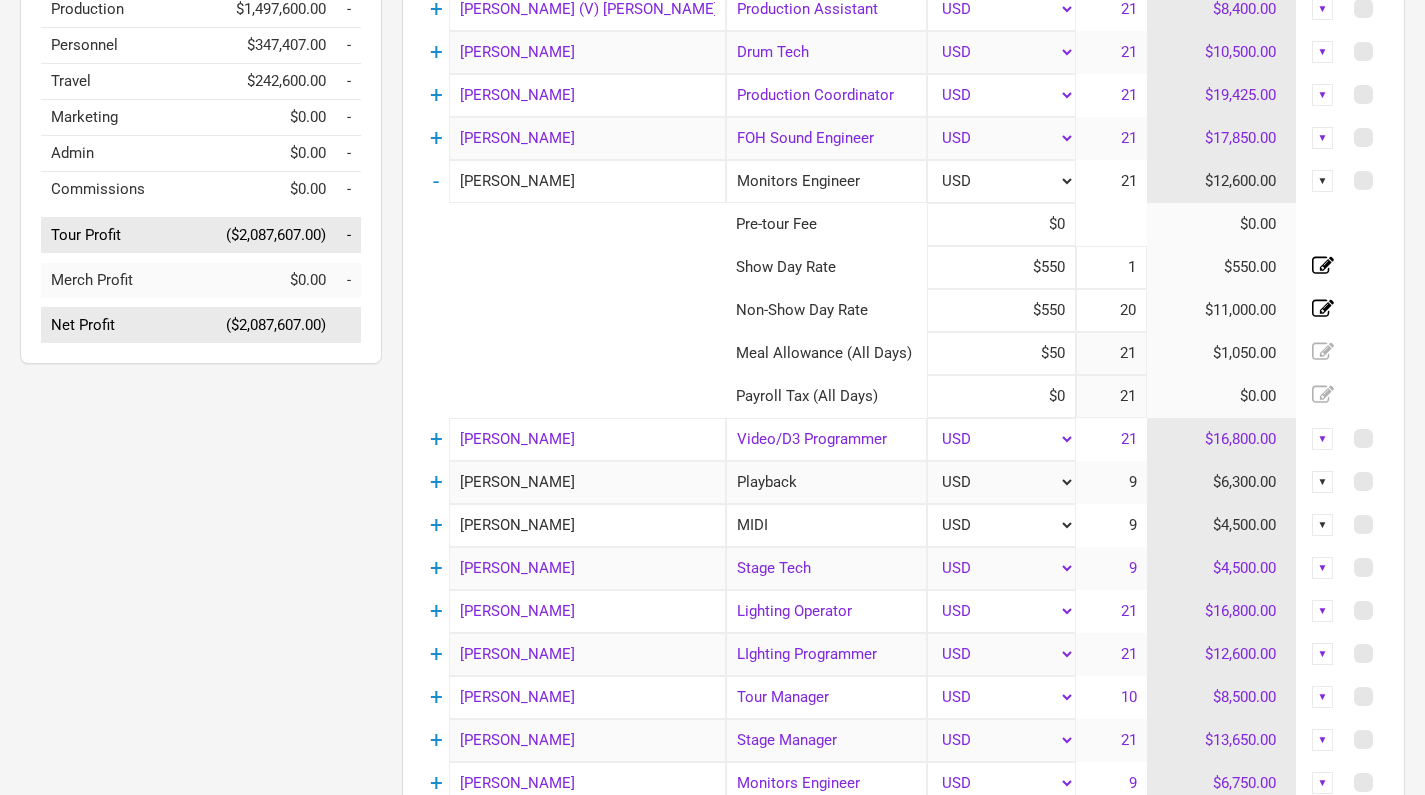 click 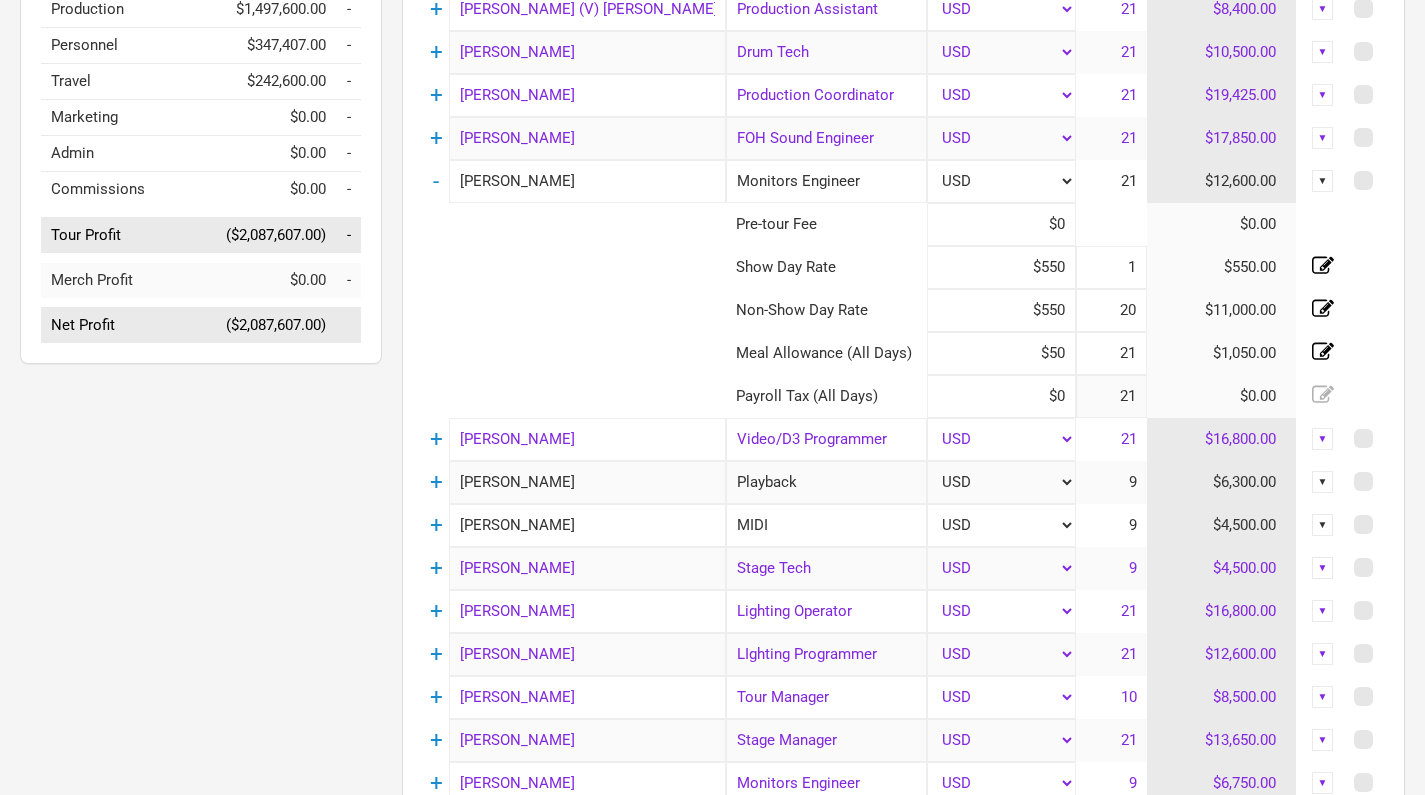 click on "1" at bounding box center [1111, 267] 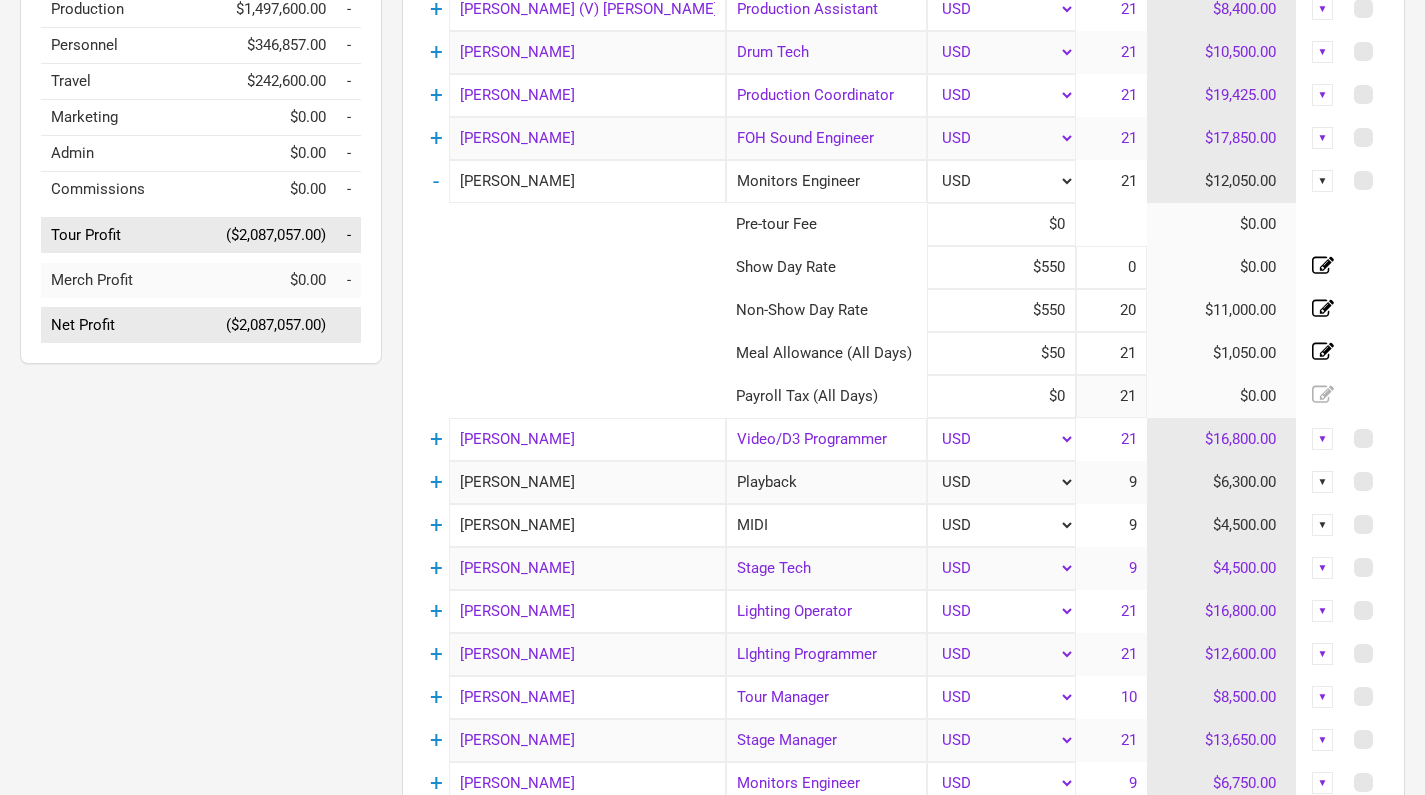 click on "20" at bounding box center (1111, 310) 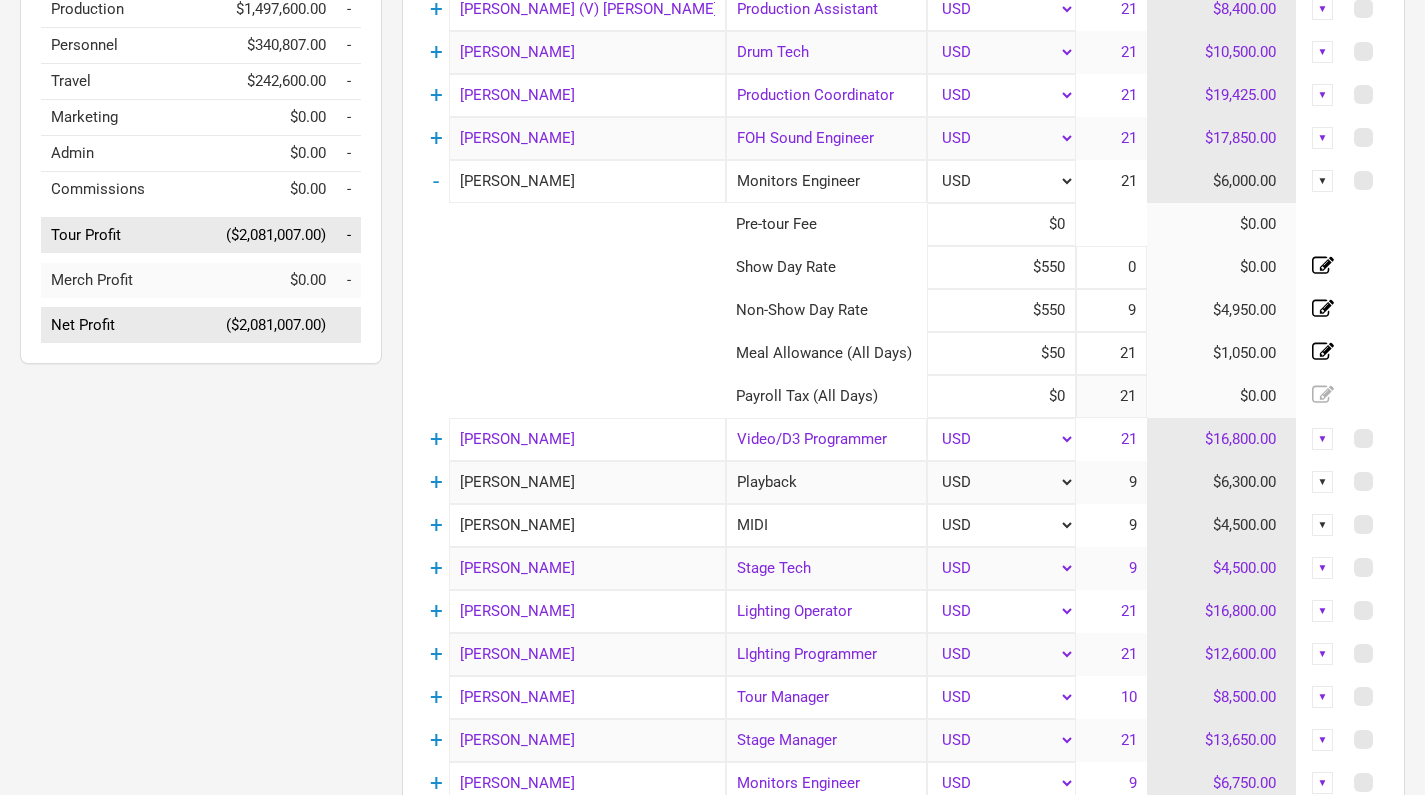 click on "21" at bounding box center [1111, 353] 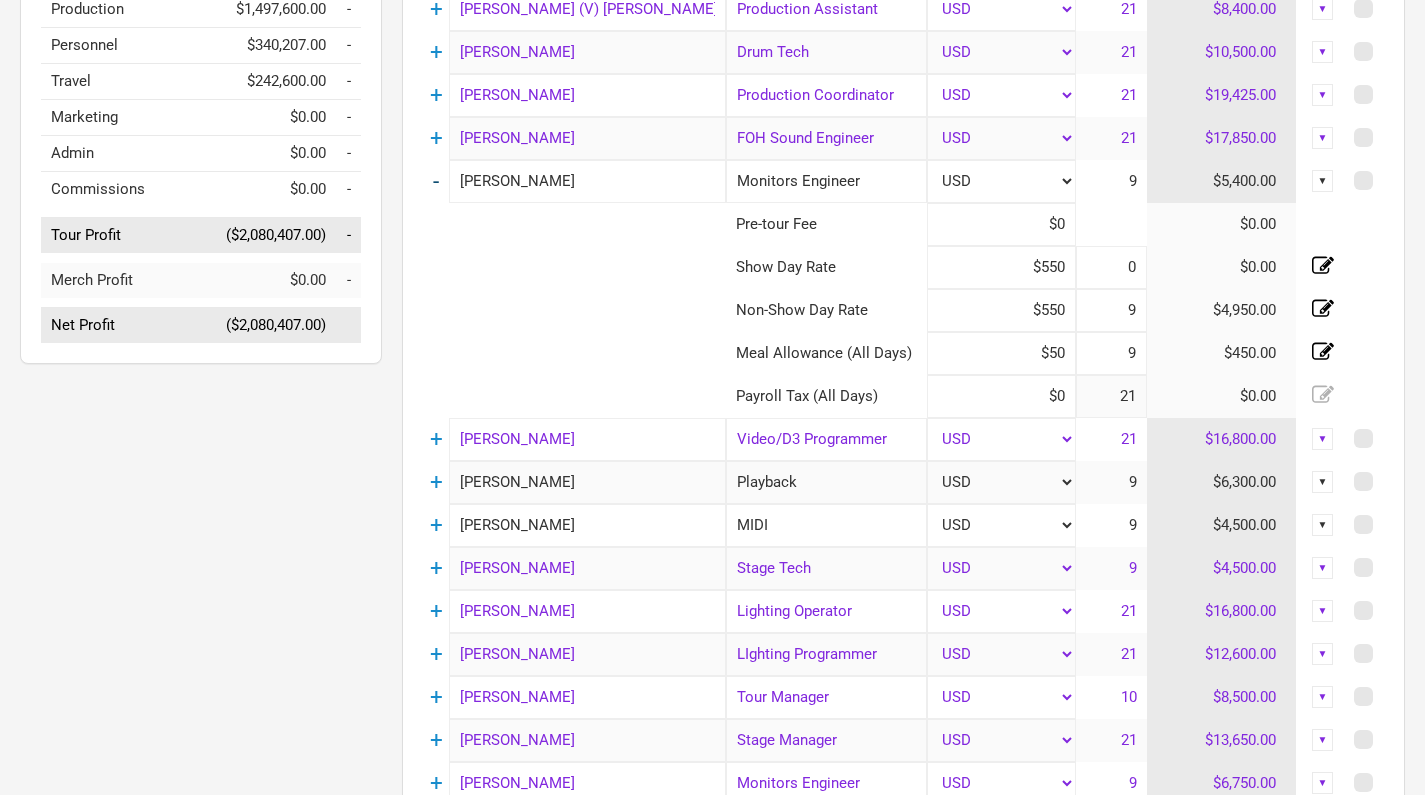 click on "-" at bounding box center (436, 181) 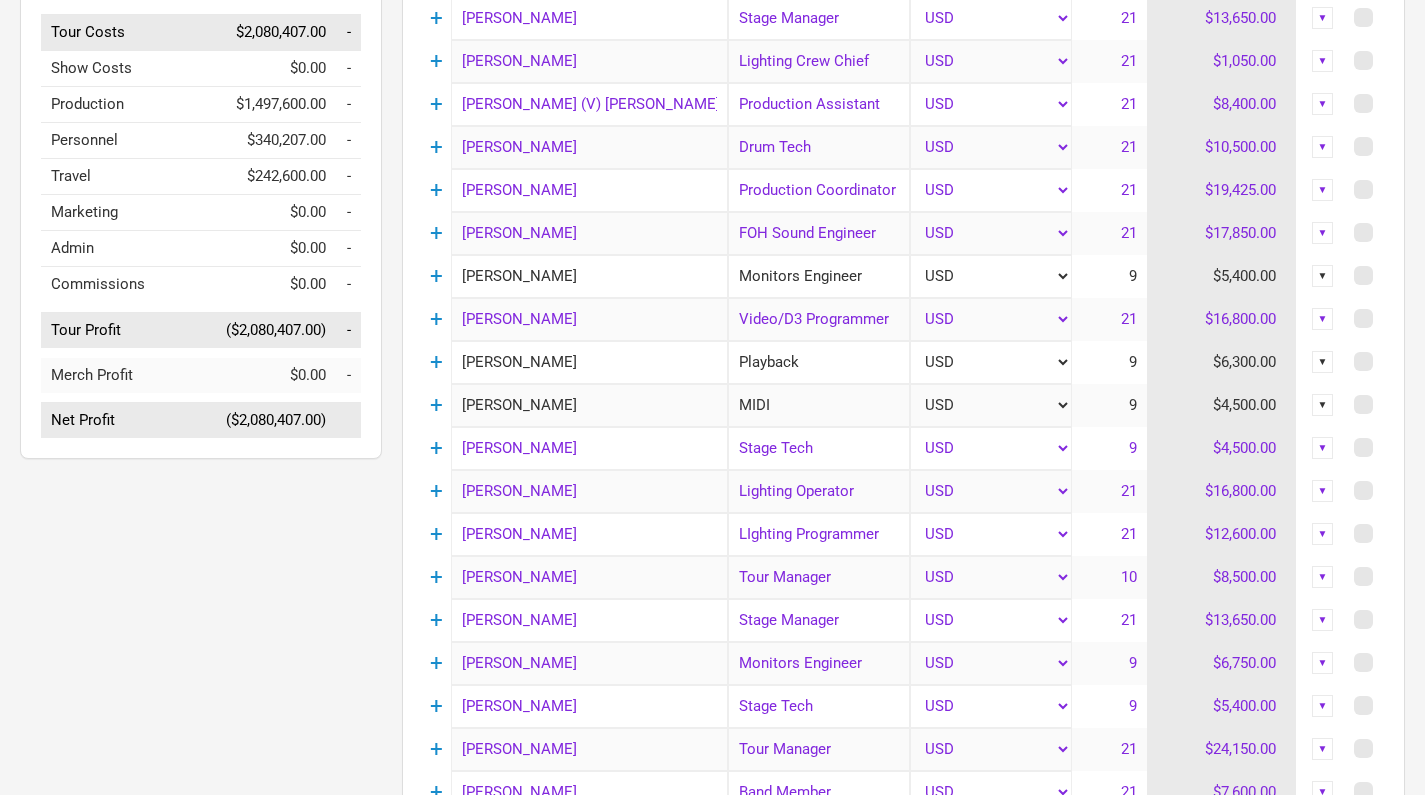 scroll, scrollTop: 366, scrollLeft: 0, axis: vertical 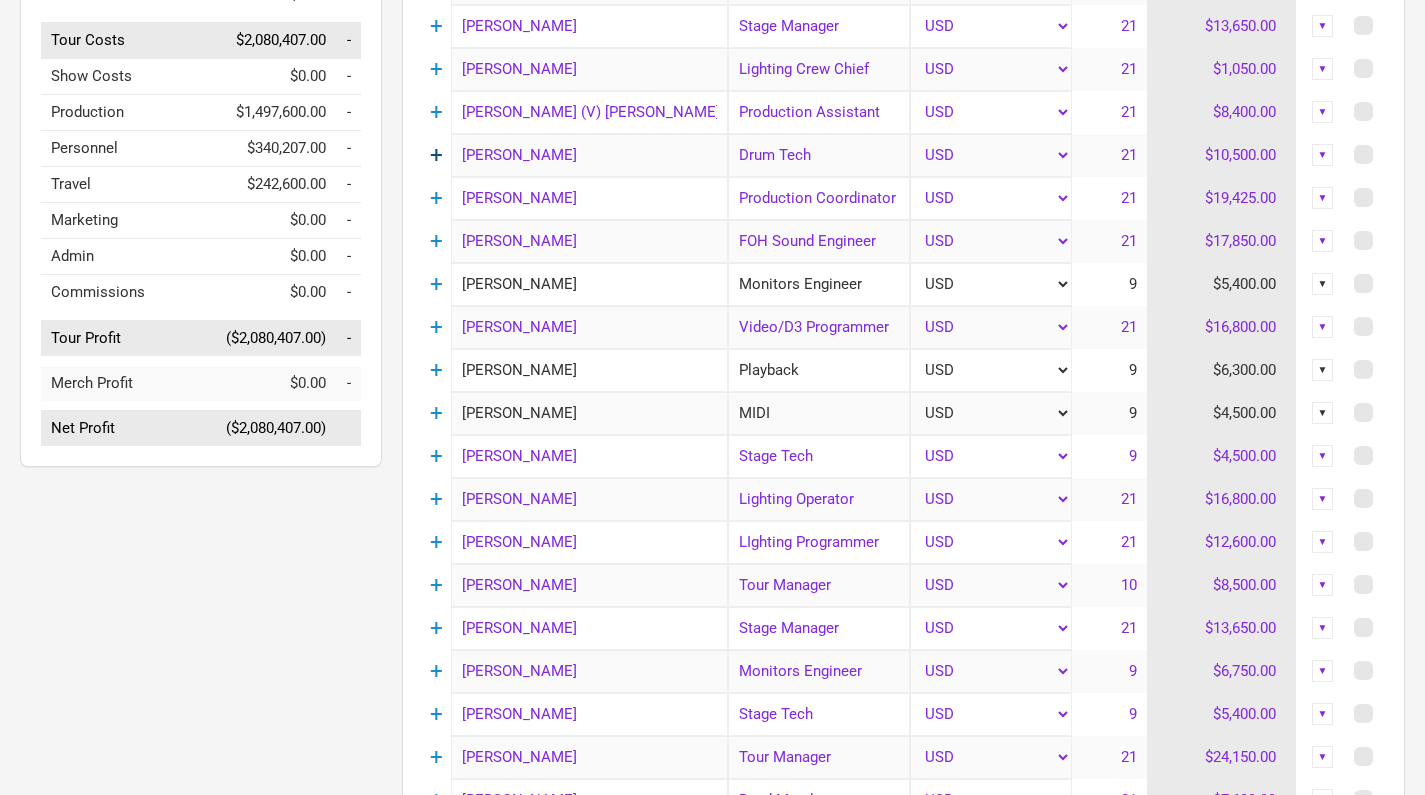 click on "+" at bounding box center [436, 155] 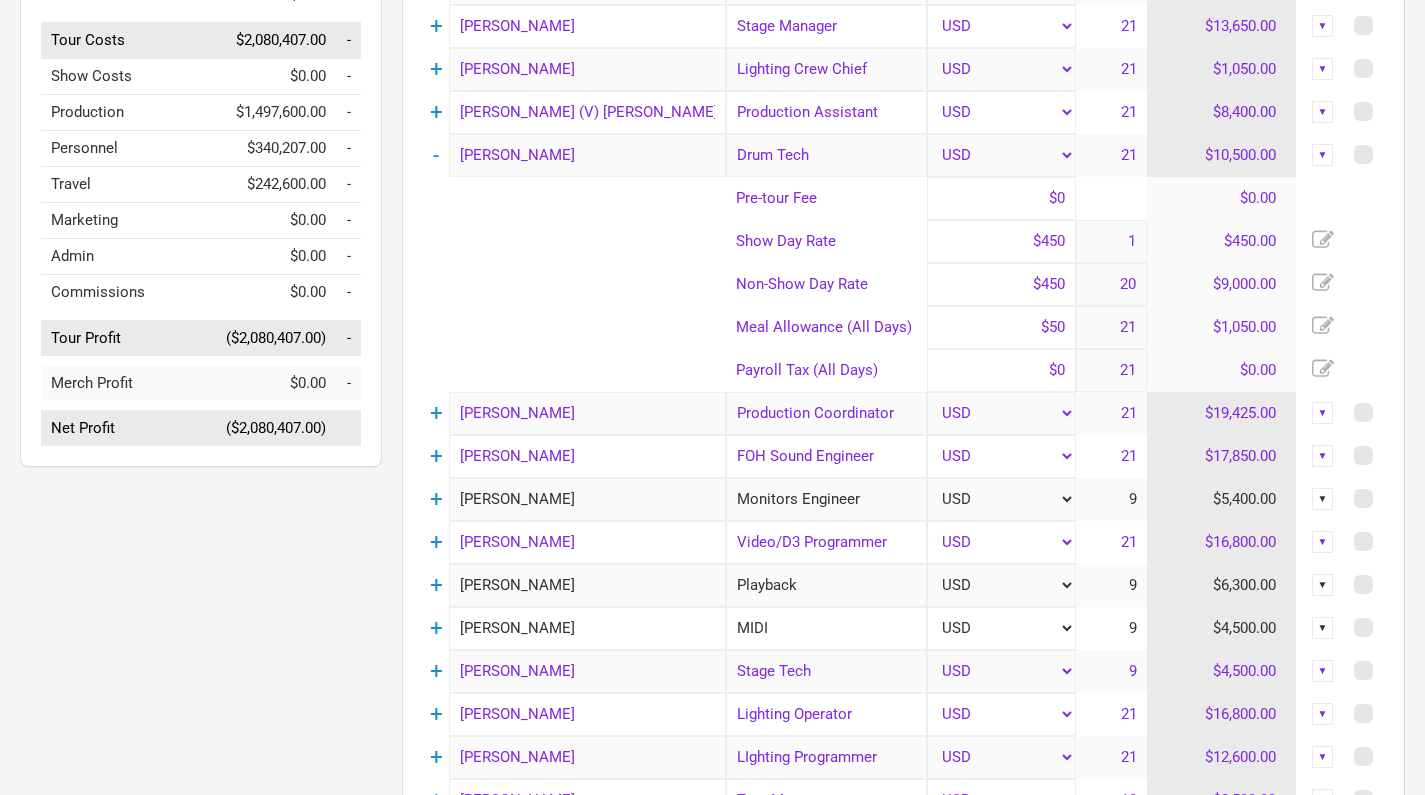 click 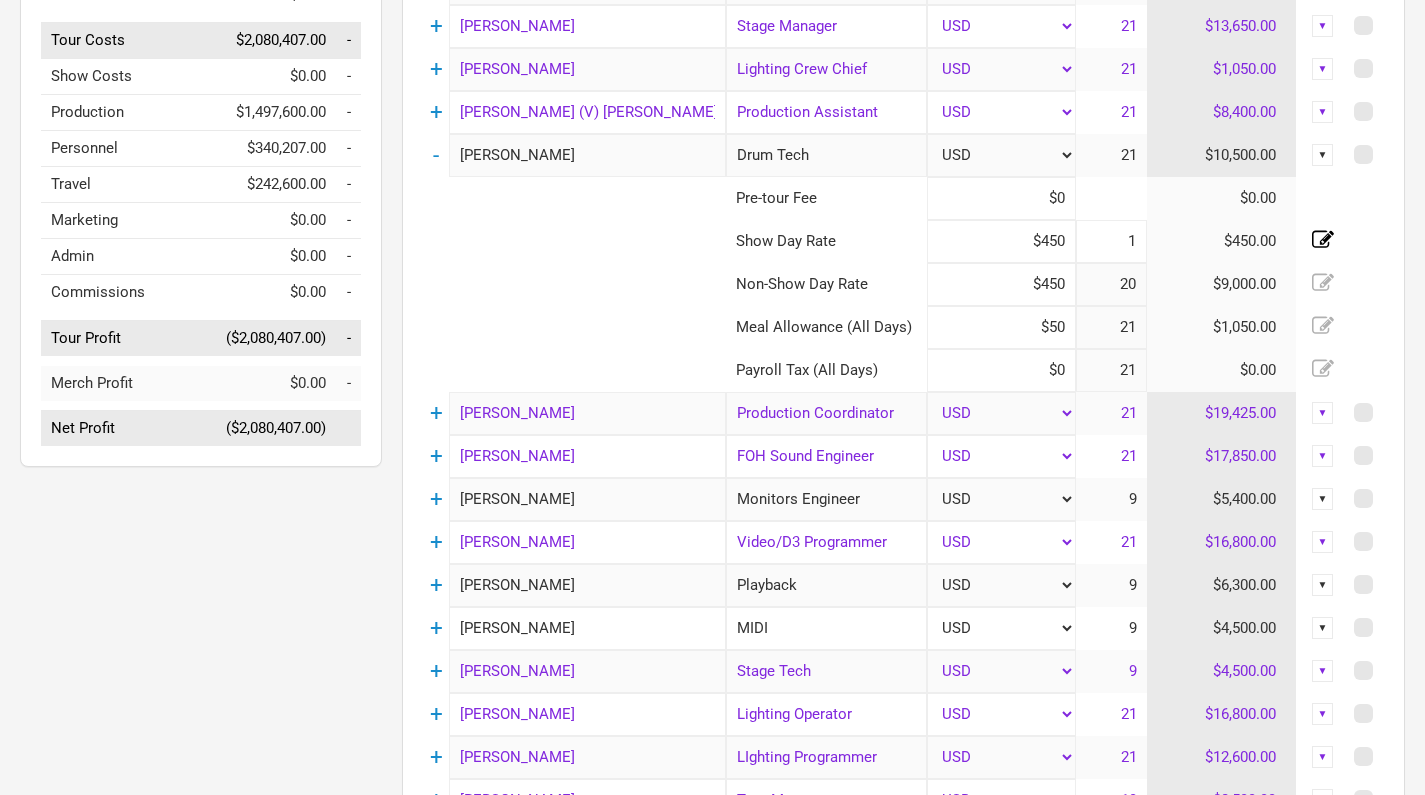 click 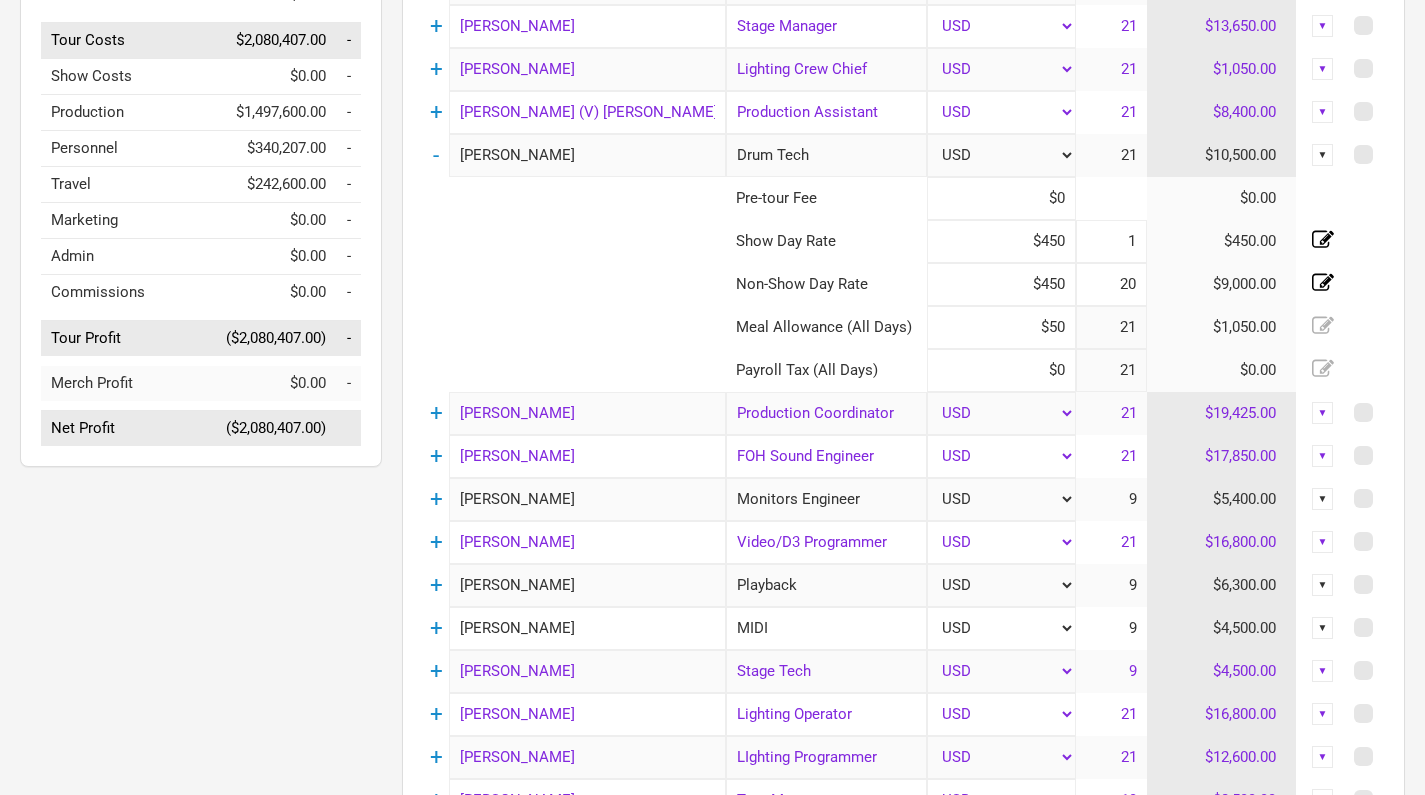 click 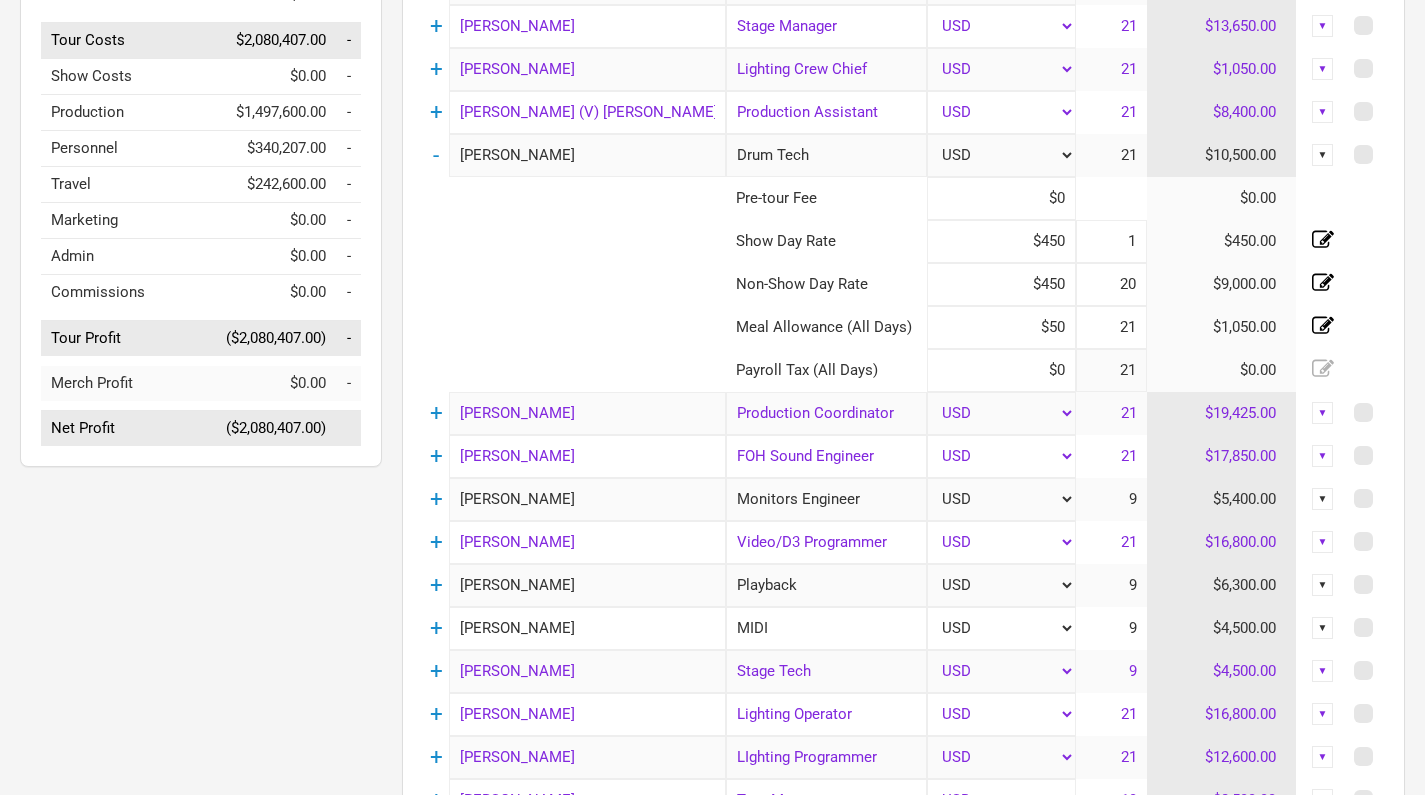 click on "1" at bounding box center [1111, 241] 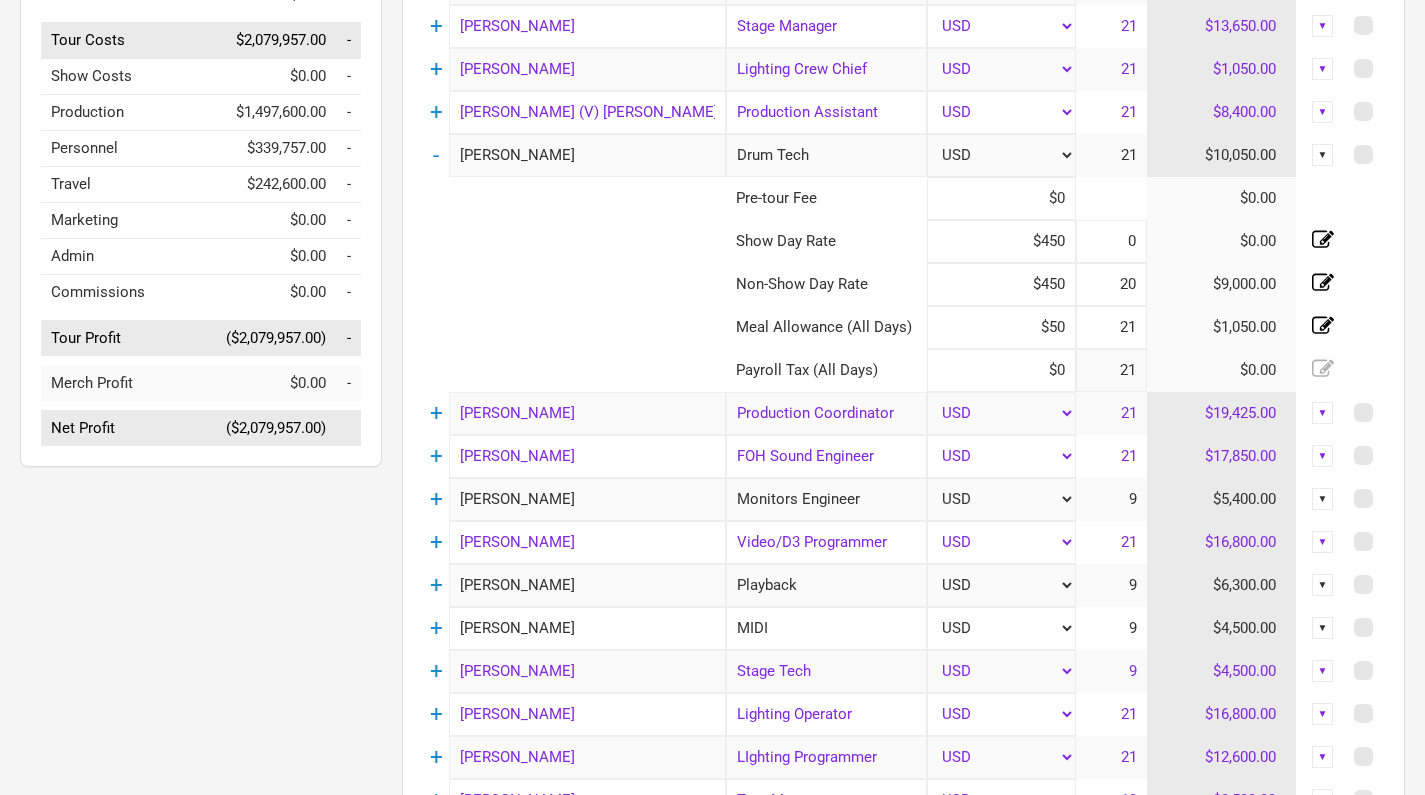 click on "20" at bounding box center [1111, 284] 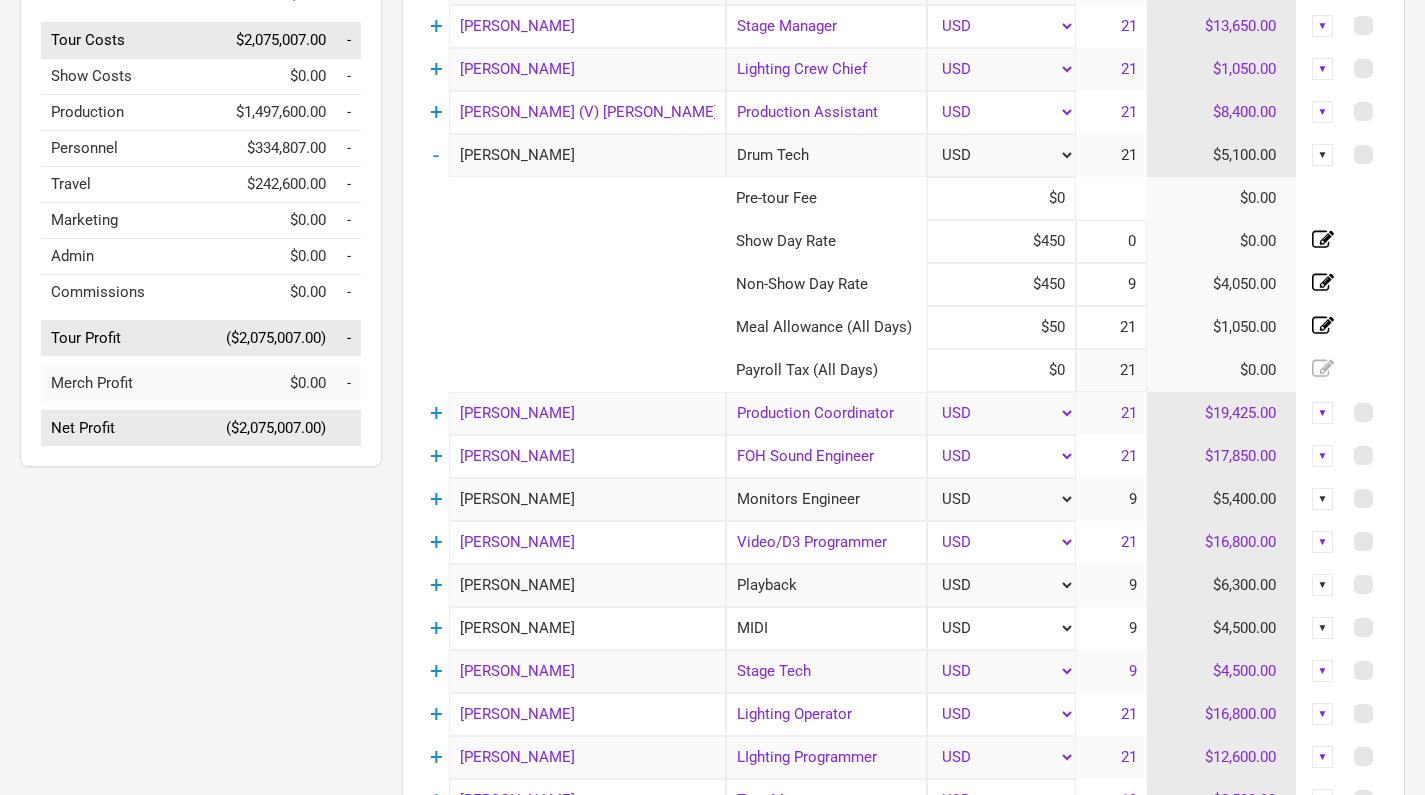 click on "21" at bounding box center (1111, 327) 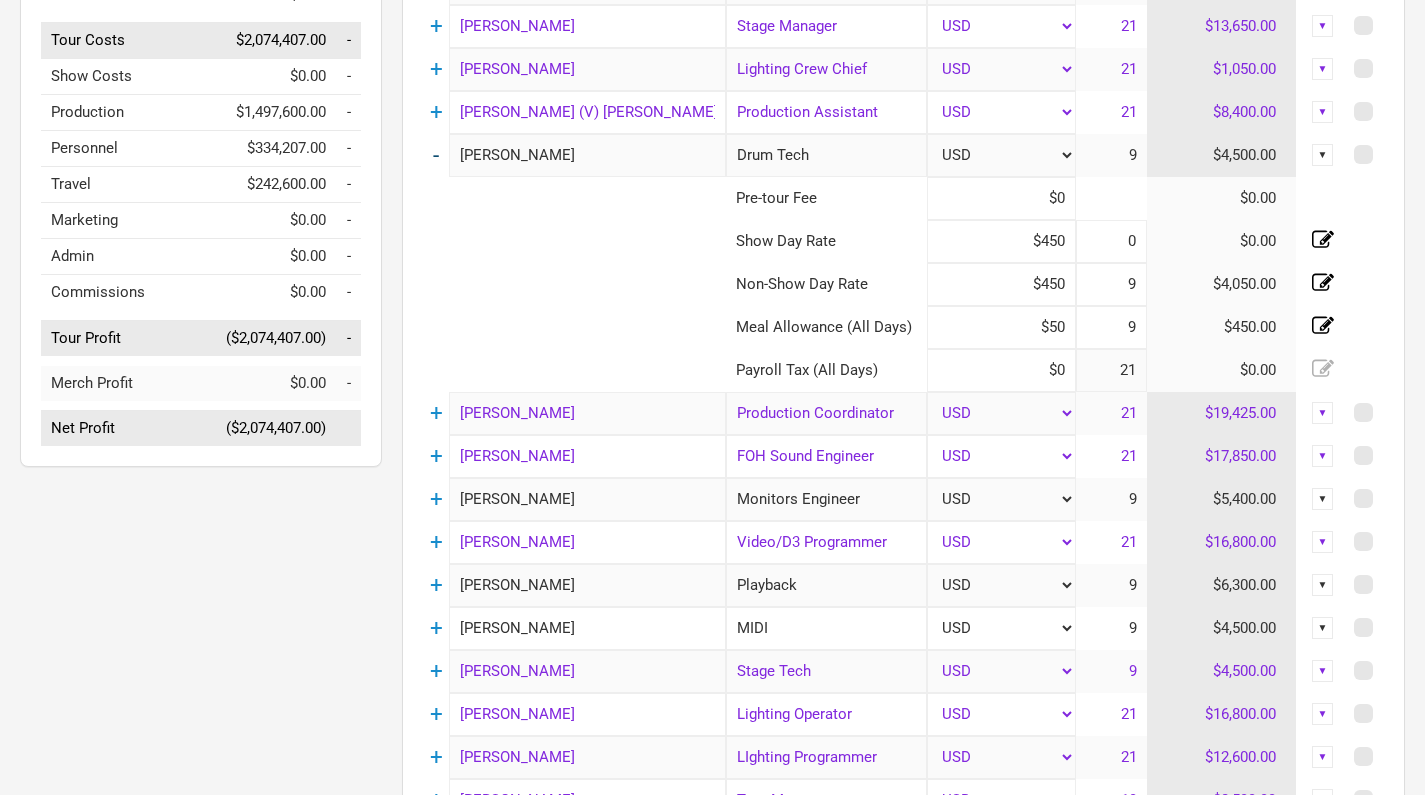 click on "-" at bounding box center (436, 155) 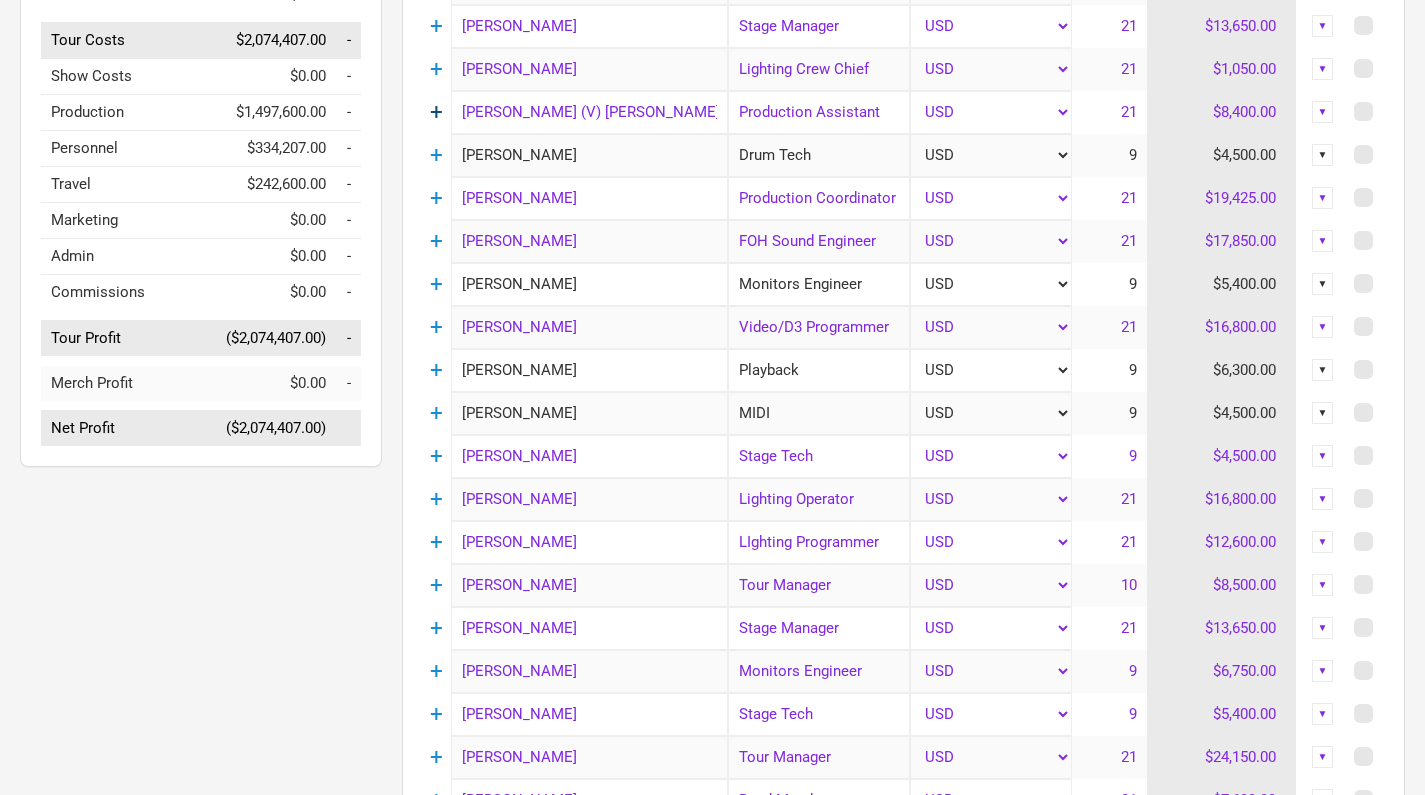 click on "+" at bounding box center (436, 112) 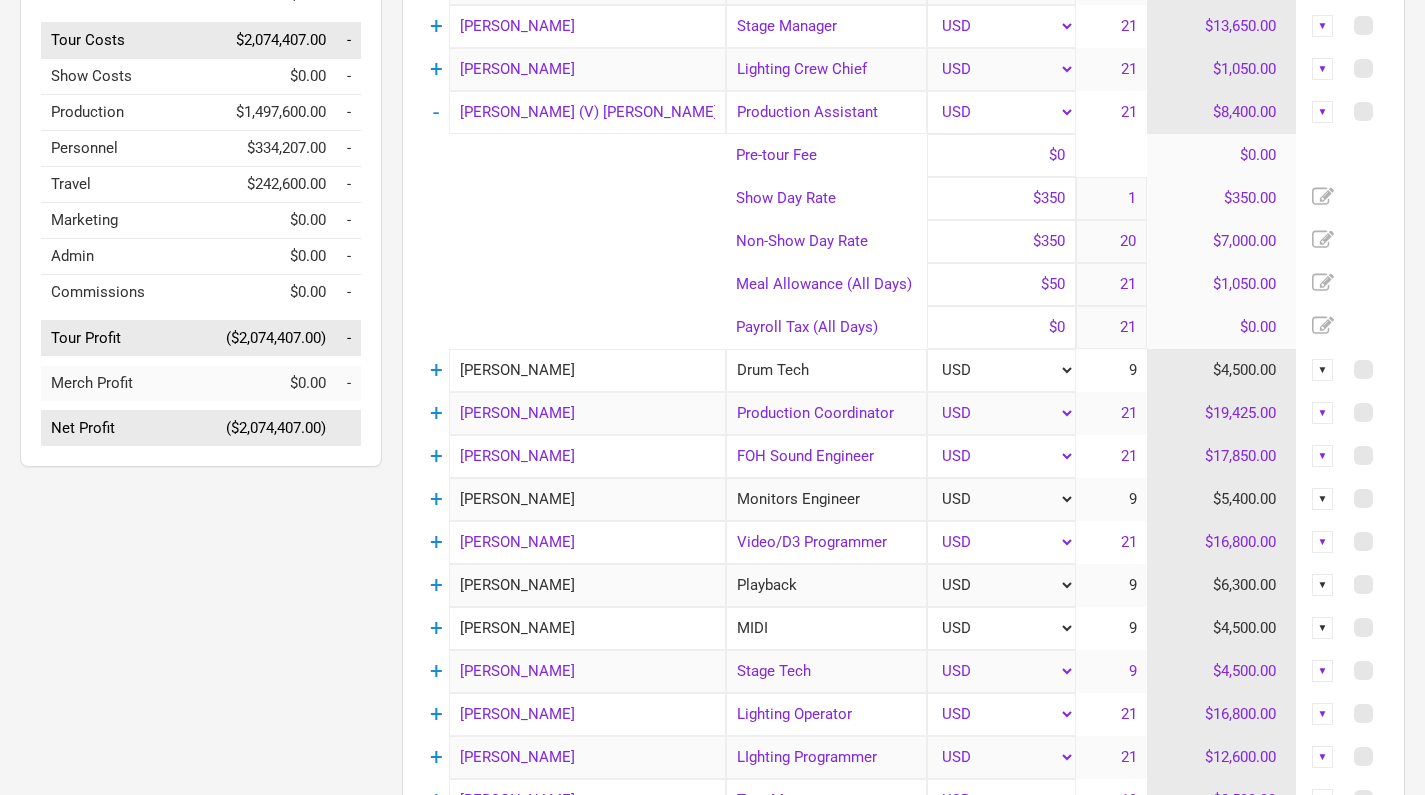 click 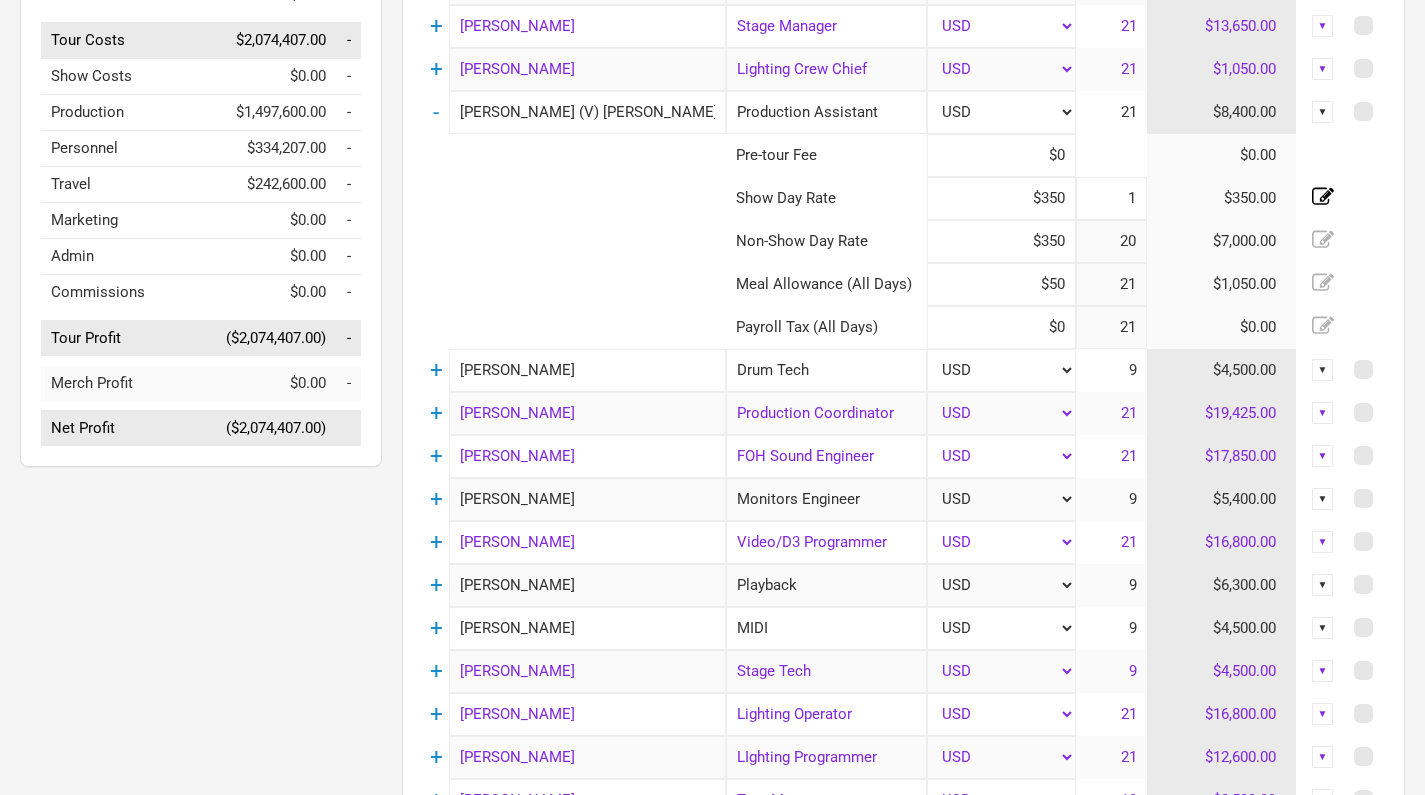 click 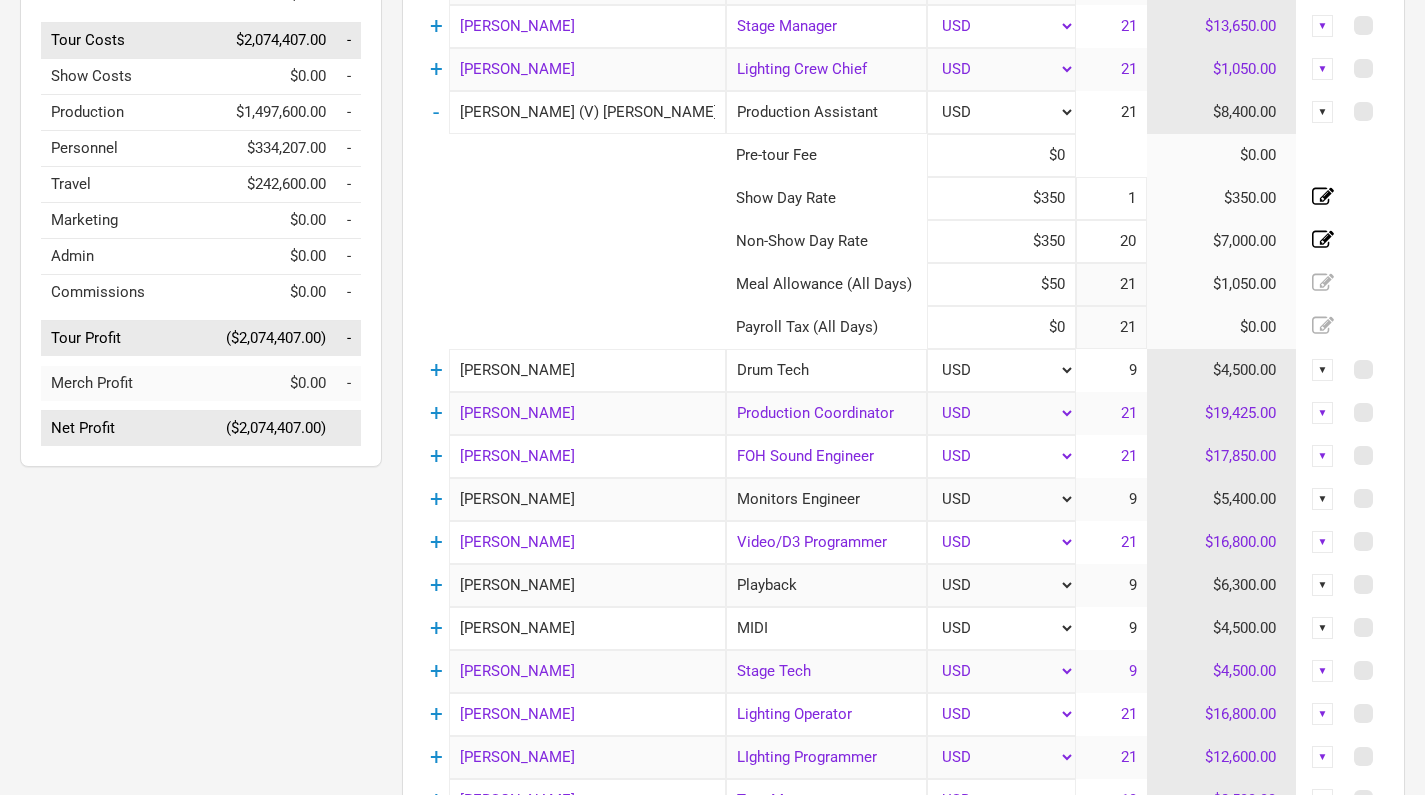 click 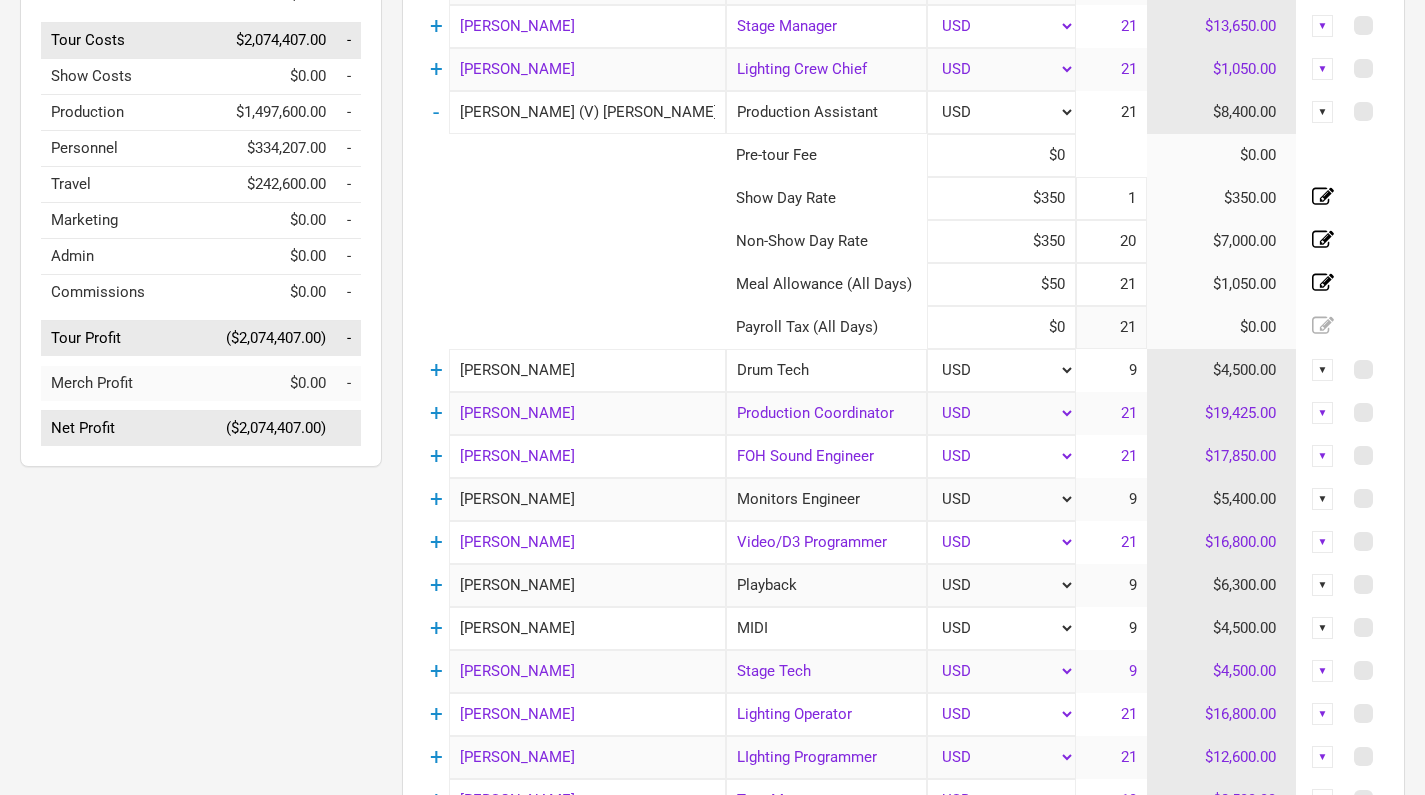 click on "1" at bounding box center [1111, 198] 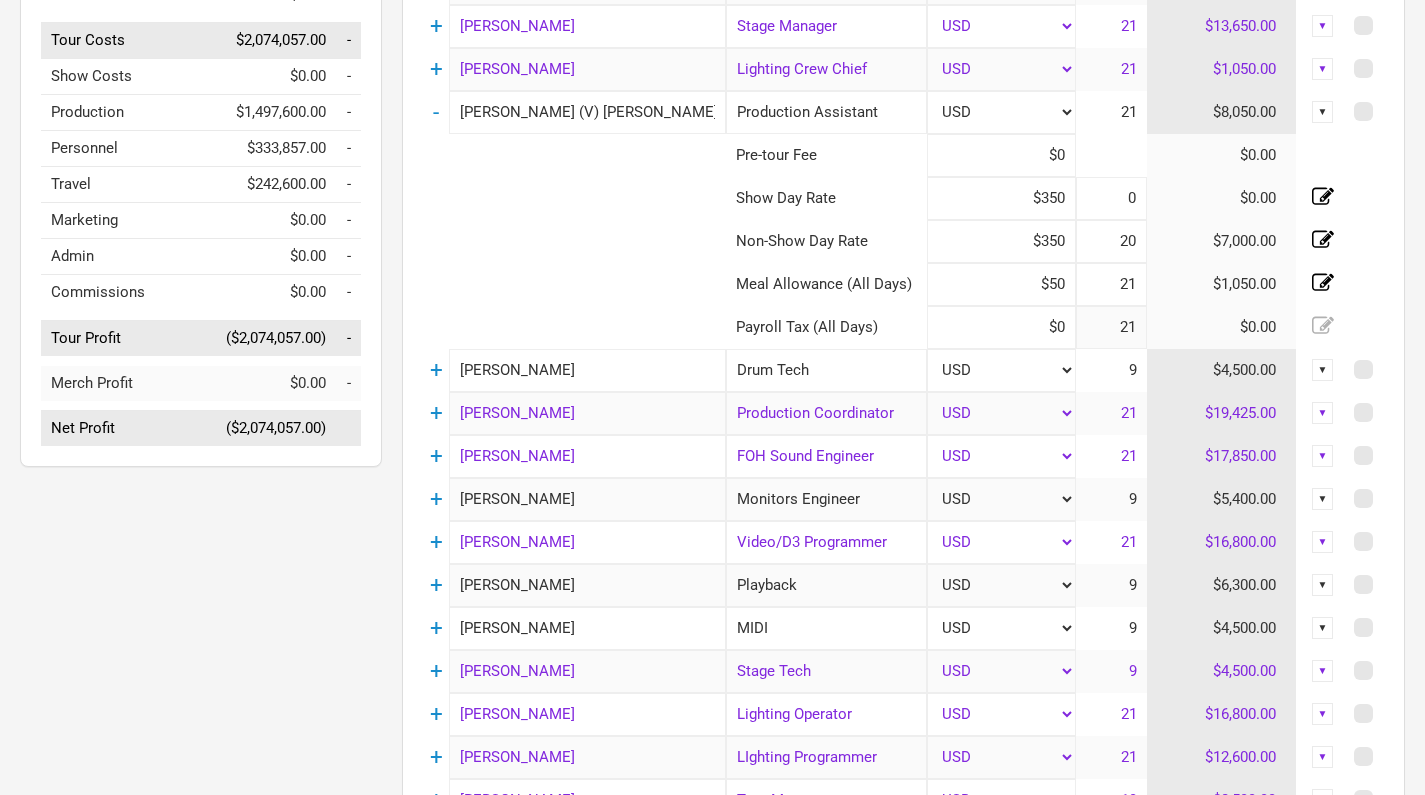 click on "20" at bounding box center [1111, 241] 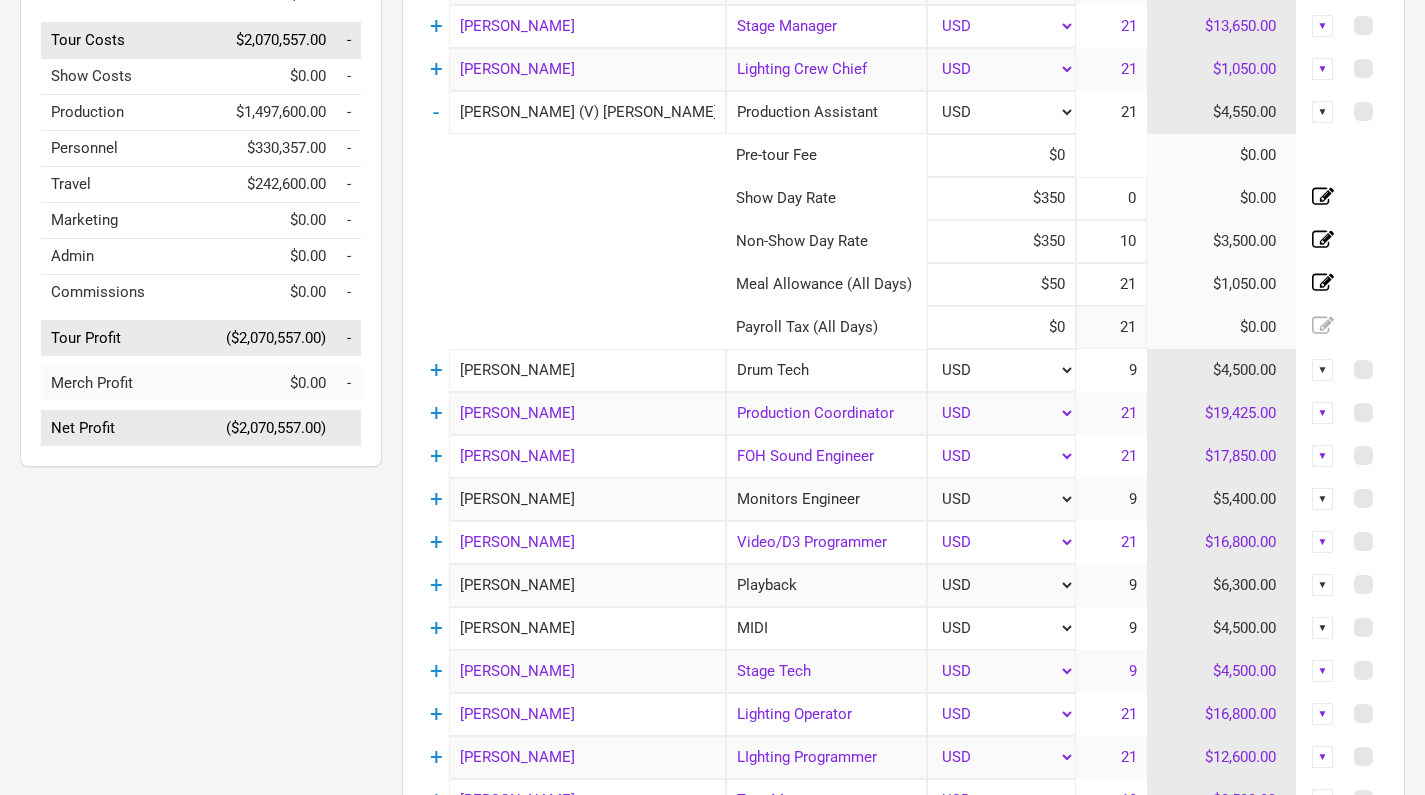 click on "21" at bounding box center (1111, 284) 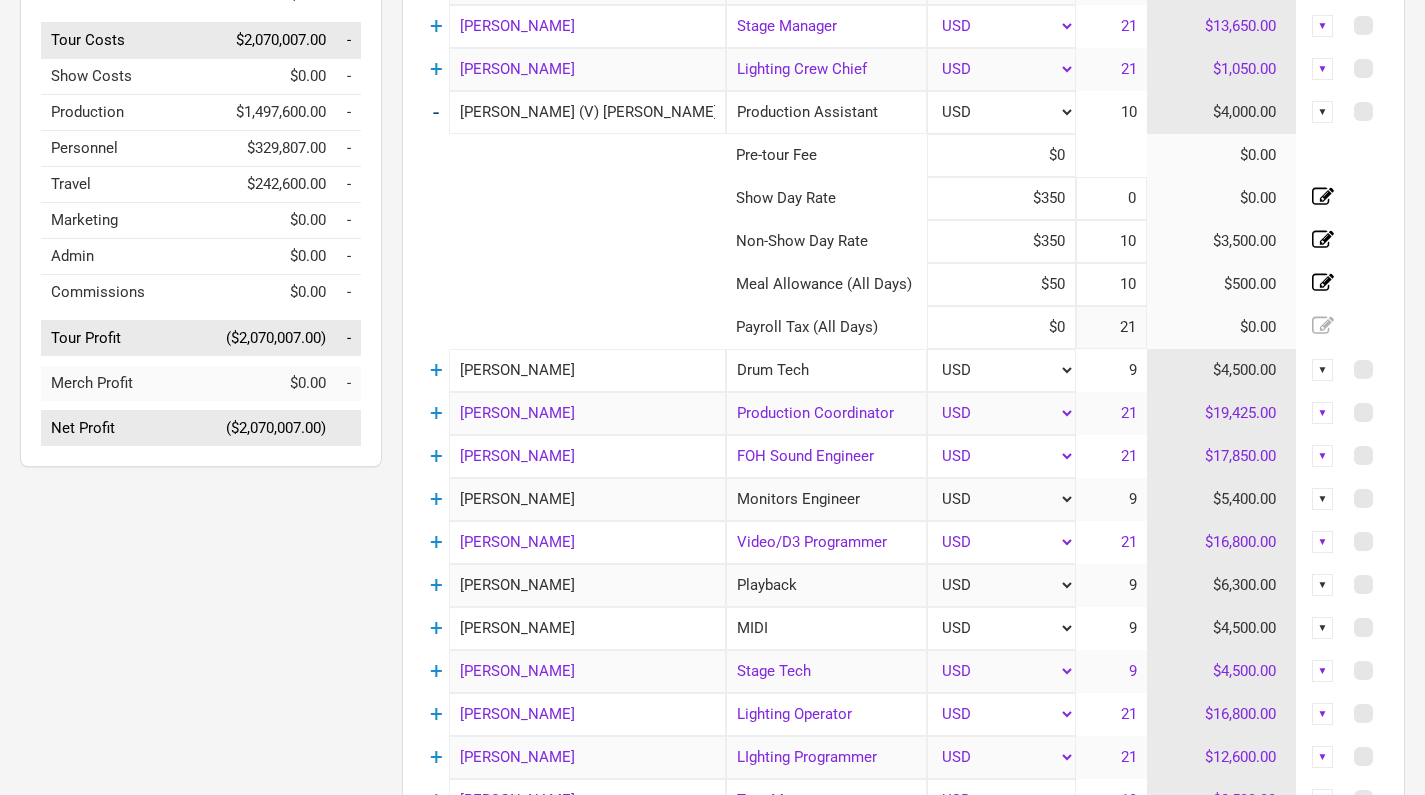 click on "-" at bounding box center [436, 112] 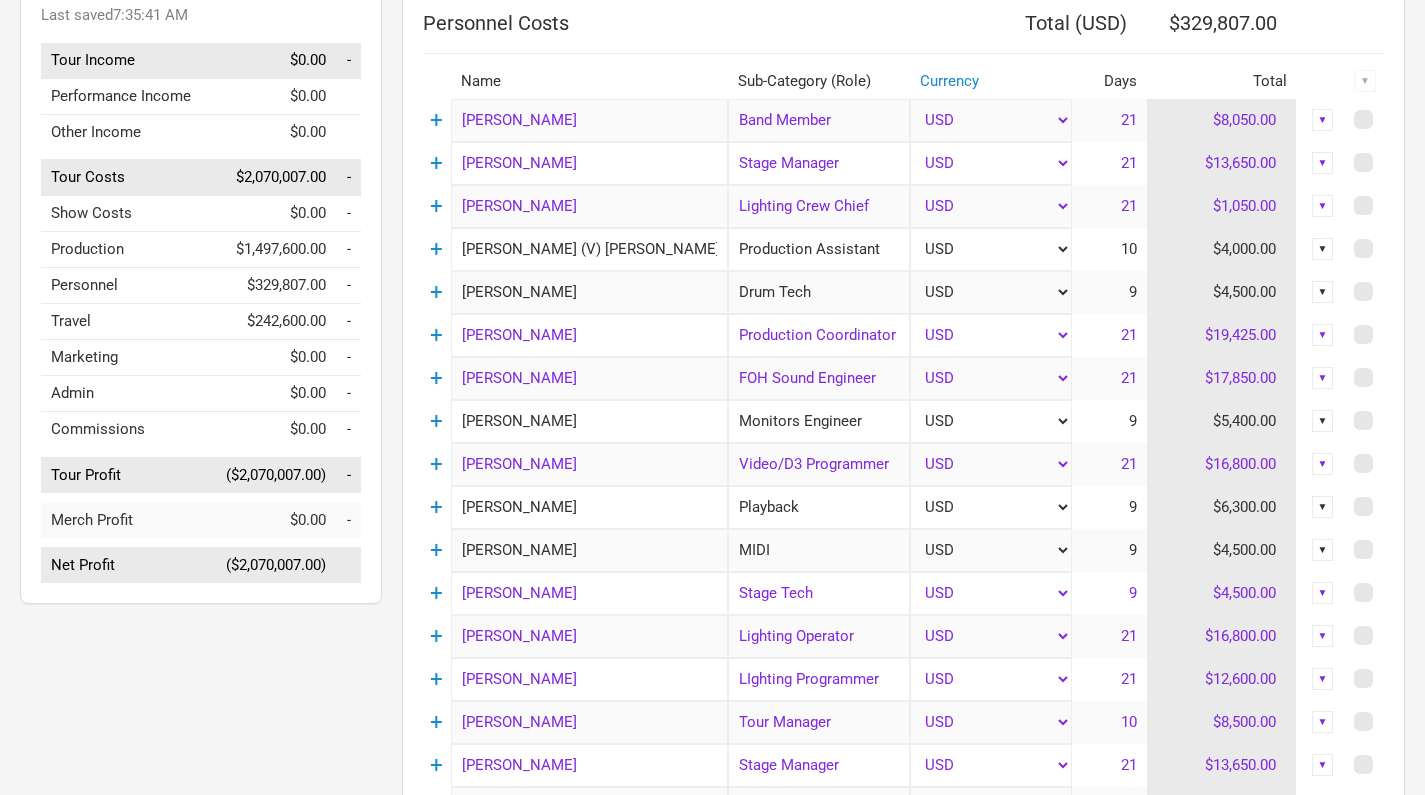 scroll, scrollTop: 220, scrollLeft: 0, axis: vertical 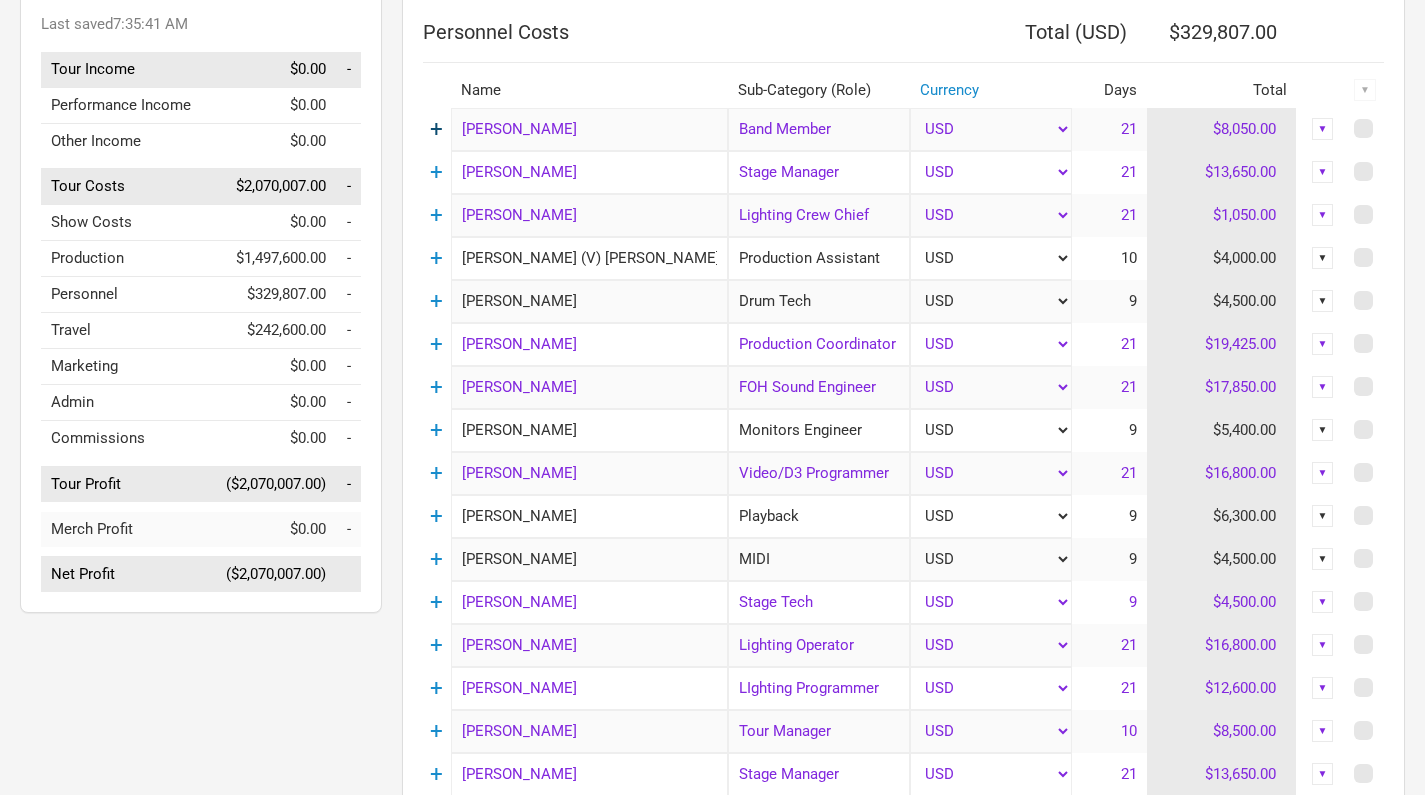 click on "+" at bounding box center [436, 129] 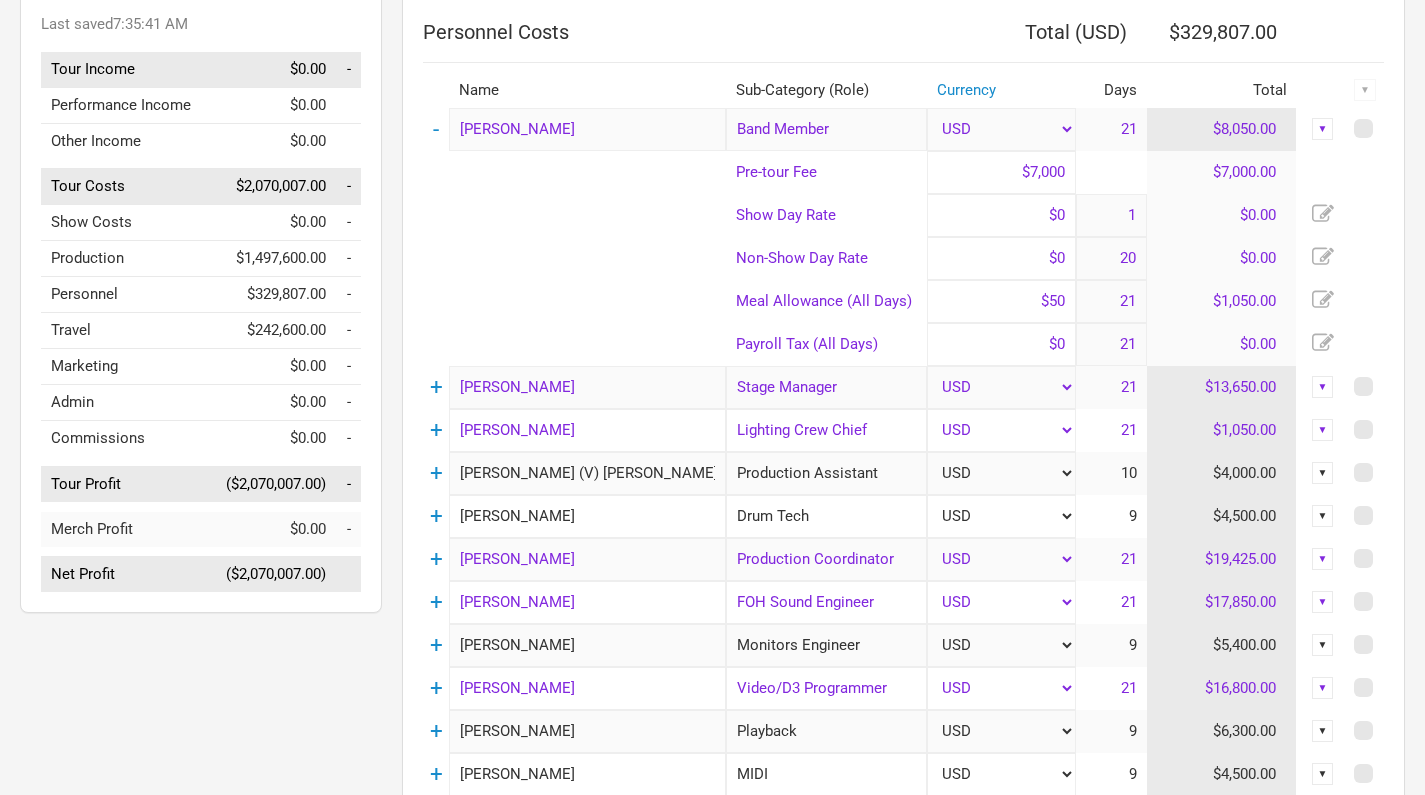 click 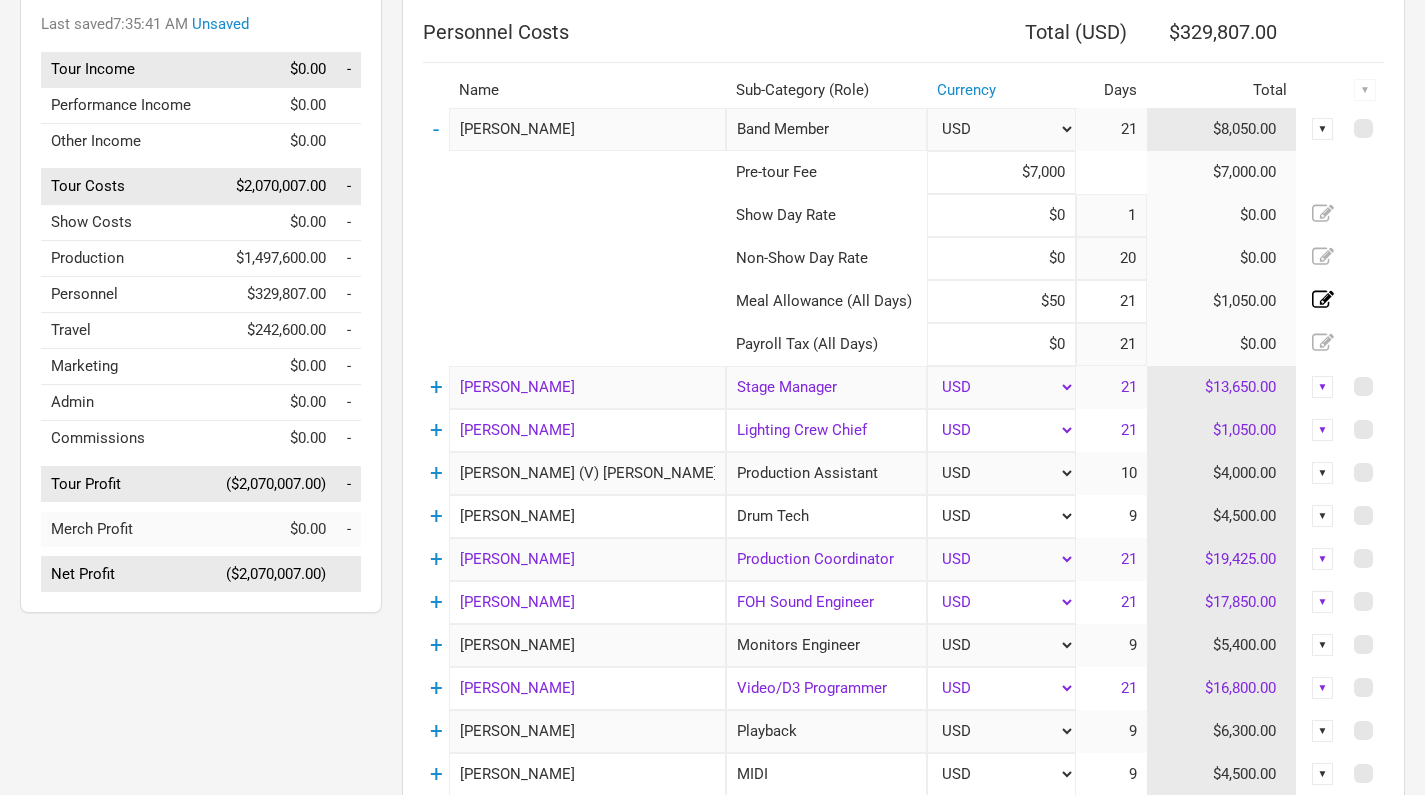click on "21" at bounding box center [1111, 301] 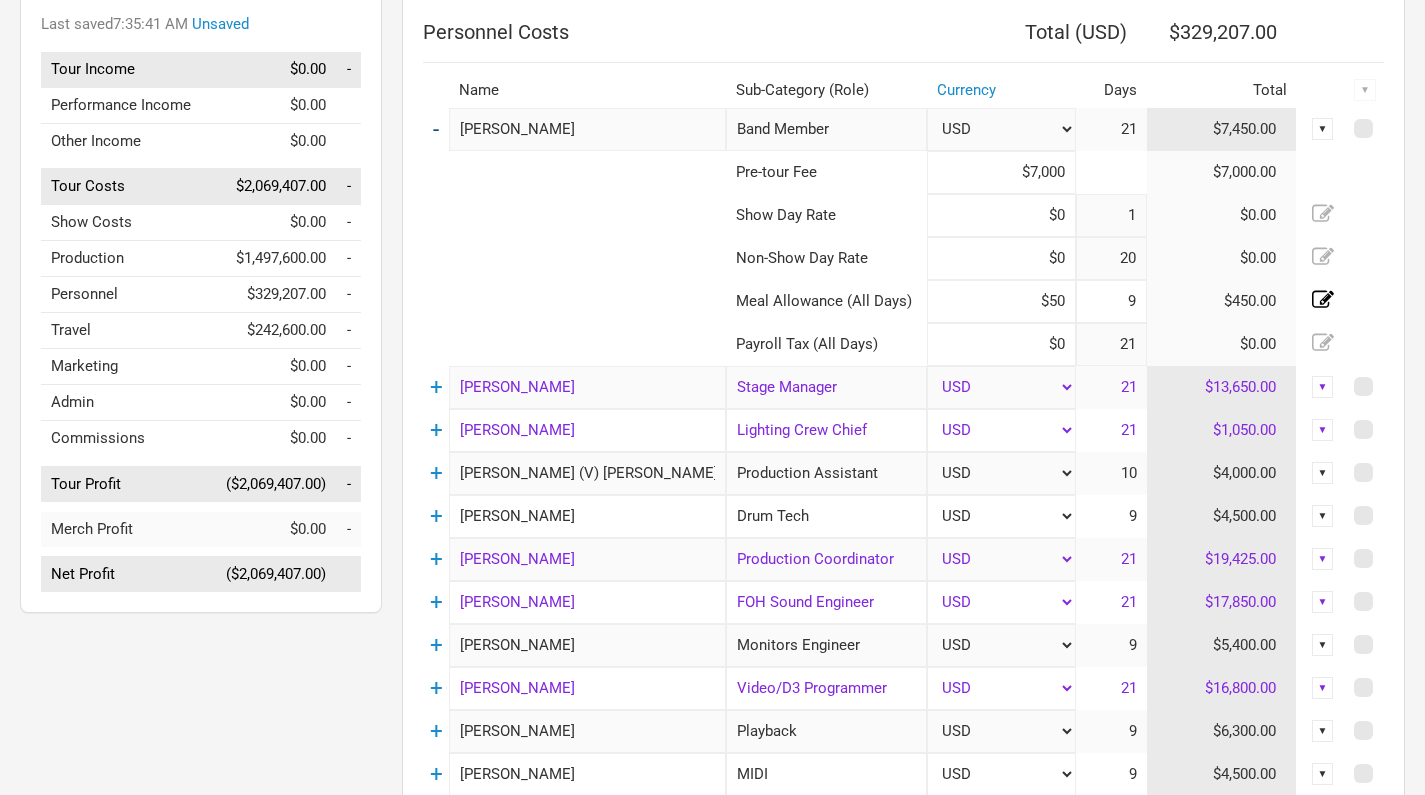 click on "-" at bounding box center (436, 129) 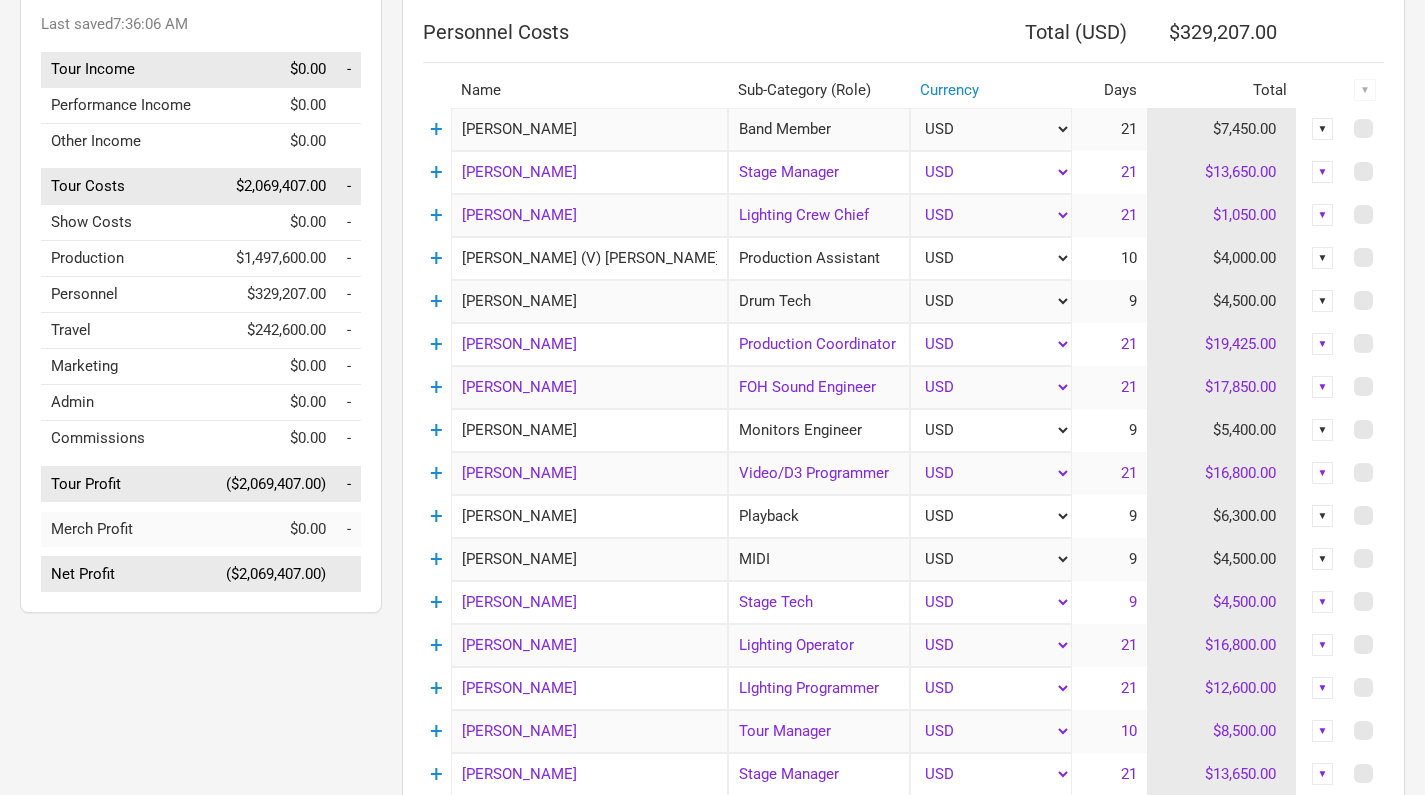 click on "▼" at bounding box center [1323, 129] 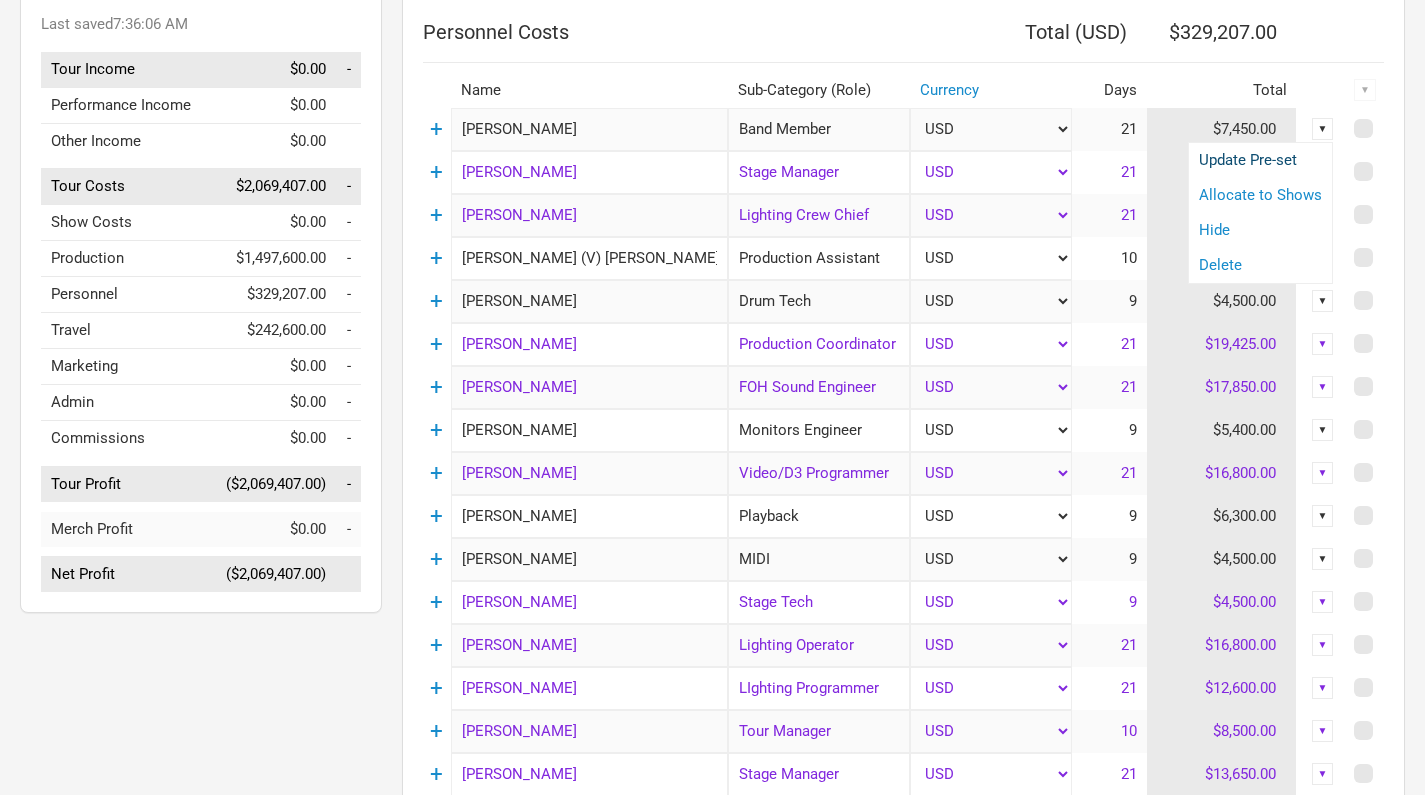 click on "Update Pre-set" at bounding box center [1260, 160] 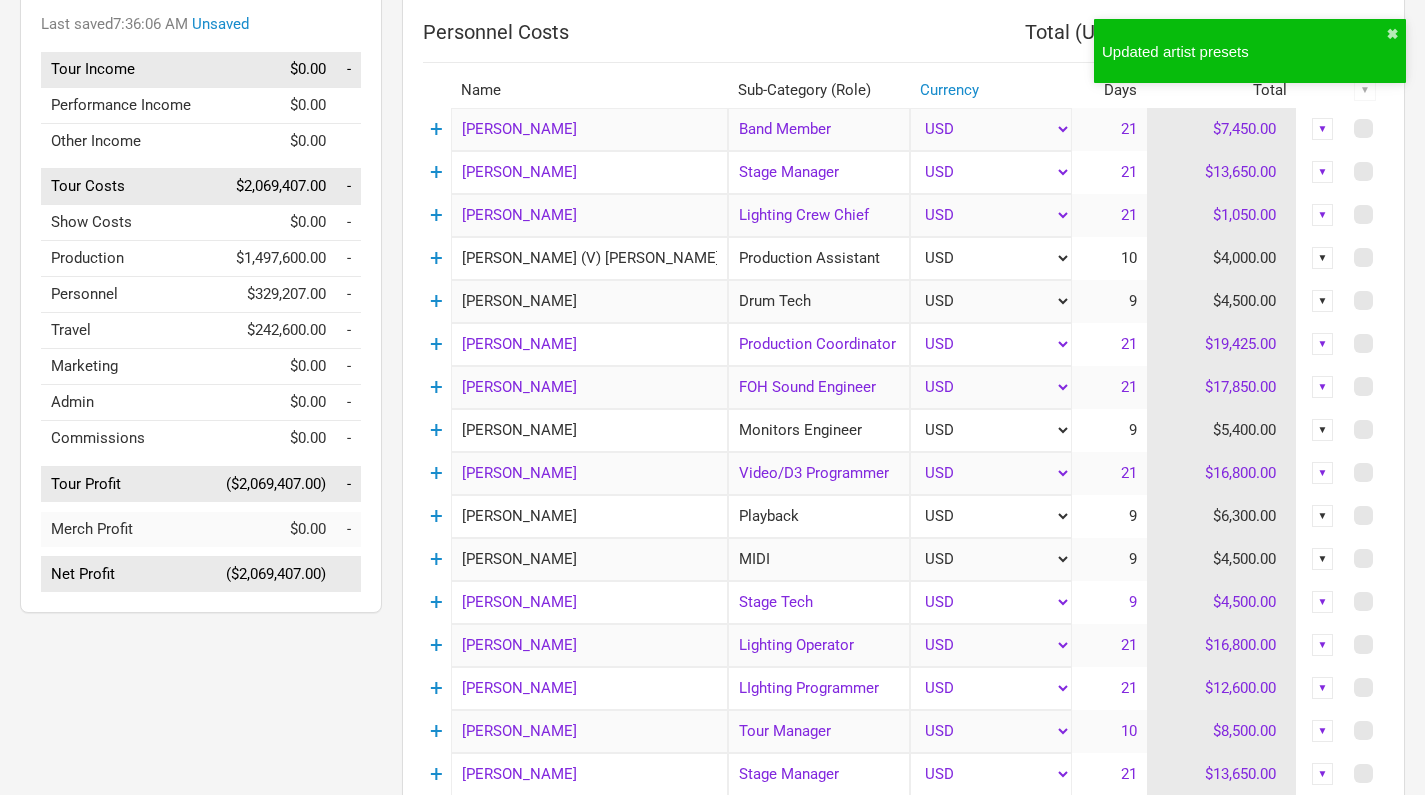 click on "▼" at bounding box center (1323, 258) 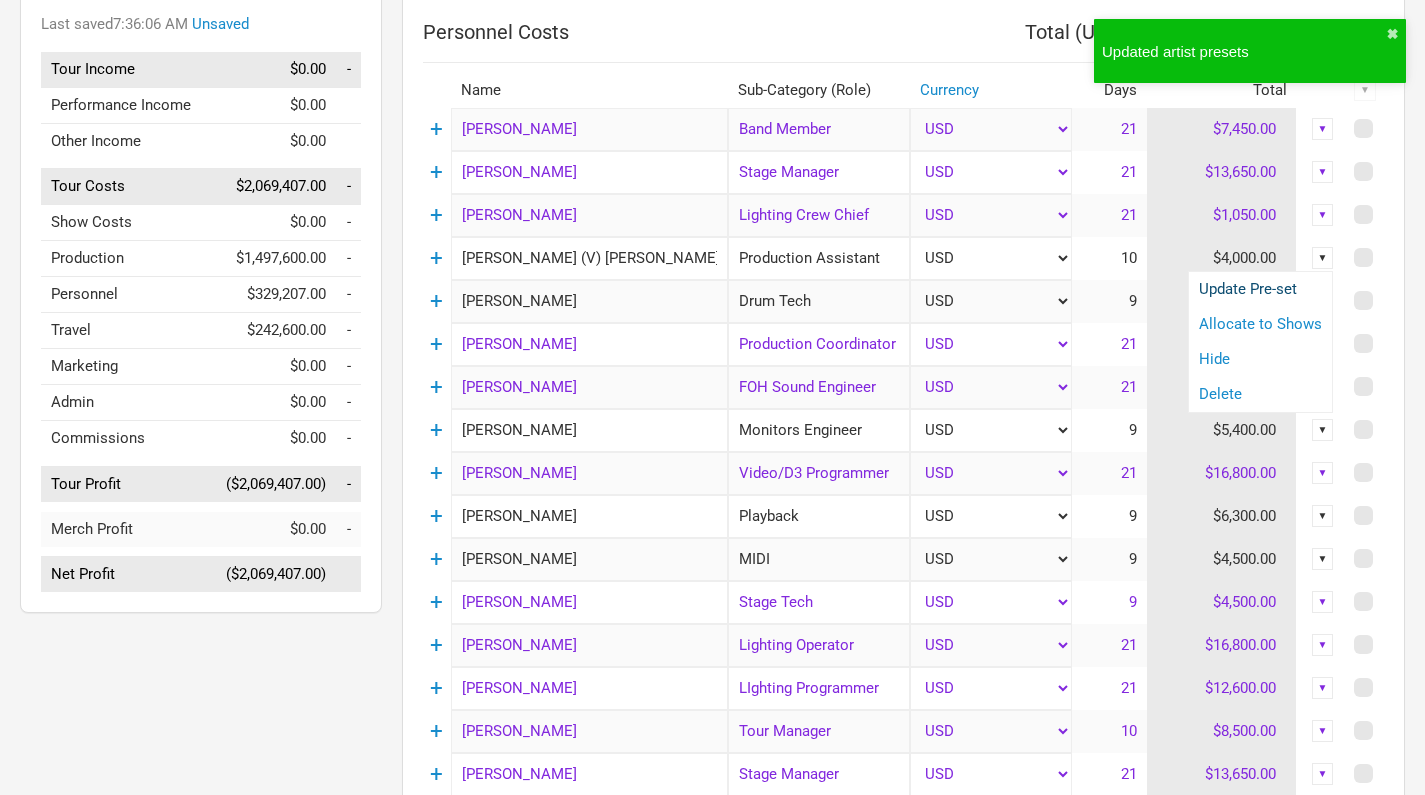 click on "Update Pre-set" at bounding box center (1260, 289) 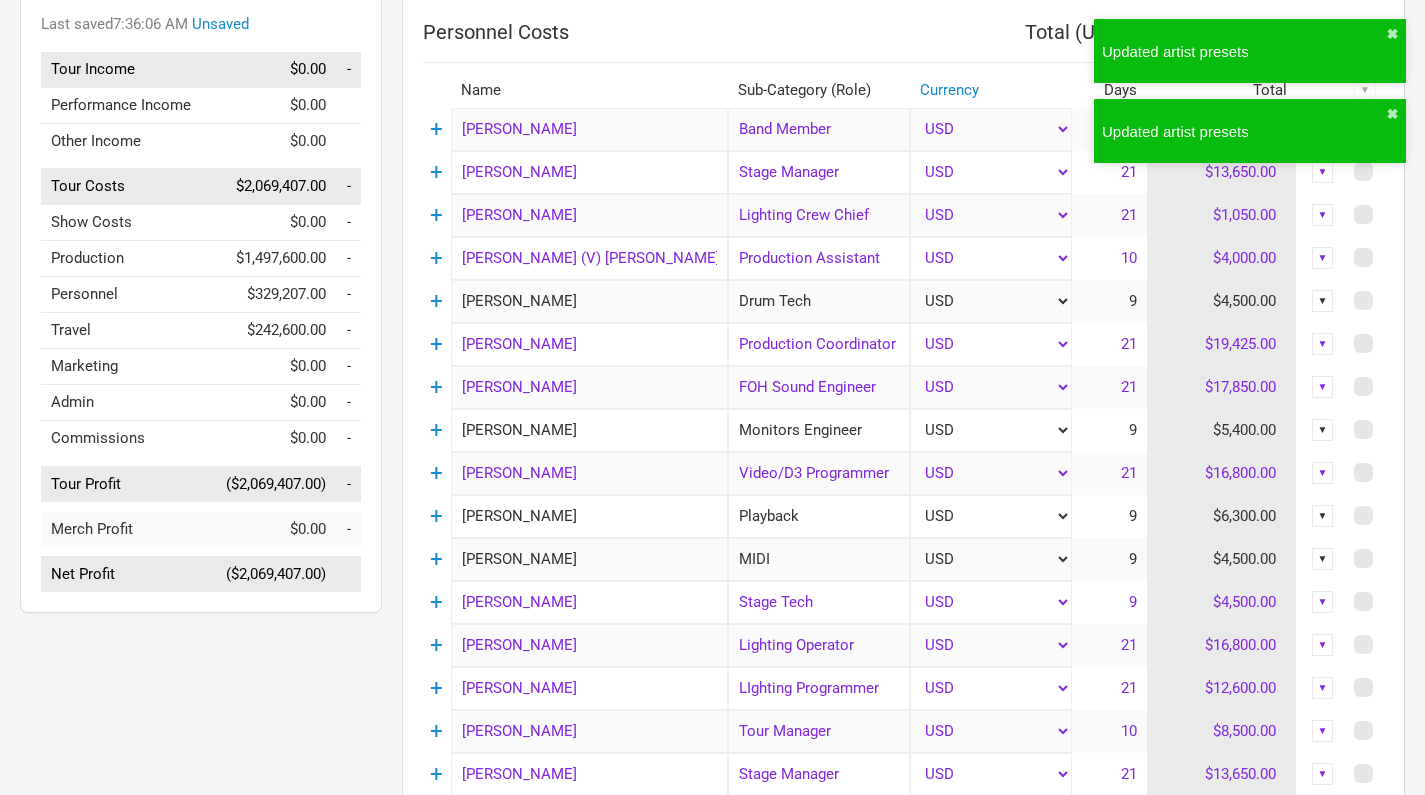 click on "▼" at bounding box center (1323, 301) 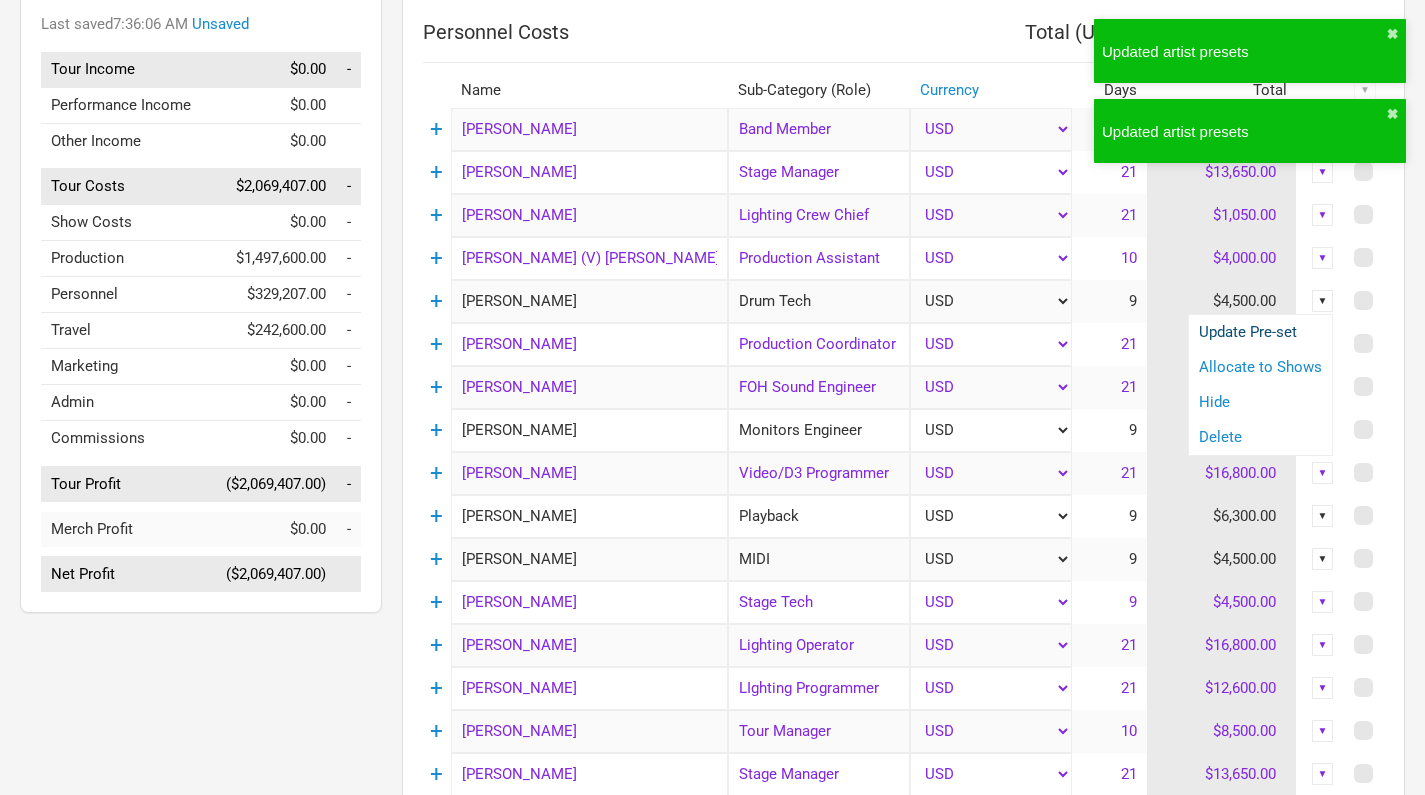 click on "Update Pre-set" at bounding box center [1260, 332] 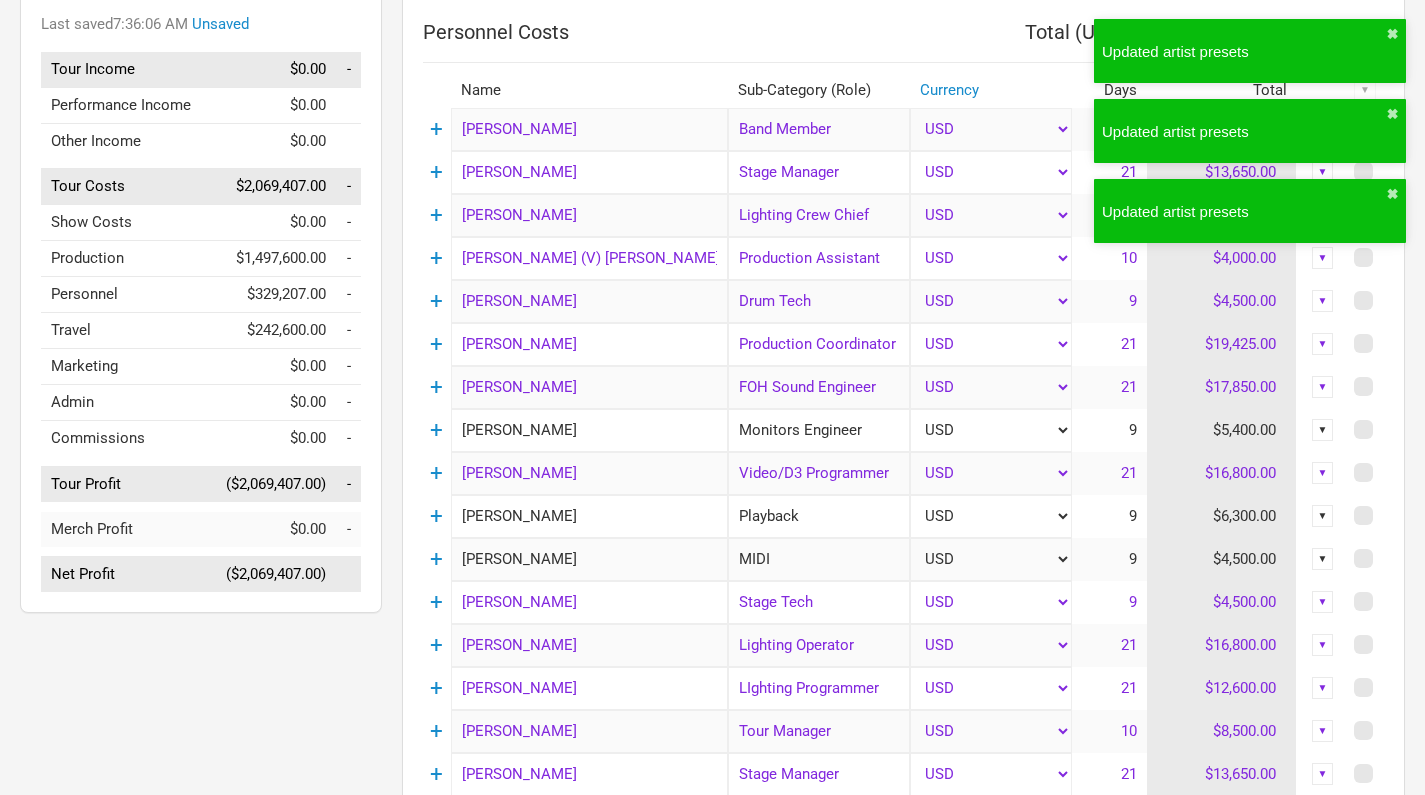 click on "▼" at bounding box center [1323, 430] 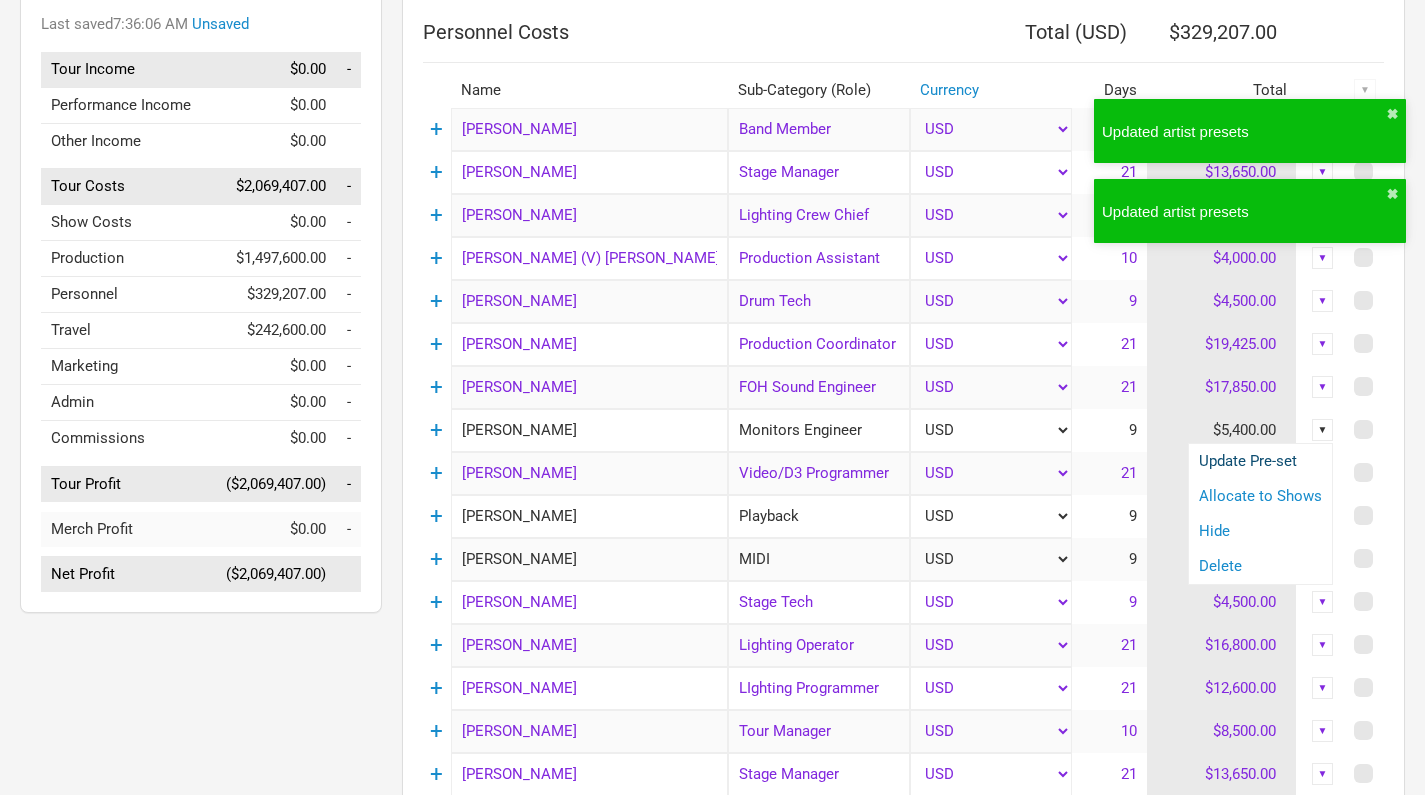 click on "Update Pre-set" at bounding box center (1260, 461) 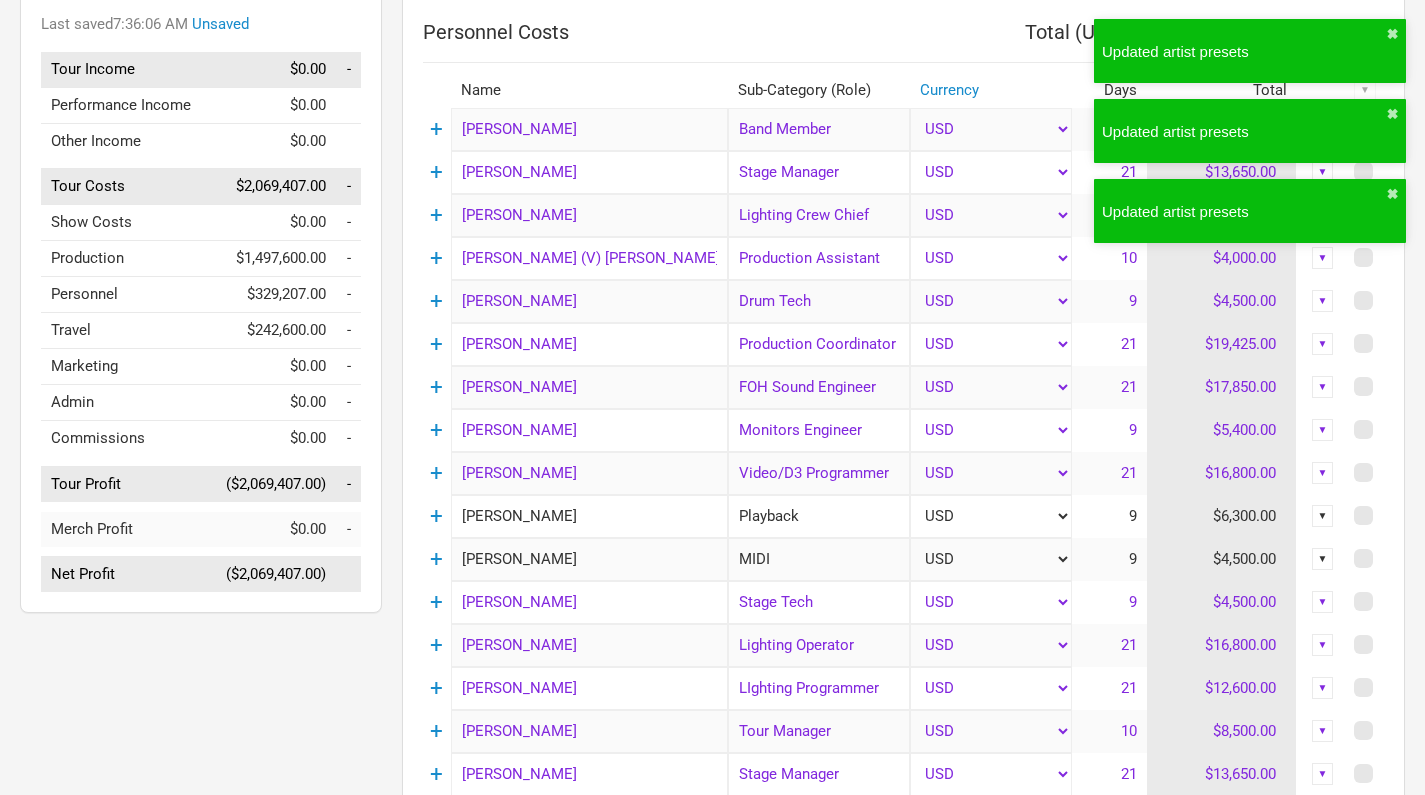 click on "▼" at bounding box center (1323, 516) 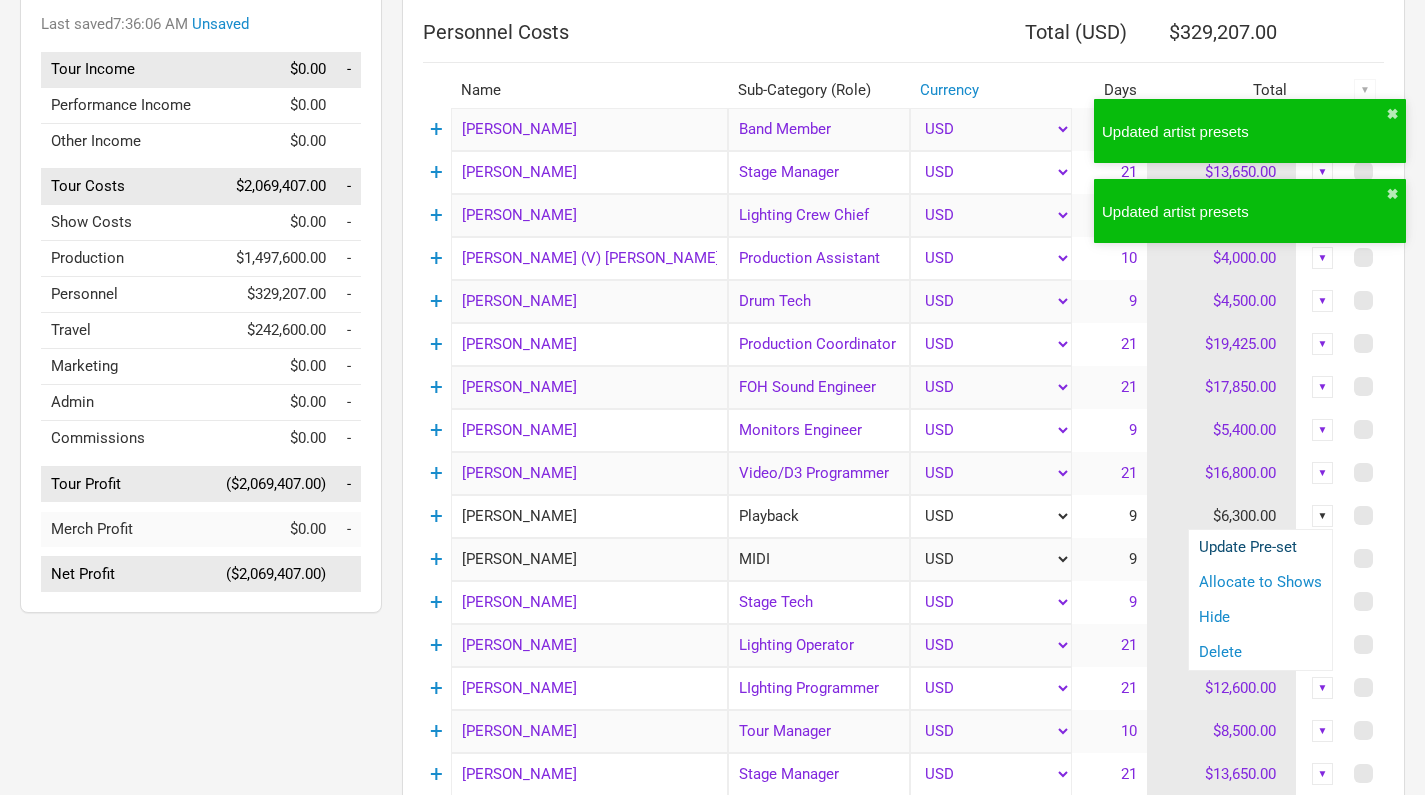 click on "Update Pre-set" at bounding box center [1260, 547] 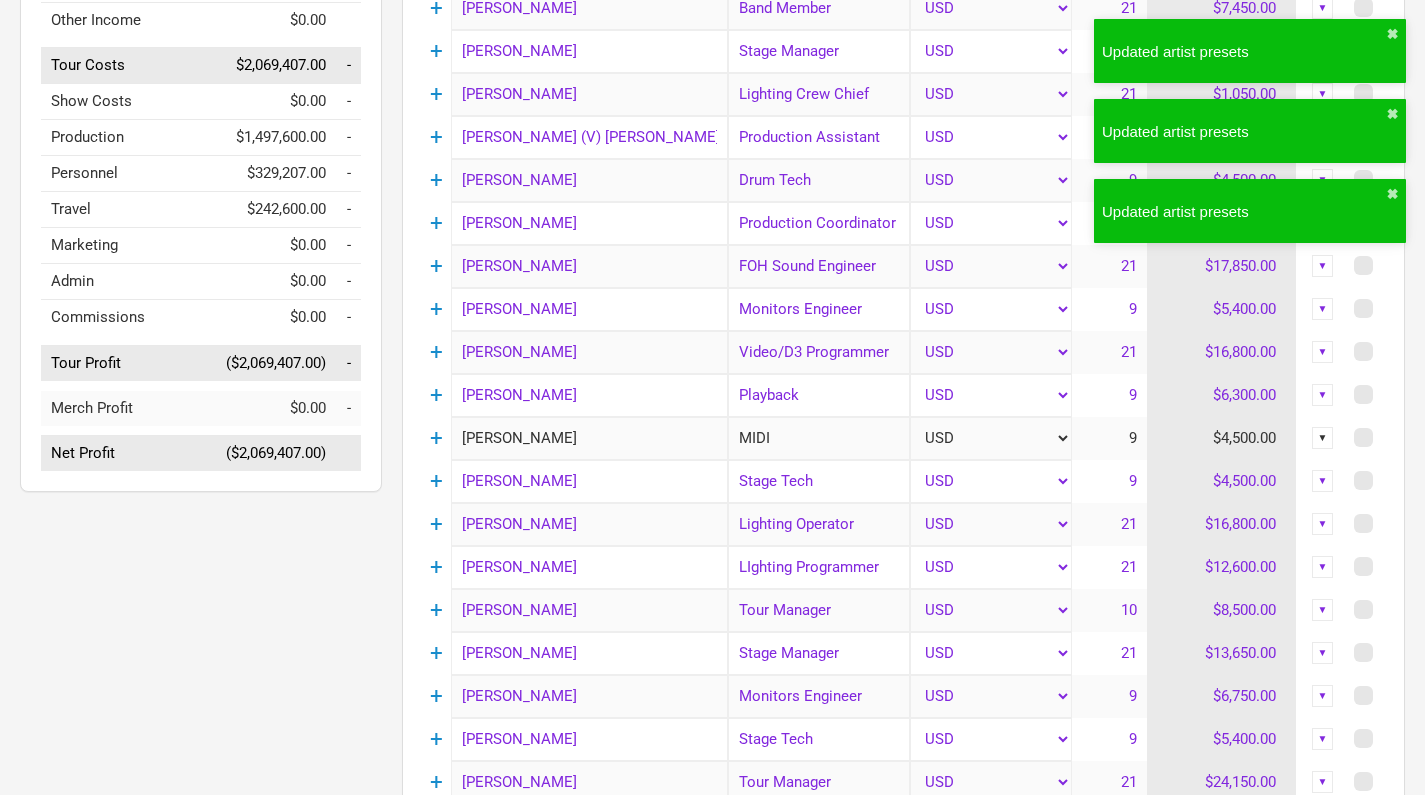 scroll, scrollTop: 353, scrollLeft: 0, axis: vertical 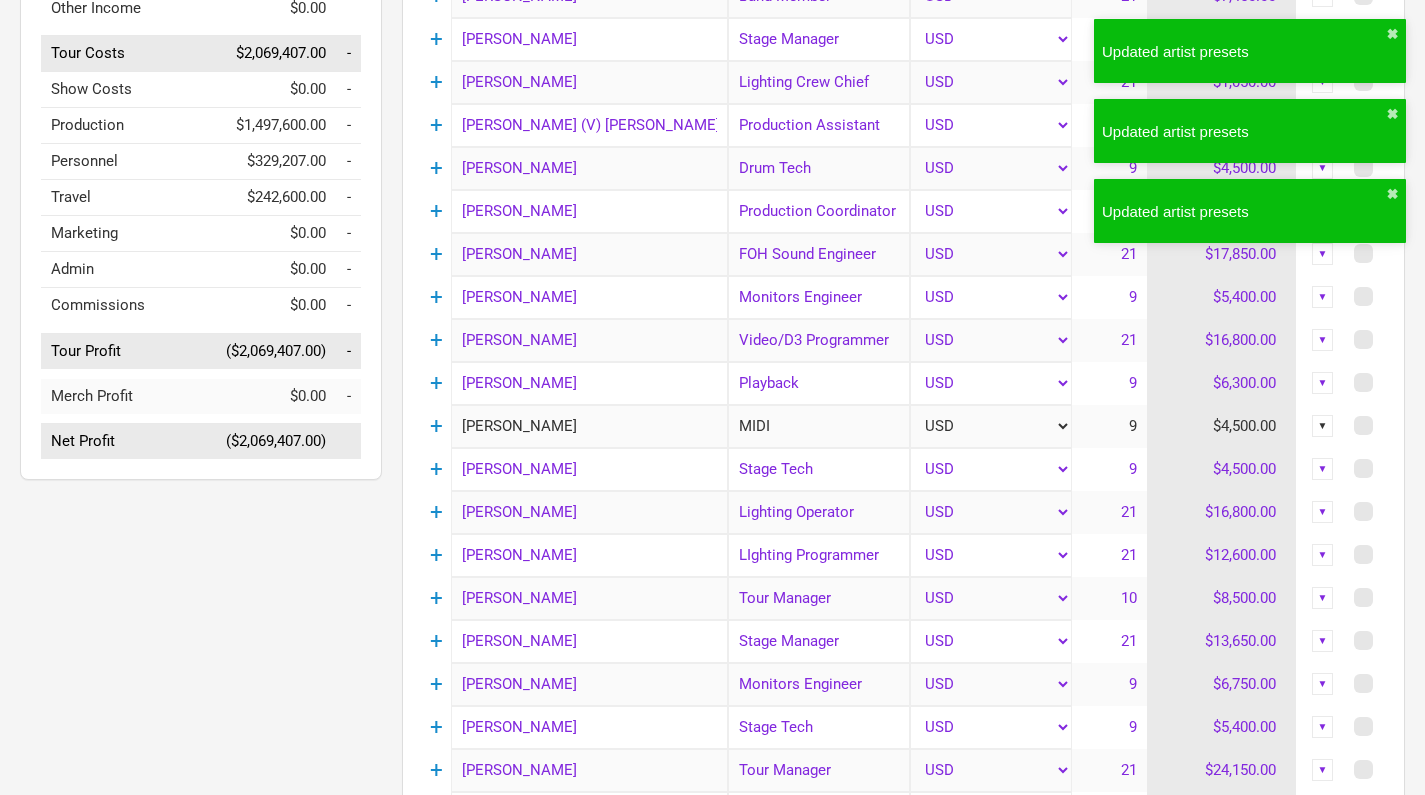 click on "▼" at bounding box center [1323, 426] 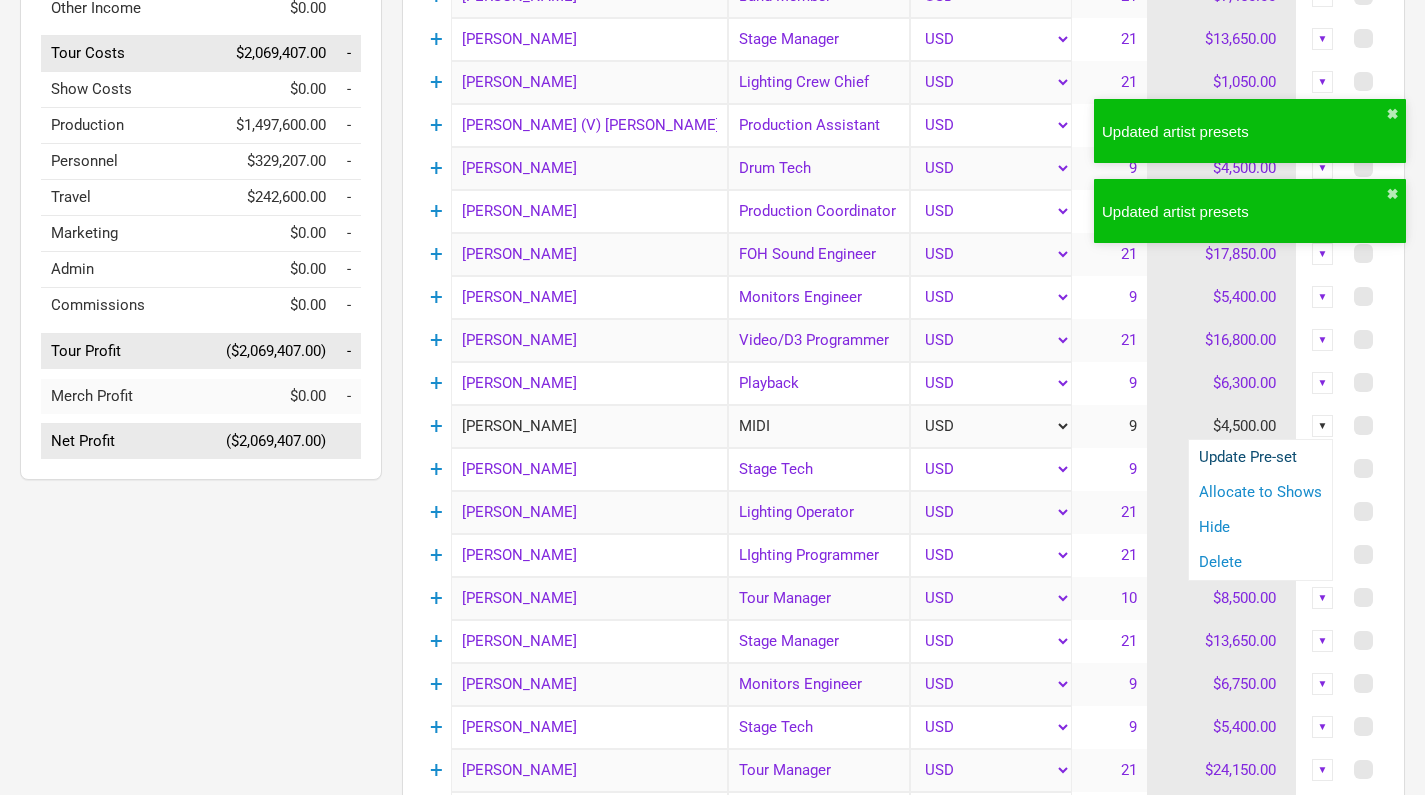 click on "Update Pre-set" at bounding box center [1260, 457] 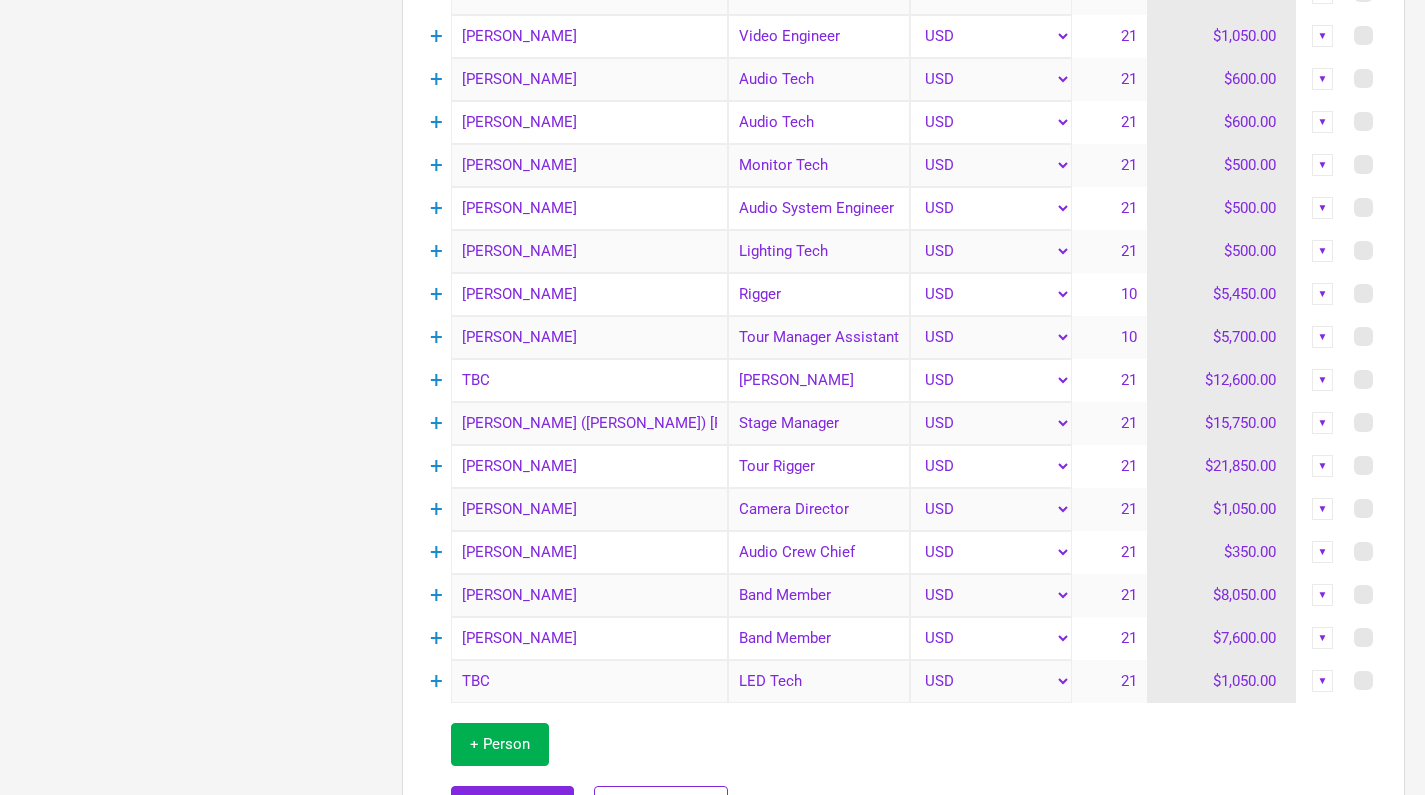 scroll, scrollTop: 1735, scrollLeft: 0, axis: vertical 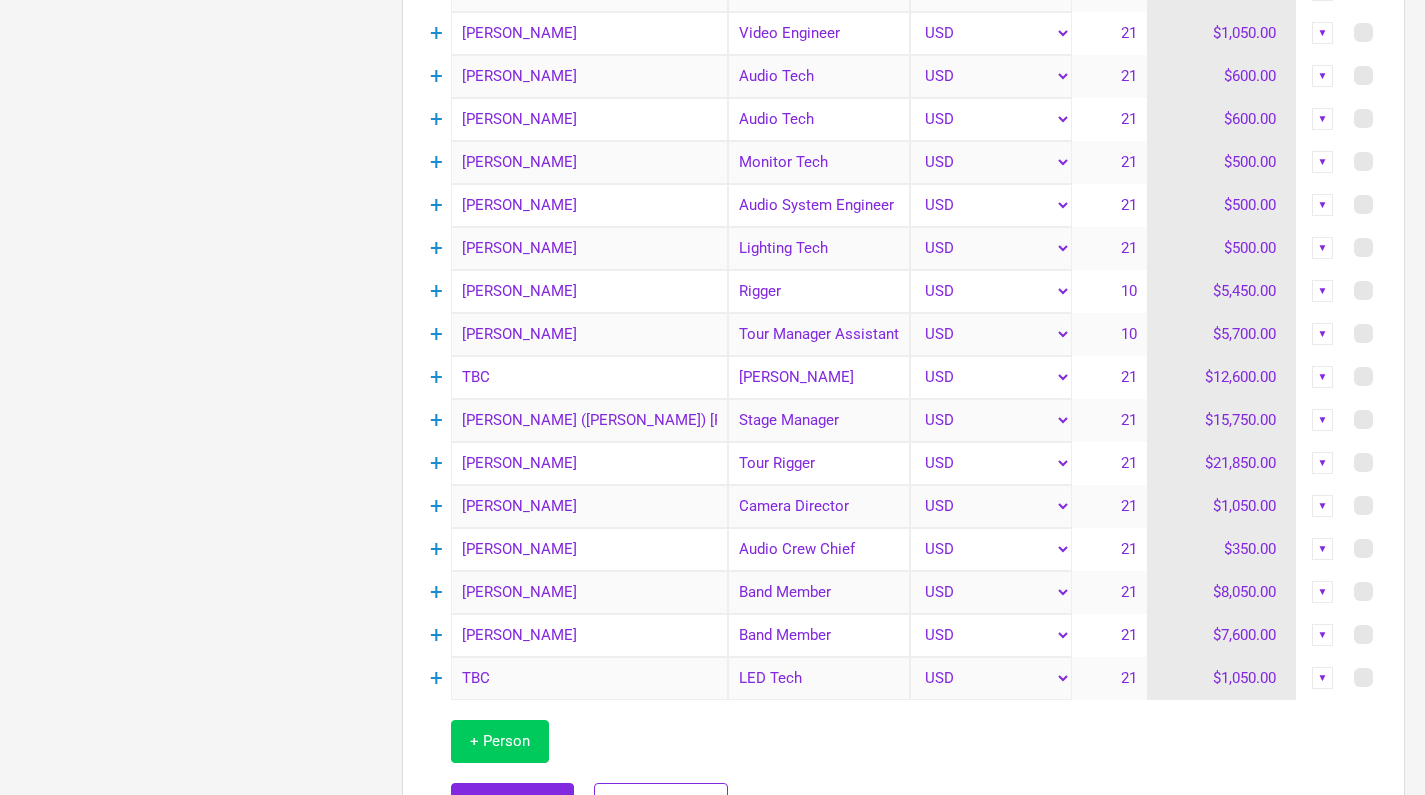 click on "+ Person" at bounding box center (500, 741) 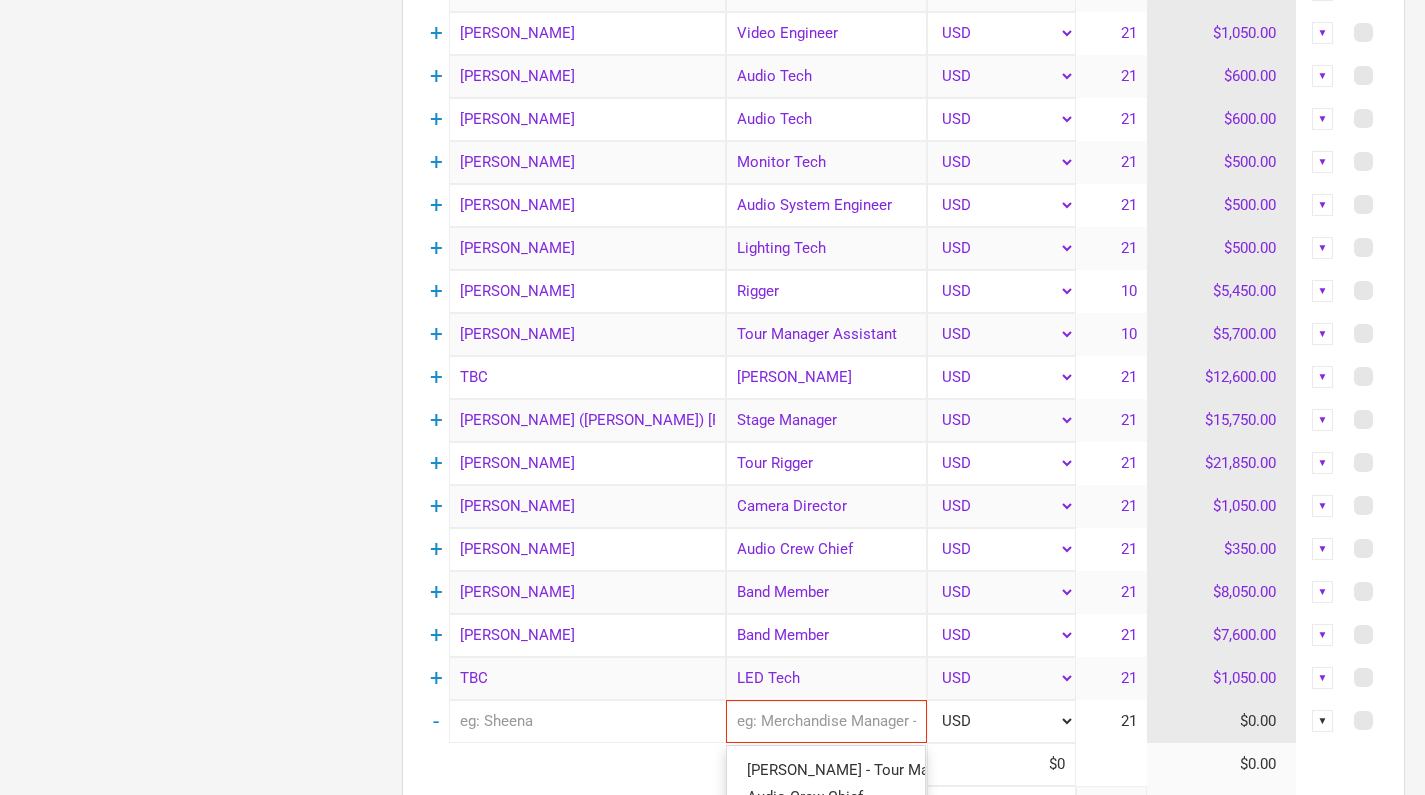 click at bounding box center (826, 721) 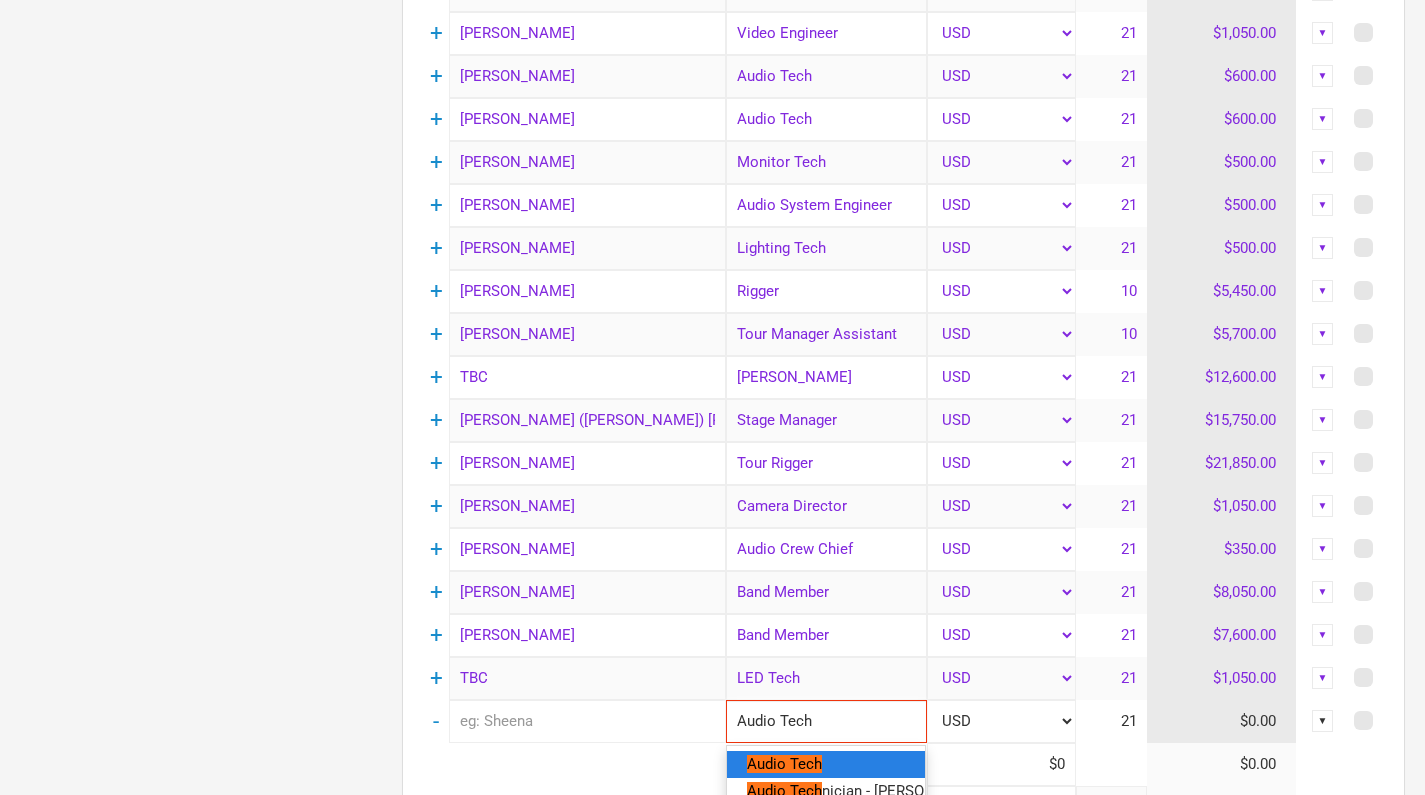 click on "Audio Tech" at bounding box center [784, 764] 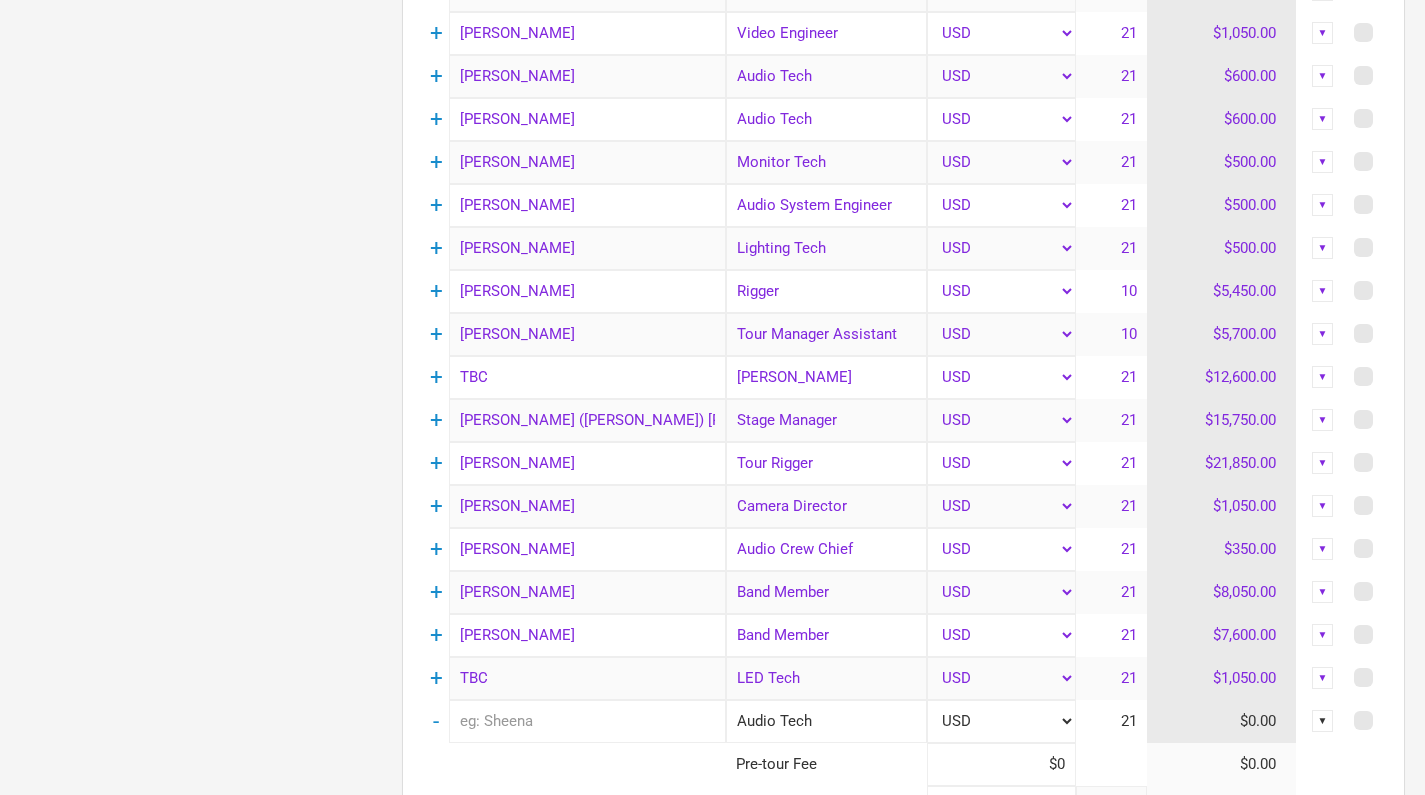 click at bounding box center [587, 721] 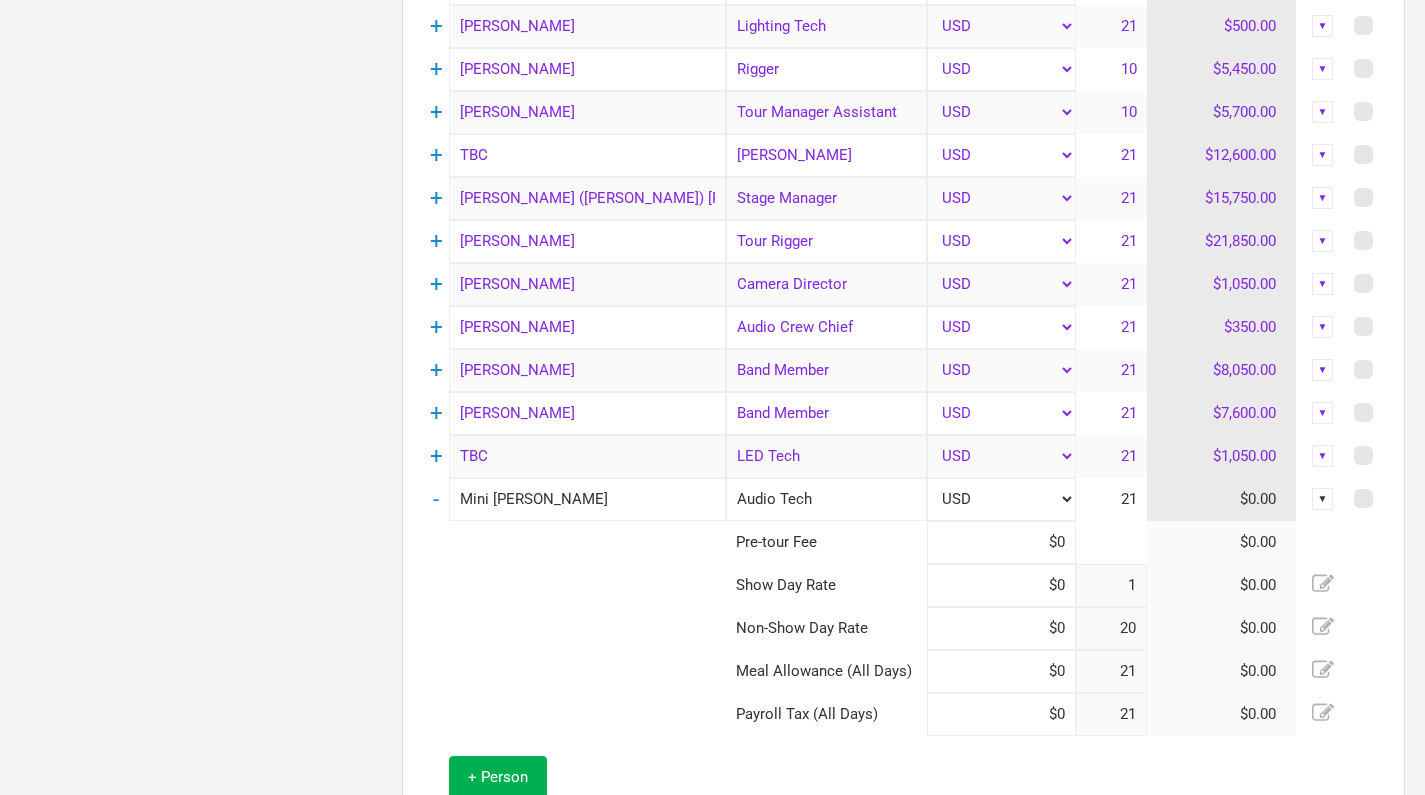 scroll, scrollTop: 1985, scrollLeft: 0, axis: vertical 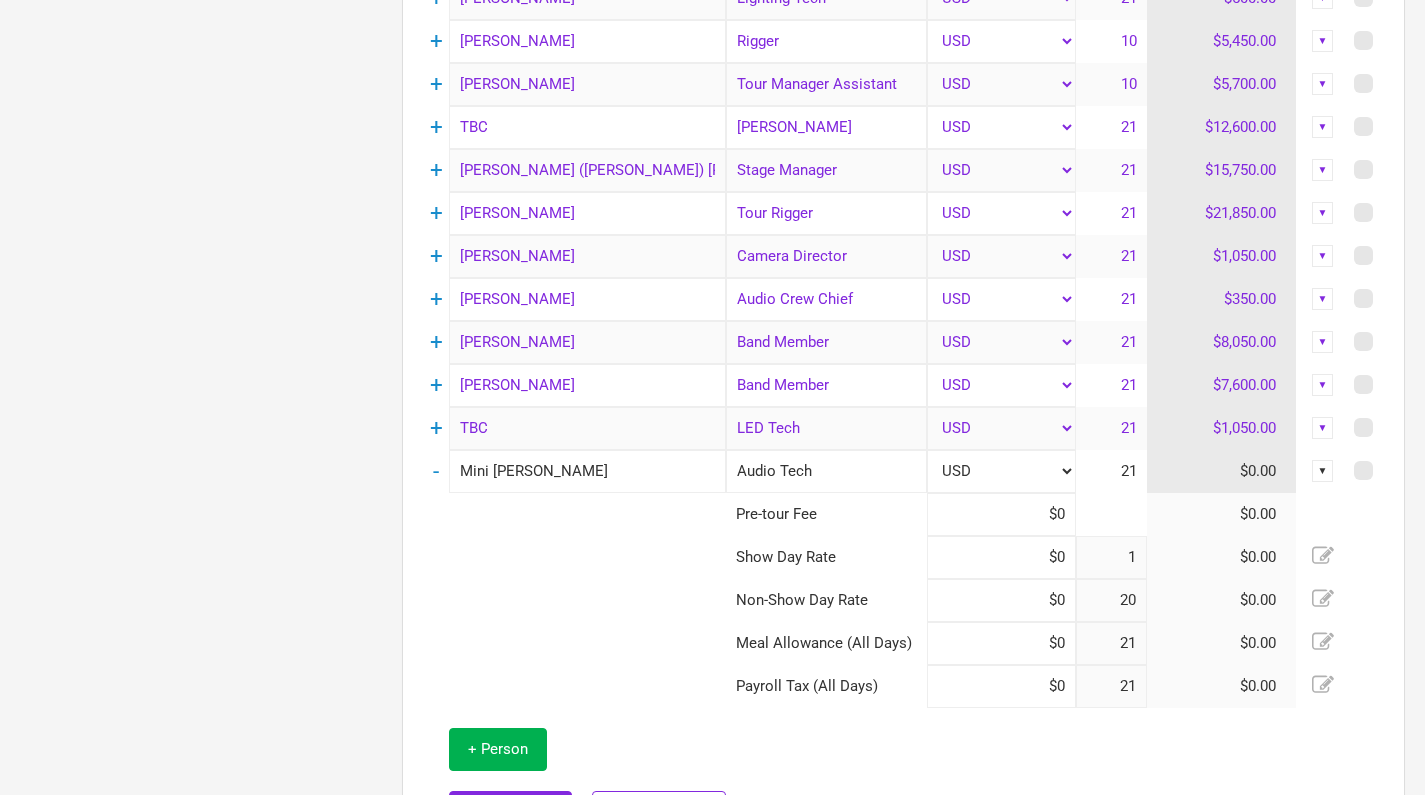 click 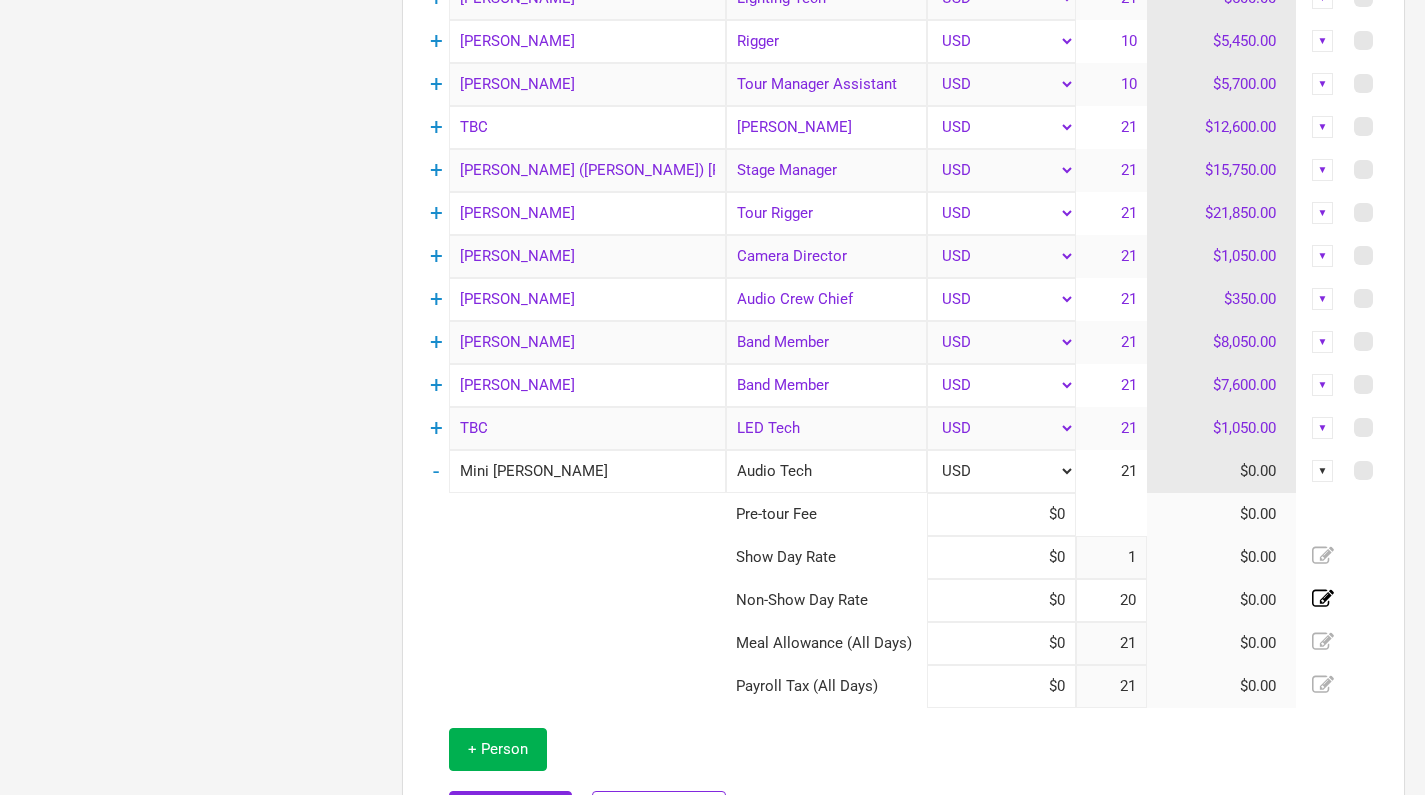click 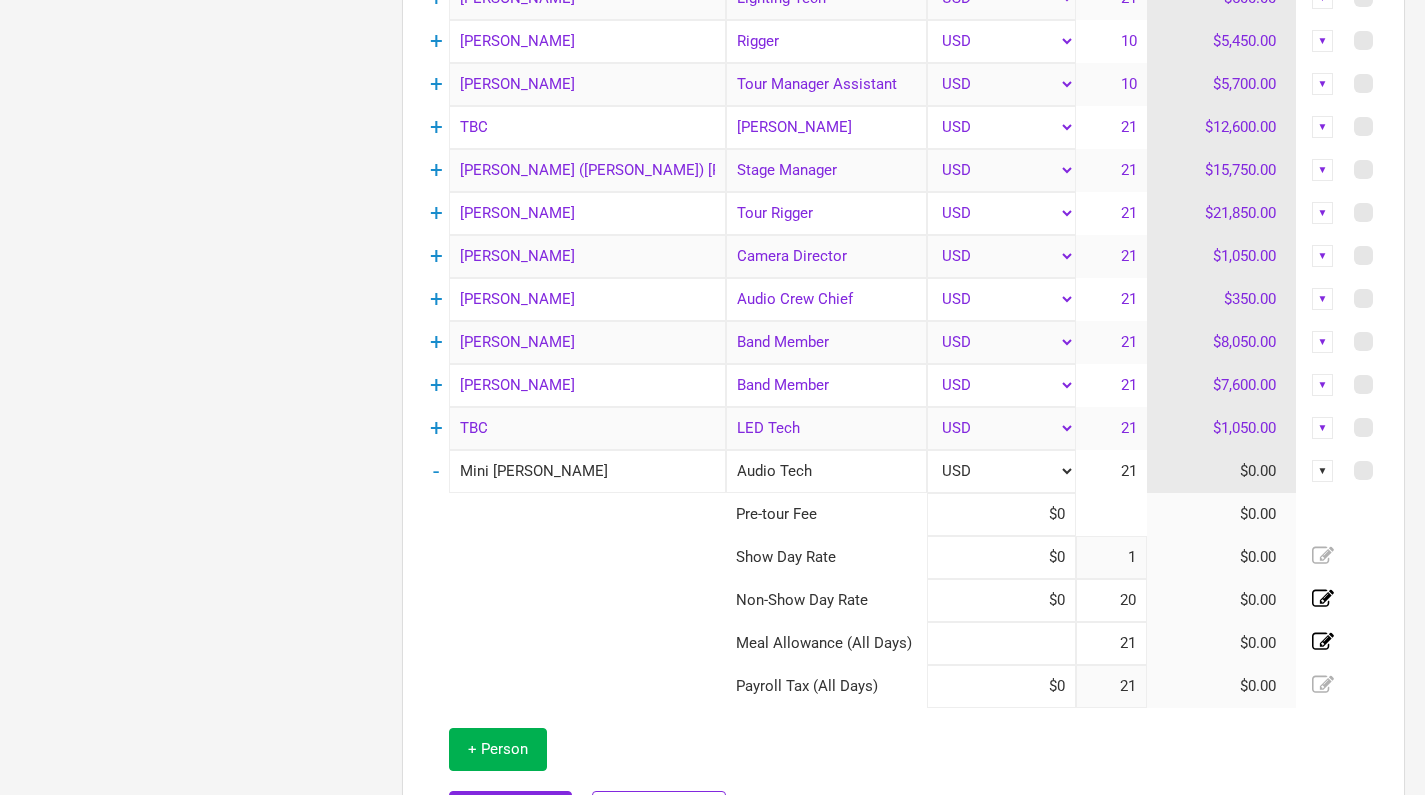click at bounding box center [1001, 643] 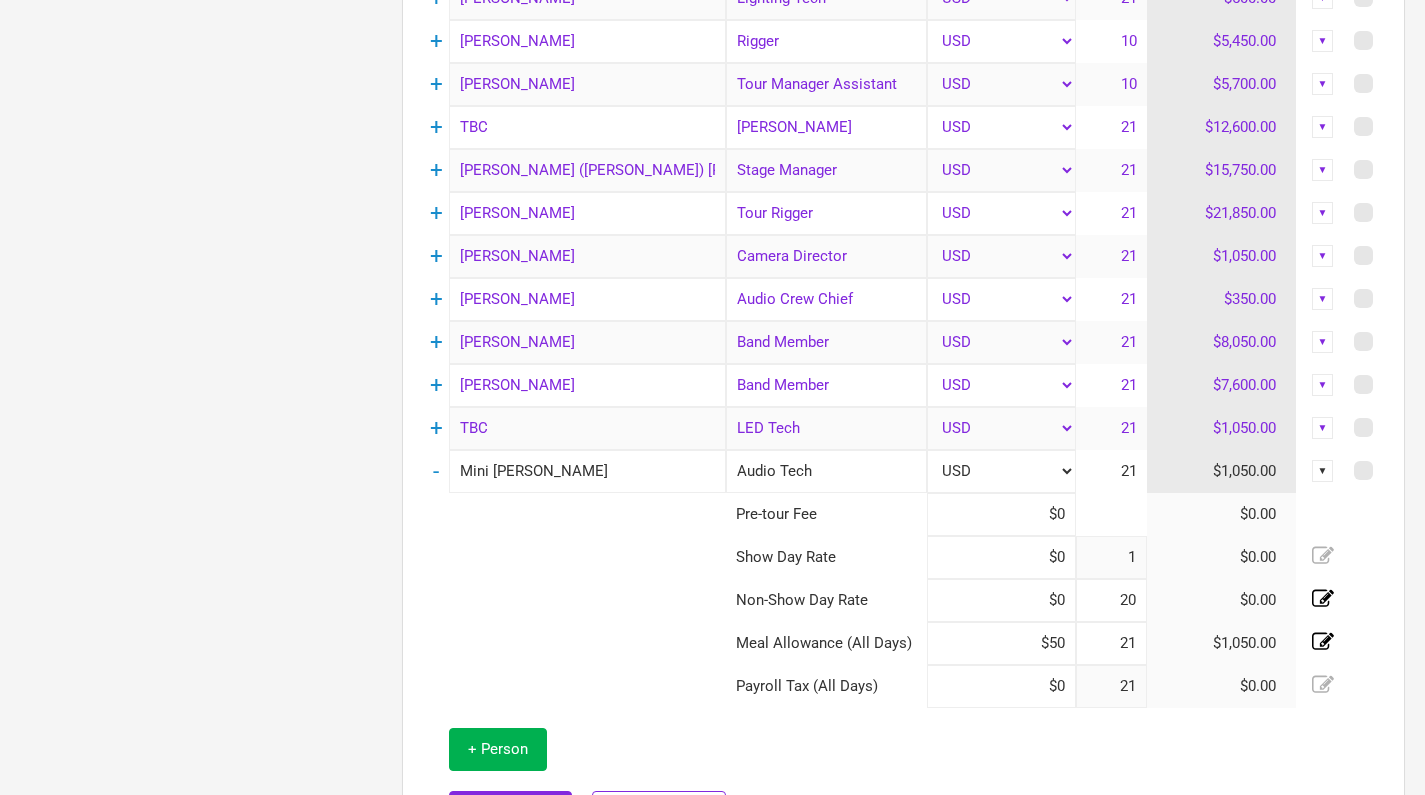 click on "21" at bounding box center (1111, 643) 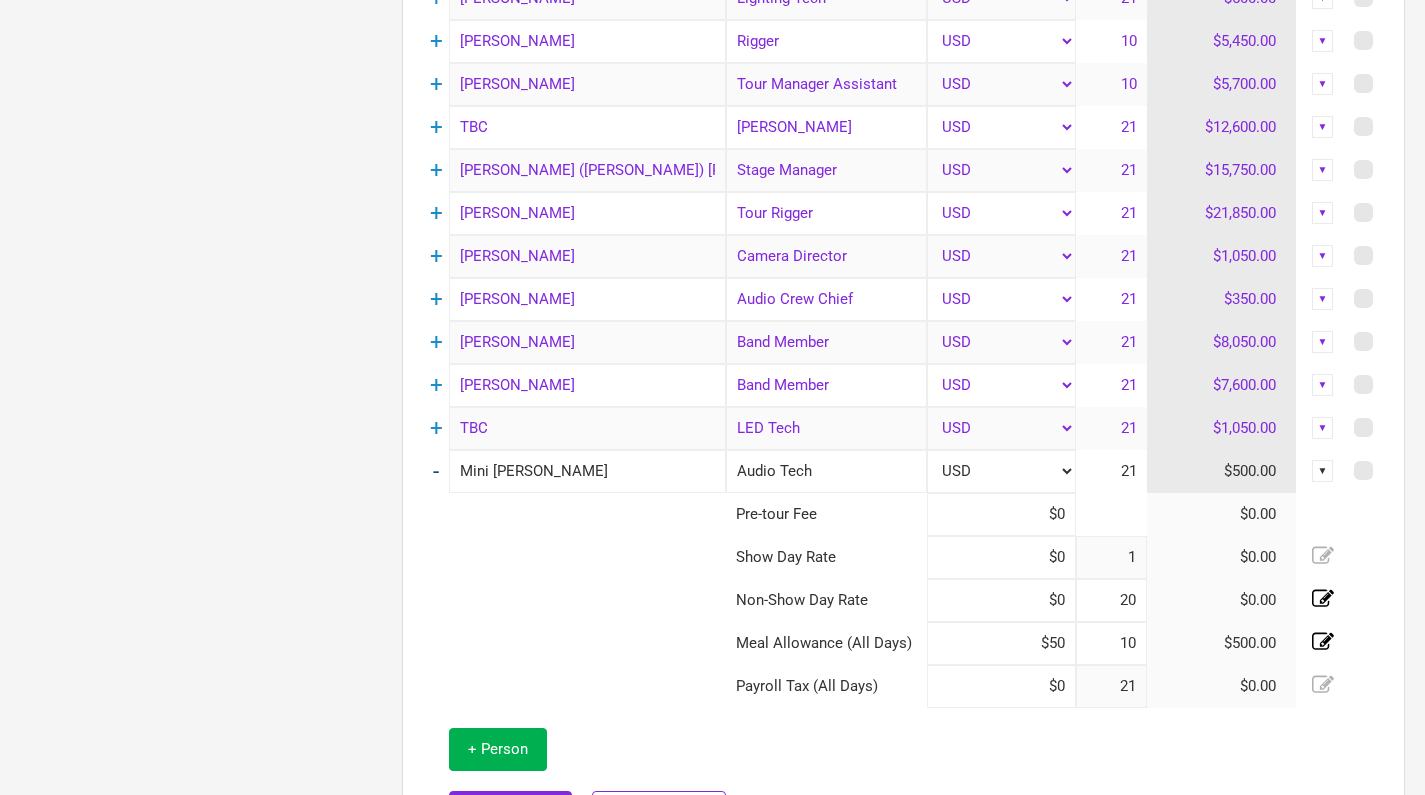 click on "-" at bounding box center [436, 471] 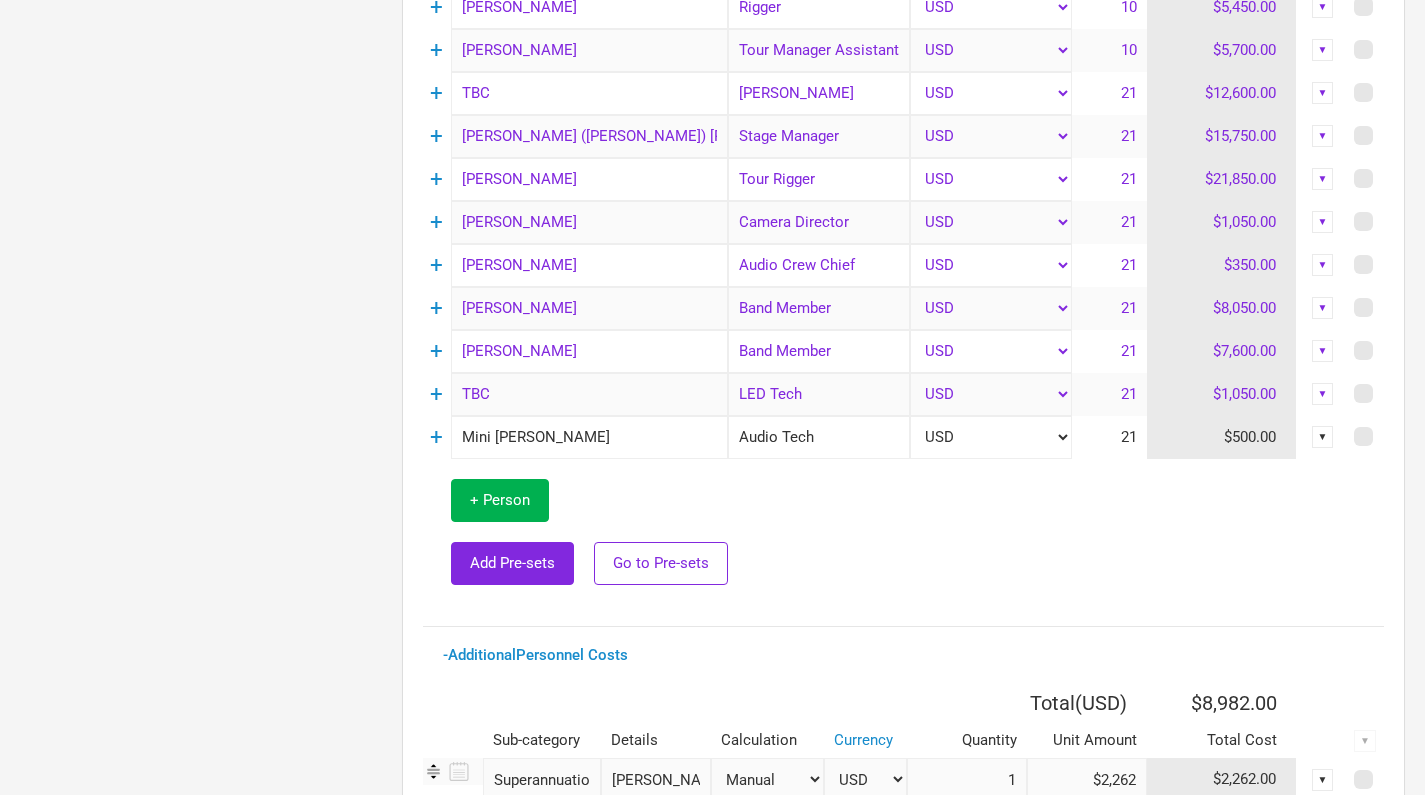 scroll, scrollTop: 2020, scrollLeft: 0, axis: vertical 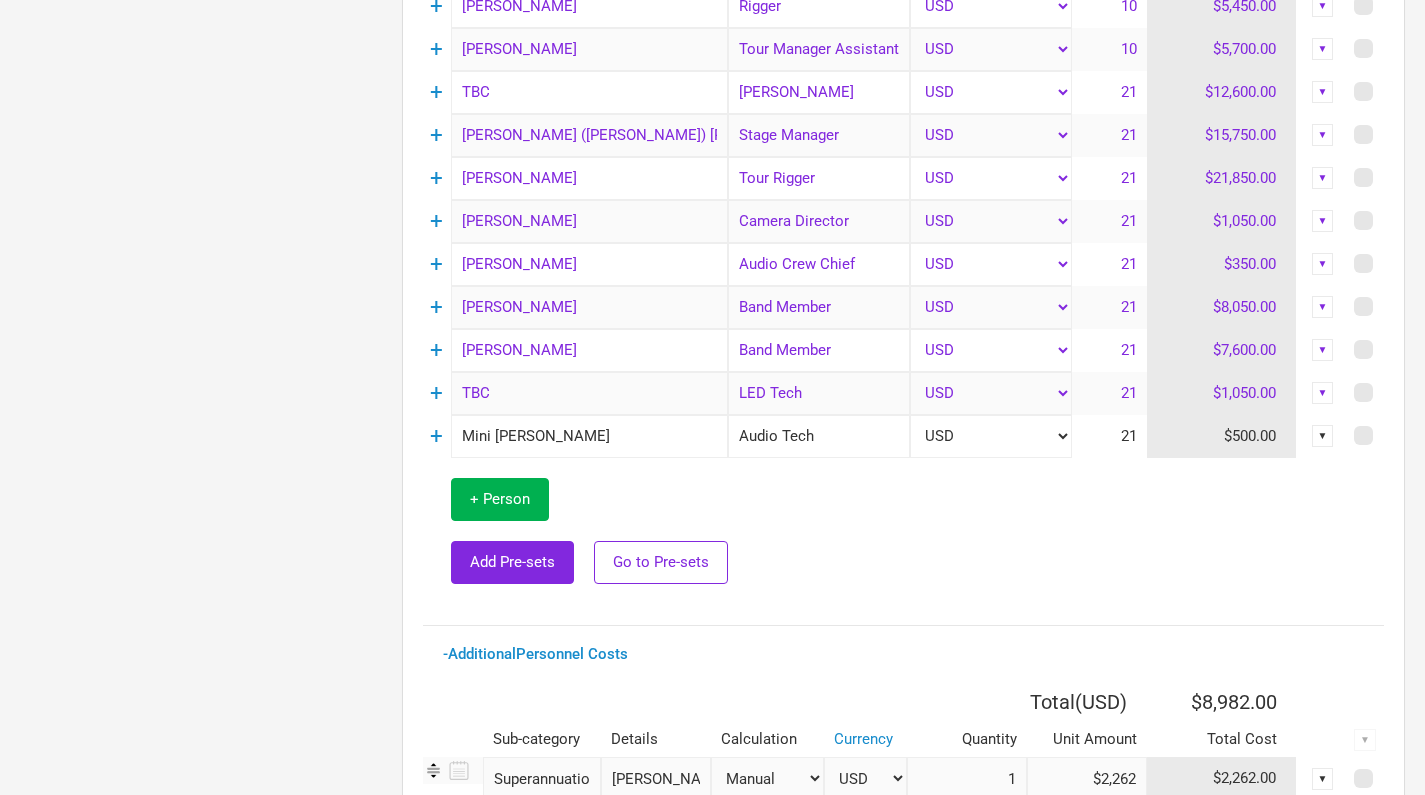 click on "▼" at bounding box center [1323, 436] 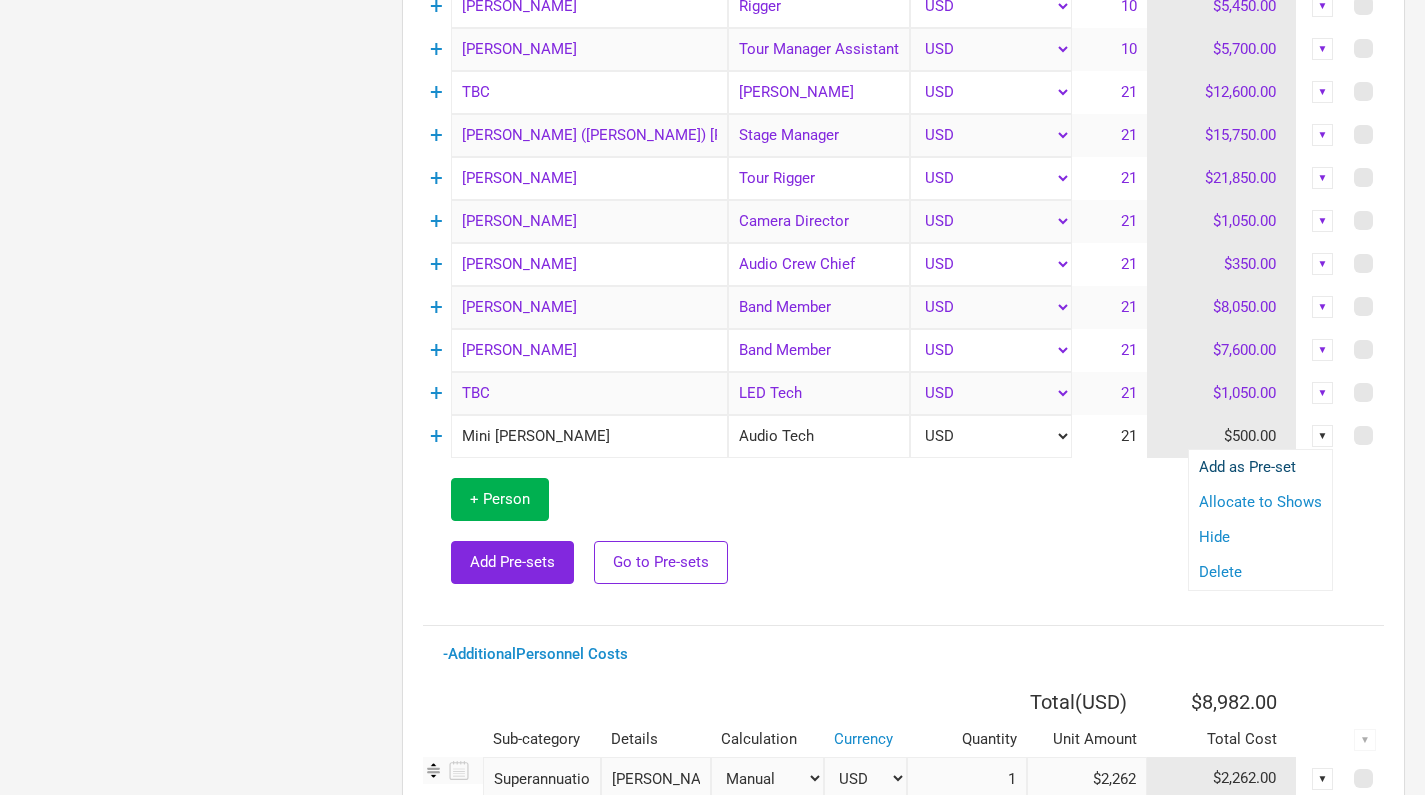 click on "Add as Pre-set" at bounding box center [1260, 467] 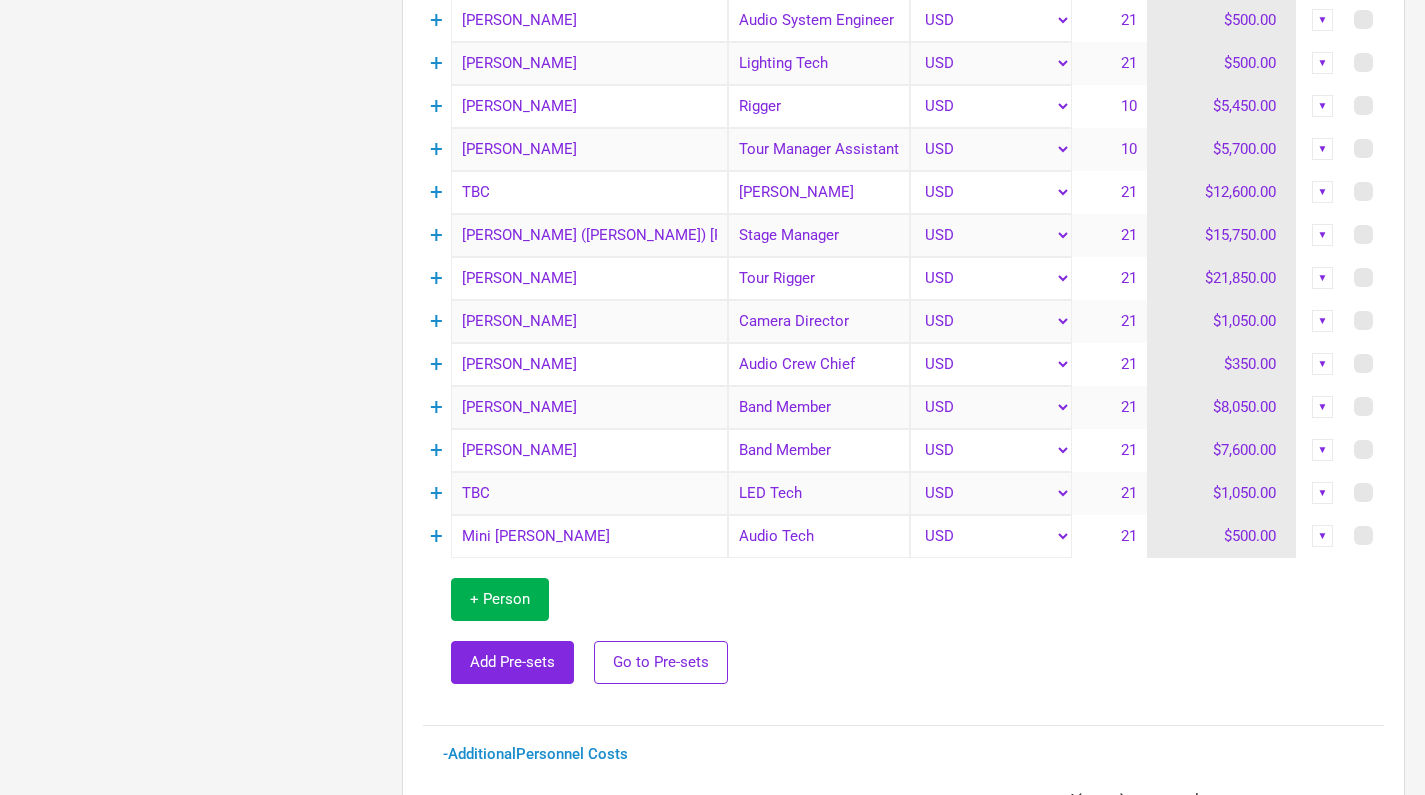 scroll, scrollTop: 1928, scrollLeft: 0, axis: vertical 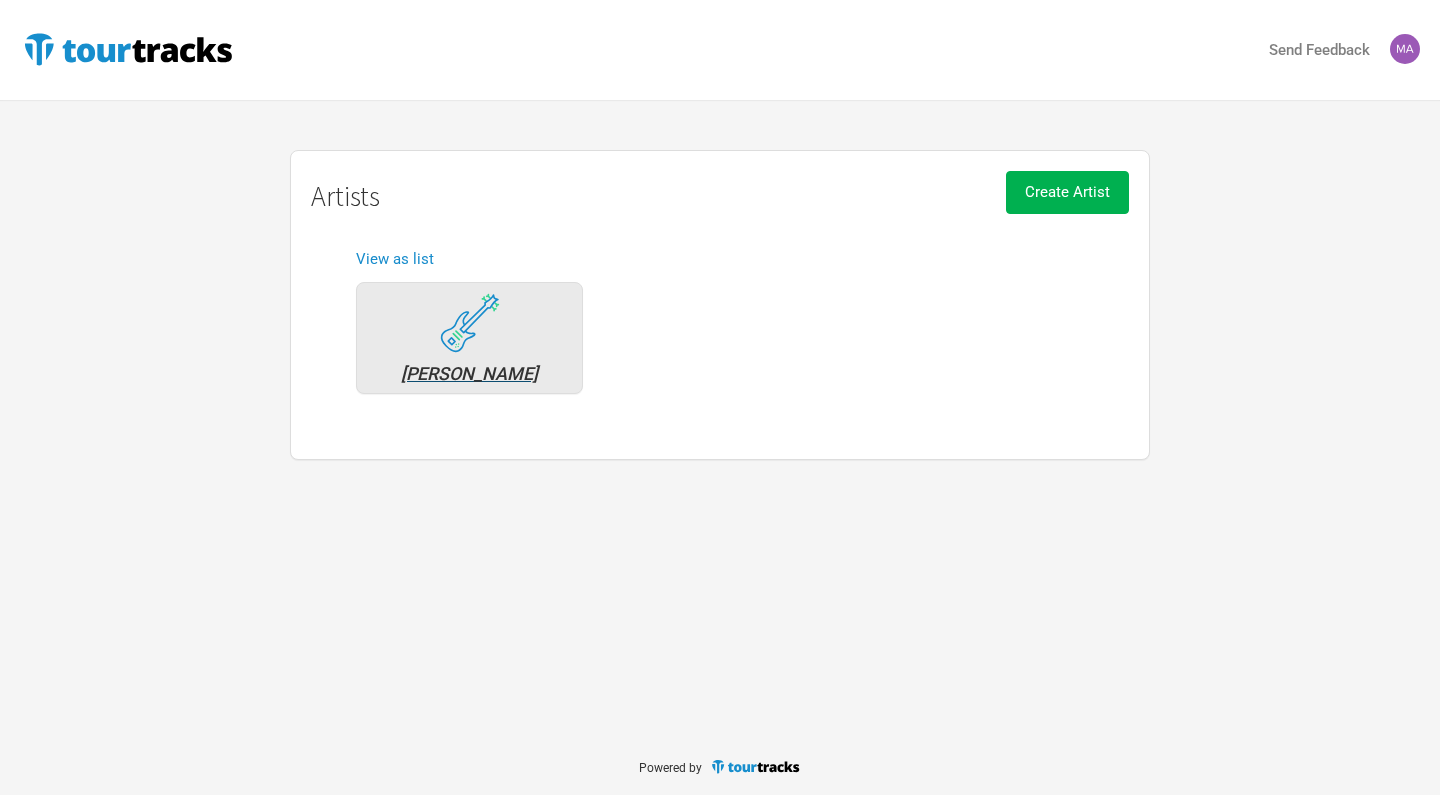 click on "[PERSON_NAME]" at bounding box center [469, 374] 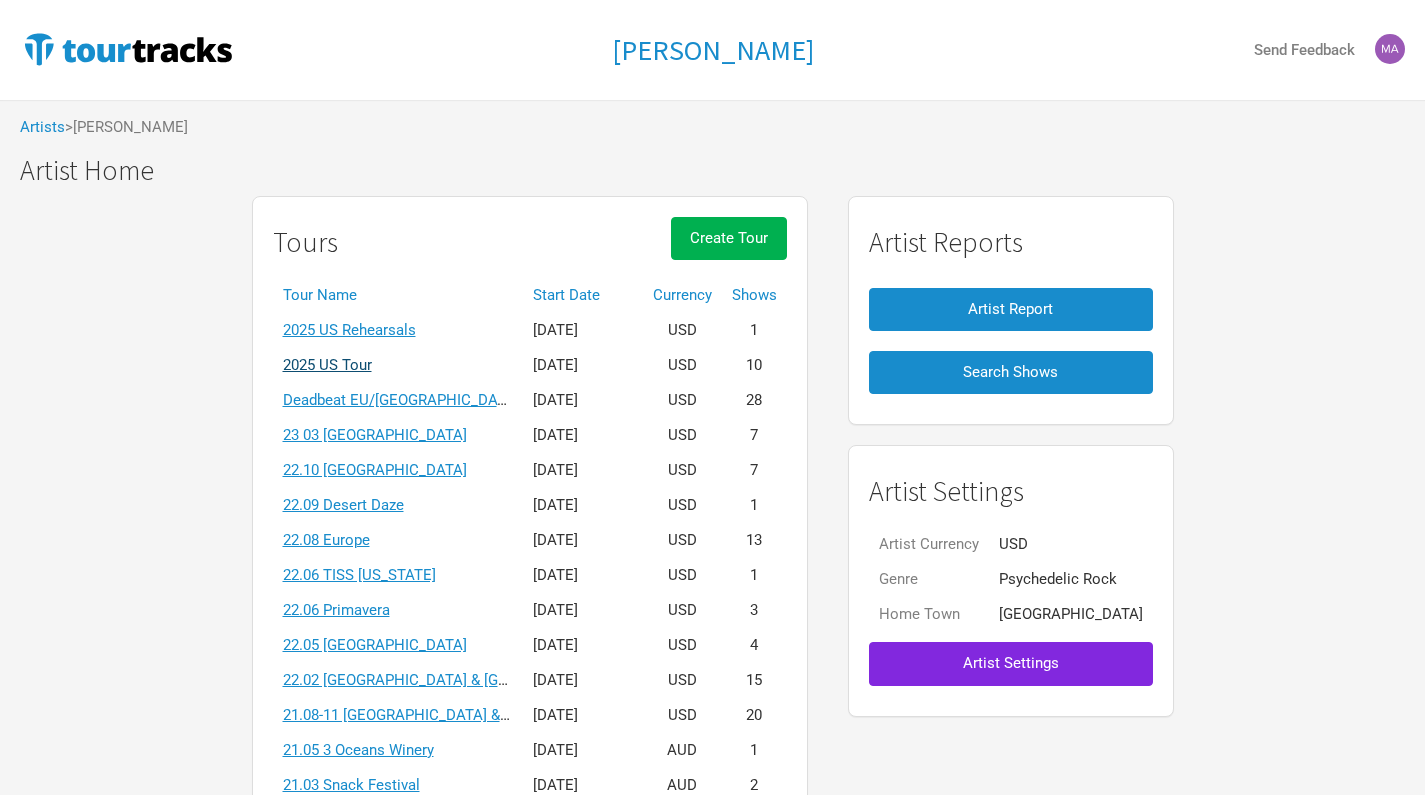 click on "2025 US Tour" at bounding box center [327, 365] 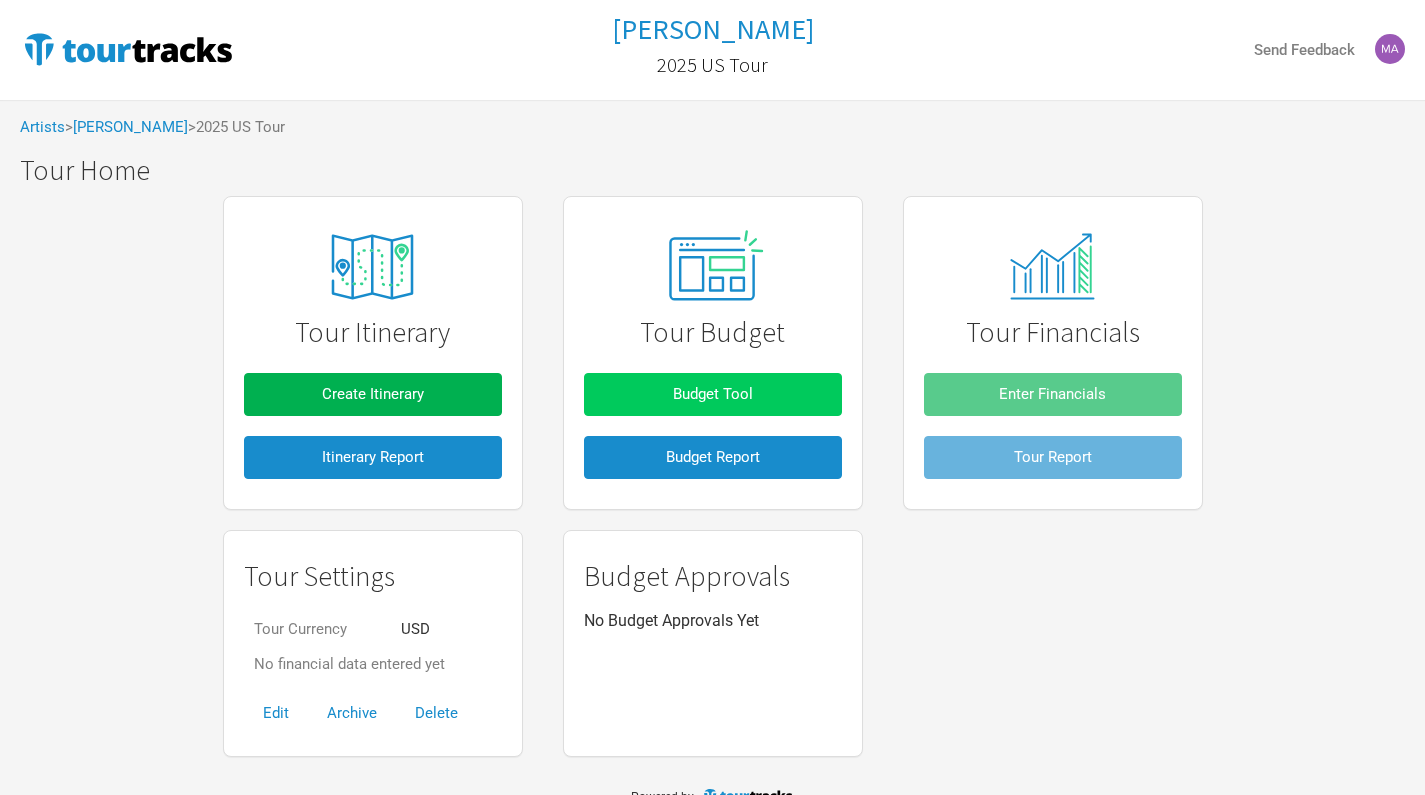 click on "Budget Tool" at bounding box center (713, 394) 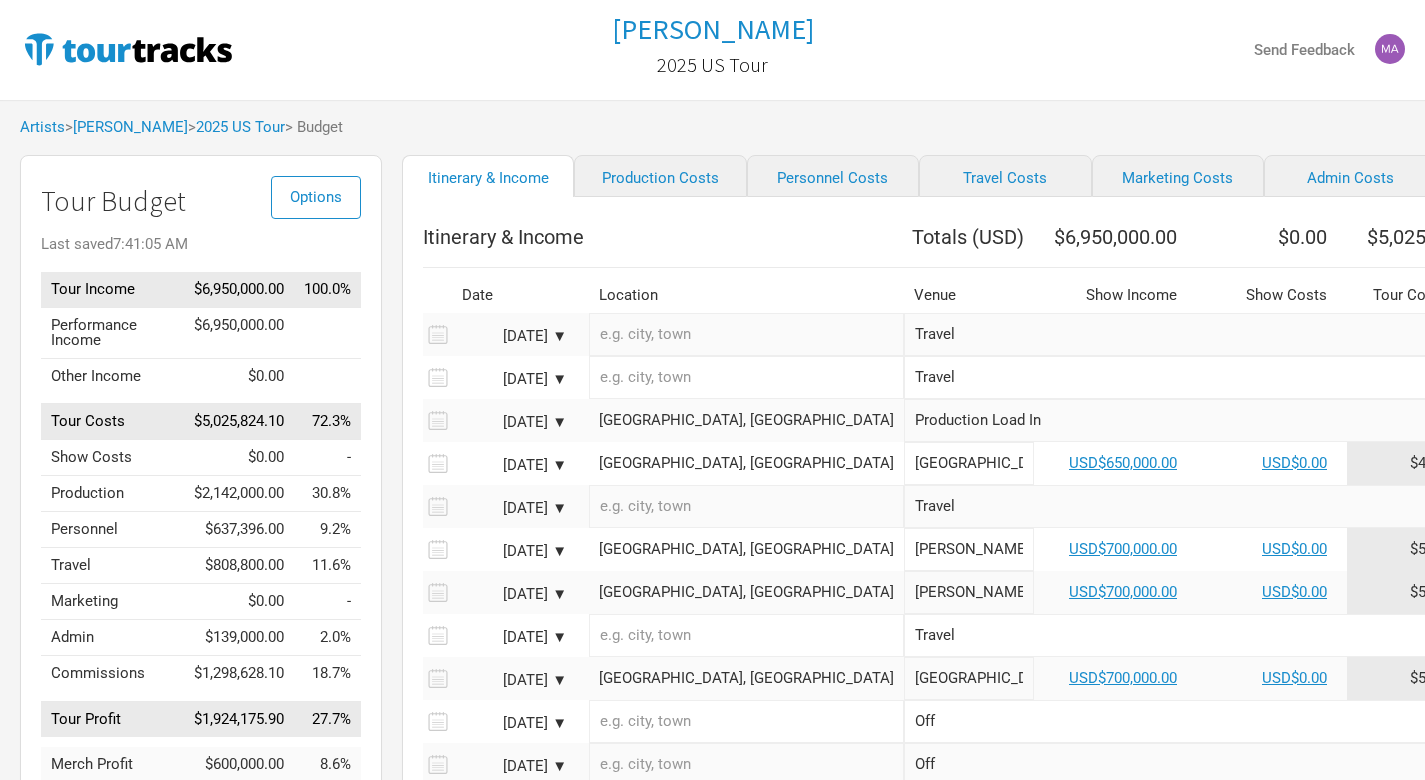 scroll, scrollTop: 0, scrollLeft: 0, axis: both 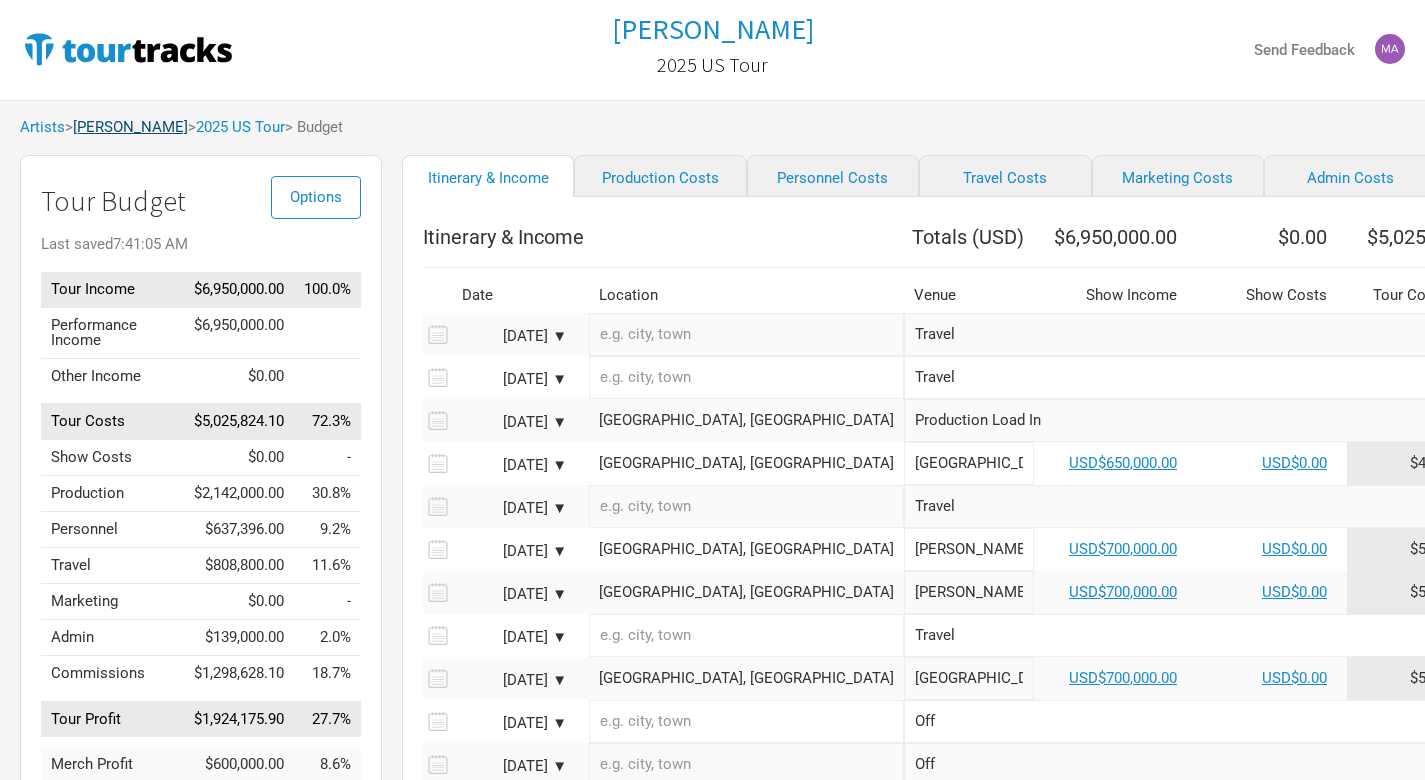 click on "[PERSON_NAME]" at bounding box center (130, 127) 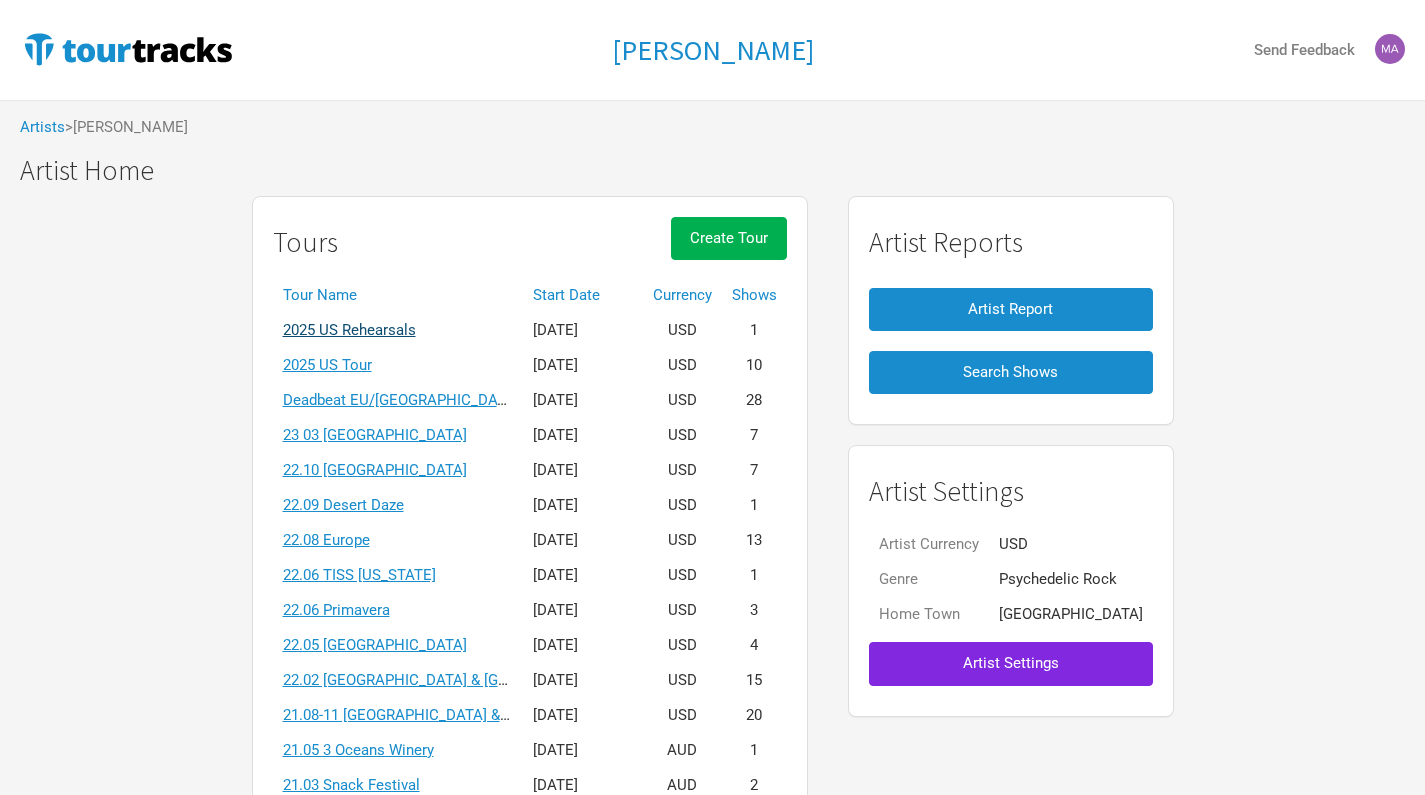 click on "2025 US Rehearsals" at bounding box center (349, 330) 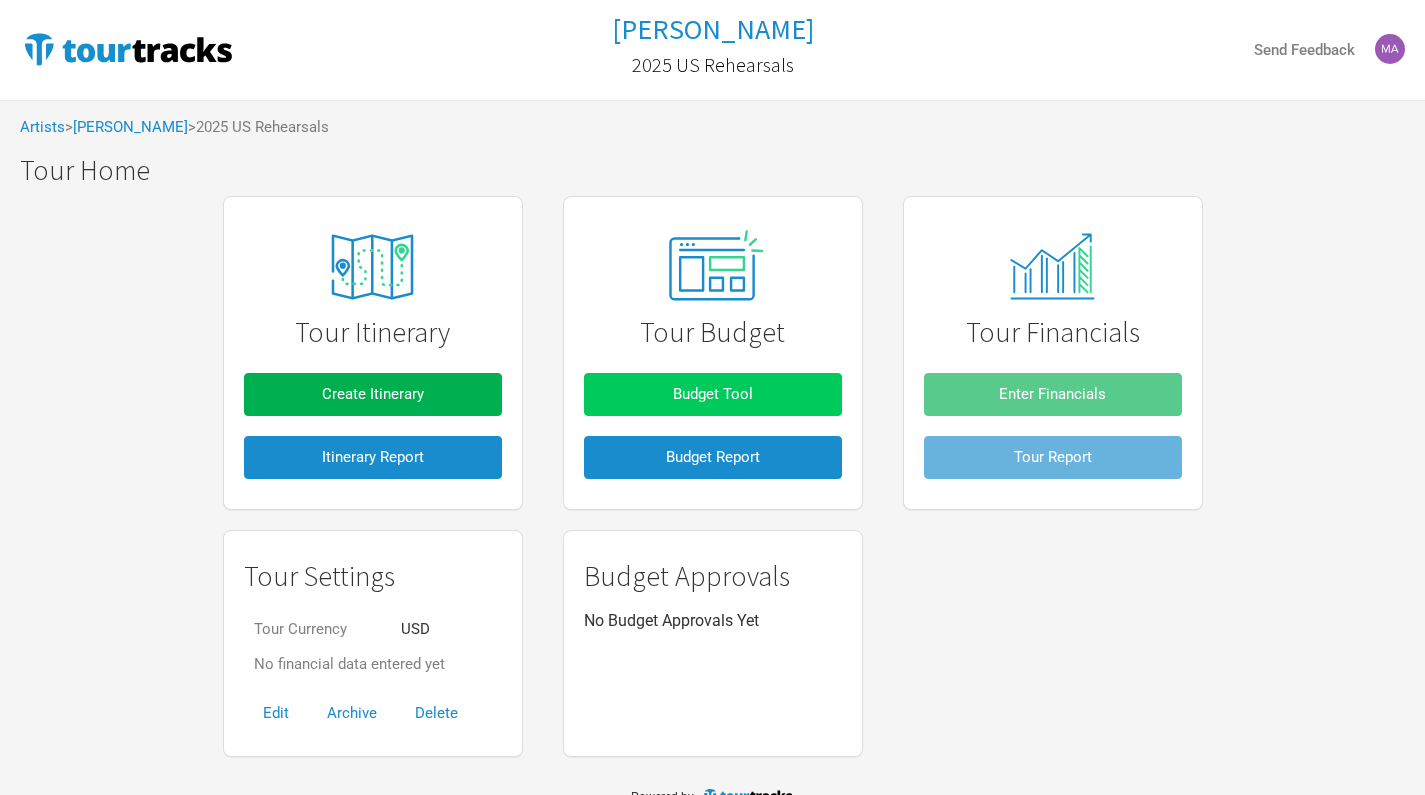 click on "Budget Tool" at bounding box center [713, 394] 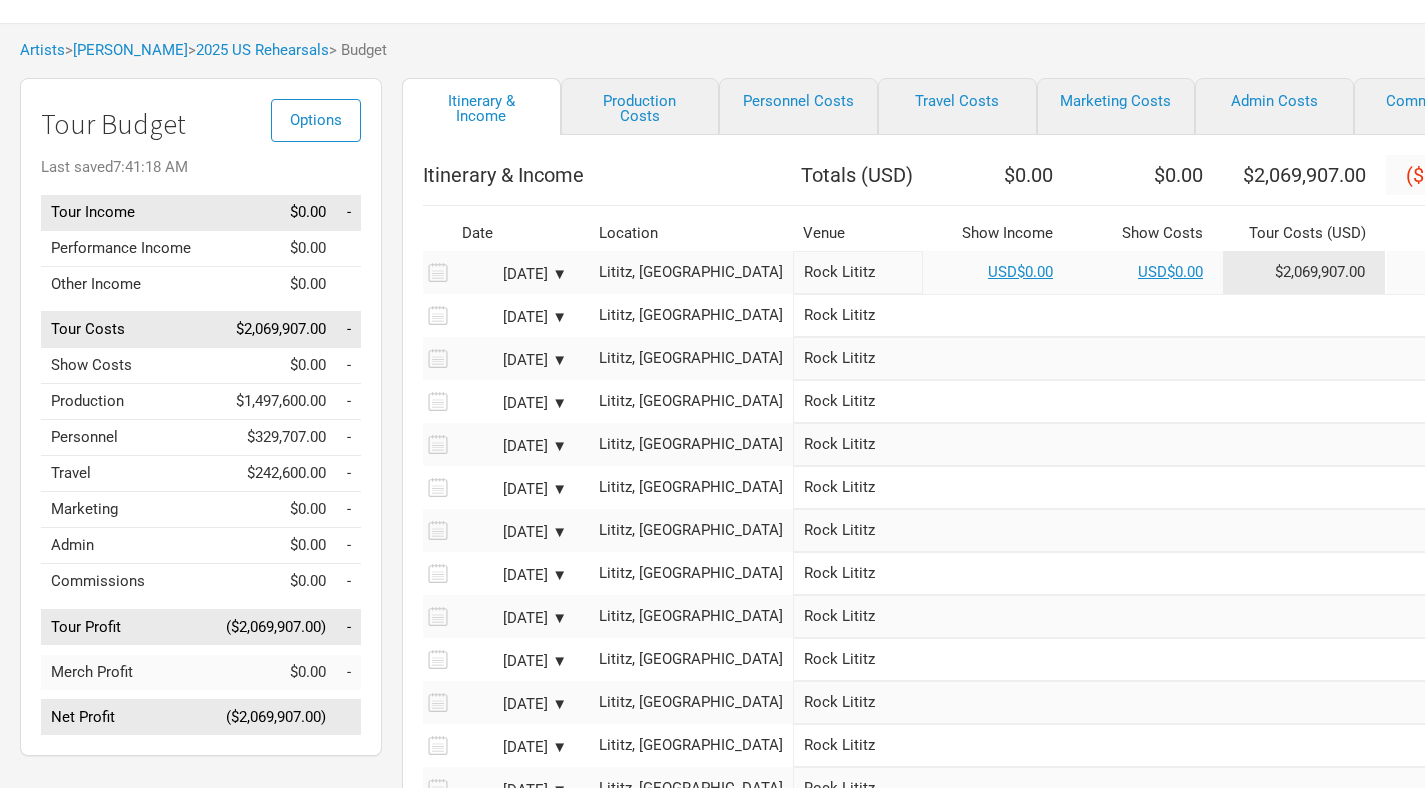 scroll, scrollTop: 88, scrollLeft: 0, axis: vertical 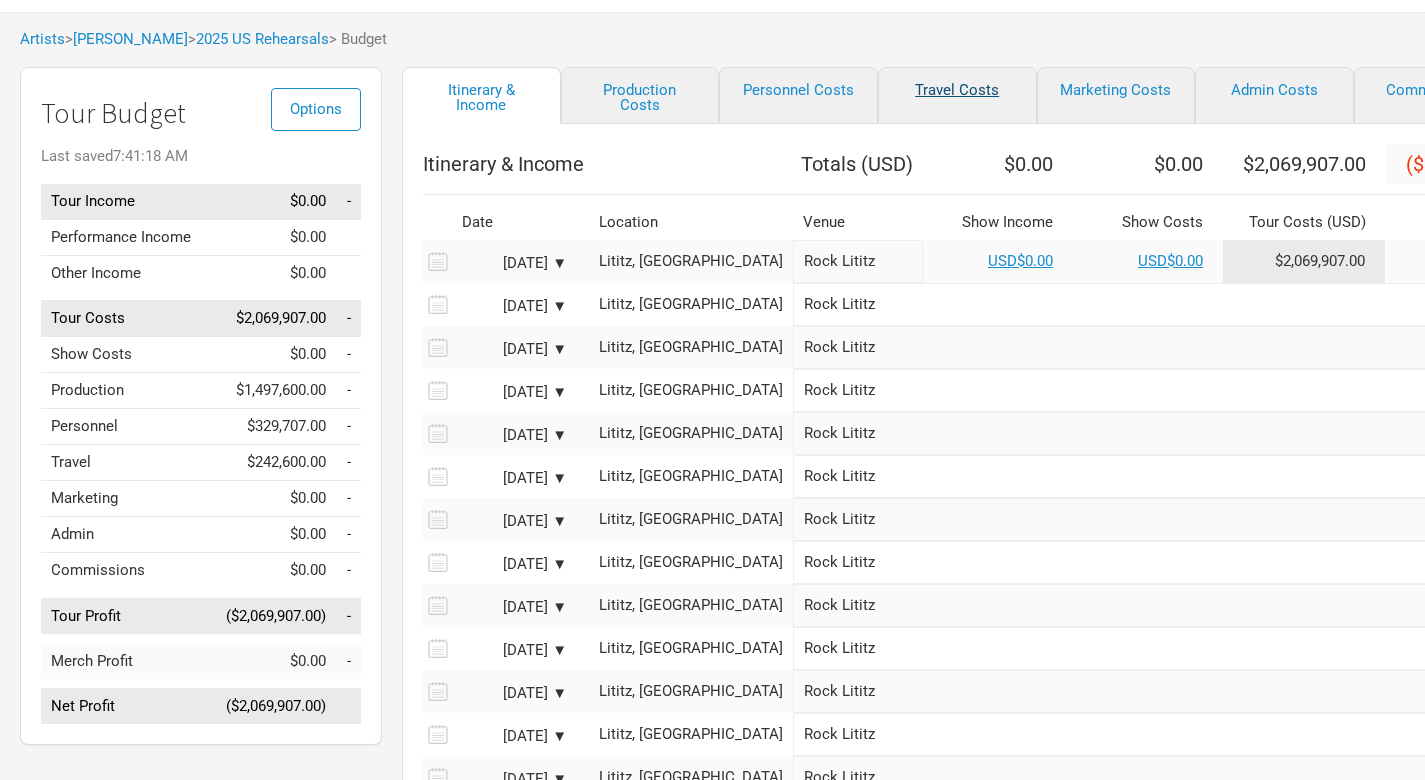 click on "Travel Costs" at bounding box center (957, 95) 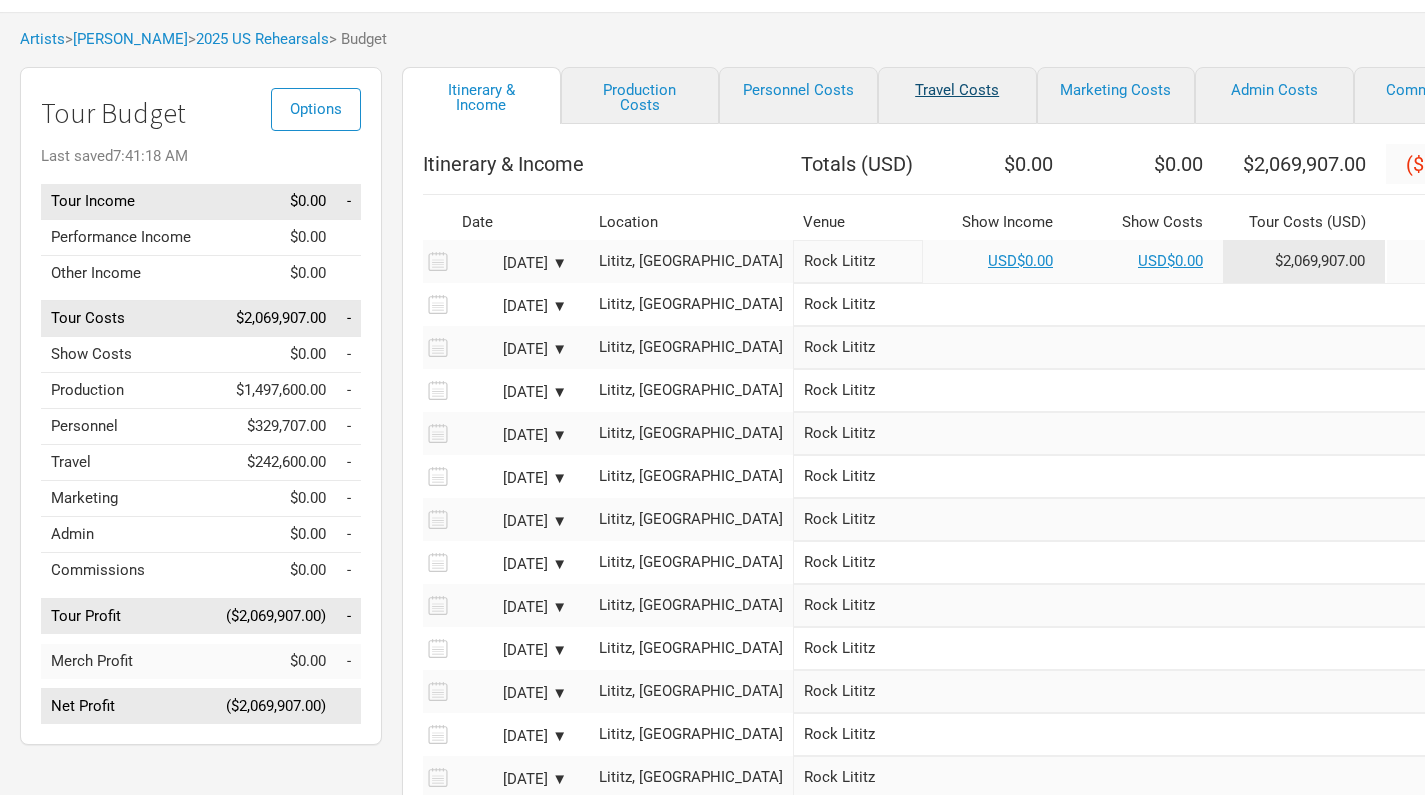 select on "Total Days" 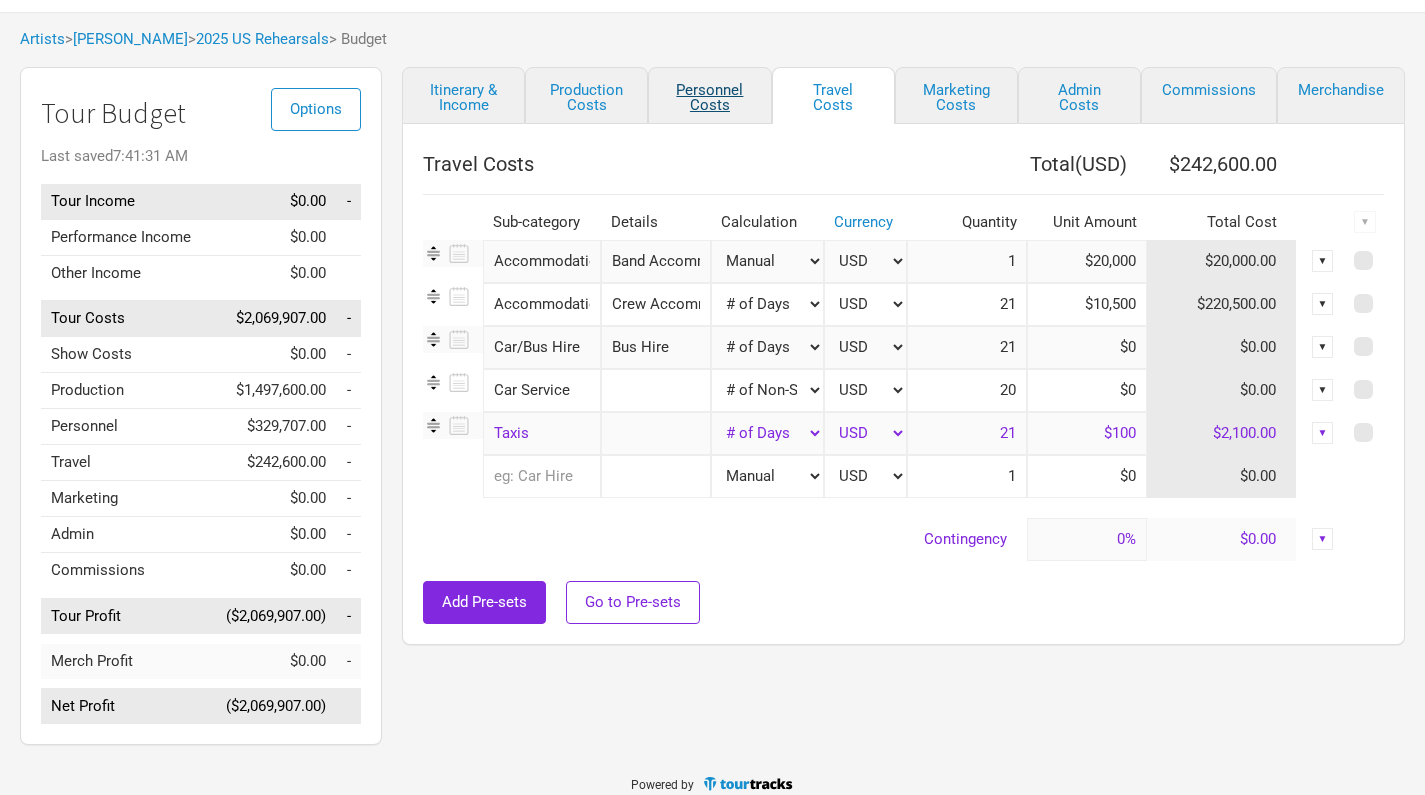 click on "Personnel Costs" at bounding box center [709, 95] 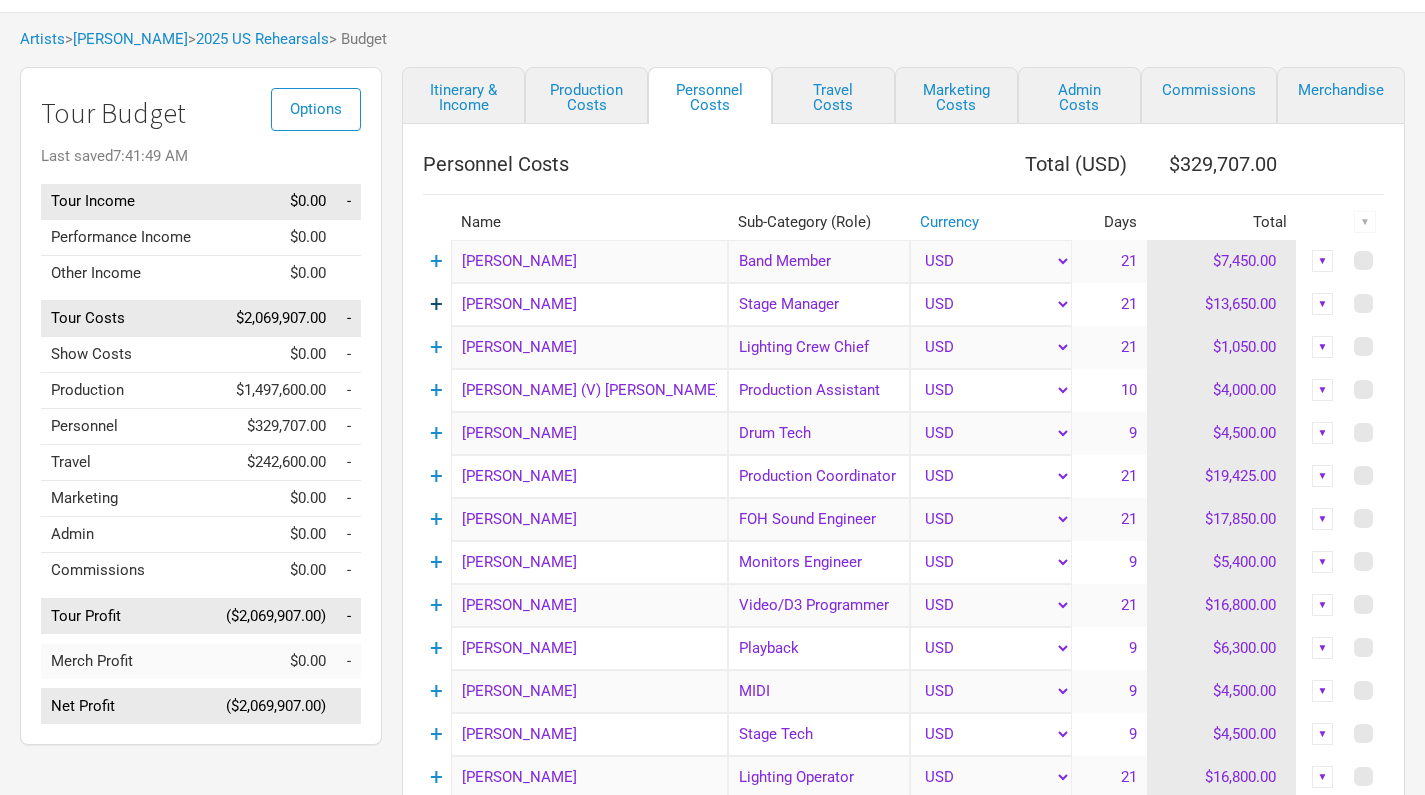 click on "+" at bounding box center [436, 304] 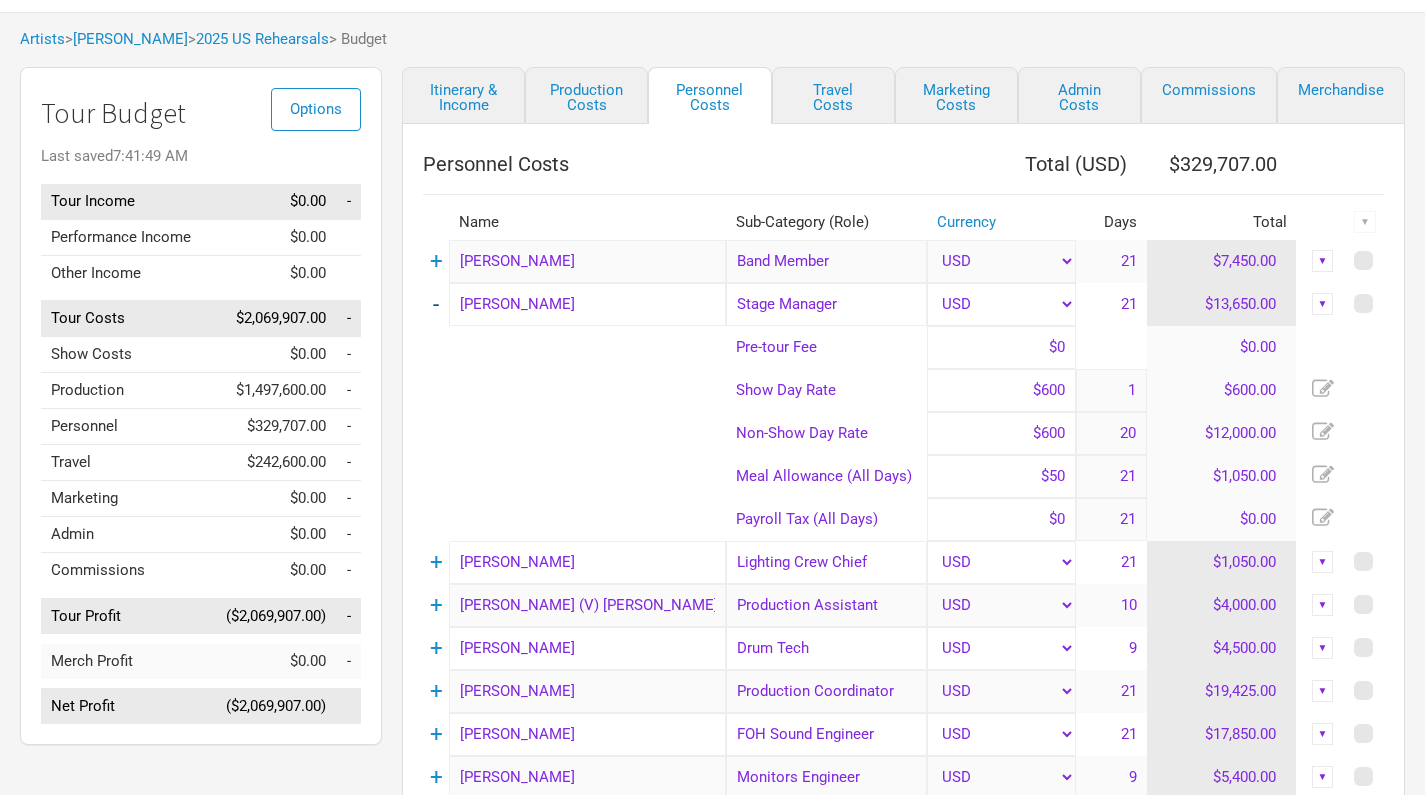 click on "-" at bounding box center [436, 304] 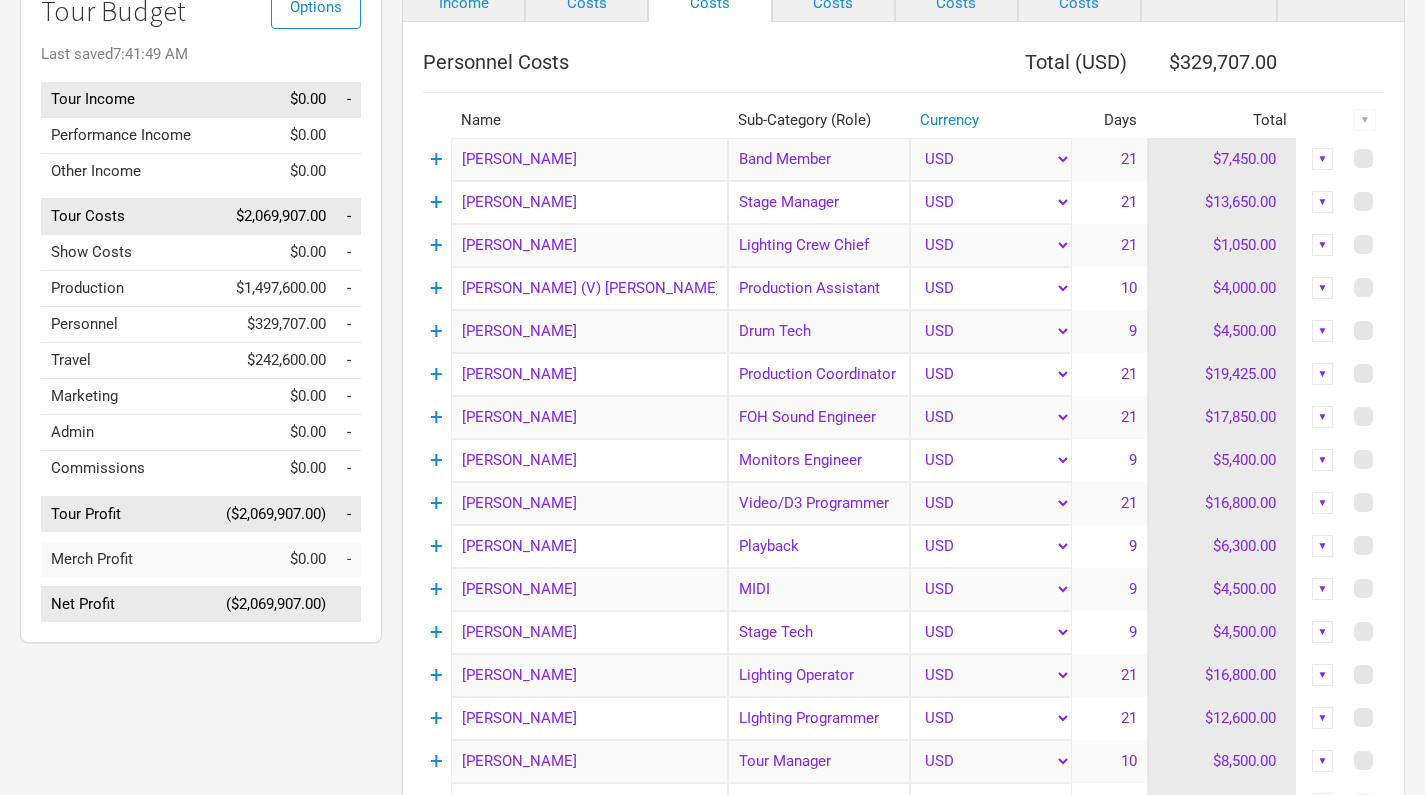 scroll, scrollTop: 192, scrollLeft: 0, axis: vertical 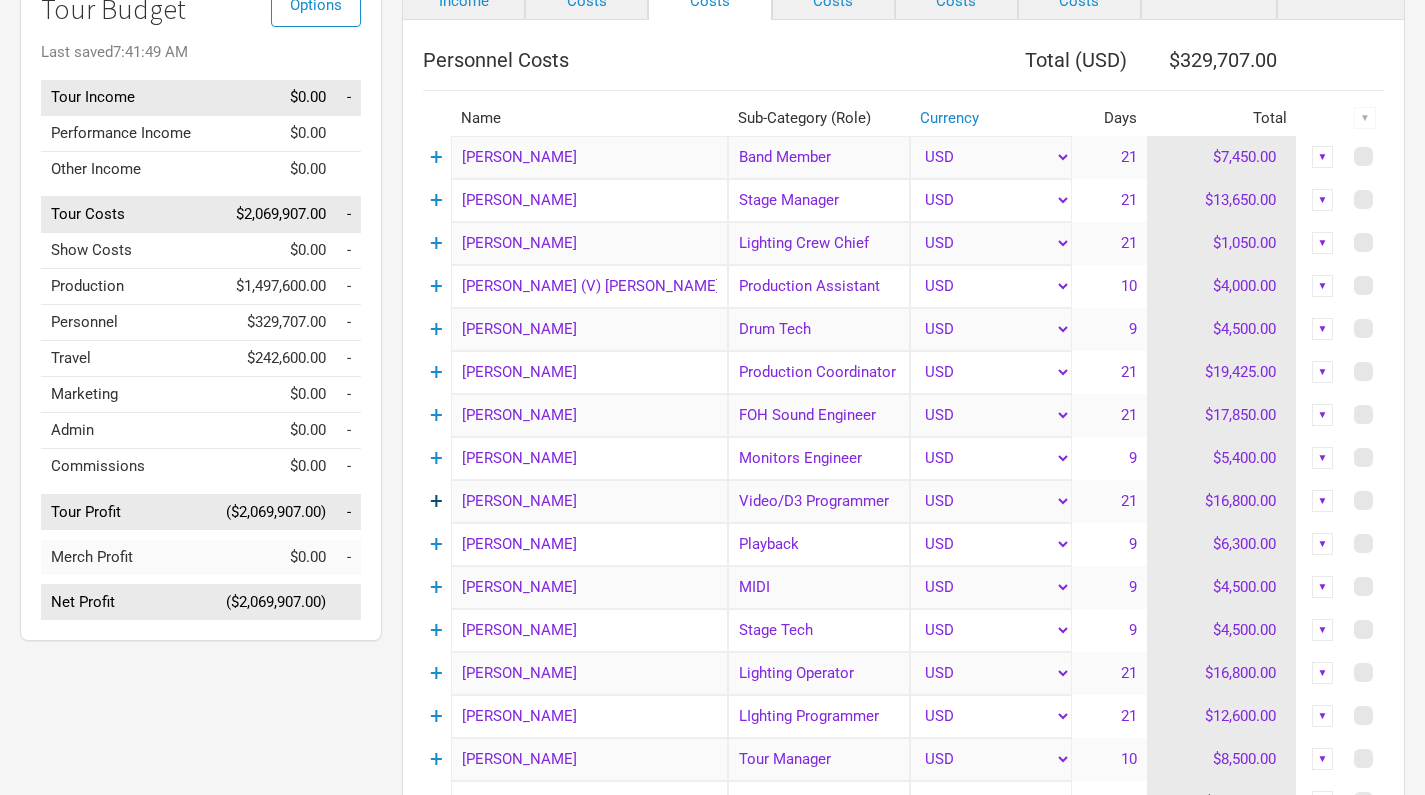 click on "+" at bounding box center [436, 501] 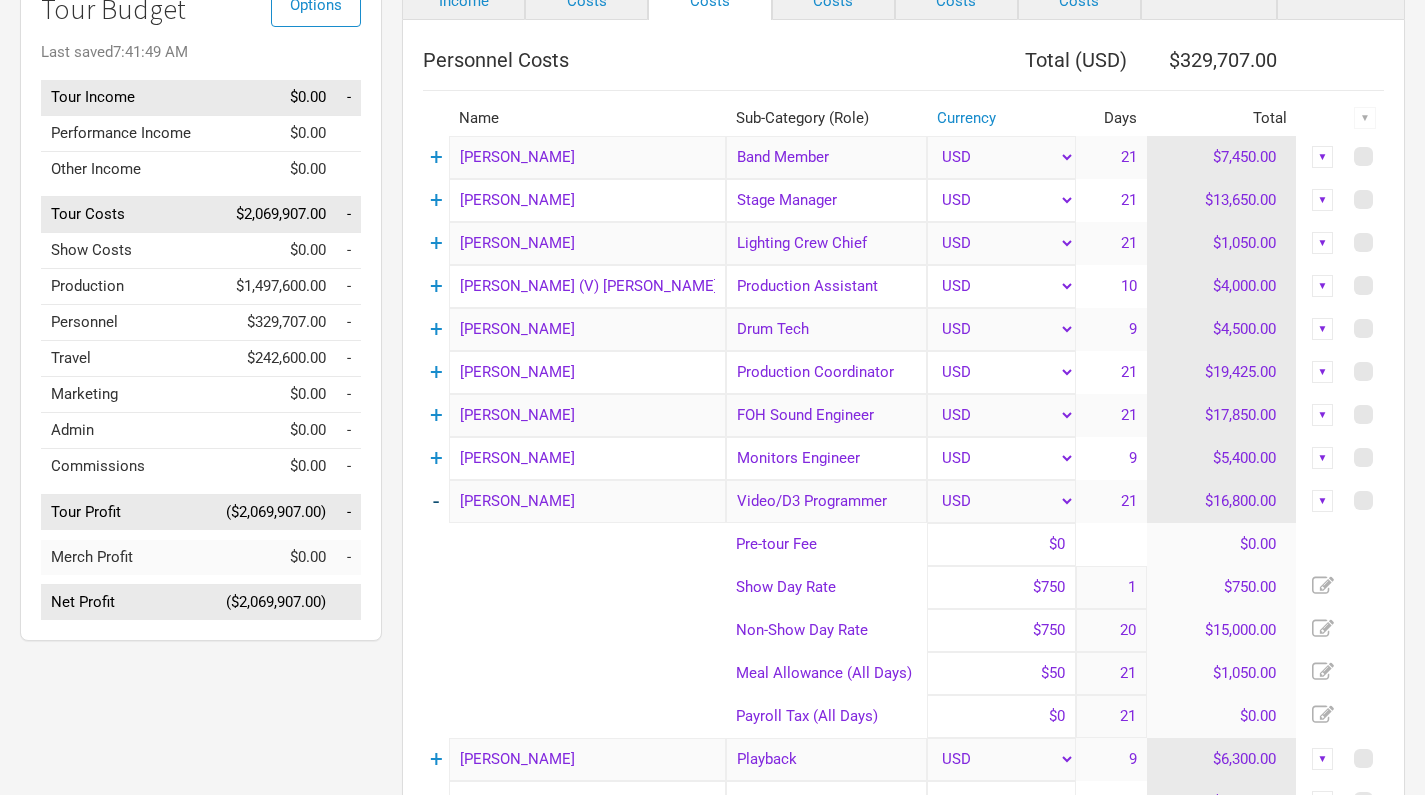 click on "-" at bounding box center (436, 501) 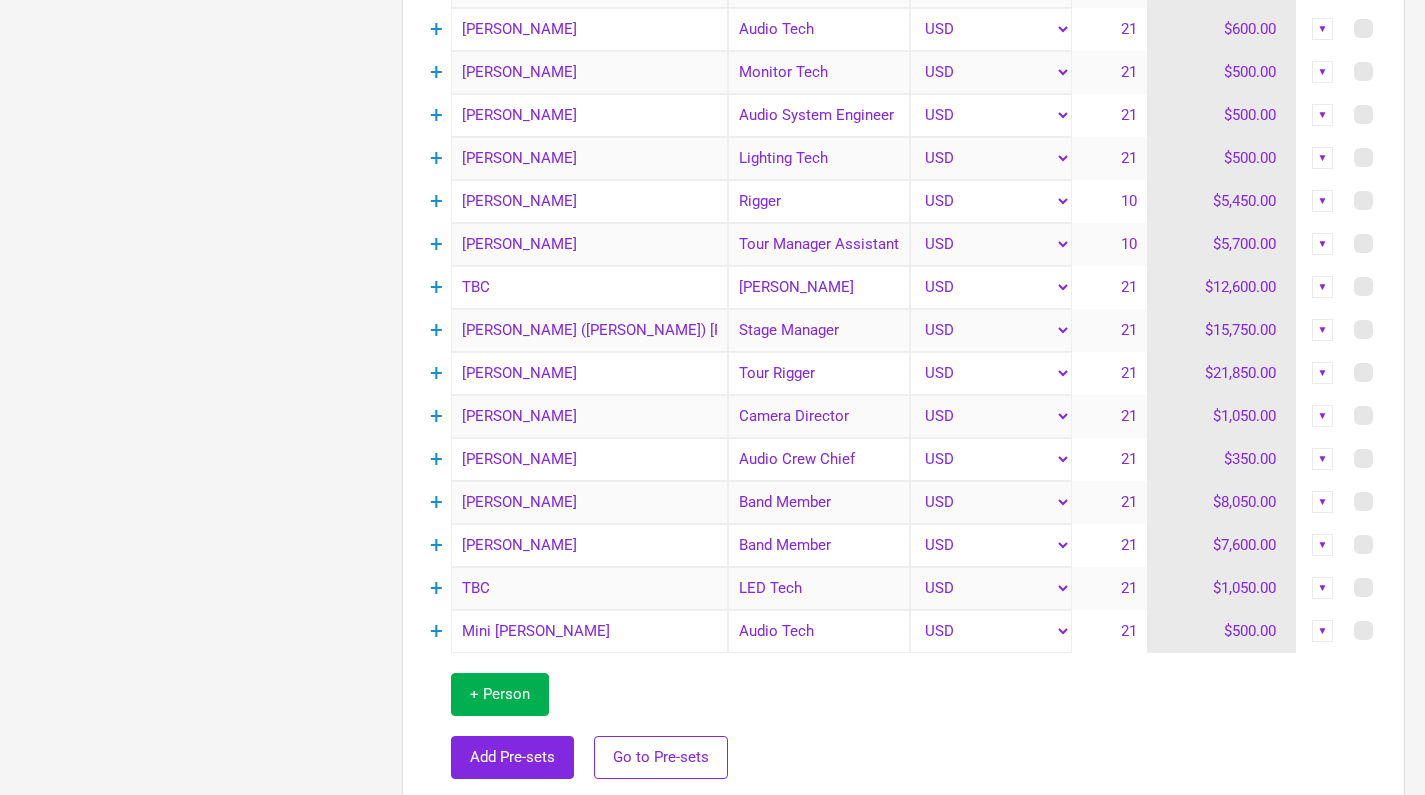 scroll, scrollTop: 1827, scrollLeft: 0, axis: vertical 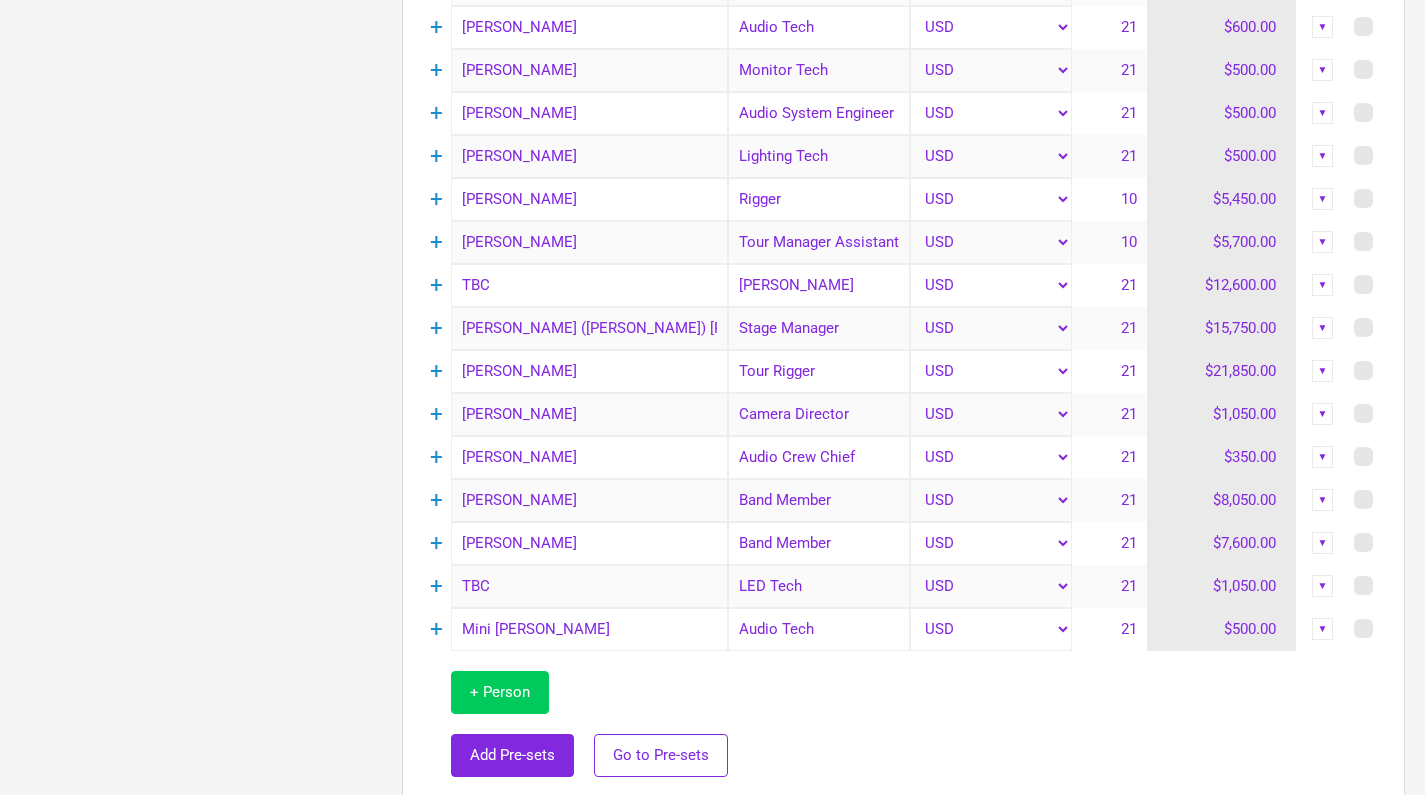 click on "+ Person" at bounding box center [500, 692] 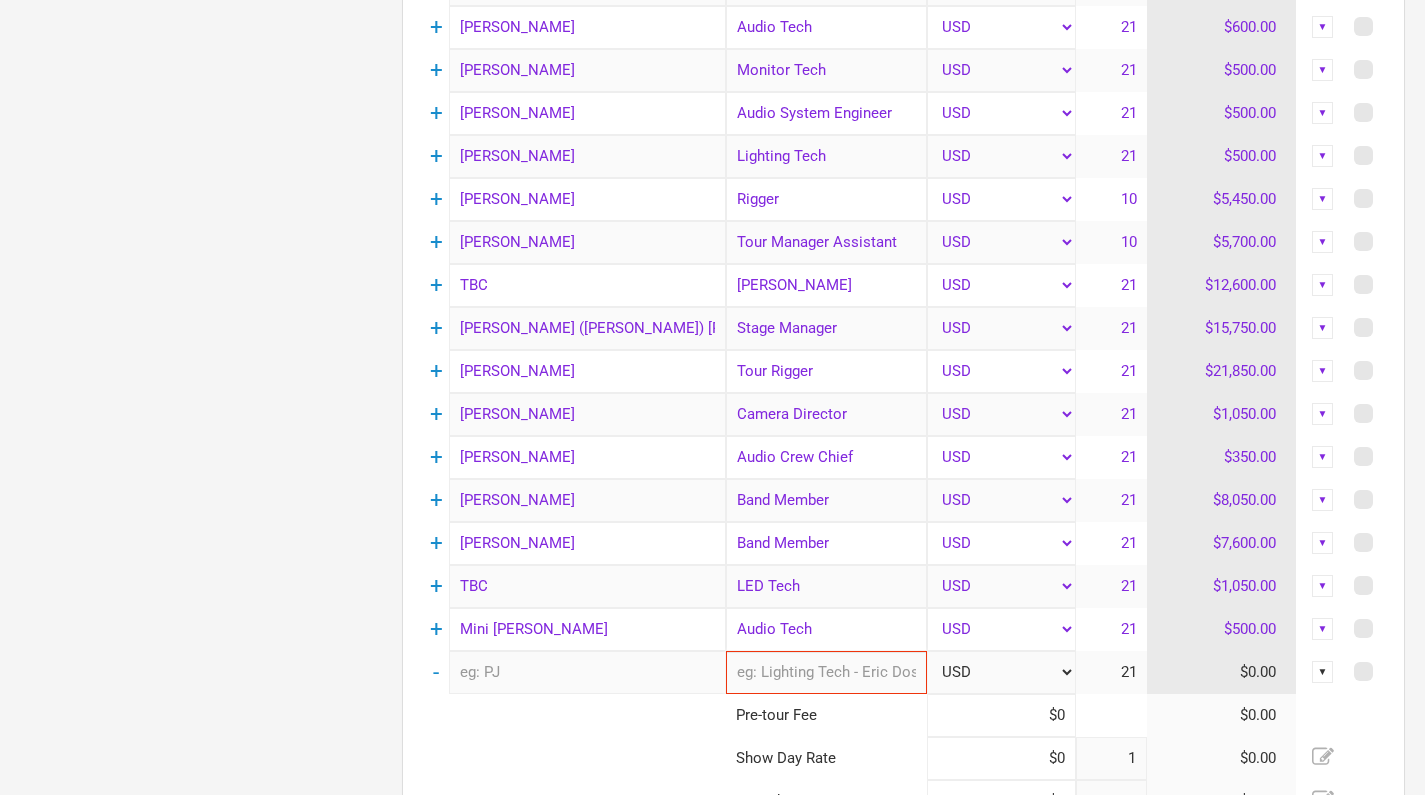 click at bounding box center (826, 672) 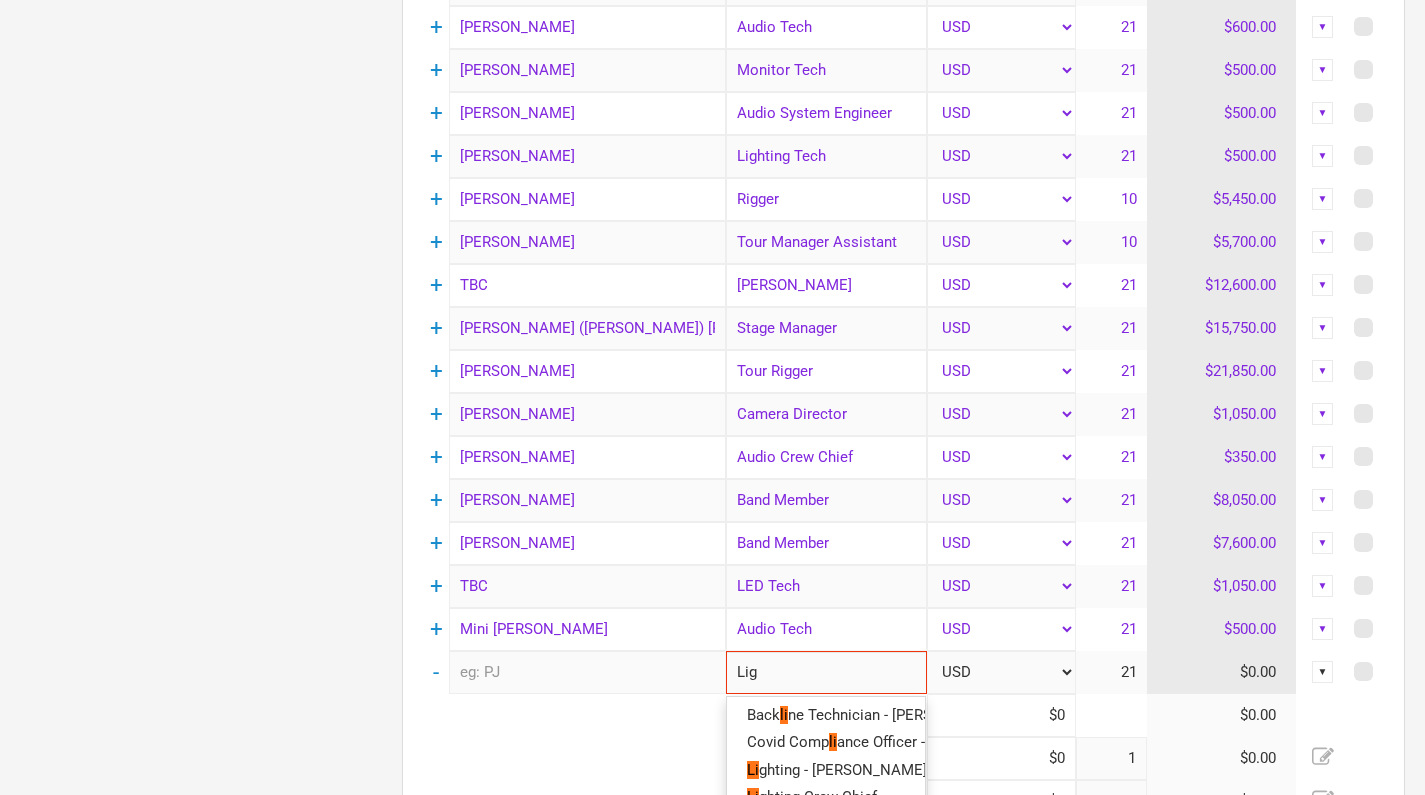 type on "Ligh" 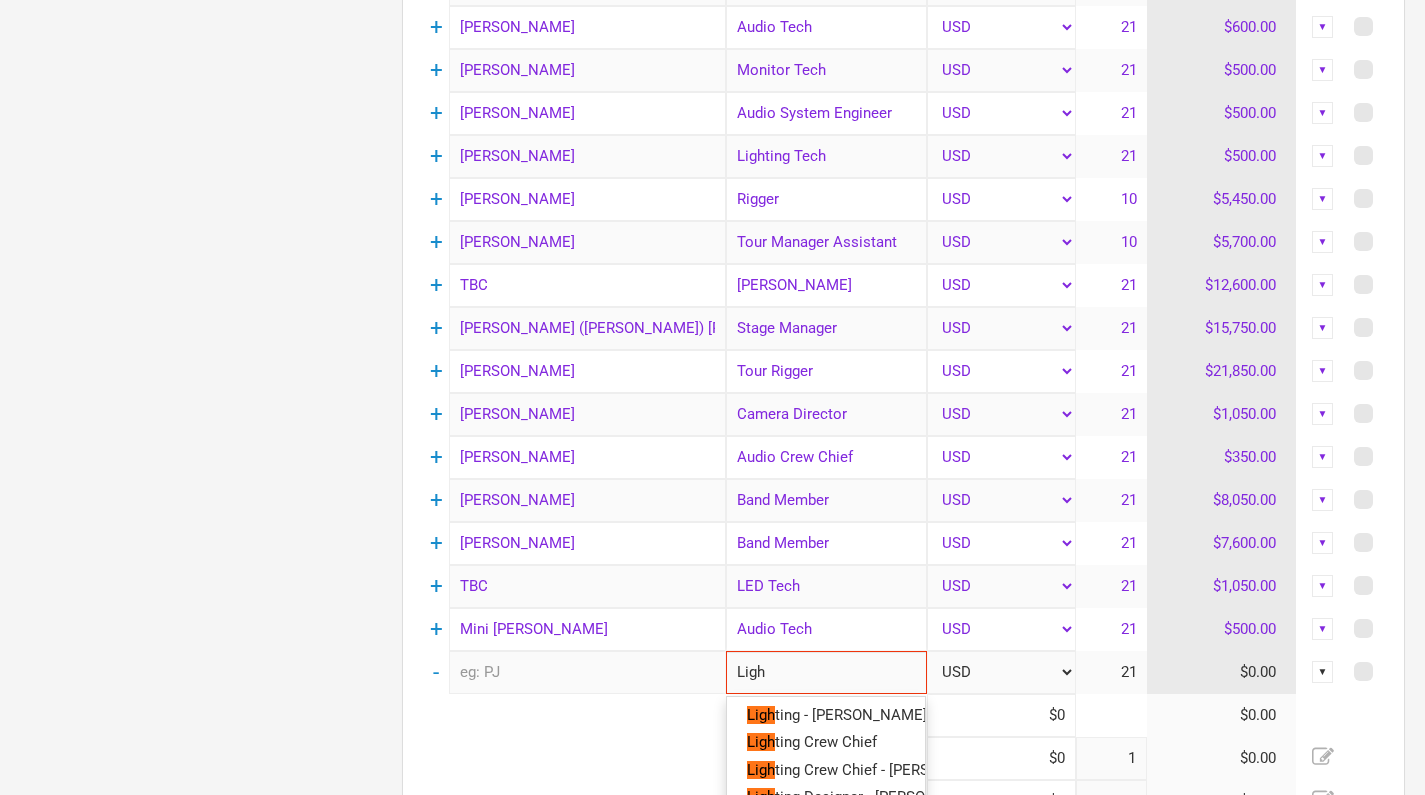 type on "Light" 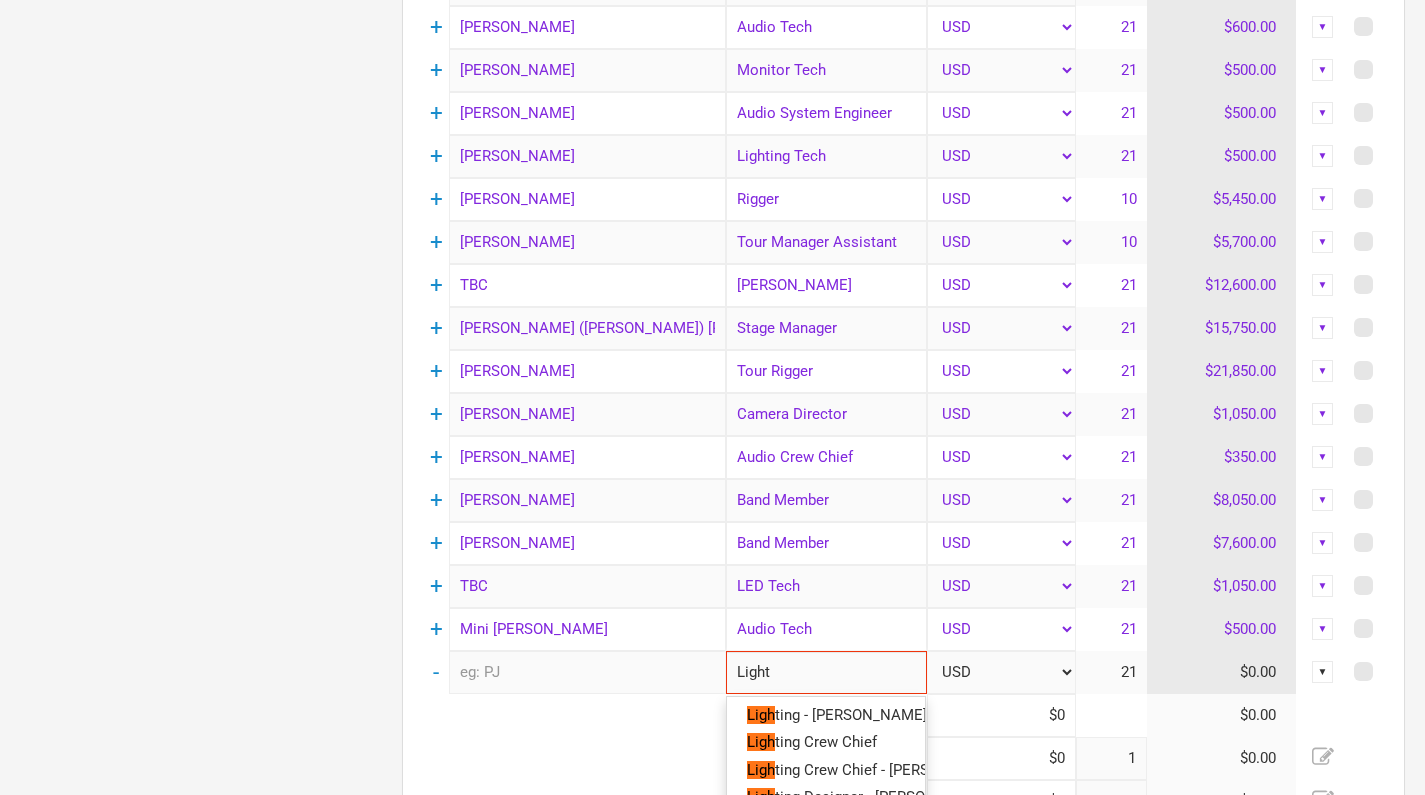 type on "Lighti" 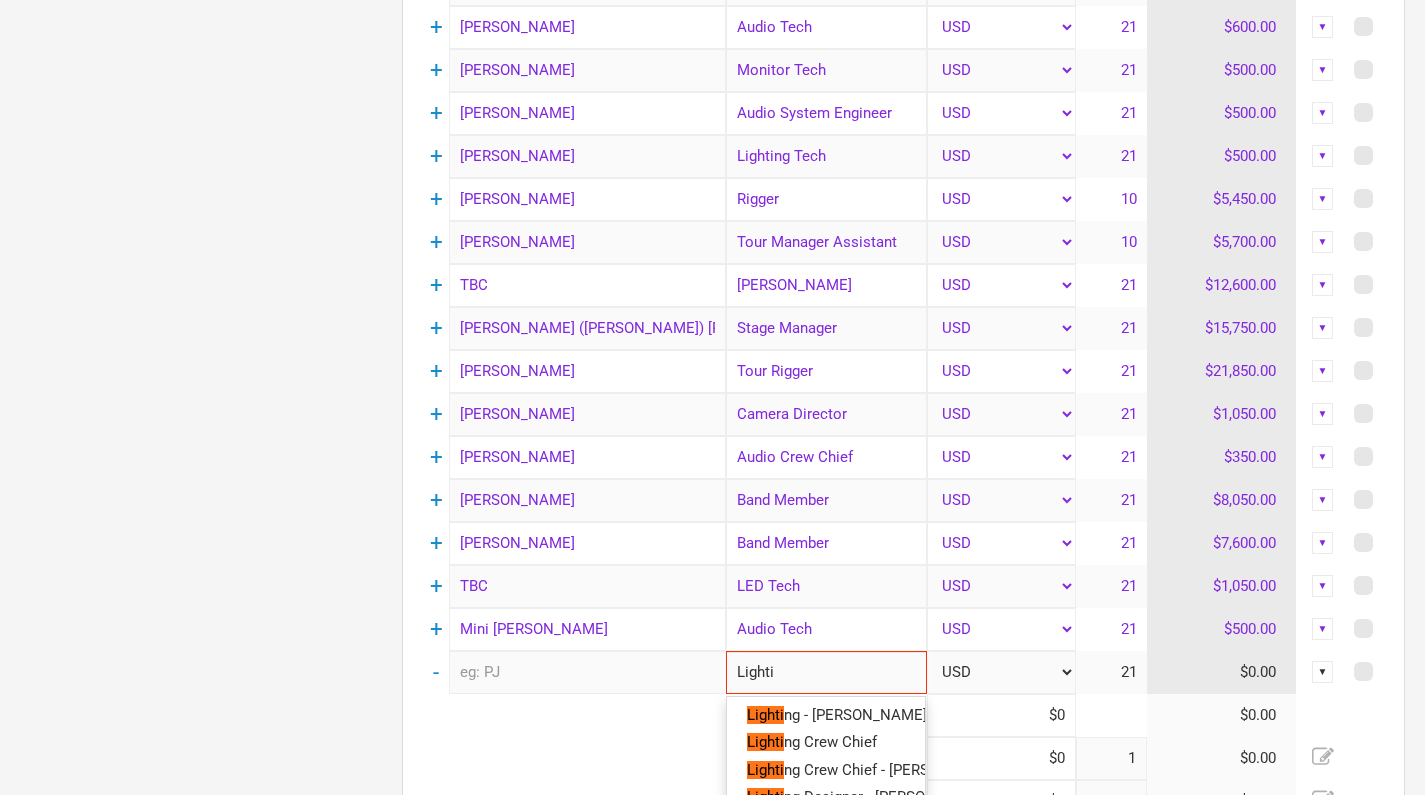 type on "Lightin" 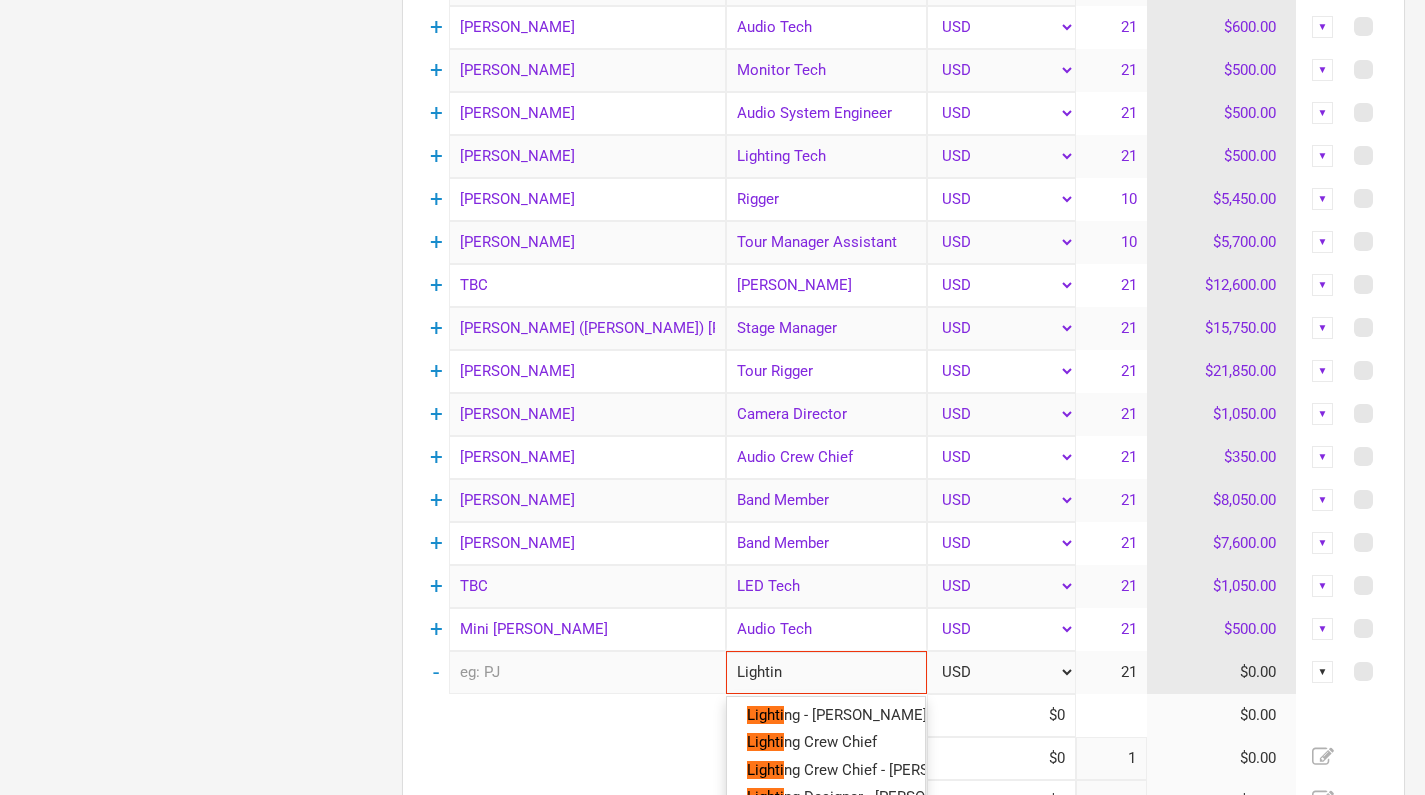 type on "Lighting" 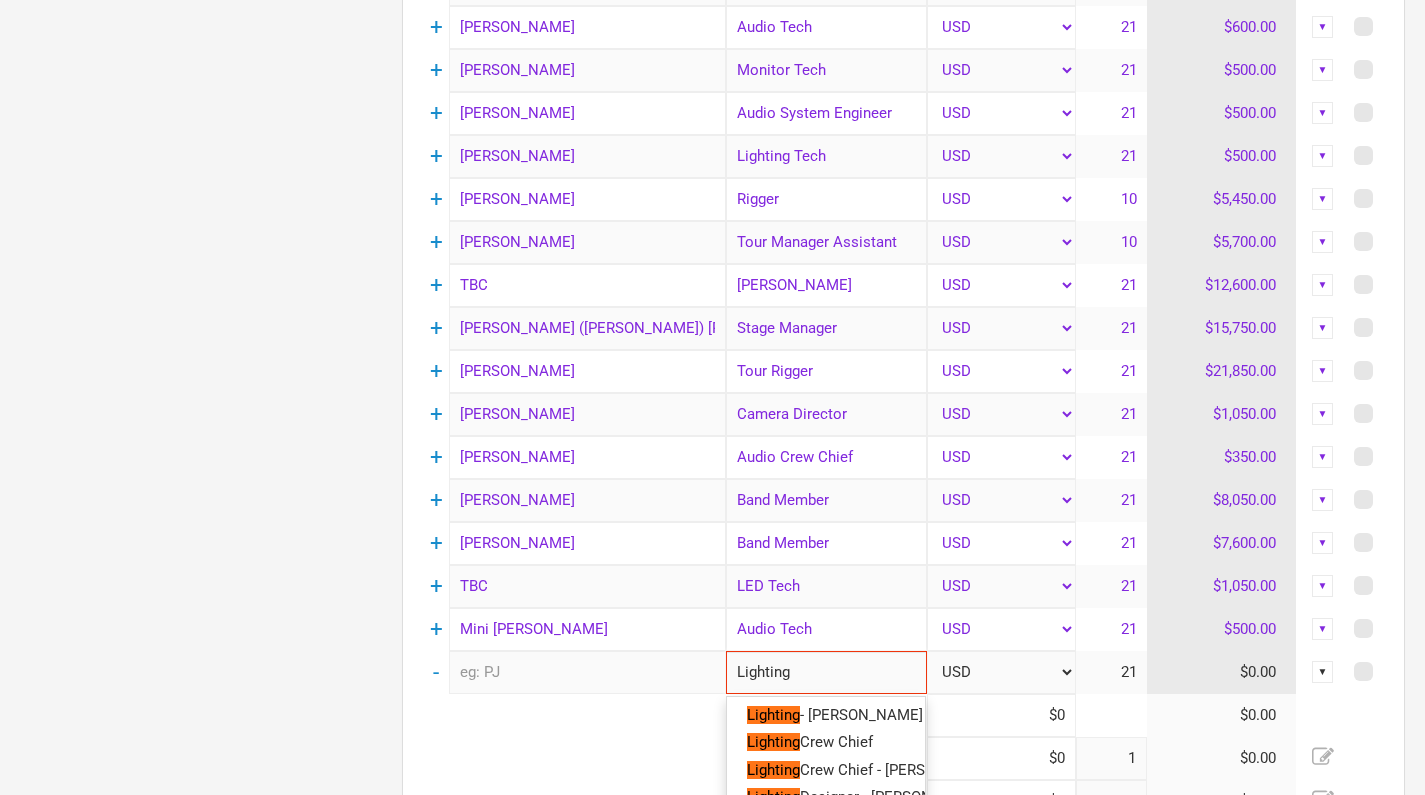 type on "Lighting" 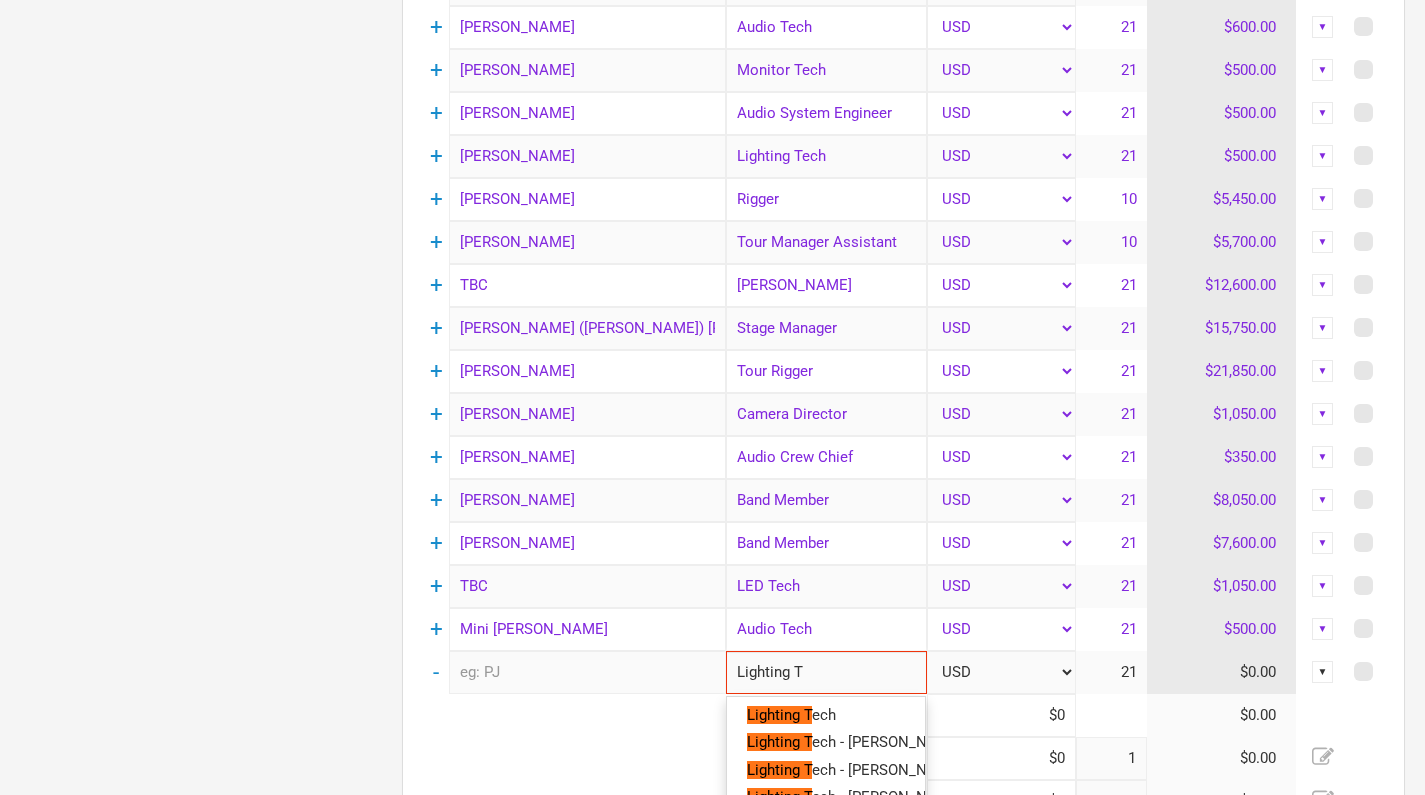 type on "Lighting Te" 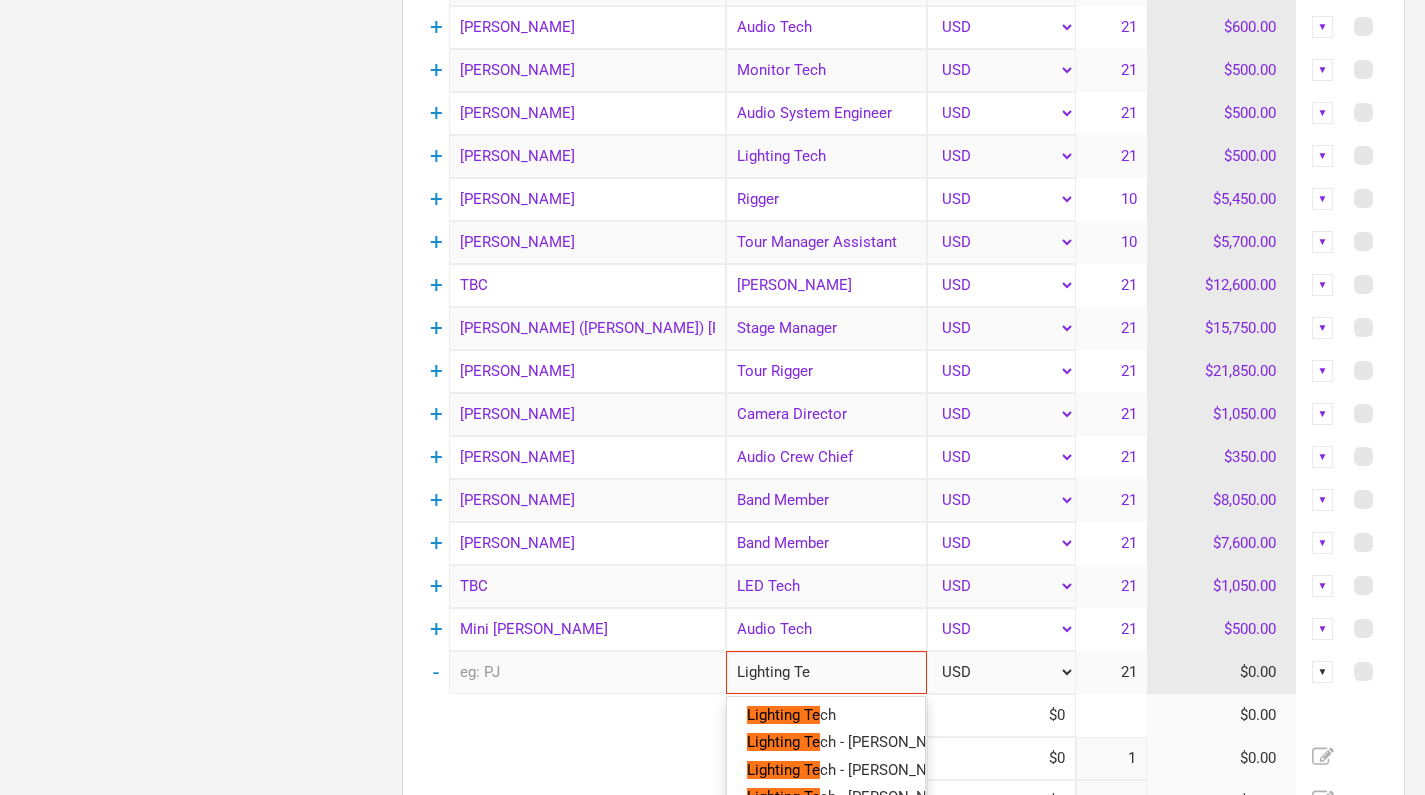 type on "Lighting Tec" 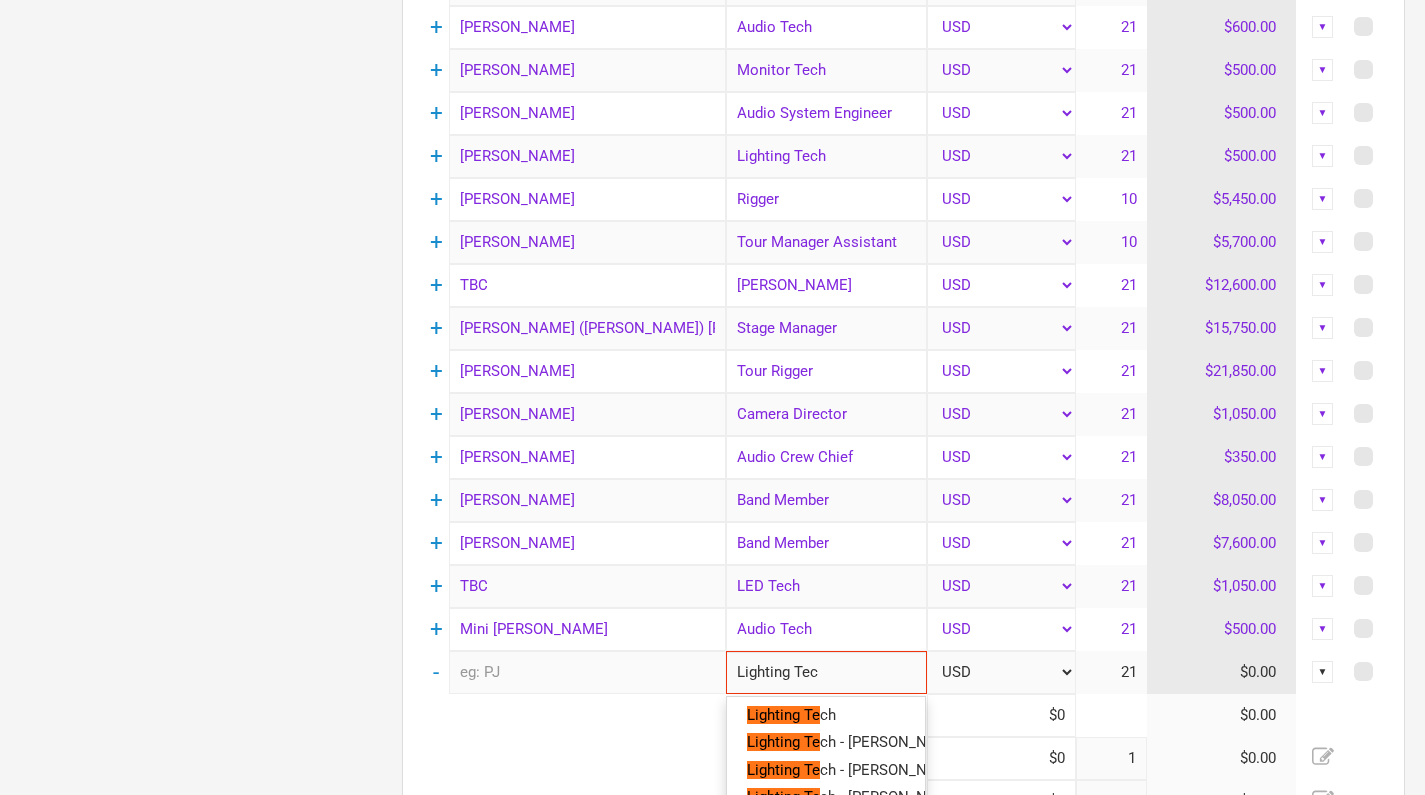type on "Lighting Tech" 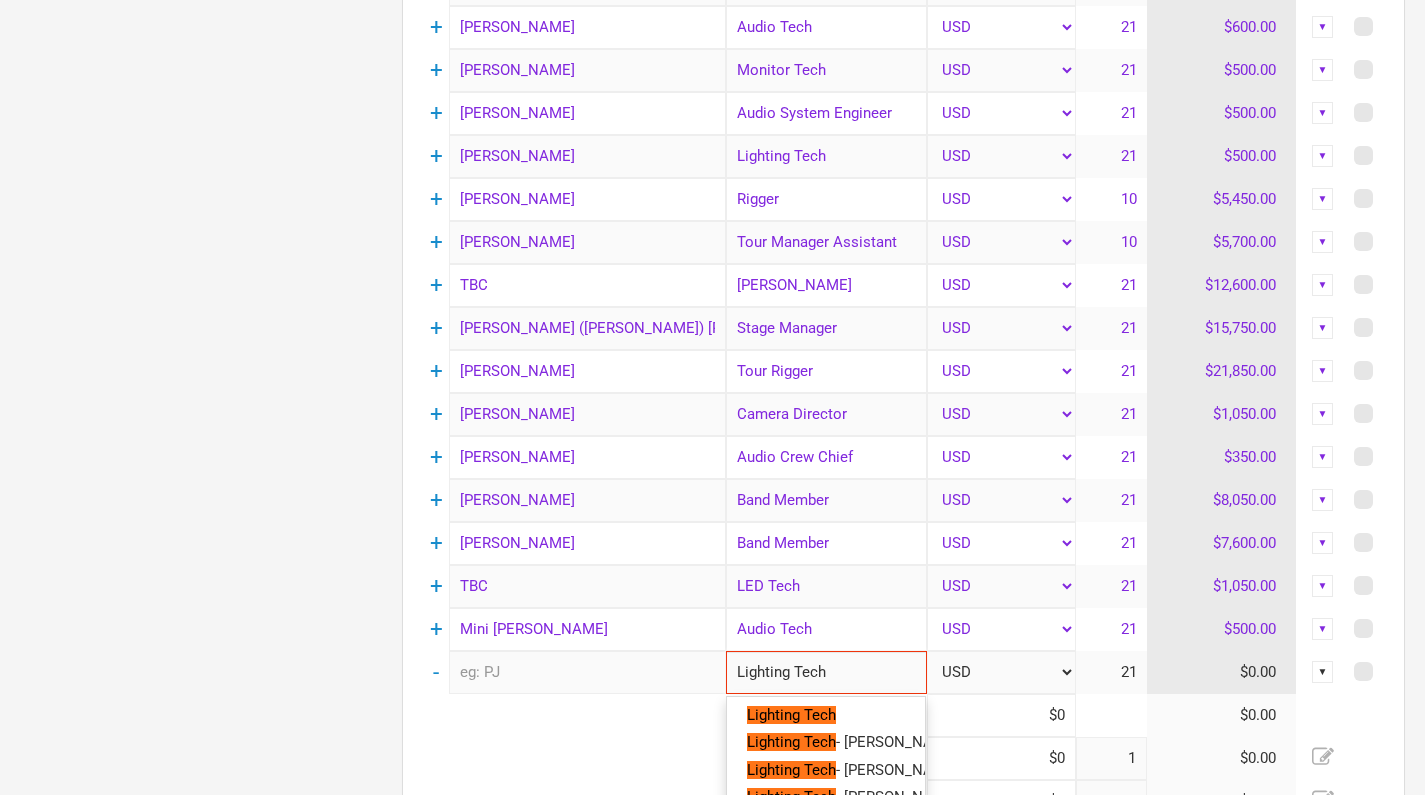 type on "Lighting Tech" 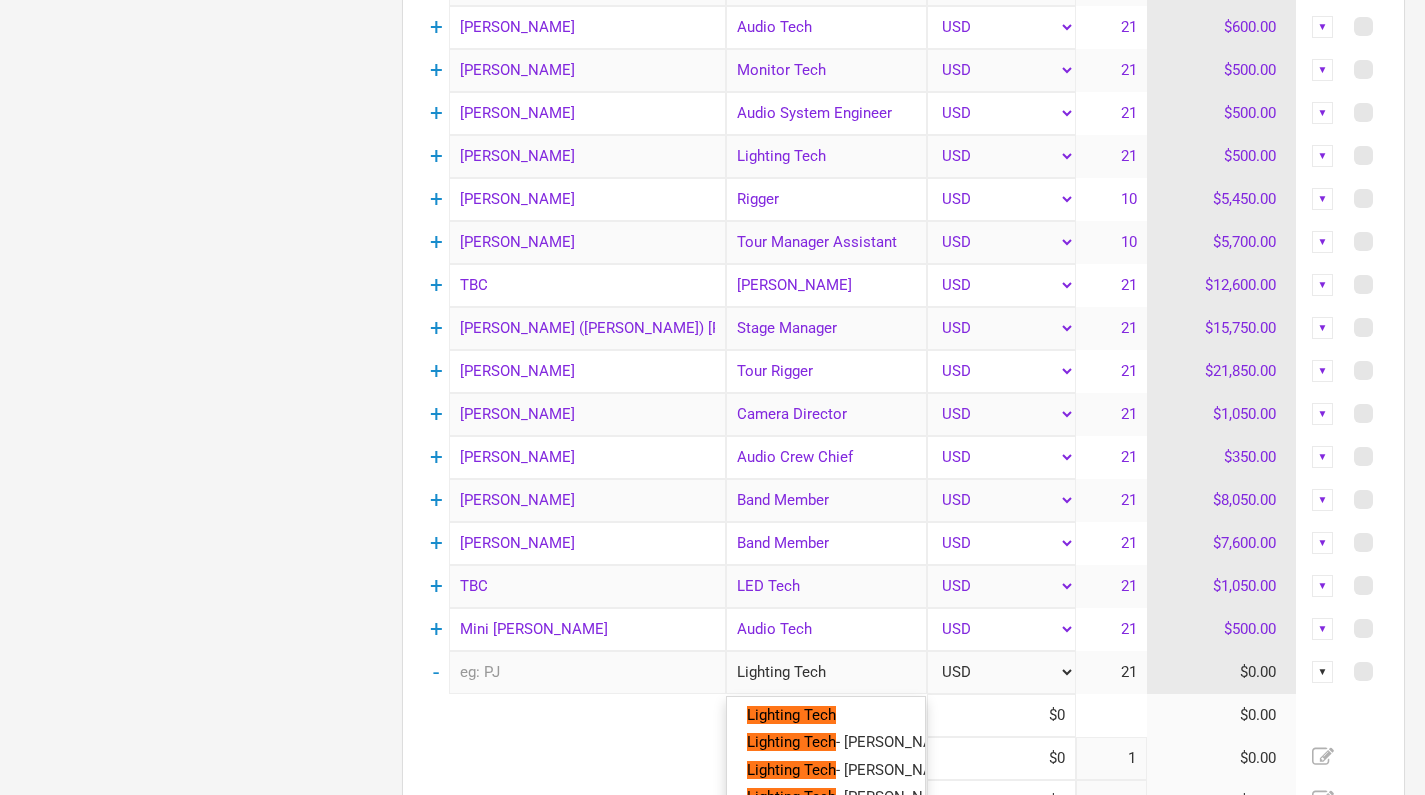 click at bounding box center [587, 672] 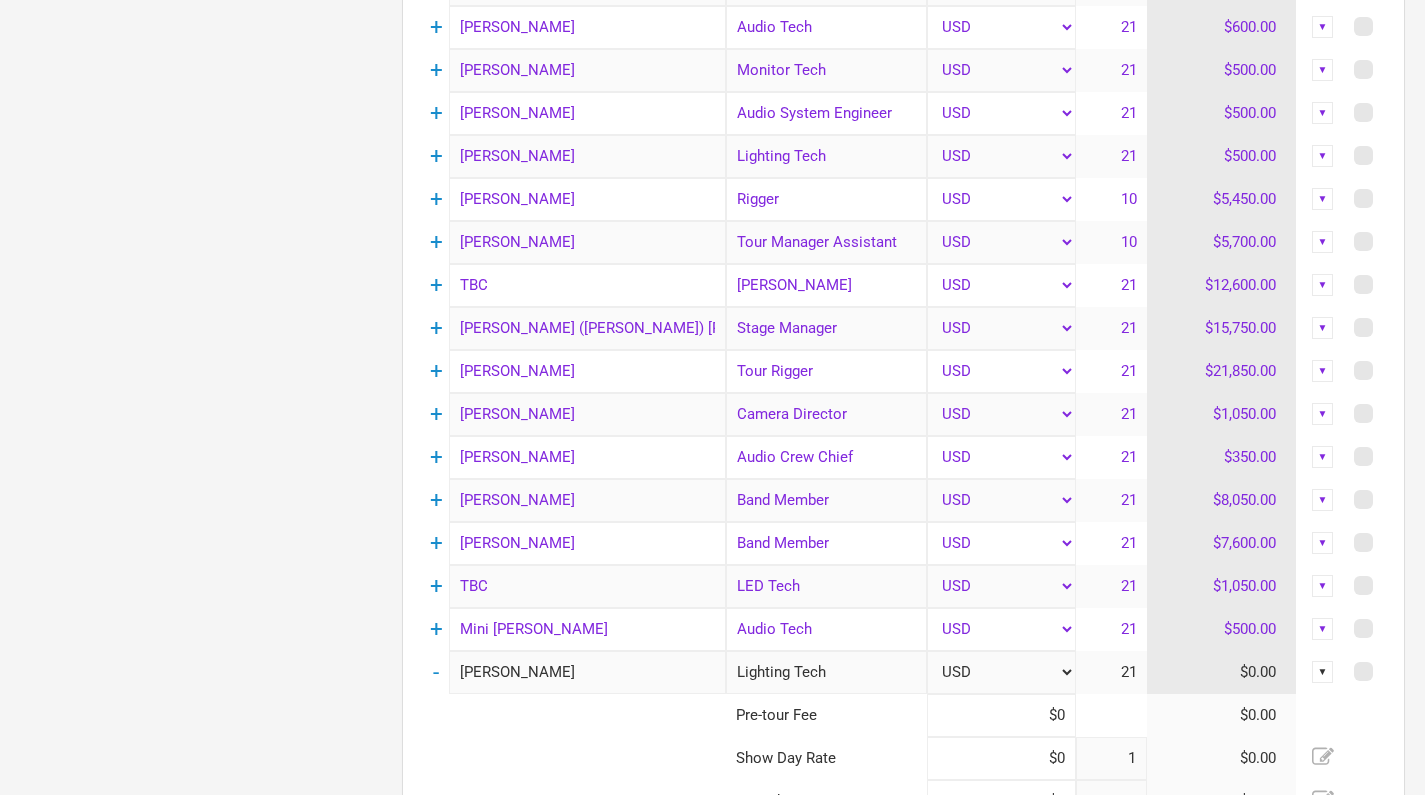 paste on "[PERSON_NAME]" 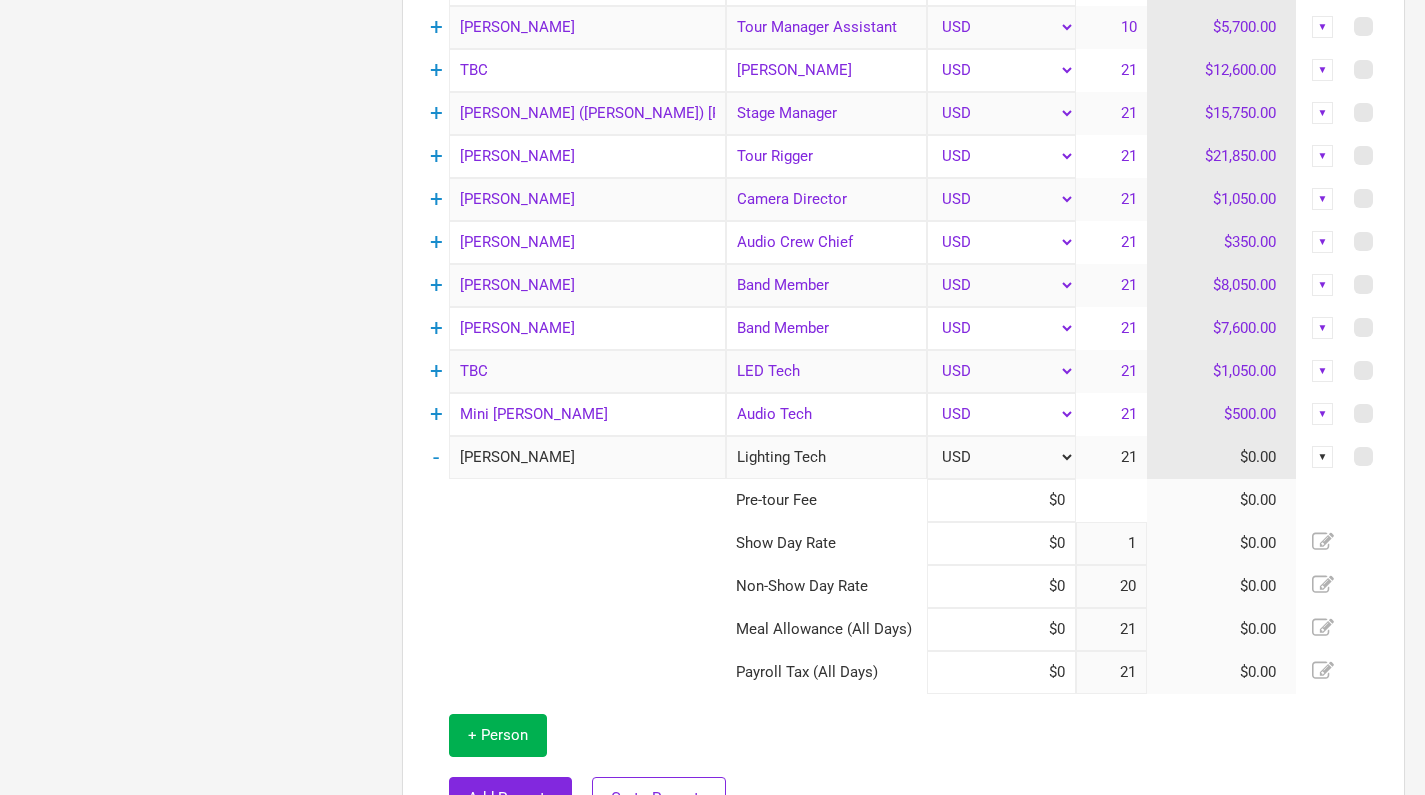 scroll, scrollTop: 2060, scrollLeft: 0, axis: vertical 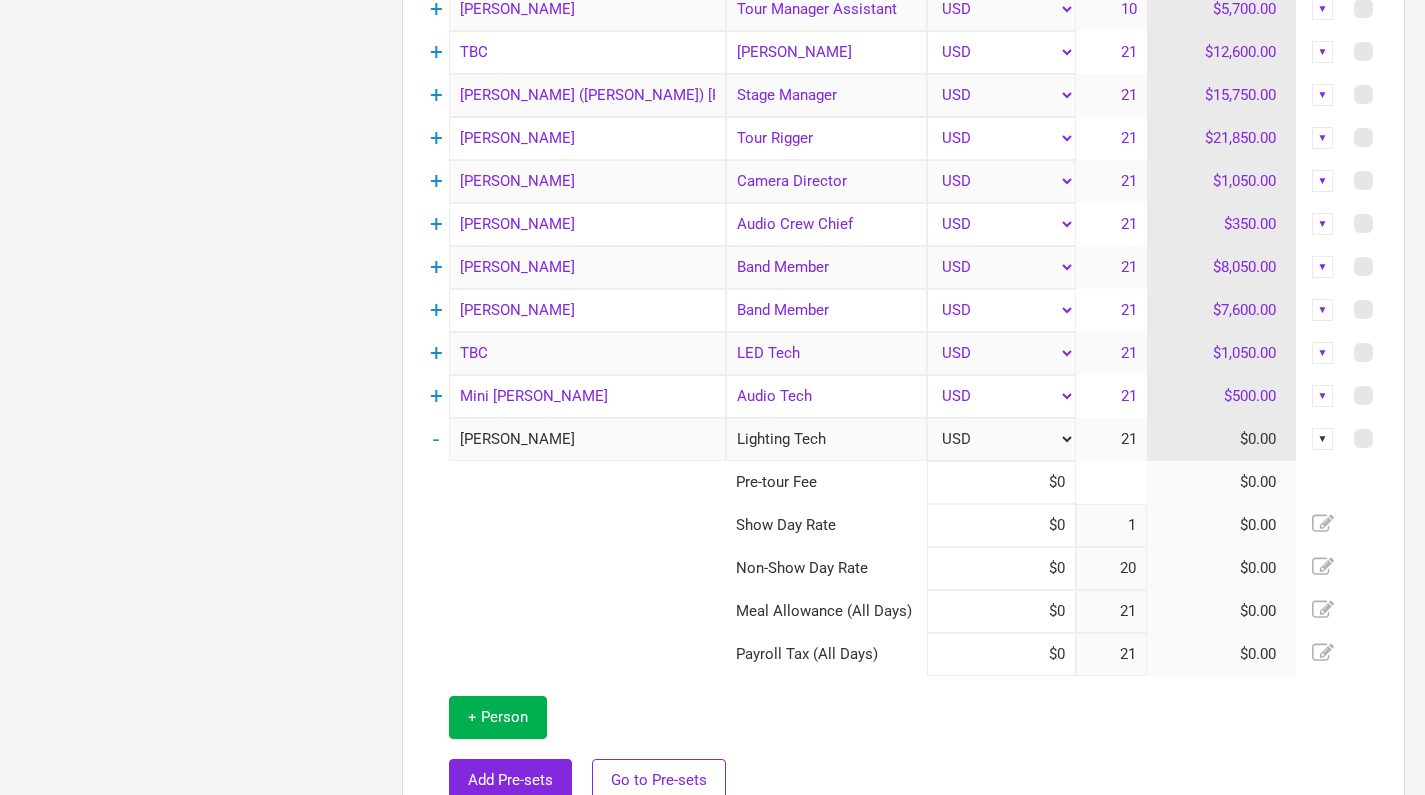 type on "[PERSON_NAME]" 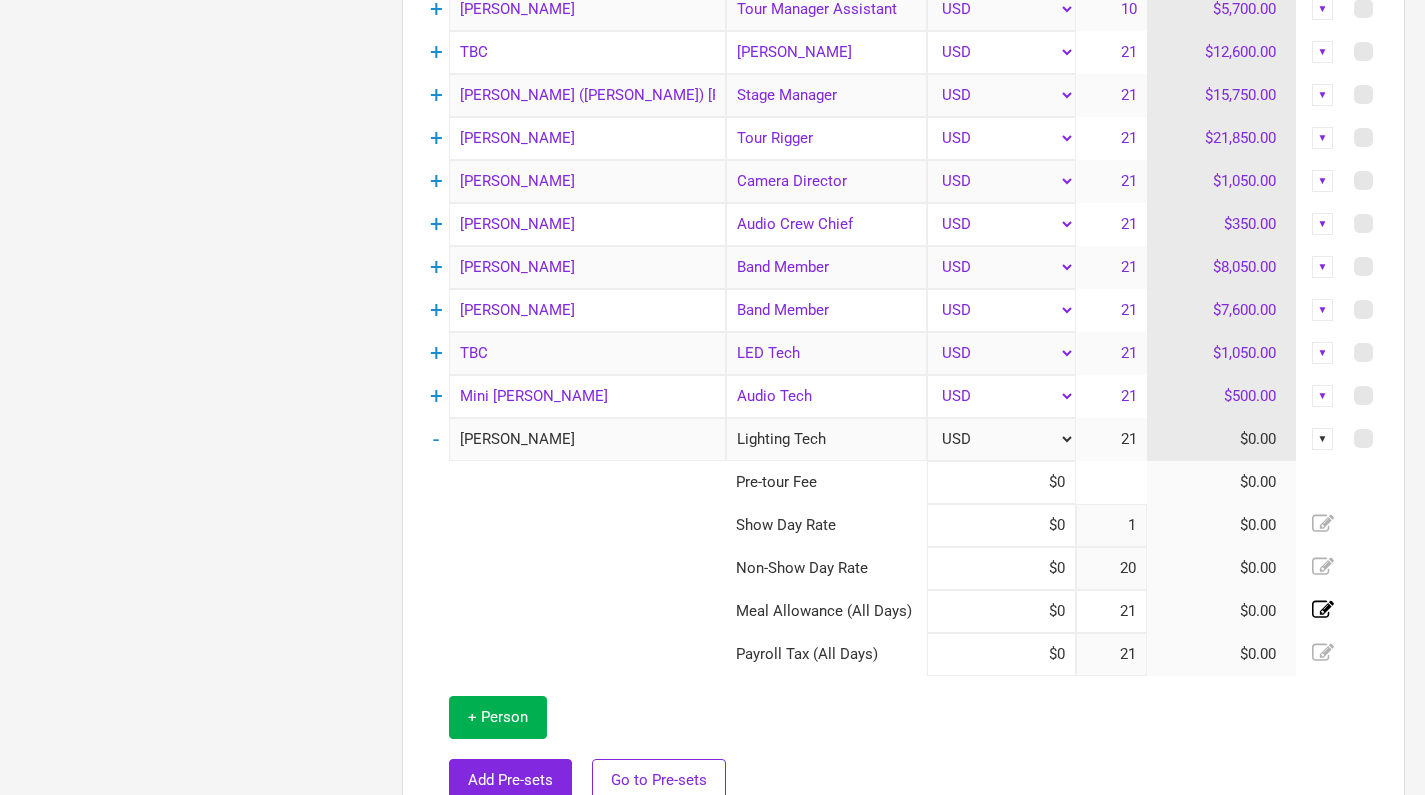 click on "21" at bounding box center (1111, 611) 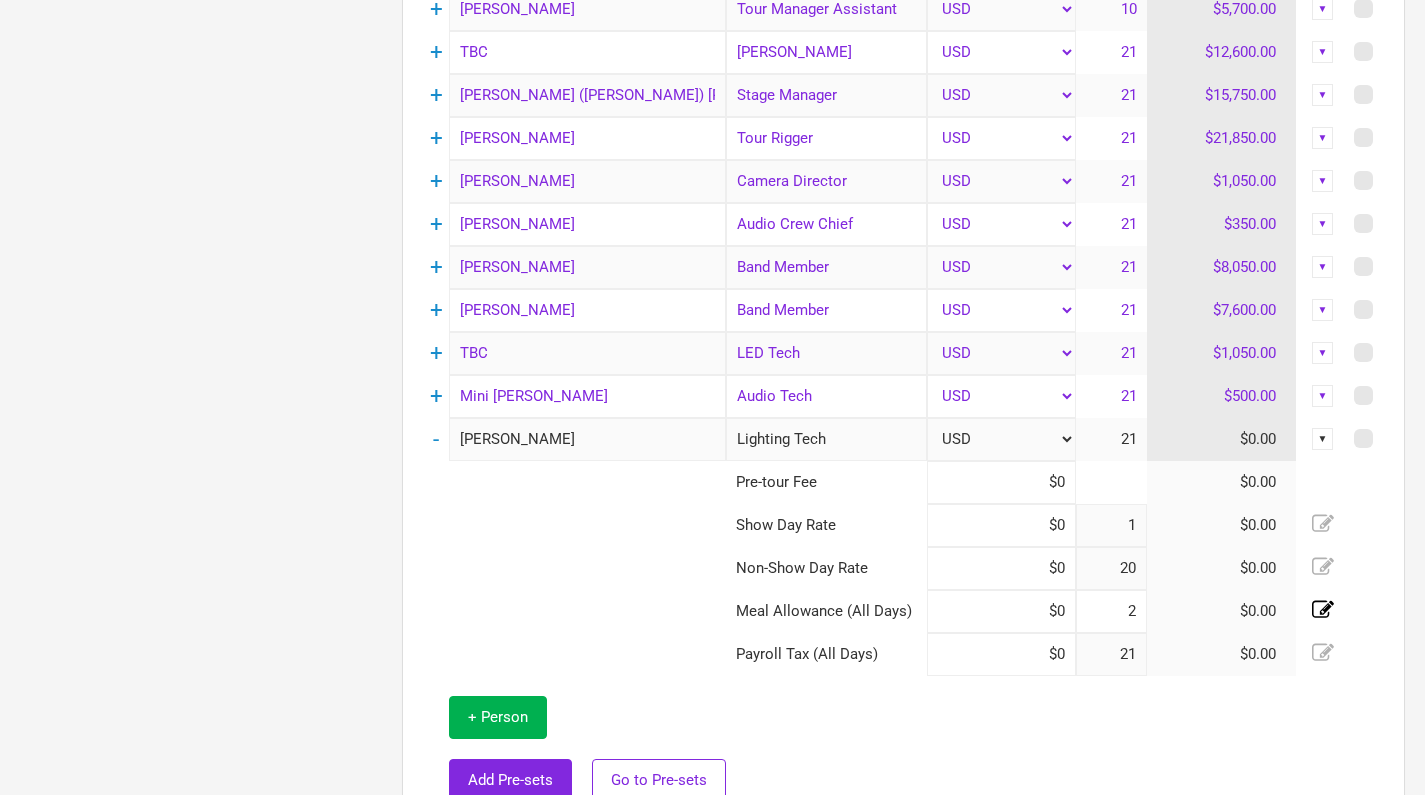 type on "2" 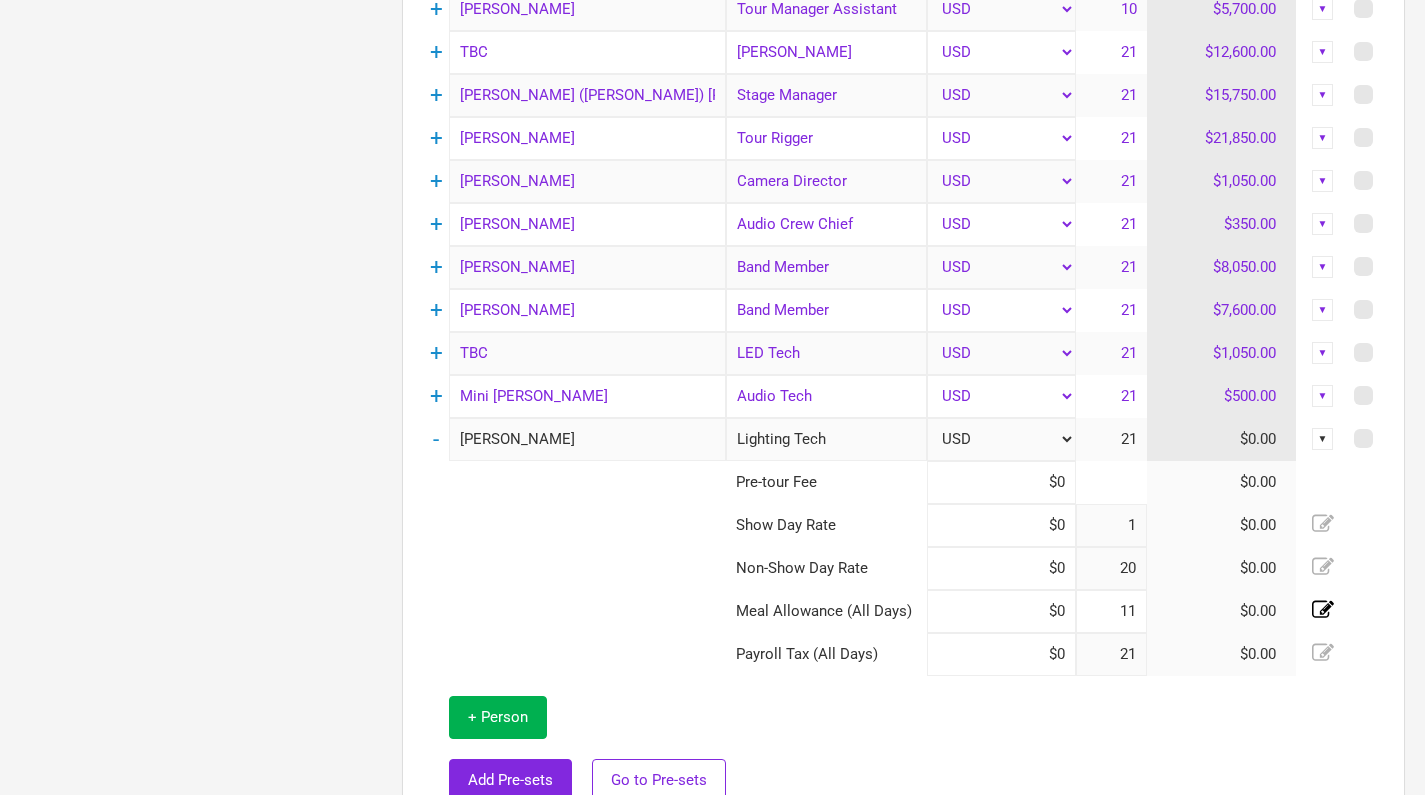 type on "11" 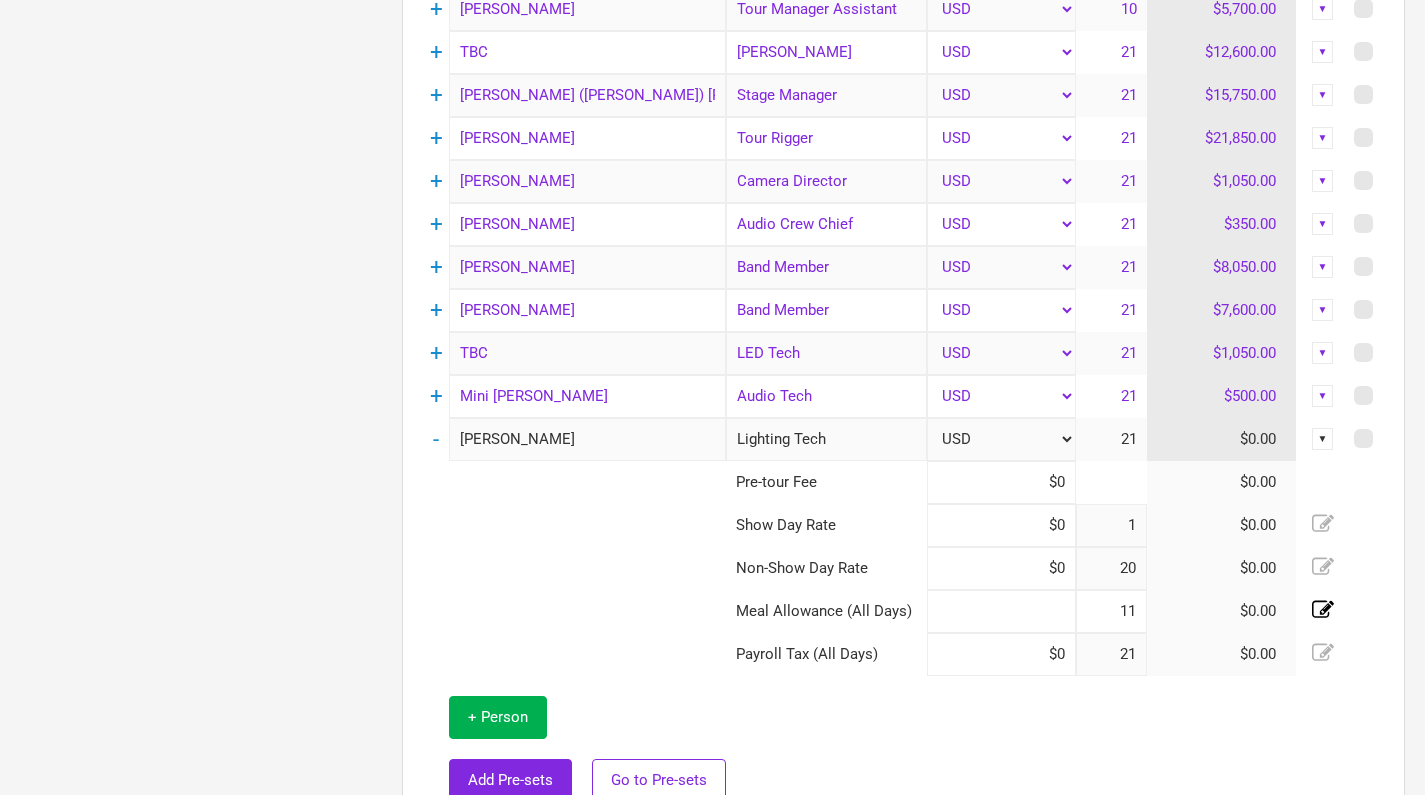 click at bounding box center [1001, 611] 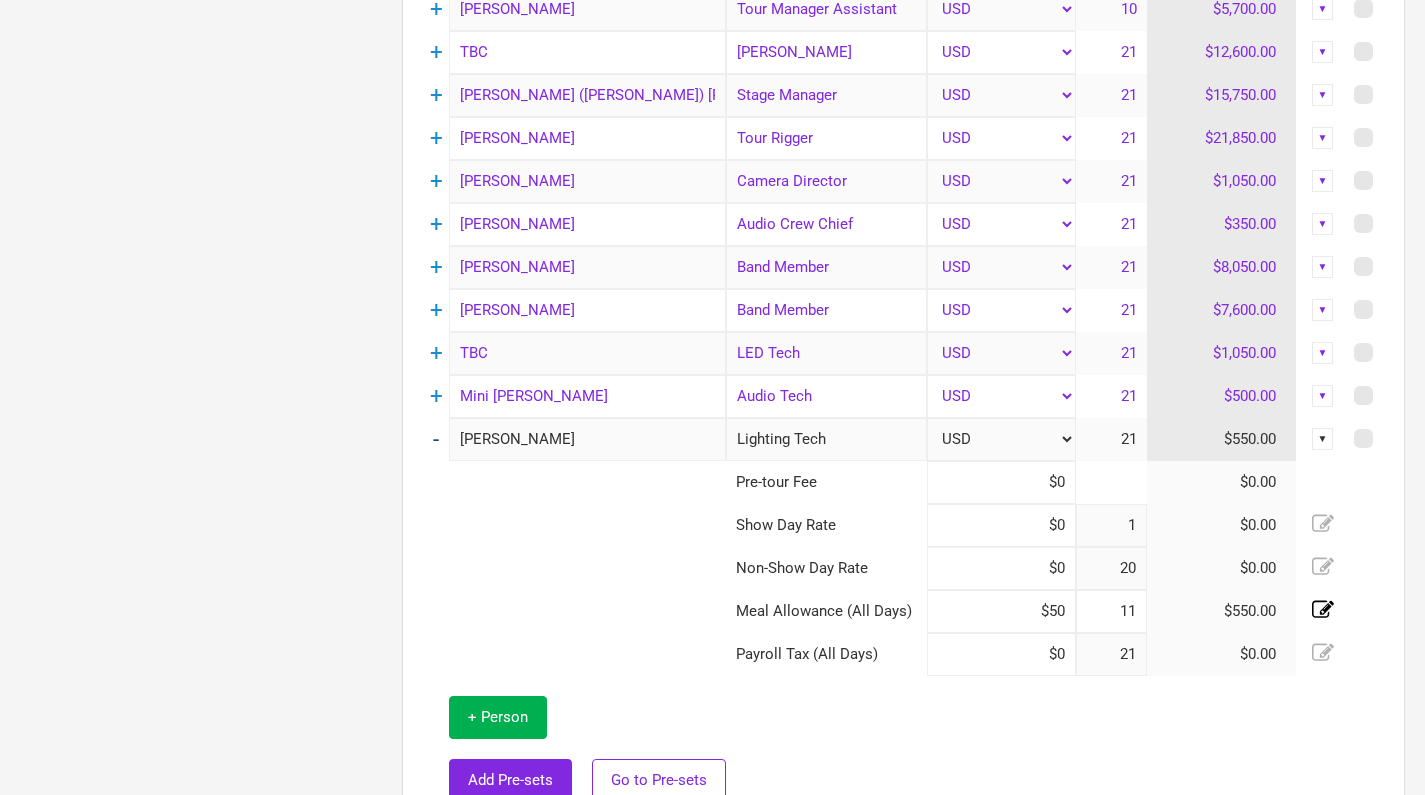 type on "$50" 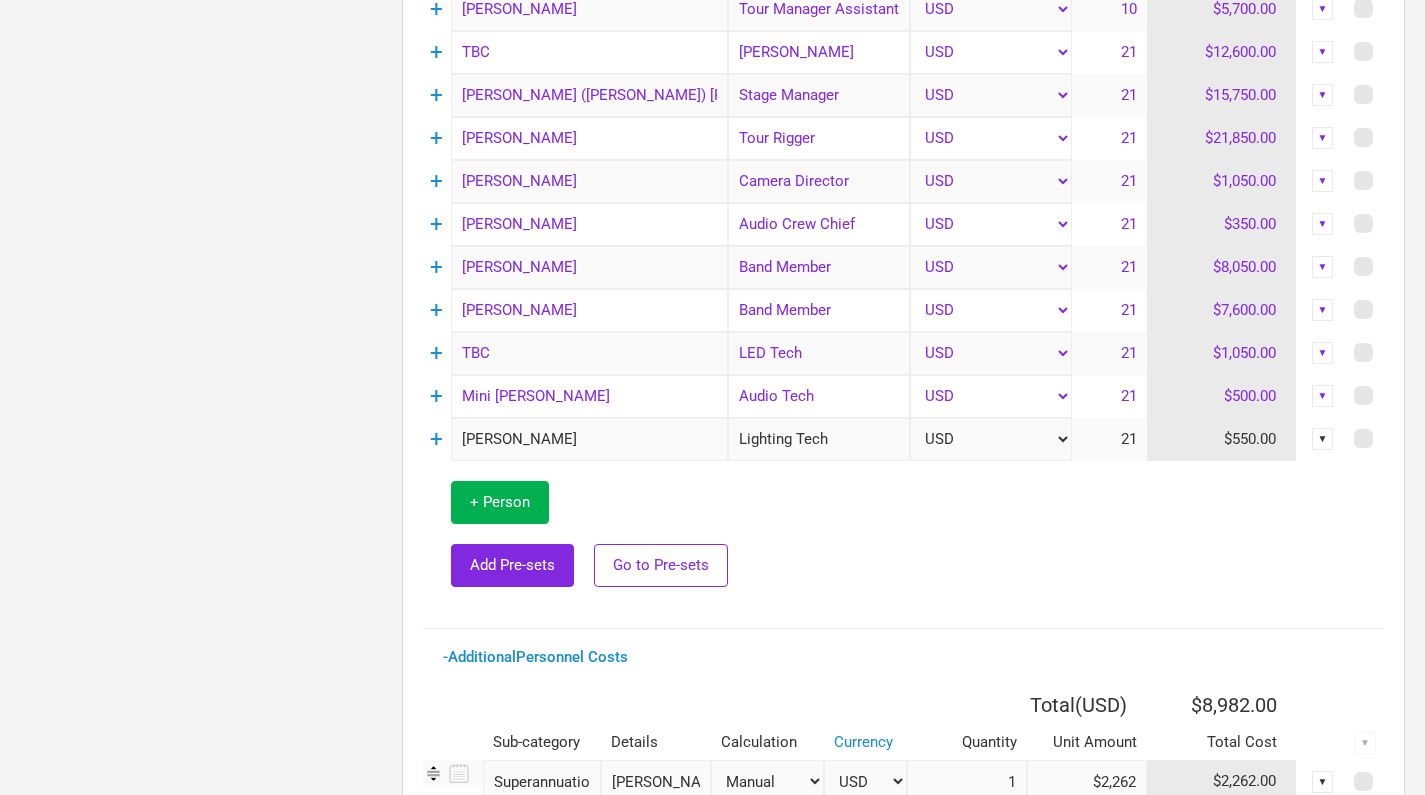 click on "▼" at bounding box center (1323, 439) 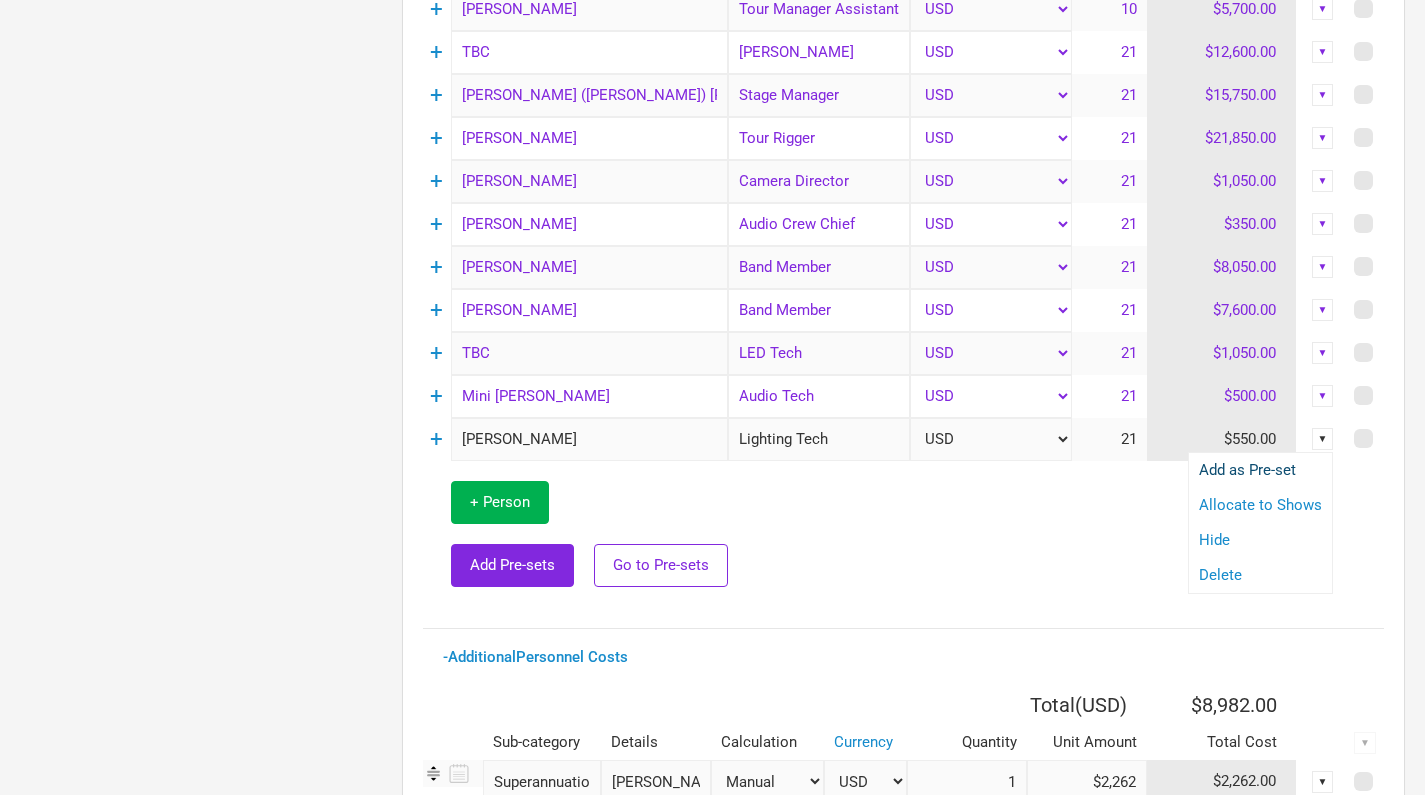 click on "Add as Pre-set" at bounding box center (1260, 470) 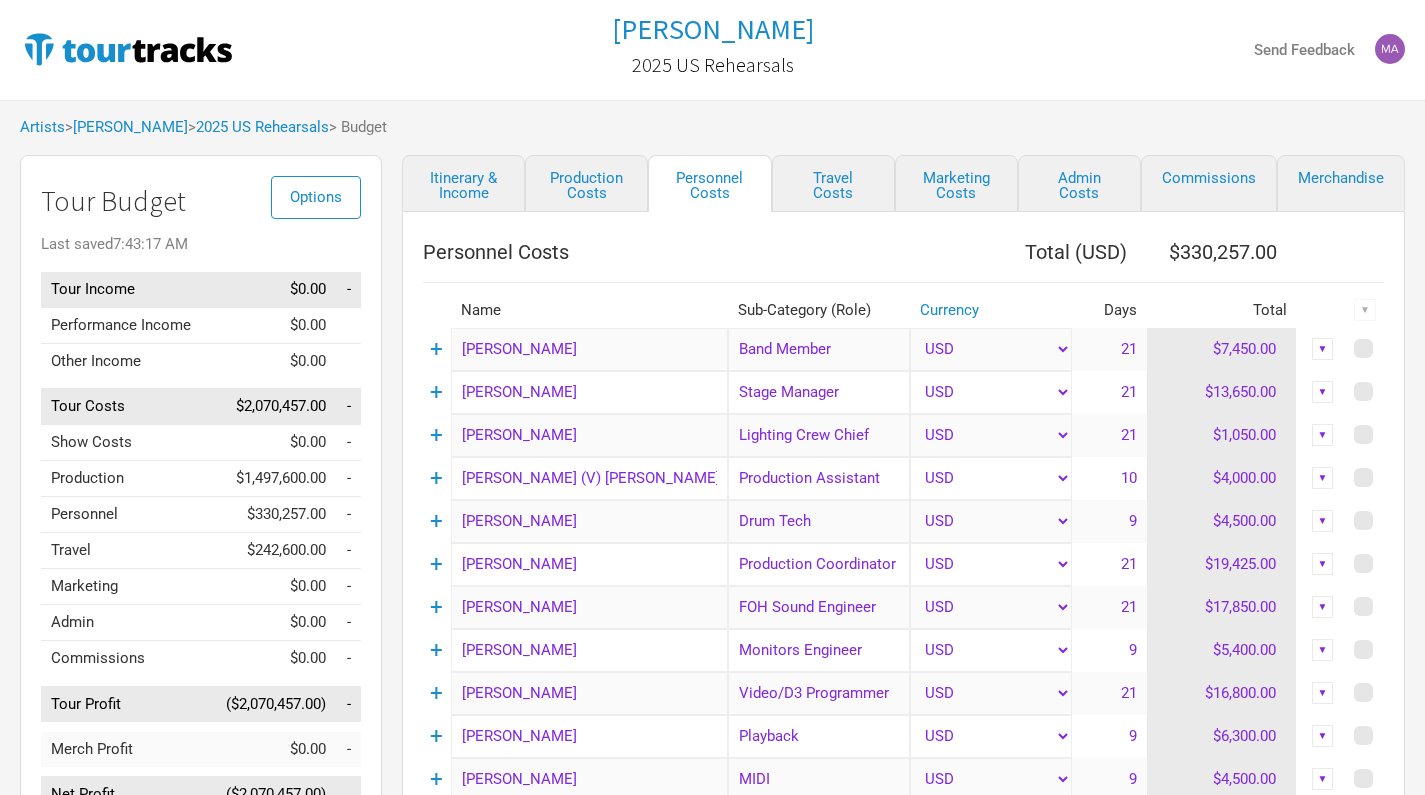 scroll, scrollTop: 0, scrollLeft: 0, axis: both 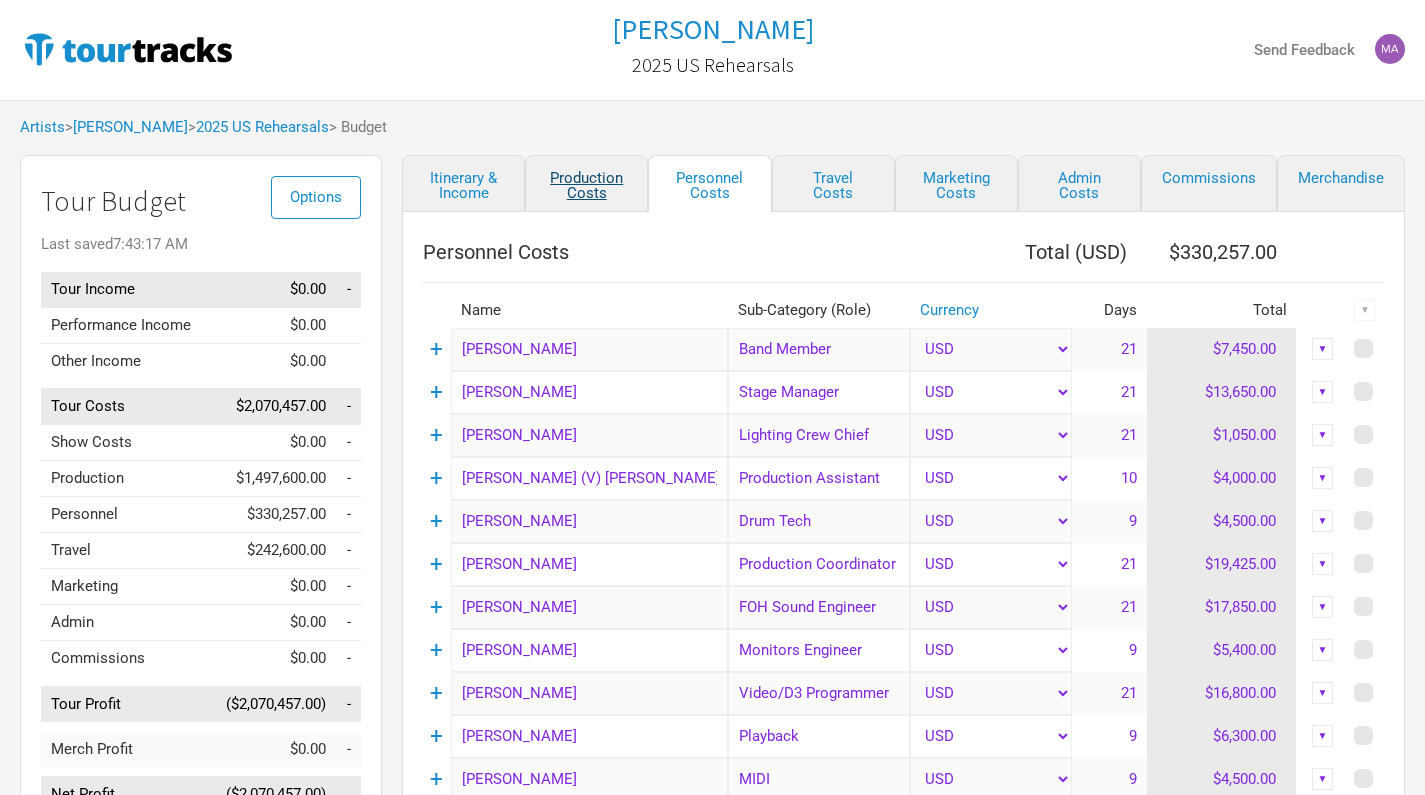 click on "Production Costs" at bounding box center [586, 183] 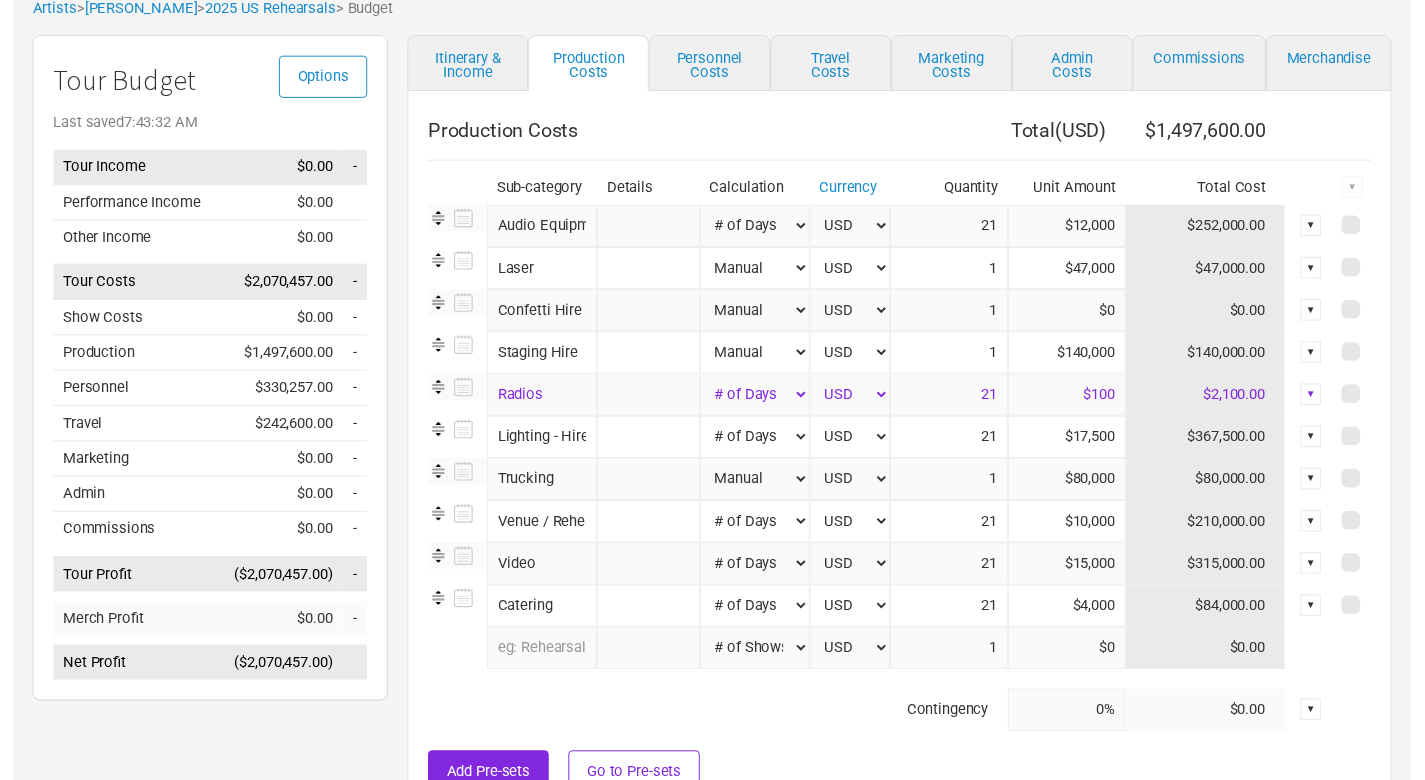 scroll, scrollTop: 121, scrollLeft: 0, axis: vertical 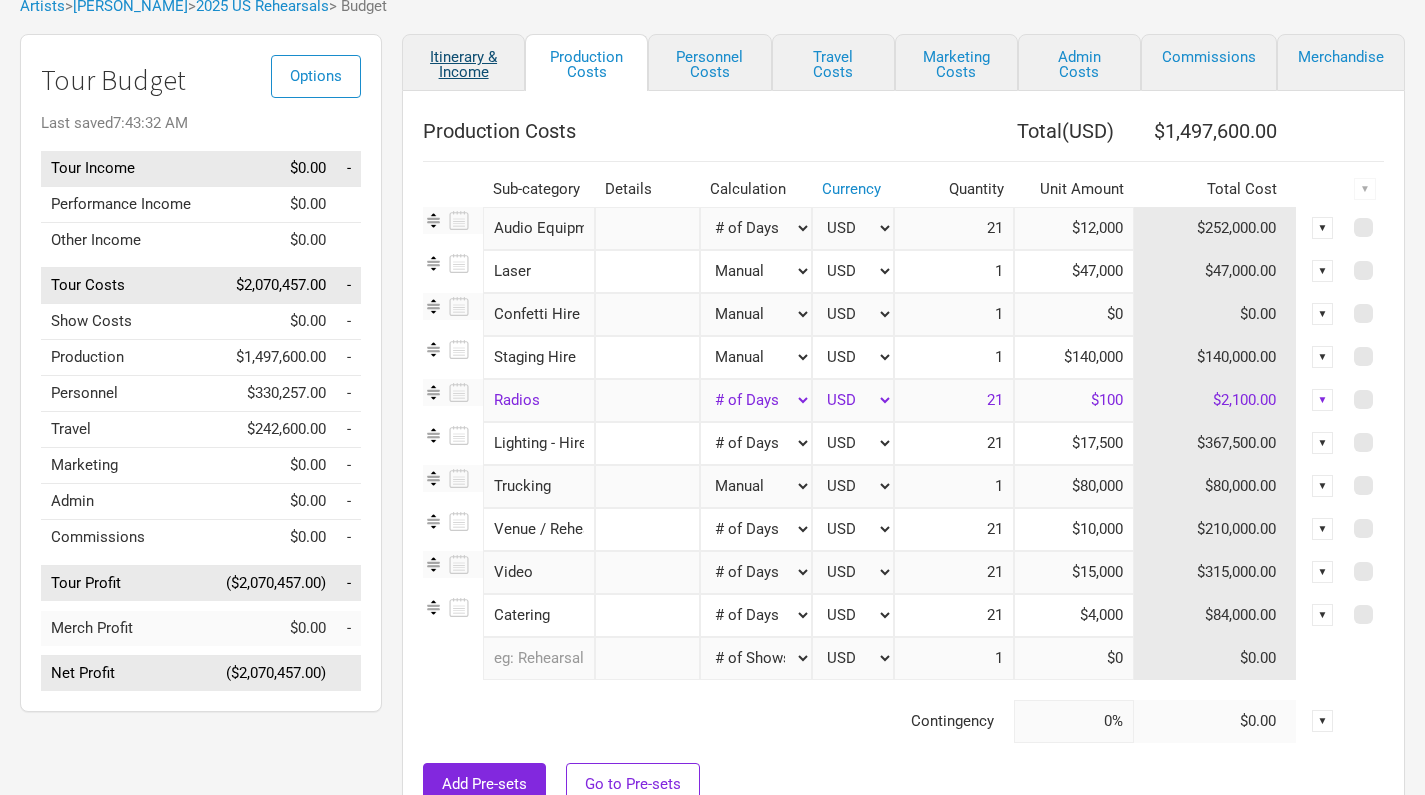 click on "Itinerary & Income" at bounding box center (463, 62) 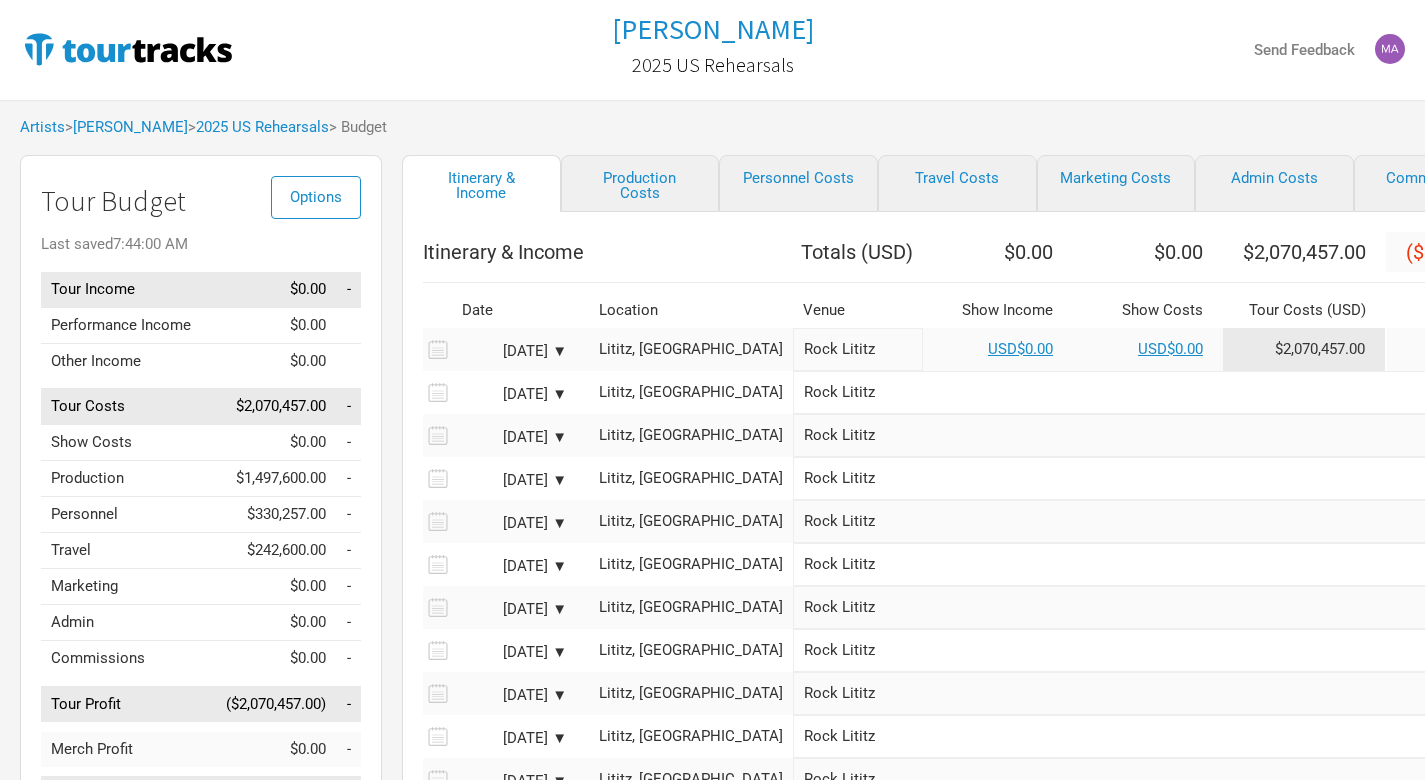 scroll, scrollTop: 0, scrollLeft: 0, axis: both 